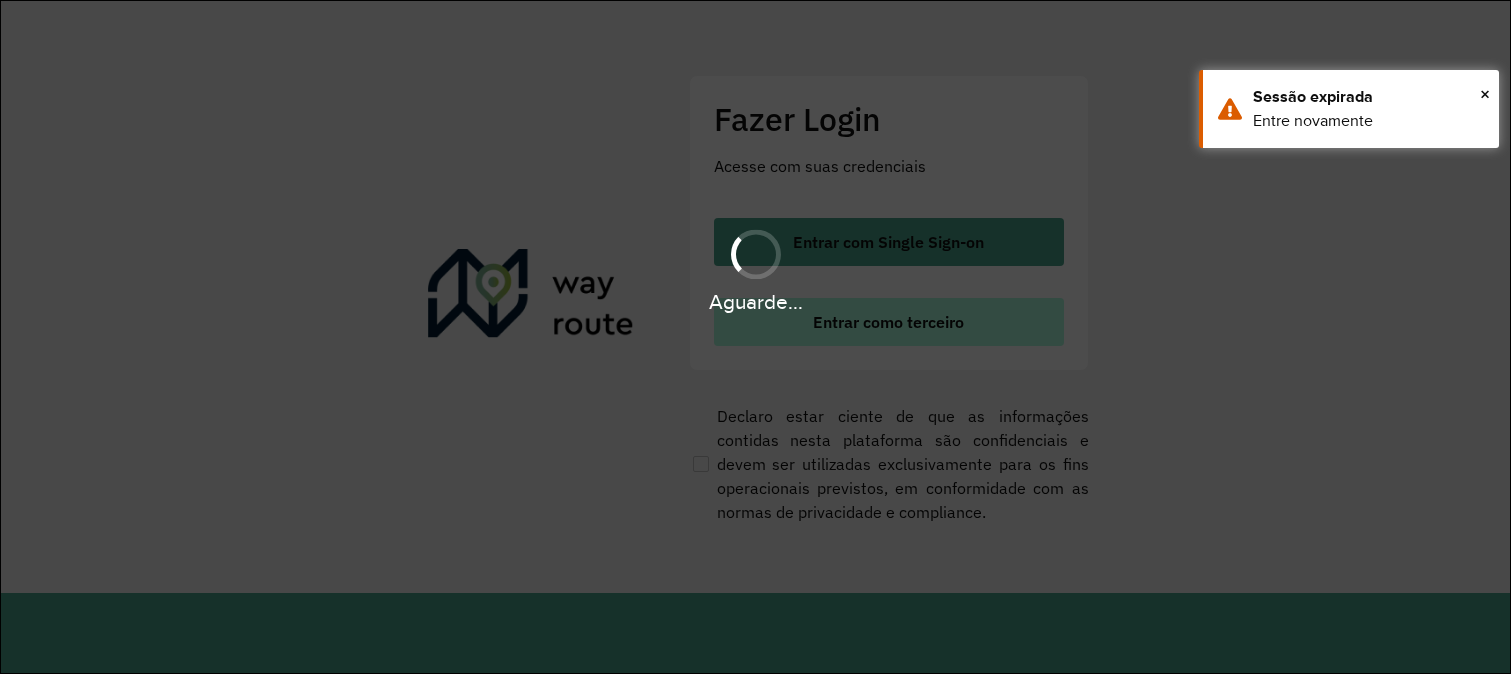 scroll, scrollTop: 0, scrollLeft: 0, axis: both 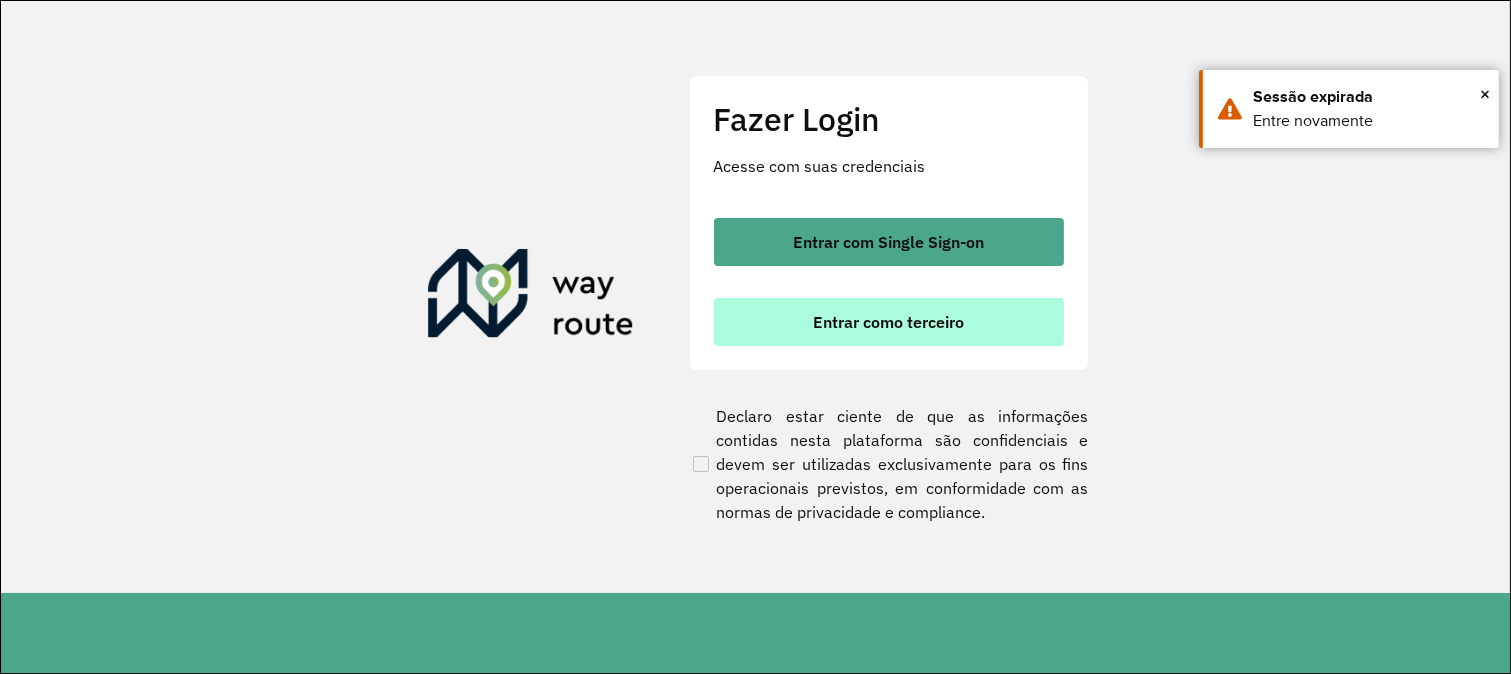 click on "Entrar como terceiro" at bounding box center (888, 322) 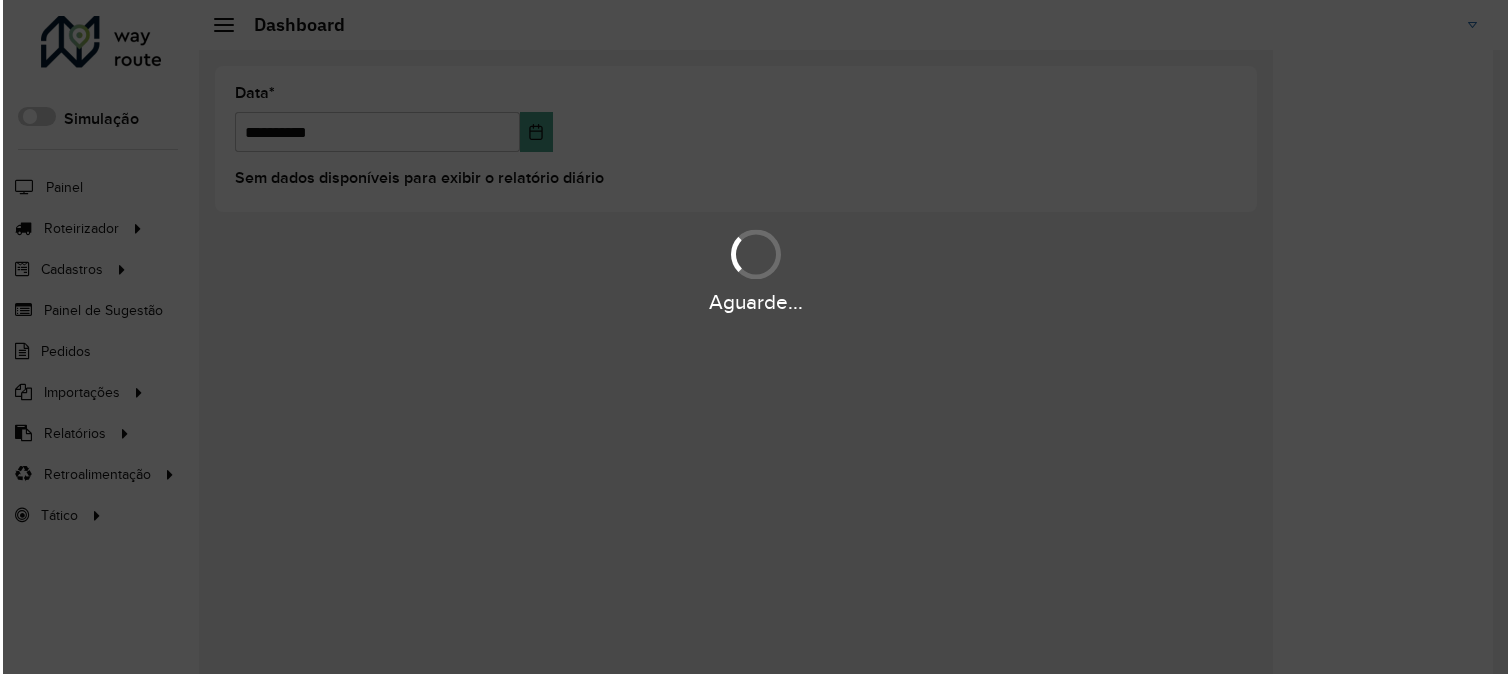 scroll, scrollTop: 0, scrollLeft: 0, axis: both 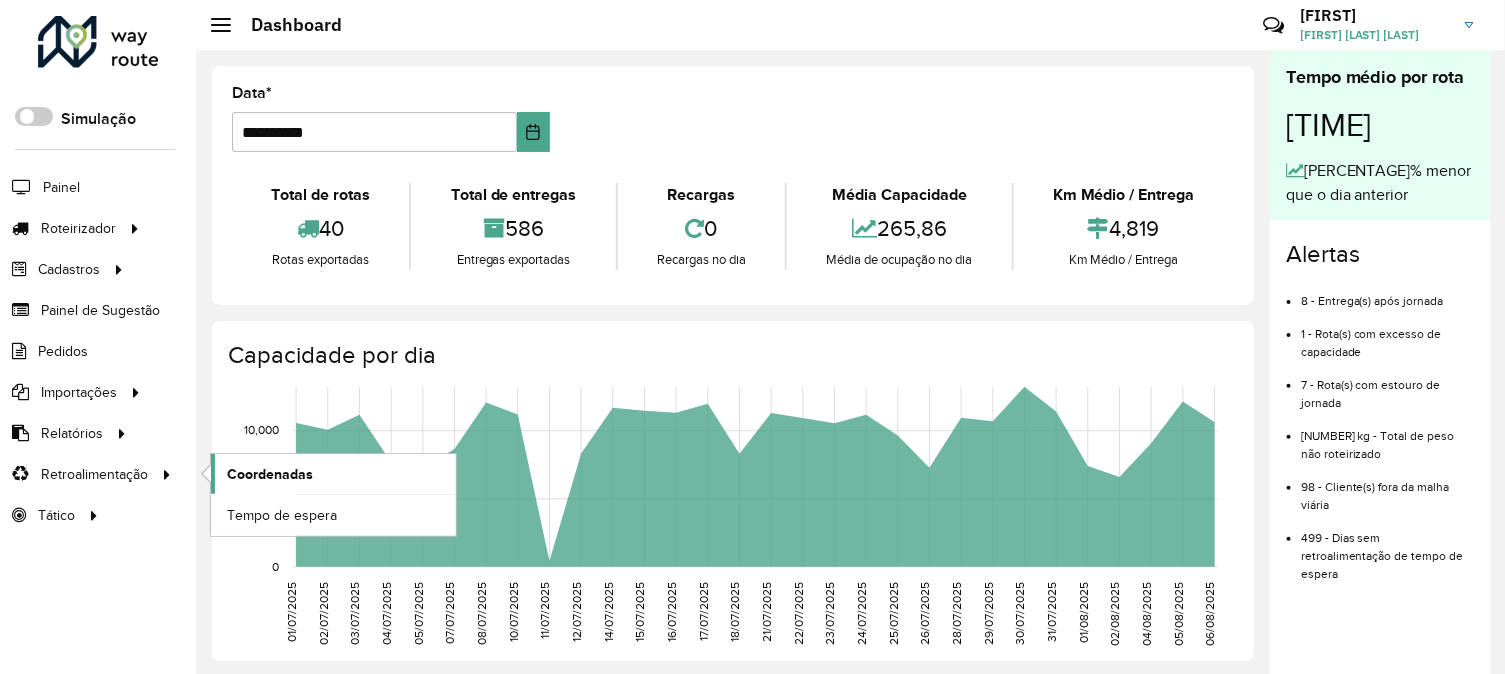 click on "Coordenadas" 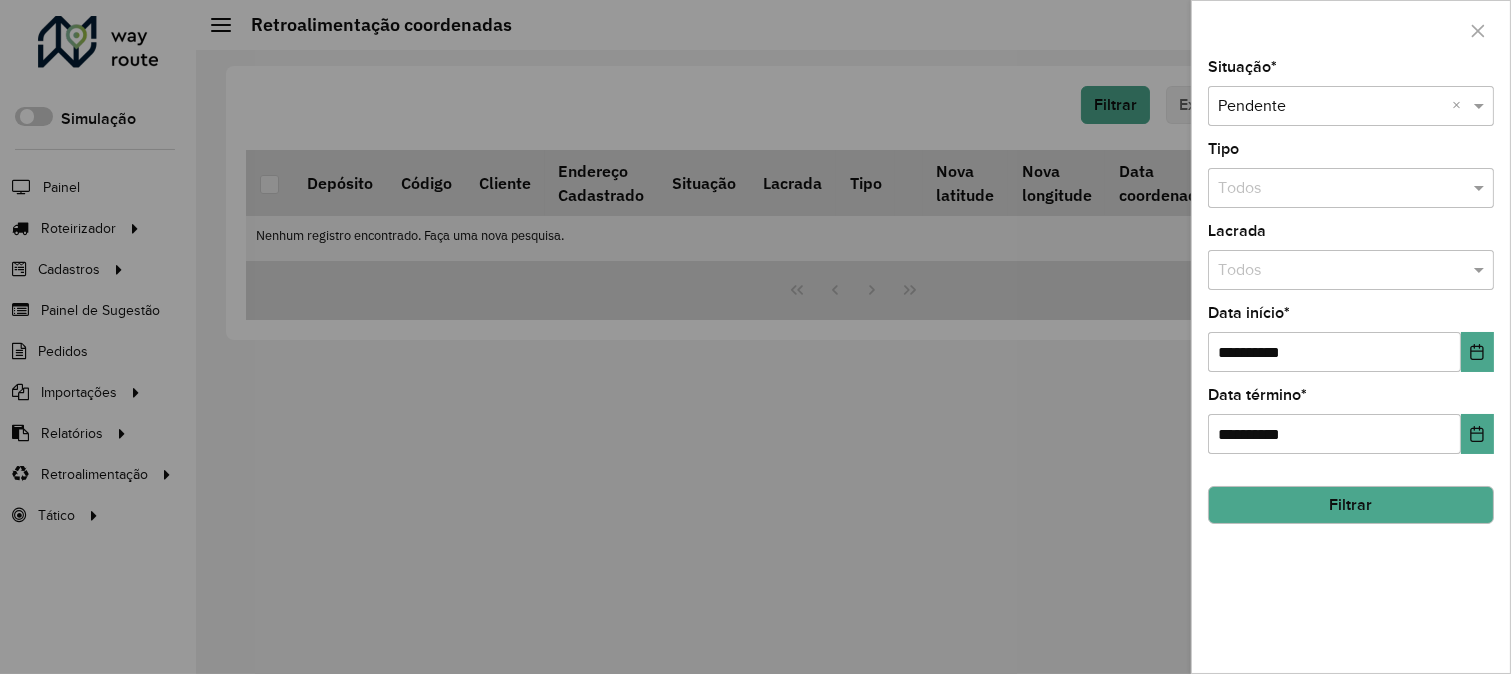 click on "Filtrar" 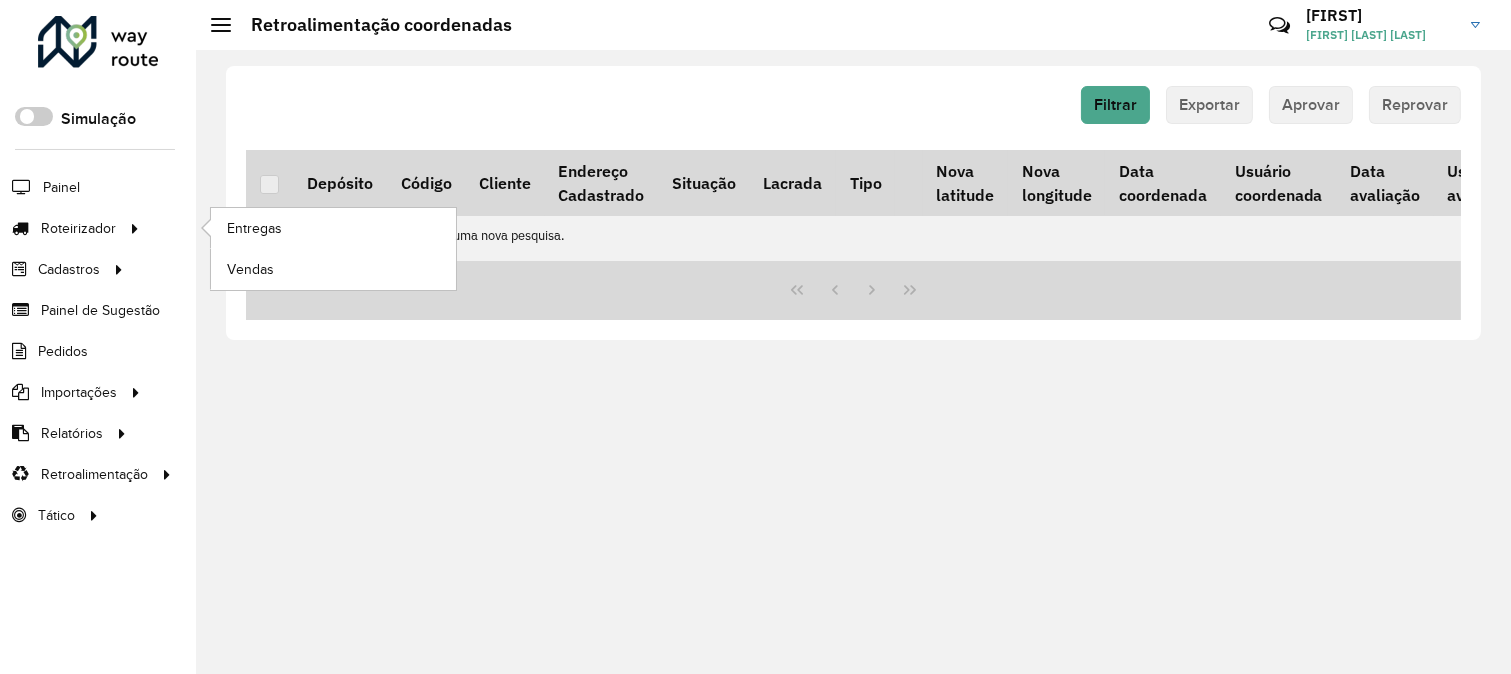 click on "Entregas" 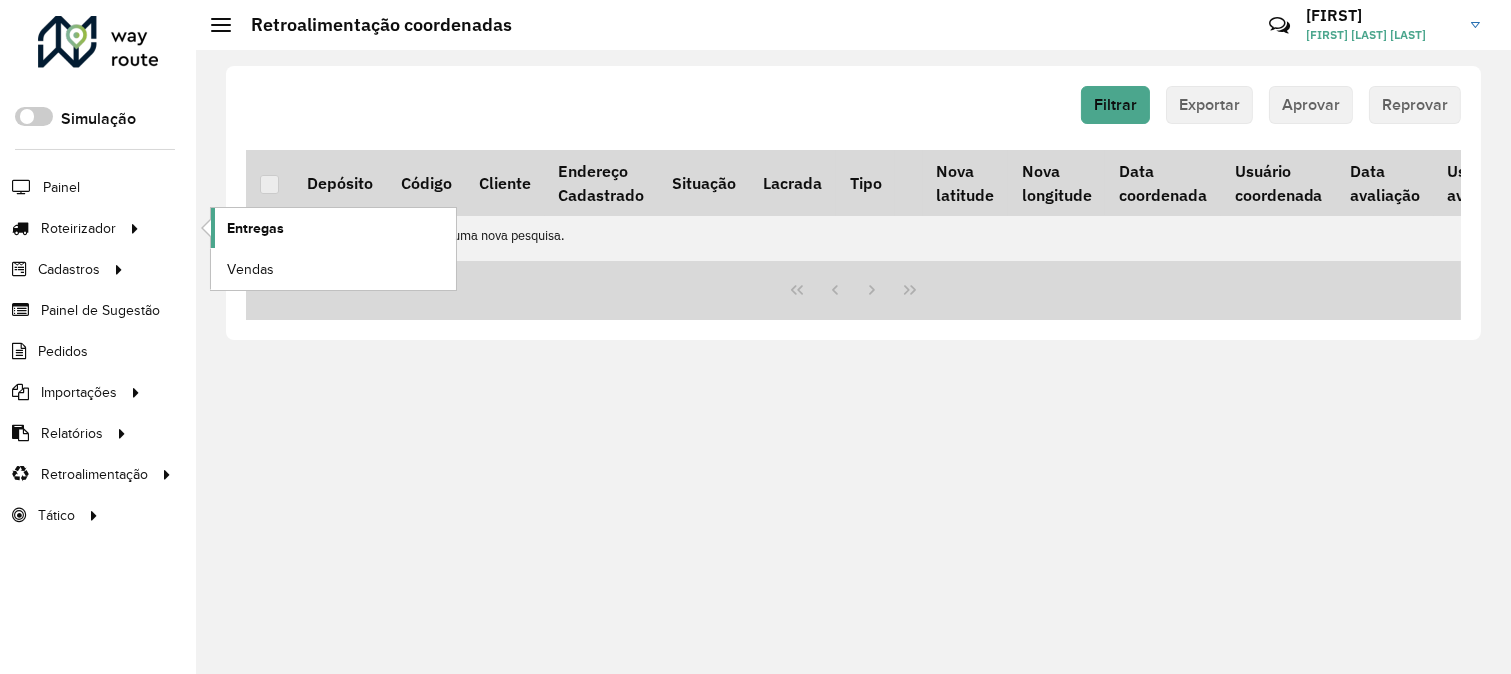 click on "Entregas" 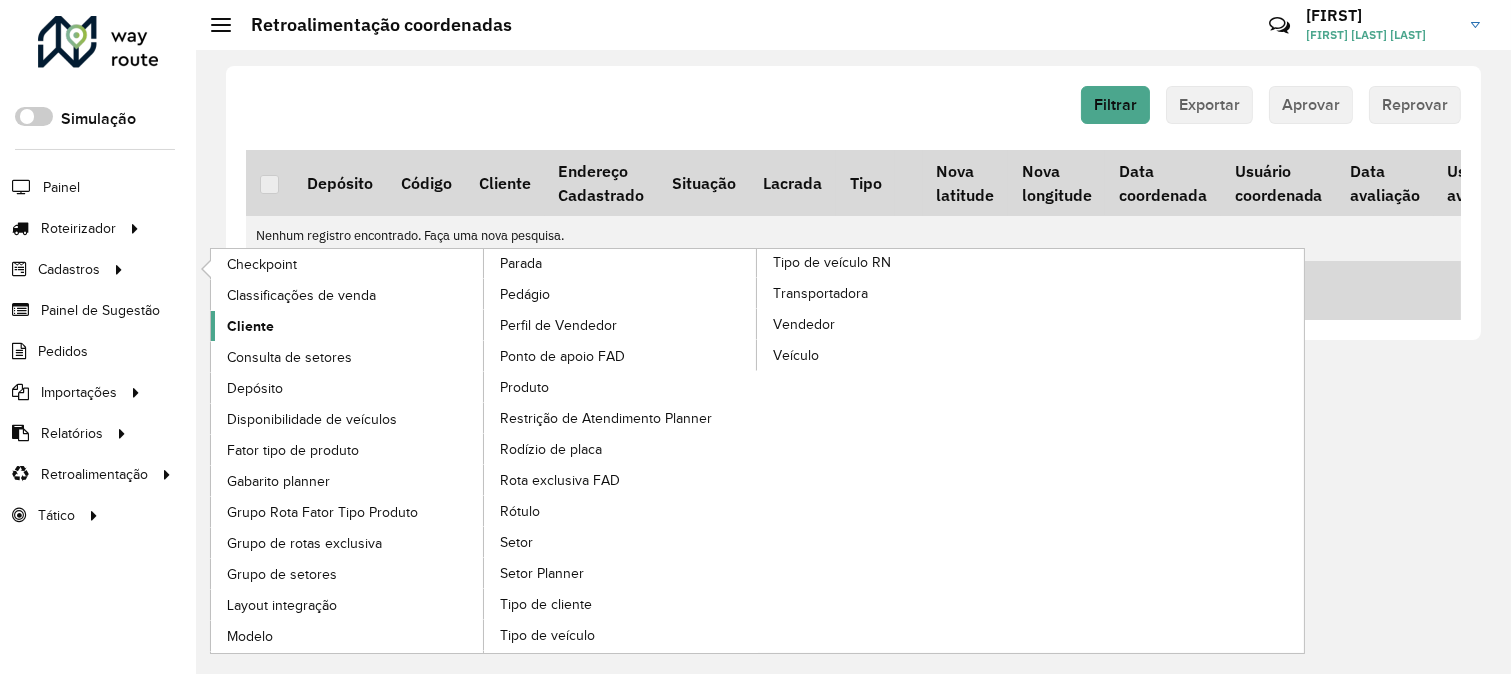 click on "Cliente" 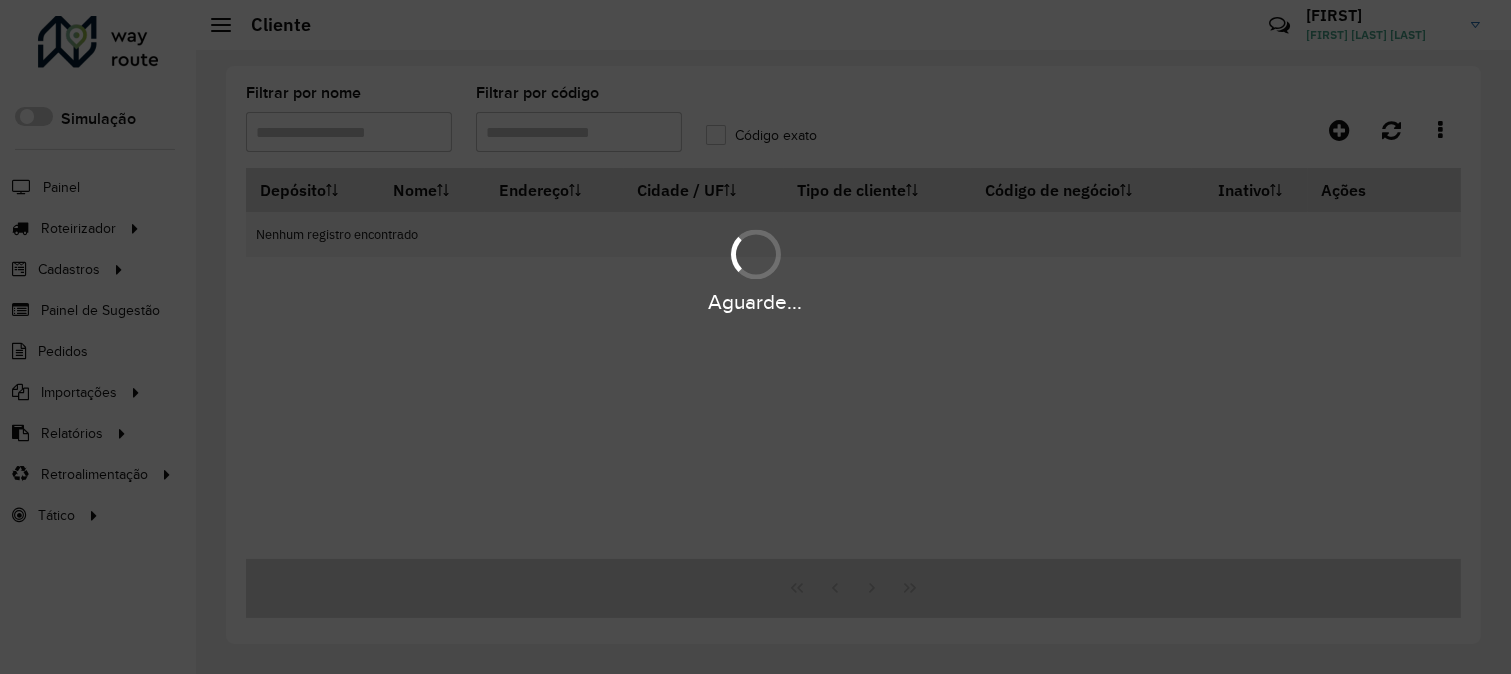 click on "Aguarde..." at bounding box center [755, 337] 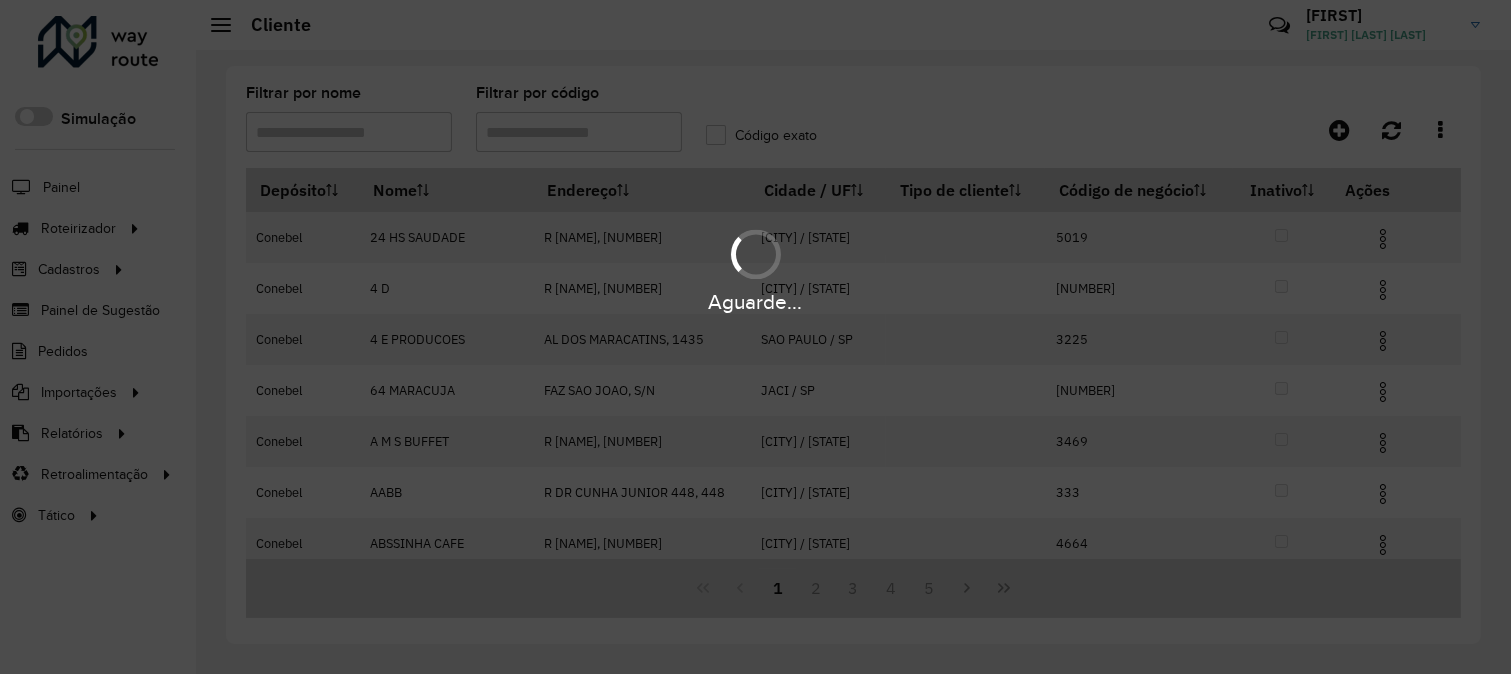 click on "Aguarde..." at bounding box center (755, 337) 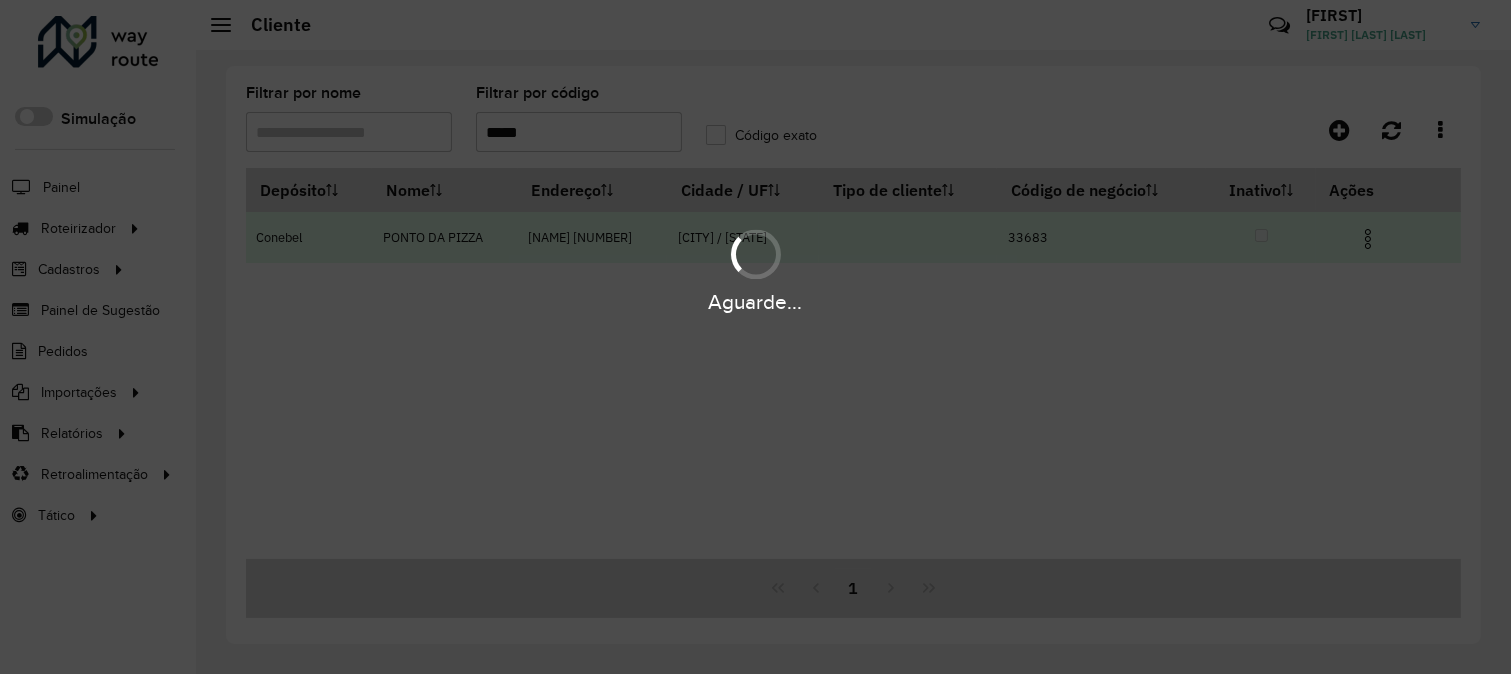 type on "*****" 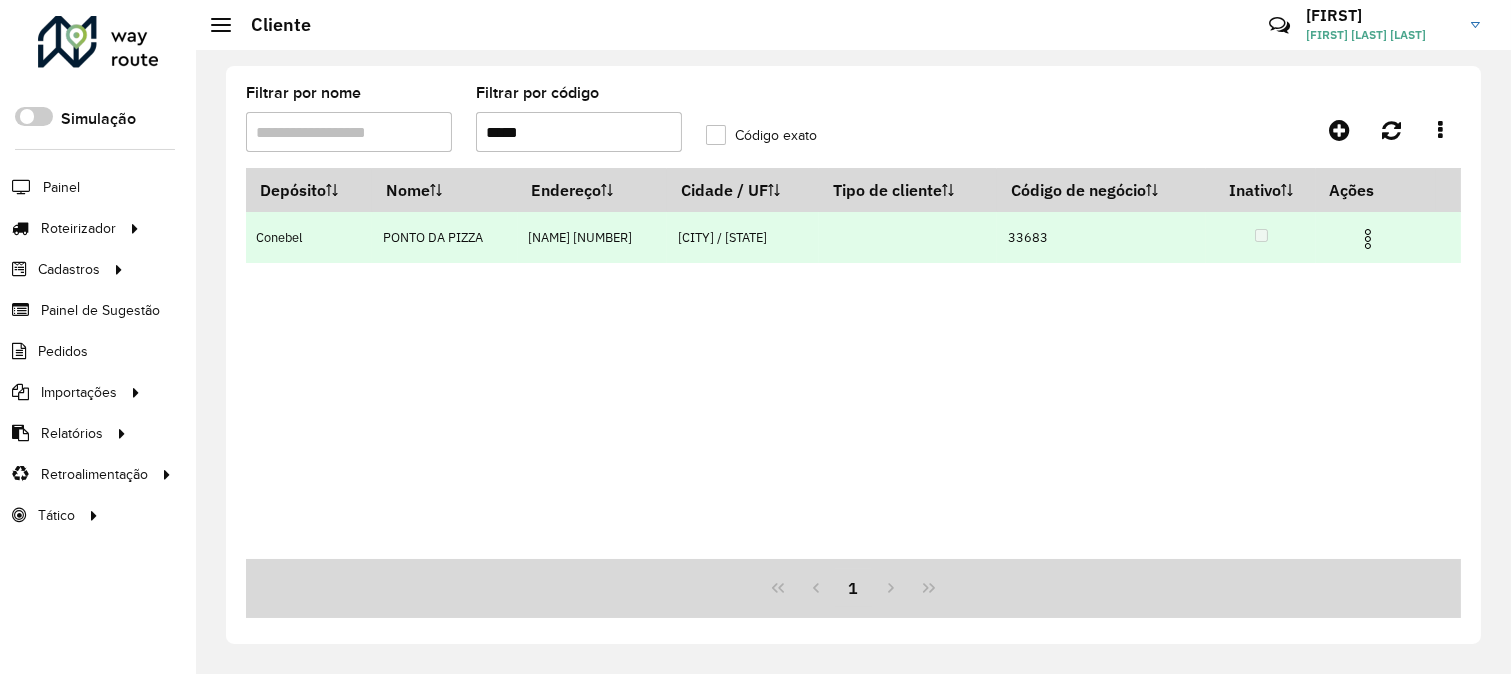 click at bounding box center [1368, 239] 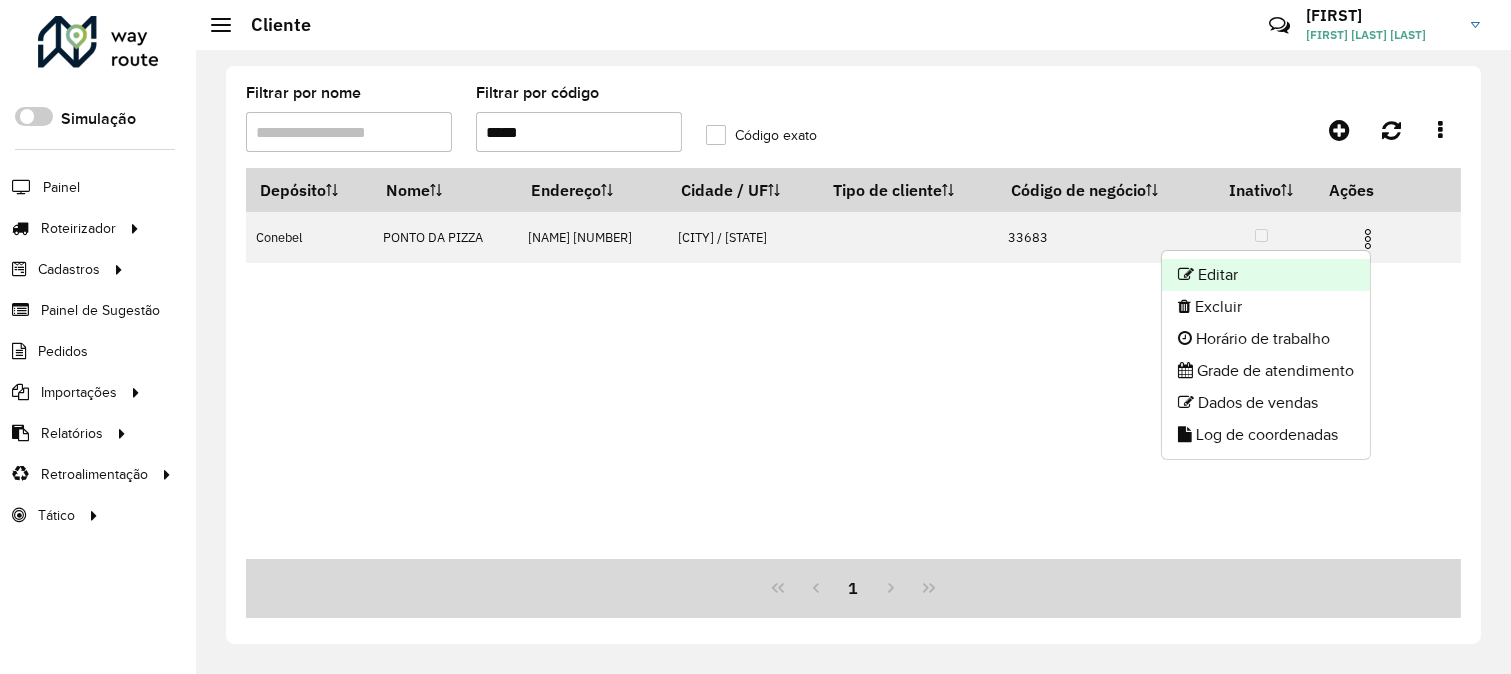 click on "Editar" 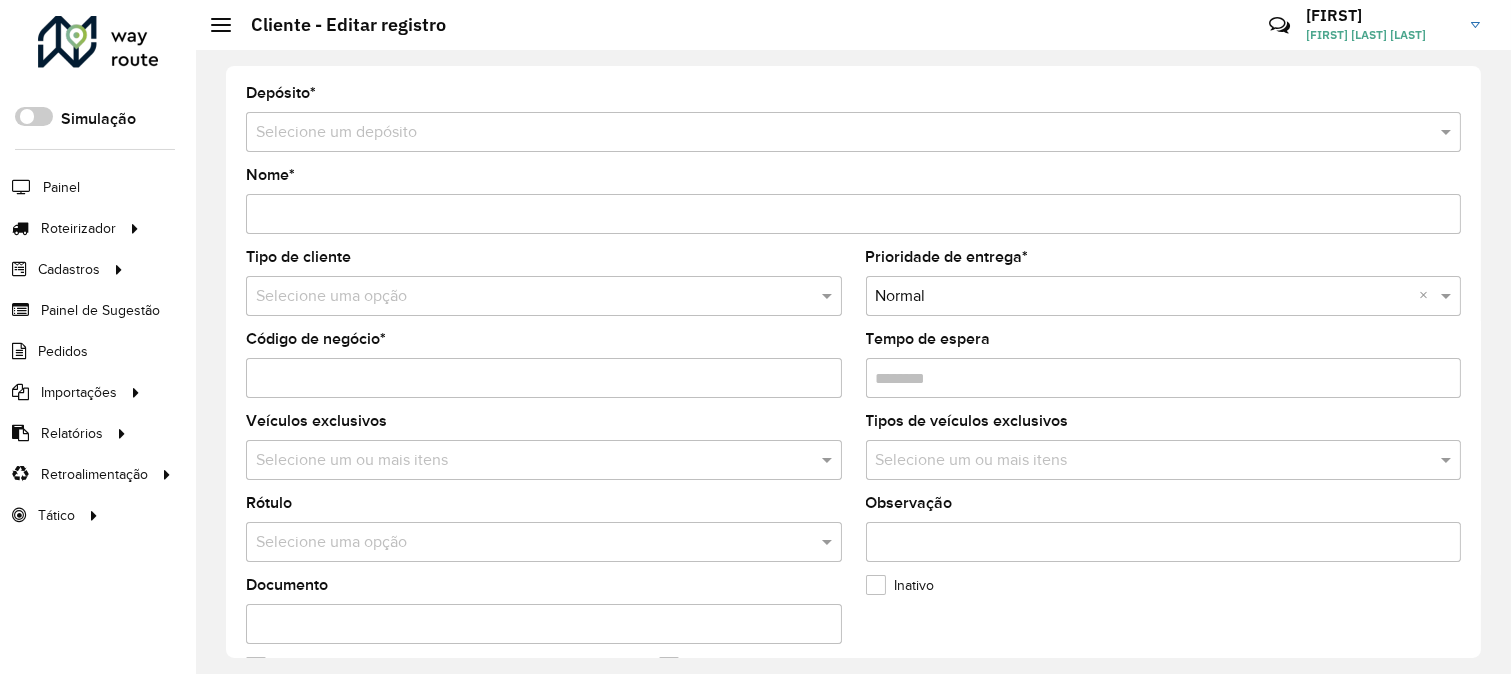 type on "**********" 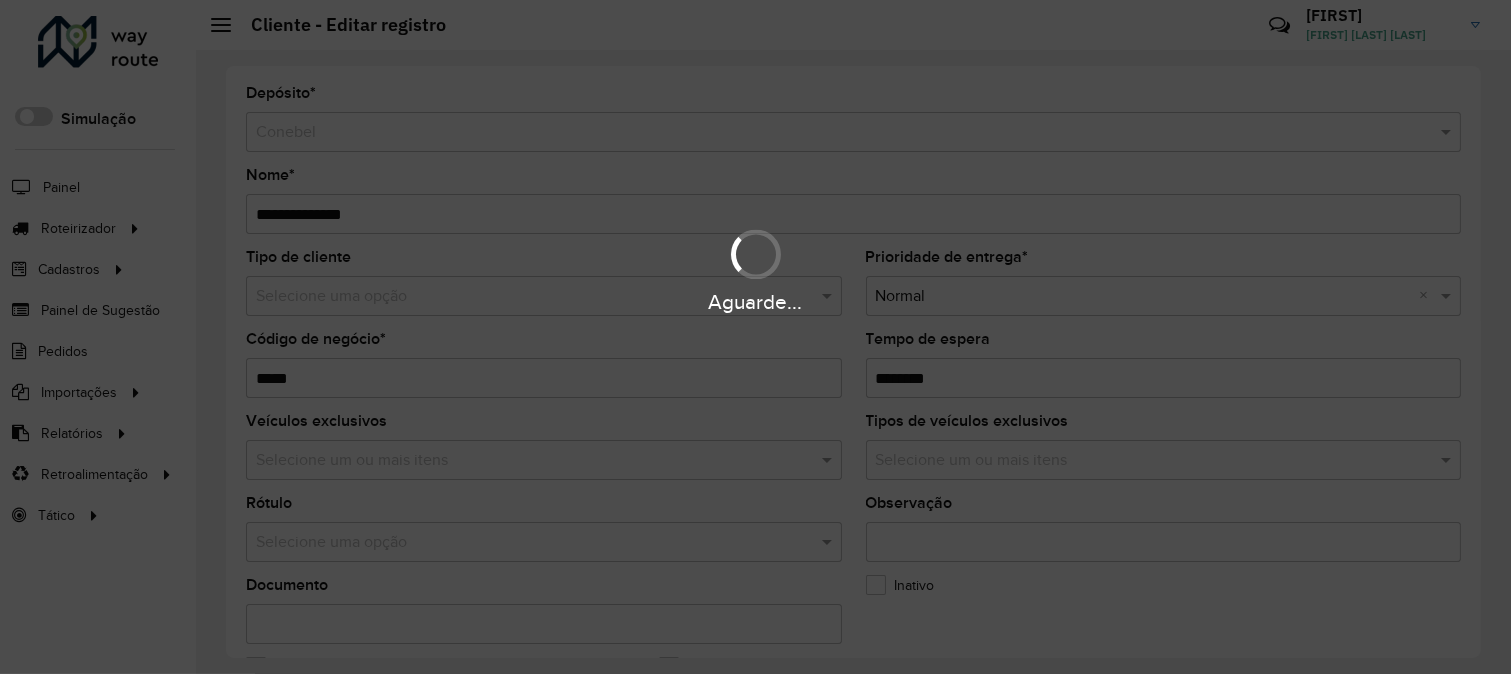 click on "Aguarde..." at bounding box center (755, 337) 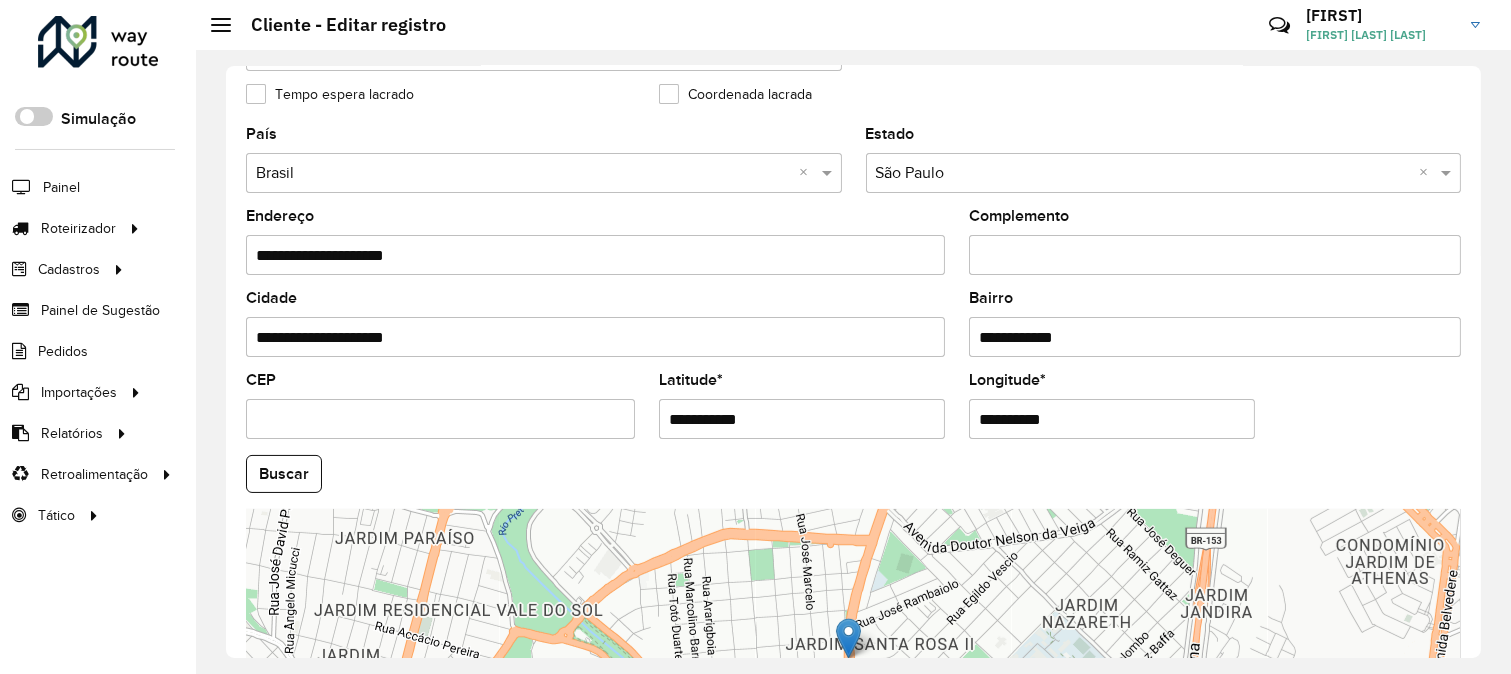 scroll, scrollTop: 781, scrollLeft: 0, axis: vertical 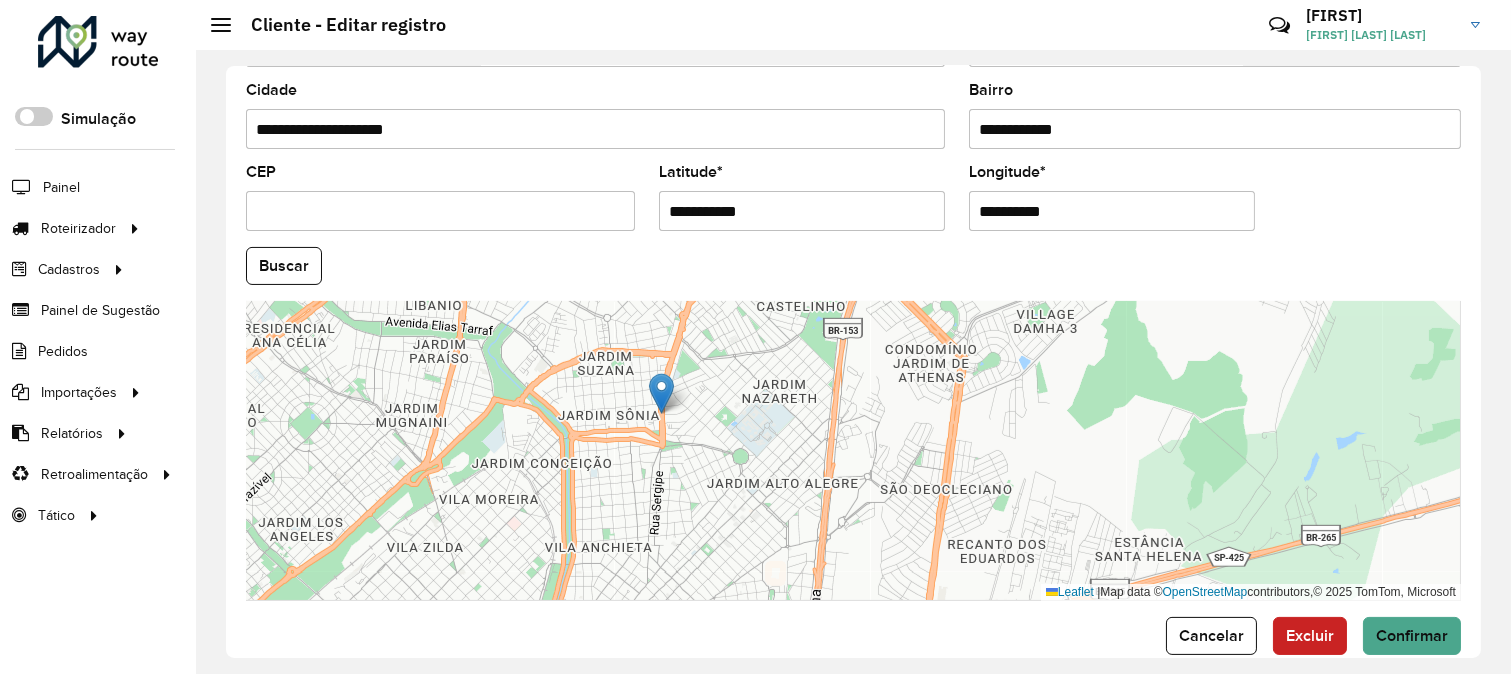 click on "**********" 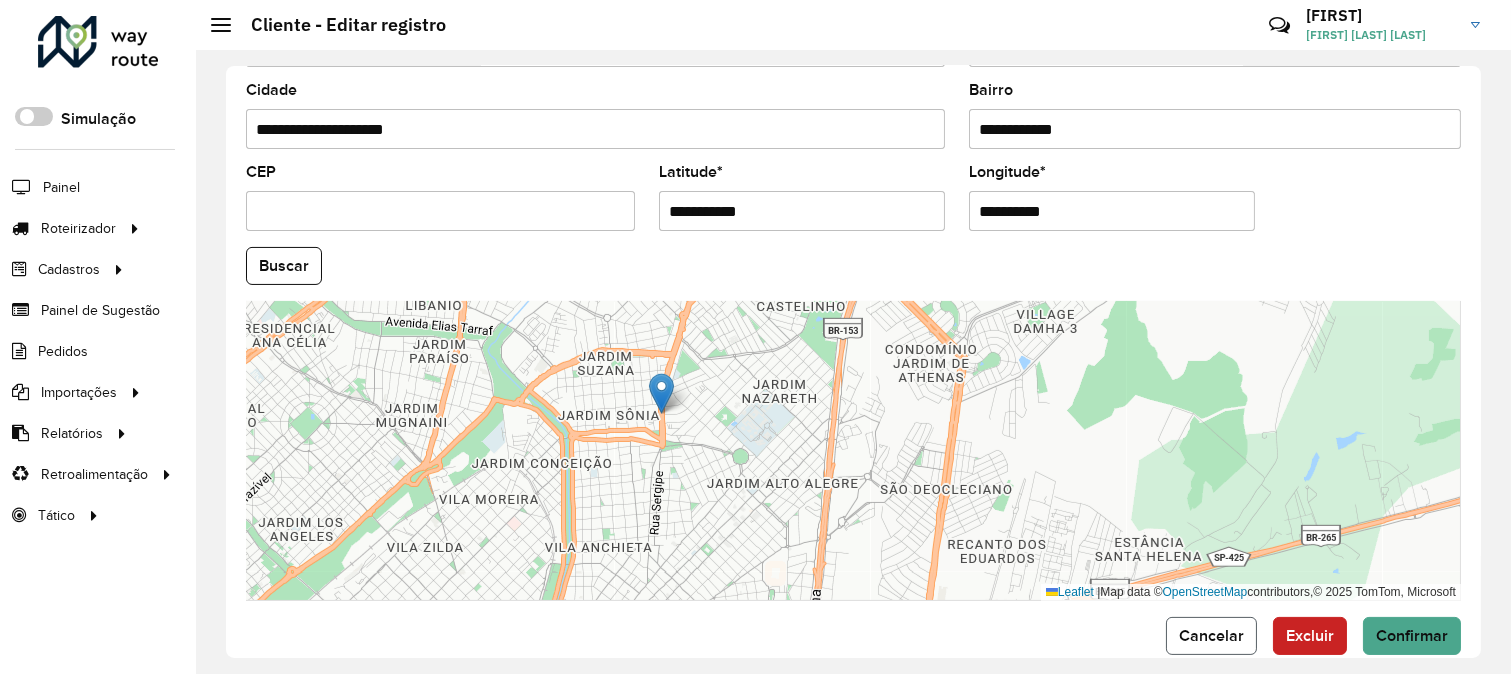 click on "Cancelar" 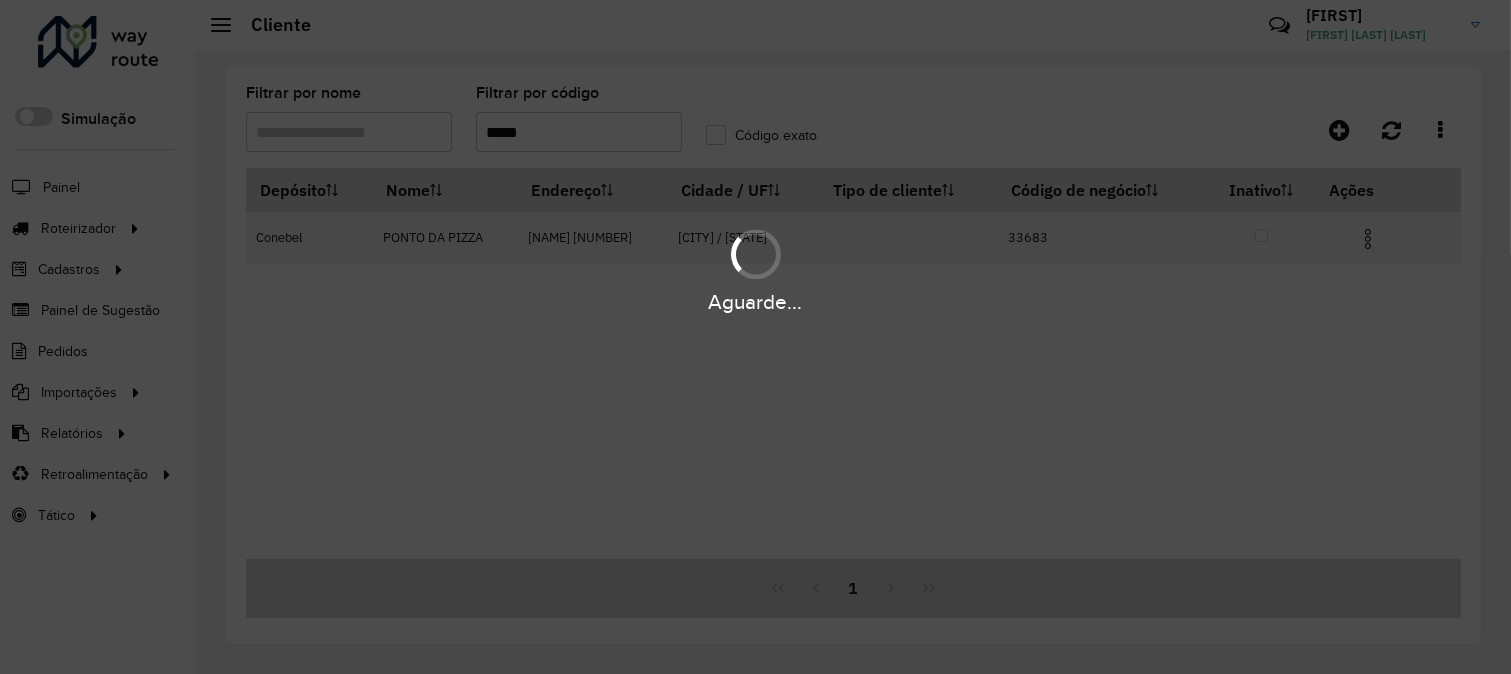 click on "Aguarde..." at bounding box center (755, 337) 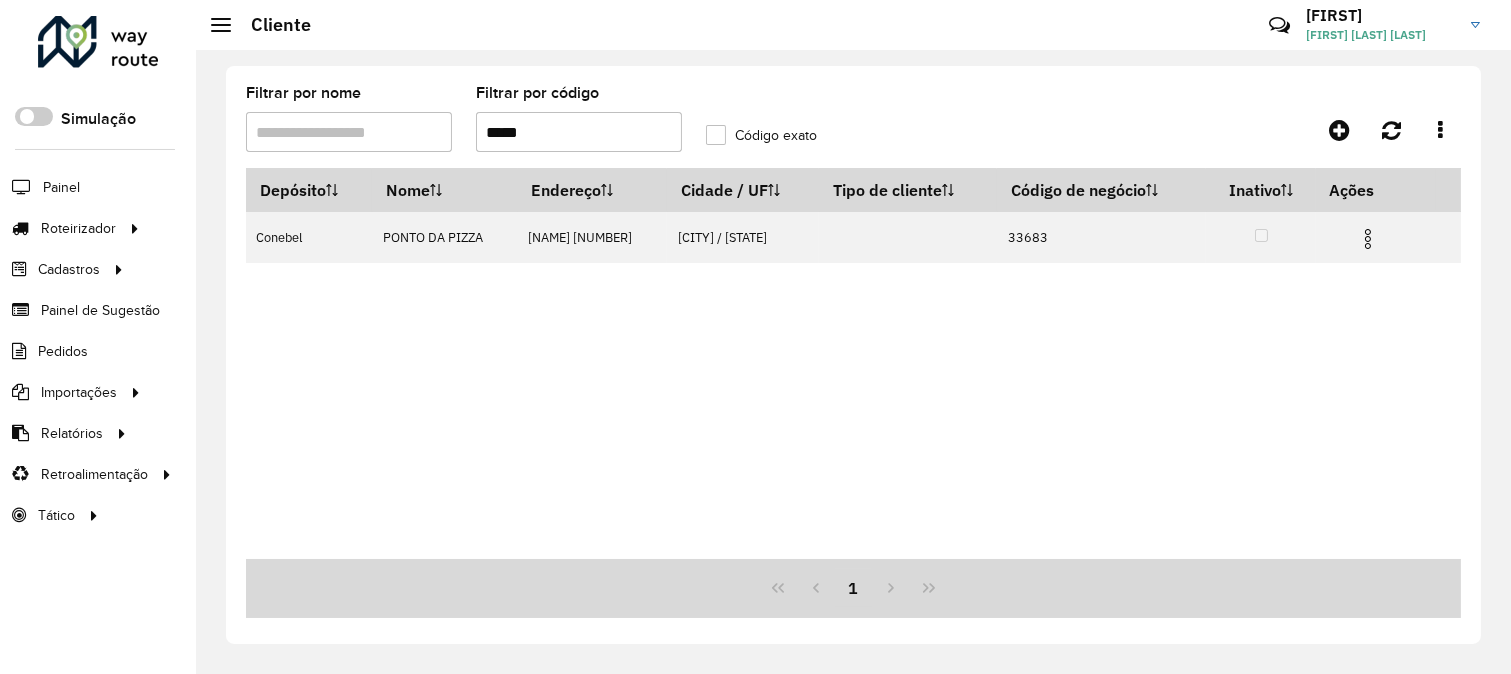 click on "*****" at bounding box center (579, 132) 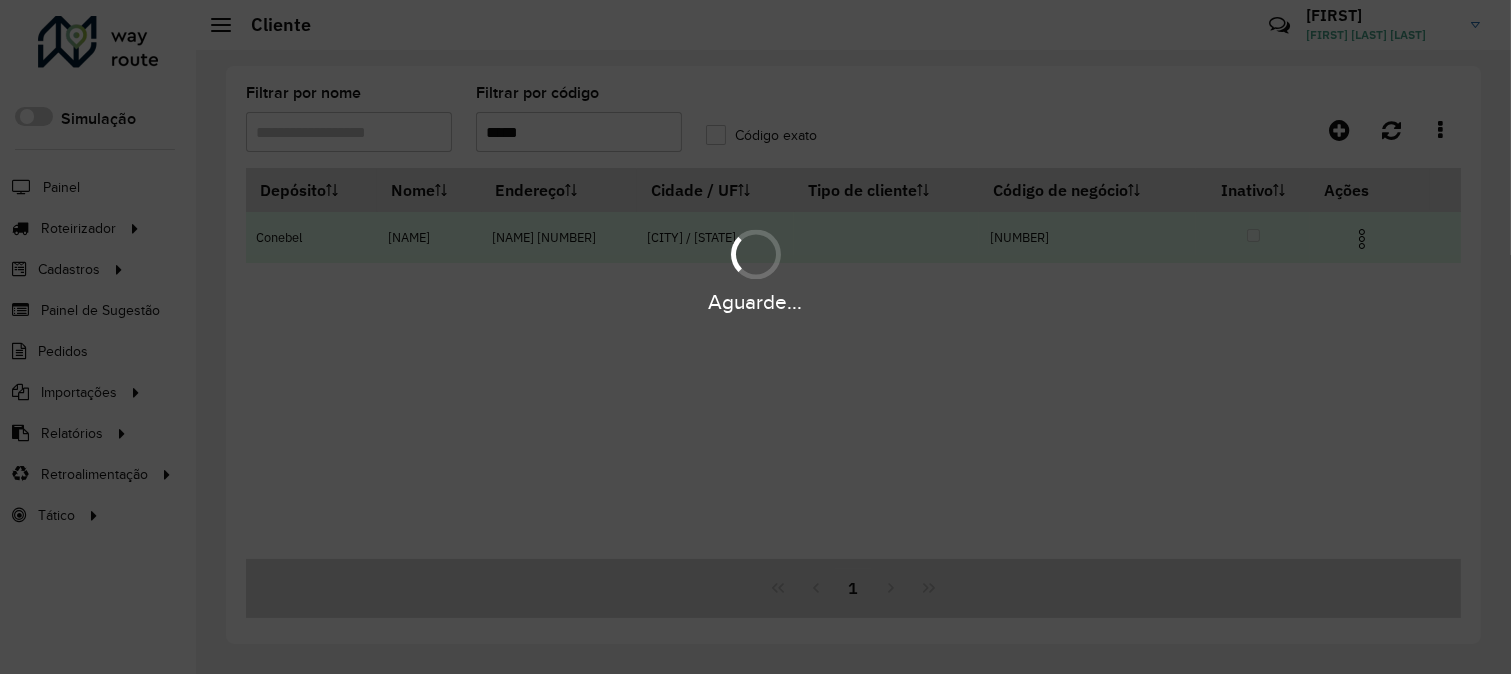 type on "*****" 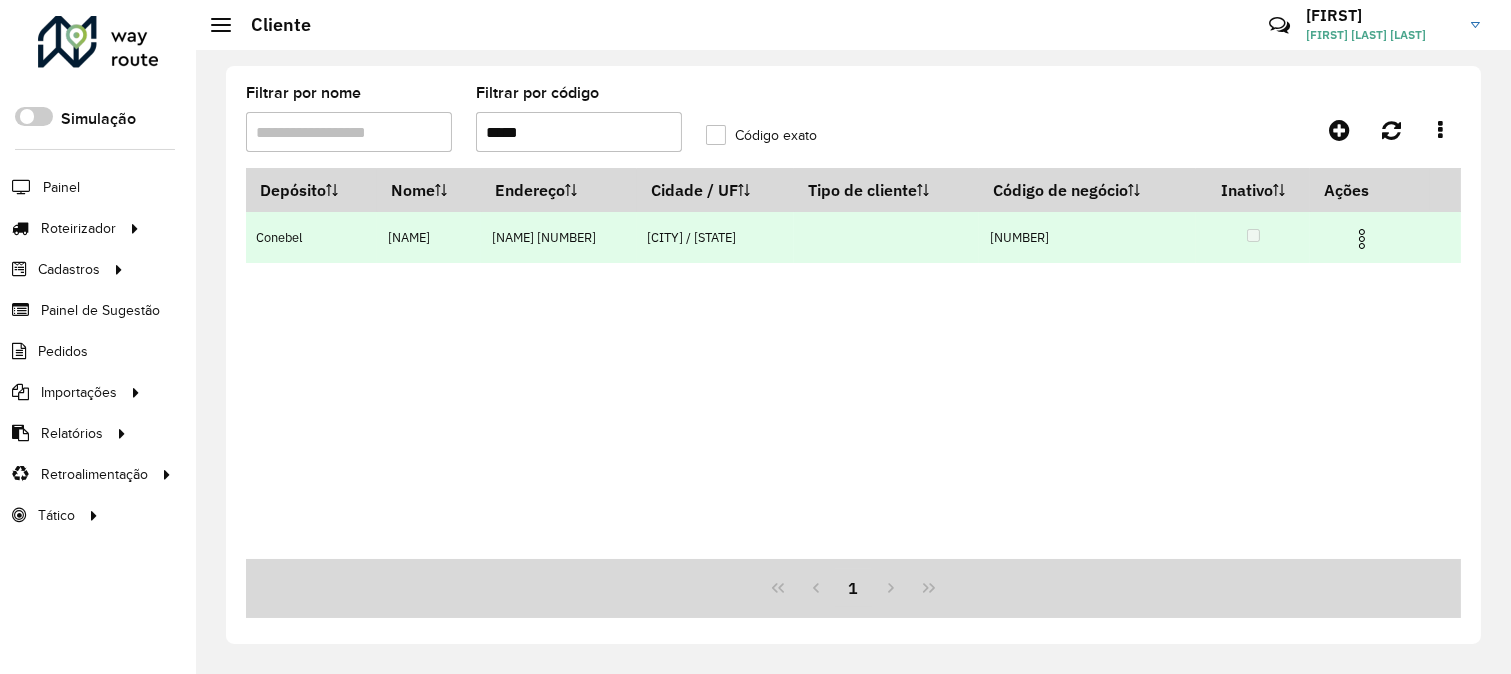 click at bounding box center [1362, 239] 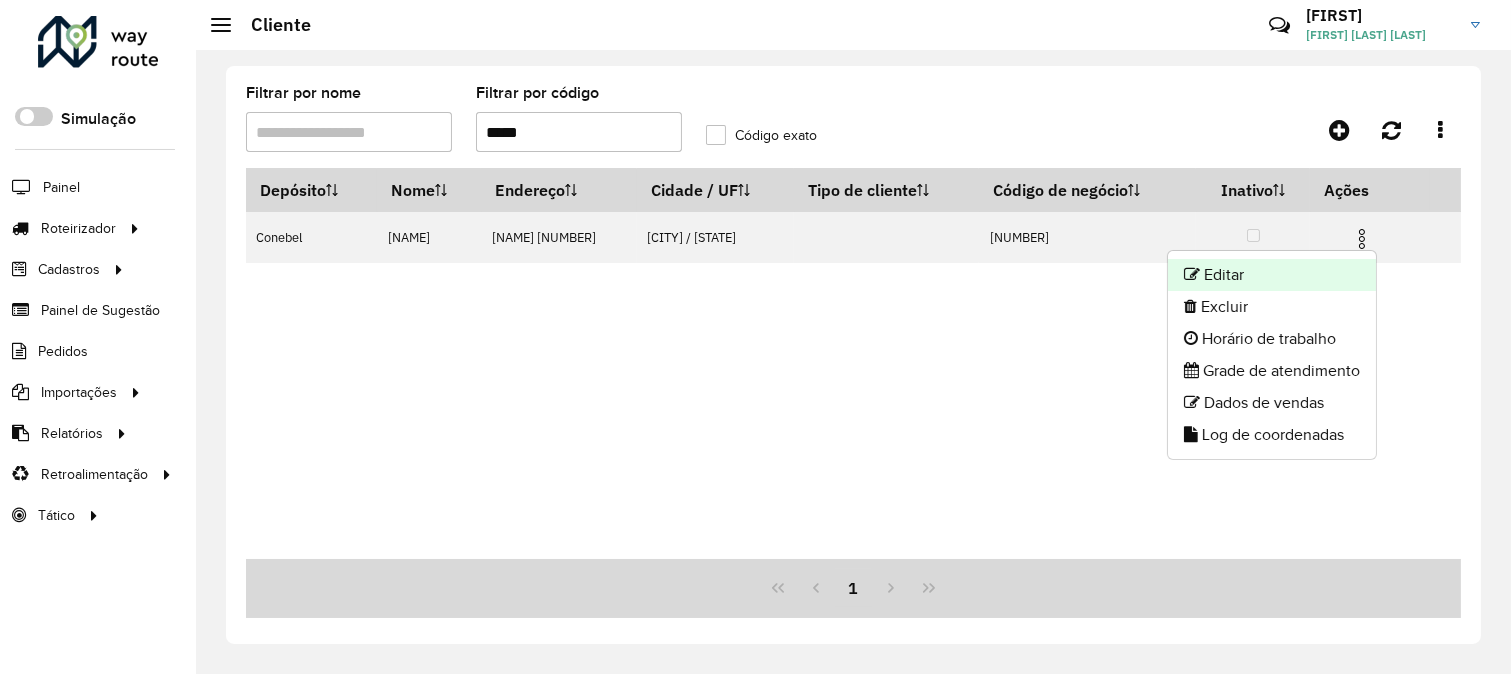 drag, startPoint x: 1325, startPoint y: 296, endPoint x: 1331, endPoint y: 268, distance: 28.635643 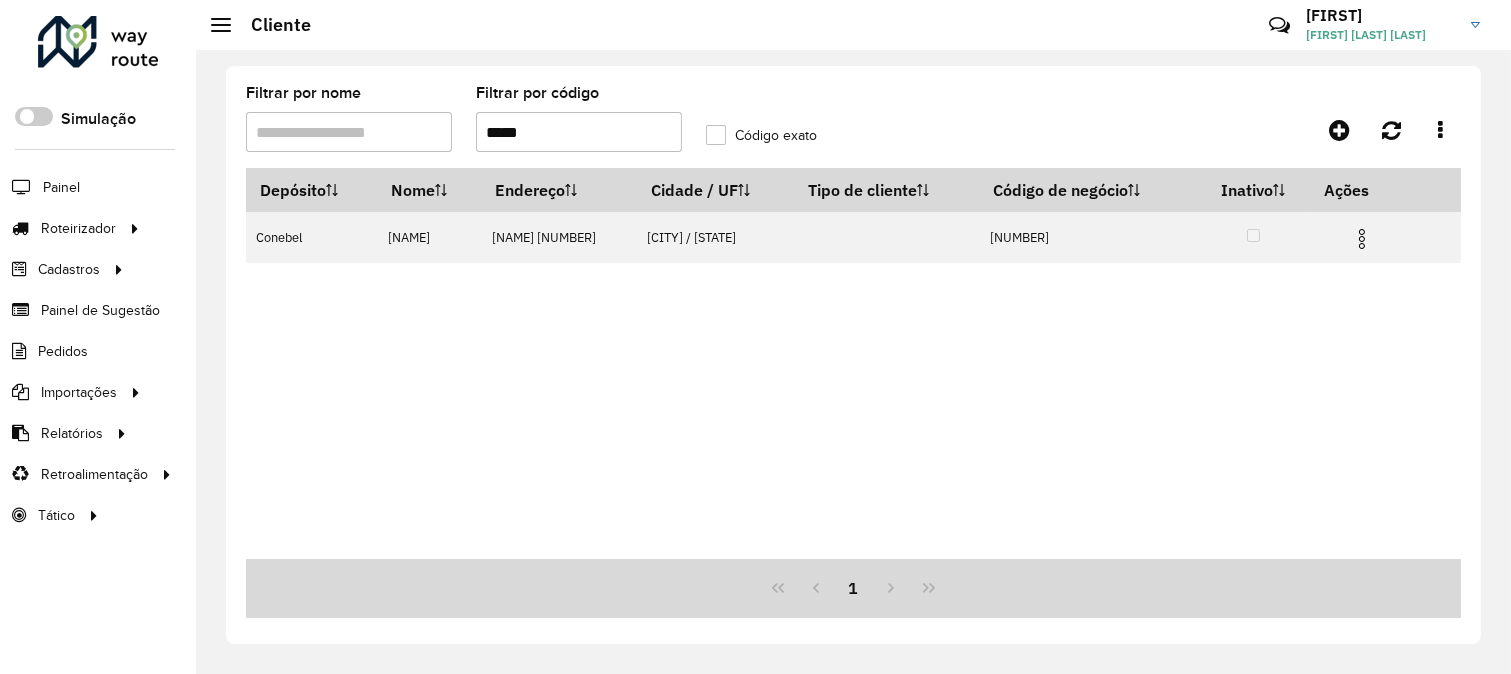 click on "Depósito   Nome   Endereço   Cidade / UF   Tipo de cliente   Código de negócio   Inativo   Ações   Conebel   LOPES HAMBURGUERIA   SYLVIO DELLA ROVERE 537  SAO JOSE DO RIO PRETO / SP      70261" at bounding box center [853, 363] 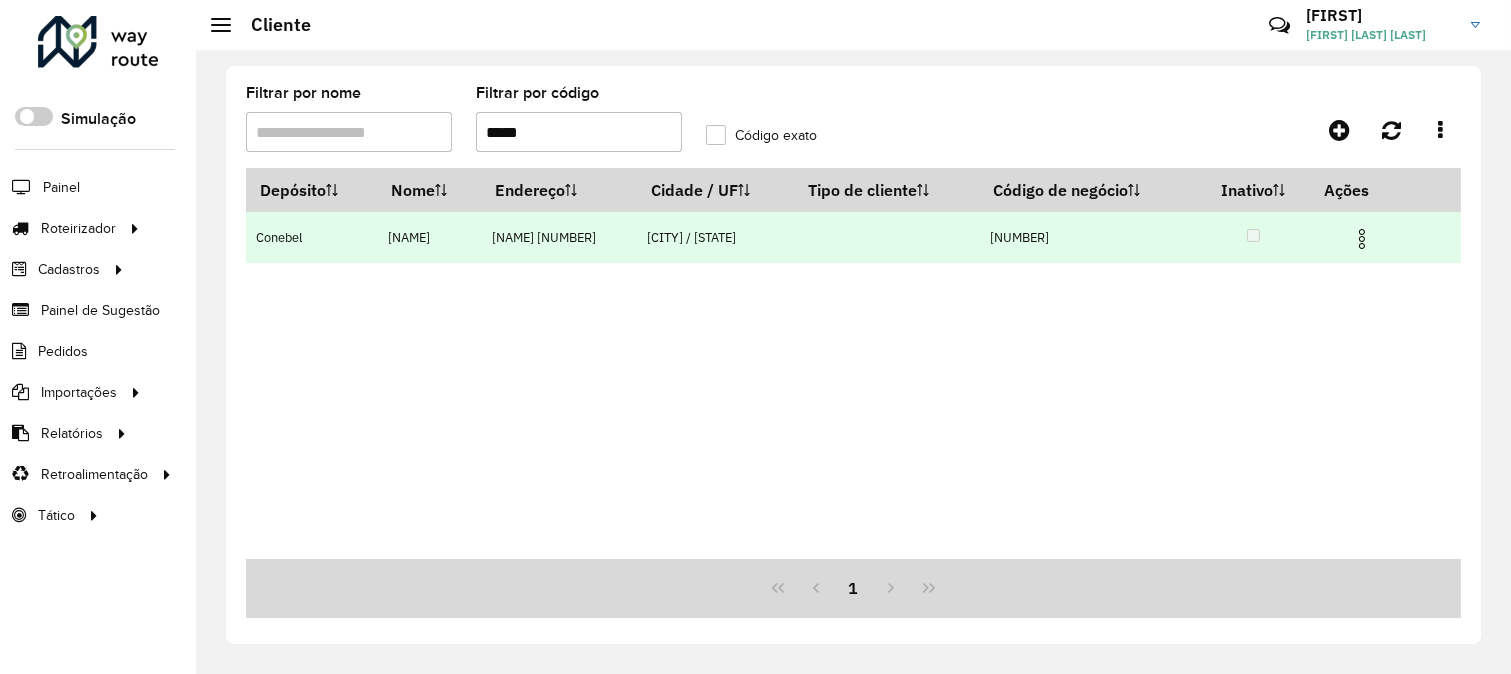 click at bounding box center (1371, 237) 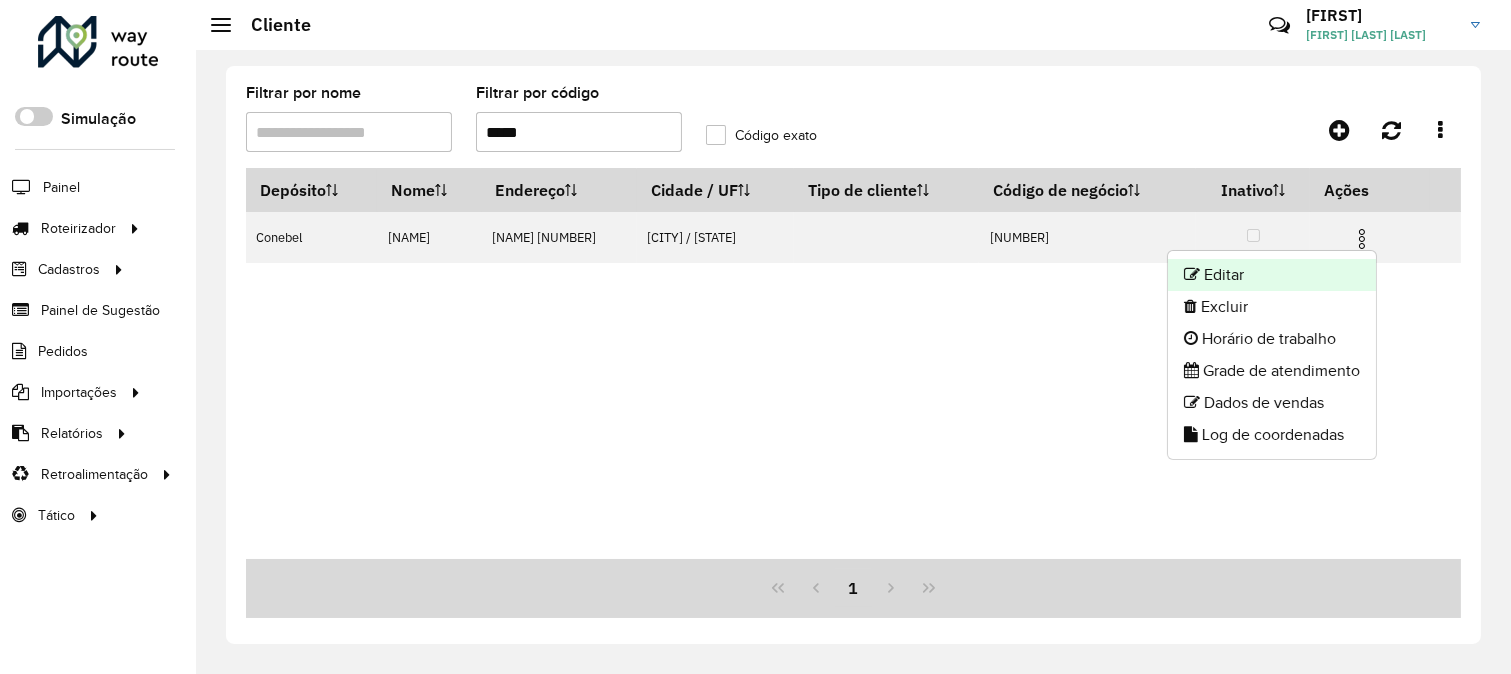 click on "Editar" 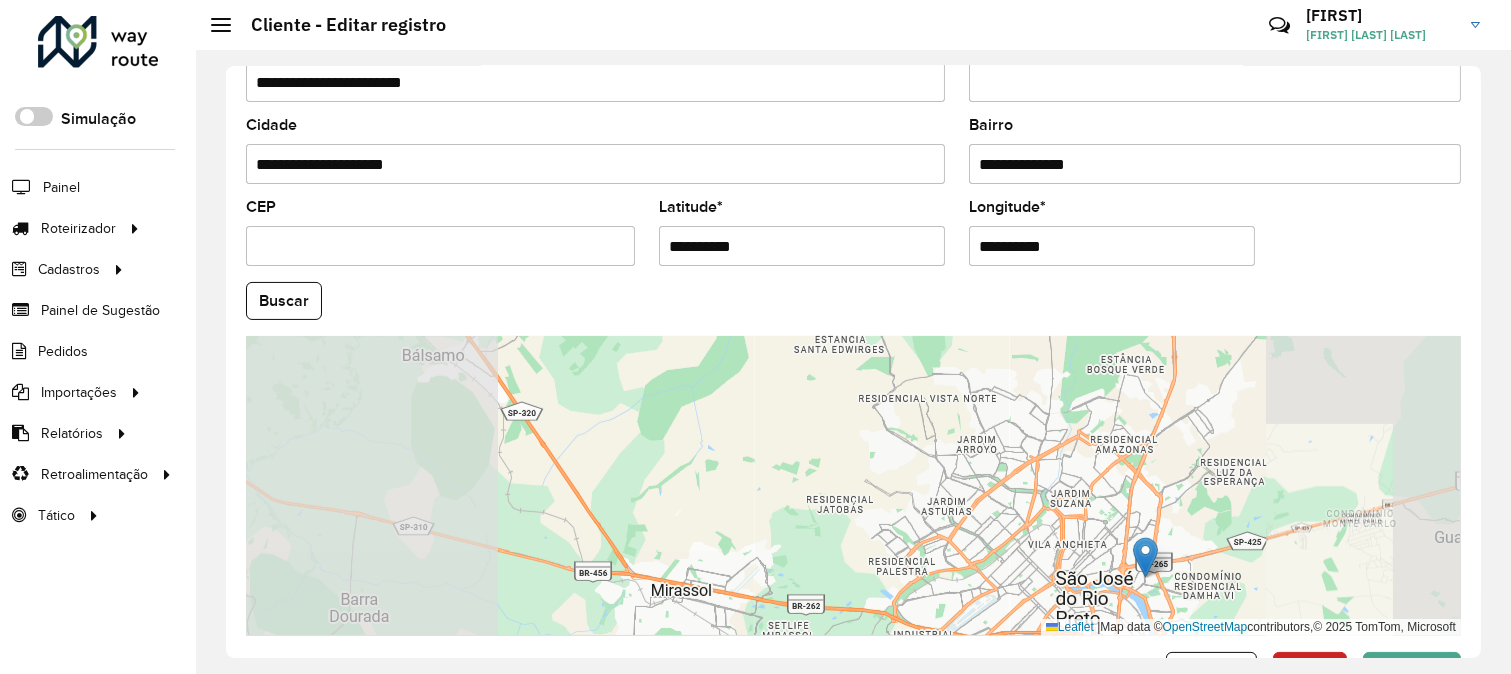 scroll, scrollTop: 817, scrollLeft: 0, axis: vertical 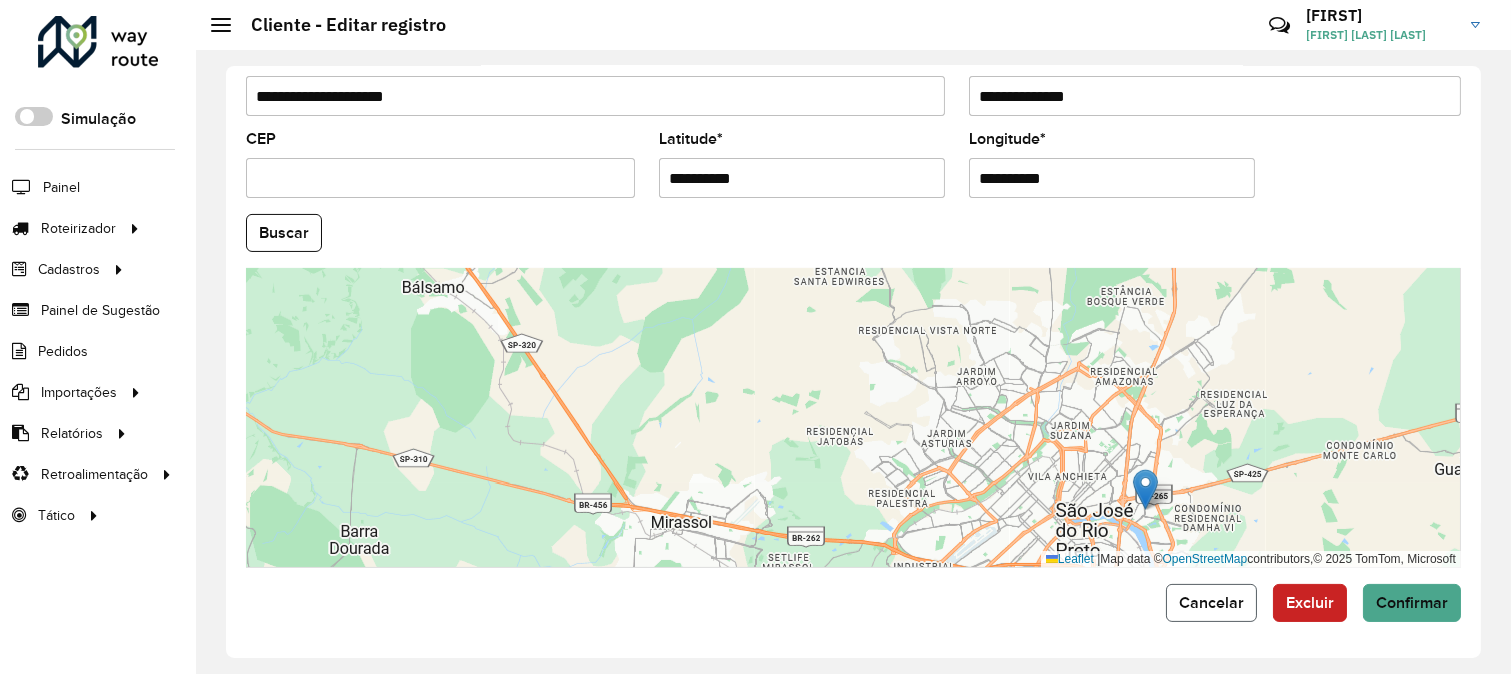 click on "Cancelar" 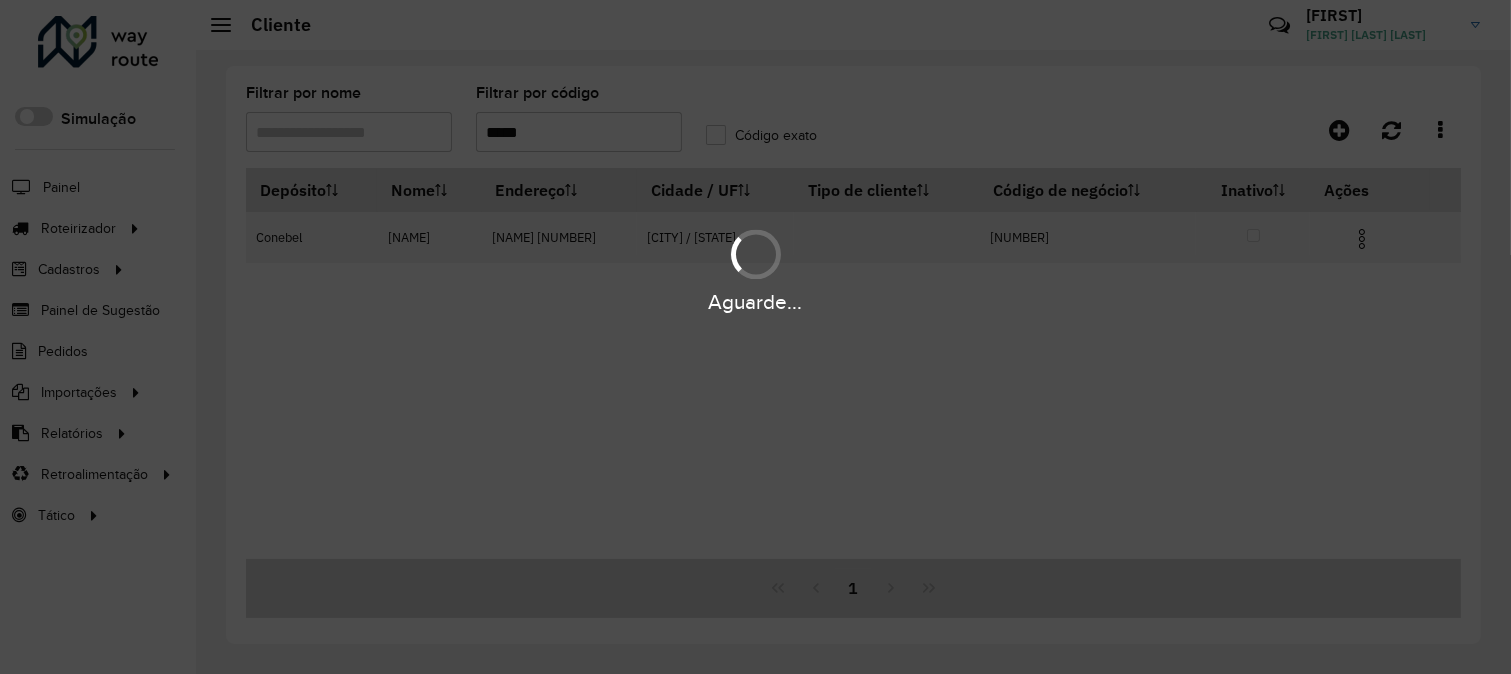 click on "Aguarde..." at bounding box center [755, 337] 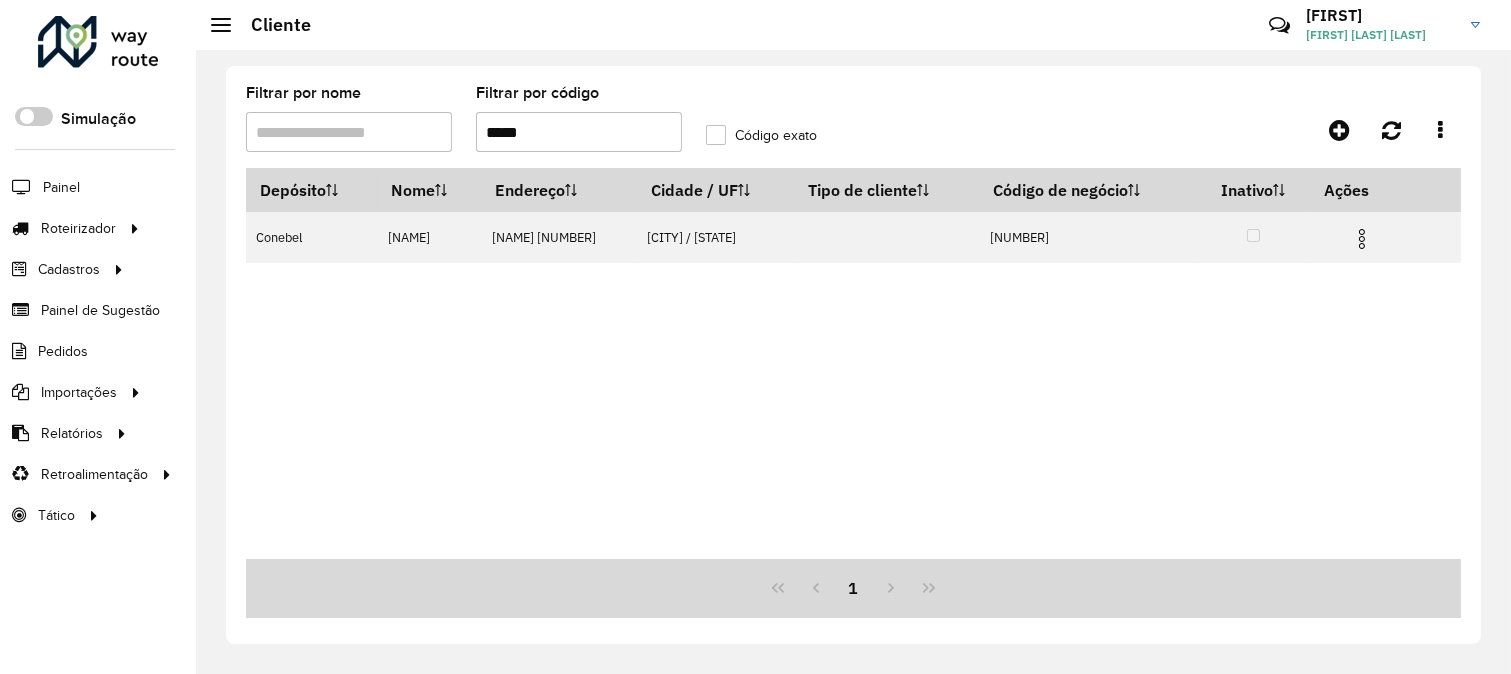 click on "*****" at bounding box center (579, 132) 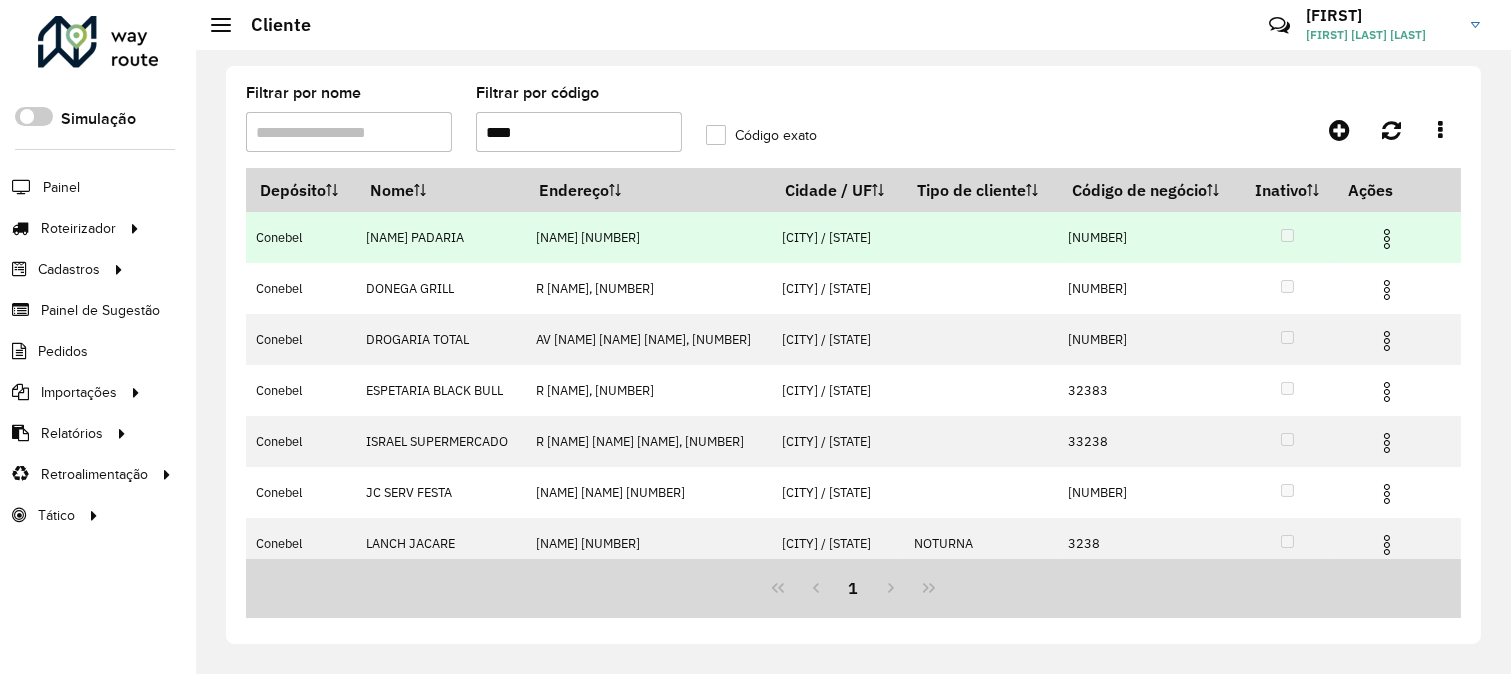 type on "****" 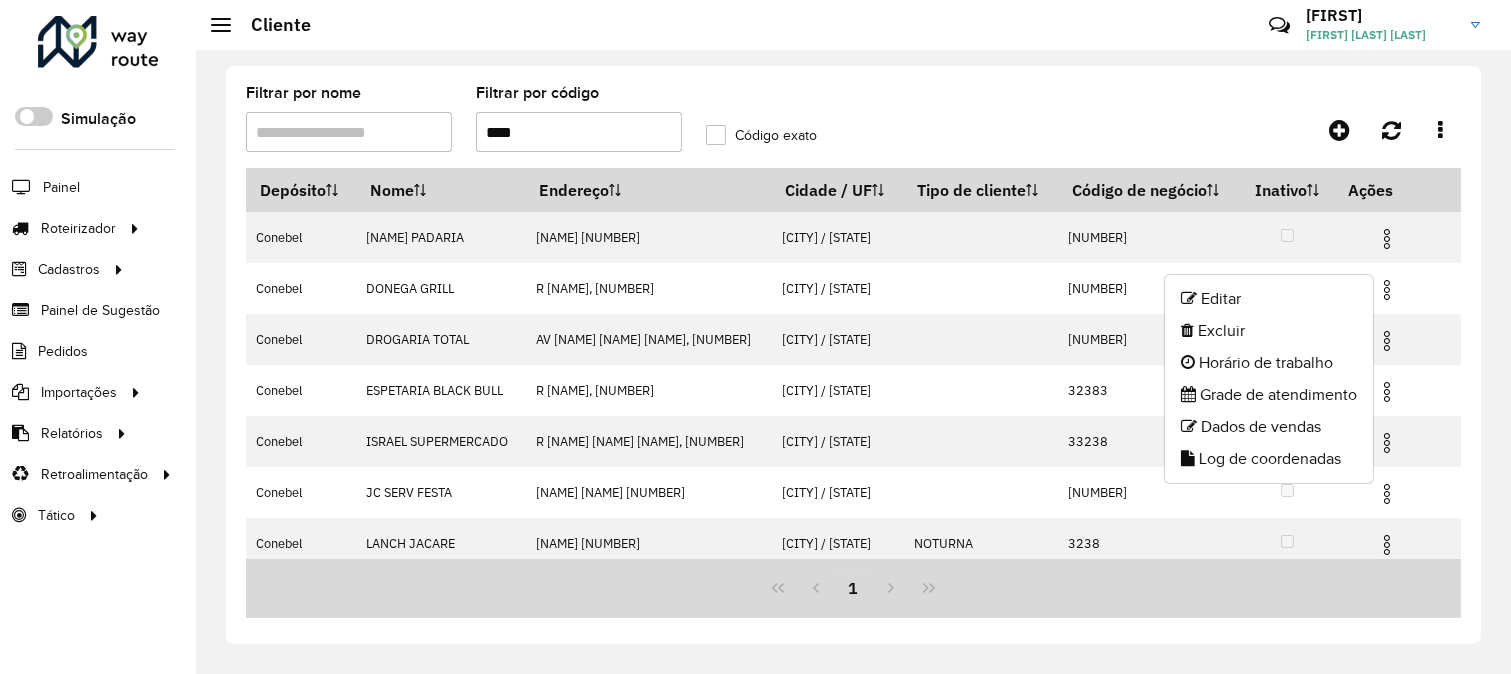click on "Filtrar por nome   Filtrar por código  ****  Código exato   Depósito   Nome   Endereço   Cidade / UF   Tipo de cliente   Código de negócio   Inativo   Ações   Conebel   COWBOY PADARIA   JOSE LUCAS TEIXEIRA 959  GUAPIACU / SP      83238   Conebel   DONEGA GRILL  R   CLARA SALLES, 25  SALES / SP      32387   Conebel   DROGARIA TOTAL  AV  PHILADELPHO MANOEL GOUVEIA NET, 1965  SAO JOSE DO RIO PRETO / SP      32385   Conebel   ESPETARIA BLACK BULL  R   CEL JONAS GONCALVES GONZAGA, 854  IBIRA / SP      32383   Conebel   ISRAEL SUPERMERCADO  R   DOUTOR MARIO VALADAO FURQUIM, 431  SAO JOSE DO RIO PRETO / SP      33238   Conebel   JC SERV FESTA   DOUTOR SOLON DA SILVA VARGINHA 504  SAO JOSE DO RIO PRETO / SP      32381   Conebel   LANCH JACARE   AMERICO AVELAR 111  SAO JOSE DO RIO PRETO / SP   NOTURNA   3238   Conebel   MERCEARIA M E A  R   SILVA JARDIM, 1000  SAO JOSE DO RIO PRETO / SP      32382   Conebel   MERCEARIA RETUCI   SIQUEIRA CAMPOS 1217  PALESTINA / SP      32386   Conebel   MINI MERC VAREJO" 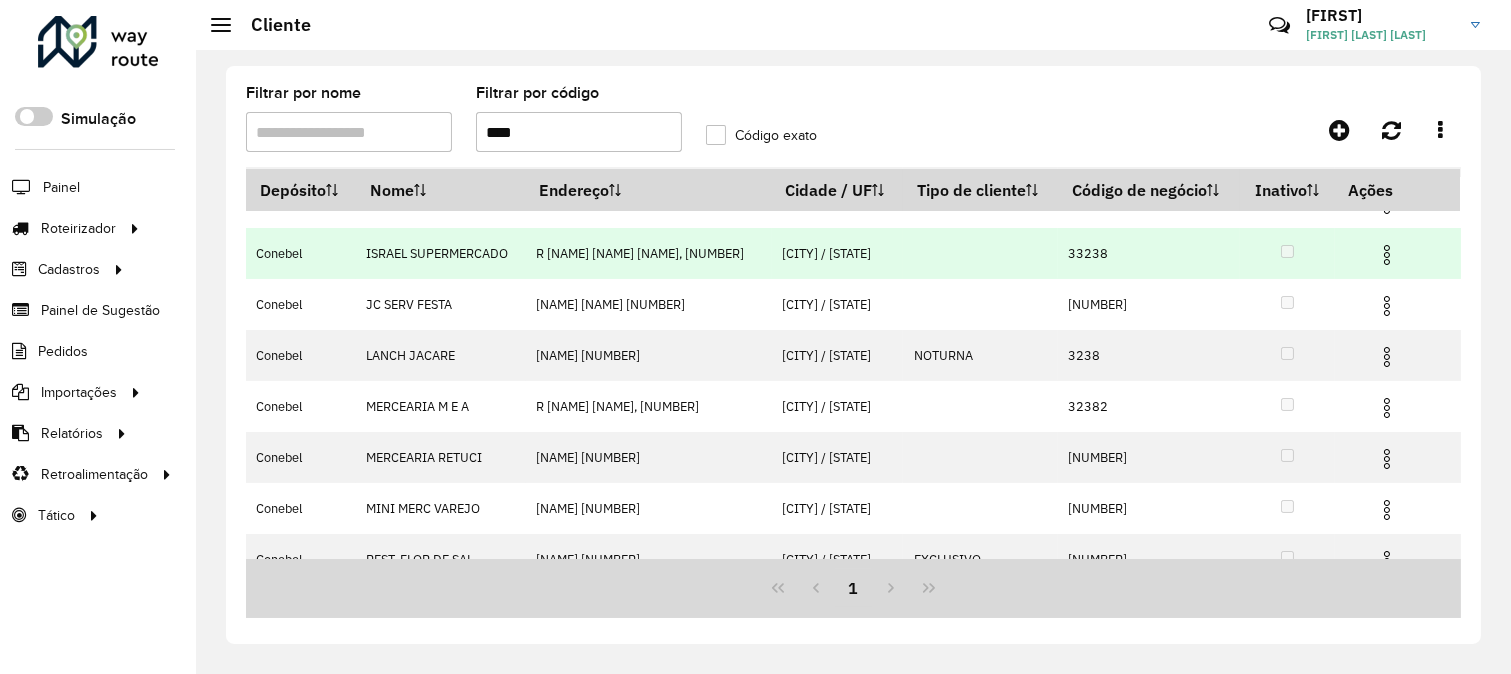 scroll, scrollTop: 222, scrollLeft: 0, axis: vertical 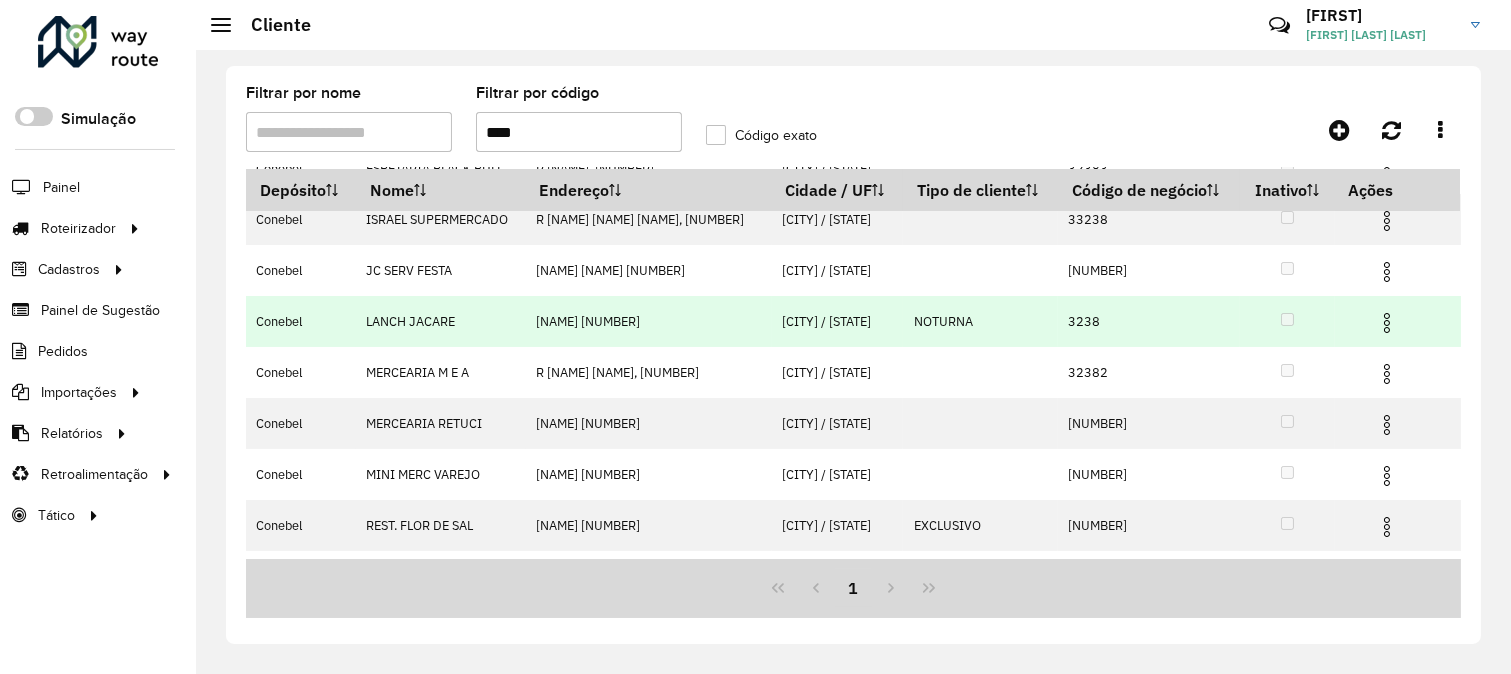 click at bounding box center [1387, 323] 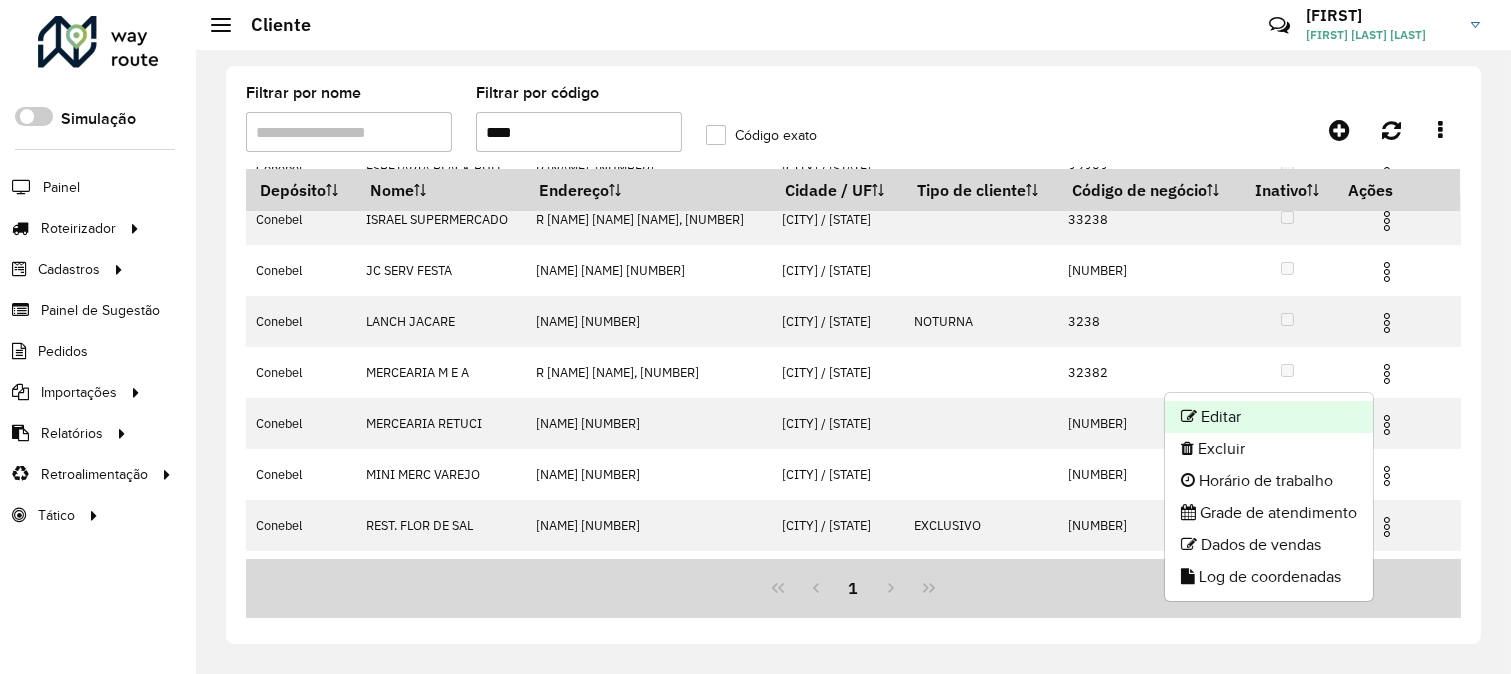 click on "Editar" 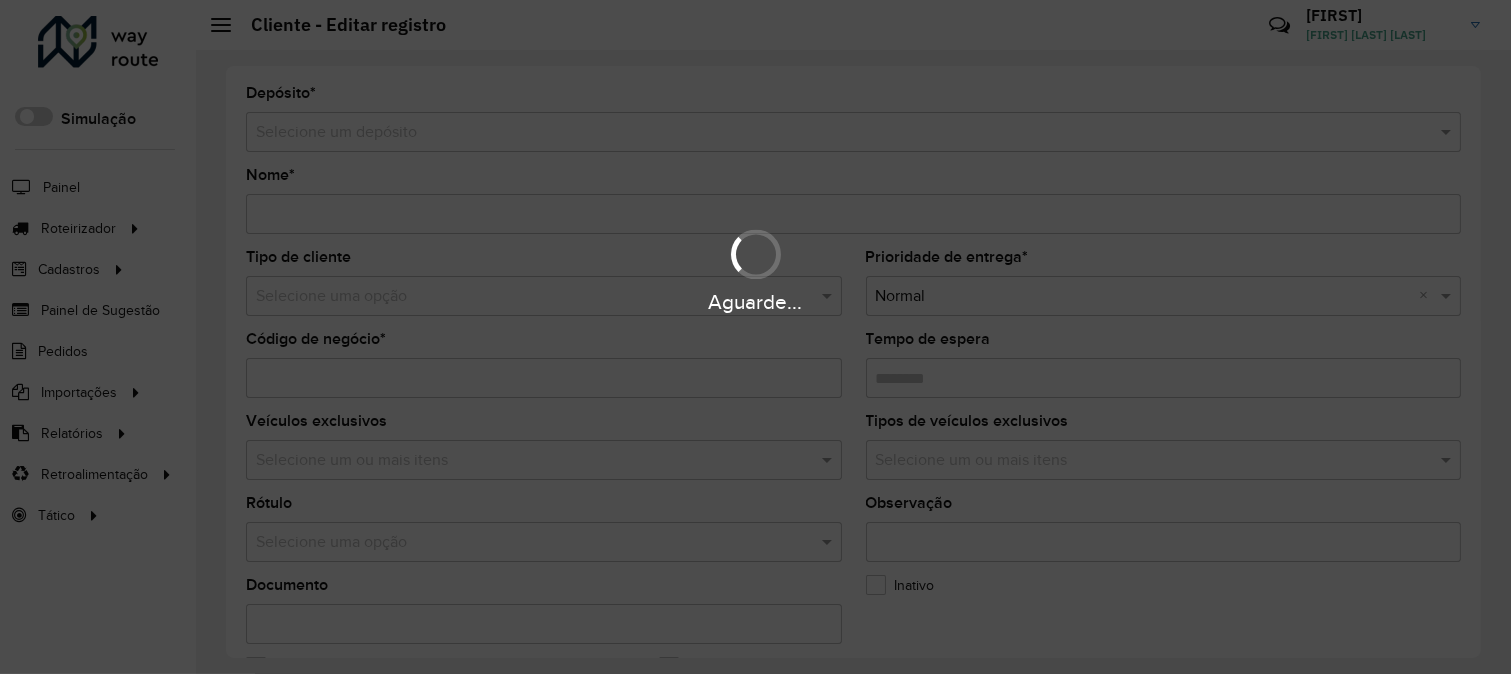 type on "**********" 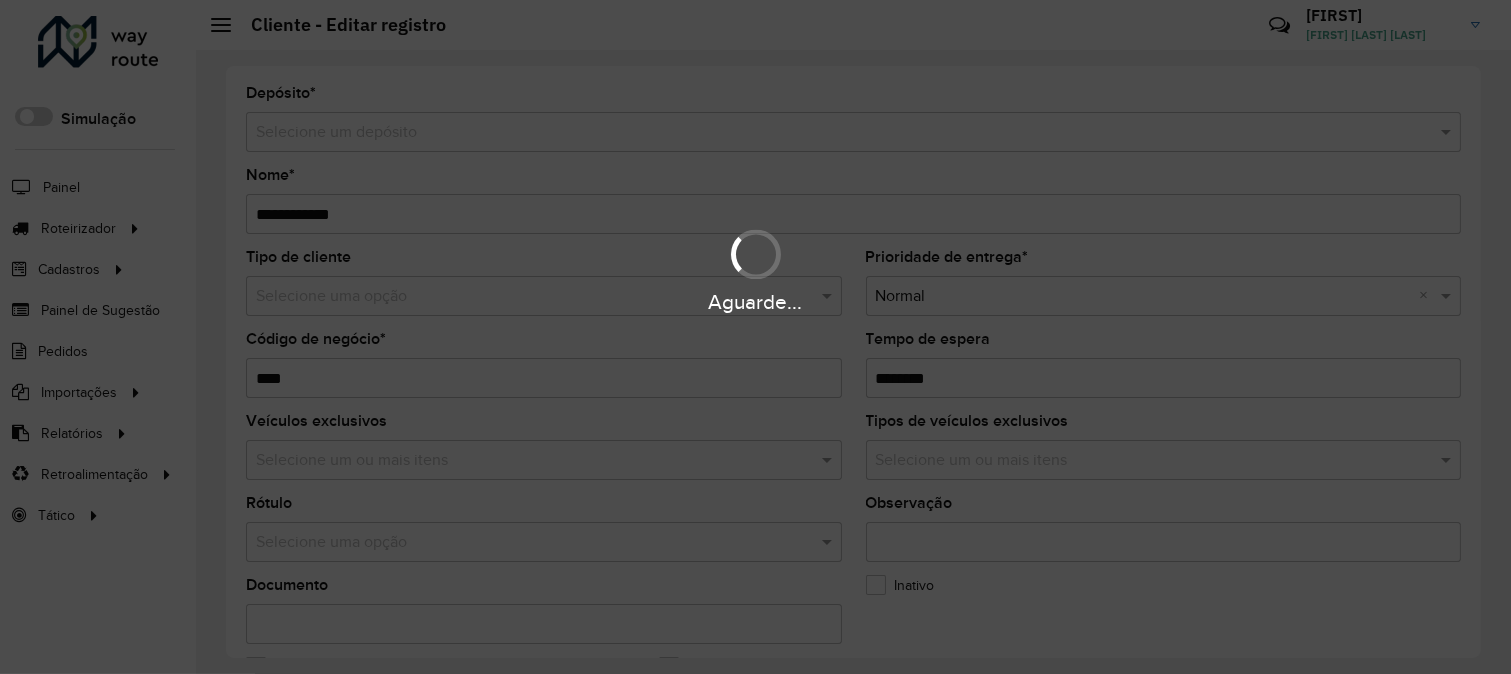 type on "**********" 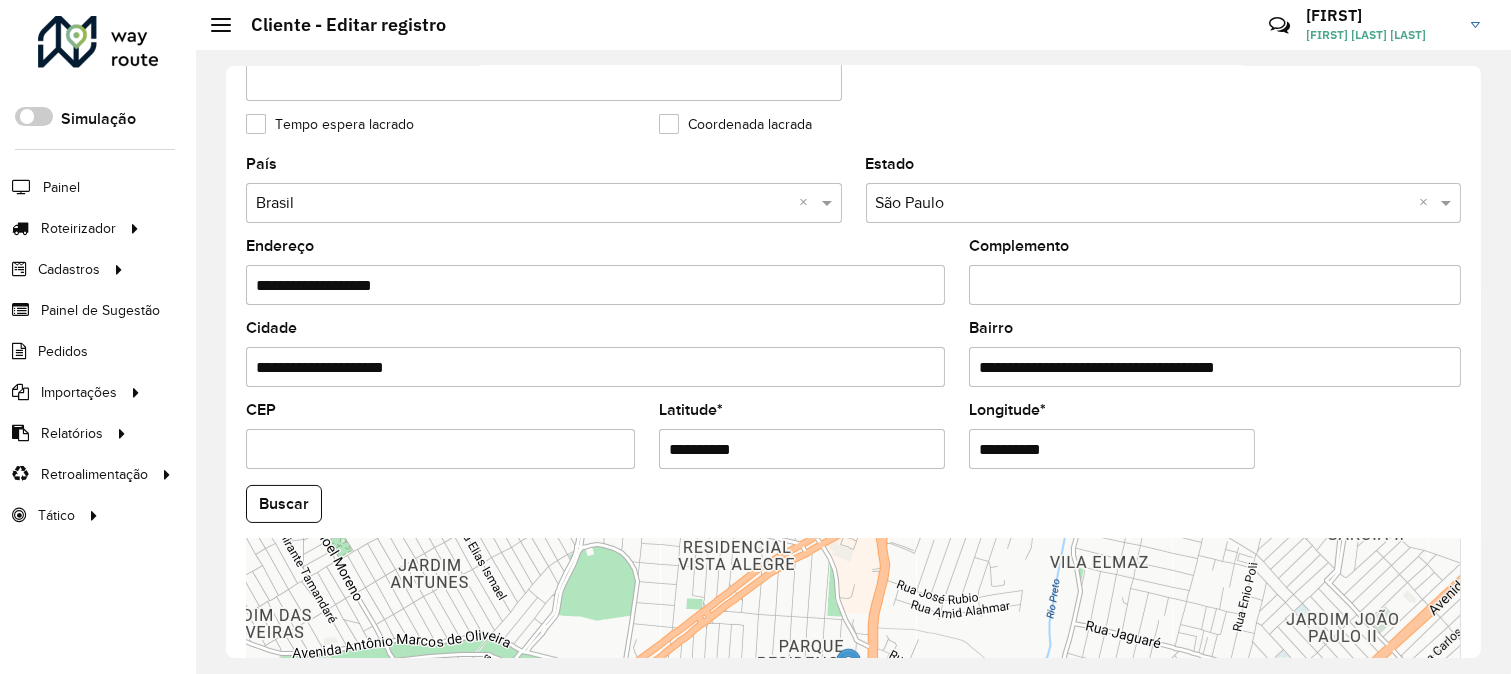 scroll, scrollTop: 712, scrollLeft: 0, axis: vertical 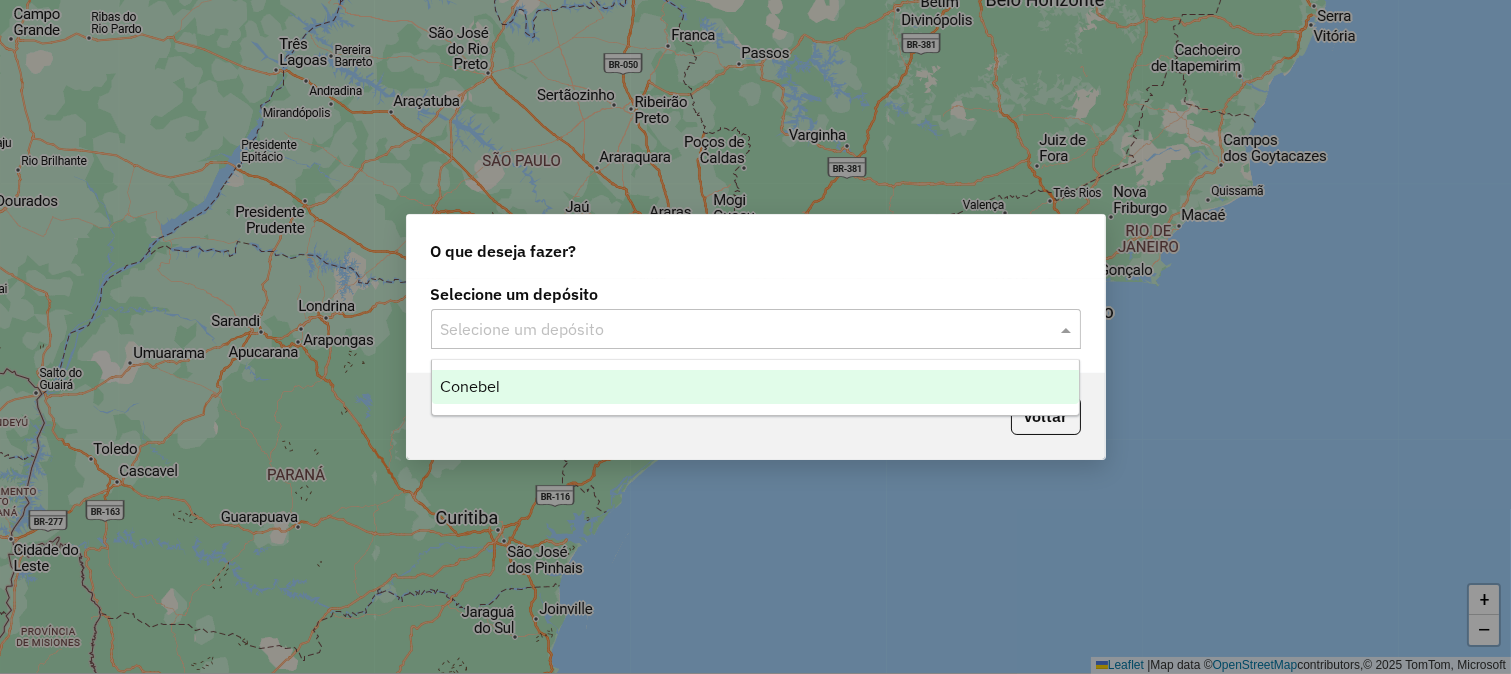click 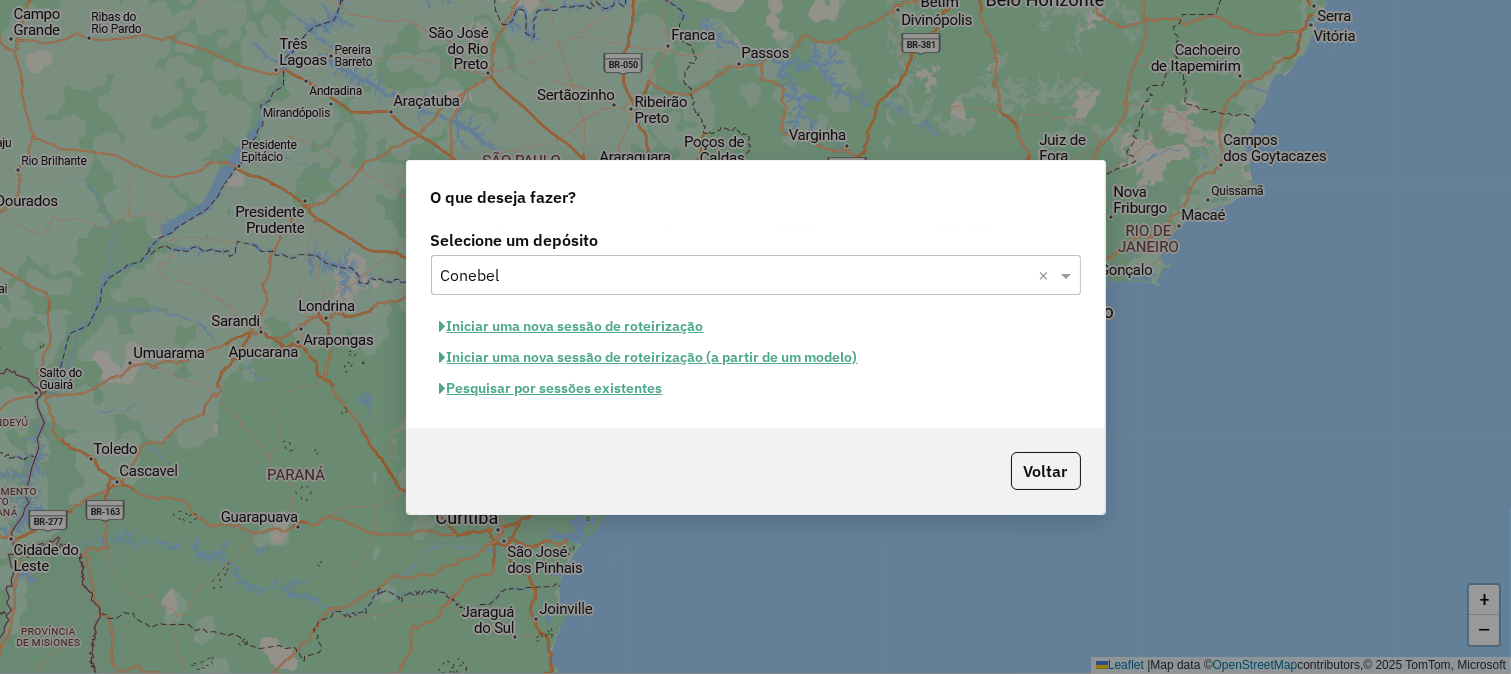 click on "Iniciar uma nova sessão de roteirização" 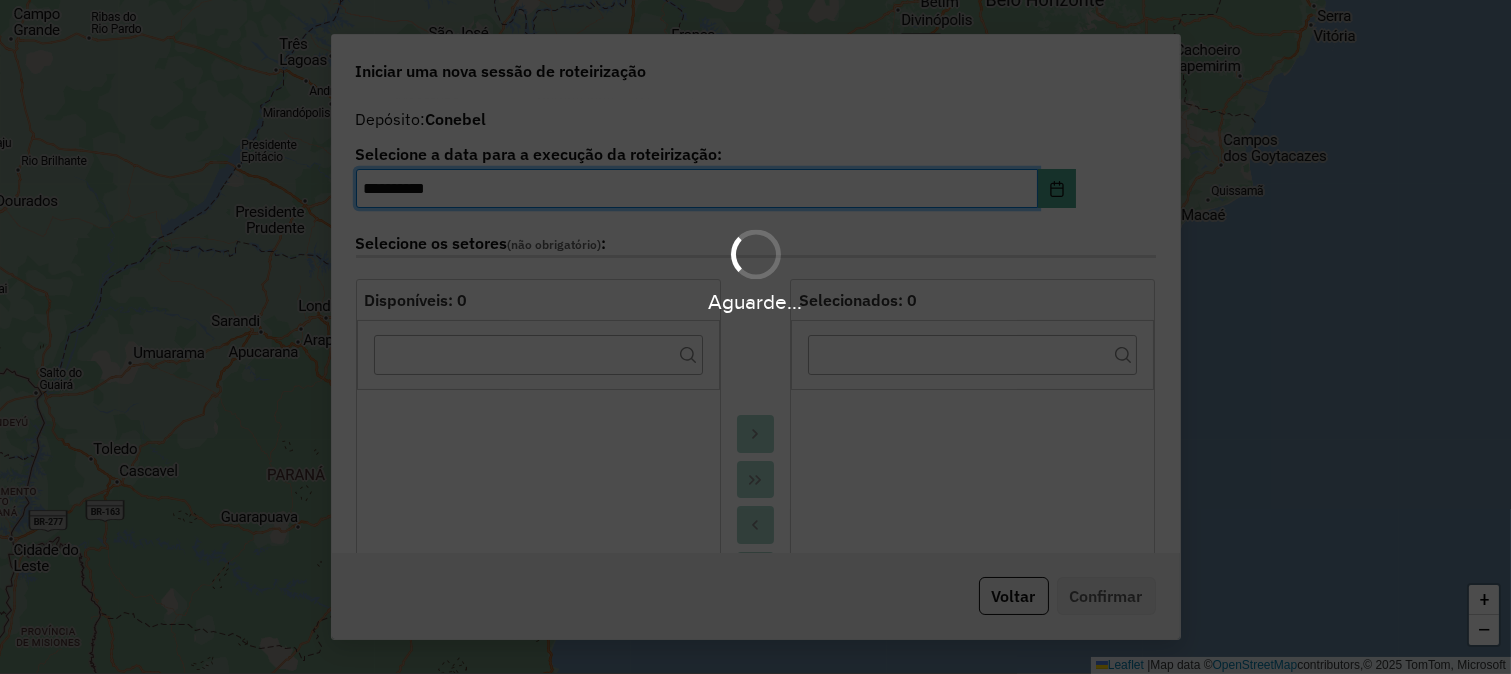 click on "**********" at bounding box center (755, 337) 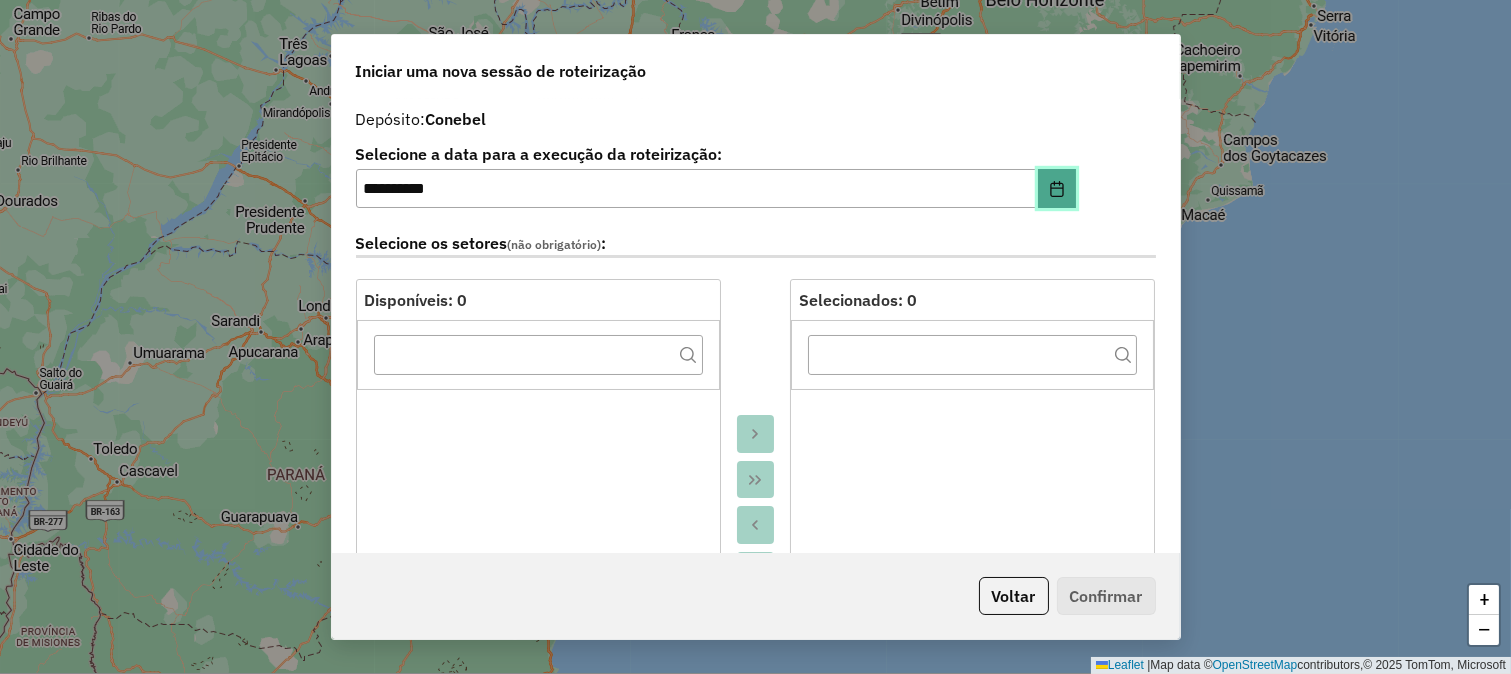 click at bounding box center [1057, 189] 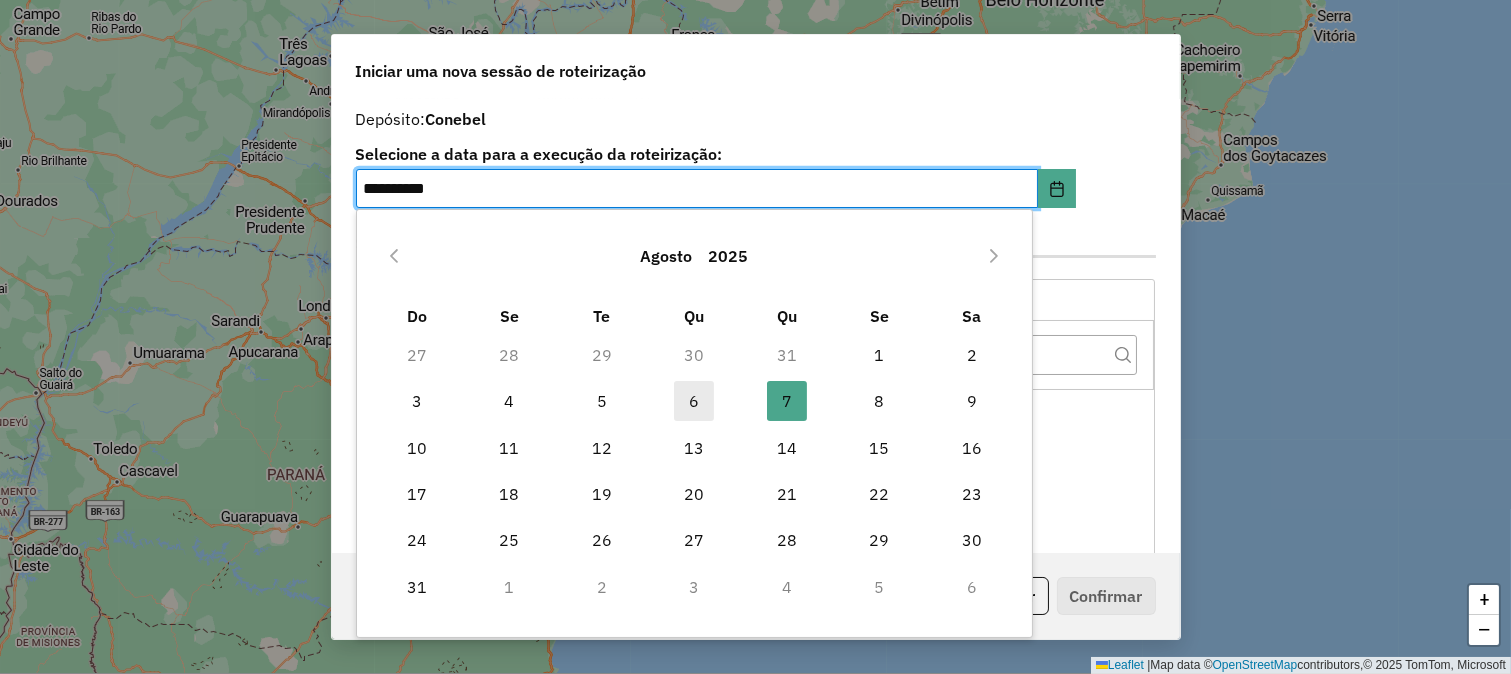 click on "6" at bounding box center [694, 401] 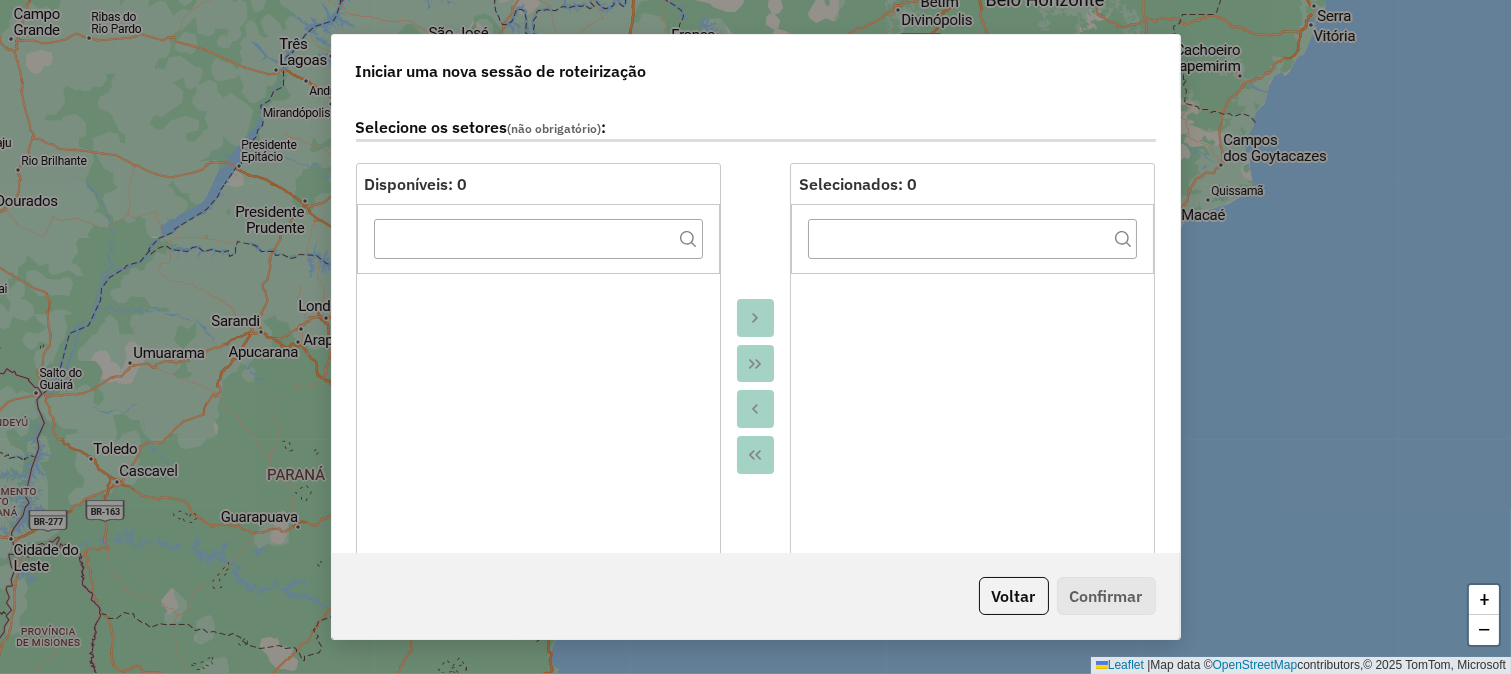 scroll, scrollTop: 555, scrollLeft: 0, axis: vertical 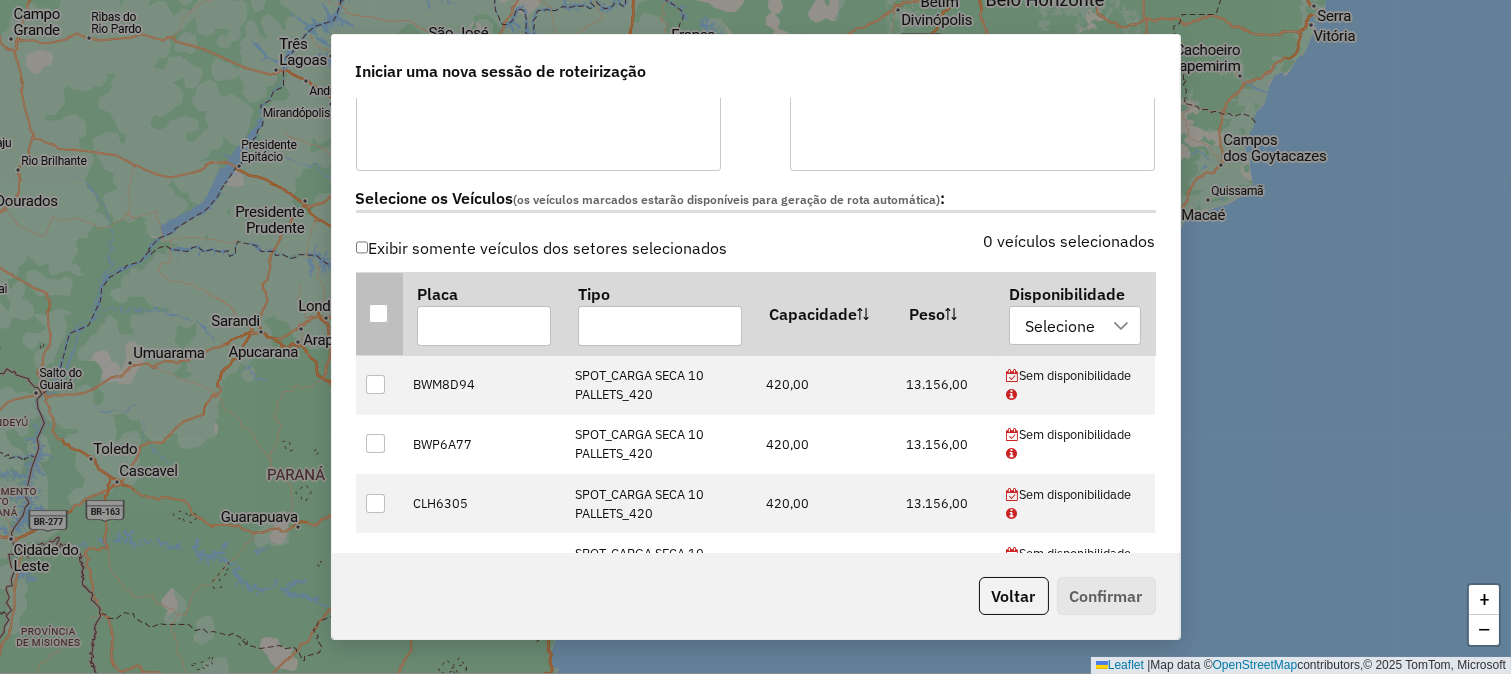 click at bounding box center (378, 313) 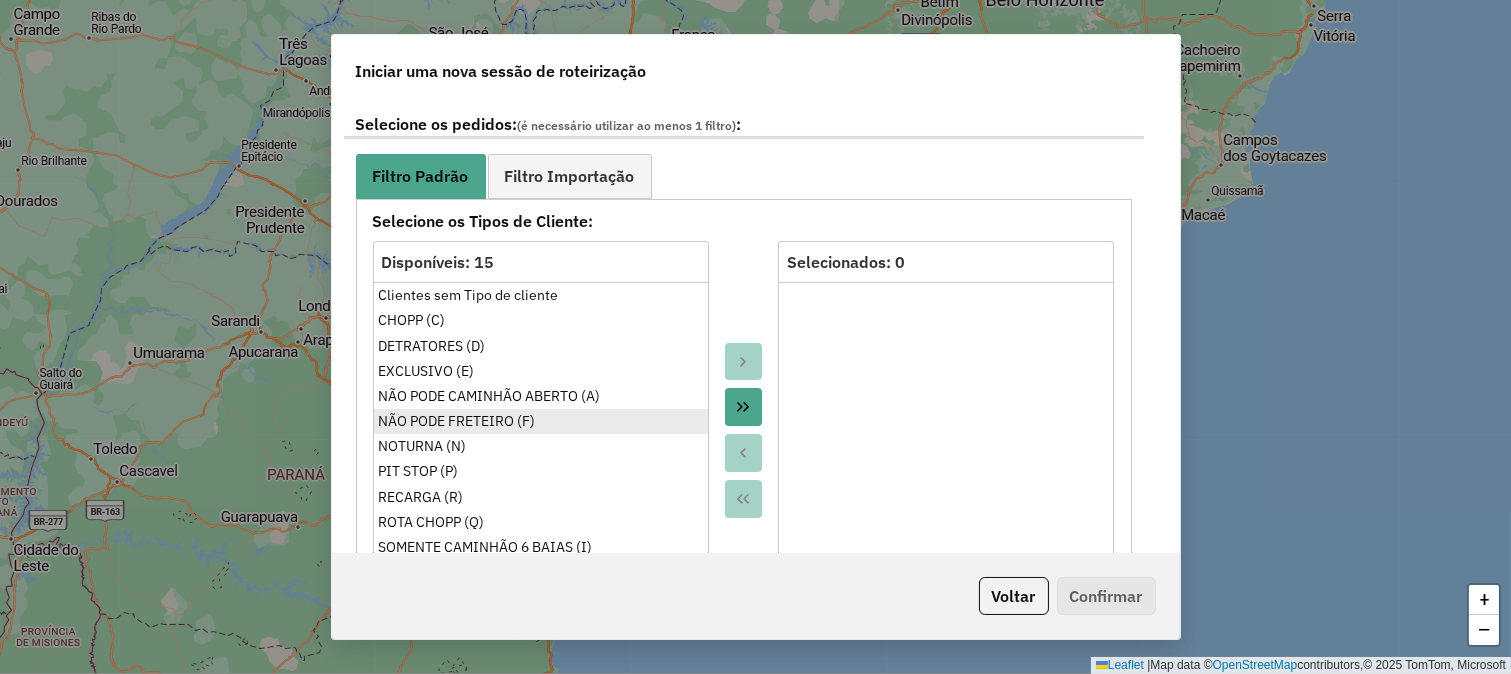 scroll, scrollTop: 1111, scrollLeft: 0, axis: vertical 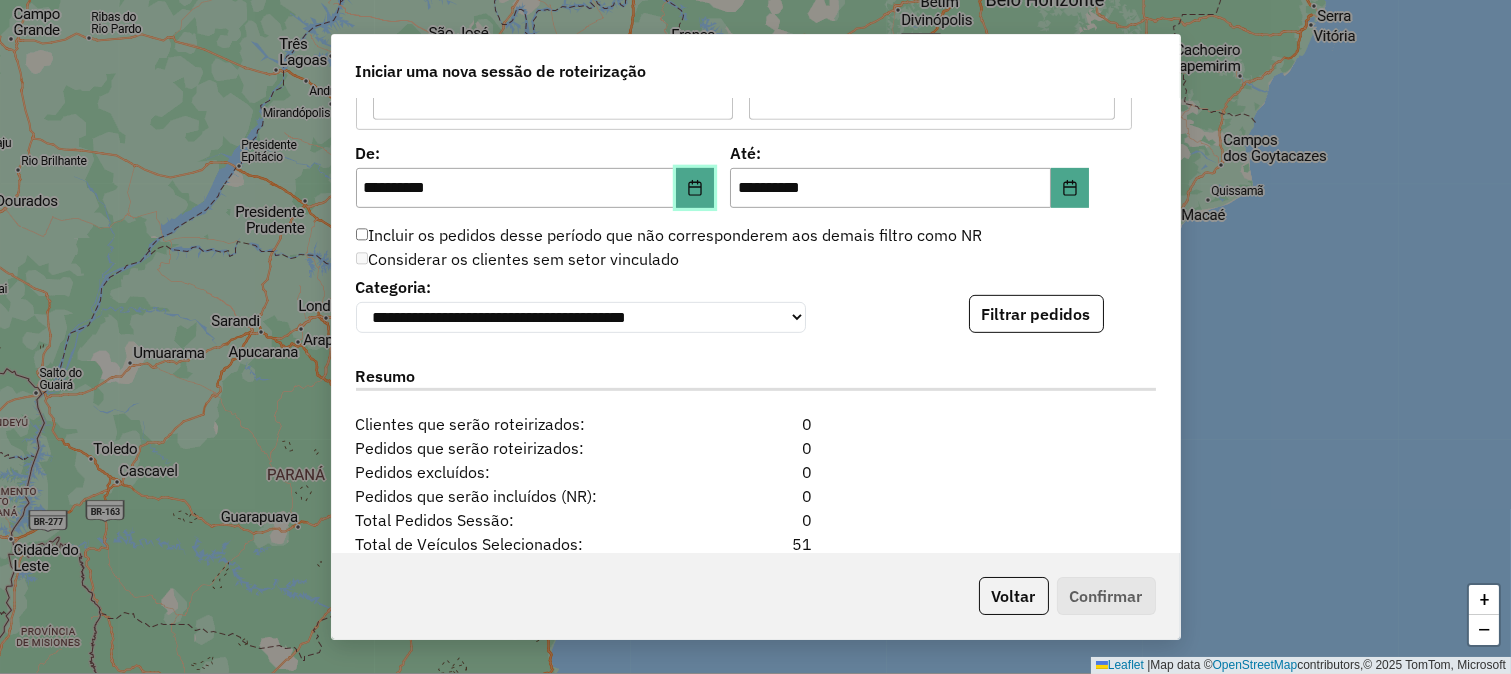 click at bounding box center (695, 188) 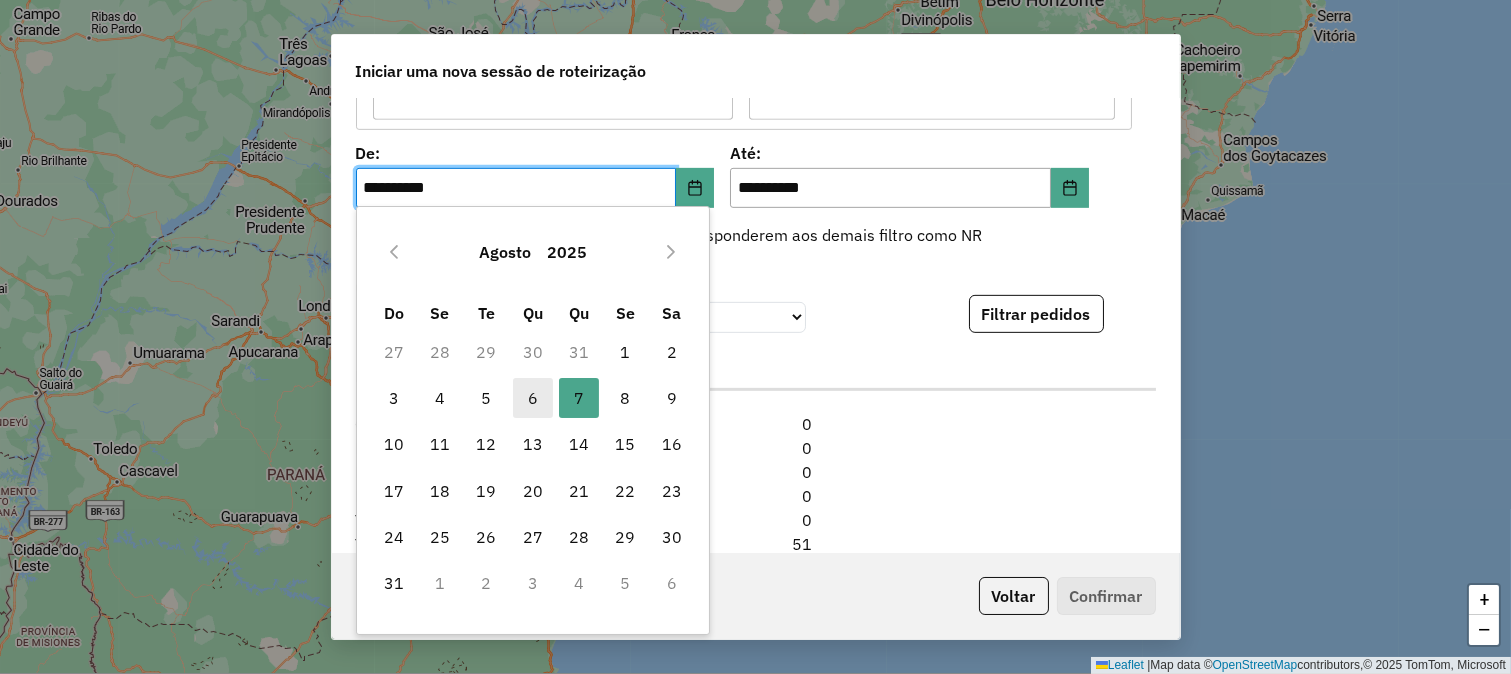click on "6" at bounding box center [533, 398] 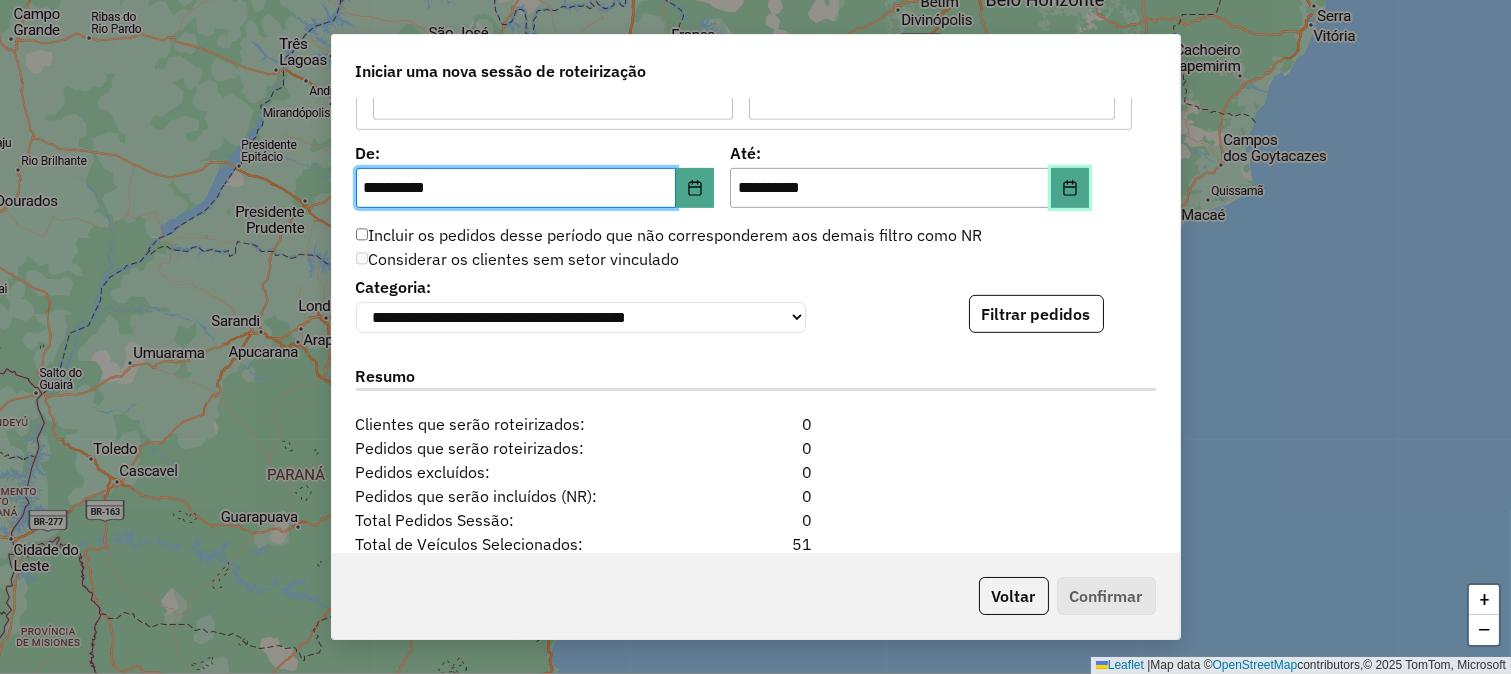 click at bounding box center [1070, 188] 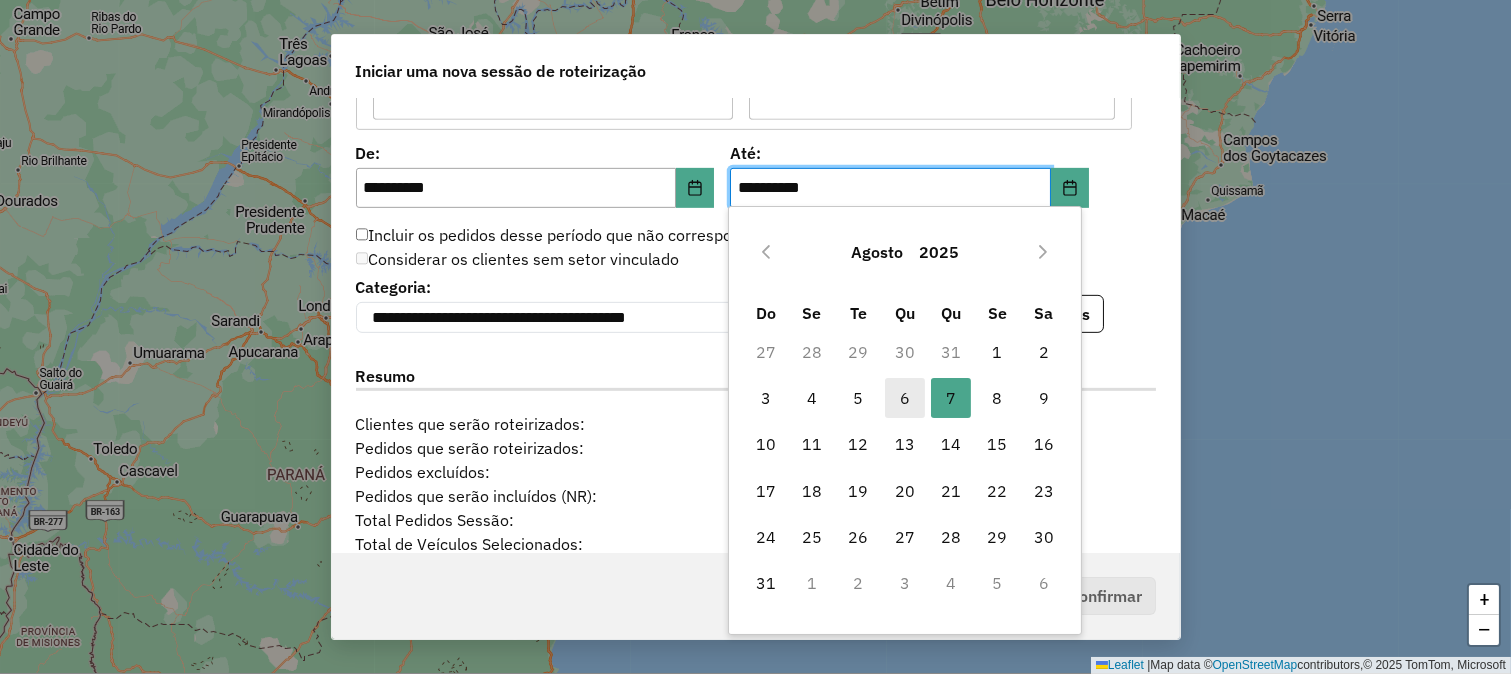 click on "6" at bounding box center [905, 398] 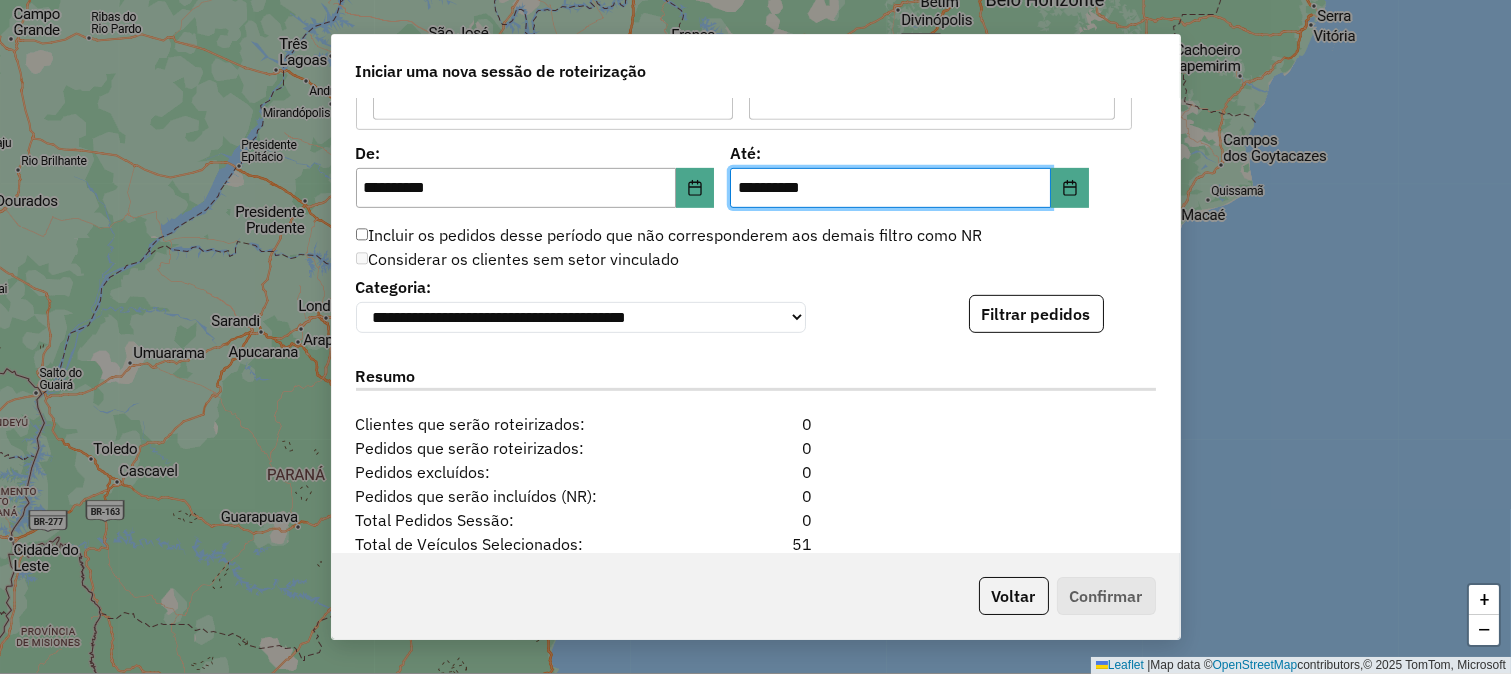click on "**********" 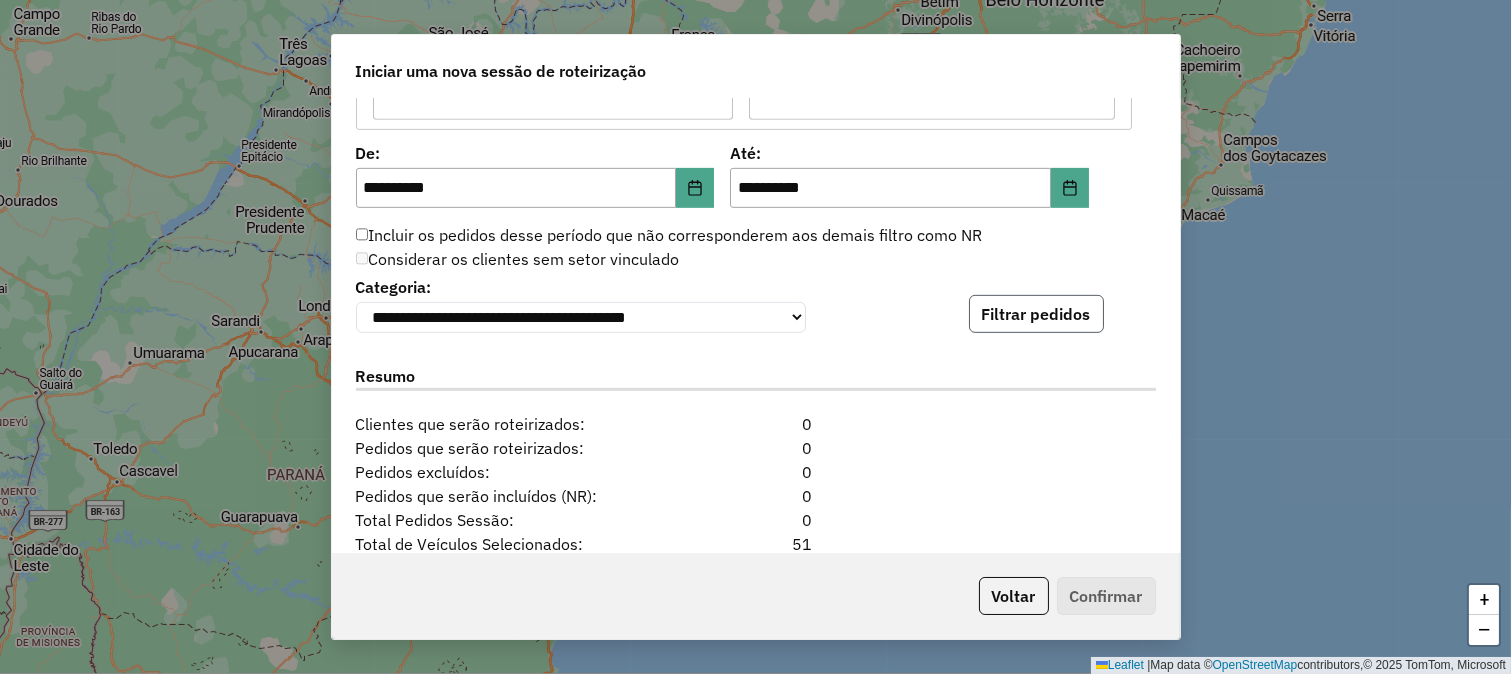 click on "Filtrar pedidos" 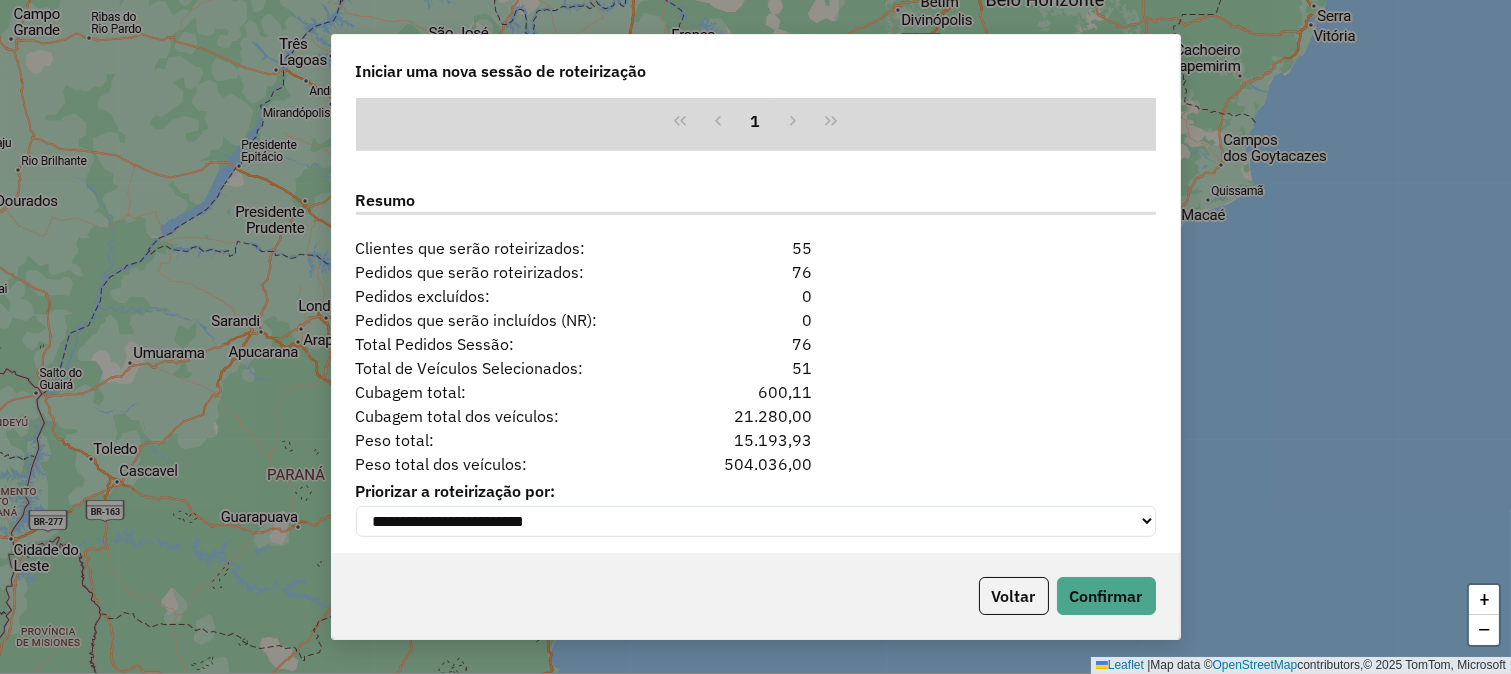 scroll, scrollTop: 2491, scrollLeft: 0, axis: vertical 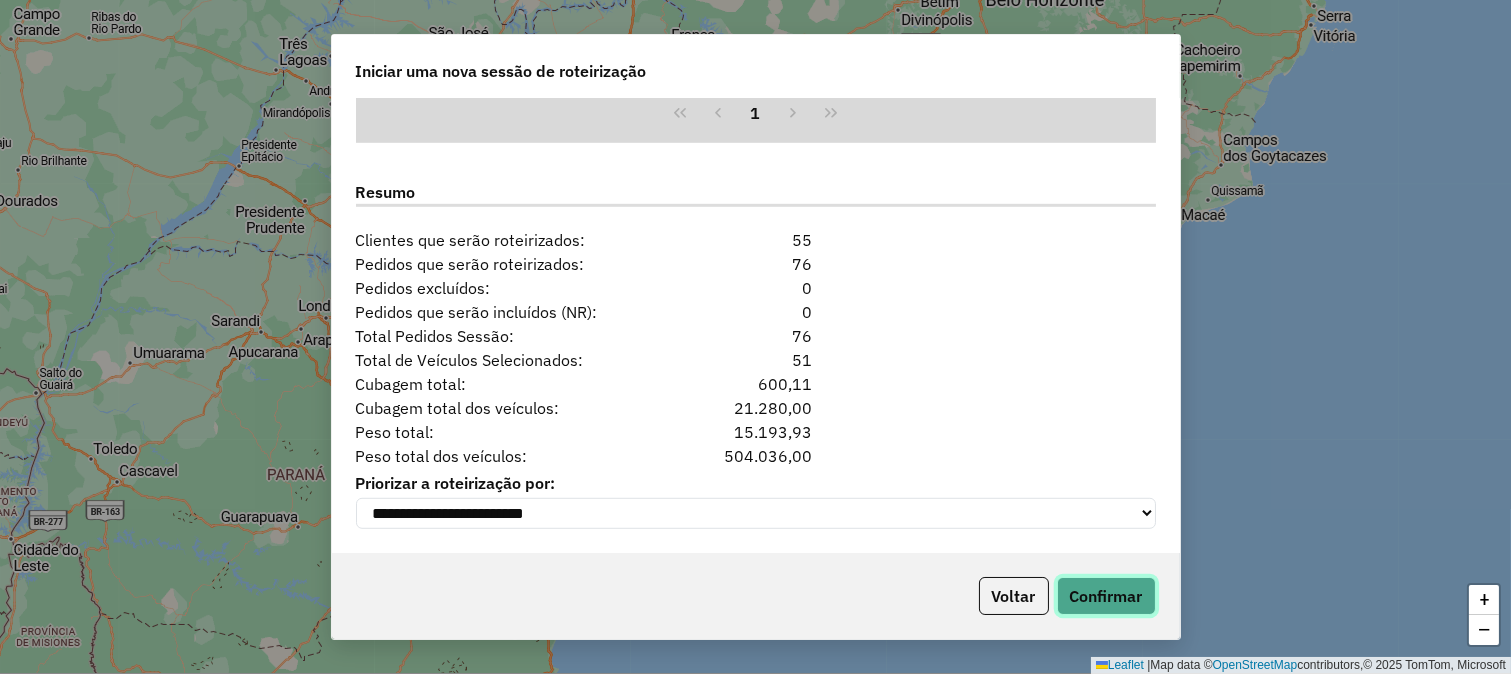 click on "Confirmar" 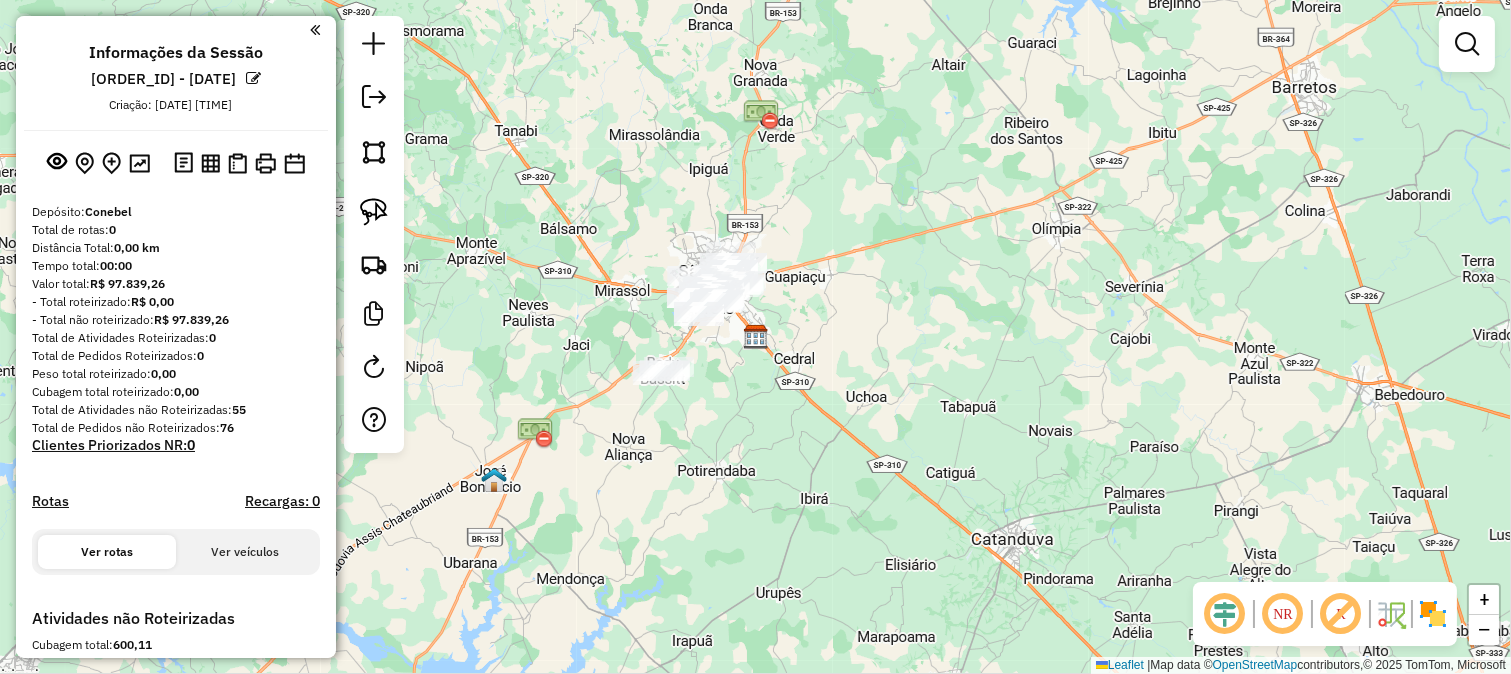 click on "Janela de atendimento Grade de atendimento Capacidade Transportadoras Veículos Cliente Pedidos  Rotas Selecione os dias de semana para filtrar as janelas de atendimento  Seg   Ter   Qua   Qui   Sex   Sáb   Dom  Informe o período da janela de atendimento: De: Até:  Filtrar exatamente a janela do cliente  Considerar janela de atendimento padrão  Selecione os dias de semana para filtrar as grades de atendimento  Seg   Ter   Qua   Qui   Sex   Sáb   Dom   Considerar clientes sem dia de atendimento cadastrado  Clientes fora do dia de atendimento selecionado Filtrar as atividades entre os valores definidos abaixo:  Peso mínimo:   Peso máximo:   Cubagem mínima:   Cubagem máxima:   De:   Até:  Filtrar as atividades entre o tempo de atendimento definido abaixo:  De:   Até:   Considerar capacidade total dos clientes não roteirizados Transportadora: Selecione um ou mais itens Tipo de veículo: Selecione um ou mais itens Veículo: Selecione um ou mais itens Motorista: Selecione um ou mais itens Nome: Rótulo:" 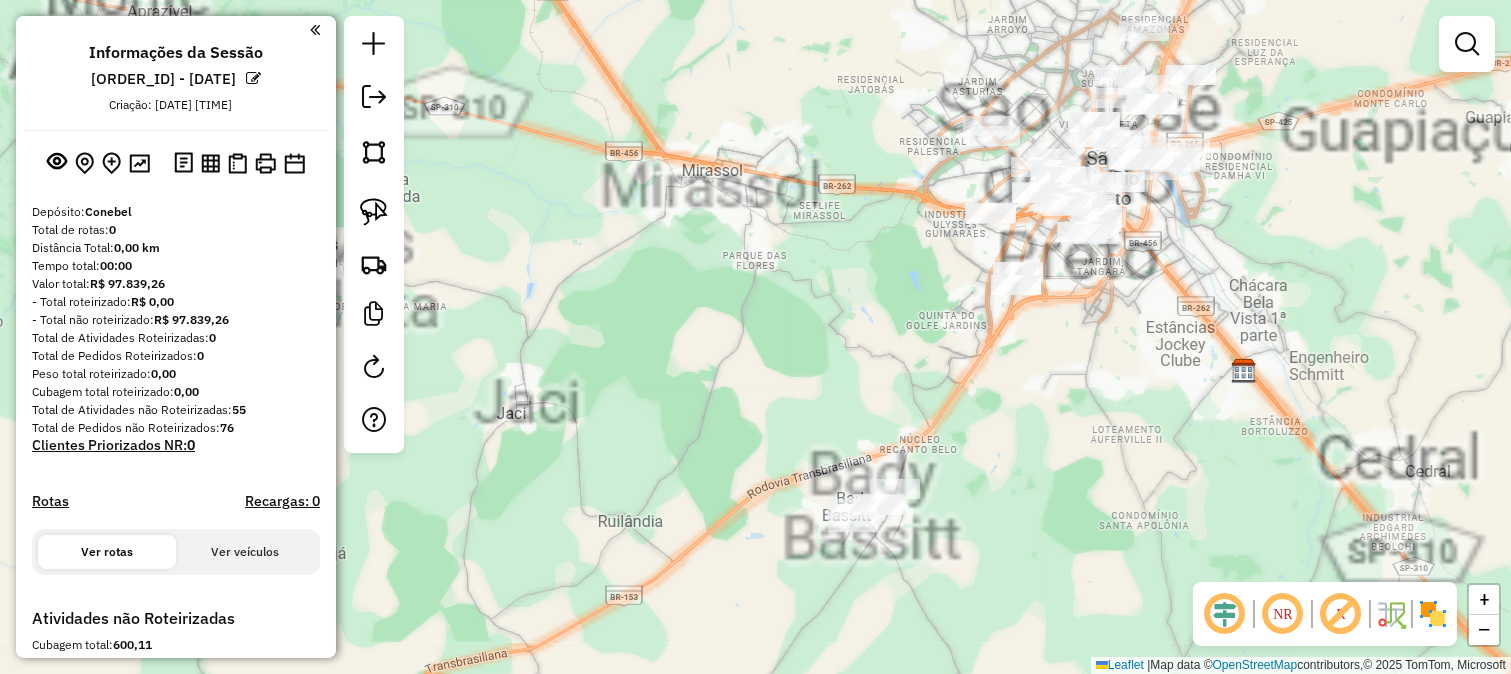 click on "Janela de atendimento Grade de atendimento Capacidade Transportadoras Veículos Cliente Pedidos  Rotas Selecione os dias de semana para filtrar as janelas de atendimento  Seg   Ter   Qua   Qui   Sex   Sáb   Dom  Informe o período da janela de atendimento: De: Até:  Filtrar exatamente a janela do cliente  Considerar janela de atendimento padrão  Selecione os dias de semana para filtrar as grades de atendimento  Seg   Ter   Qua   Qui   Sex   Sáb   Dom   Considerar clientes sem dia de atendimento cadastrado  Clientes fora do dia de atendimento selecionado Filtrar as atividades entre os valores definidos abaixo:  Peso mínimo:   Peso máximo:   Cubagem mínima:   Cubagem máxima:   De:   Até:  Filtrar as atividades entre o tempo de atendimento definido abaixo:  De:   Até:   Considerar capacidade total dos clientes não roteirizados Transportadora: Selecione um ou mais itens Tipo de veículo: Selecione um ou mais itens Veículo: Selecione um ou mais itens Motorista: Selecione um ou mais itens Nome: Rótulo:" 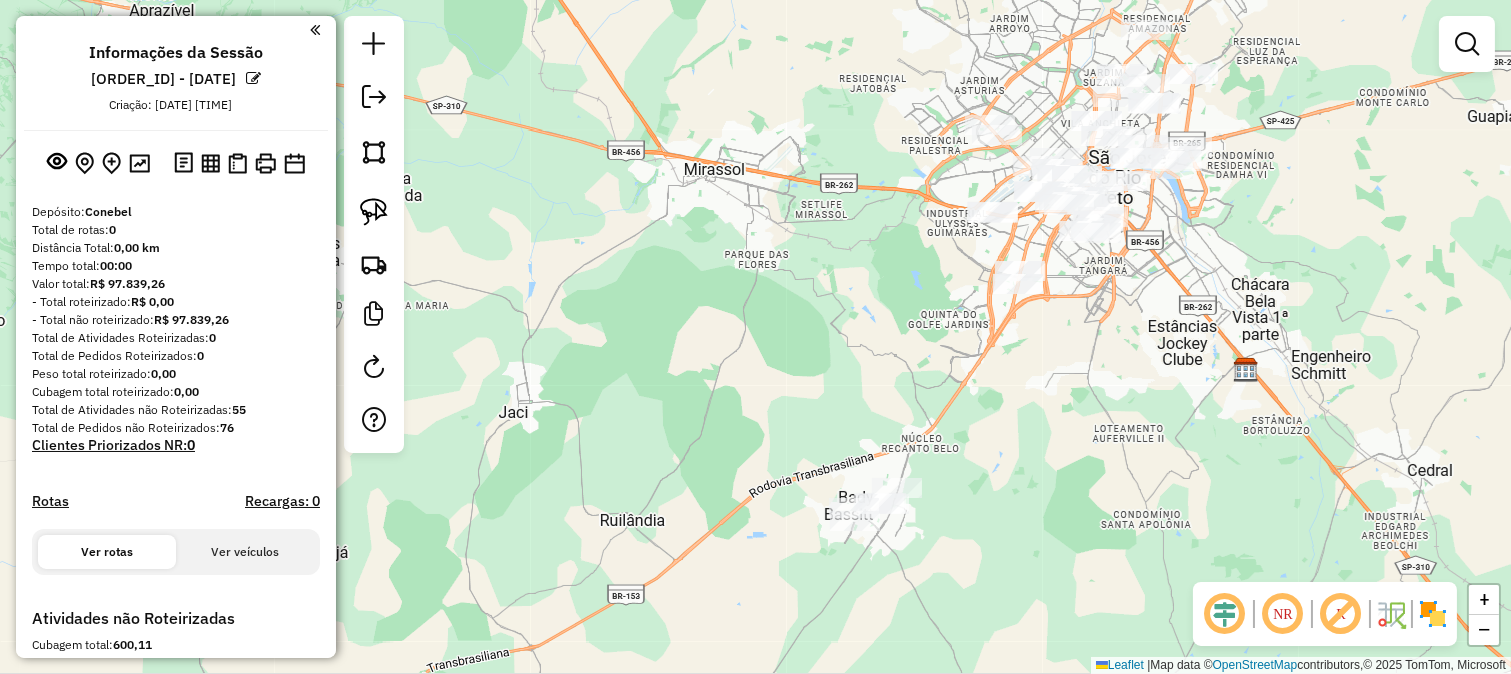 drag, startPoint x: 745, startPoint y: 317, endPoint x: 705, endPoint y: 238, distance: 88.54942 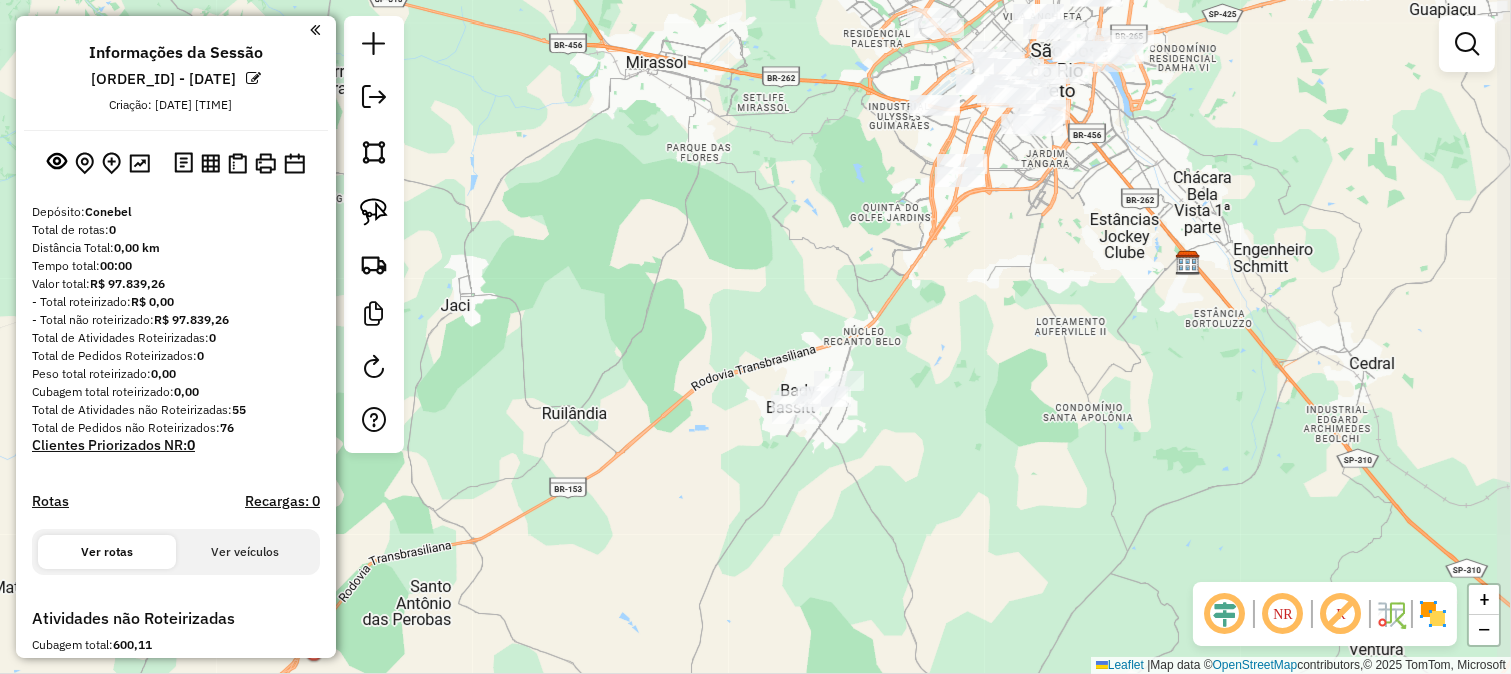 click on "Janela de atendimento Grade de atendimento Capacidade Transportadoras Veículos Cliente Pedidos  Rotas Selecione os dias de semana para filtrar as janelas de atendimento  Seg   Ter   Qua   Qui   Sex   Sáb   Dom  Informe o período da janela de atendimento: De: Até:  Filtrar exatamente a janela do cliente  Considerar janela de atendimento padrão  Selecione os dias de semana para filtrar as grades de atendimento  Seg   Ter   Qua   Qui   Sex   Sáb   Dom   Considerar clientes sem dia de atendimento cadastrado  Clientes fora do dia de atendimento selecionado Filtrar as atividades entre os valores definidos abaixo:  Peso mínimo:   Peso máximo:   Cubagem mínima:   Cubagem máxima:   De:   Até:  Filtrar as atividades entre o tempo de atendimento definido abaixo:  De:   Até:   Considerar capacidade total dos clientes não roteirizados Transportadora: Selecione um ou mais itens Tipo de veículo: Selecione um ou mais itens Veículo: Selecione um ou mais itens Motorista: Selecione um ou mais itens Nome: Rótulo:" 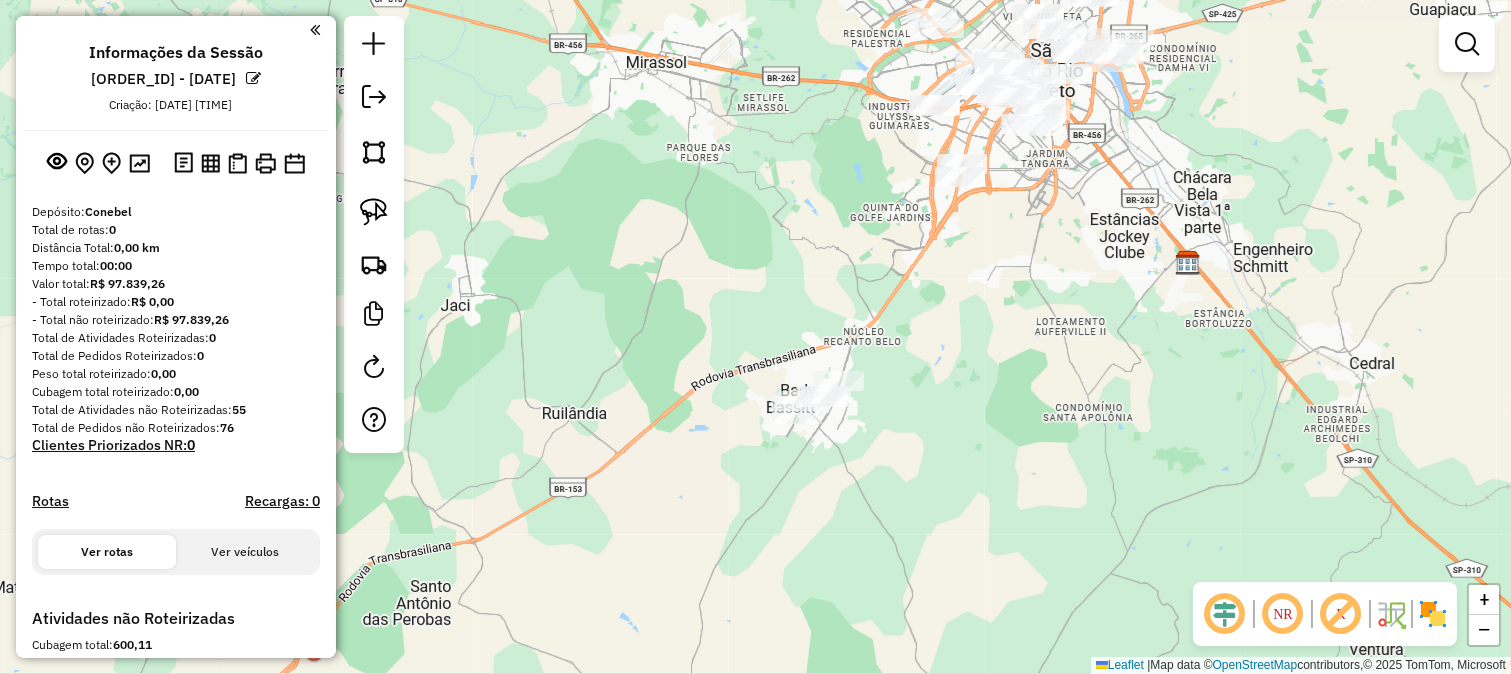 click 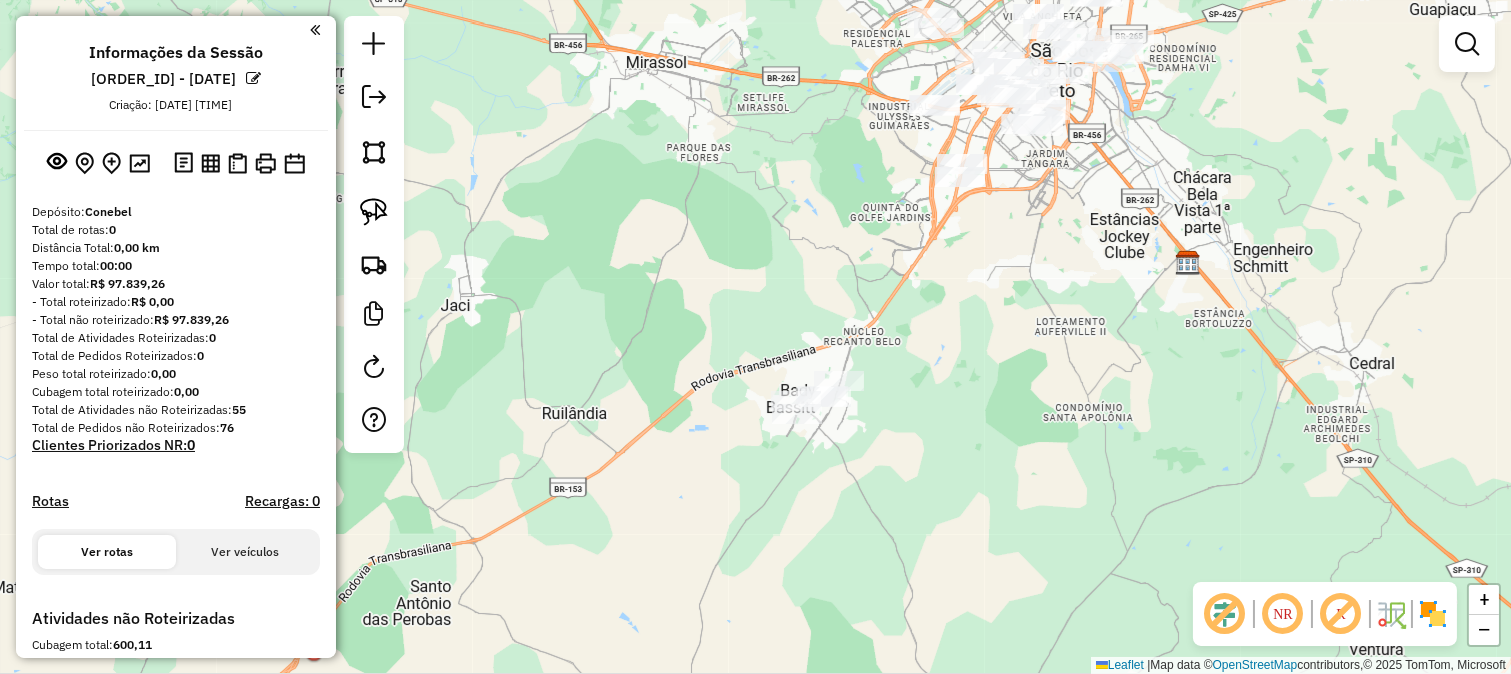 click on "Janela de atendimento Grade de atendimento Capacidade Transportadoras Veículos Cliente Pedidos  Rotas Selecione os dias de semana para filtrar as janelas de atendimento  Seg   Ter   Qua   Qui   Sex   Sáb   Dom  Informe o período da janela de atendimento: De: Até:  Filtrar exatamente a janela do cliente  Considerar janela de atendimento padrão  Selecione os dias de semana para filtrar as grades de atendimento  Seg   Ter   Qua   Qui   Sex   Sáb   Dom   Considerar clientes sem dia de atendimento cadastrado  Clientes fora do dia de atendimento selecionado Filtrar as atividades entre os valores definidos abaixo:  Peso mínimo:   Peso máximo:   Cubagem mínima:   Cubagem máxima:   De:   Até:  Filtrar as atividades entre o tempo de atendimento definido abaixo:  De:   Até:   Considerar capacidade total dos clientes não roteirizados Transportadora: Selecione um ou mais itens Tipo de veículo: Selecione um ou mais itens Veículo: Selecione um ou mais itens Motorista: Selecione um ou mais itens Nome: Rótulo:" 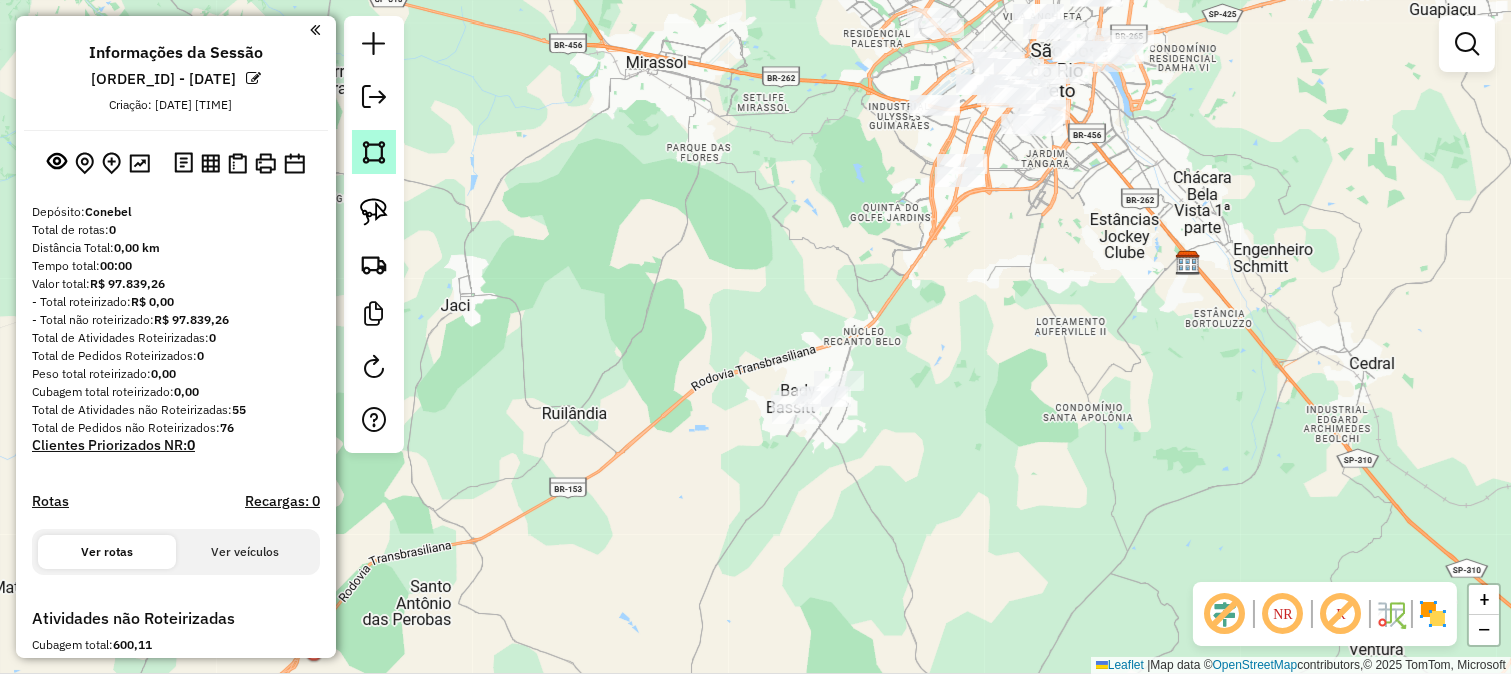 click 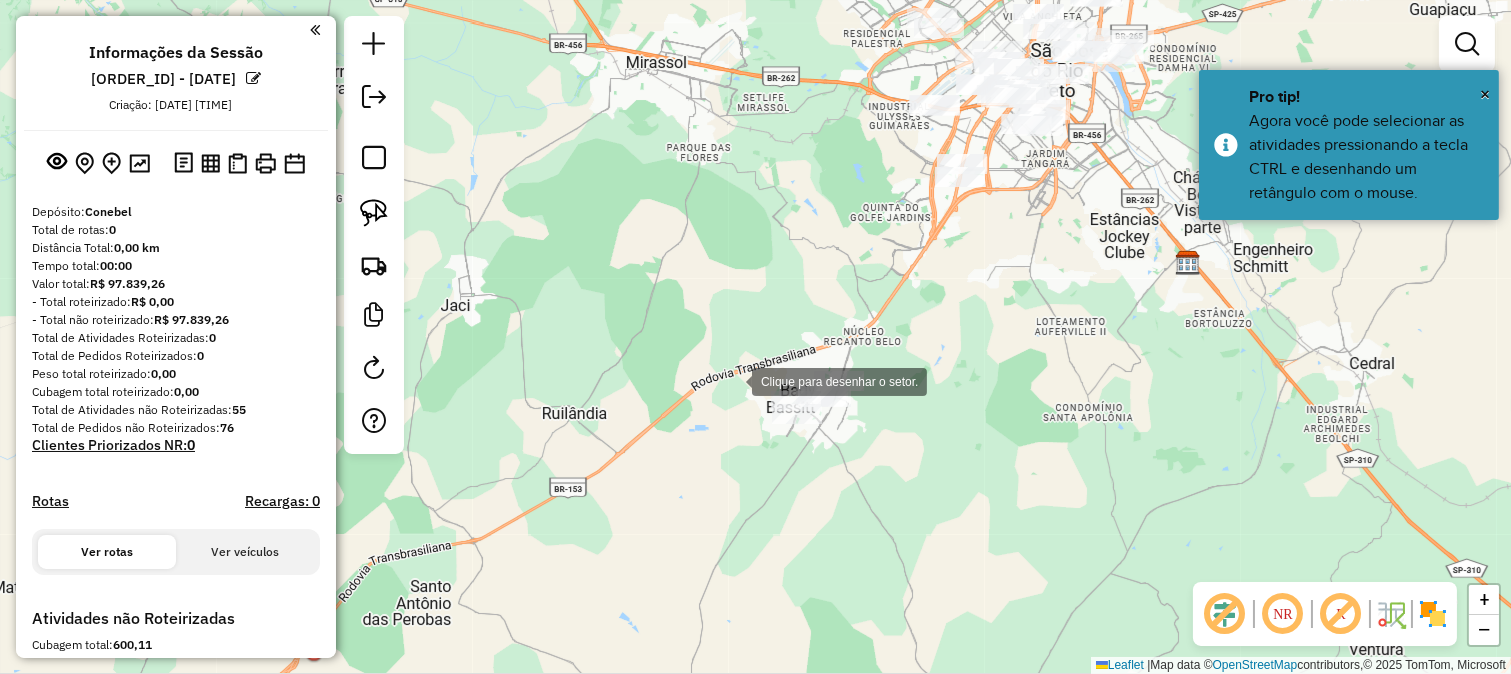 drag, startPoint x: 730, startPoint y: 378, endPoint x: 727, endPoint y: 414, distance: 36.124783 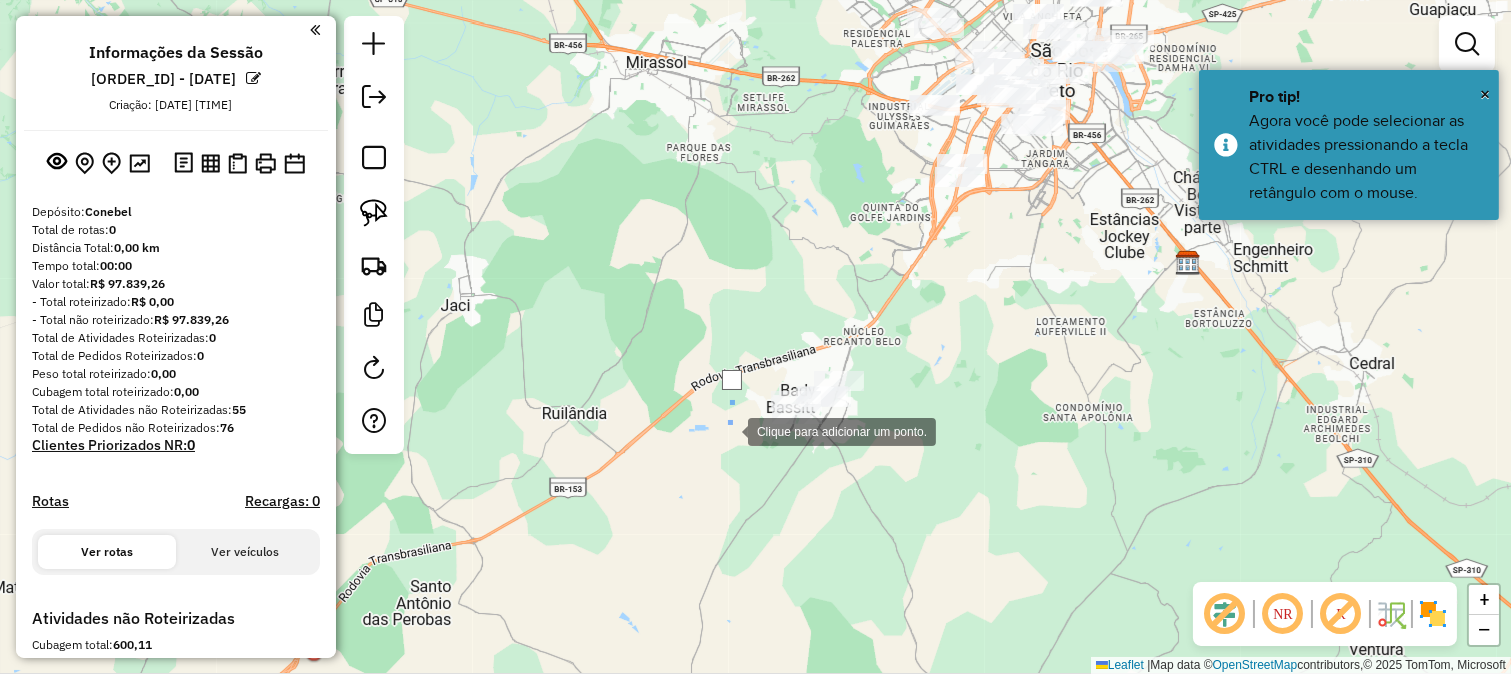 drag, startPoint x: 728, startPoint y: 430, endPoint x: 753, endPoint y: 451, distance: 32.649654 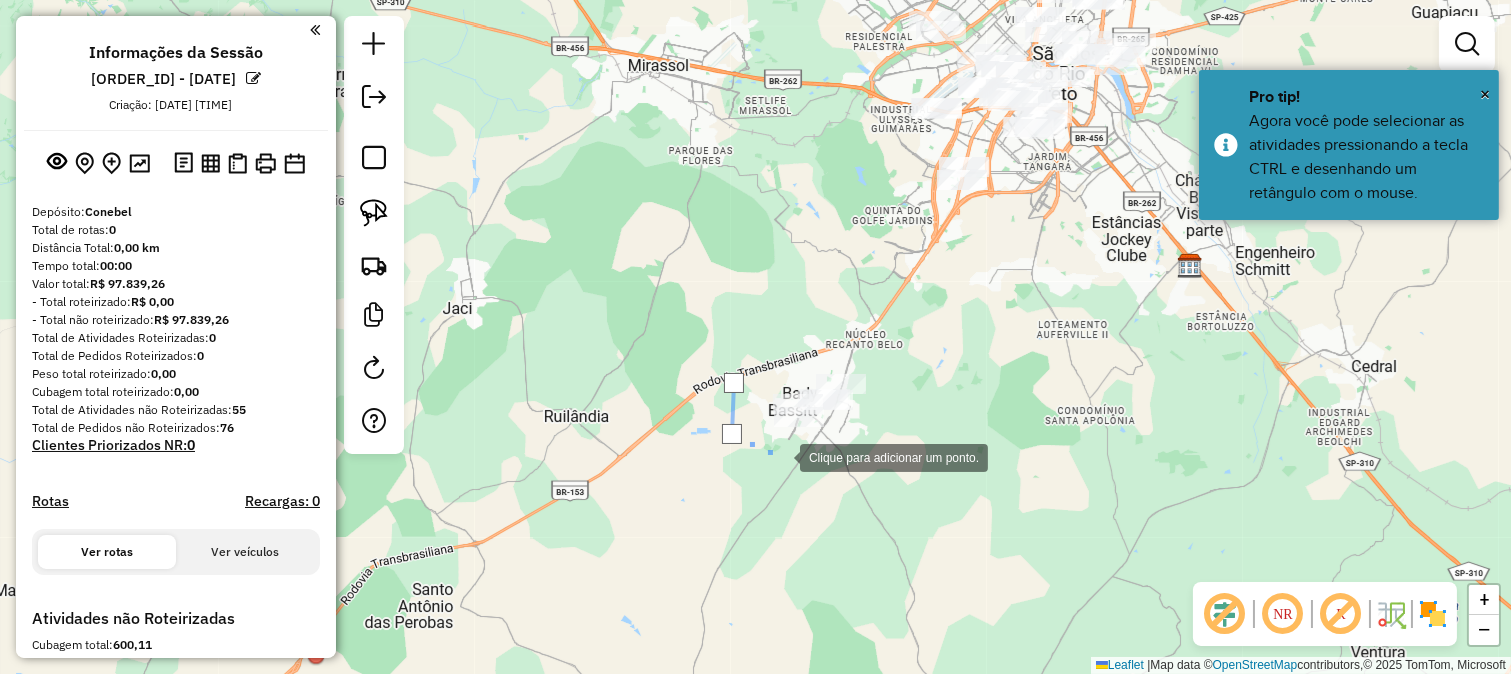 click 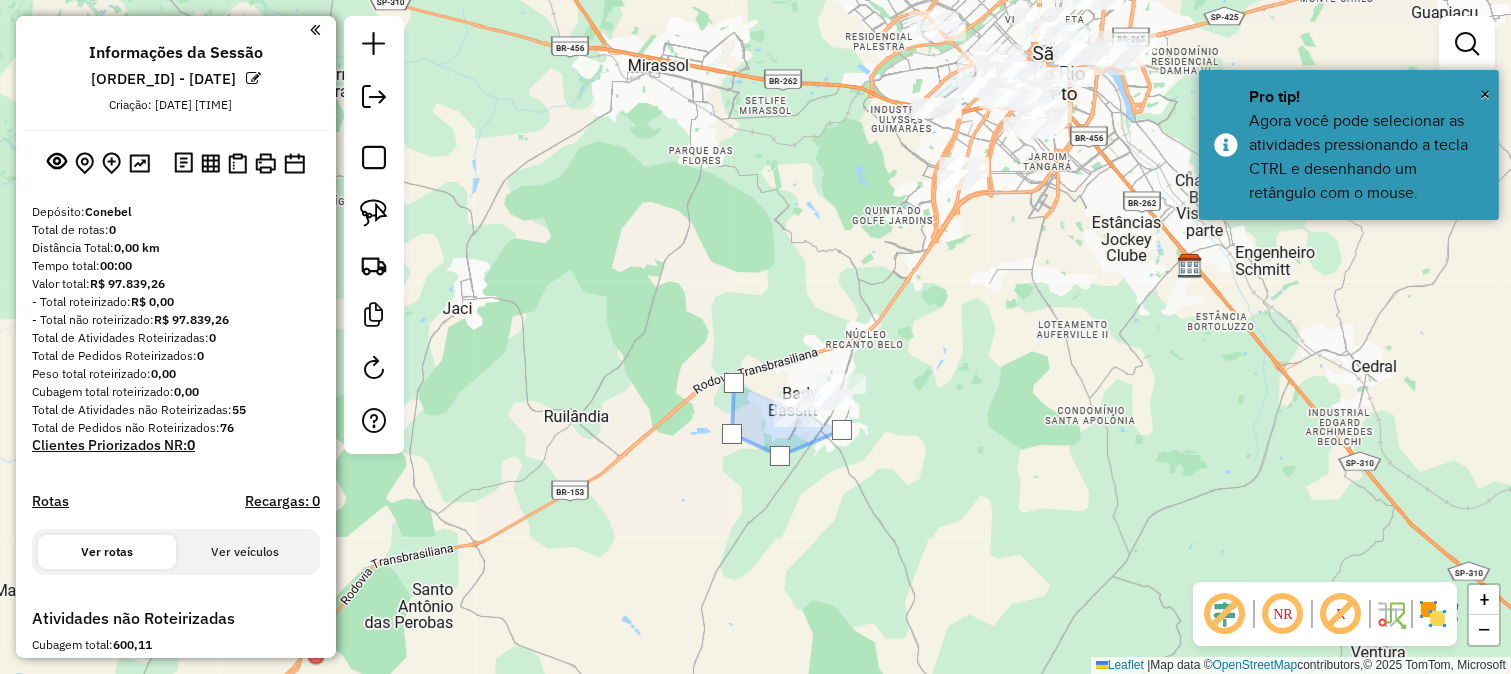 click 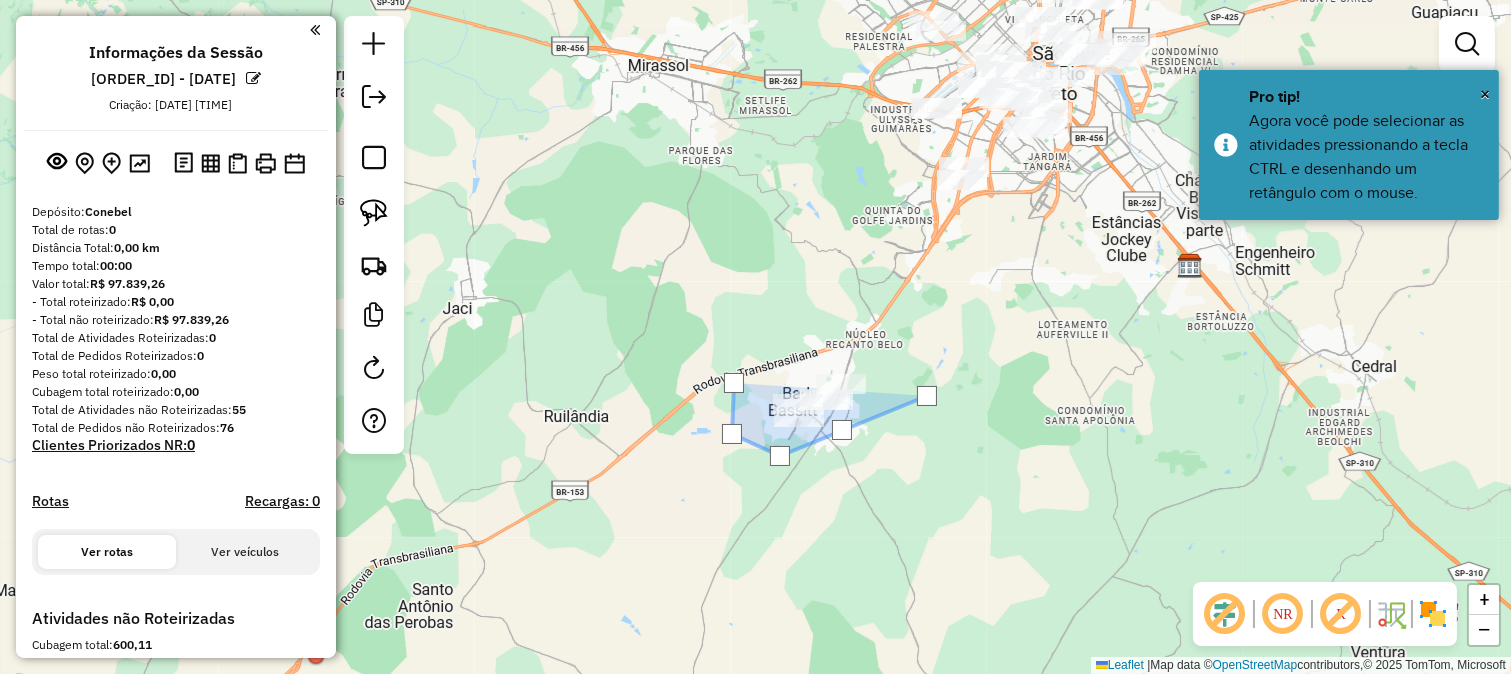 click 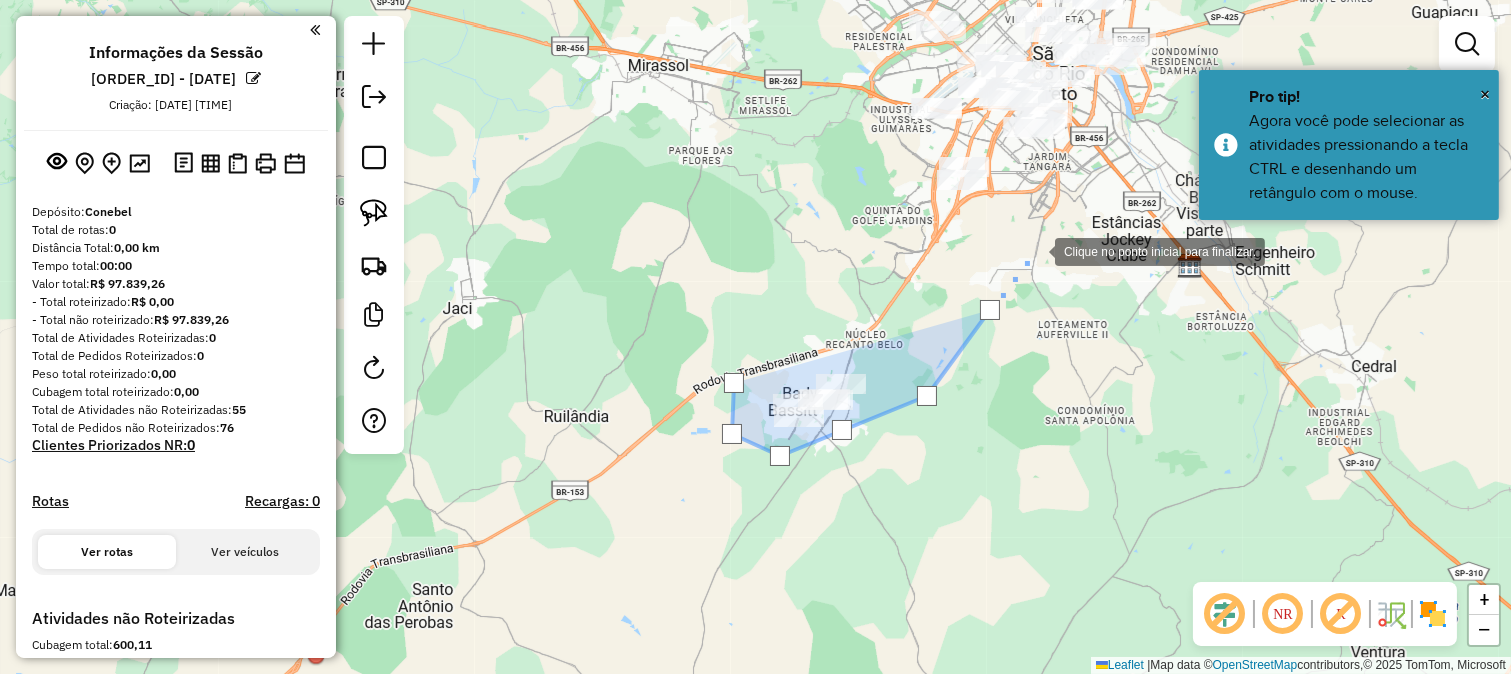 drag, startPoint x: 1056, startPoint y: 220, endPoint x: 998, endPoint y: 346, distance: 138.70833 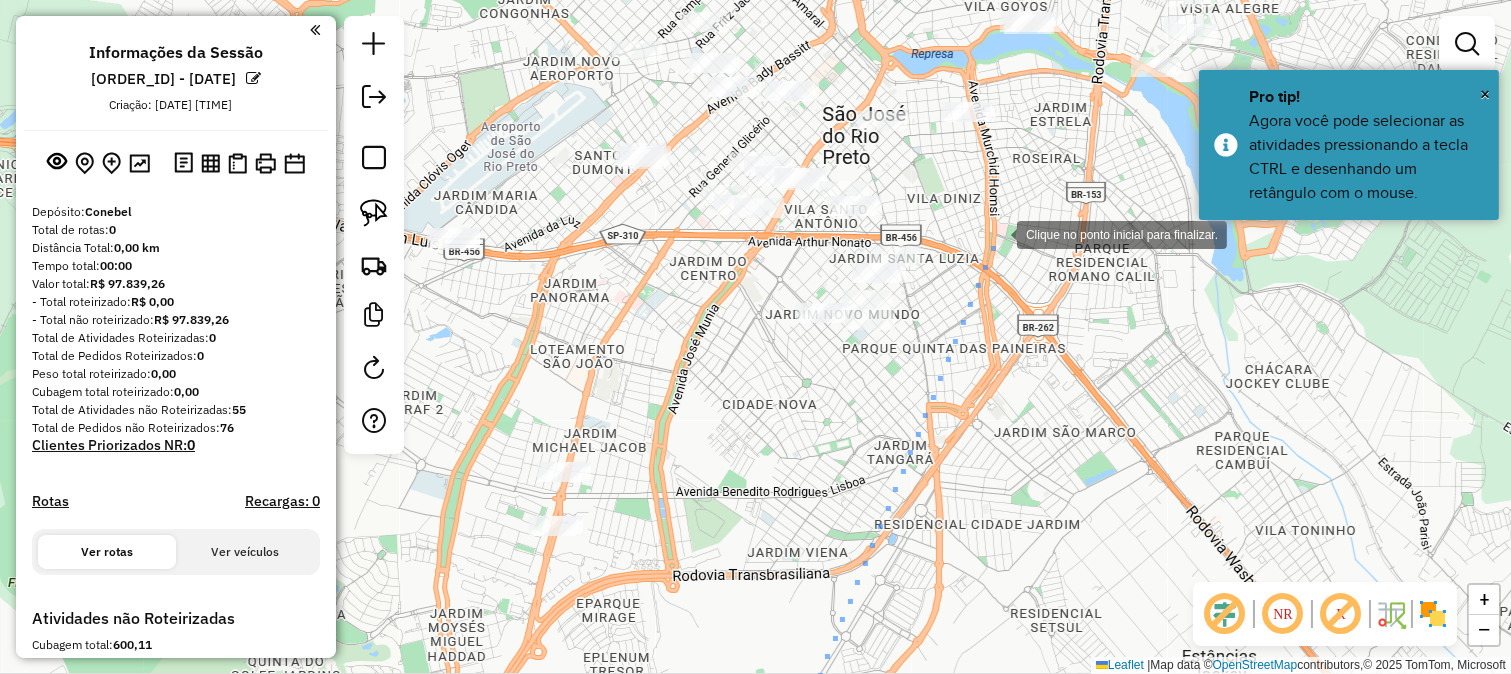 click 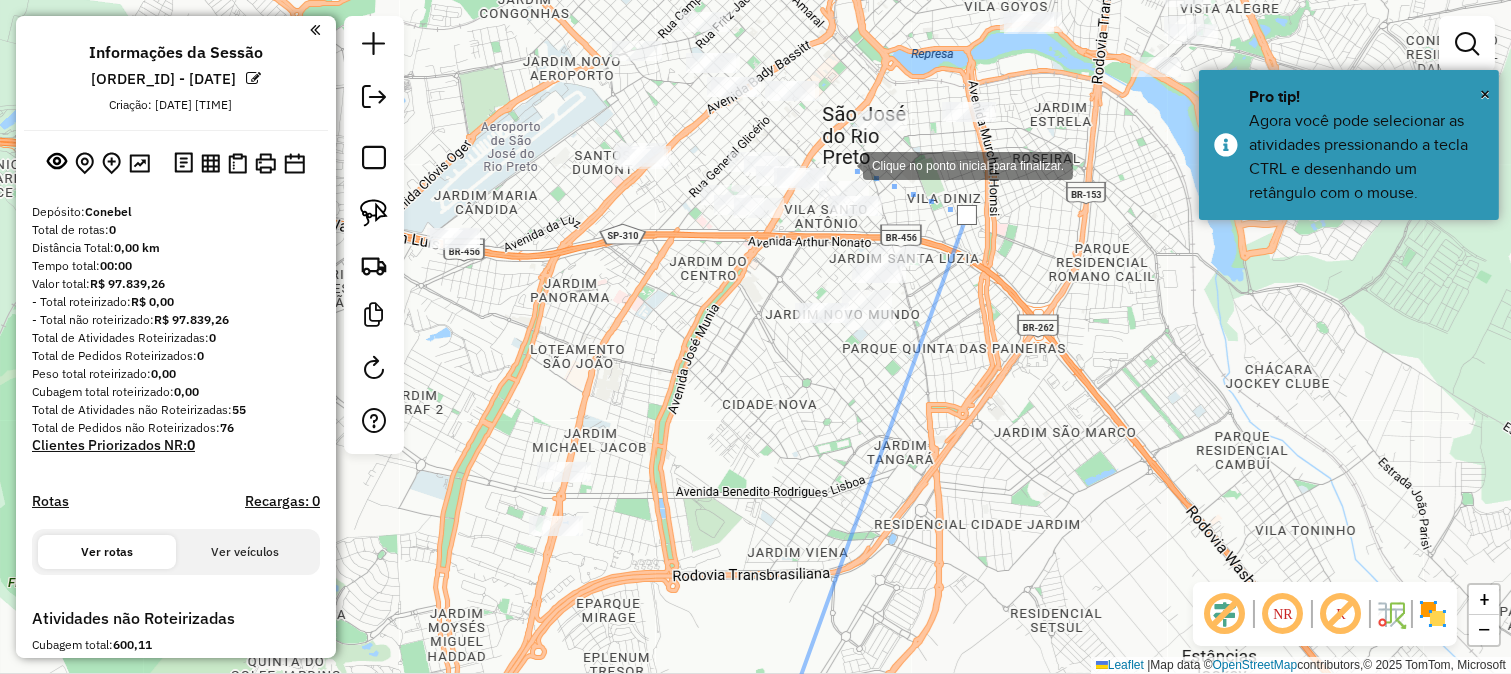 click 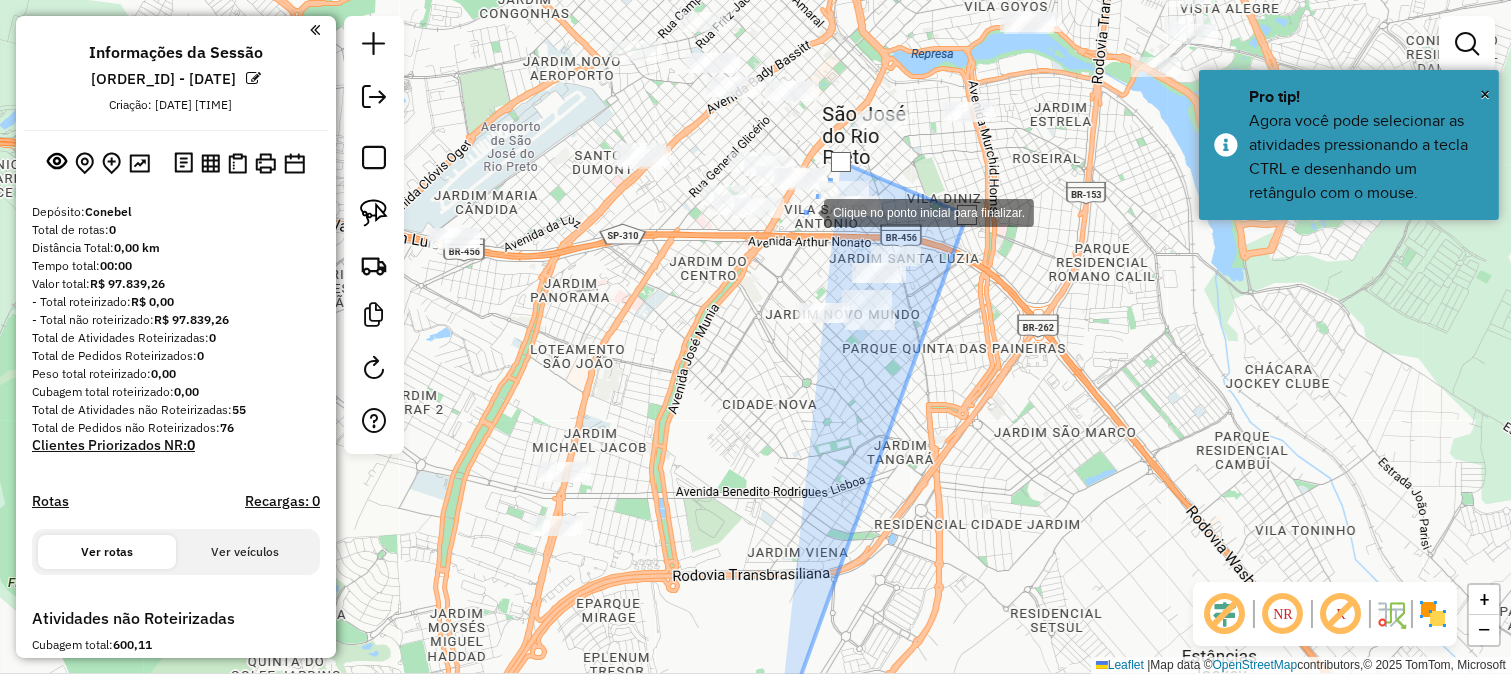 click 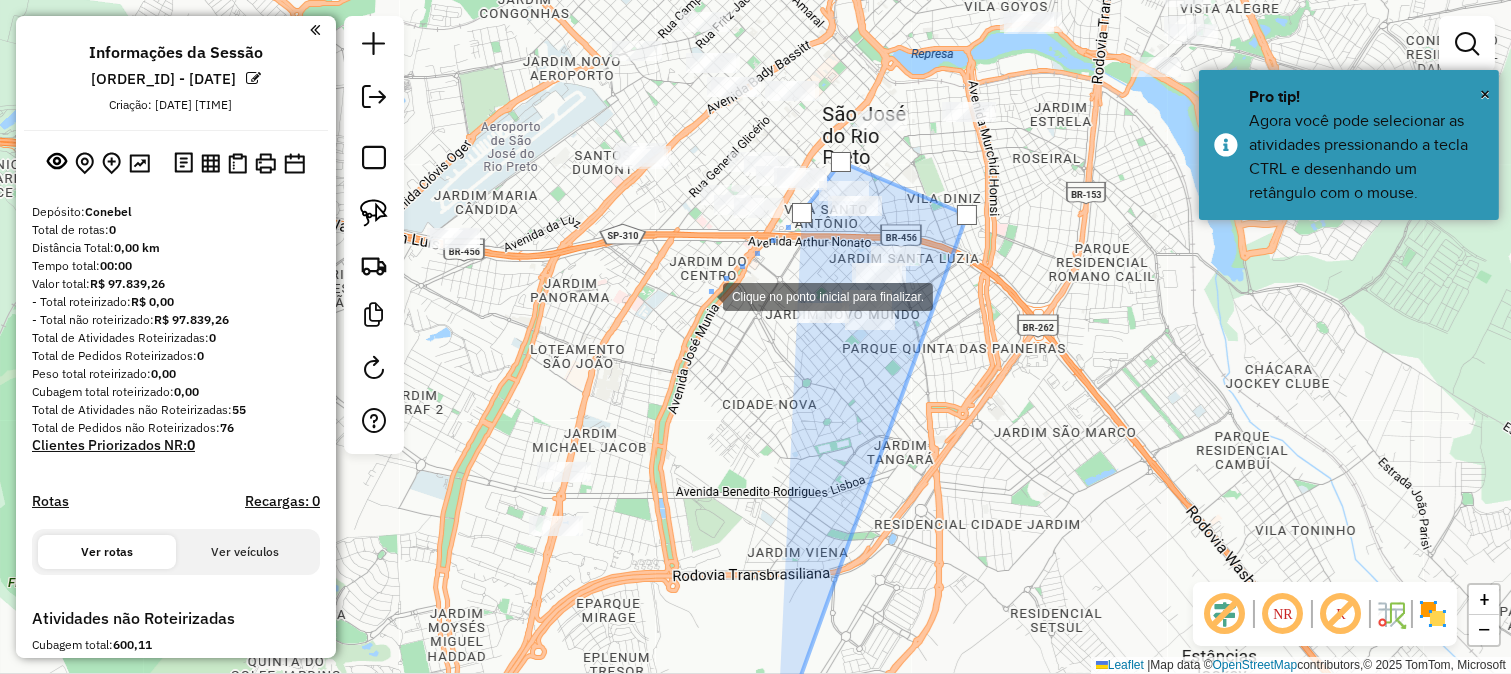 click 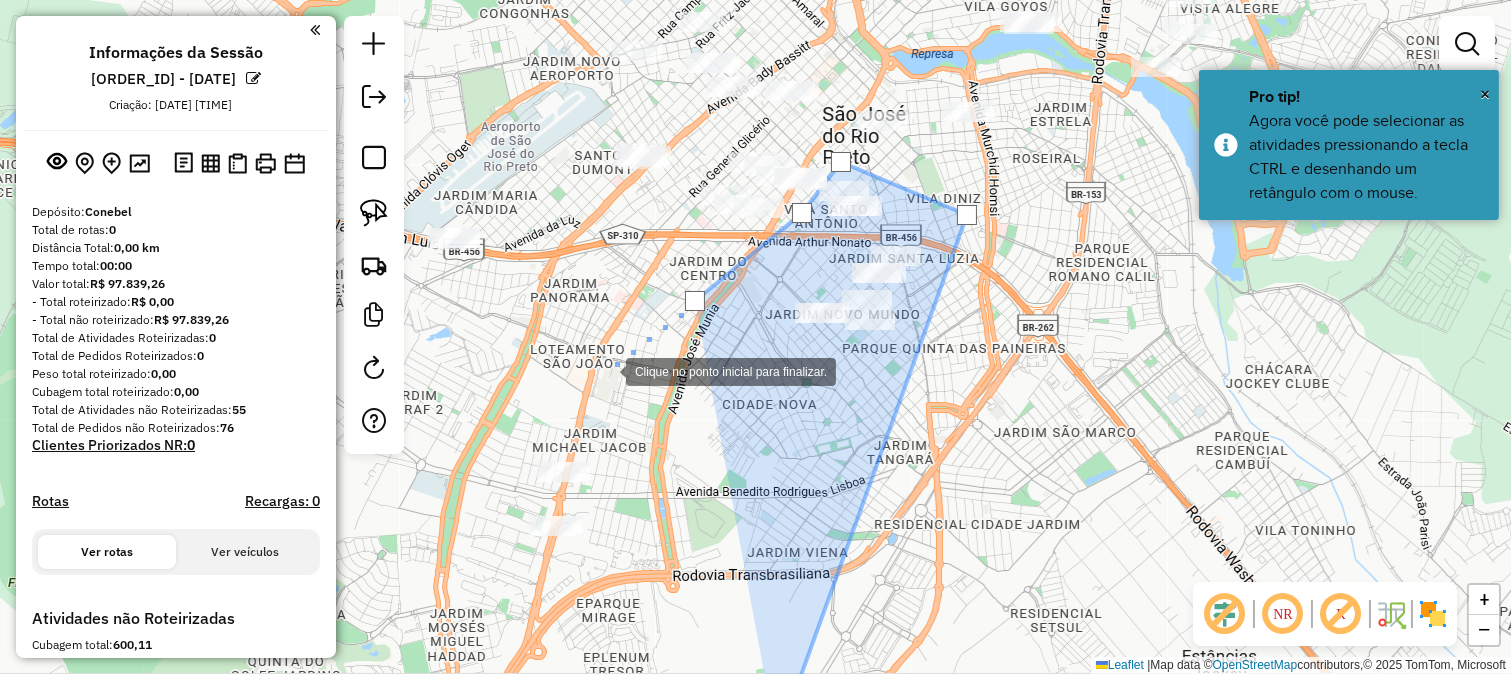 drag, startPoint x: 606, startPoint y: 370, endPoint x: 920, endPoint y: 103, distance: 412.17108 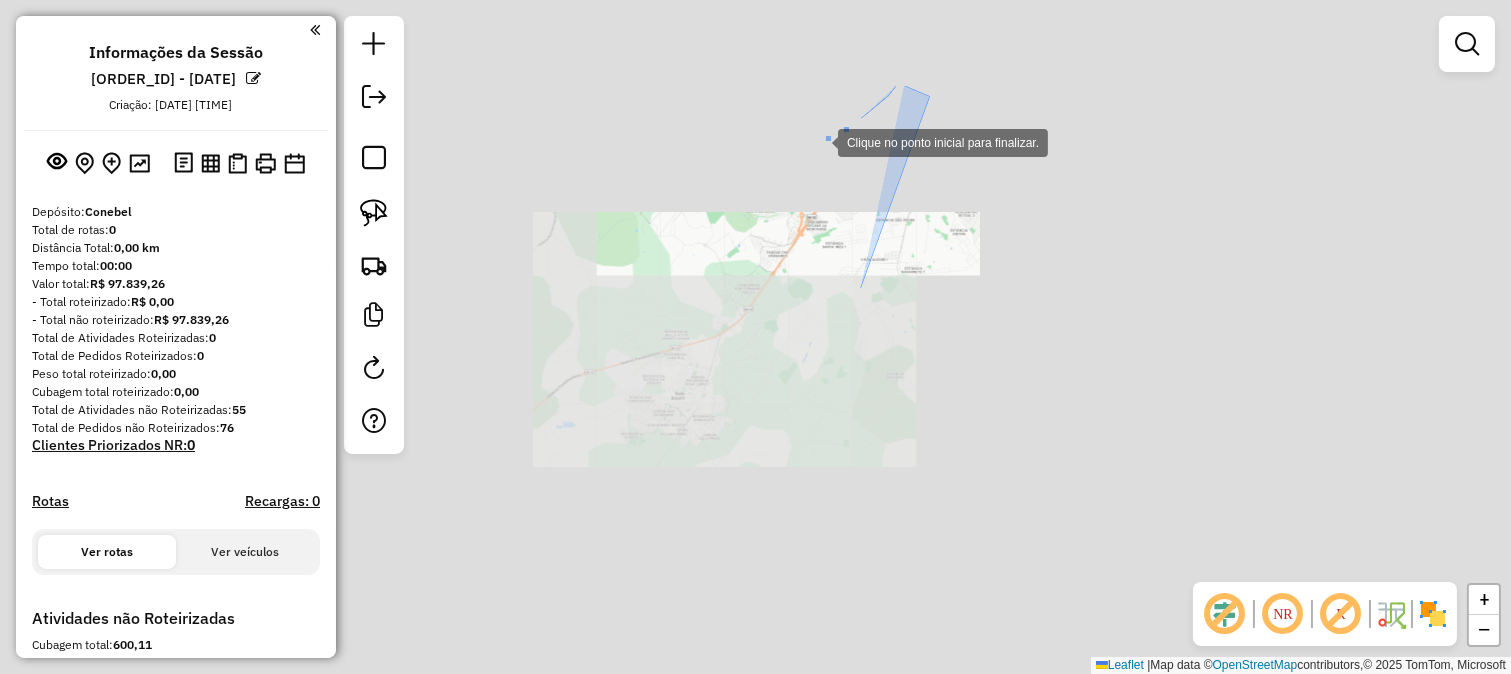 click 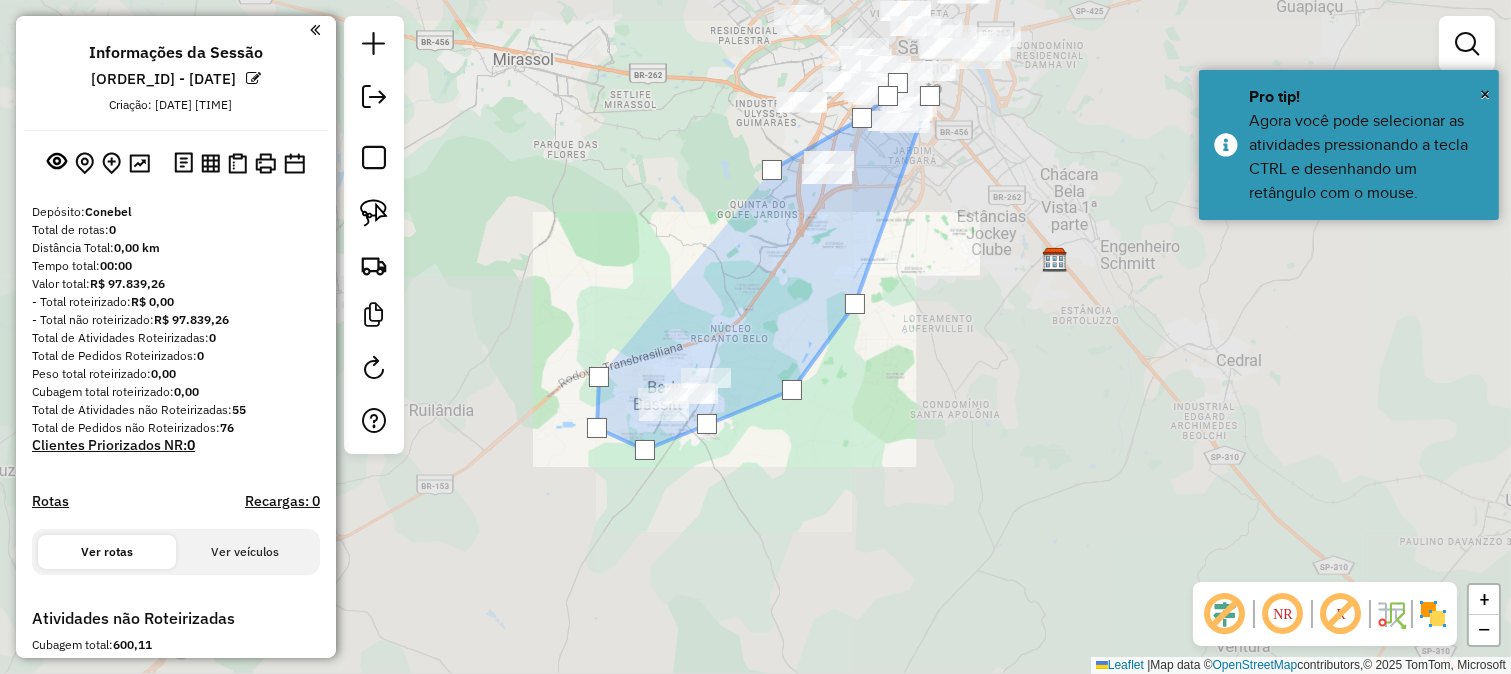 click 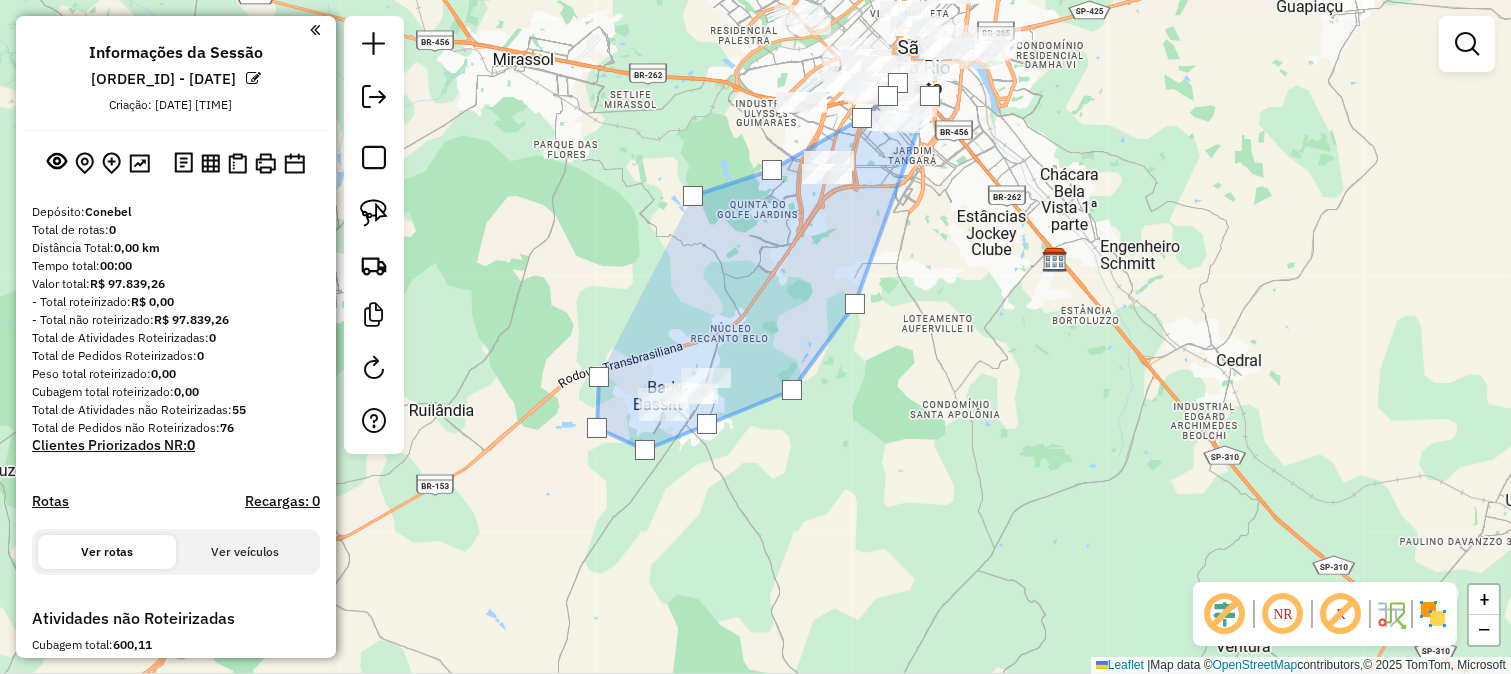 click 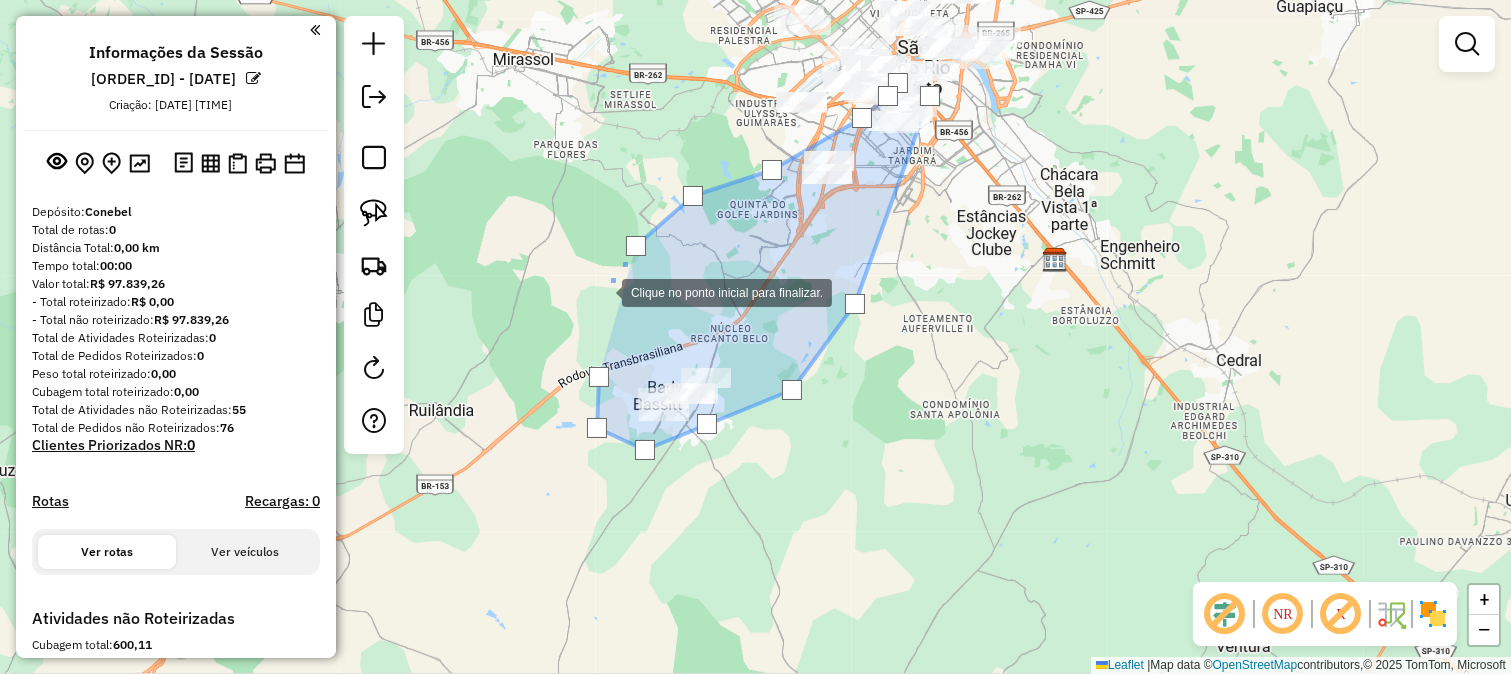 click 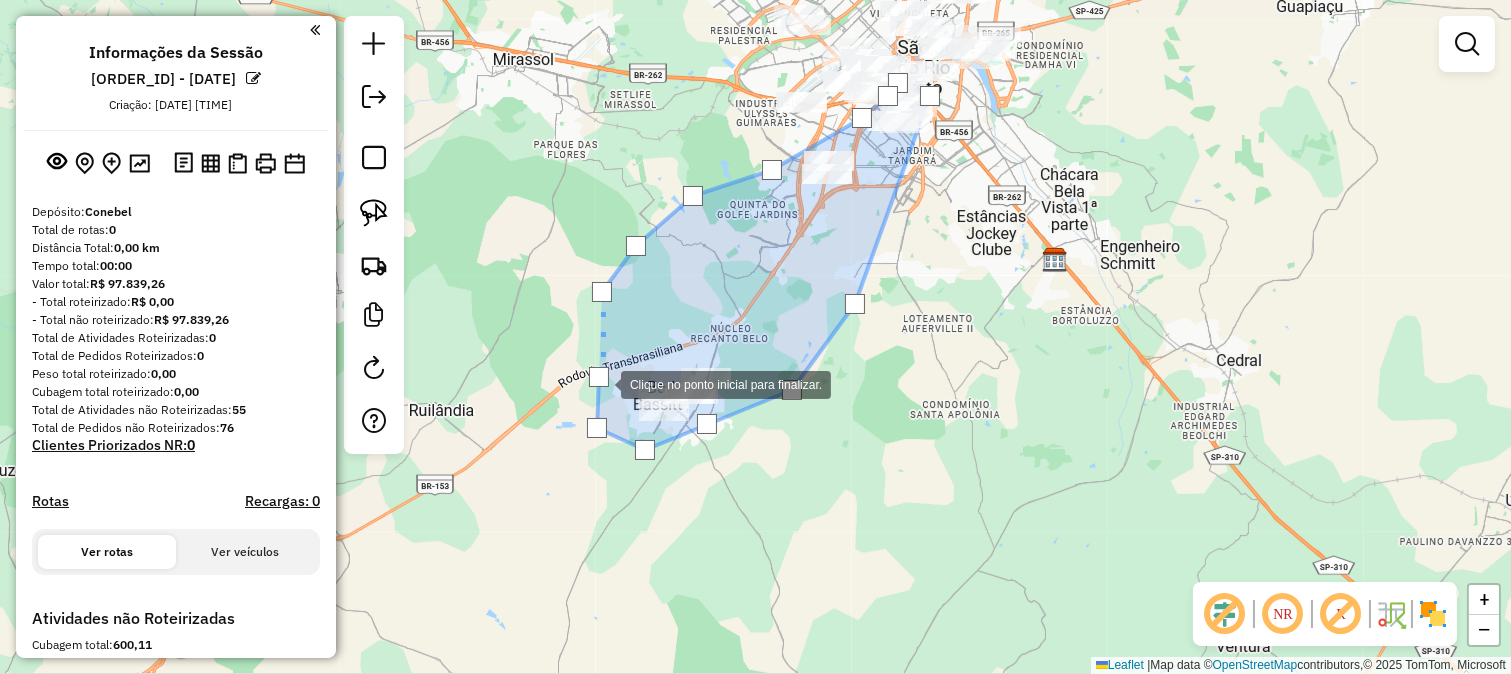 click 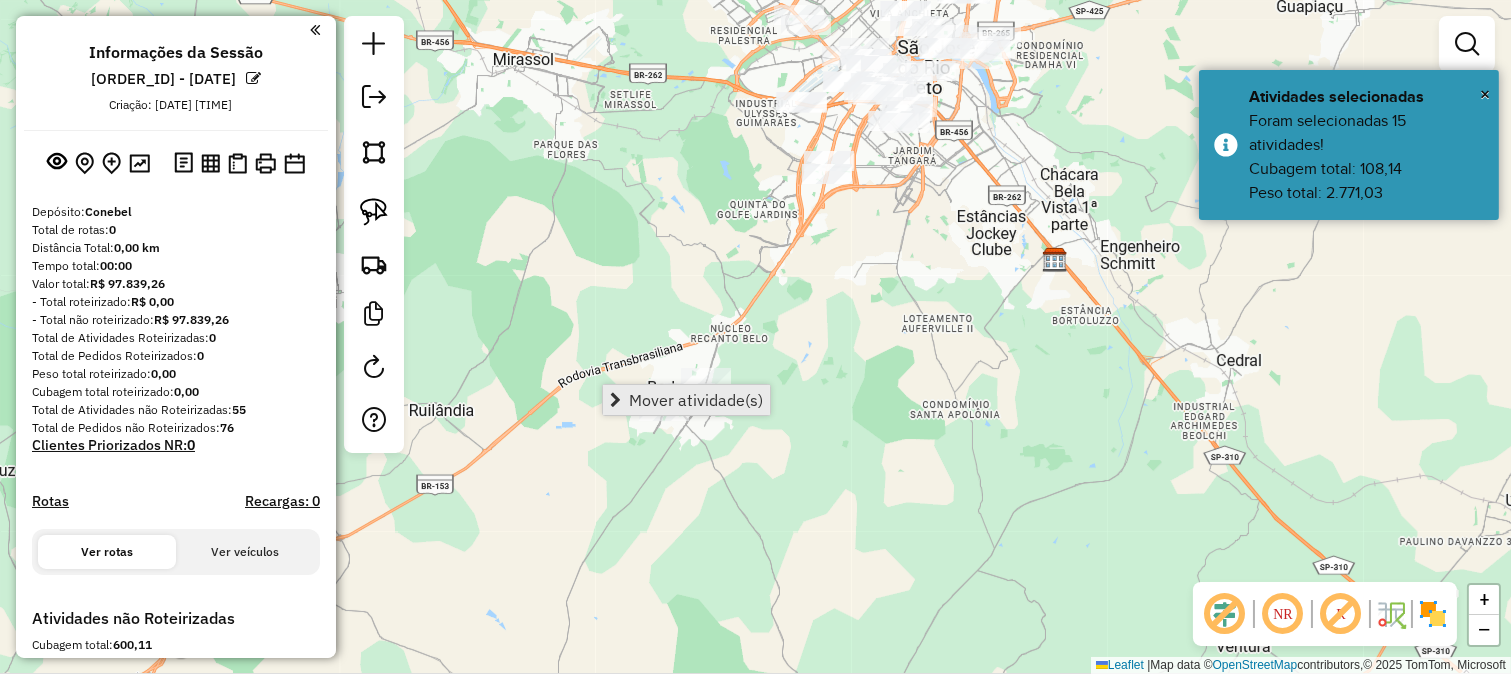 click on "Mover atividade(s)" at bounding box center [696, 400] 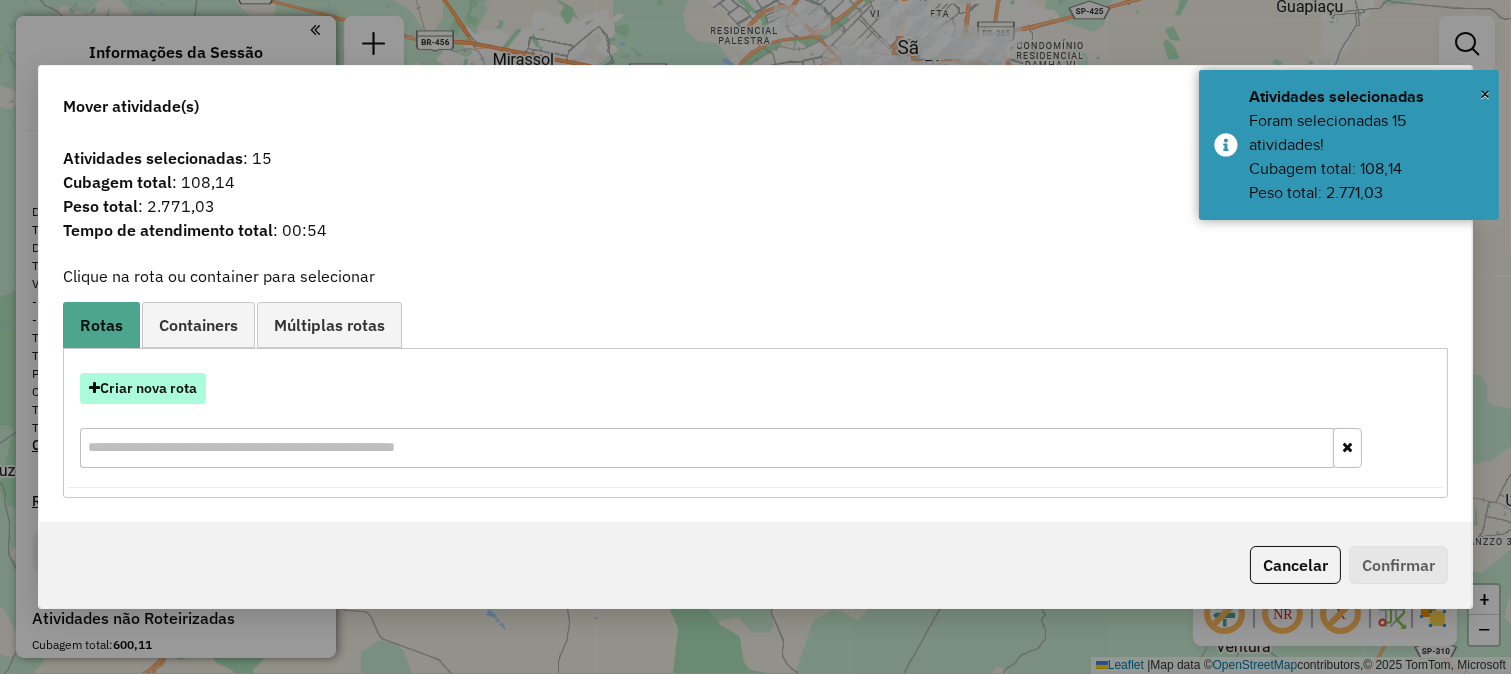 click on "Criar nova rota" at bounding box center (143, 388) 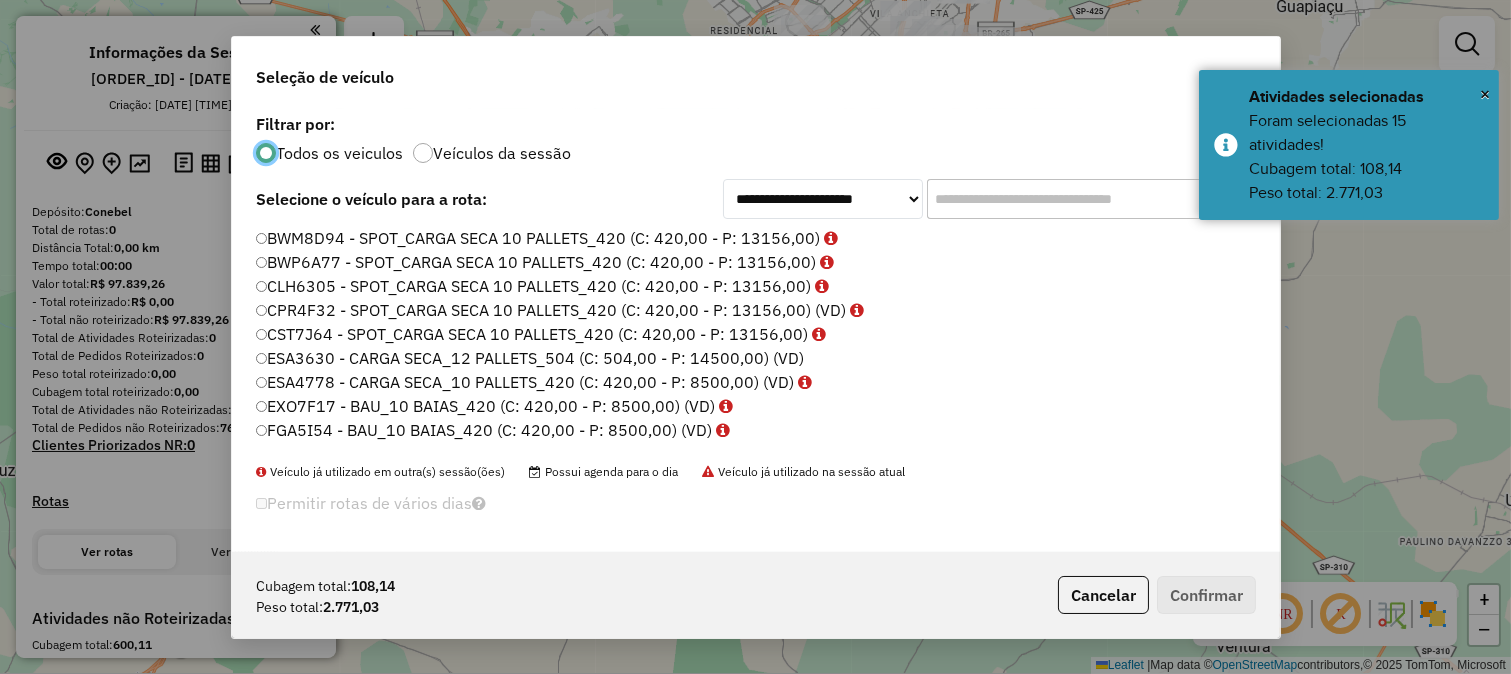 scroll, scrollTop: 11, scrollLeft: 5, axis: both 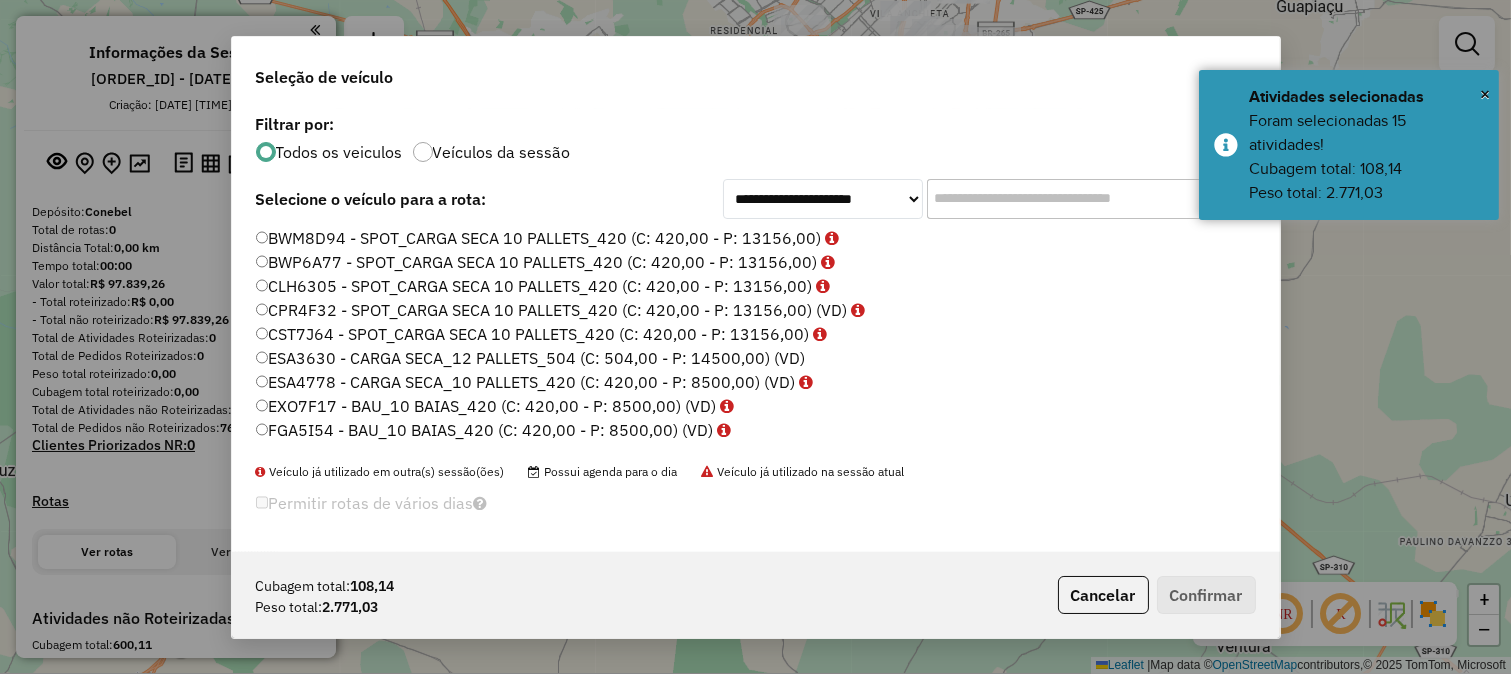click 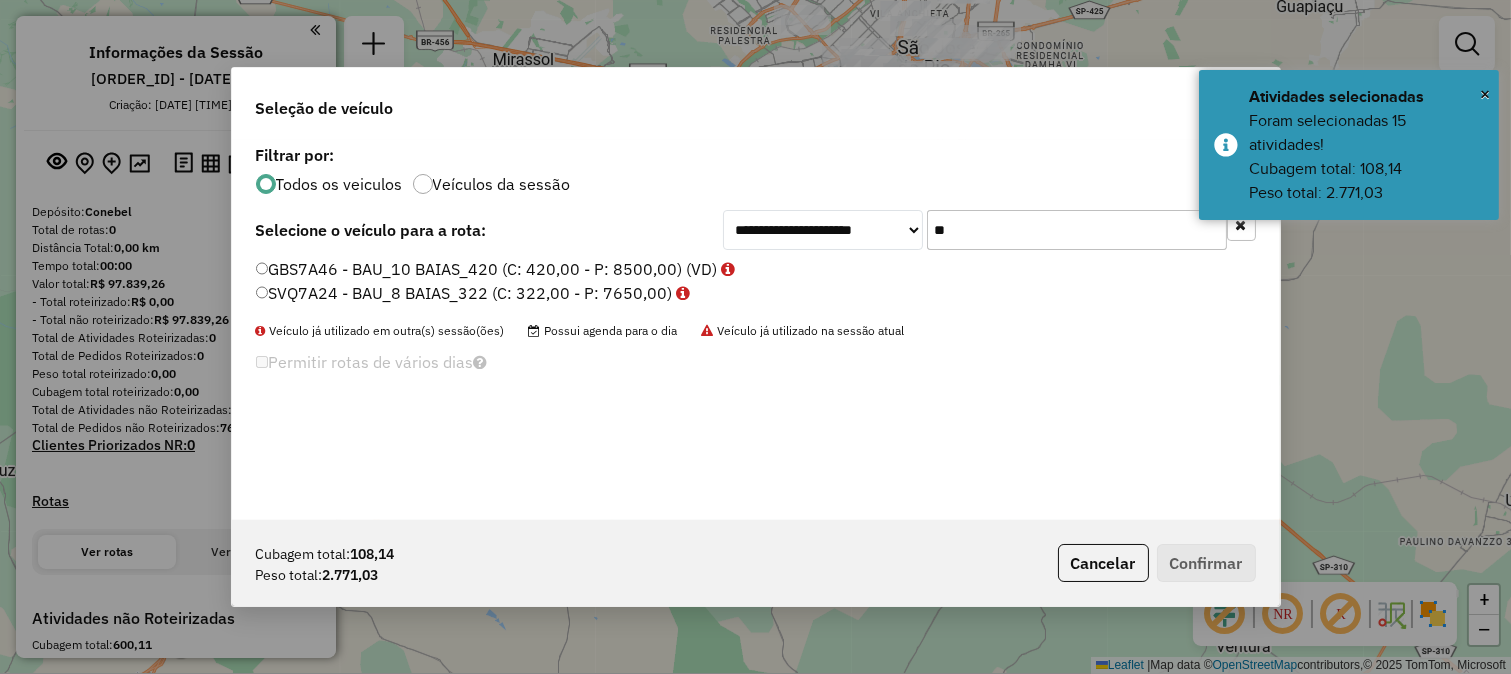 type on "**" 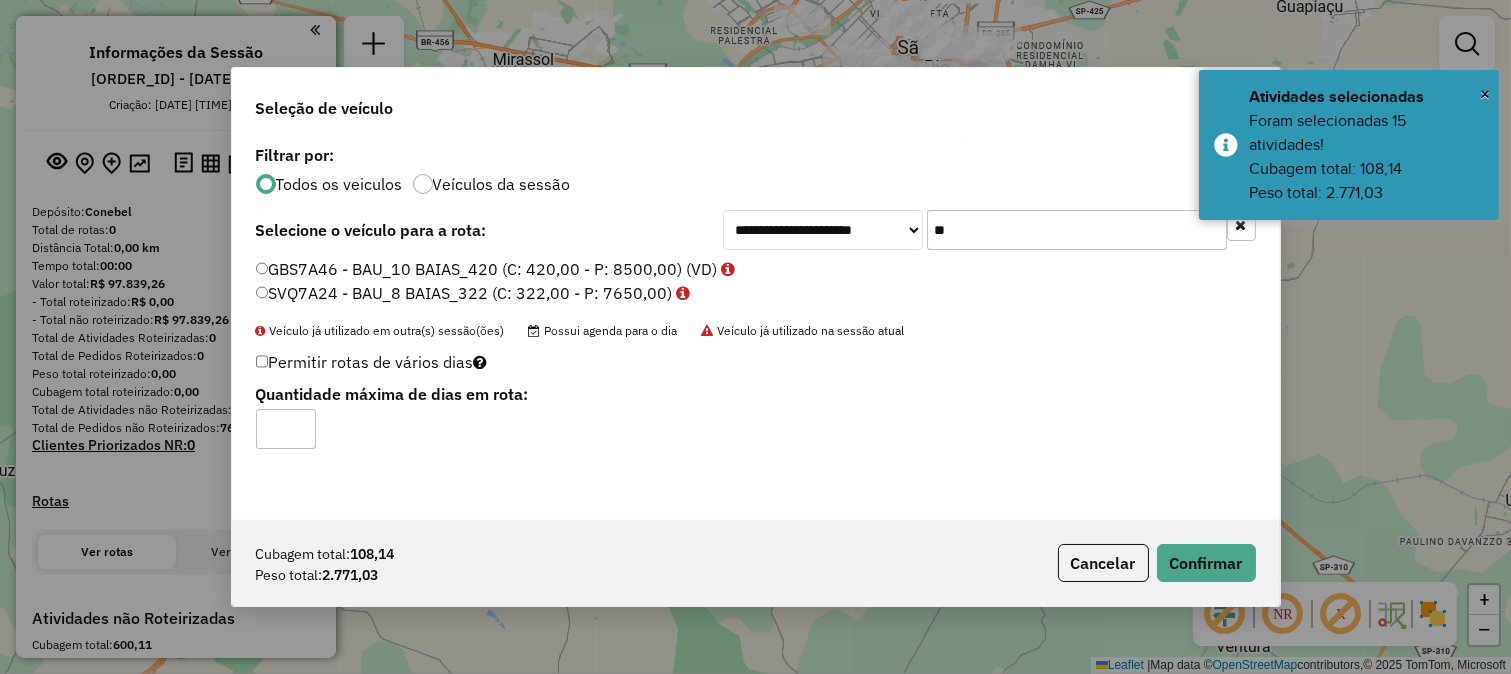 click on "SVQ7A24 - BAU_8 BAIAS_322 (C: 322,00 - P: 7650,00)" 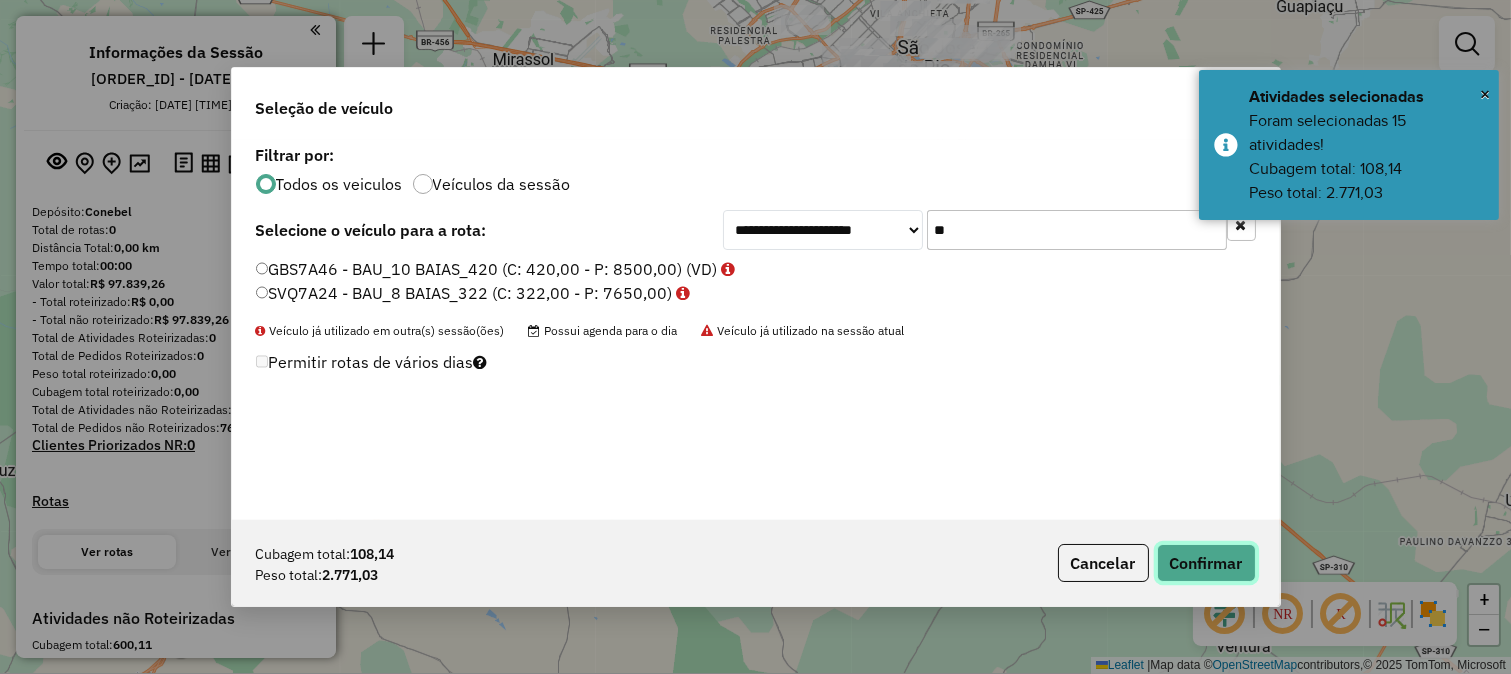 click on "Confirmar" 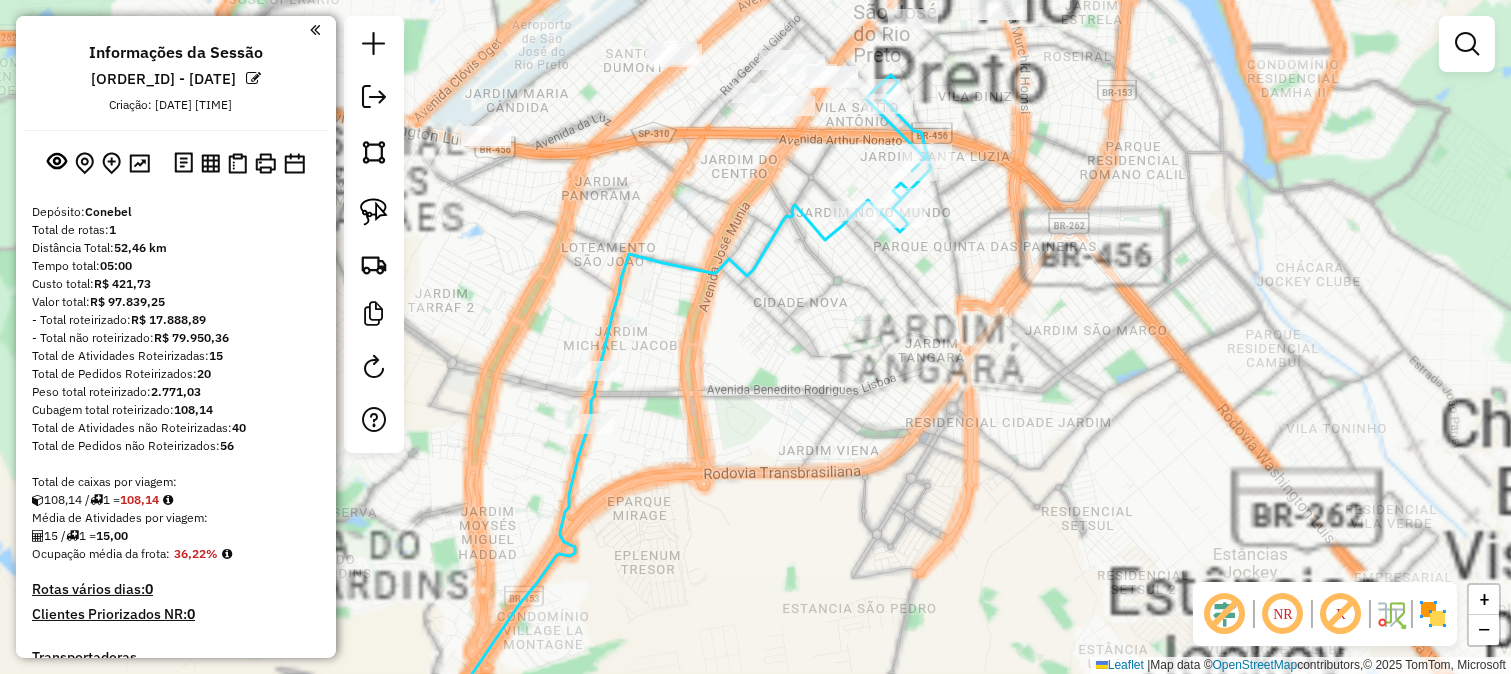 drag, startPoint x: 1097, startPoint y: 180, endPoint x: 1086, endPoint y: 216, distance: 37.64306 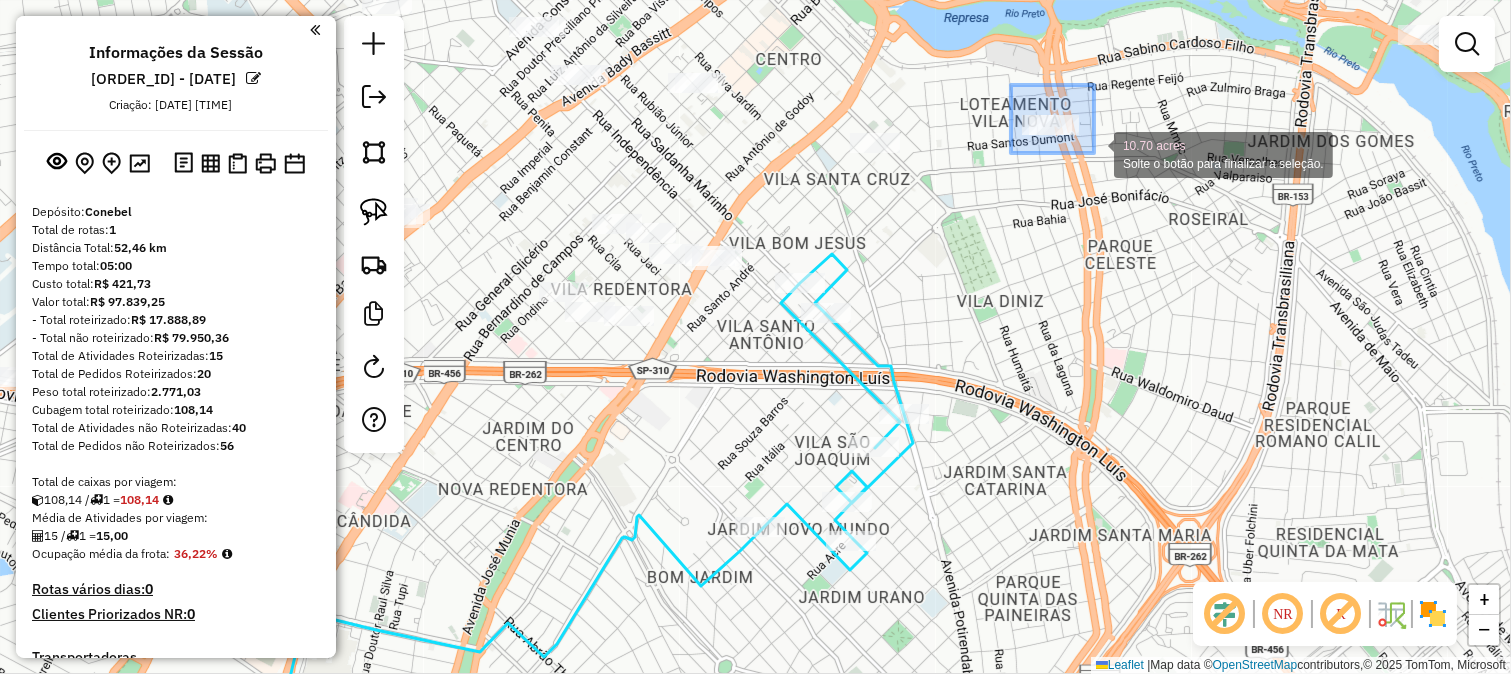 drag, startPoint x: 1094, startPoint y: 153, endPoint x: 1141, endPoint y: 187, distance: 58.00862 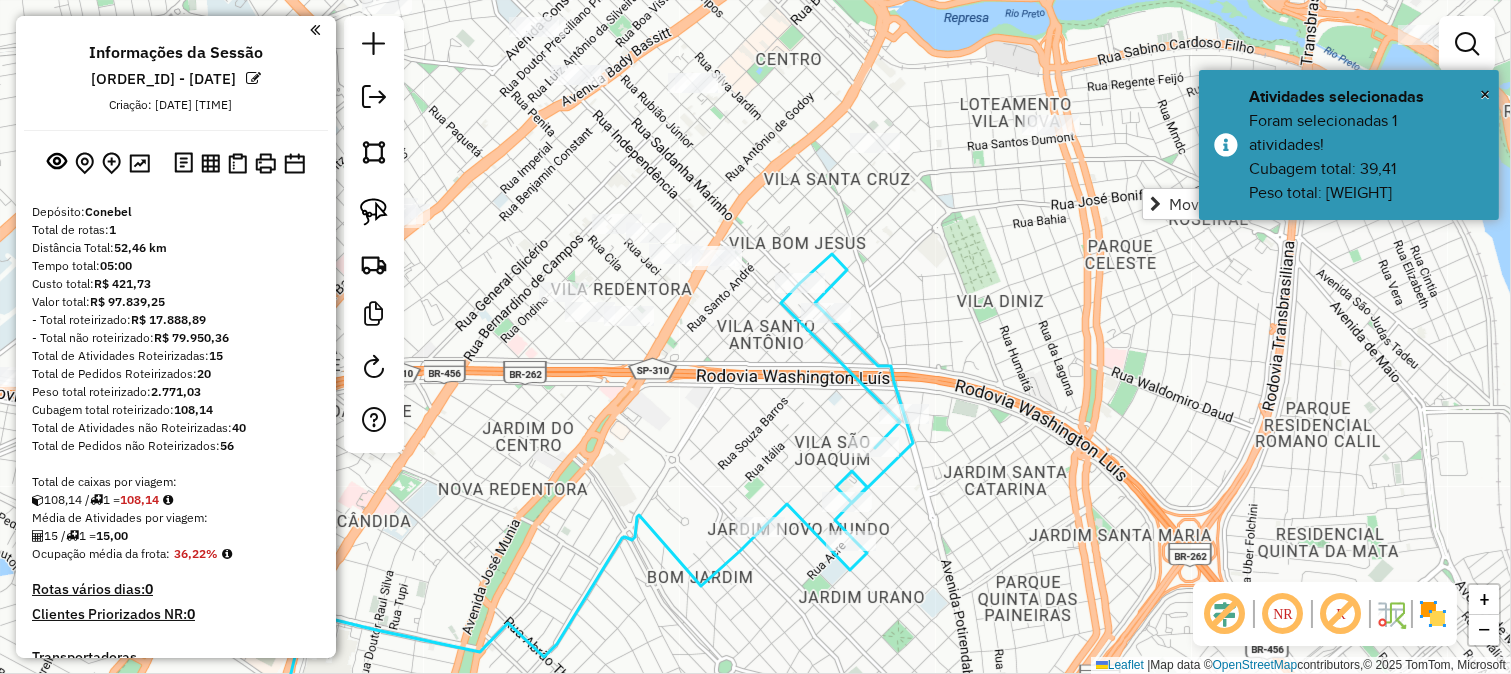 click on "Janela de atendimento Grade de atendimento Capacidade Transportadoras Veículos Cliente Pedidos  Rotas Selecione os dias de semana para filtrar as janelas de atendimento  Seg   Ter   Qua   Qui   Sex   Sáb   Dom  Informe o período da janela de atendimento: De: Até:  Filtrar exatamente a janela do cliente  Considerar janela de atendimento padrão  Selecione os dias de semana para filtrar as grades de atendimento  Seg   Ter   Qua   Qui   Sex   Sáb   Dom   Considerar clientes sem dia de atendimento cadastrado  Clientes fora do dia de atendimento selecionado Filtrar as atividades entre os valores definidos abaixo:  Peso mínimo:   Peso máximo:   Cubagem mínima:   Cubagem máxima:   De:   Até:  Filtrar as atividades entre o tempo de atendimento definido abaixo:  De:   Até:   Considerar capacidade total dos clientes não roteirizados Transportadora: Selecione um ou mais itens Tipo de veículo: Selecione um ou mais itens Veículo: Selecione um ou mais itens Motorista: Selecione um ou mais itens Nome: Rótulo:" 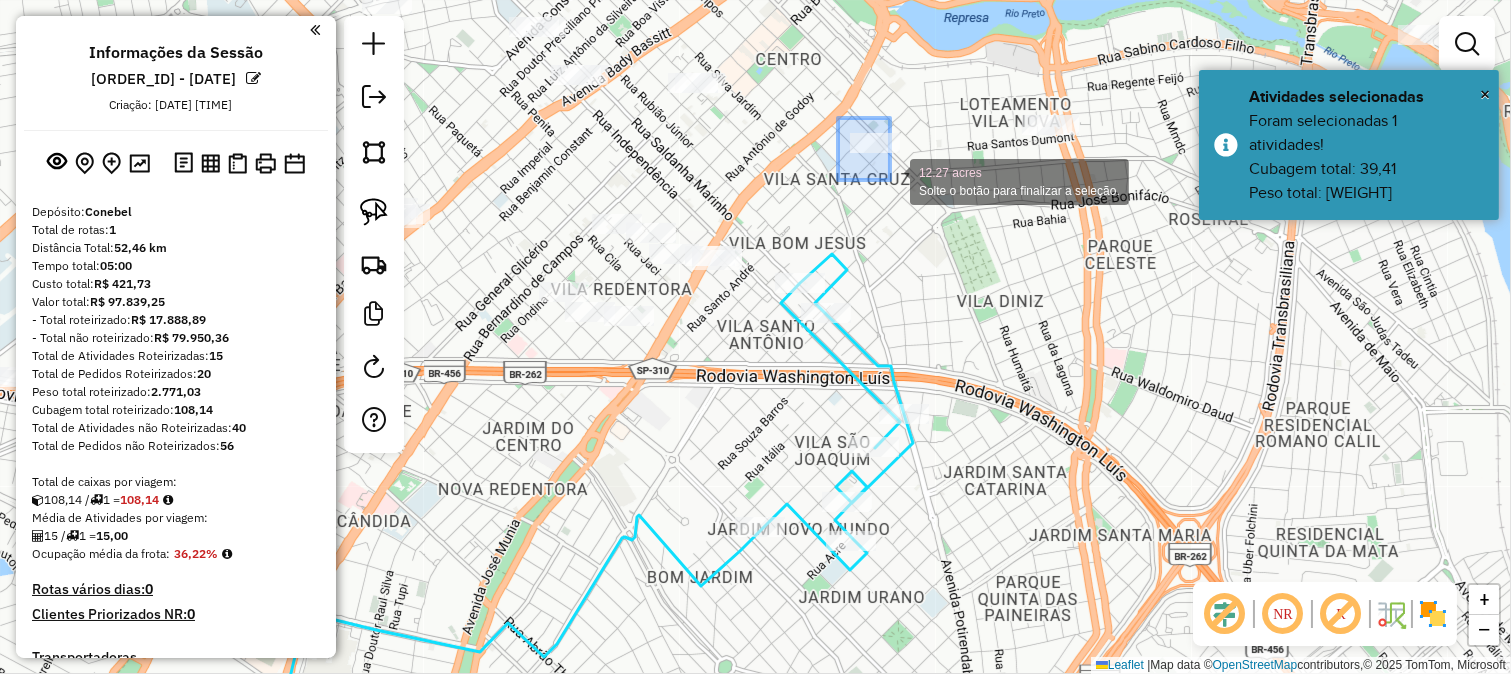 drag, startPoint x: 841, startPoint y: 122, endPoint x: 894, endPoint y: 185, distance: 82.32861 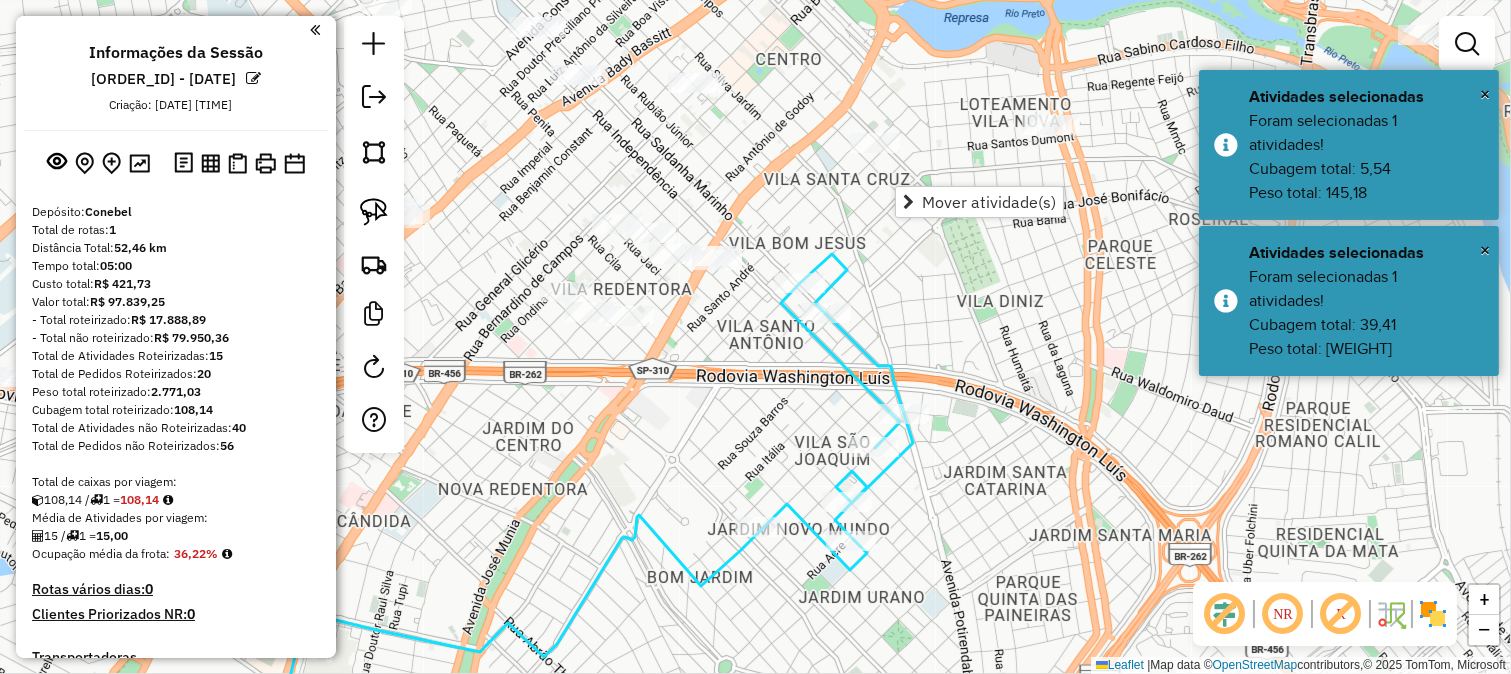 click on "Janela de atendimento Grade de atendimento Capacidade Transportadoras Veículos Cliente Pedidos  Rotas Selecione os dias de semana para filtrar as janelas de atendimento  Seg   Ter   Qua   Qui   Sex   Sáb   Dom  Informe o período da janela de atendimento: De: Até:  Filtrar exatamente a janela do cliente  Considerar janela de atendimento padrão  Selecione os dias de semana para filtrar as grades de atendimento  Seg   Ter   Qua   Qui   Sex   Sáb   Dom   Considerar clientes sem dia de atendimento cadastrado  Clientes fora do dia de atendimento selecionado Filtrar as atividades entre os valores definidos abaixo:  Peso mínimo:   Peso máximo:   Cubagem mínima:   Cubagem máxima:   De:   Até:  Filtrar as atividades entre o tempo de atendimento definido abaixo:  De:   Até:   Considerar capacidade total dos clientes não roteirizados Transportadora: Selecione um ou mais itens Tipo de veículo: Selecione um ou mais itens Veículo: Selecione um ou mais itens Motorista: Selecione um ou mais itens Nome: Rótulo:" 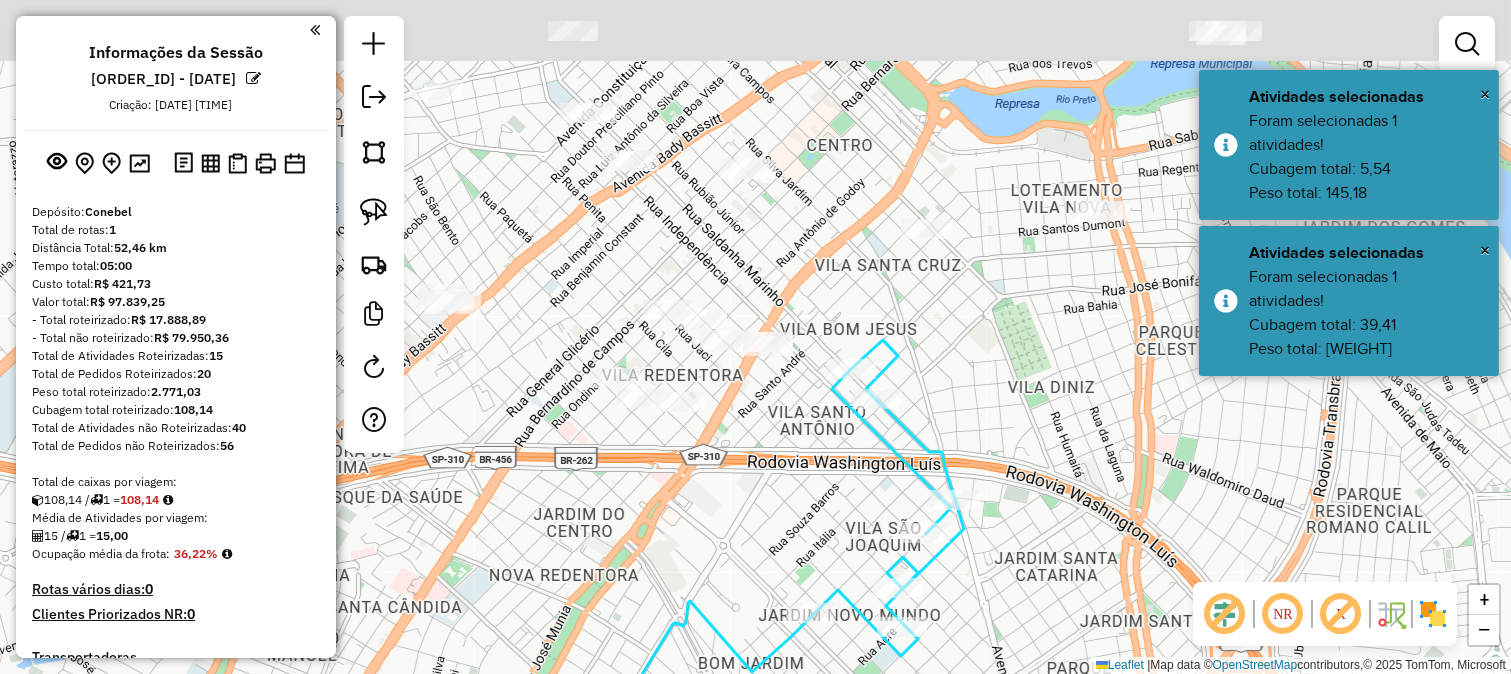 drag, startPoint x: 745, startPoint y: 222, endPoint x: 796, endPoint y: 308, distance: 99.985 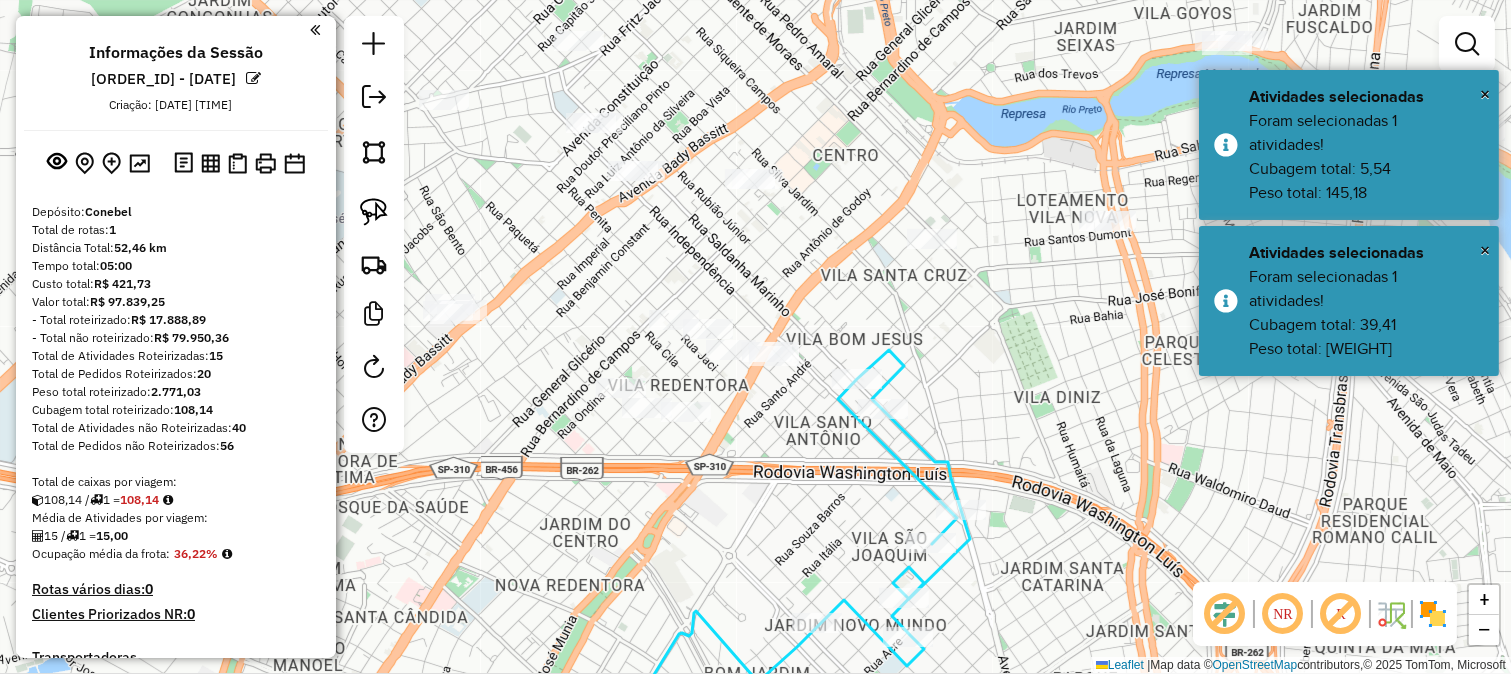 drag, startPoint x: 816, startPoint y: 312, endPoint x: 836, endPoint y: 272, distance: 44.72136 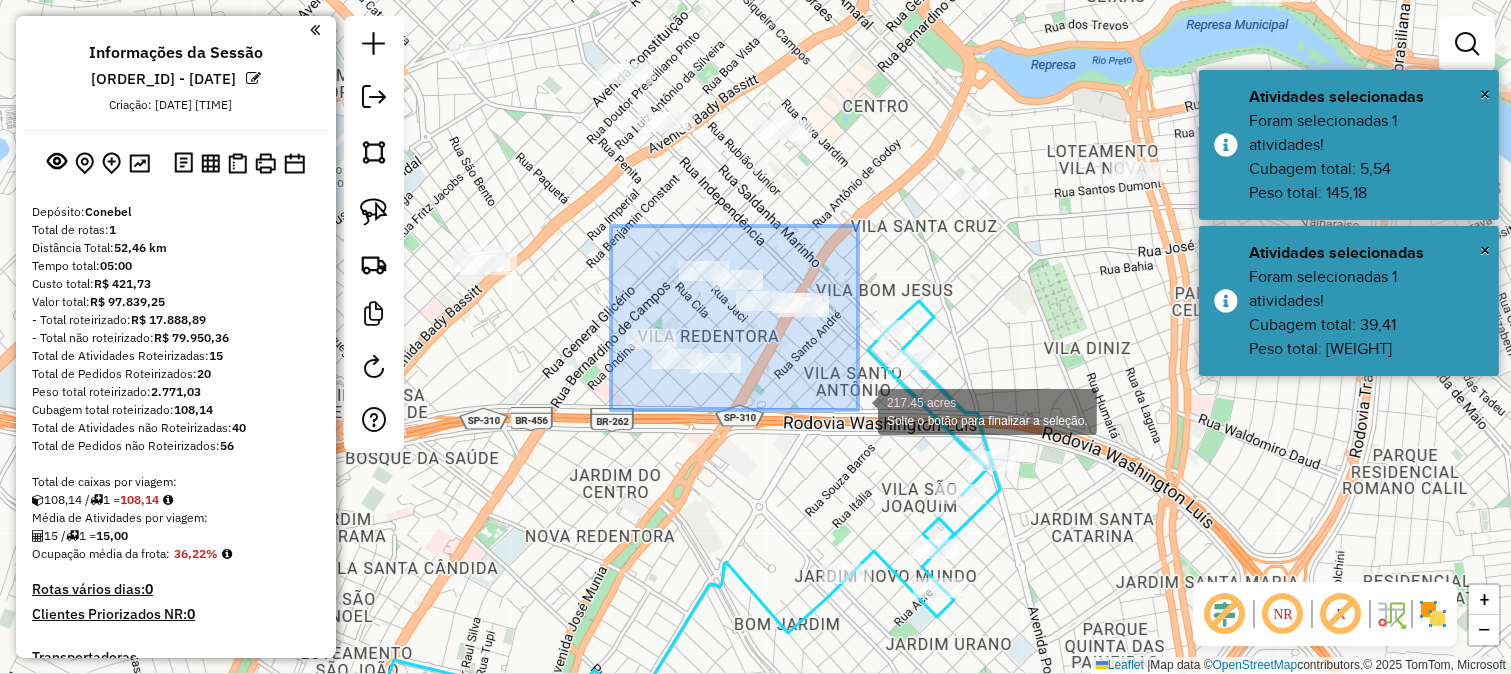 drag, startPoint x: 611, startPoint y: 226, endPoint x: 861, endPoint y: 411, distance: 311.00644 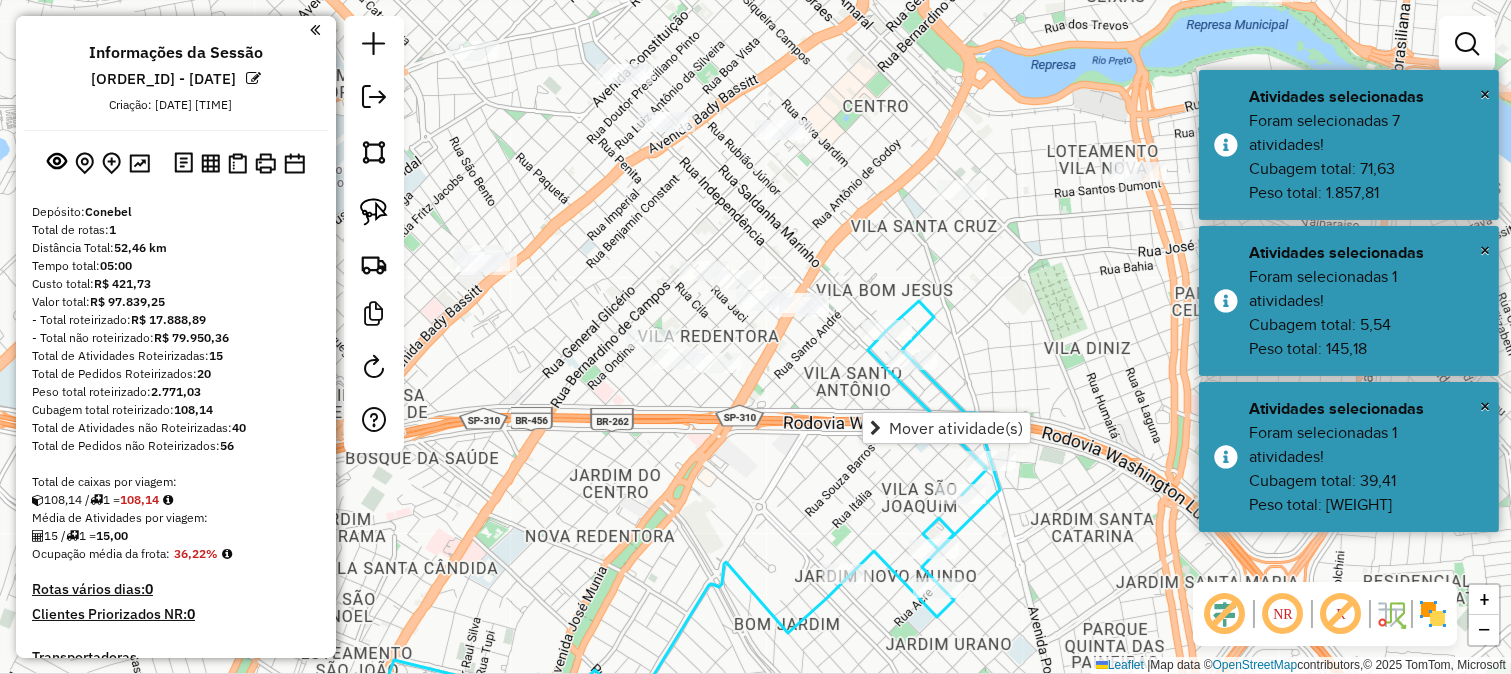 click on "Janela de atendimento Grade de atendimento Capacidade Transportadoras Veículos Cliente Pedidos  Rotas Selecione os dias de semana para filtrar as janelas de atendimento  Seg   Ter   Qua   Qui   Sex   Sáb   Dom  Informe o período da janela de atendimento: De: Até:  Filtrar exatamente a janela do cliente  Considerar janela de atendimento padrão  Selecione os dias de semana para filtrar as grades de atendimento  Seg   Ter   Qua   Qui   Sex   Sáb   Dom   Considerar clientes sem dia de atendimento cadastrado  Clientes fora do dia de atendimento selecionado Filtrar as atividades entre os valores definidos abaixo:  Peso mínimo:   Peso máximo:   Cubagem mínima:   Cubagem máxima:   De:   Até:  Filtrar as atividades entre o tempo de atendimento definido abaixo:  De:   Até:   Considerar capacidade total dos clientes não roteirizados Transportadora: Selecione um ou mais itens Tipo de veículo: Selecione um ou mais itens Veículo: Selecione um ou mais itens Motorista: Selecione um ou mais itens Nome: Rótulo:" 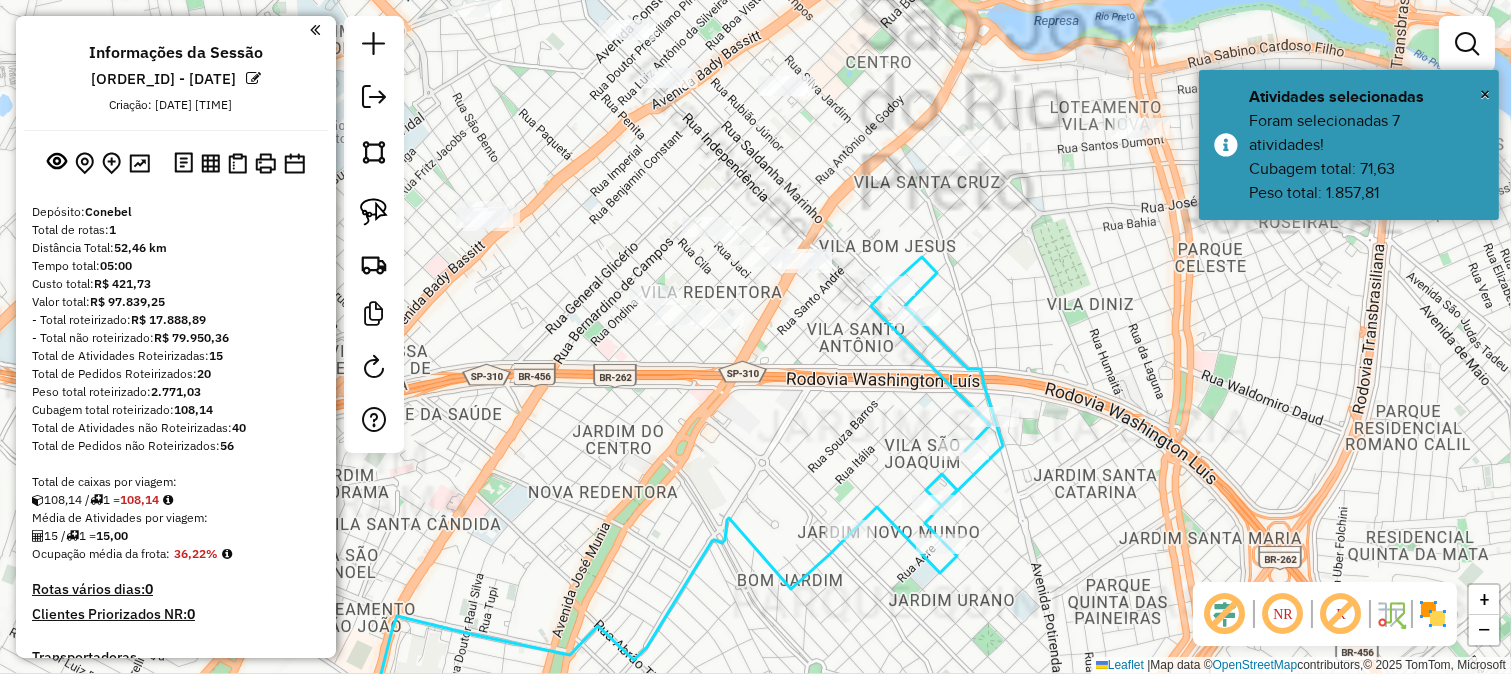 click on "Janela de atendimento Grade de atendimento Capacidade Transportadoras Veículos Cliente Pedidos  Rotas Selecione os dias de semana para filtrar as janelas de atendimento  Seg   Ter   Qua   Qui   Sex   Sáb   Dom  Informe o período da janela de atendimento: De: Até:  Filtrar exatamente a janela do cliente  Considerar janela de atendimento padrão  Selecione os dias de semana para filtrar as grades de atendimento  Seg   Ter   Qua   Qui   Sex   Sáb   Dom   Considerar clientes sem dia de atendimento cadastrado  Clientes fora do dia de atendimento selecionado Filtrar as atividades entre os valores definidos abaixo:  Peso mínimo:   Peso máximo:   Cubagem mínima:   Cubagem máxima:   De:   Até:  Filtrar as atividades entre o tempo de atendimento definido abaixo:  De:   Até:   Considerar capacidade total dos clientes não roteirizados Transportadora: Selecione um ou mais itens Tipo de veículo: Selecione um ou mais itens Veículo: Selecione um ou mais itens Motorista: Selecione um ou mais itens Nome: Rótulo:" 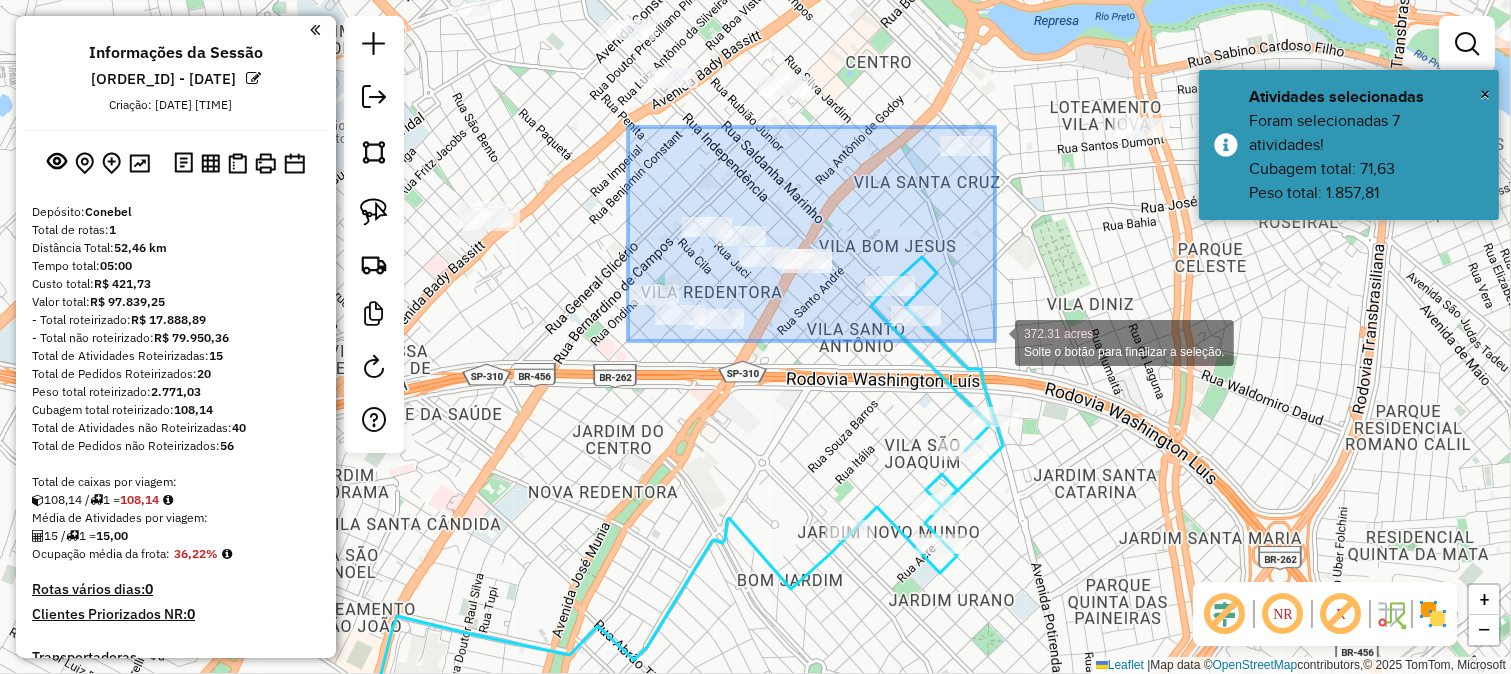 drag, startPoint x: 628, startPoint y: 127, endPoint x: 1017, endPoint y: 345, distance: 445.9204 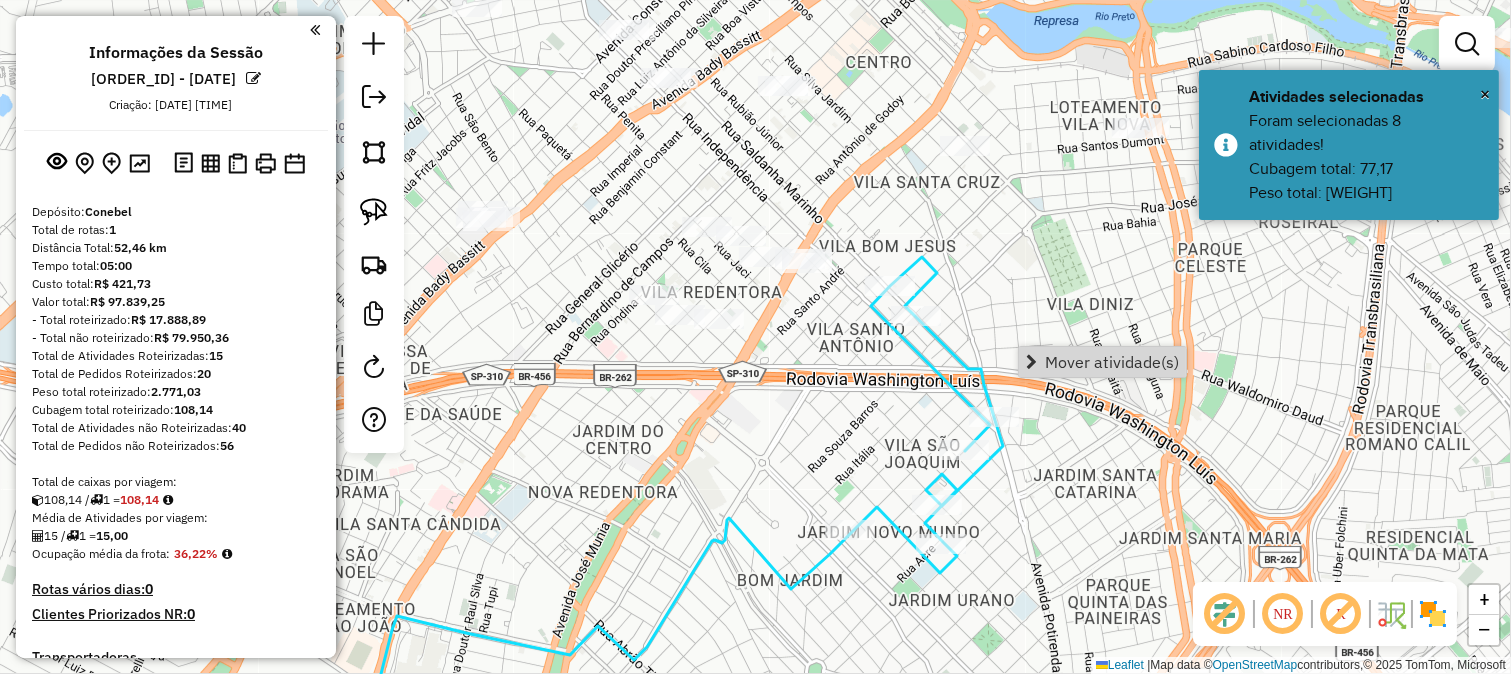 click on "Janela de atendimento Grade de atendimento Capacidade Transportadoras Veículos Cliente Pedidos  Rotas Selecione os dias de semana para filtrar as janelas de atendimento  Seg   Ter   Qua   Qui   Sex   Sáb   Dom  Informe o período da janela de atendimento: De: Até:  Filtrar exatamente a janela do cliente  Considerar janela de atendimento padrão  Selecione os dias de semana para filtrar as grades de atendimento  Seg   Ter   Qua   Qui   Sex   Sáb   Dom   Considerar clientes sem dia de atendimento cadastrado  Clientes fora do dia de atendimento selecionado Filtrar as atividades entre os valores definidos abaixo:  Peso mínimo:   Peso máximo:   Cubagem mínima:   Cubagem máxima:   De:   Até:  Filtrar as atividades entre o tempo de atendimento definido abaixo:  De:   Até:   Considerar capacidade total dos clientes não roteirizados Transportadora: Selecione um ou mais itens Tipo de veículo: Selecione um ou mais itens Veículo: Selecione um ou mais itens Motorista: Selecione um ou mais itens Nome: Rótulo:" 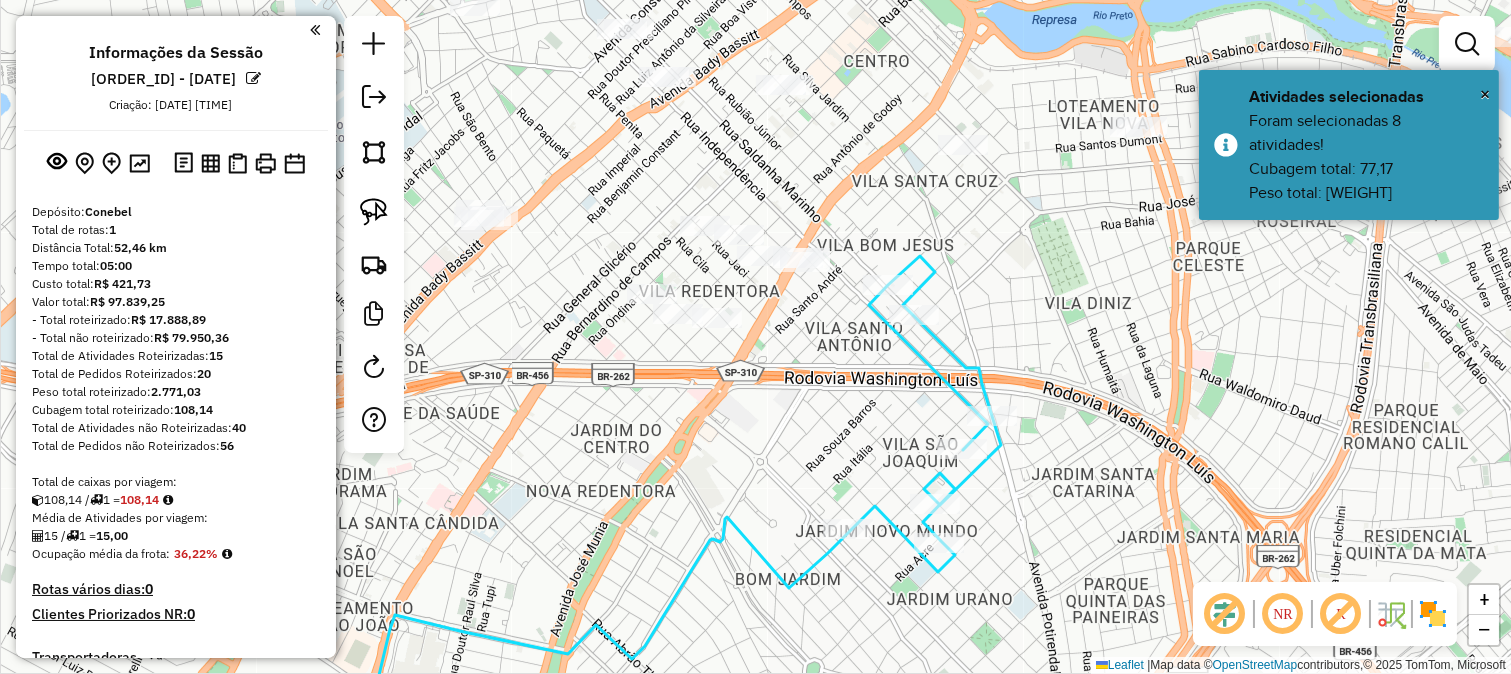click on "Janela de atendimento Grade de atendimento Capacidade Transportadoras Veículos Cliente Pedidos  Rotas Selecione os dias de semana para filtrar as janelas de atendimento  Seg   Ter   Qua   Qui   Sex   Sáb   Dom  Informe o período da janela de atendimento: De: Até:  Filtrar exatamente a janela do cliente  Considerar janela de atendimento padrão  Selecione os dias de semana para filtrar as grades de atendimento  Seg   Ter   Qua   Qui   Sex   Sáb   Dom   Considerar clientes sem dia de atendimento cadastrado  Clientes fora do dia de atendimento selecionado Filtrar as atividades entre os valores definidos abaixo:  Peso mínimo:   Peso máximo:   Cubagem mínima:   Cubagem máxima:   De:   Até:  Filtrar as atividades entre o tempo de atendimento definido abaixo:  De:   Até:   Considerar capacidade total dos clientes não roteirizados Transportadora: Selecione um ou mais itens Tipo de veículo: Selecione um ou mais itens Veículo: Selecione um ou mais itens Motorista: Selecione um ou mais itens Nome: Rótulo:" 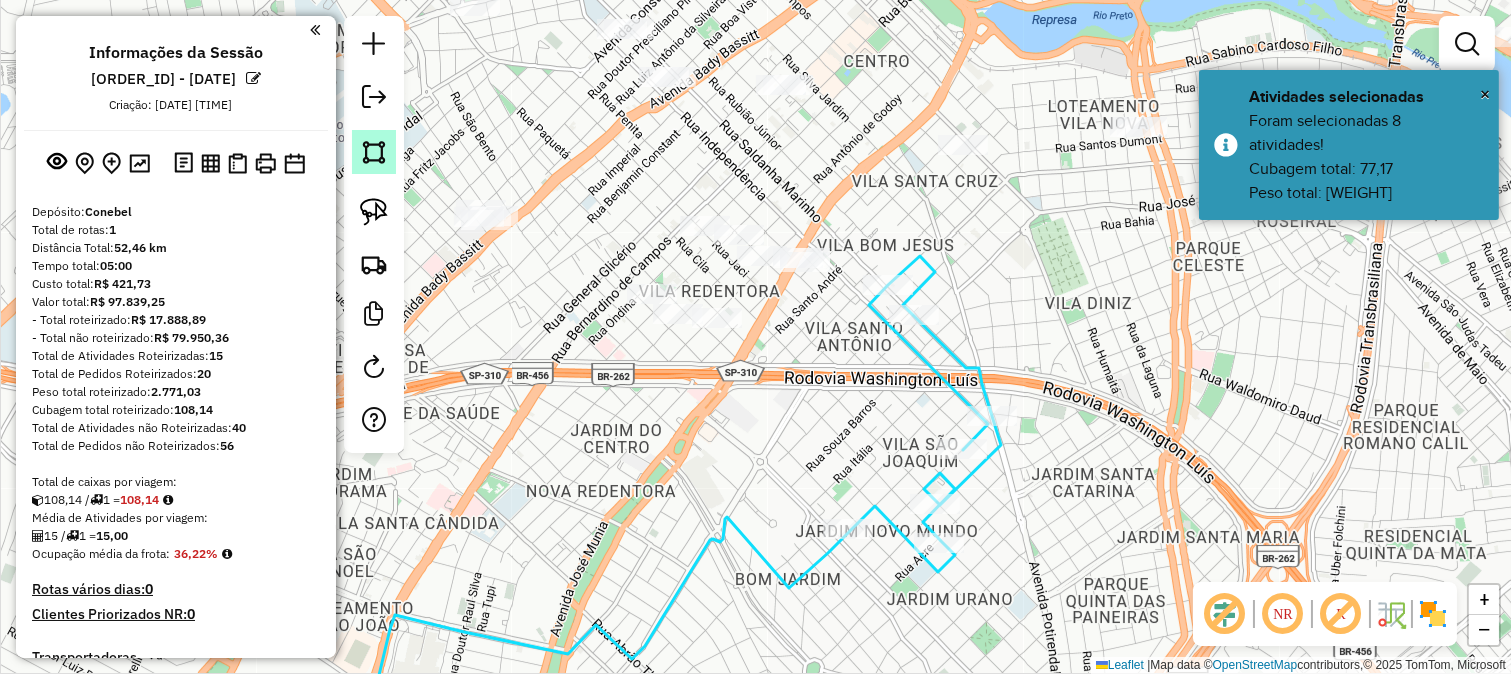 click 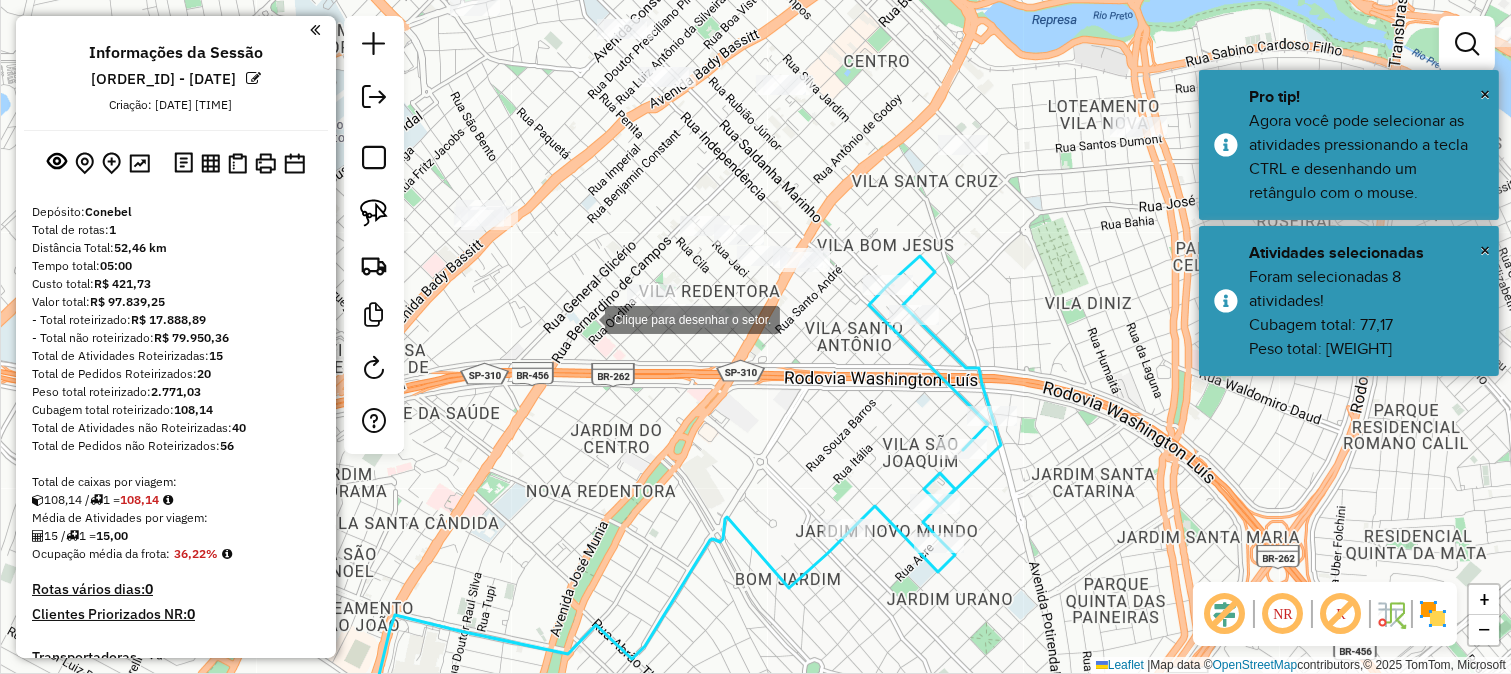 click 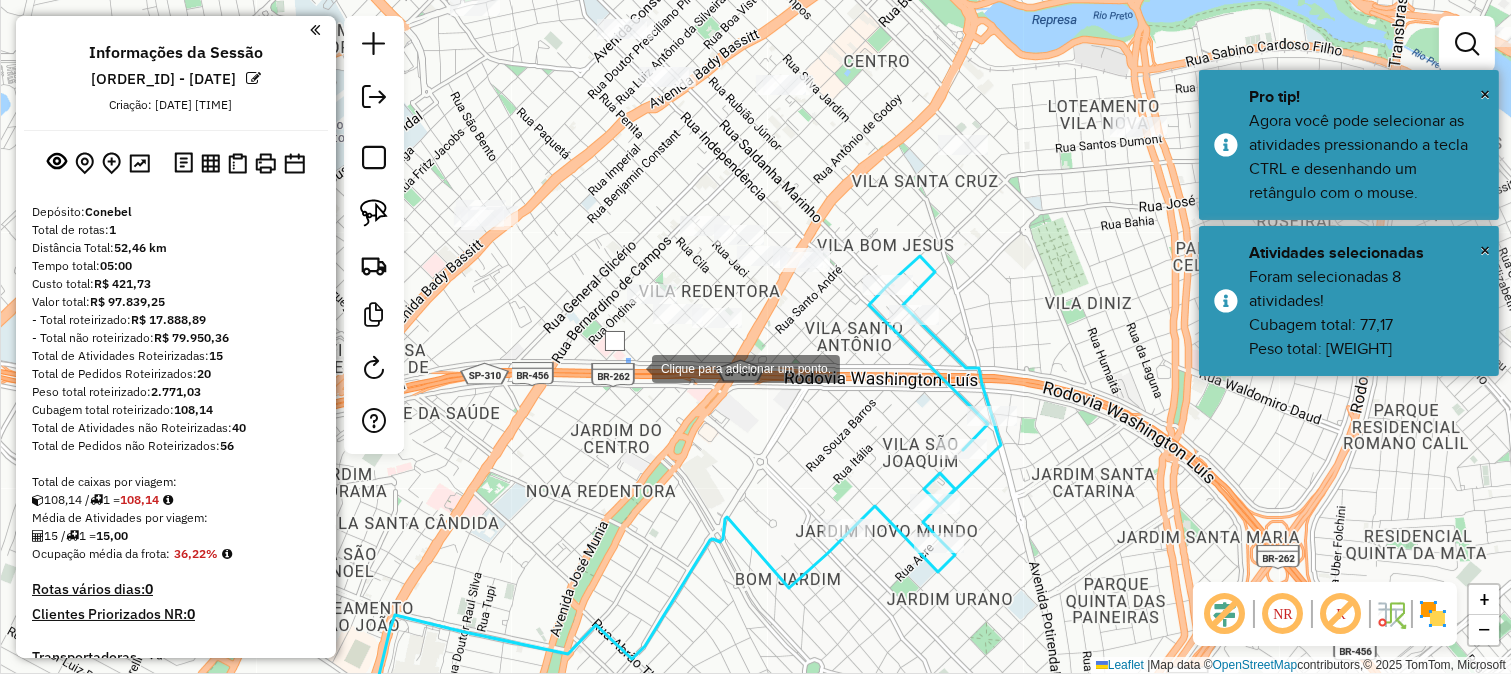 click 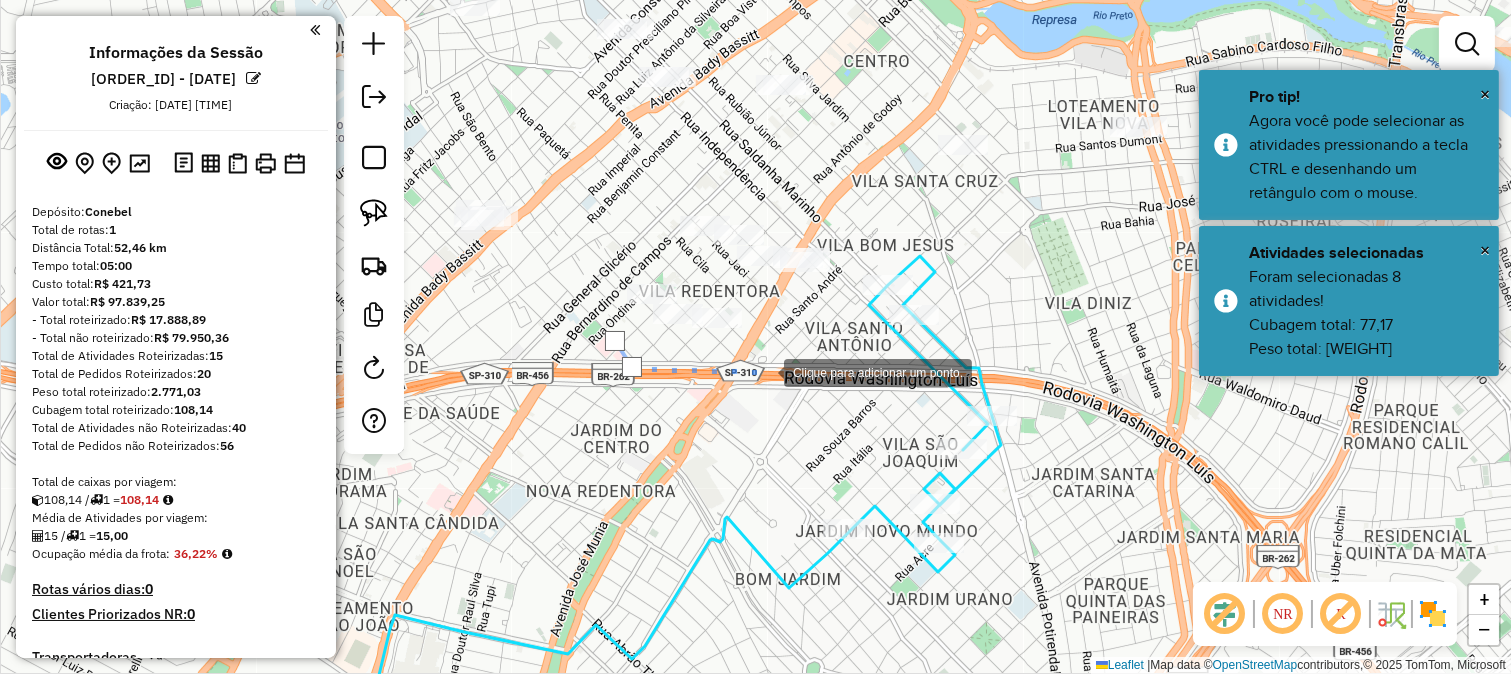 drag, startPoint x: 764, startPoint y: 371, endPoint x: 878, endPoint y: 310, distance: 129.29424 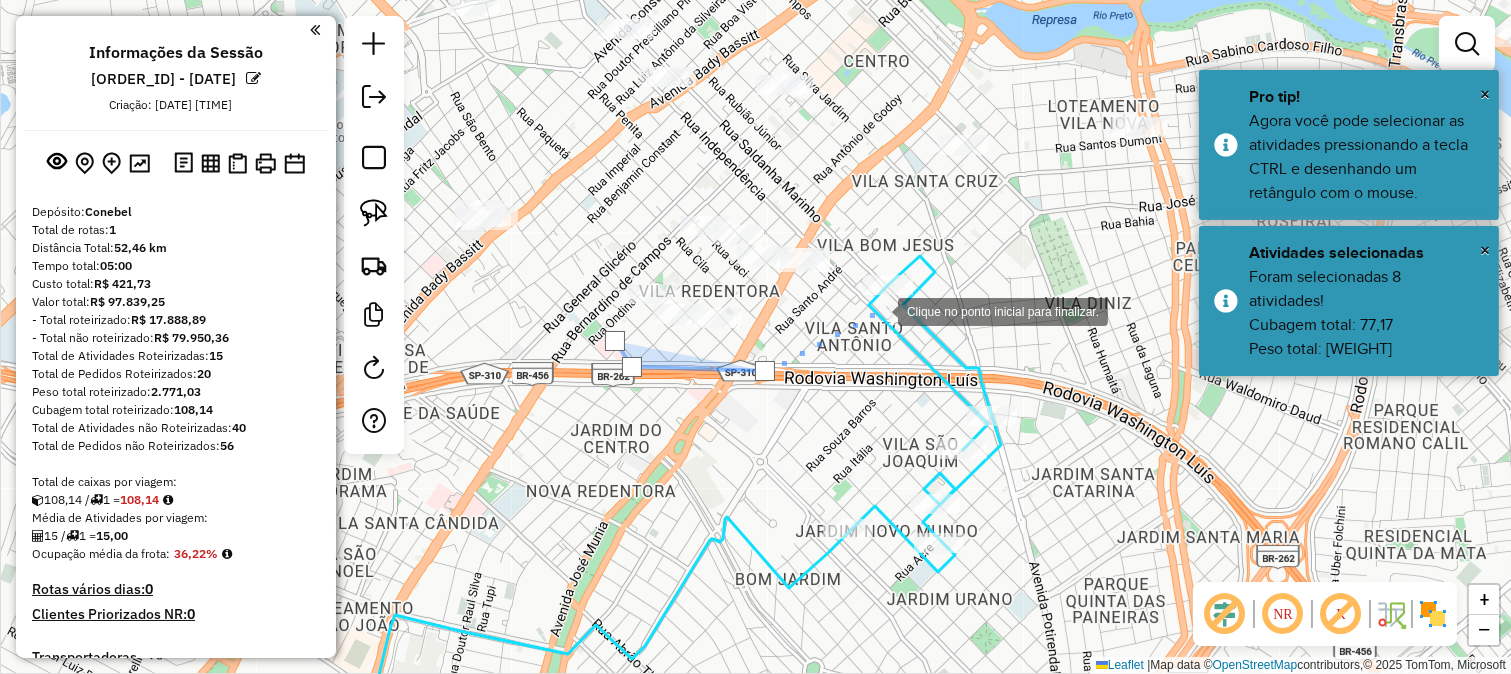 click 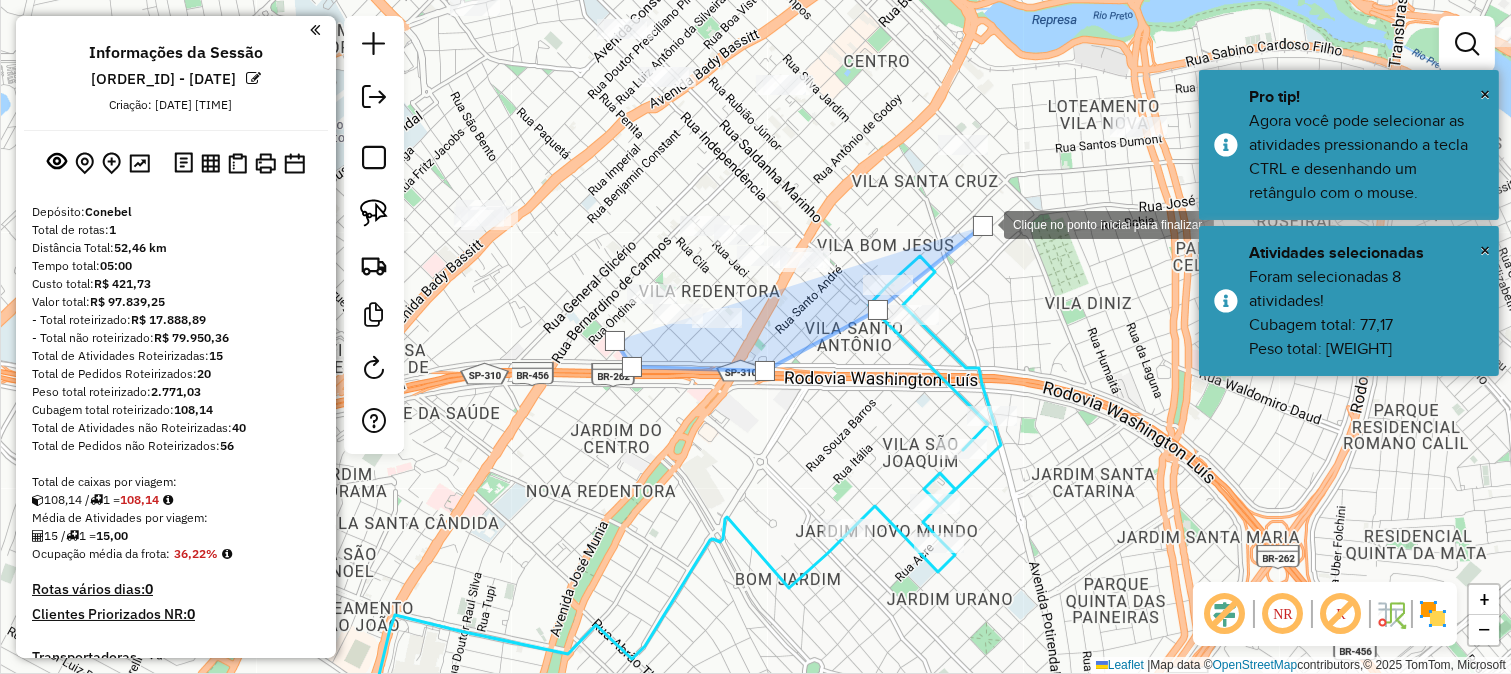 click 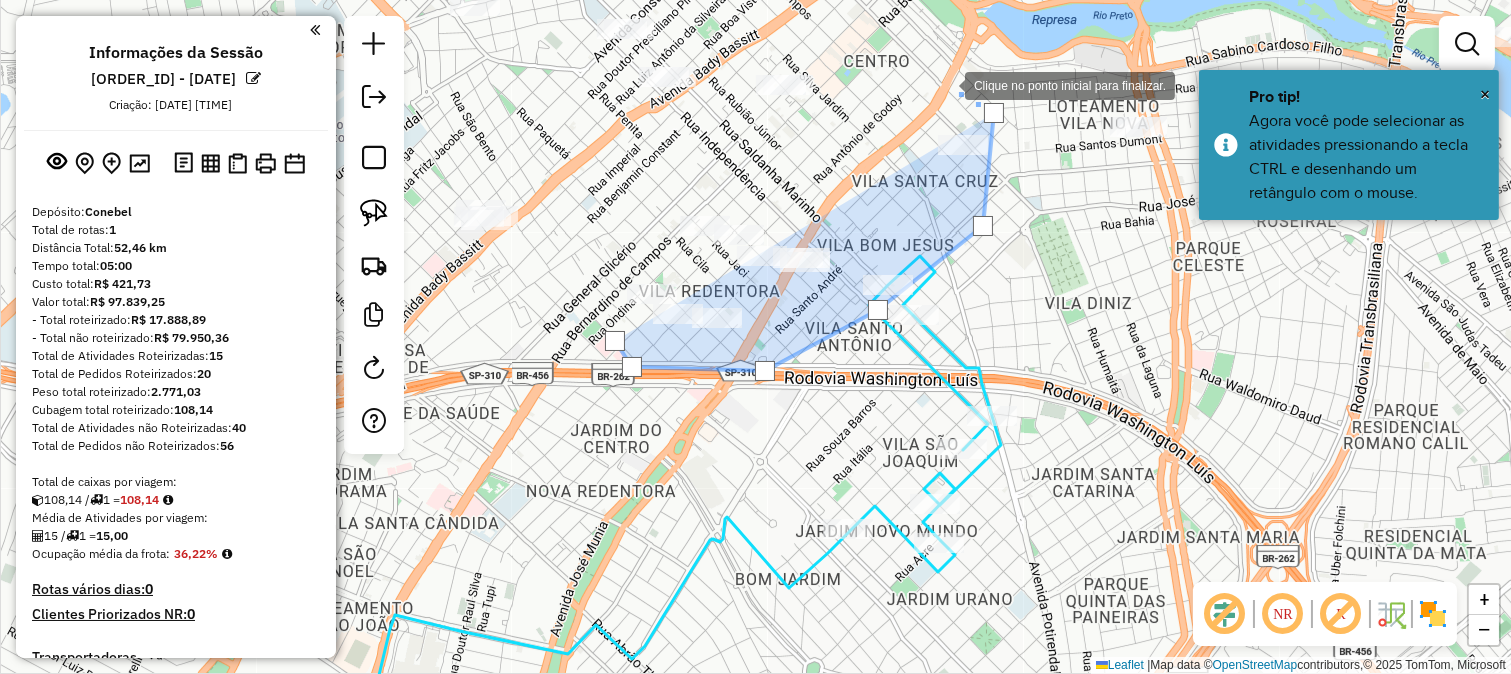click 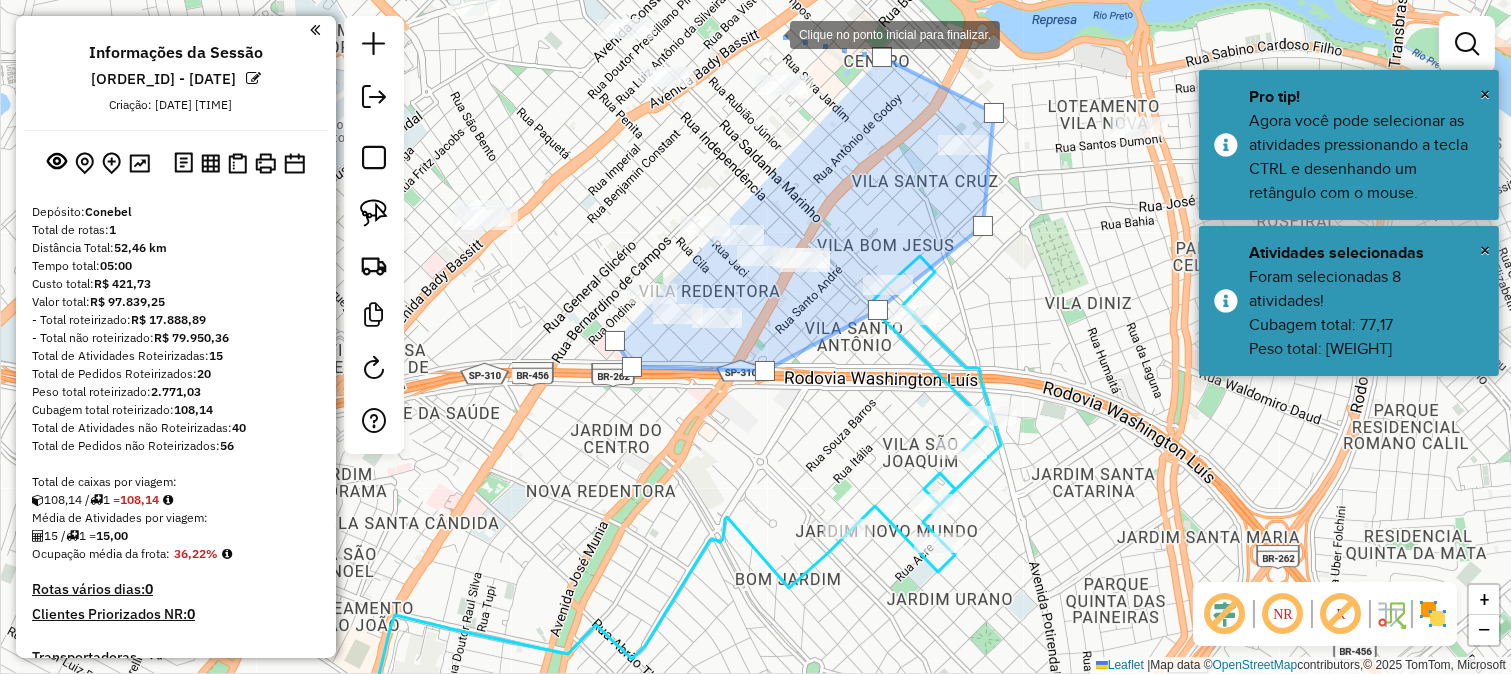 click 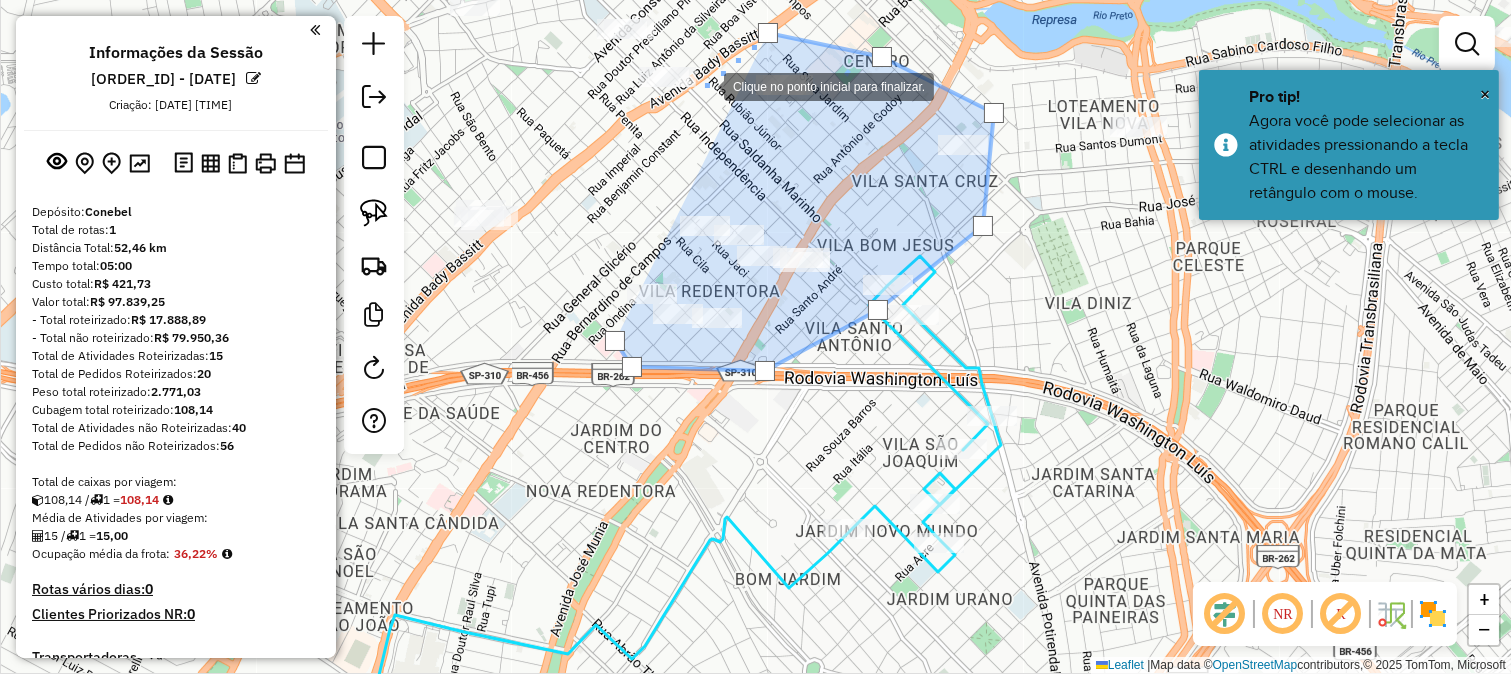 click 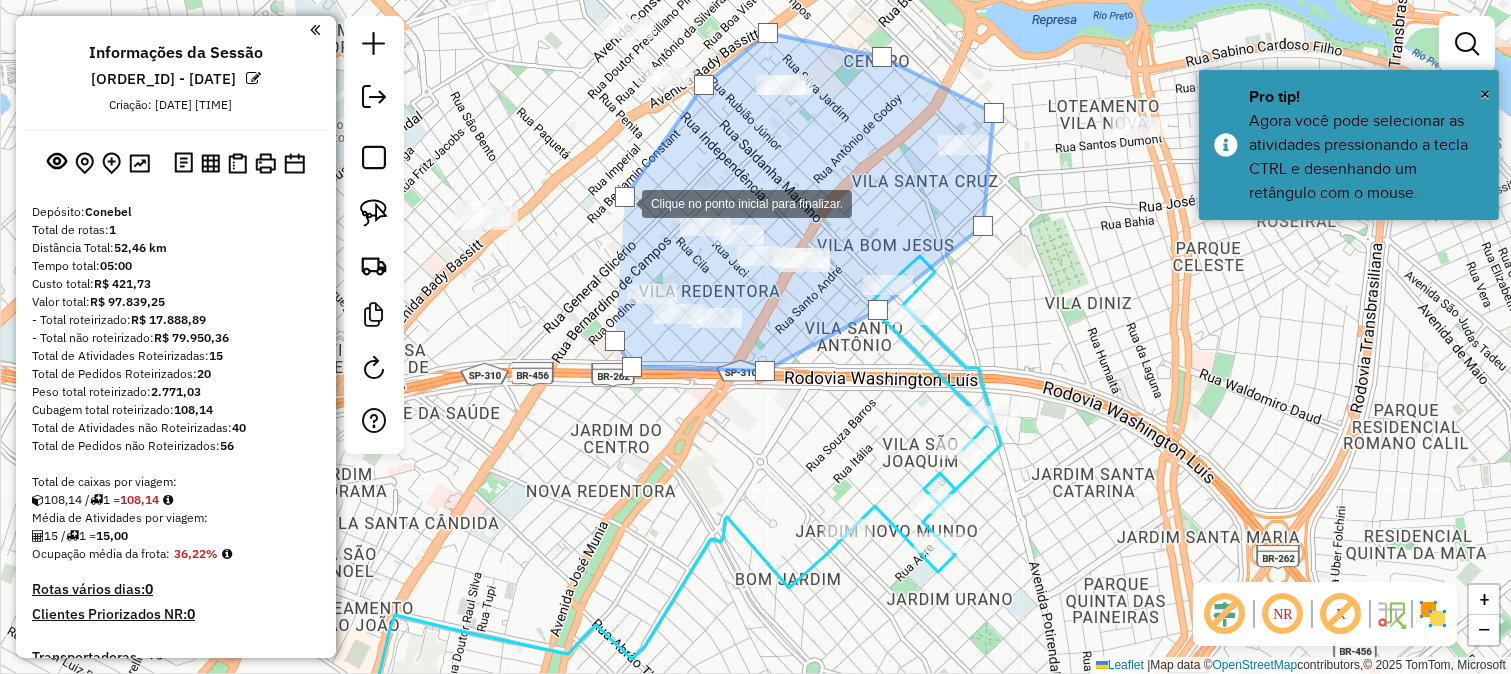 click 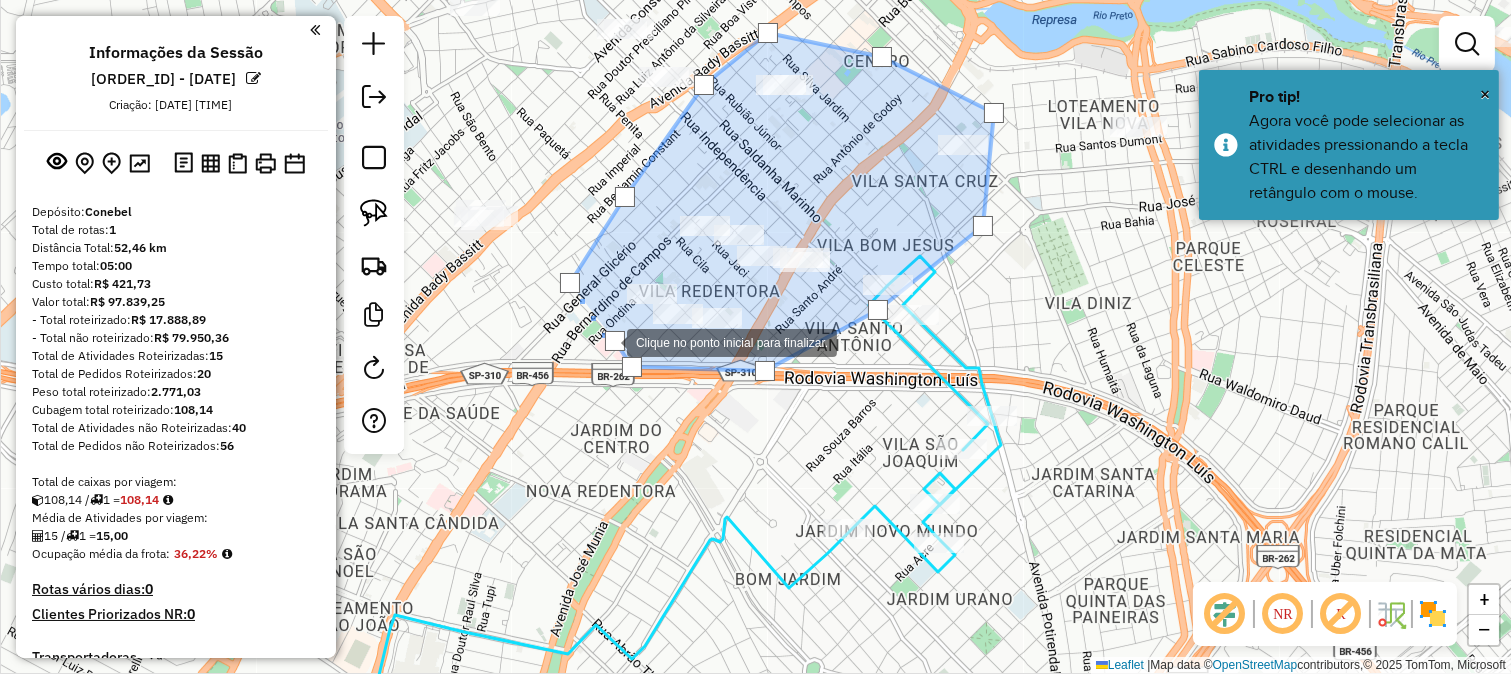 click 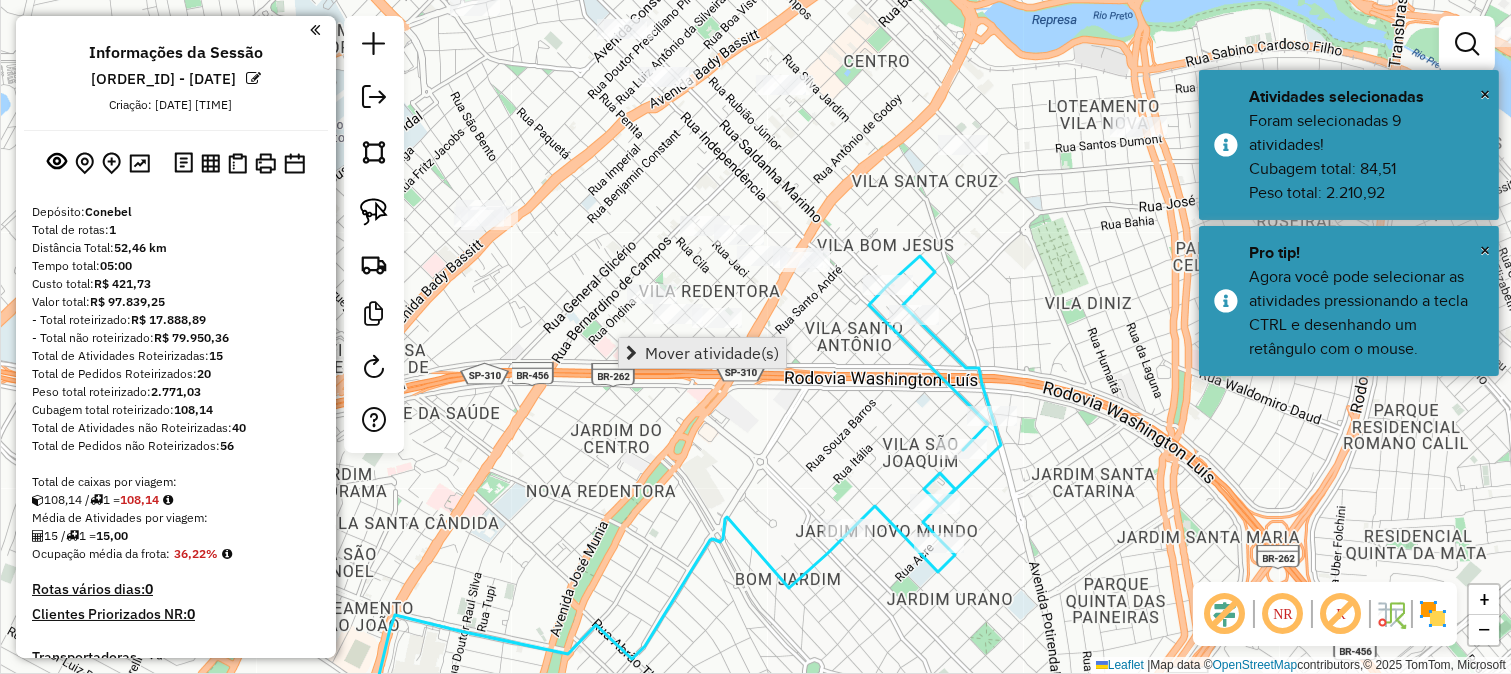 click on "Mover atividade(s)" at bounding box center (712, 353) 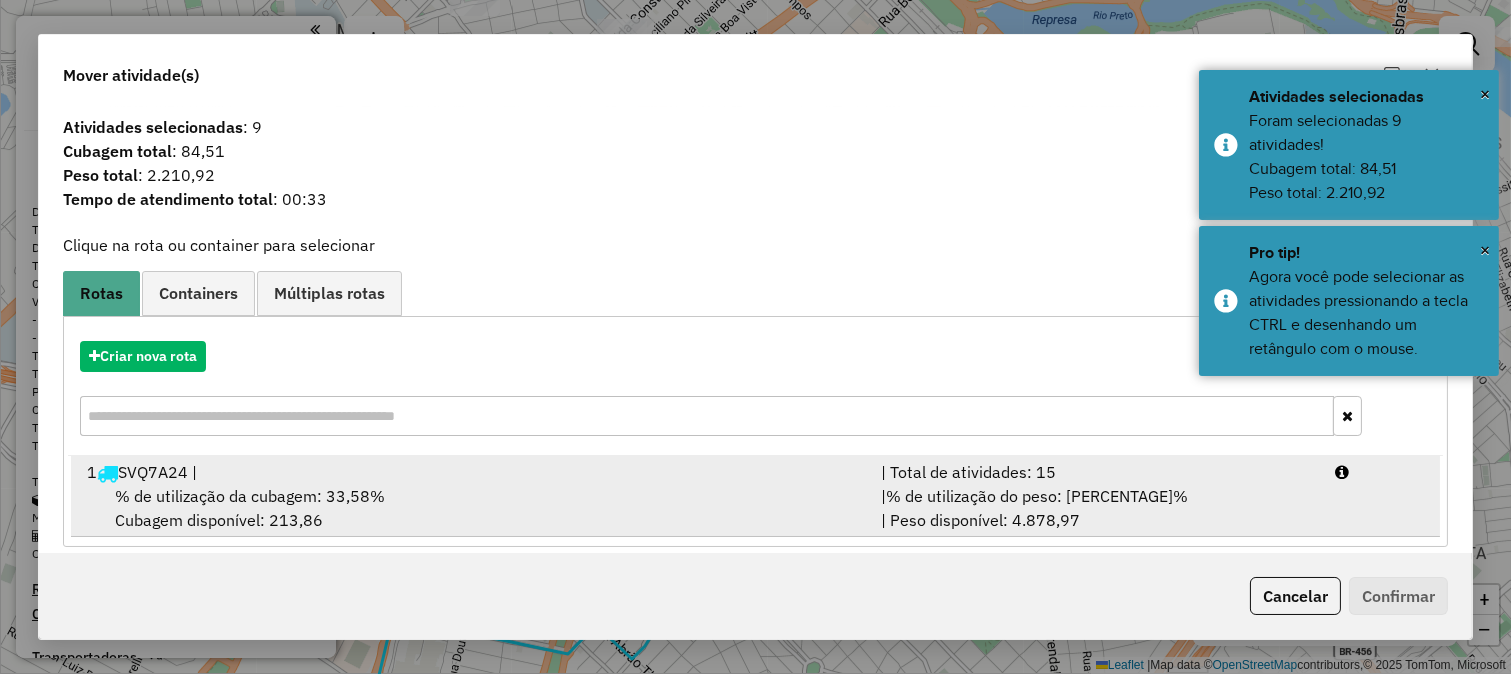 click on "|  % de utilização do peso: 36,22%  | Peso disponível: 4.878,97" at bounding box center [1096, 508] 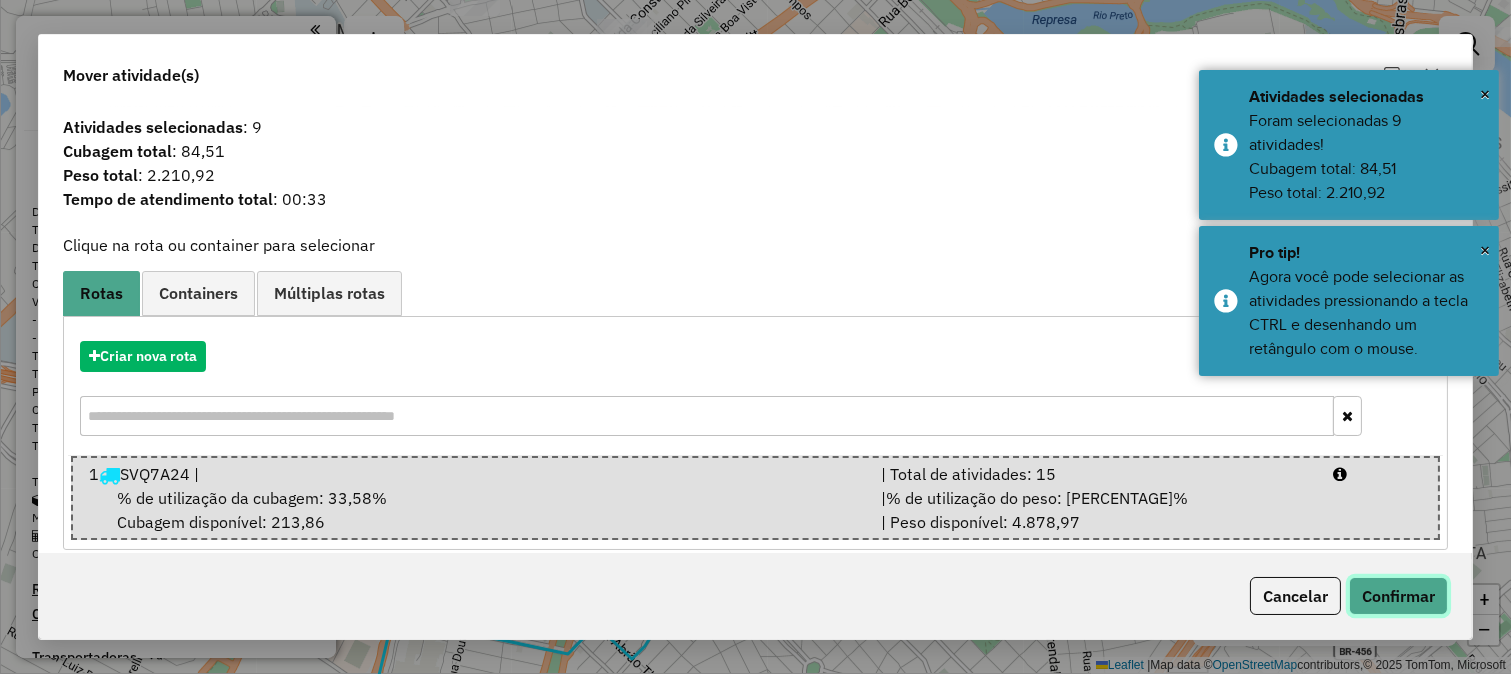 click on "Confirmar" 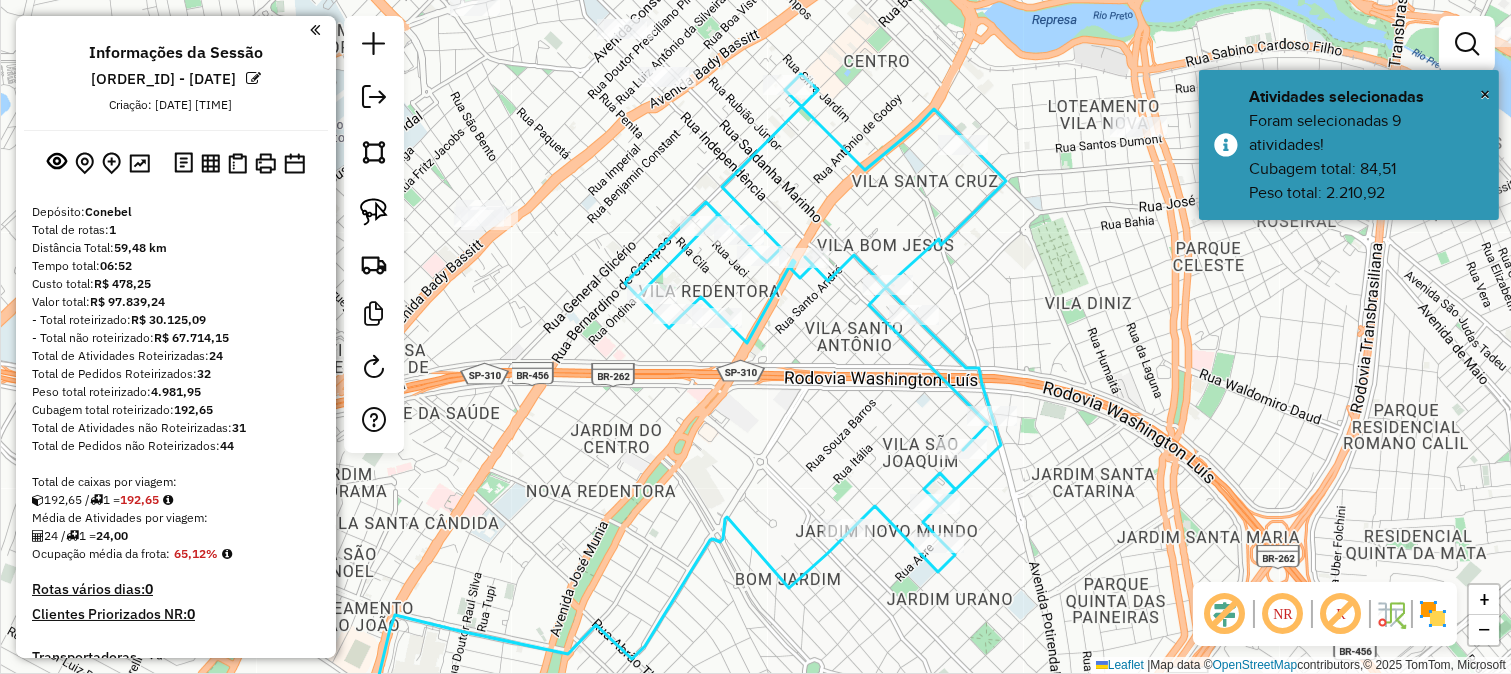 click 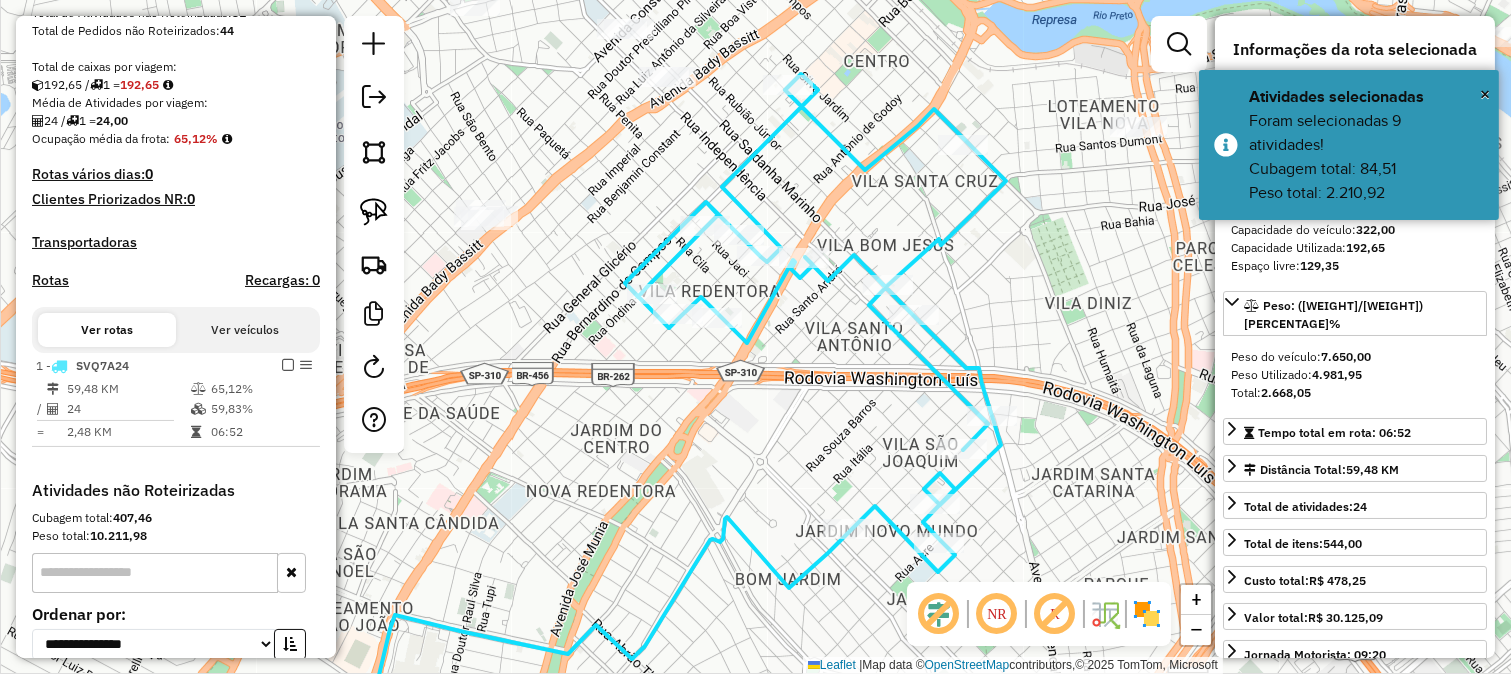 scroll, scrollTop: 596, scrollLeft: 0, axis: vertical 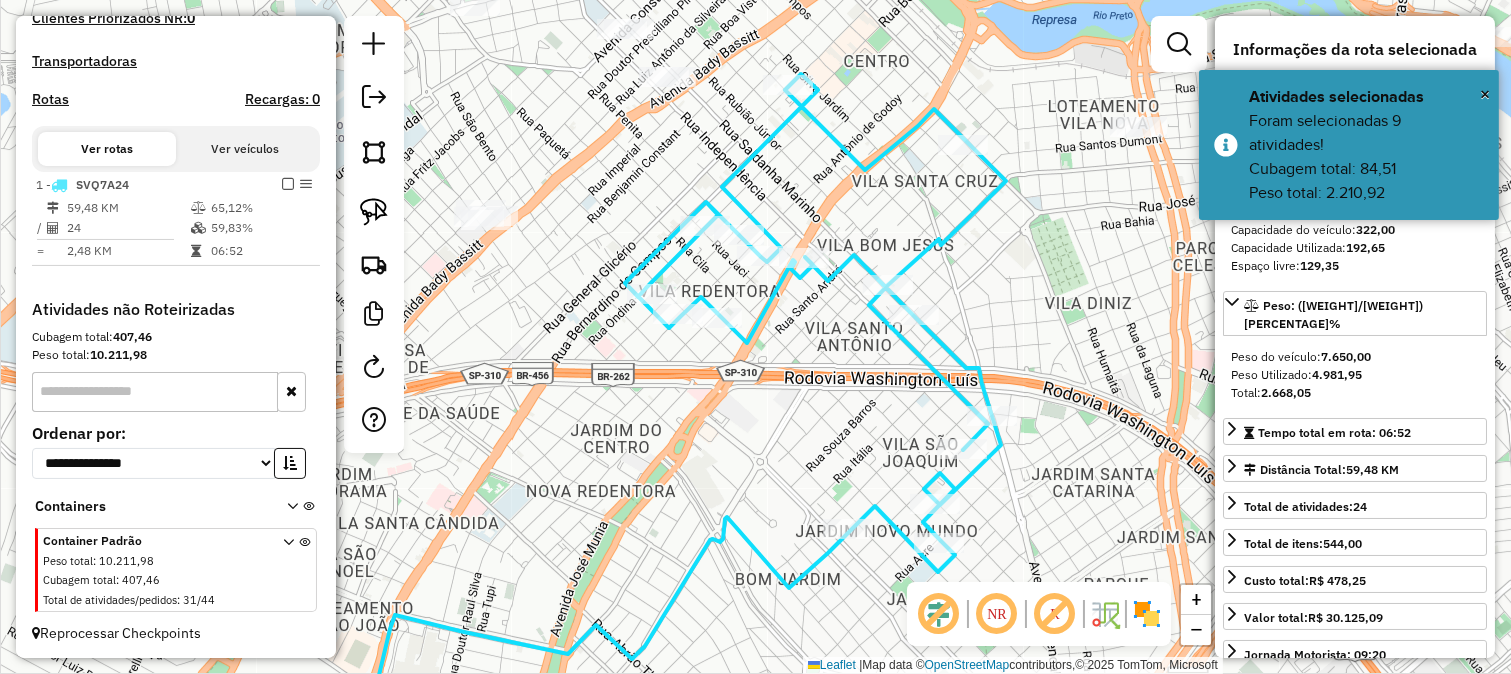 click on "Janela de atendimento Grade de atendimento Capacidade Transportadoras Veículos Cliente Pedidos  Rotas Selecione os dias de semana para filtrar as janelas de atendimento  Seg   Ter   Qua   Qui   Sex   Sáb   Dom  Informe o período da janela de atendimento: De: Até:  Filtrar exatamente a janela do cliente  Considerar janela de atendimento padrão  Selecione os dias de semana para filtrar as grades de atendimento  Seg   Ter   Qua   Qui   Sex   Sáb   Dom   Considerar clientes sem dia de atendimento cadastrado  Clientes fora do dia de atendimento selecionado Filtrar as atividades entre os valores definidos abaixo:  Peso mínimo:   Peso máximo:   Cubagem mínima:   Cubagem máxima:   De:   Até:  Filtrar as atividades entre o tempo de atendimento definido abaixo:  De:   Até:   Considerar capacidade total dos clientes não roteirizados Transportadora: Selecione um ou mais itens Tipo de veículo: Selecione um ou mais itens Veículo: Selecione um ou mais itens Motorista: Selecione um ou mais itens Nome: Rótulo:" 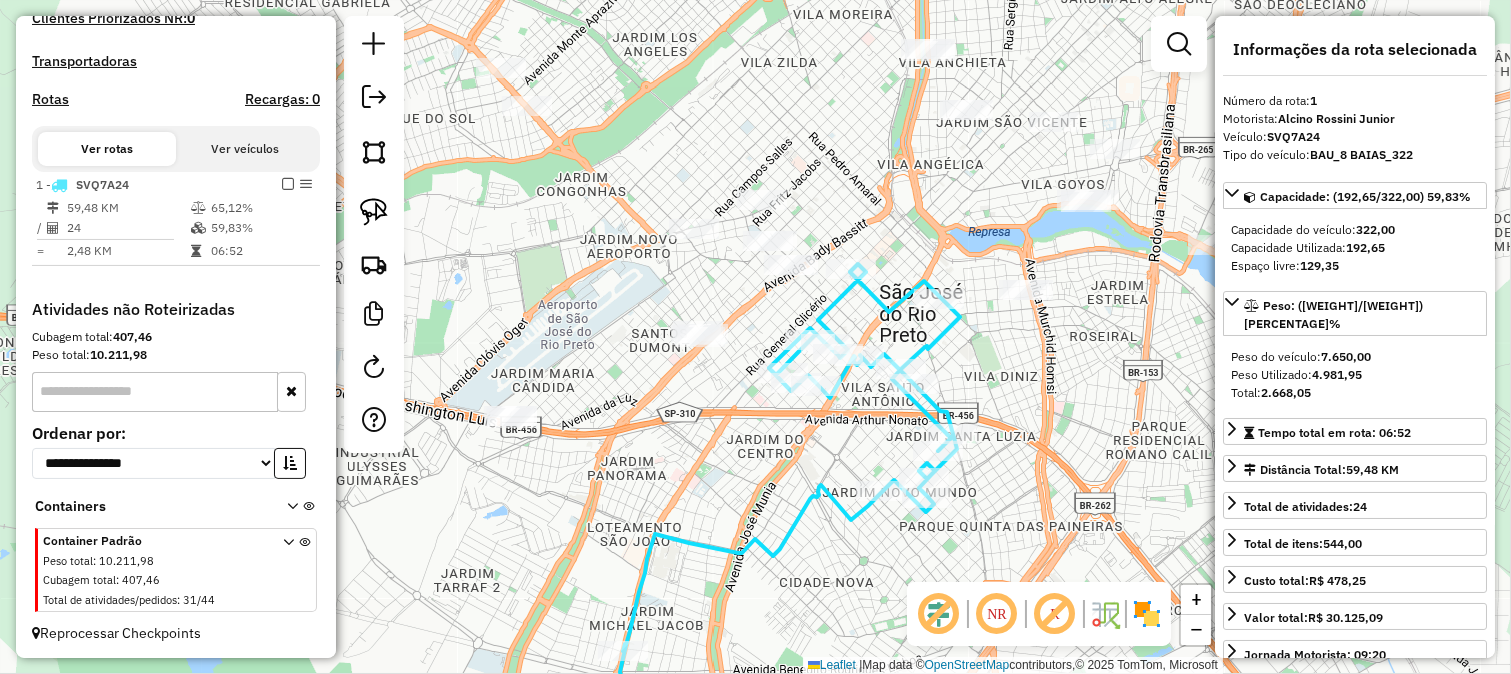 drag, startPoint x: 877, startPoint y: 208, endPoint x: 961, endPoint y: 323, distance: 142.41138 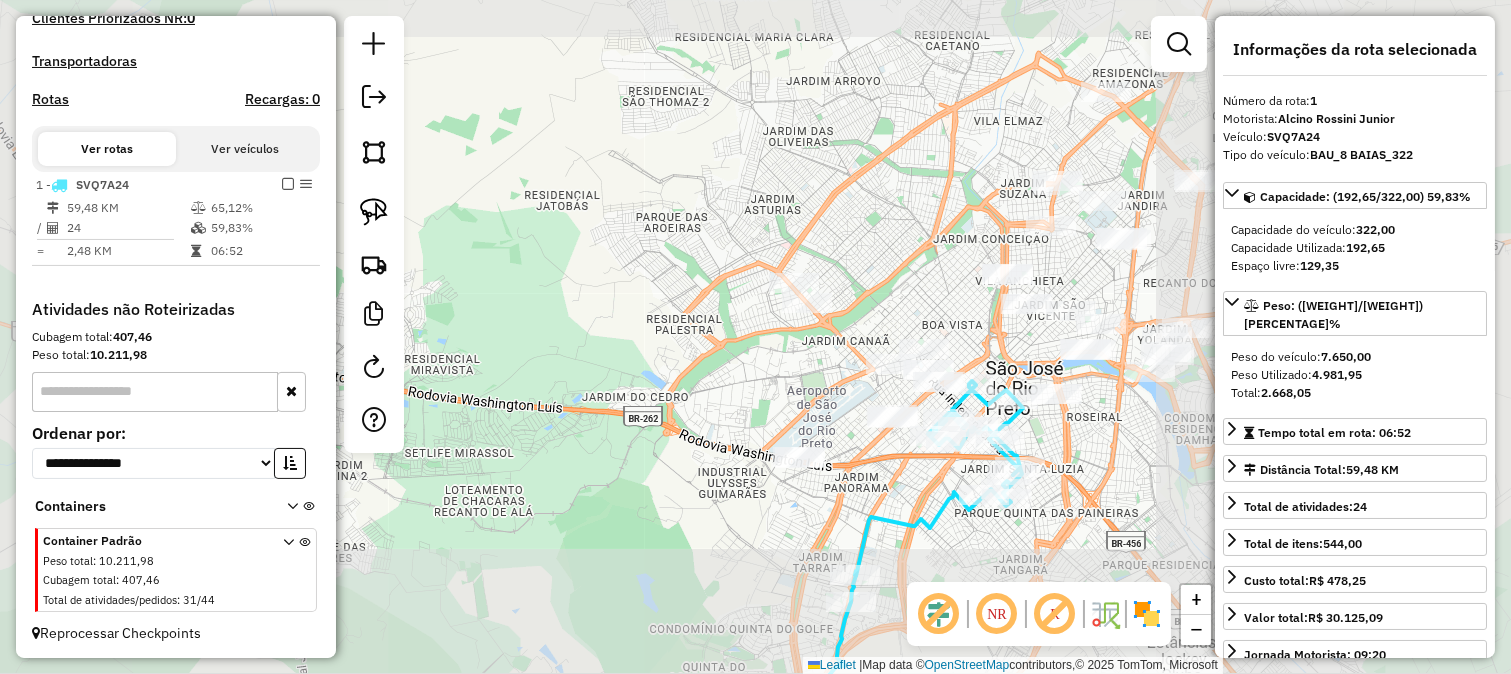 click on "Janela de atendimento Grade de atendimento Capacidade Transportadoras Veículos Cliente Pedidos  Rotas Selecione os dias de semana para filtrar as janelas de atendimento  Seg   Ter   Qua   Qui   Sex   Sáb   Dom  Informe o período da janela de atendimento: De: Até:  Filtrar exatamente a janela do cliente  Considerar janela de atendimento padrão  Selecione os dias de semana para filtrar as grades de atendimento  Seg   Ter   Qua   Qui   Sex   Sáb   Dom   Considerar clientes sem dia de atendimento cadastrado  Clientes fora do dia de atendimento selecionado Filtrar as atividades entre os valores definidos abaixo:  Peso mínimo:   Peso máximo:   Cubagem mínima:   Cubagem máxima:   De:   Até:  Filtrar as atividades entre o tempo de atendimento definido abaixo:  De:   Até:   Considerar capacidade total dos clientes não roteirizados Transportadora: Selecione um ou mais itens Tipo de veículo: Selecione um ou mais itens Veículo: Selecione um ou mais itens Motorista: Selecione um ou mais itens Nome: Rótulo:" 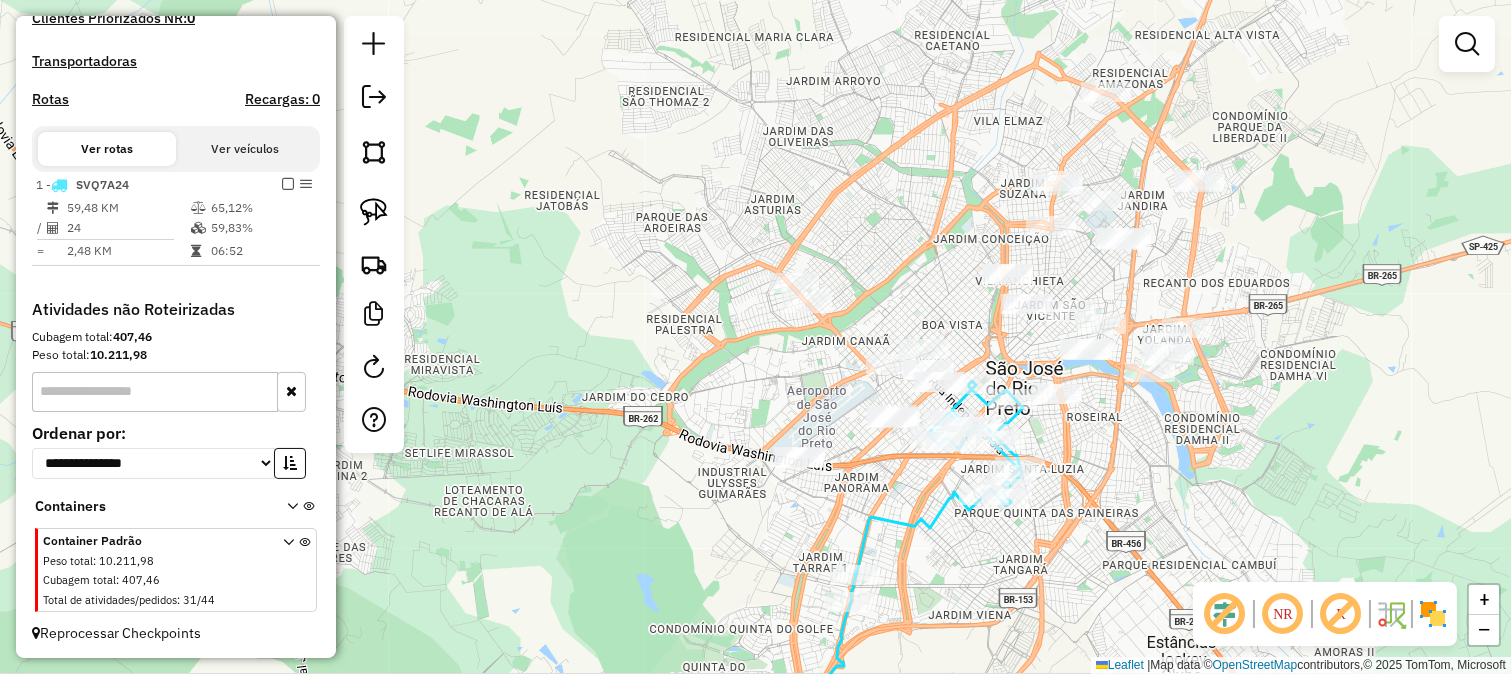 drag, startPoint x: 891, startPoint y: 286, endPoint x: 874, endPoint y: 265, distance: 27.018513 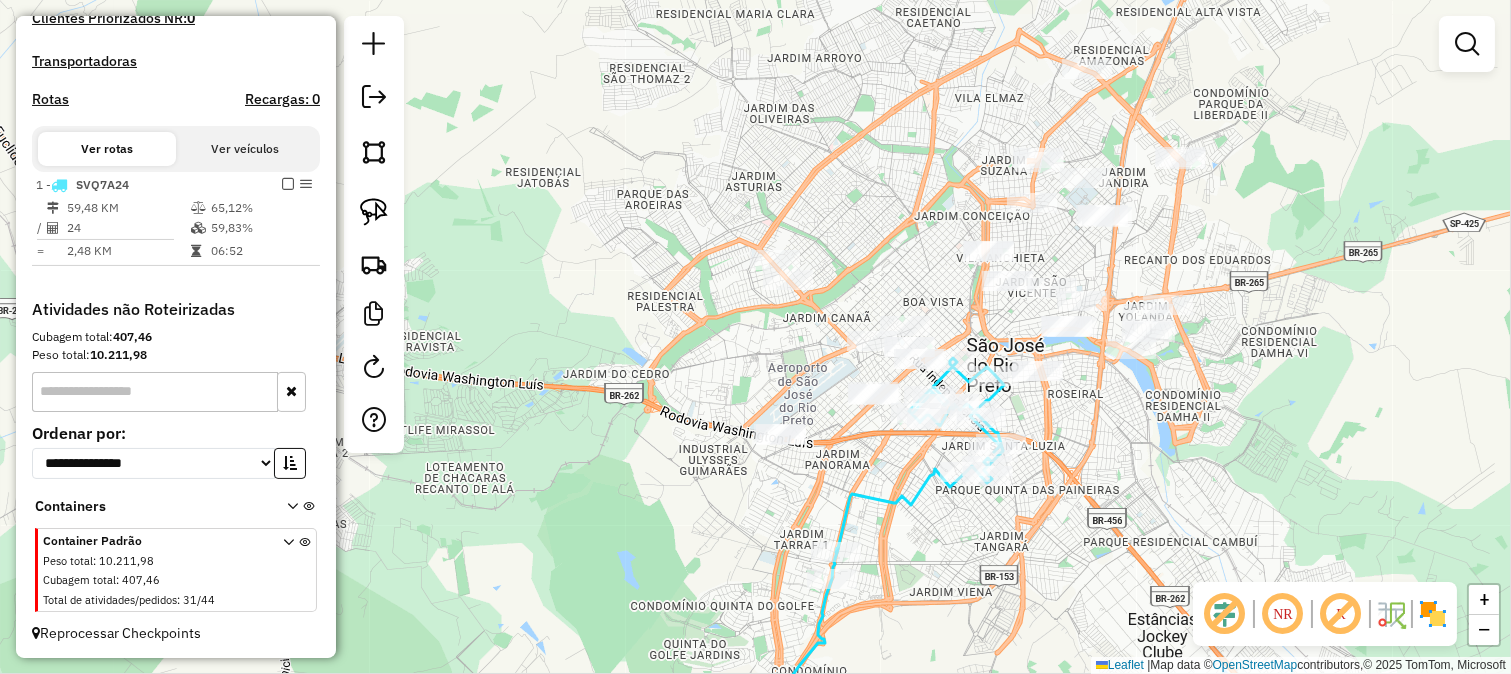 click on "Janela de atendimento Grade de atendimento Capacidade Transportadoras Veículos Cliente Pedidos  Rotas Selecione os dias de semana para filtrar as janelas de atendimento  Seg   Ter   Qua   Qui   Sex   Sáb   Dom  Informe o período da janela de atendimento: De: Até:  Filtrar exatamente a janela do cliente  Considerar janela de atendimento padrão  Selecione os dias de semana para filtrar as grades de atendimento  Seg   Ter   Qua   Qui   Sex   Sáb   Dom   Considerar clientes sem dia de atendimento cadastrado  Clientes fora do dia de atendimento selecionado Filtrar as atividades entre os valores definidos abaixo:  Peso mínimo:   Peso máximo:   Cubagem mínima:   Cubagem máxima:   De:   Até:  Filtrar as atividades entre o tempo de atendimento definido abaixo:  De:   Até:   Considerar capacidade total dos clientes não roteirizados Transportadora: Selecione um ou mais itens Tipo de veículo: Selecione um ou mais itens Veículo: Selecione um ou mais itens Motorista: Selecione um ou mais itens Nome: Rótulo:" 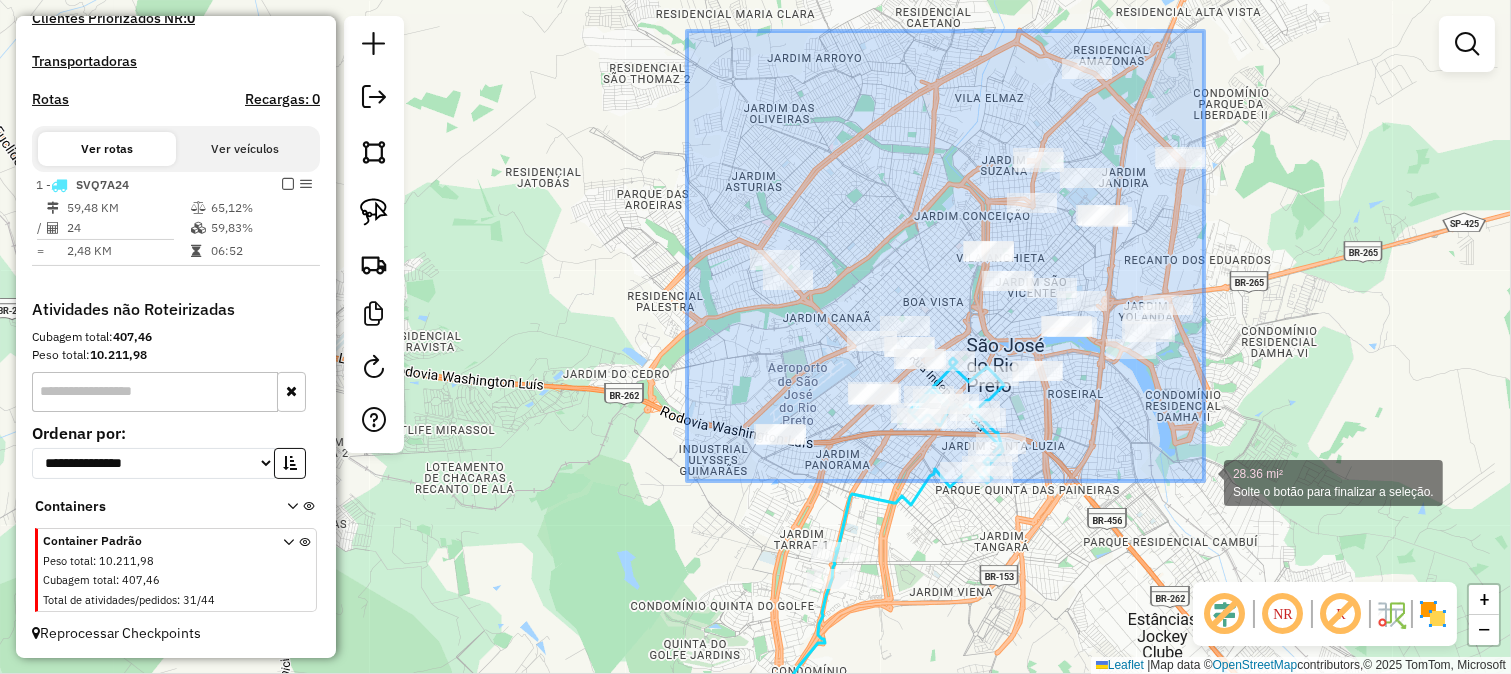 drag, startPoint x: 687, startPoint y: 31, endPoint x: 1206, endPoint y: 481, distance: 686.9214 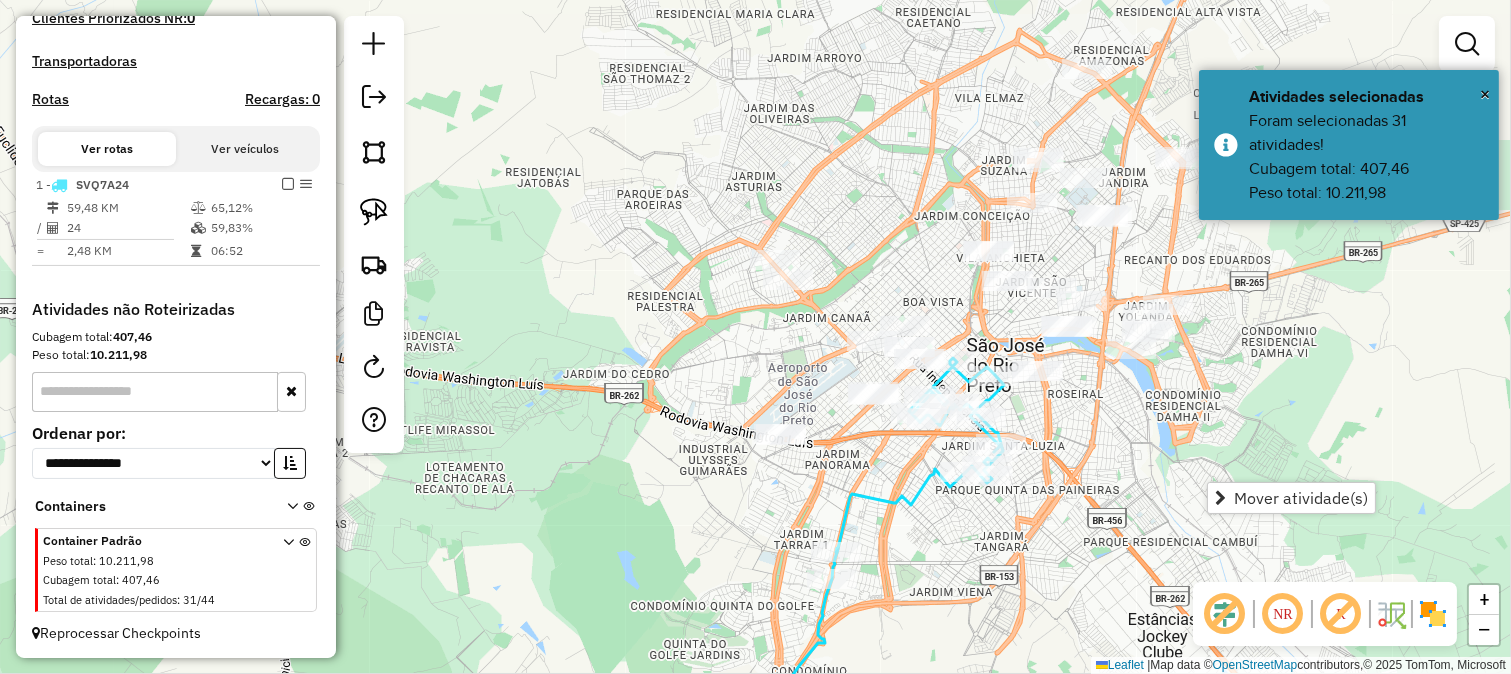 click on "Janela de atendimento Grade de atendimento Capacidade Transportadoras Veículos Cliente Pedidos  Rotas Selecione os dias de semana para filtrar as janelas de atendimento  Seg   Ter   Qua   Qui   Sex   Sáb   Dom  Informe o período da janela de atendimento: De: Até:  Filtrar exatamente a janela do cliente  Considerar janela de atendimento padrão  Selecione os dias de semana para filtrar as grades de atendimento  Seg   Ter   Qua   Qui   Sex   Sáb   Dom   Considerar clientes sem dia de atendimento cadastrado  Clientes fora do dia de atendimento selecionado Filtrar as atividades entre os valores definidos abaixo:  Peso mínimo:   Peso máximo:   Cubagem mínima:   Cubagem máxima:   De:   Até:  Filtrar as atividades entre o tempo de atendimento definido abaixo:  De:   Até:   Considerar capacidade total dos clientes não roteirizados Transportadora: Selecione um ou mais itens Tipo de veículo: Selecione um ou mais itens Veículo: Selecione um ou mais itens Motorista: Selecione um ou mais itens Nome: Rótulo:" 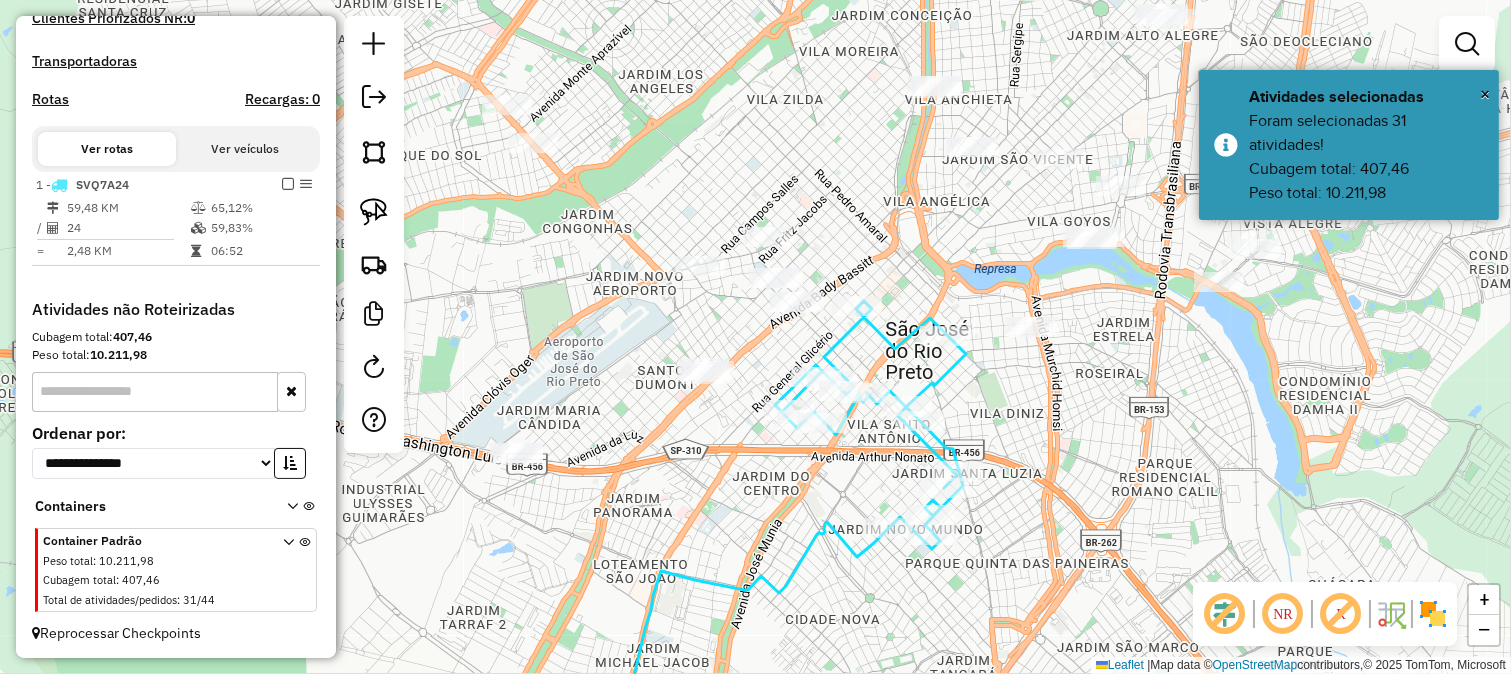 drag, startPoint x: 1101, startPoint y: 303, endPoint x: 1102, endPoint y: 366, distance: 63.007935 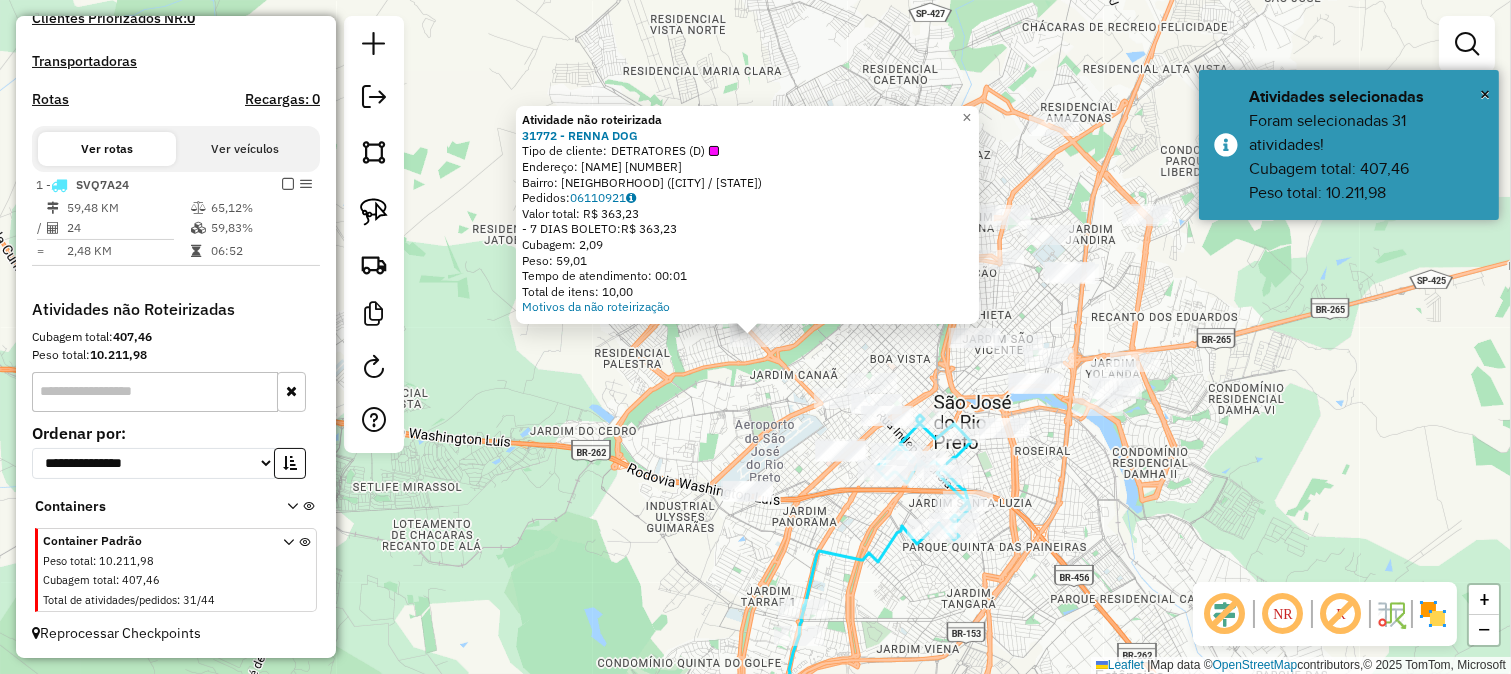 click on "Atividade não roteirizada 31772 - RENNA DOG  Tipo de cliente:   DETRATORES (D)   Endereço:  MARIO ALVES DE MENDONCA 467   Bairro: JARDIM RESIDENCIAL VETORASSO (SAO JOSE DO RIO PRETO / SP)   Pedidos:  06110921   Valor total: R$ 363,23   - 7 DIAS BOLETO:  R$ 363,23   Cubagem: 2,09   Peso: 59,01   Tempo de atendimento: 00:01   Total de itens: 10,00  Motivos da não roteirização × Janela de atendimento Grade de atendimento Capacidade Transportadoras Veículos Cliente Pedidos  Rotas Selecione os dias de semana para filtrar as janelas de atendimento  Seg   Ter   Qua   Qui   Sex   Sáb   Dom  Informe o período da janela de atendimento: De: Até:  Filtrar exatamente a janela do cliente  Considerar janela de atendimento padrão  Selecione os dias de semana para filtrar as grades de atendimento  Seg   Ter   Qua   Qui   Sex   Sáb   Dom   Considerar clientes sem dia de atendimento cadastrado  Clientes fora do dia de atendimento selecionado Filtrar as atividades entre os valores definidos abaixo:  Peso mínimo:  +" 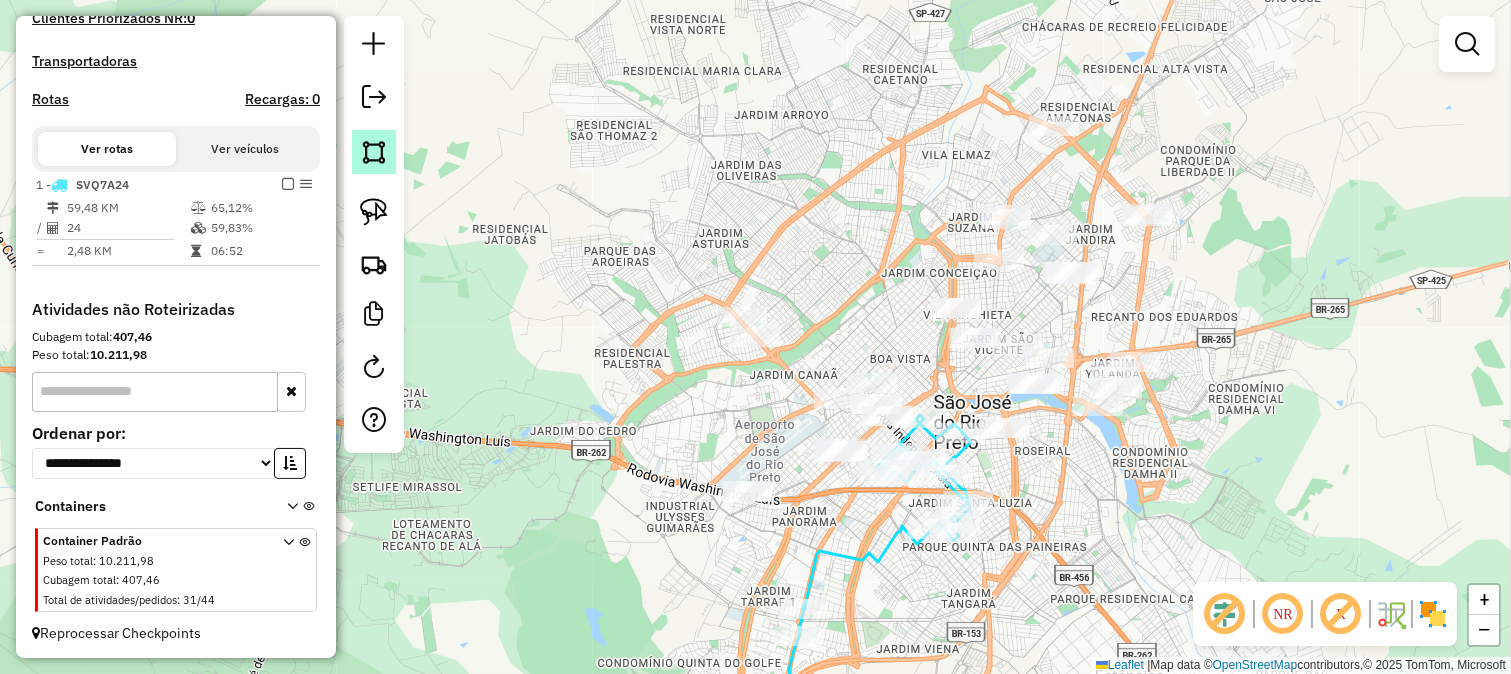 click 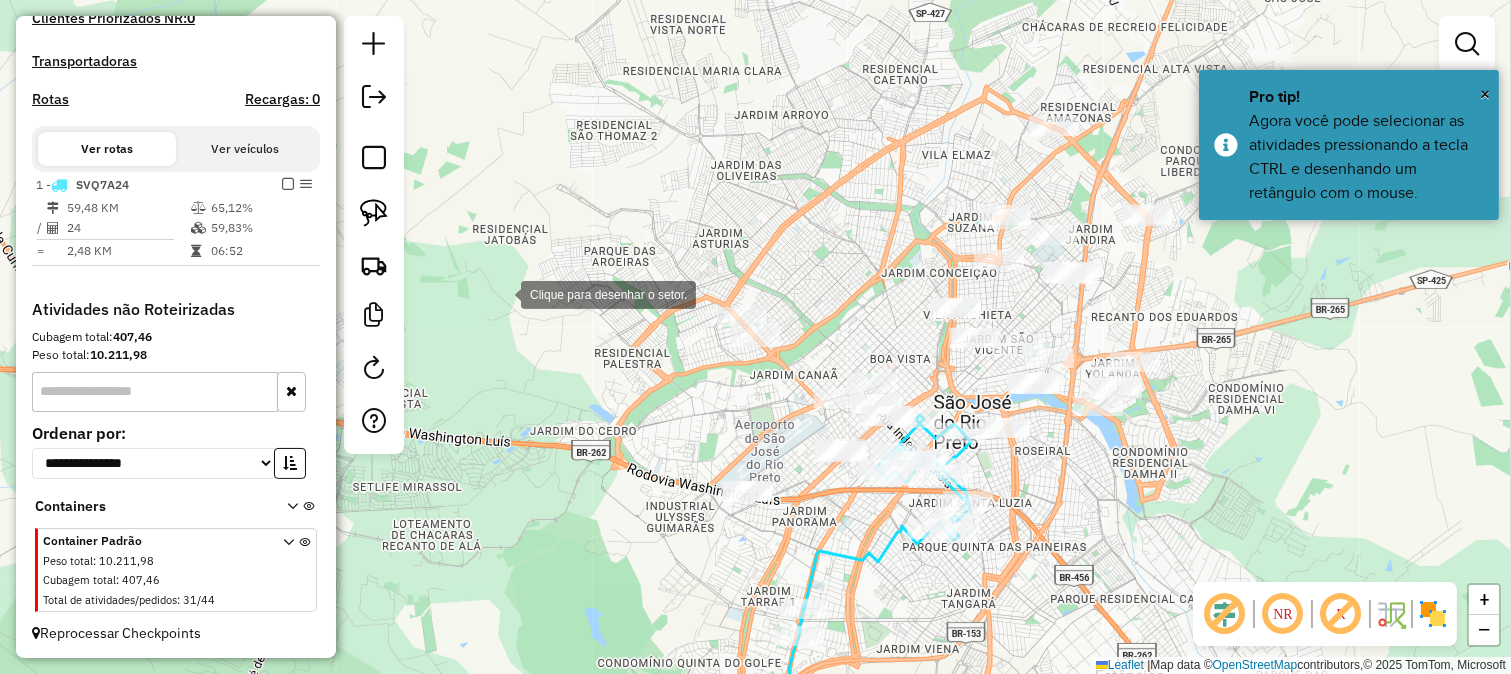 click 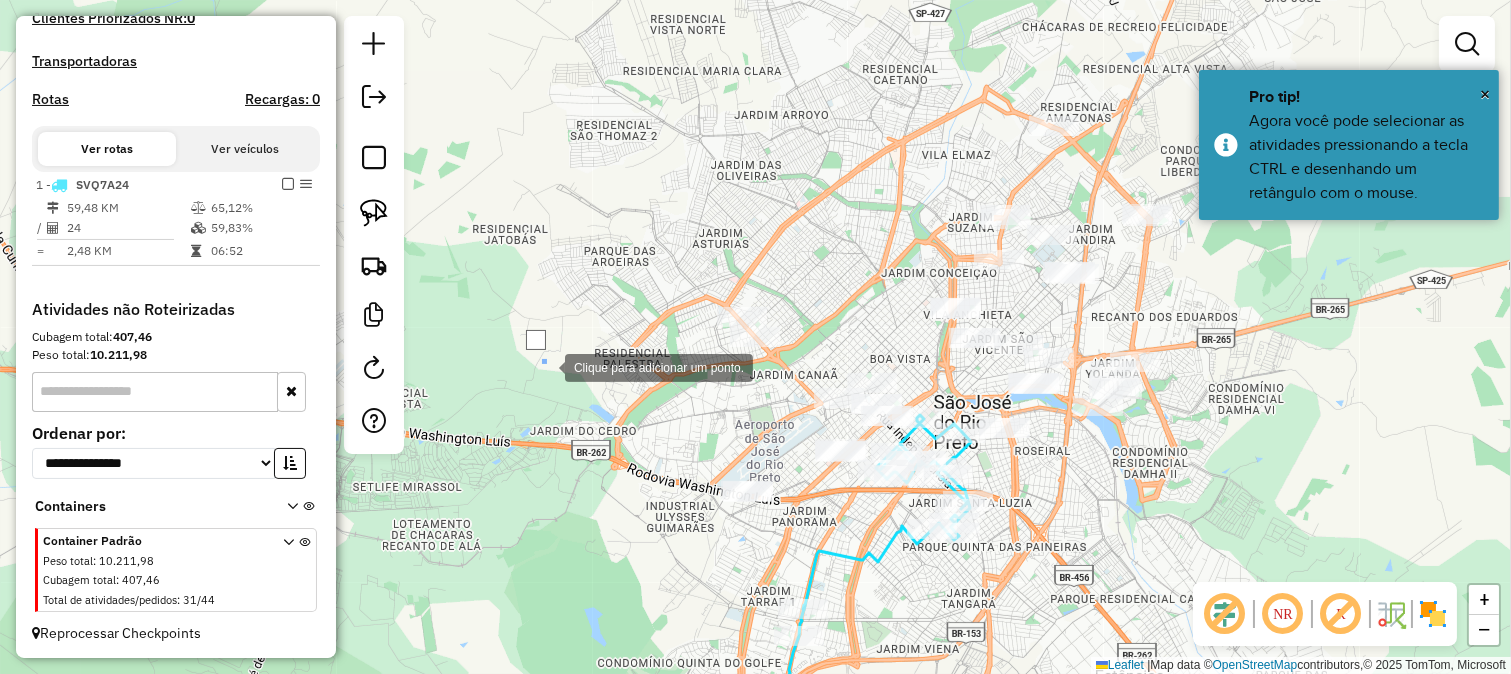 click 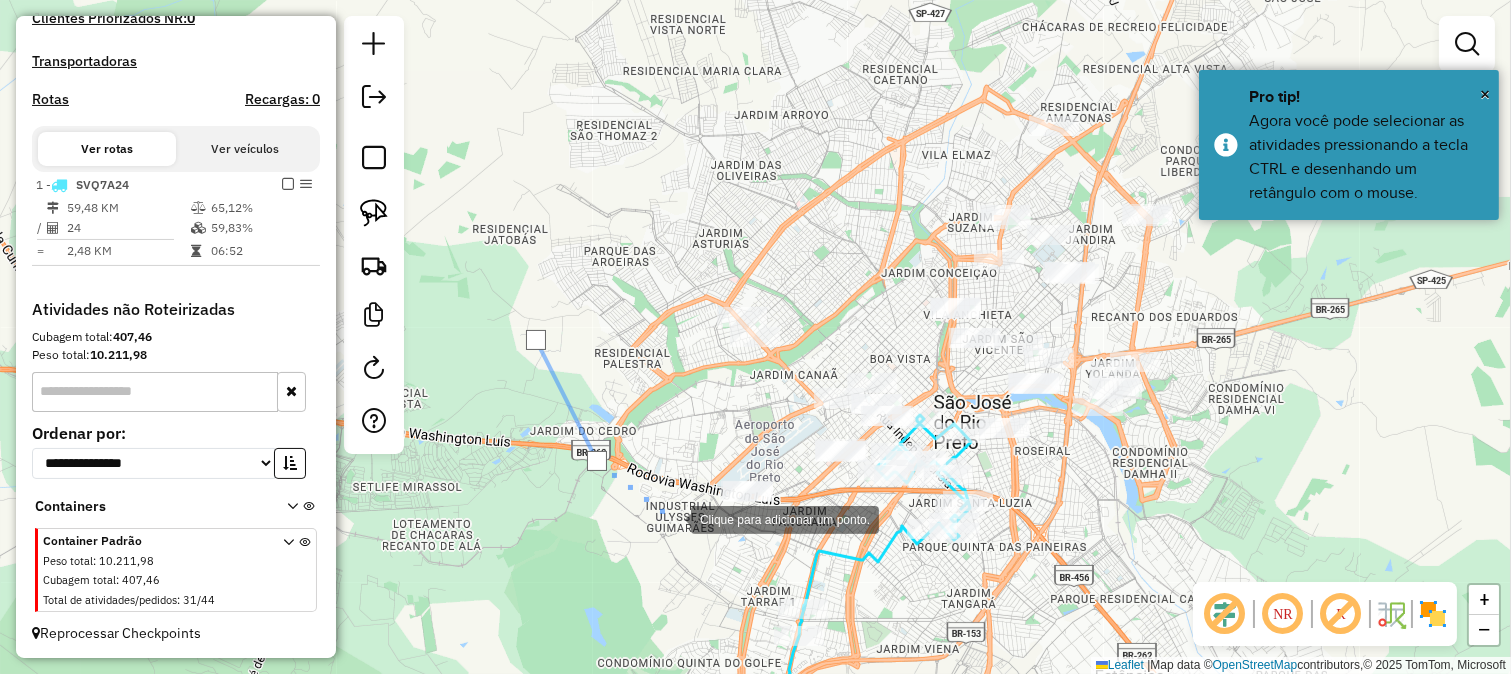click 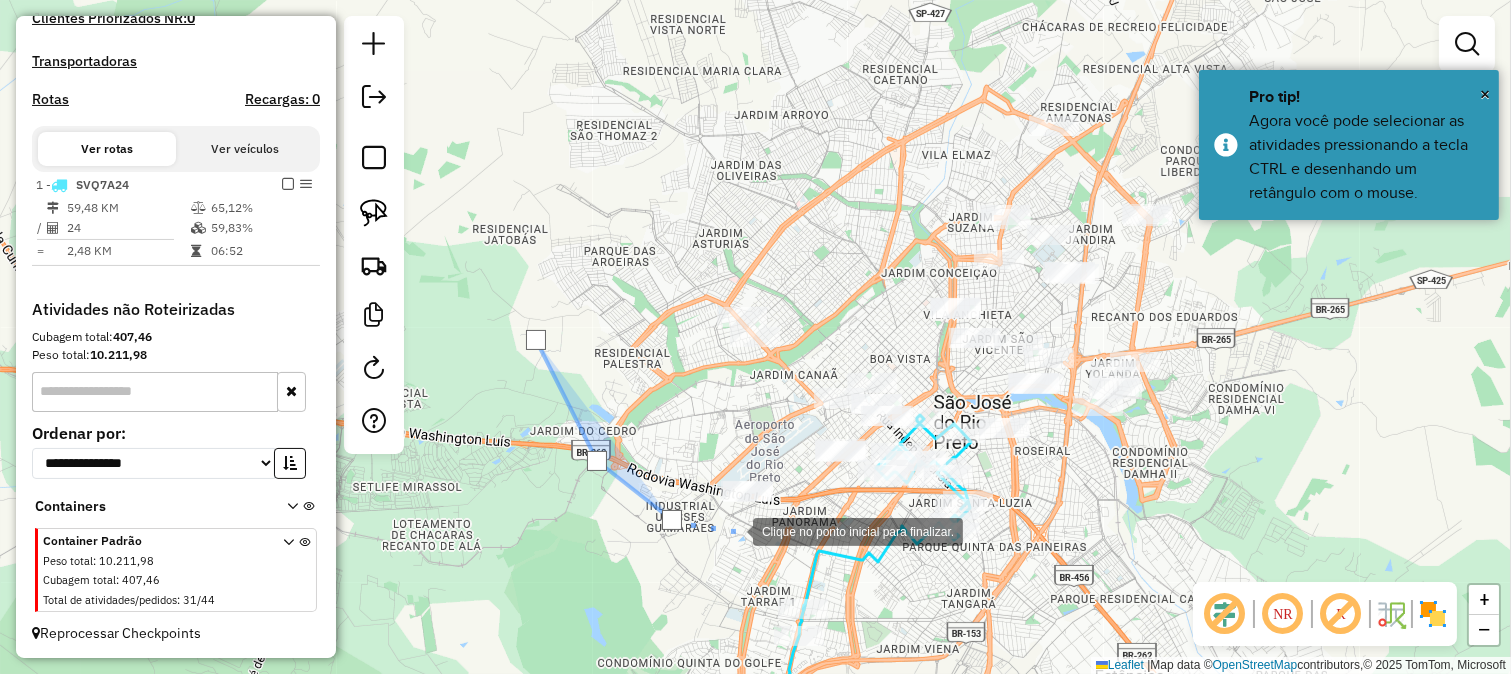 click 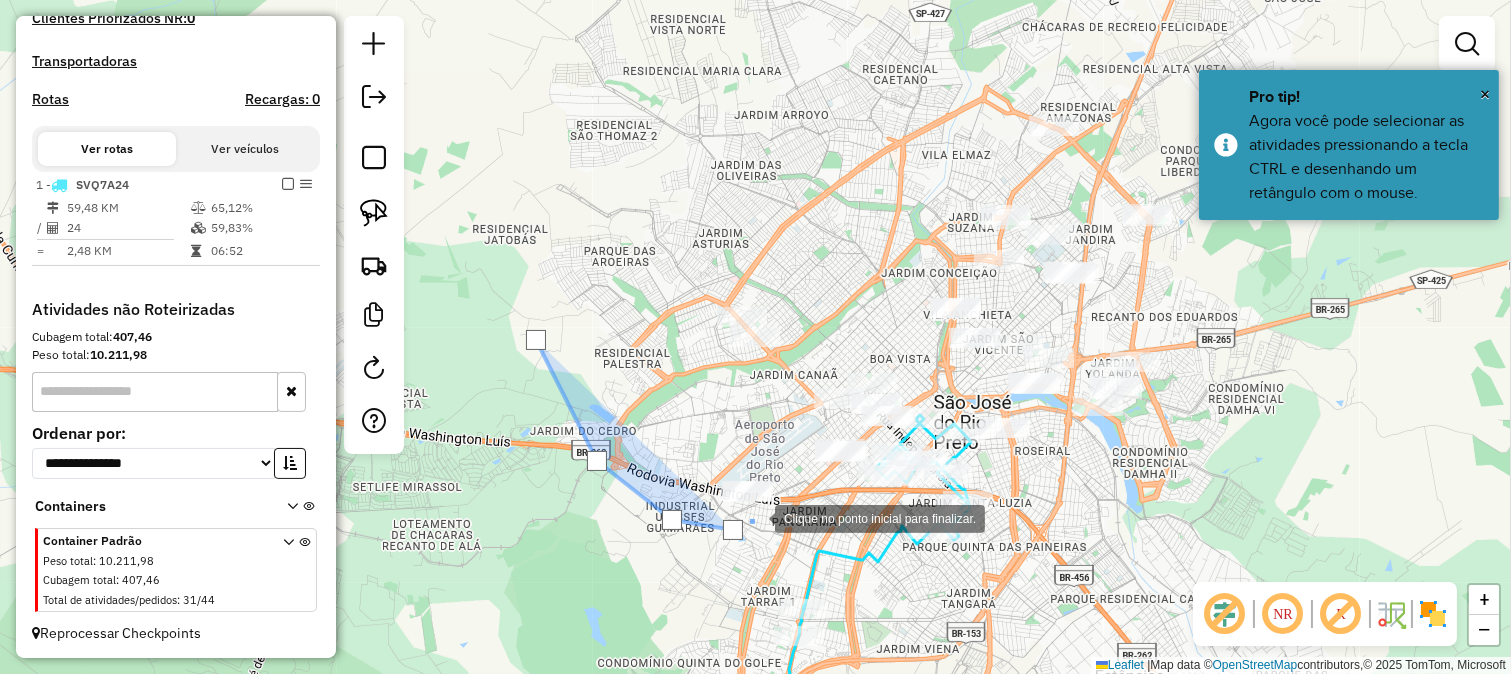 click 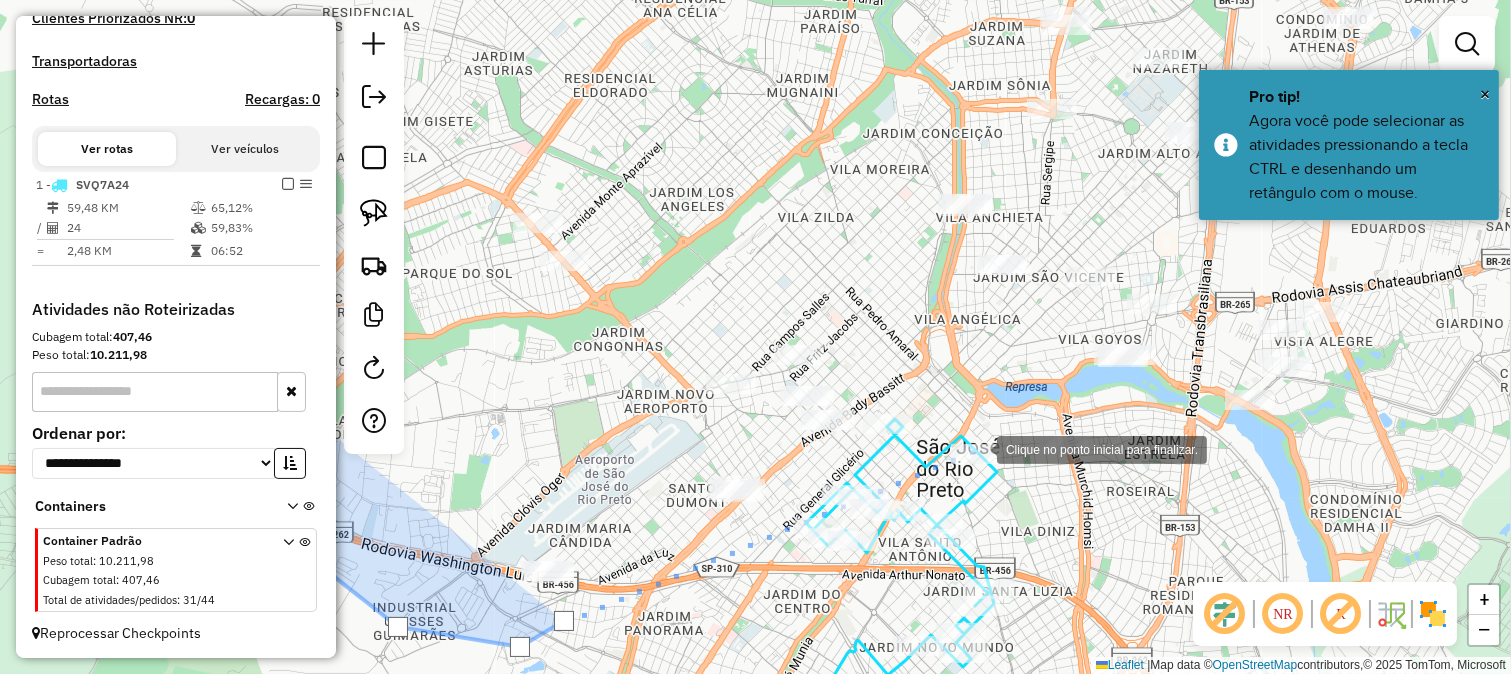 click 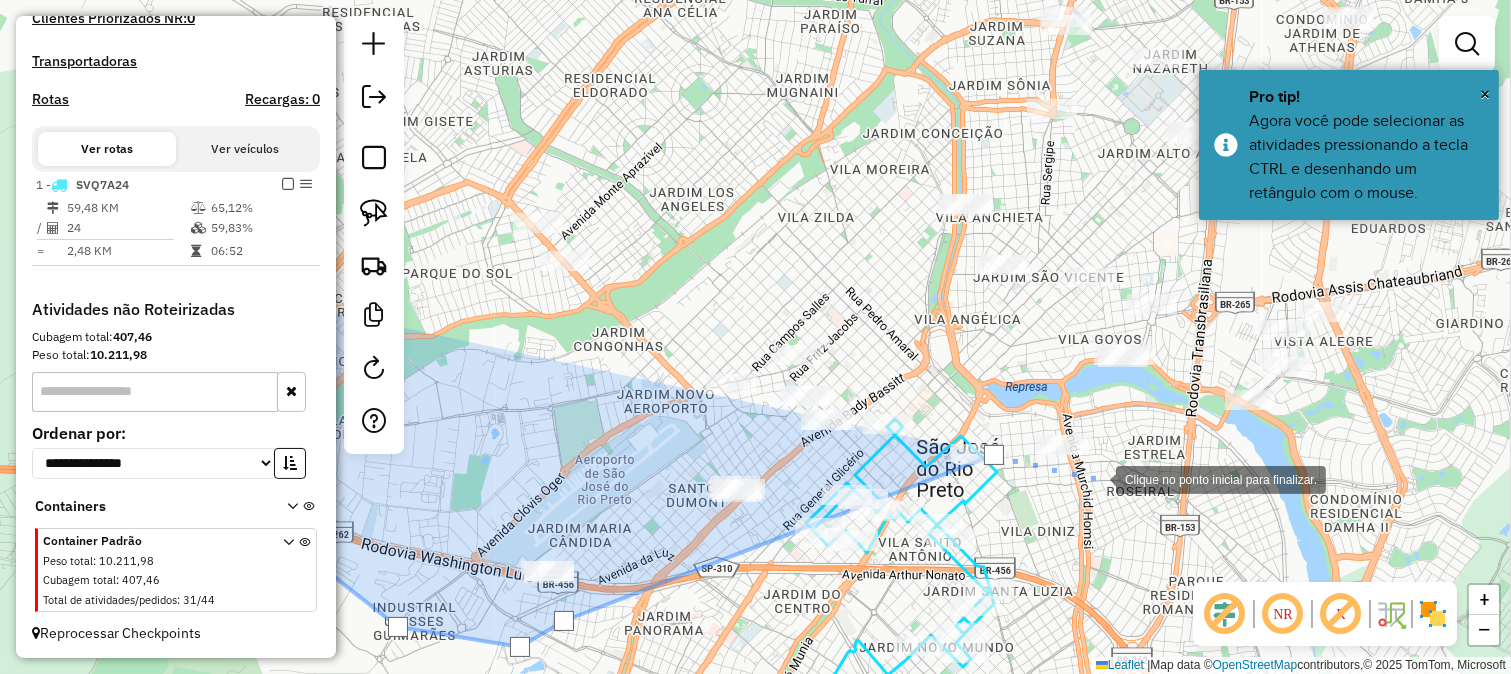 click 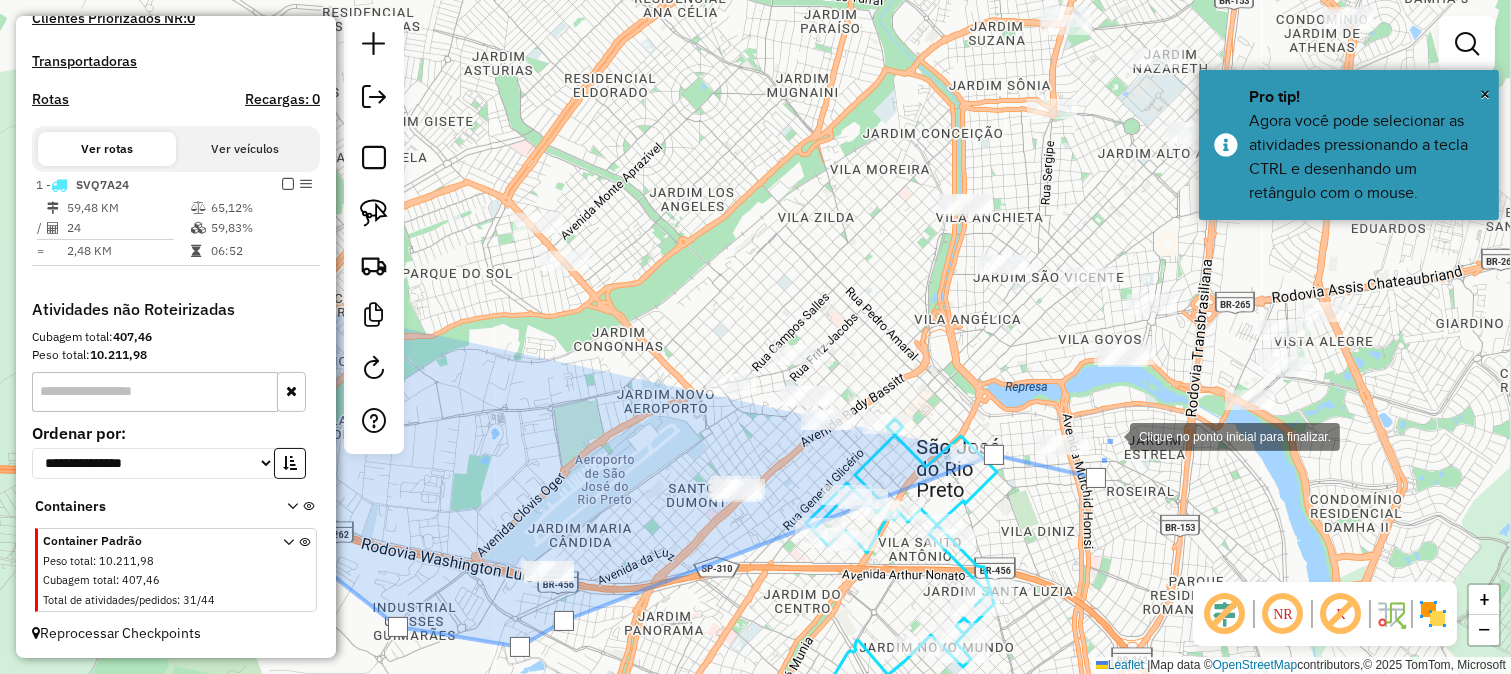 click 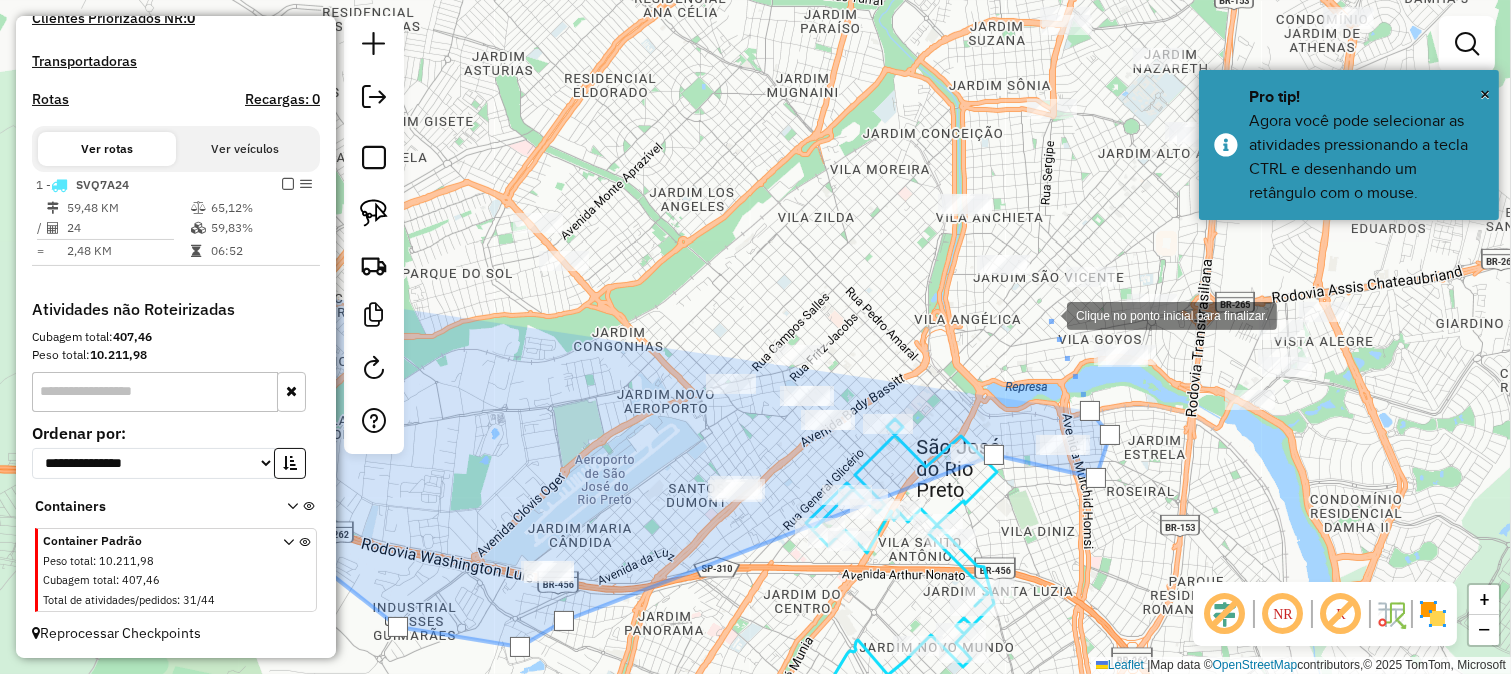click 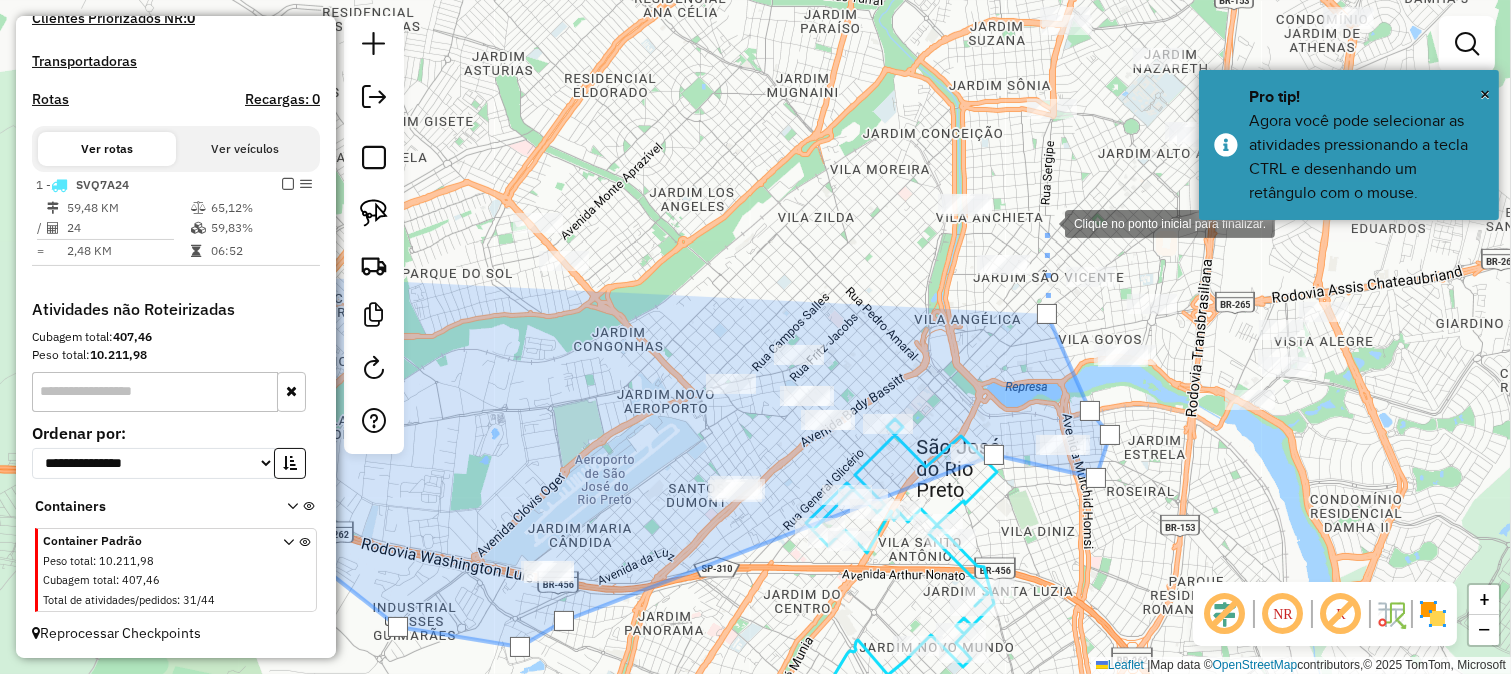 click 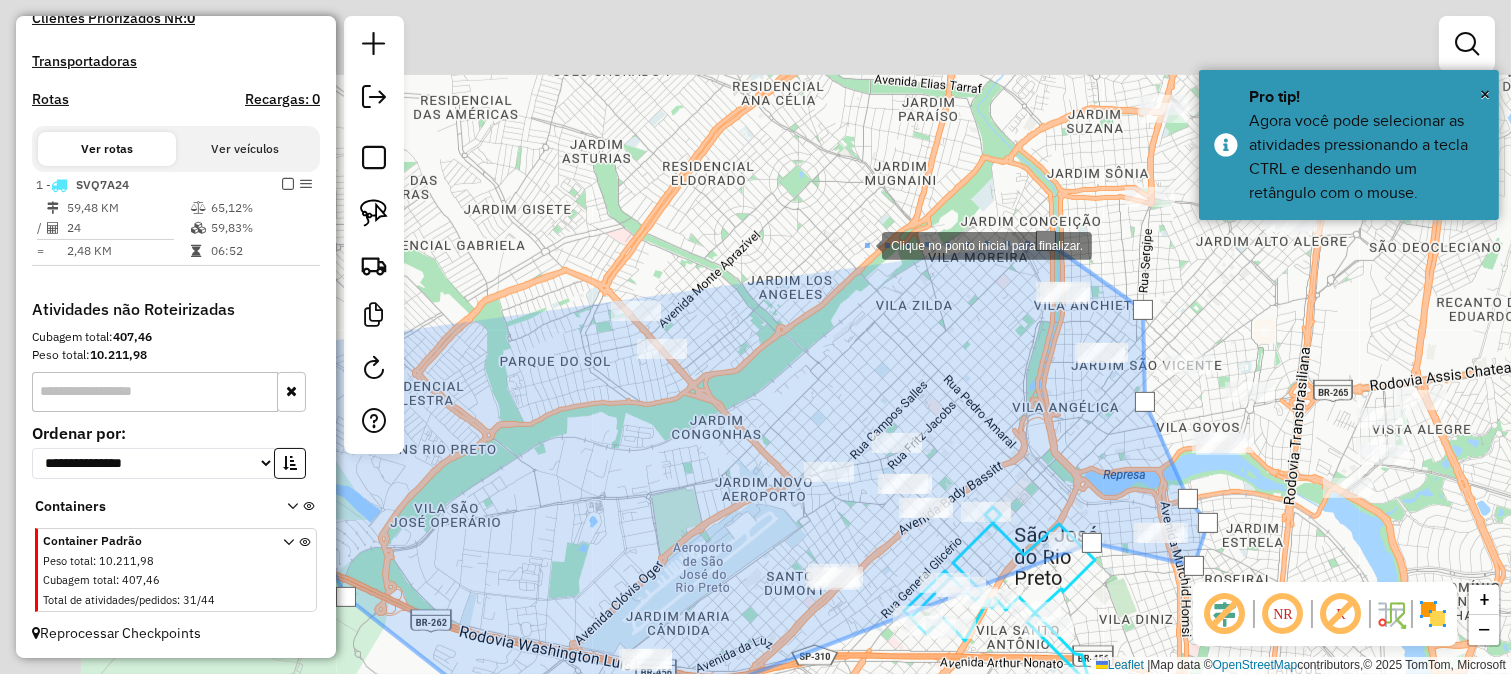 drag, startPoint x: 751, startPoint y: 146, endPoint x: 858, endPoint y: 238, distance: 141.11343 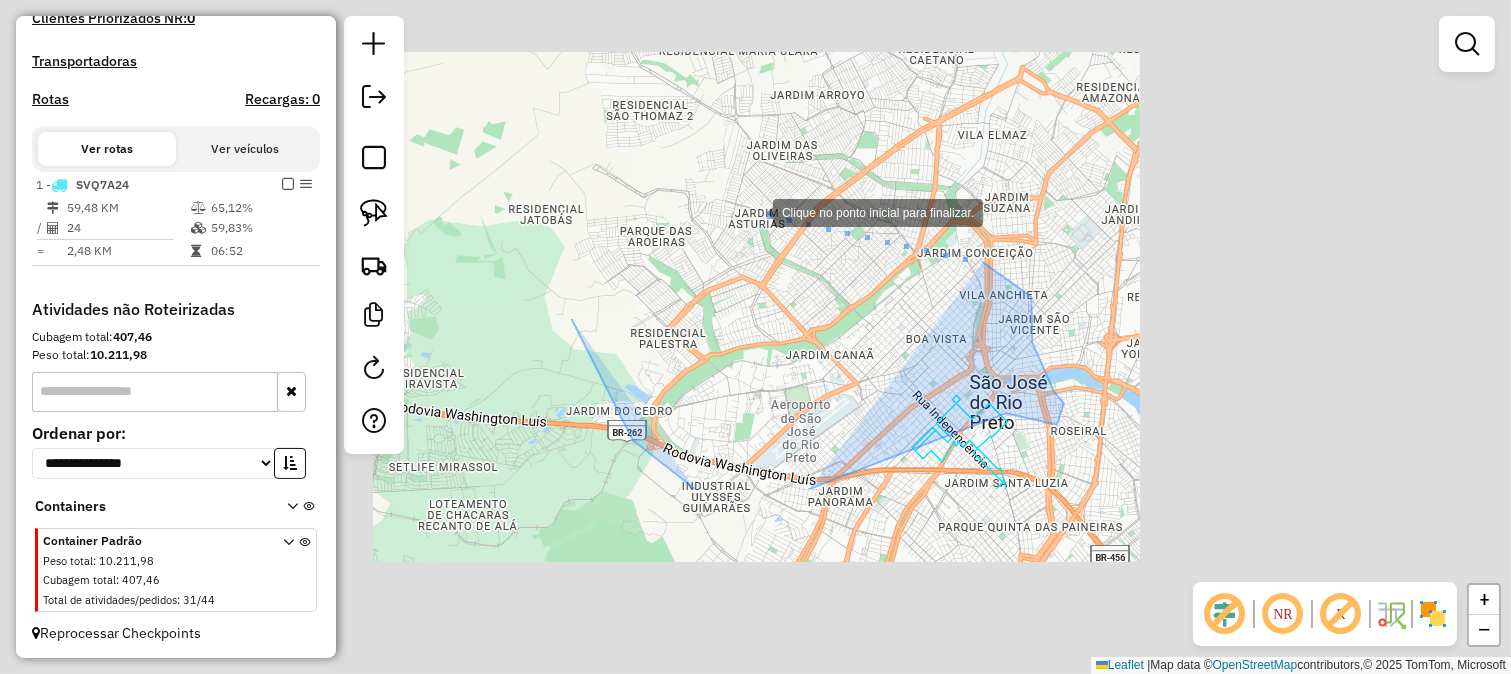 click on "Clique no ponto inicial para finalizar. Janela de atendimento Grade de atendimento Capacidade Transportadoras Veículos Cliente Pedidos  Rotas Selecione os dias de semana para filtrar as janelas de atendimento  Seg   Ter   Qua   Qui   Sex   Sáb   Dom  Informe o período da janela de atendimento: De: Até:  Filtrar exatamente a janela do cliente  Considerar janela de atendimento padrão  Selecione os dias de semana para filtrar as grades de atendimento  Seg   Ter   Qua   Qui   Sex   Sáb   Dom   Considerar clientes sem dia de atendimento cadastrado  Clientes fora do dia de atendimento selecionado Filtrar as atividades entre os valores definidos abaixo:  Peso mínimo:   Peso máximo:   Cubagem mínima:   Cubagem máxima:   De:   Até:  Filtrar as atividades entre o tempo de atendimento definido abaixo:  De:   Até:   Considerar capacidade total dos clientes não roteirizados Transportadora: Selecione um ou mais itens Tipo de veículo: Selecione um ou mais itens Veículo: Selecione um ou mais itens Motorista: +" 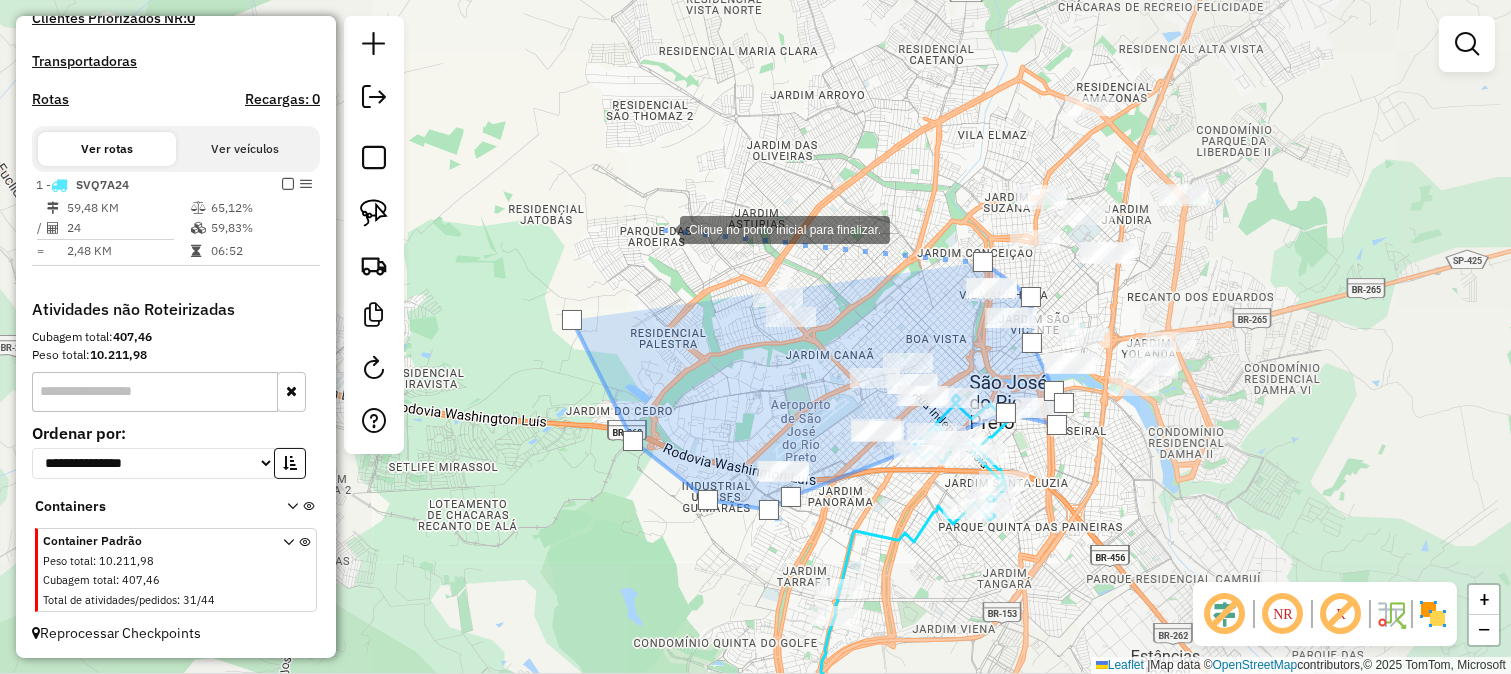 click 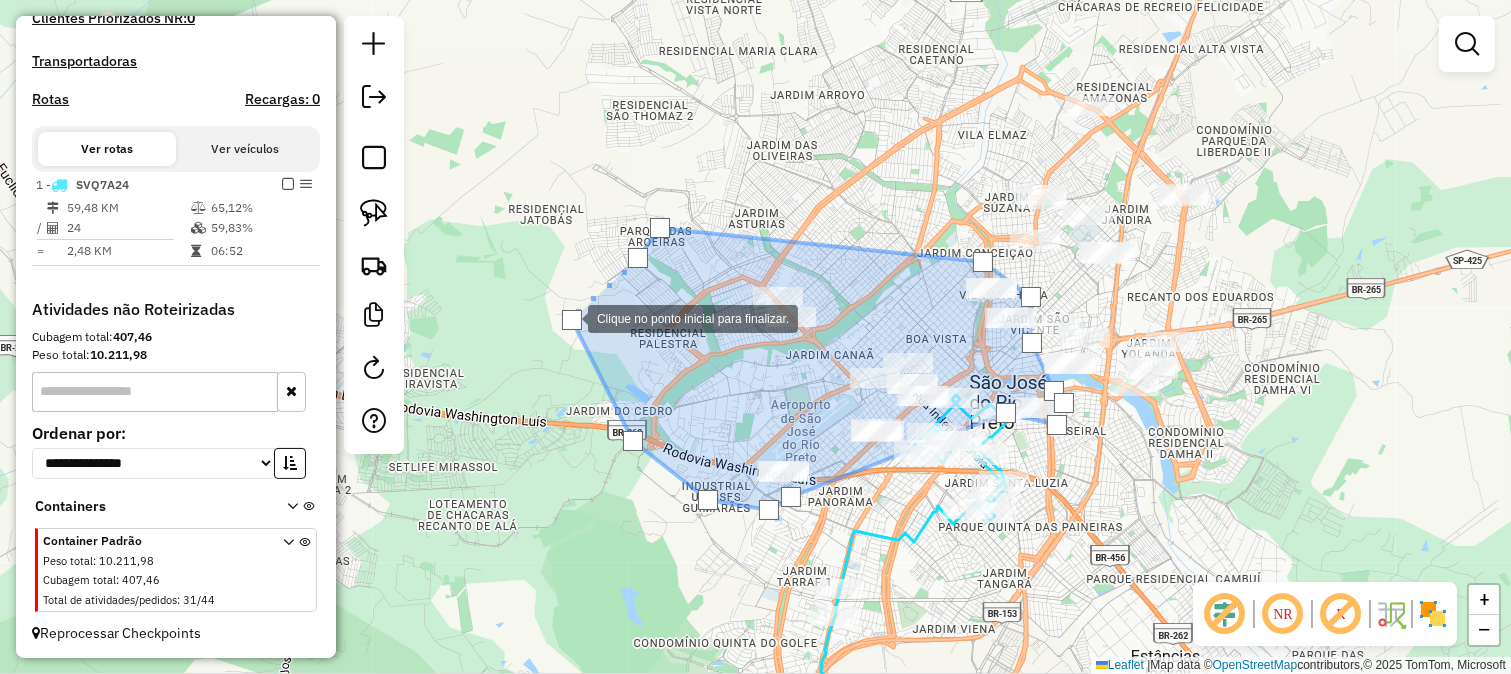 click 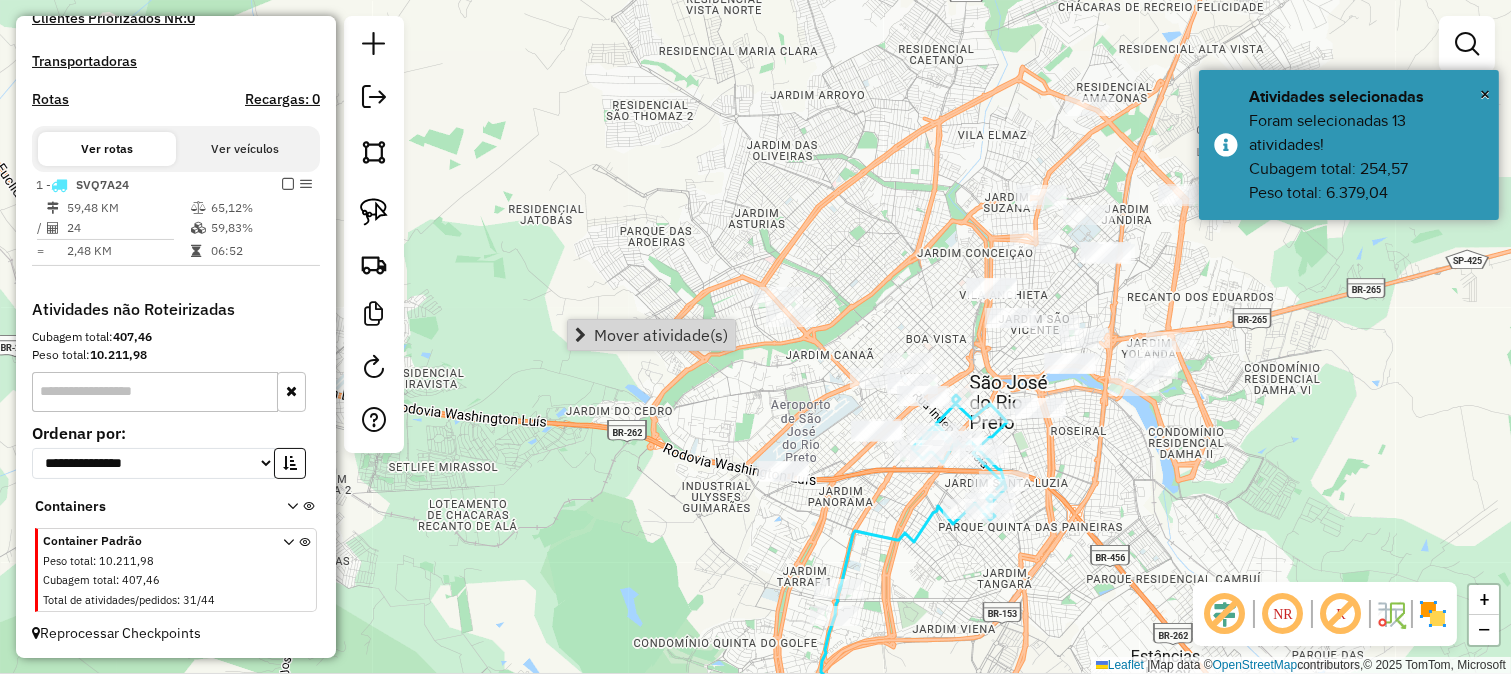 click on "Mover atividade(s)" at bounding box center (661, 335) 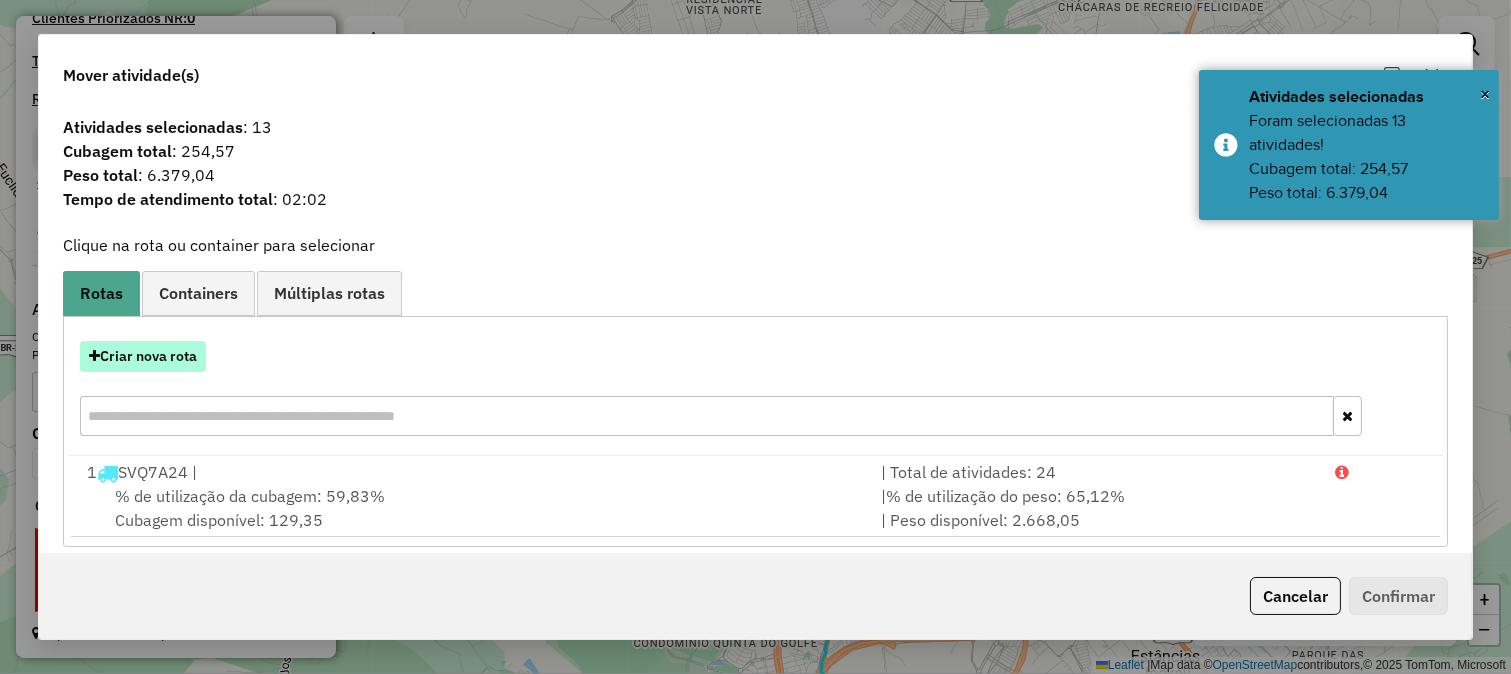 click on "Criar nova rota" at bounding box center [143, 356] 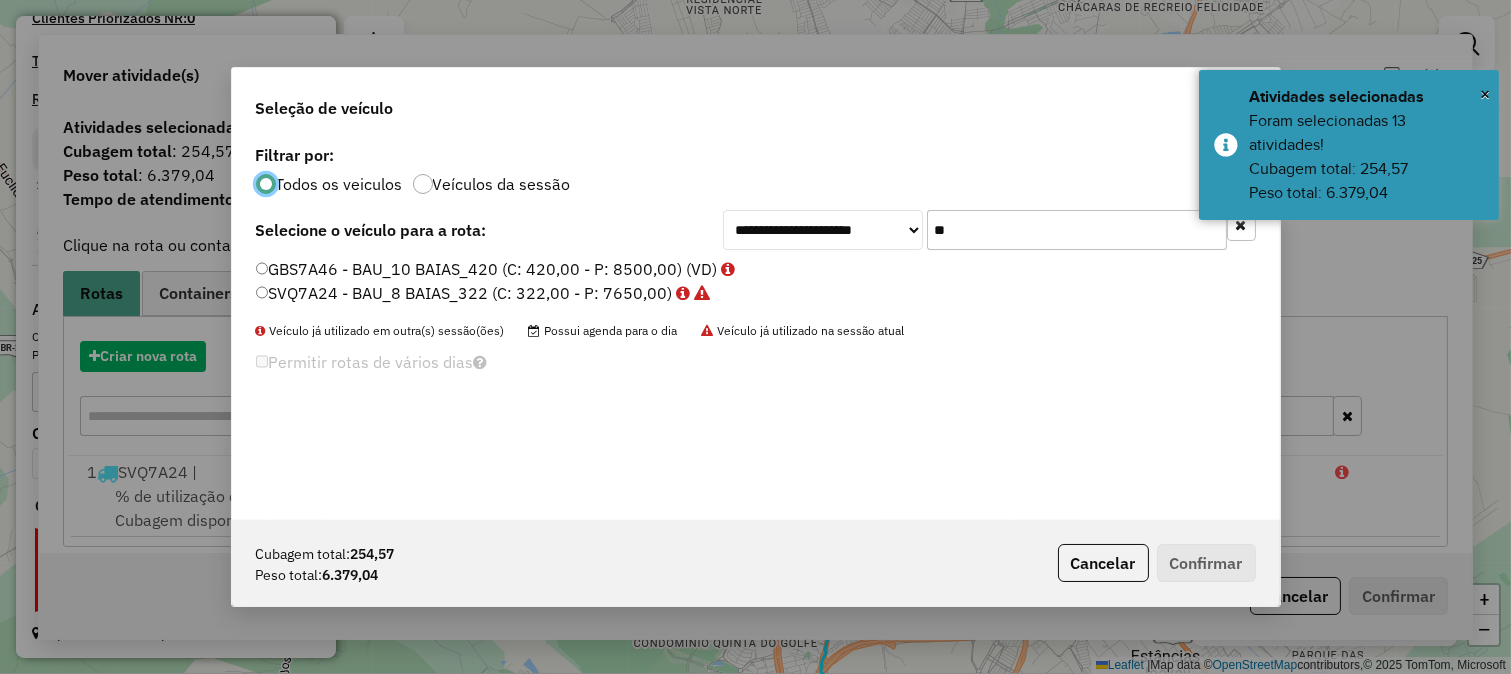 scroll, scrollTop: 11, scrollLeft: 5, axis: both 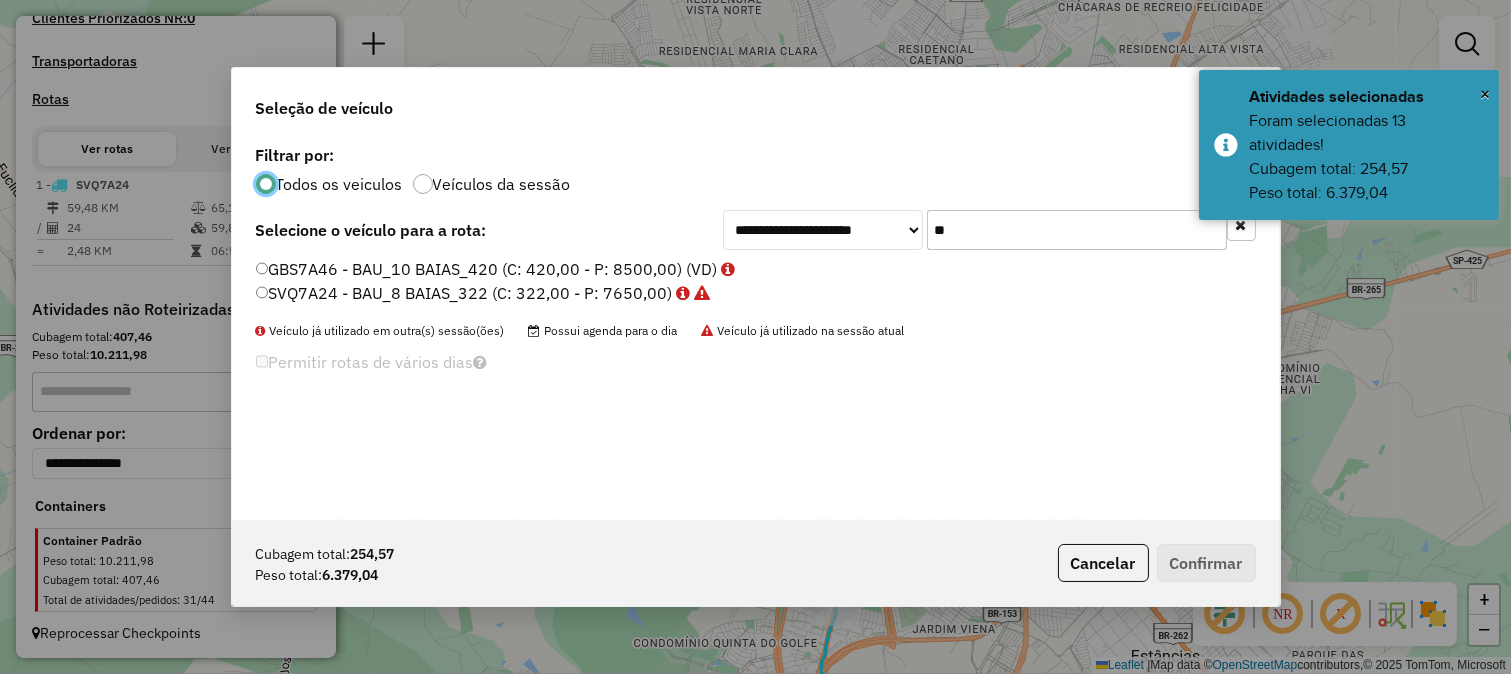 click on "**********" 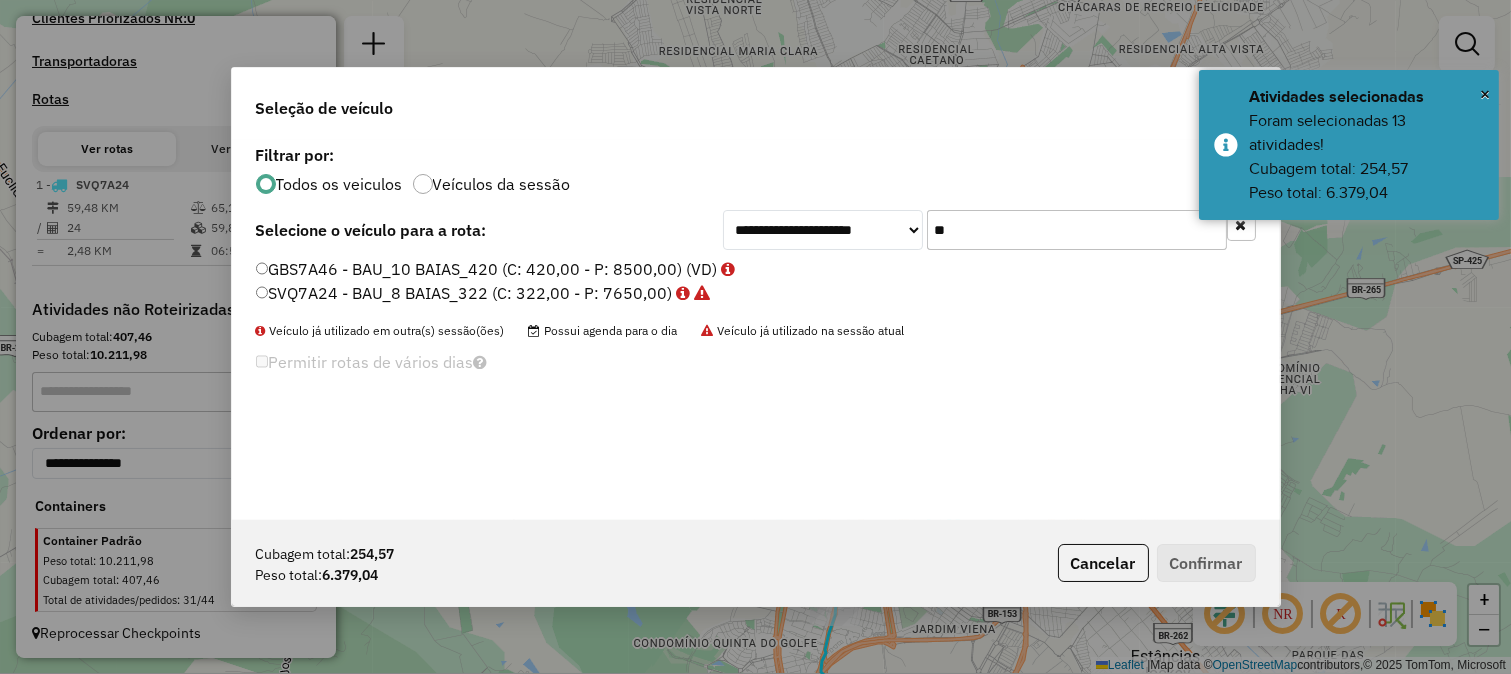 click on "**" 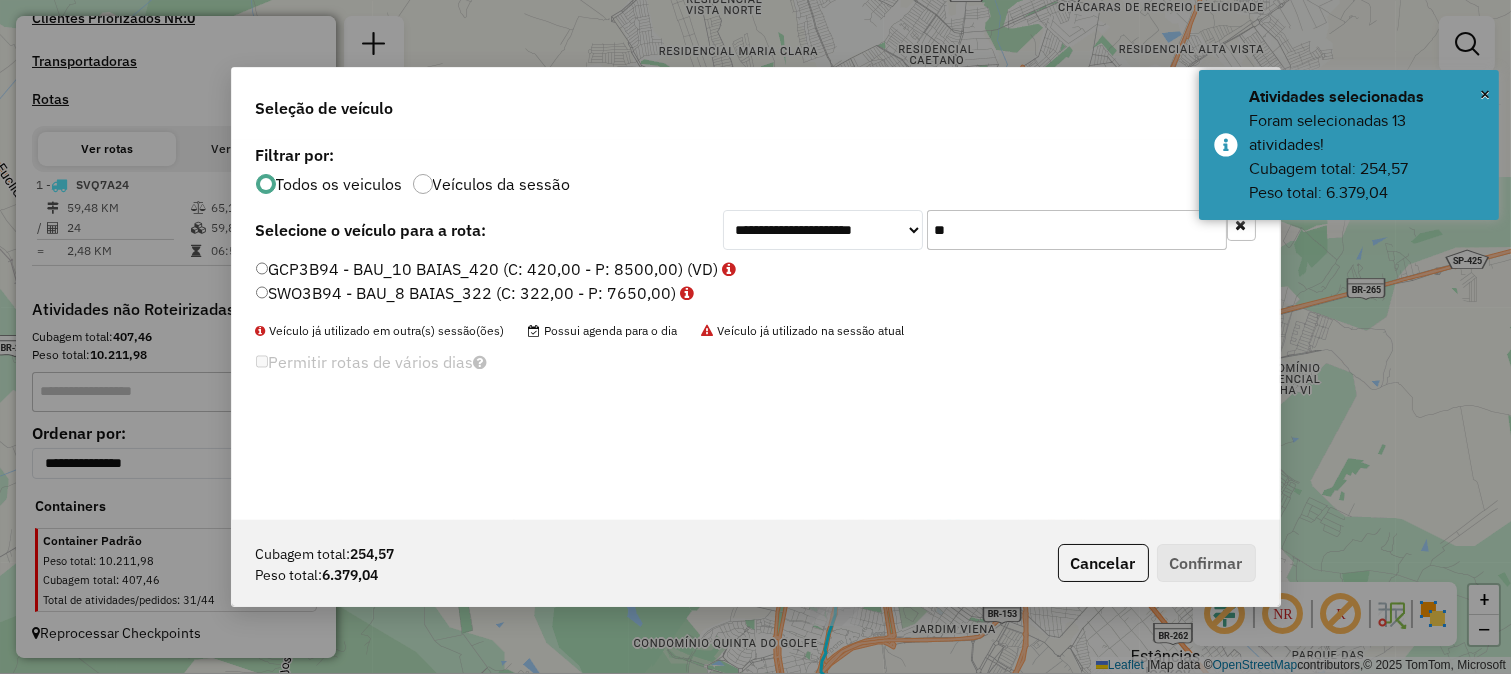 type on "**" 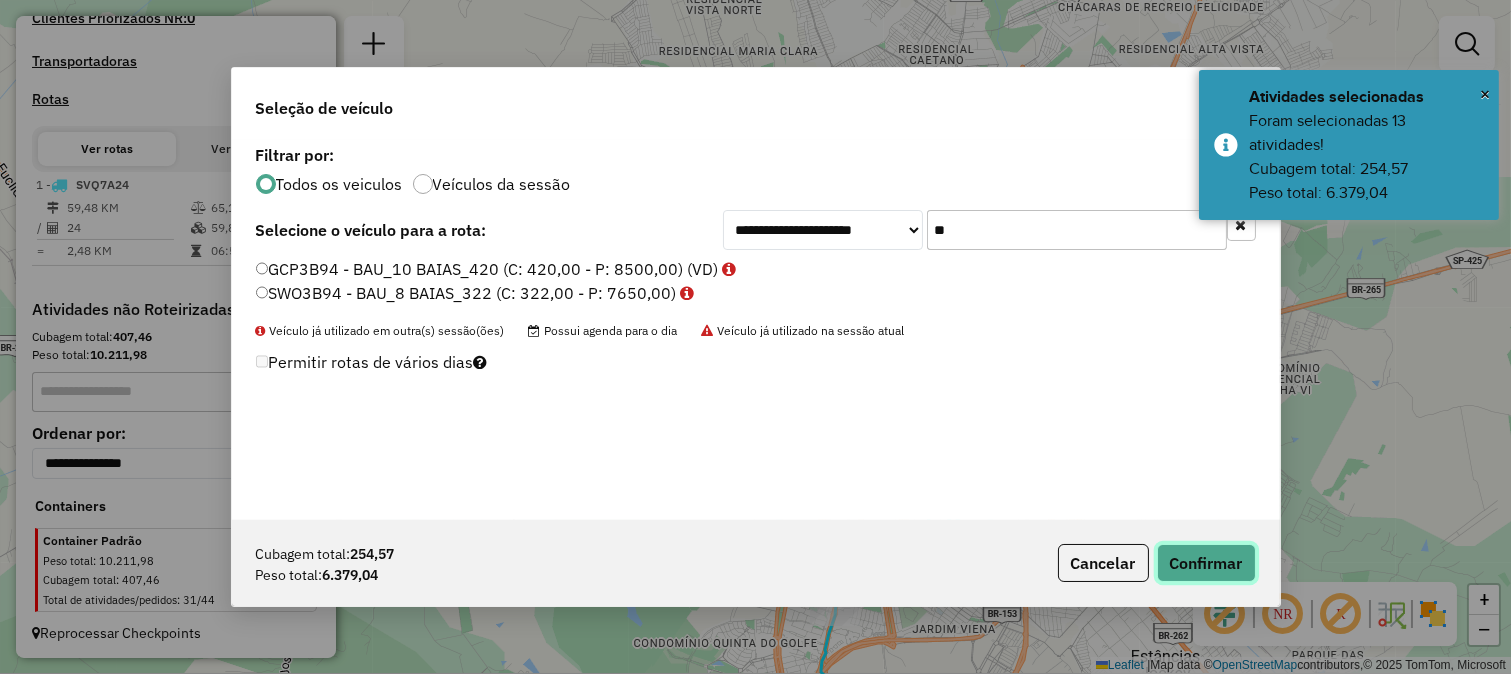 click on "Confirmar" 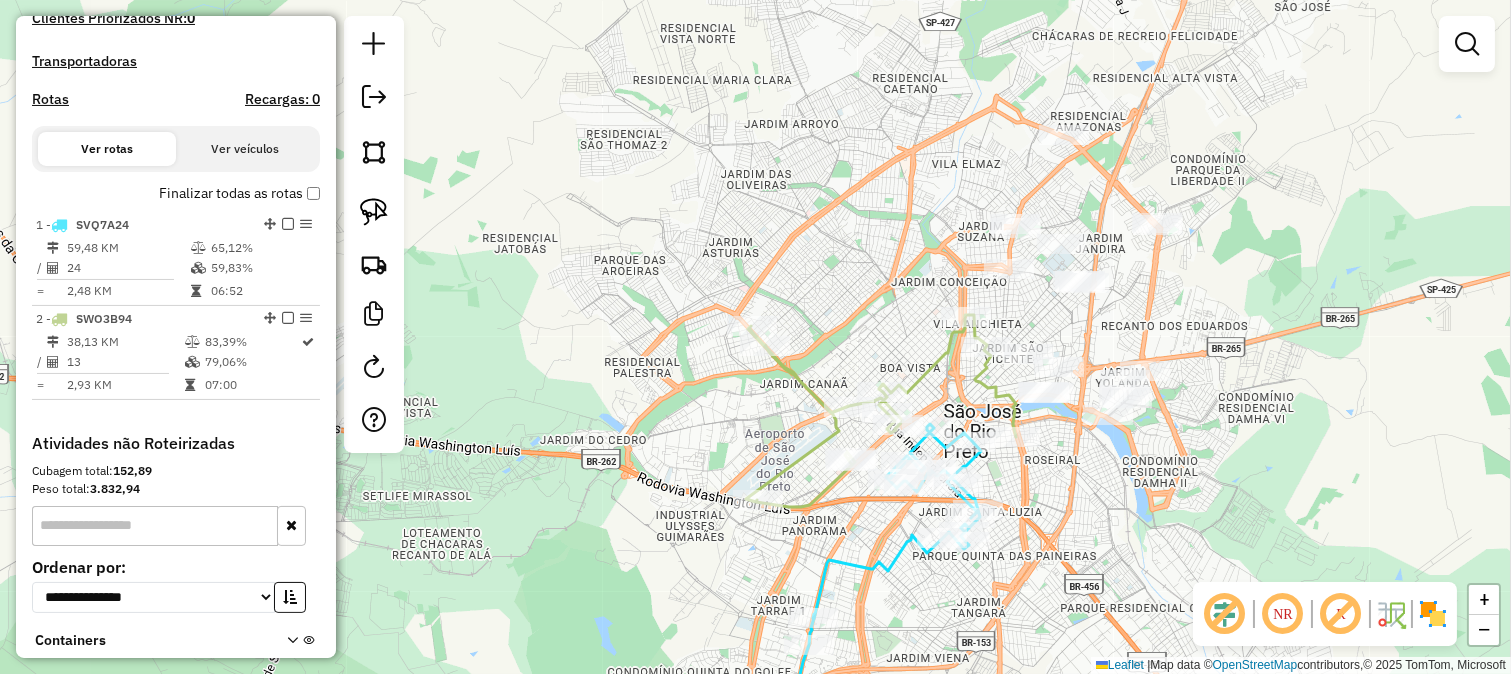 drag, startPoint x: 917, startPoint y: 241, endPoint x: 852, endPoint y: 301, distance: 88.45903 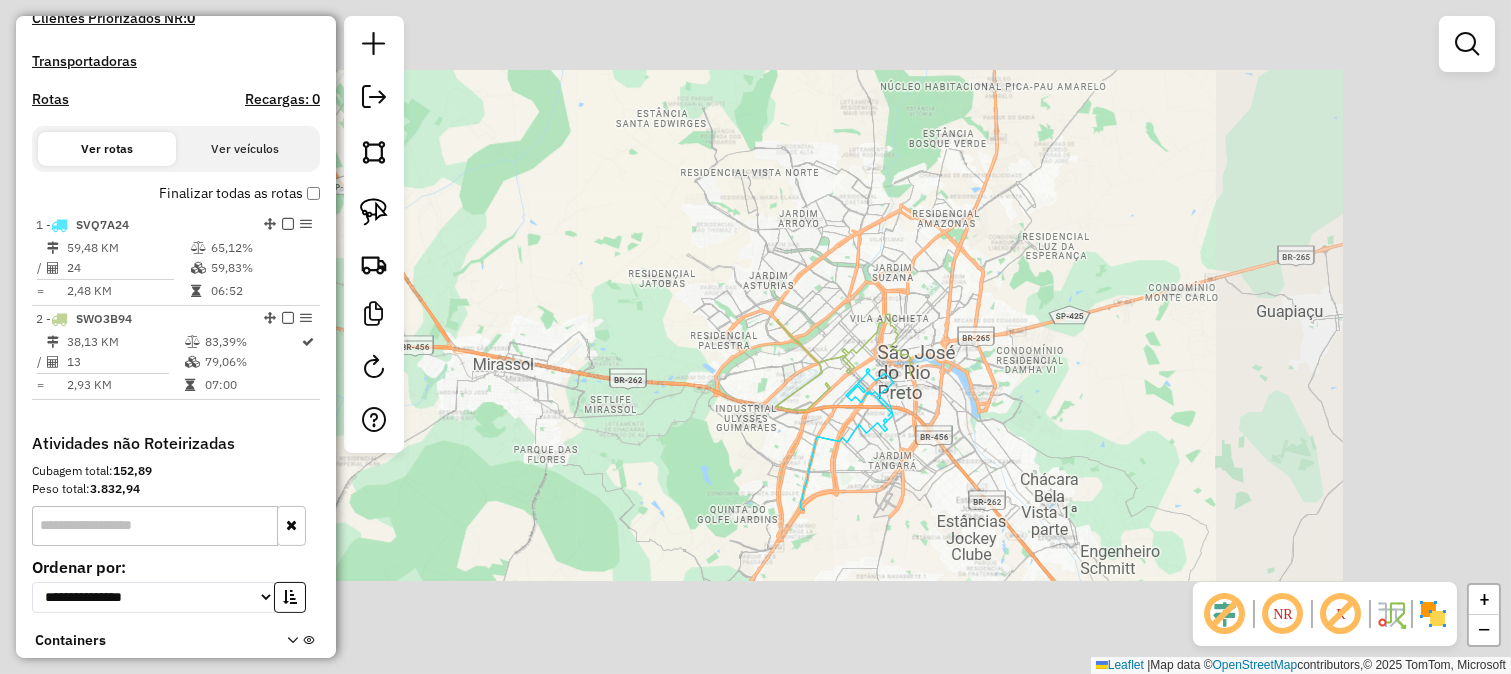 click on "Janela de atendimento Grade de atendimento Capacidade Transportadoras Veículos Cliente Pedidos  Rotas Selecione os dias de semana para filtrar as janelas de atendimento  Seg   Ter   Qua   Qui   Sex   Sáb   Dom  Informe o período da janela de atendimento: De: Até:  Filtrar exatamente a janela do cliente  Considerar janela de atendimento padrão  Selecione os dias de semana para filtrar as grades de atendimento  Seg   Ter   Qua   Qui   Sex   Sáb   Dom   Considerar clientes sem dia de atendimento cadastrado  Clientes fora do dia de atendimento selecionado Filtrar as atividades entre os valores definidos abaixo:  Peso mínimo:   Peso máximo:   Cubagem mínima:   Cubagem máxima:   De:   Até:  Filtrar as atividades entre o tempo de atendimento definido abaixo:  De:   Até:   Considerar capacidade total dos clientes não roteirizados Transportadora: Selecione um ou mais itens Tipo de veículo: Selecione um ou mais itens Veículo: Selecione um ou mais itens Motorista: Selecione um ou mais itens Nome: Rótulo:" 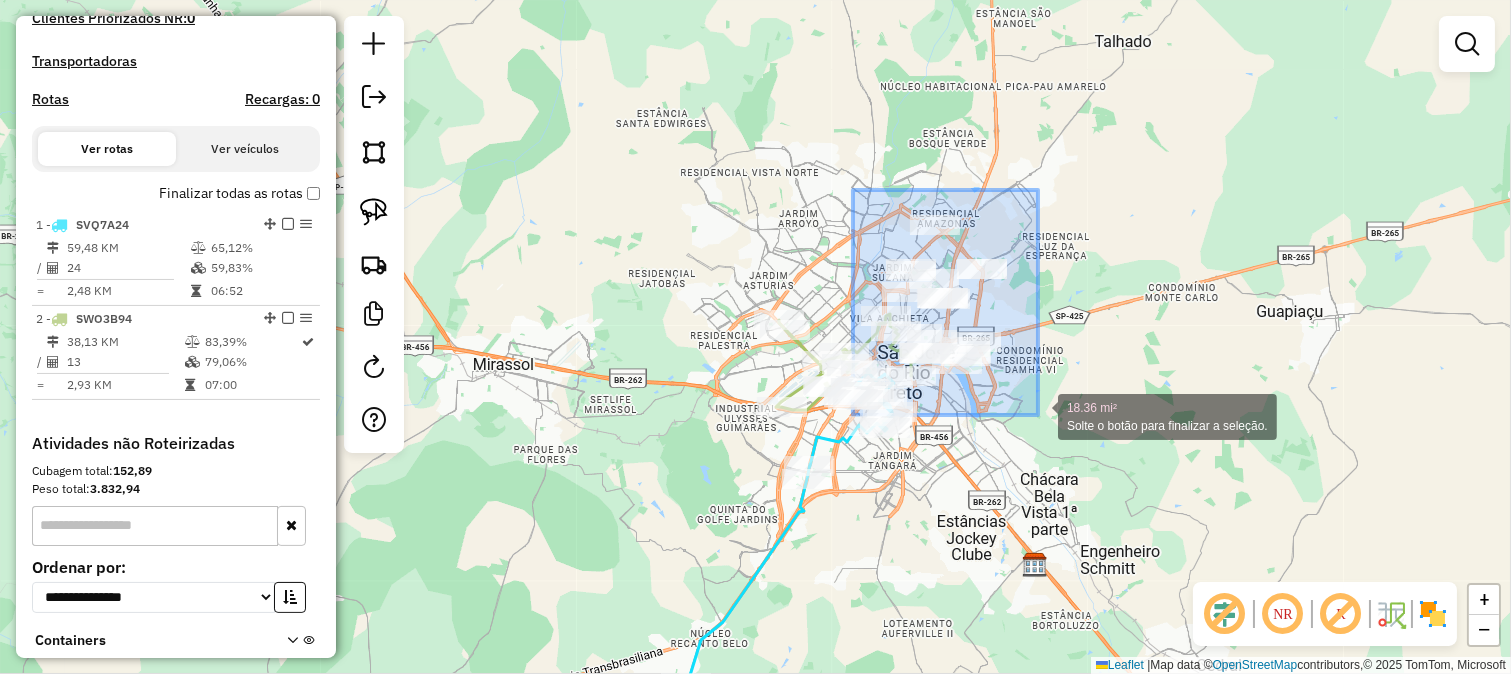 drag, startPoint x: 877, startPoint y: 225, endPoint x: 1043, endPoint y: 417, distance: 253.81096 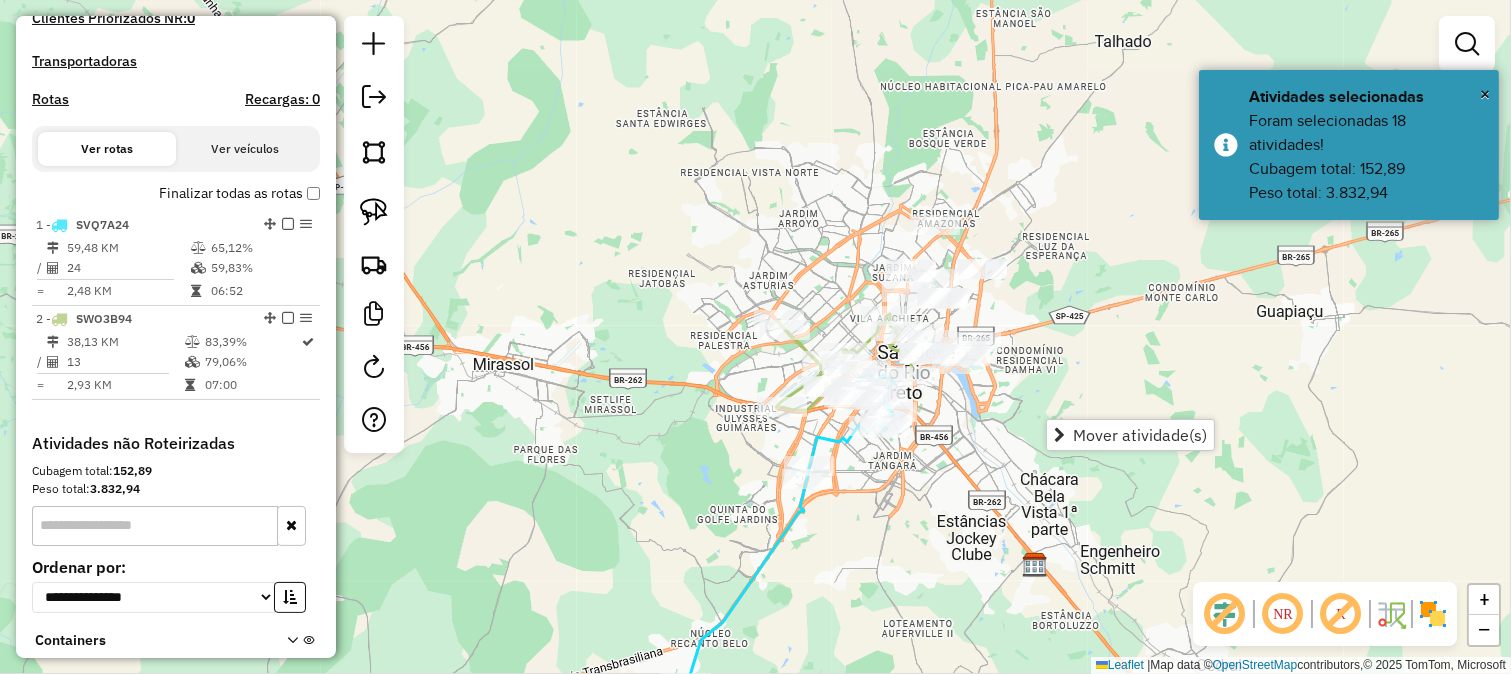 click on "Mover atividade(s)" at bounding box center [1130, 435] 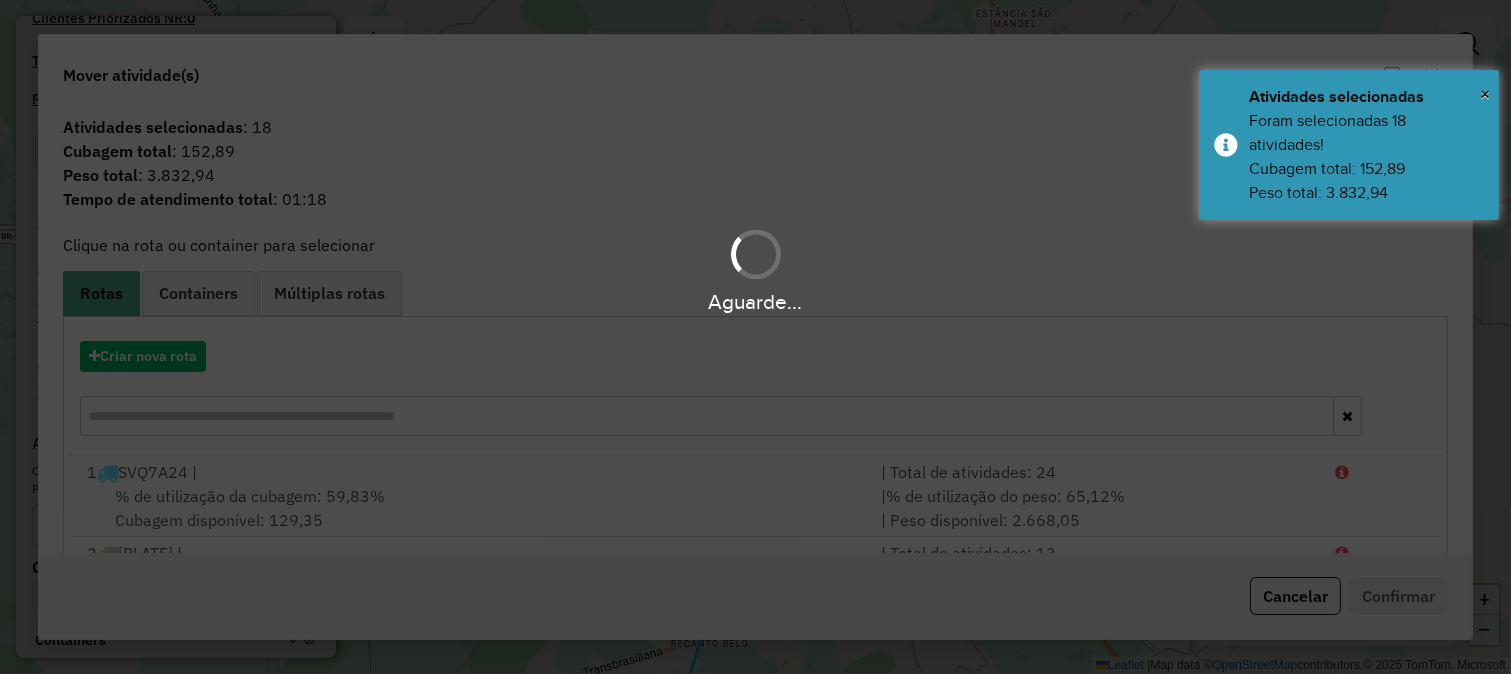 click on "Criar nova rota" at bounding box center (755, 391) 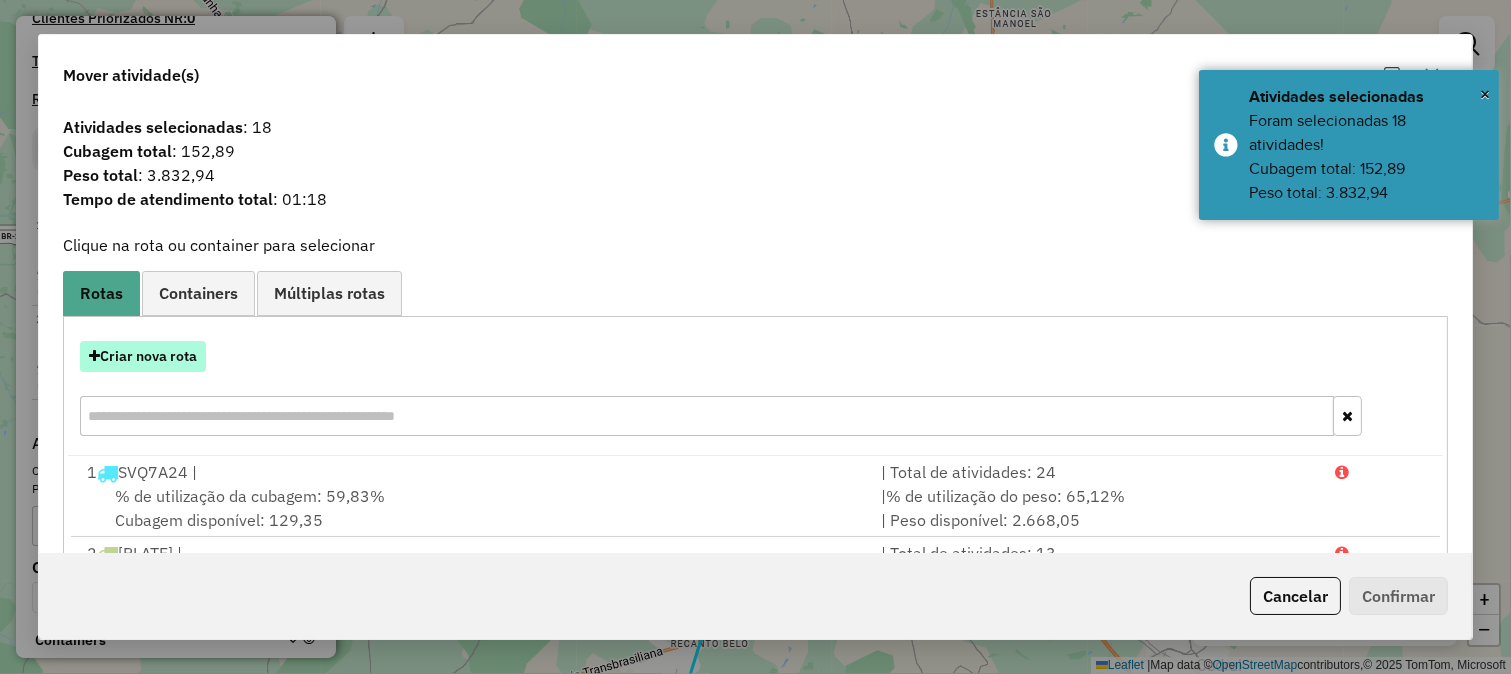 click on "Criar nova rota" at bounding box center (143, 356) 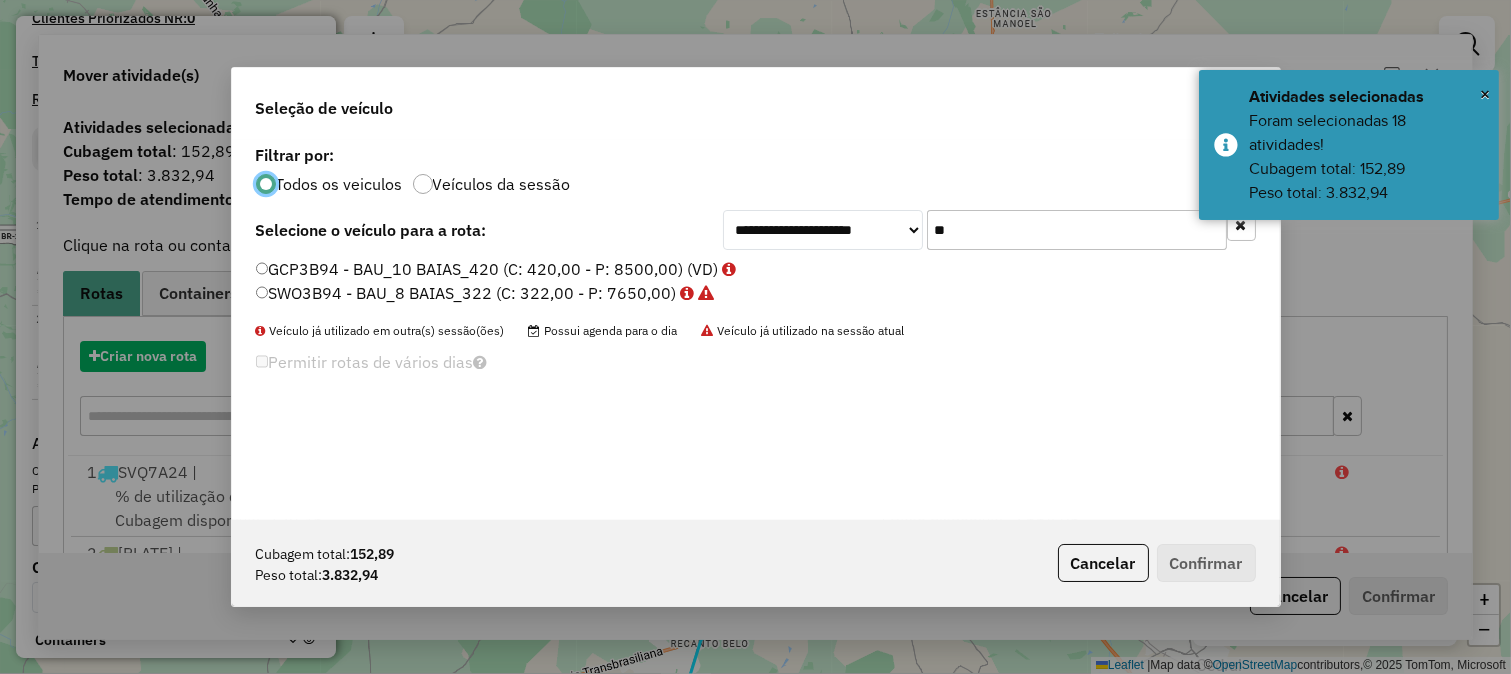 scroll, scrollTop: 11, scrollLeft: 5, axis: both 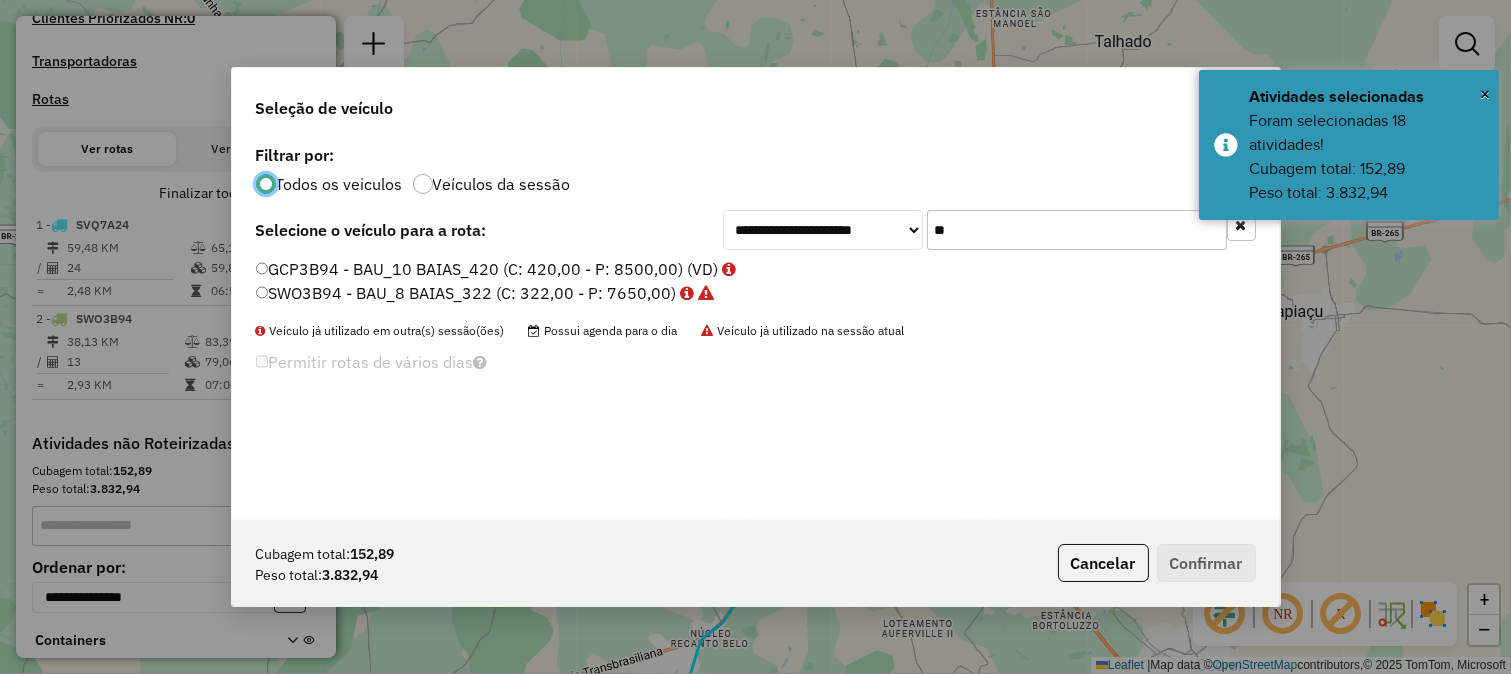 click on "**" 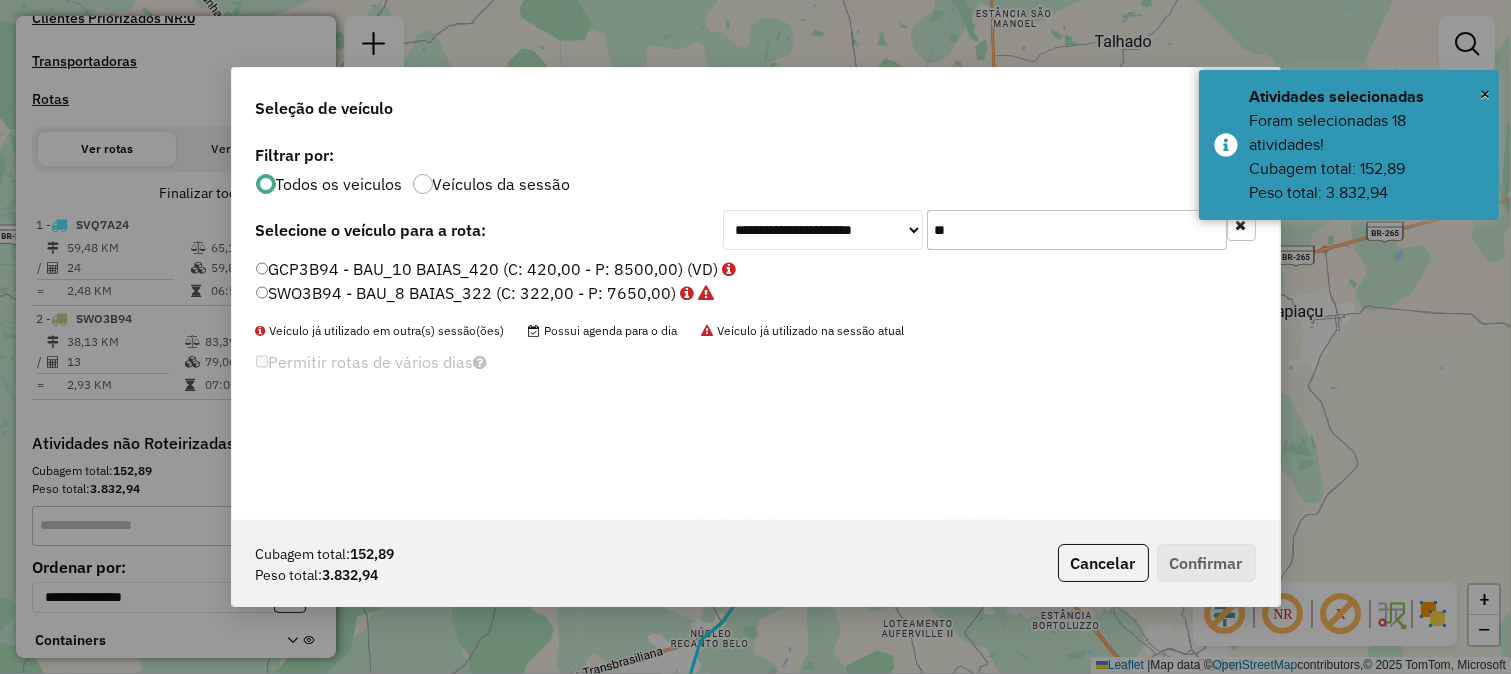 click on "**" 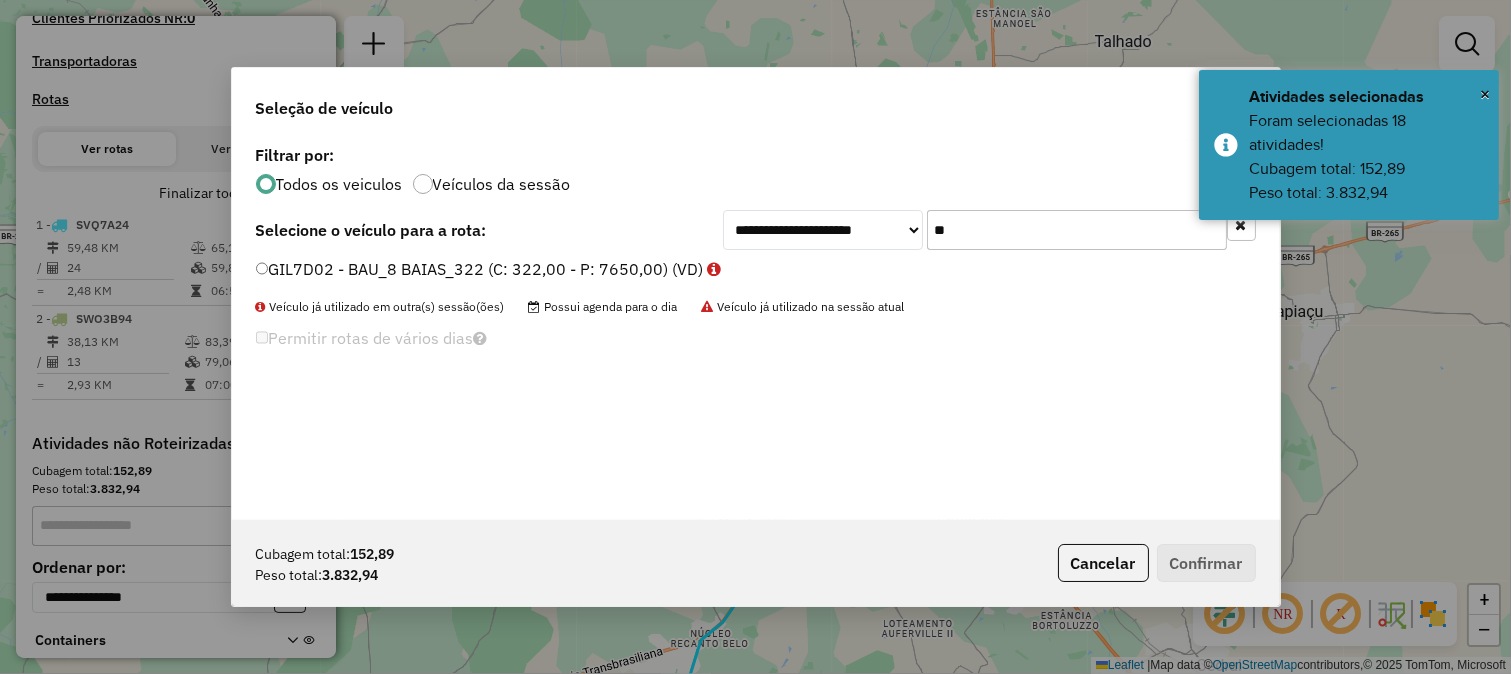 type on "**" 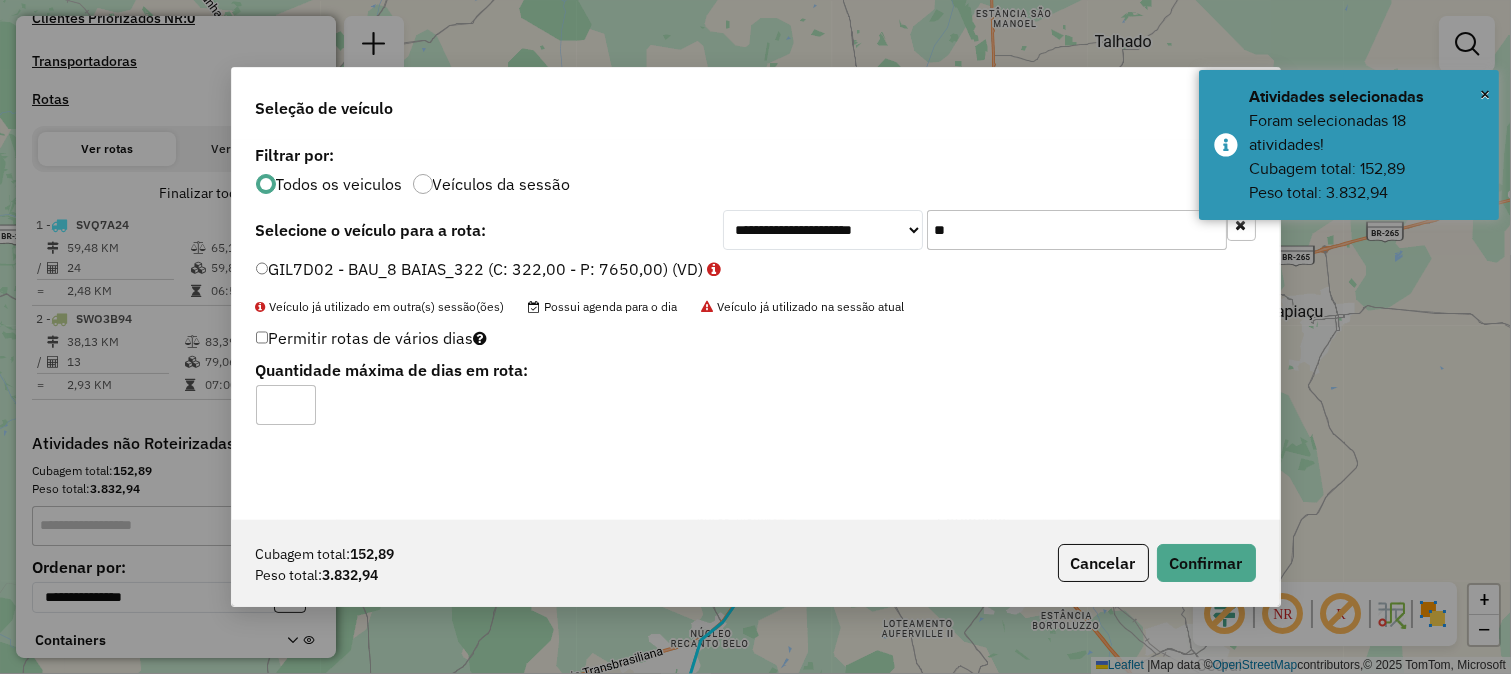 click on "GIL7D02 - BAU_8 BAIAS_322 (C: 322,00 - P: 7650,00) (VD)" 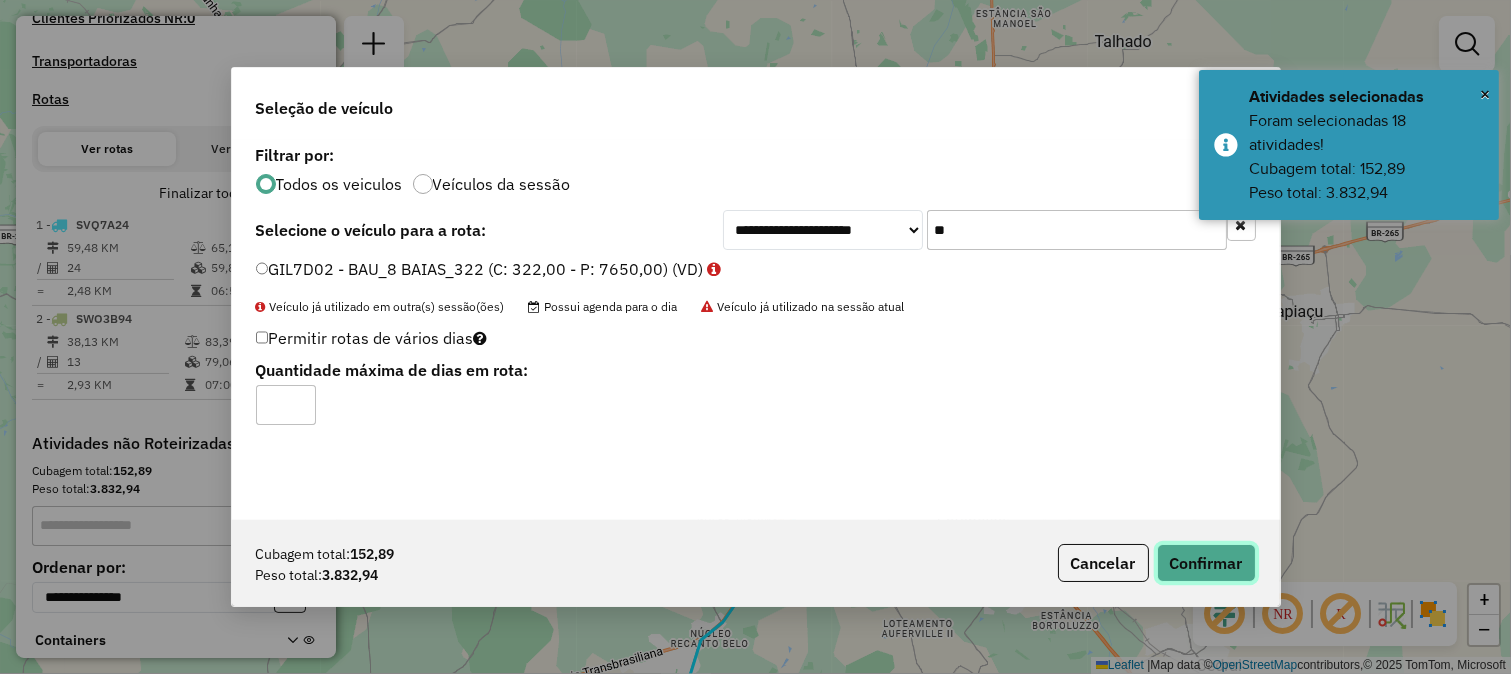 click on "Confirmar" 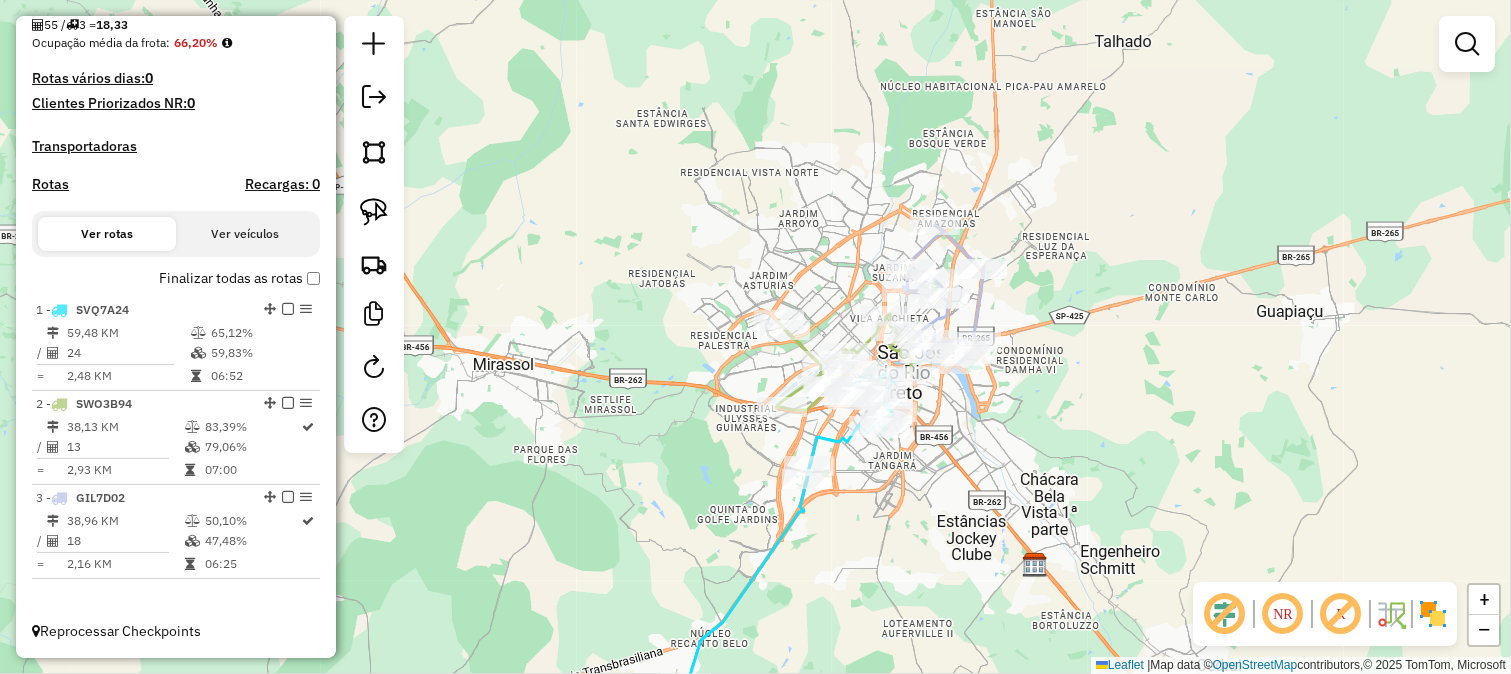 scroll, scrollTop: 510, scrollLeft: 0, axis: vertical 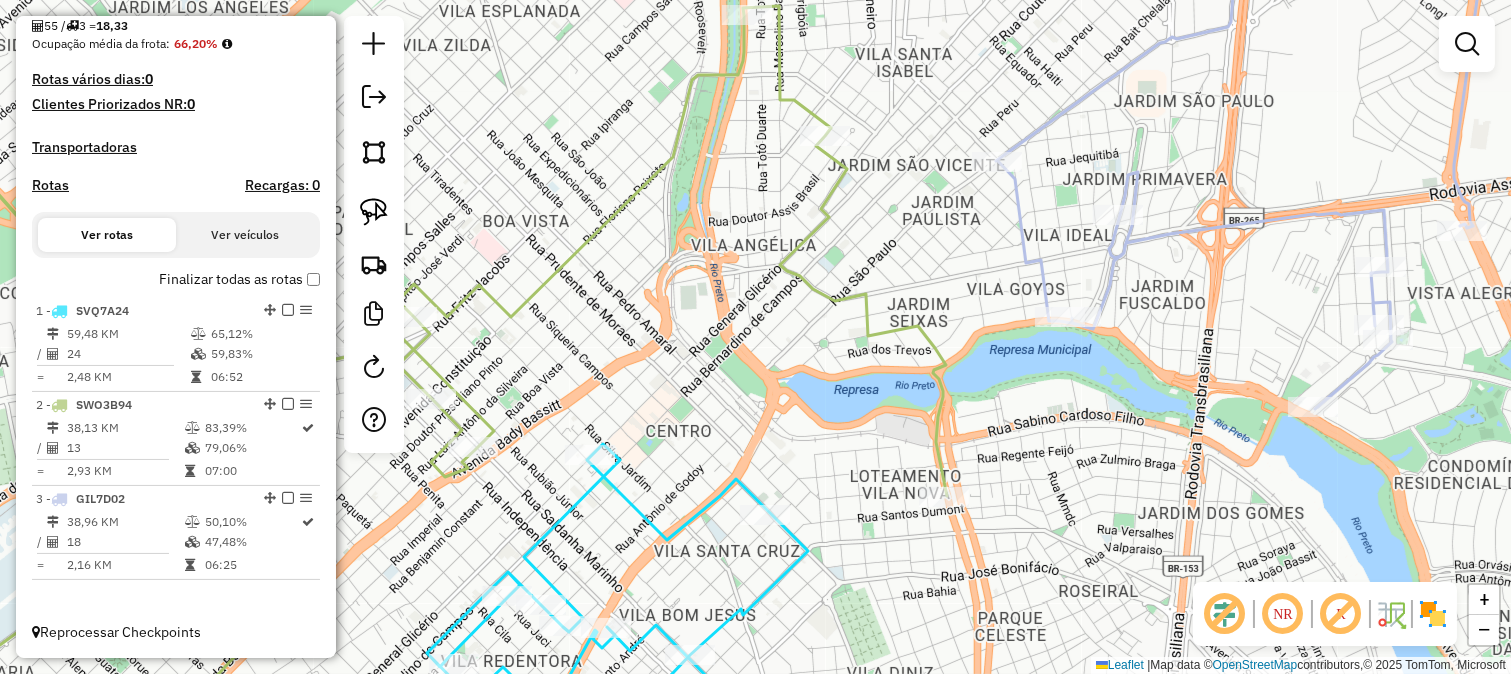click 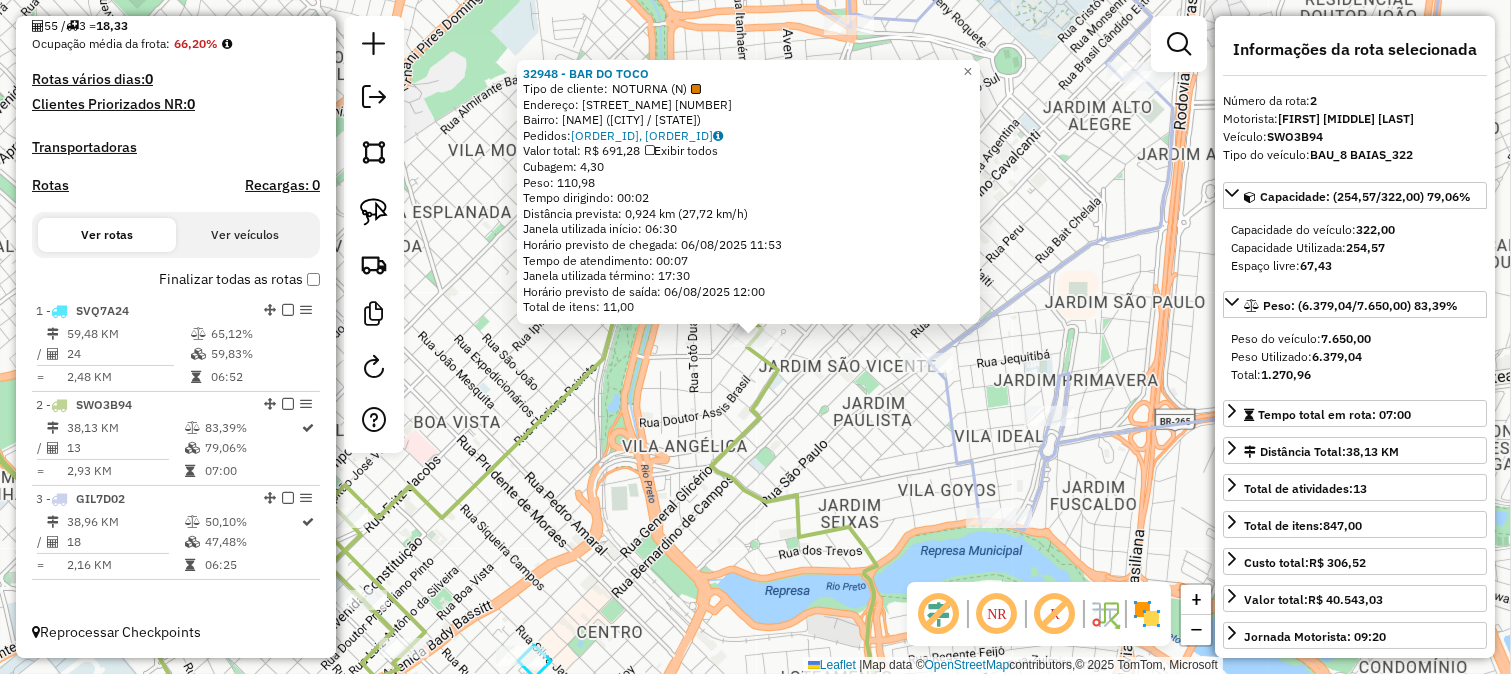 click on "32948 - BAR DO TOCO  Tipo de cliente:   NOTURNA (N)   Endereço:  TENERIFE 327   Bairro: VILA ANCHIETA (SAO JOSE DO RIO PRETO / SP)   Pedidos:  06111532, 06111788   Valor total: R$ 691,28   Exibir todos   Cubagem: 4,30  Peso: 110,98  Tempo dirigindo: 00:02   Distância prevista: 0,924 km (27,72 km/h)   Janela utilizada início: 06:30   Horário previsto de chegada: 06/08/2025 11:53   Tempo de atendimento: 00:07   Janela utilizada término: 17:30   Horário previsto de saída: 06/08/2025 12:00   Total de itens: 11,00  × Janela de atendimento Grade de atendimento Capacidade Transportadoras Veículos Cliente Pedidos  Rotas Selecione os dias de semana para filtrar as janelas de atendimento  Seg   Ter   Qua   Qui   Sex   Sáb   Dom  Informe o período da janela de atendimento: De: Até:  Filtrar exatamente a janela do cliente  Considerar janela de atendimento padrão  Selecione os dias de semana para filtrar as grades de atendimento  Seg   Ter   Qua   Qui   Sex   Sáb   Dom   Peso mínimo:   Peso máximo:   De:" 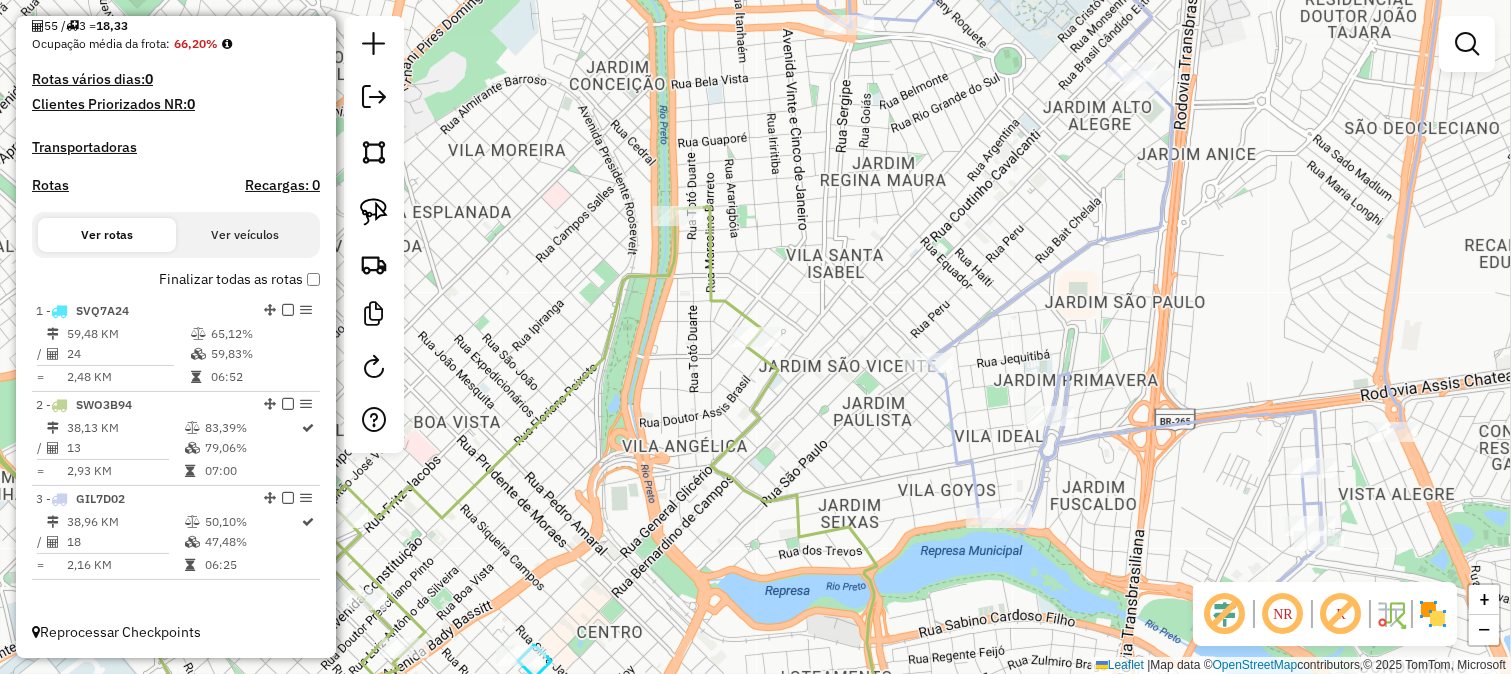 click 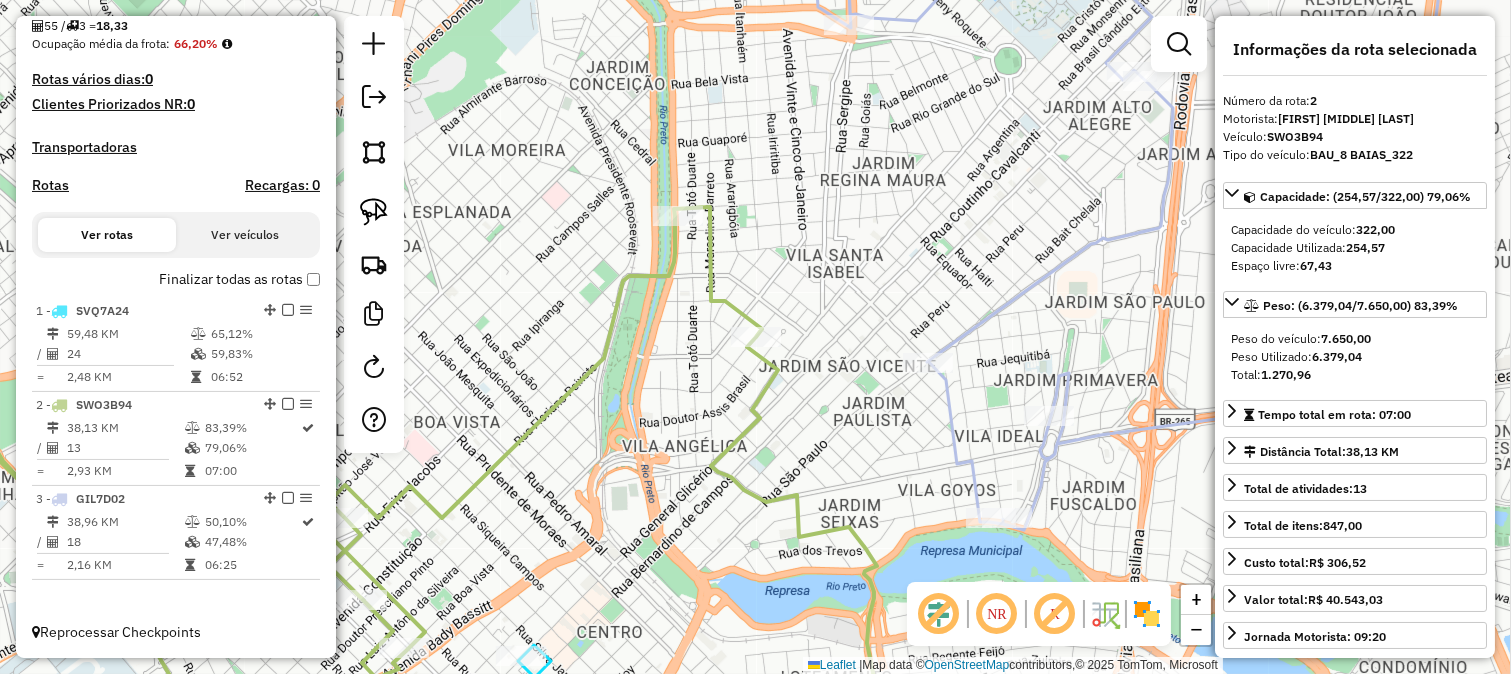 drag, startPoint x: 886, startPoint y: 500, endPoint x: 891, endPoint y: 444, distance: 56.22277 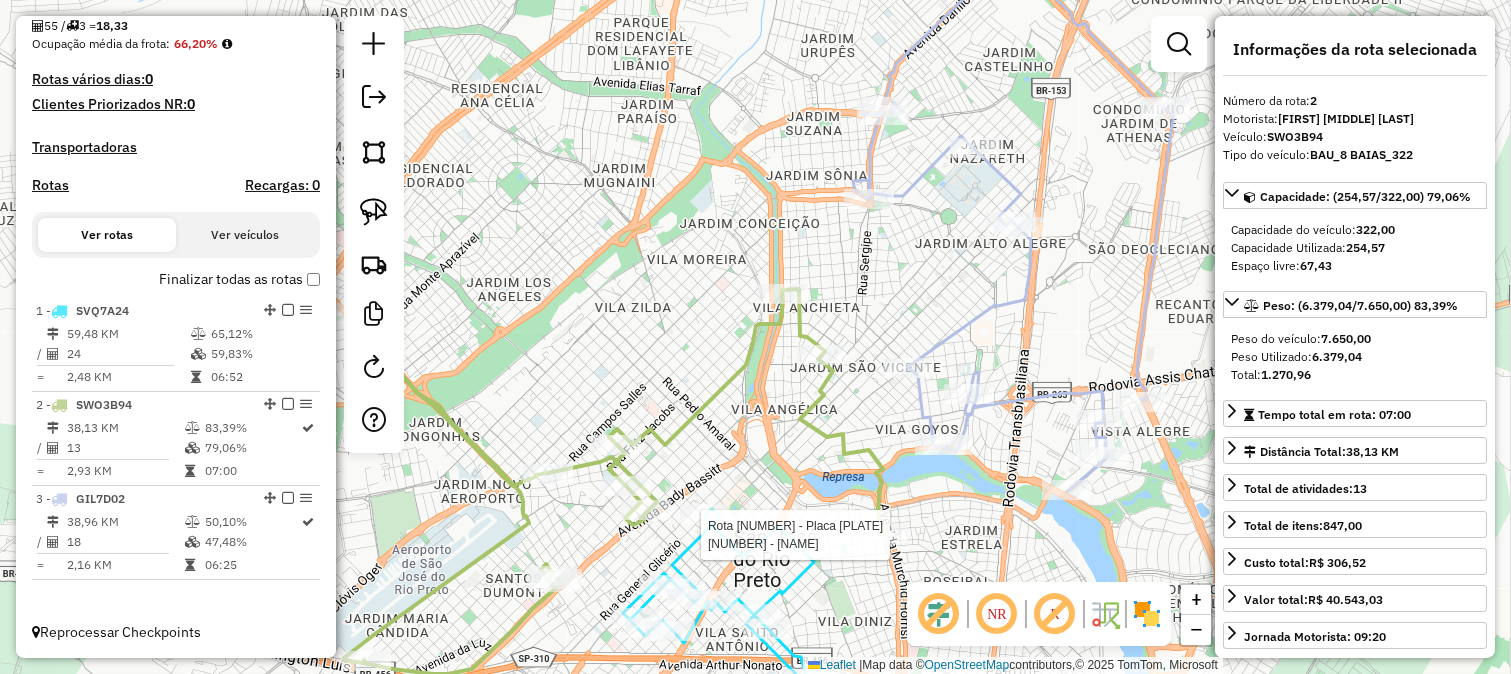 click 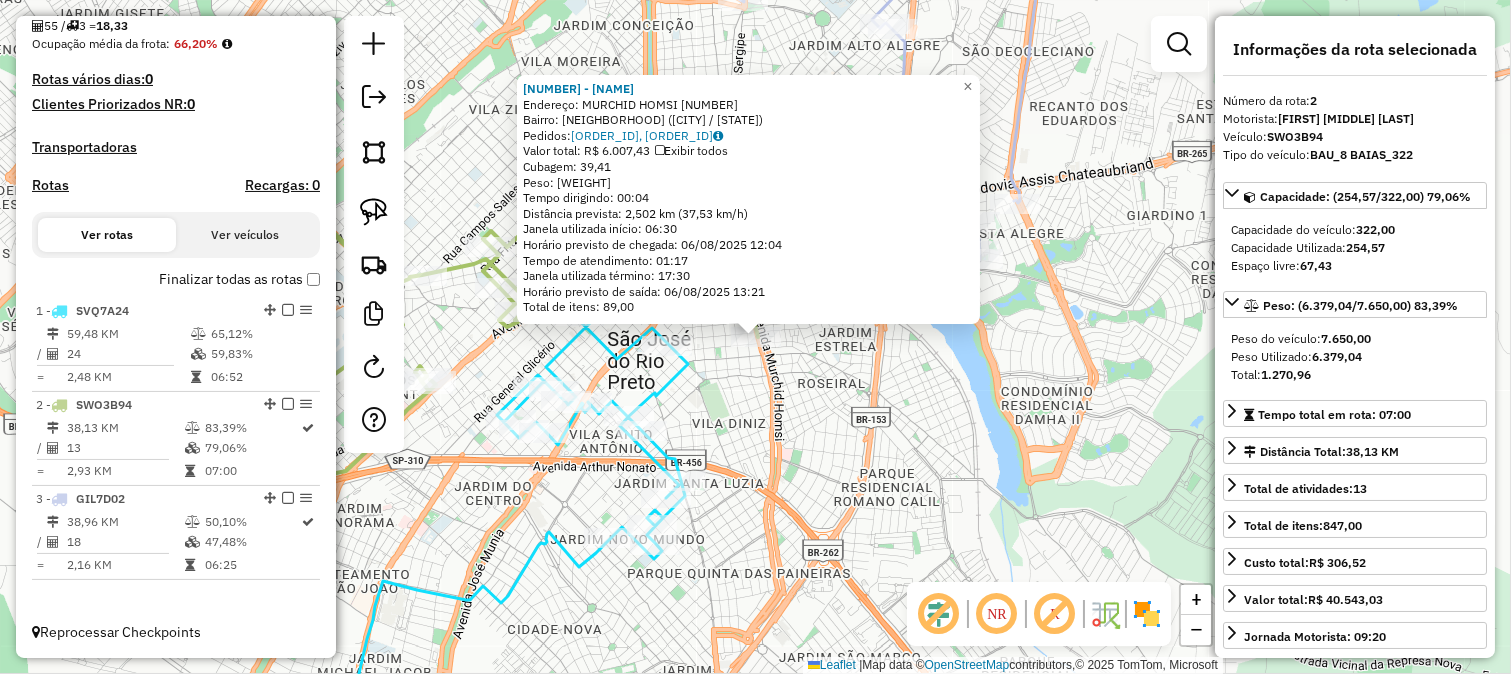 click on "27556 - CHOPERIA CHOPAO  Endereço:  MURCHID HOMSI 400   Bairro: VILA ERCILIA (SAO JOSE DO RIO PRETO / SP)   Pedidos:  06111488, 06111491   Valor total: R$ 6.007,43   Exibir todos   Cubagem: 39,41  Peso: 1.027,92  Tempo dirigindo: 00:04   Distância prevista: 2,502 km (37,53 km/h)   Janela utilizada início: 06:30   Horário previsto de chegada: 06/08/2025 12:04   Tempo de atendimento: 01:17   Janela utilizada término: 17:30   Horário previsto de saída: 06/08/2025 13:21   Total de itens: 89,00  × Janela de atendimento Grade de atendimento Capacidade Transportadoras Veículos Cliente Pedidos  Rotas Selecione os dias de semana para filtrar as janelas de atendimento  Seg   Ter   Qua   Qui   Sex   Sáb   Dom  Informe o período da janela de atendimento: De: Até:  Filtrar exatamente a janela do cliente  Considerar janela de atendimento padrão  Selecione os dias de semana para filtrar as grades de atendimento  Seg   Ter   Qua   Qui   Sex   Sáb   Dom   Considerar clientes sem dia de atendimento cadastrado De:" 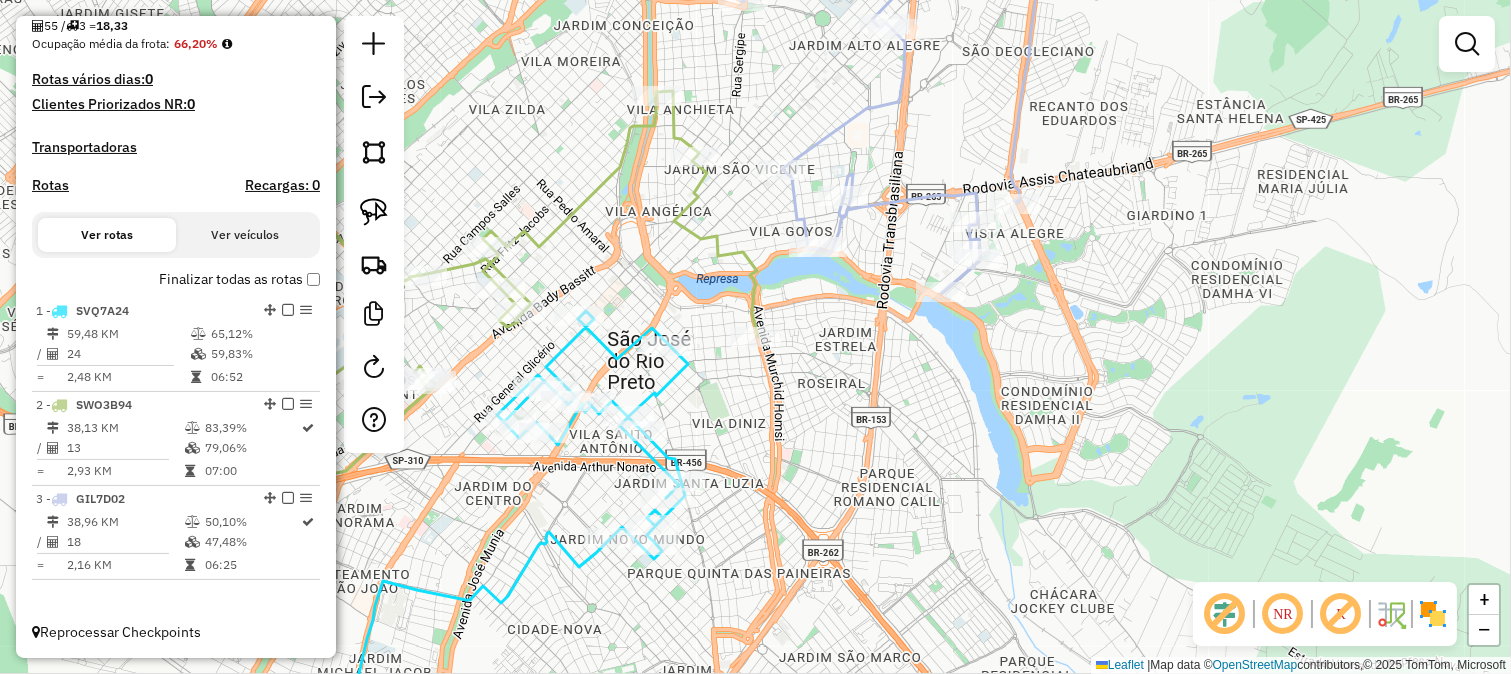click 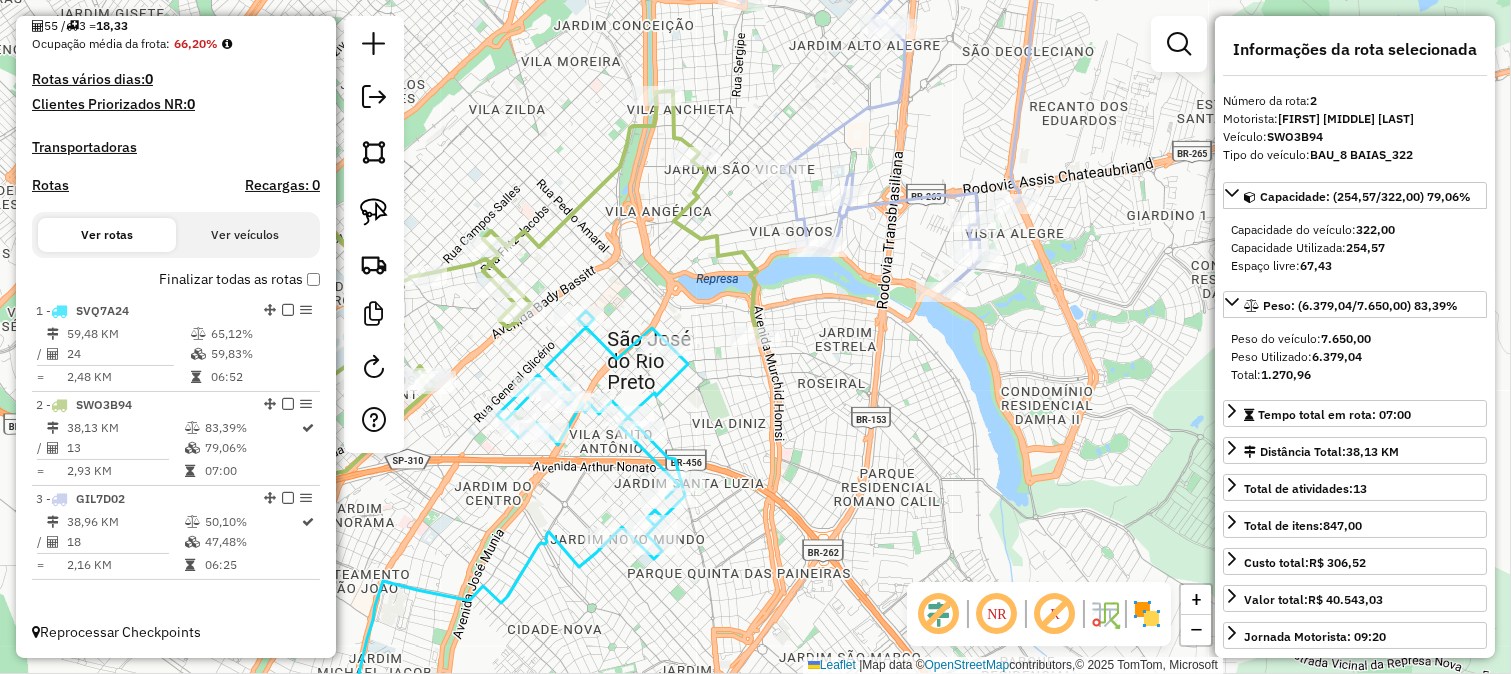 click 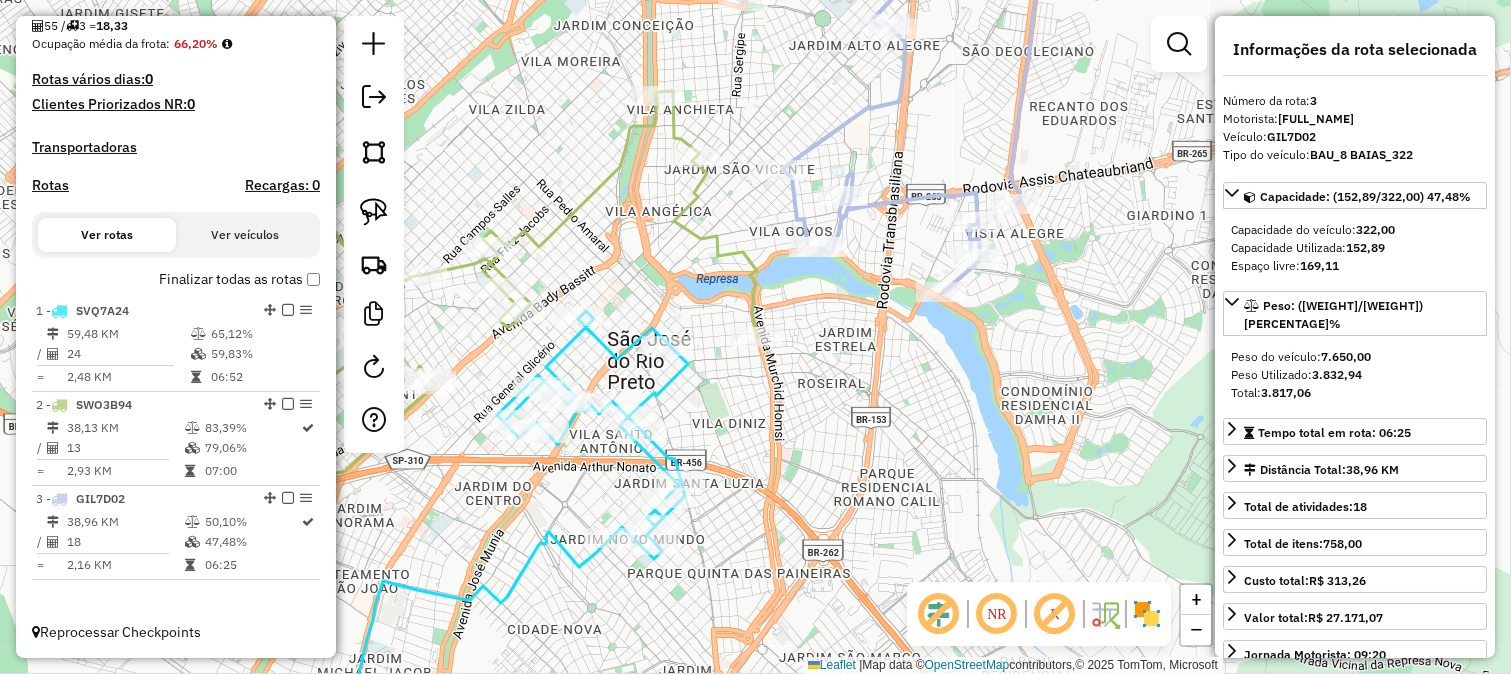 drag, startPoint x: 717, startPoint y: 215, endPoint x: 726, endPoint y: 265, distance: 50.803543 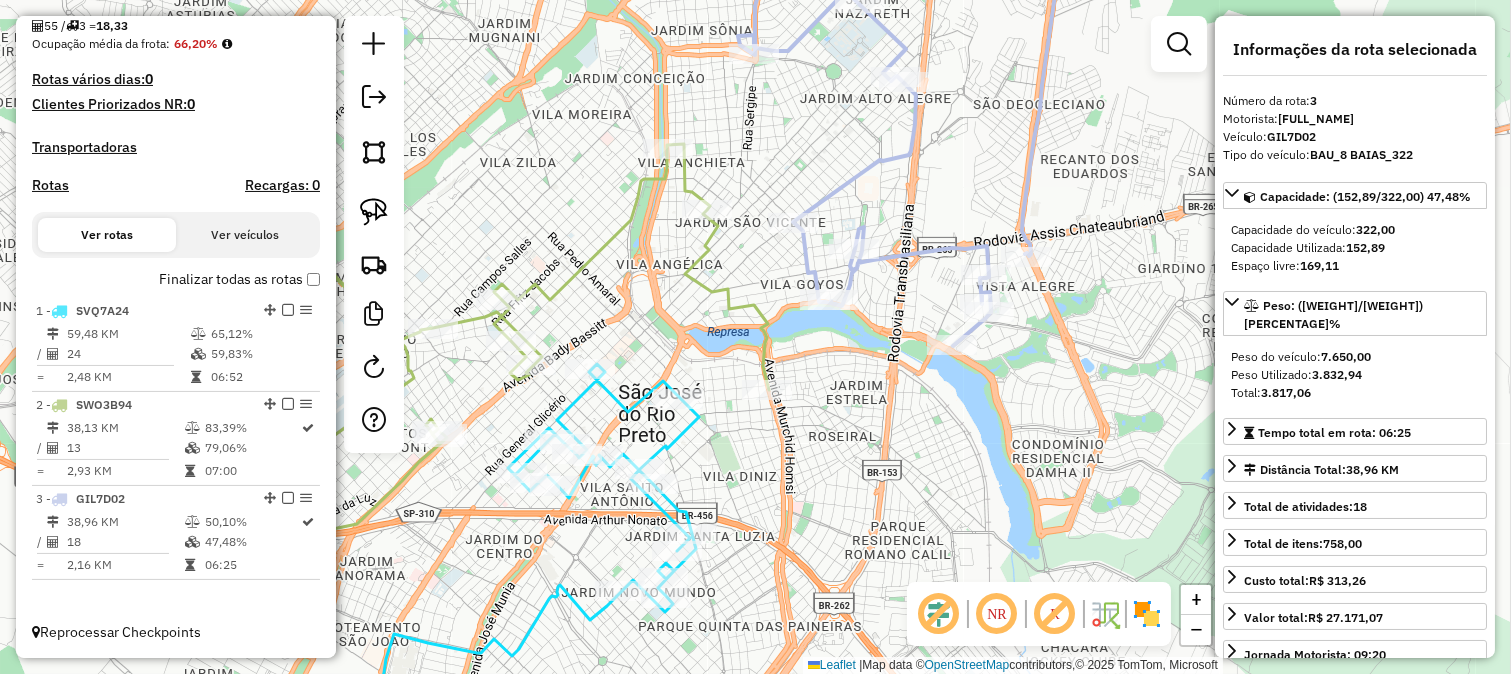 click 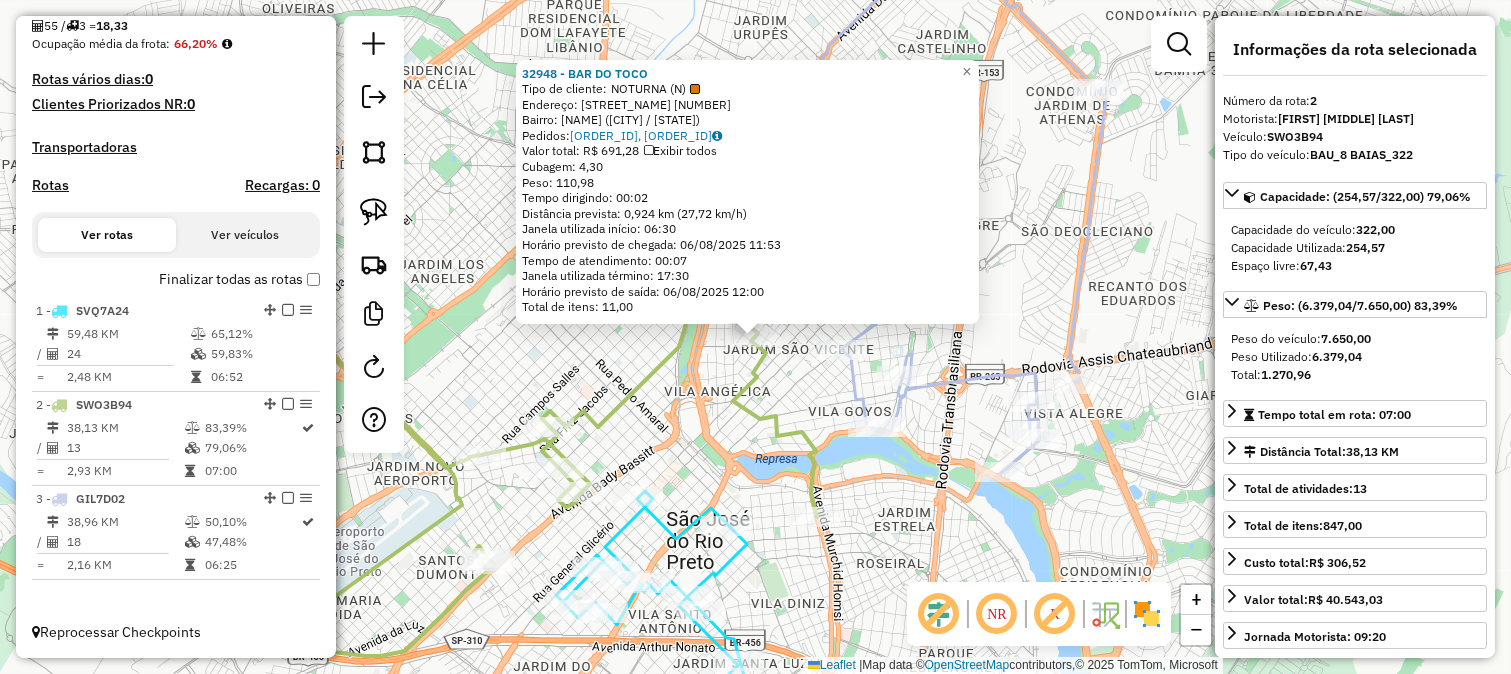 click on "Rota 2 - Placa SWO3B94  32948 - BAR DO TOCO 32948 - BAR DO TOCO  Tipo de cliente:   NOTURNA (N)   Endereço:  TENERIFE 327   Bairro: VILA ANCHIETA (SAO JOSE DO RIO PRETO / SP)   Pedidos:  06111532, 06111788   Valor total: R$ 691,28   Exibir todos   Cubagem: 4,30  Peso: 110,98  Tempo dirigindo: 00:02   Distância prevista: 0,924 km (27,72 km/h)   Janela utilizada início: 06:30   Horário previsto de chegada: 06/08/2025 11:53   Tempo de atendimento: 00:07   Janela utilizada término: 17:30   Horário previsto de saída: 06/08/2025 12:00   Total de itens: 11,00  × Janela de atendimento Grade de atendimento Capacidade Transportadoras Veículos Cliente Pedidos  Rotas Selecione os dias de semana para filtrar as janelas de atendimento  Seg   Ter   Qua   Qui   Sex   Sáb   Dom  Informe o período da janela de atendimento: De: Até:  Filtrar exatamente a janela do cliente  Considerar janela de atendimento padrão  Selecione os dias de semana para filtrar as grades de atendimento  Seg   Ter   Qua   Qui   Sex   Sáb" 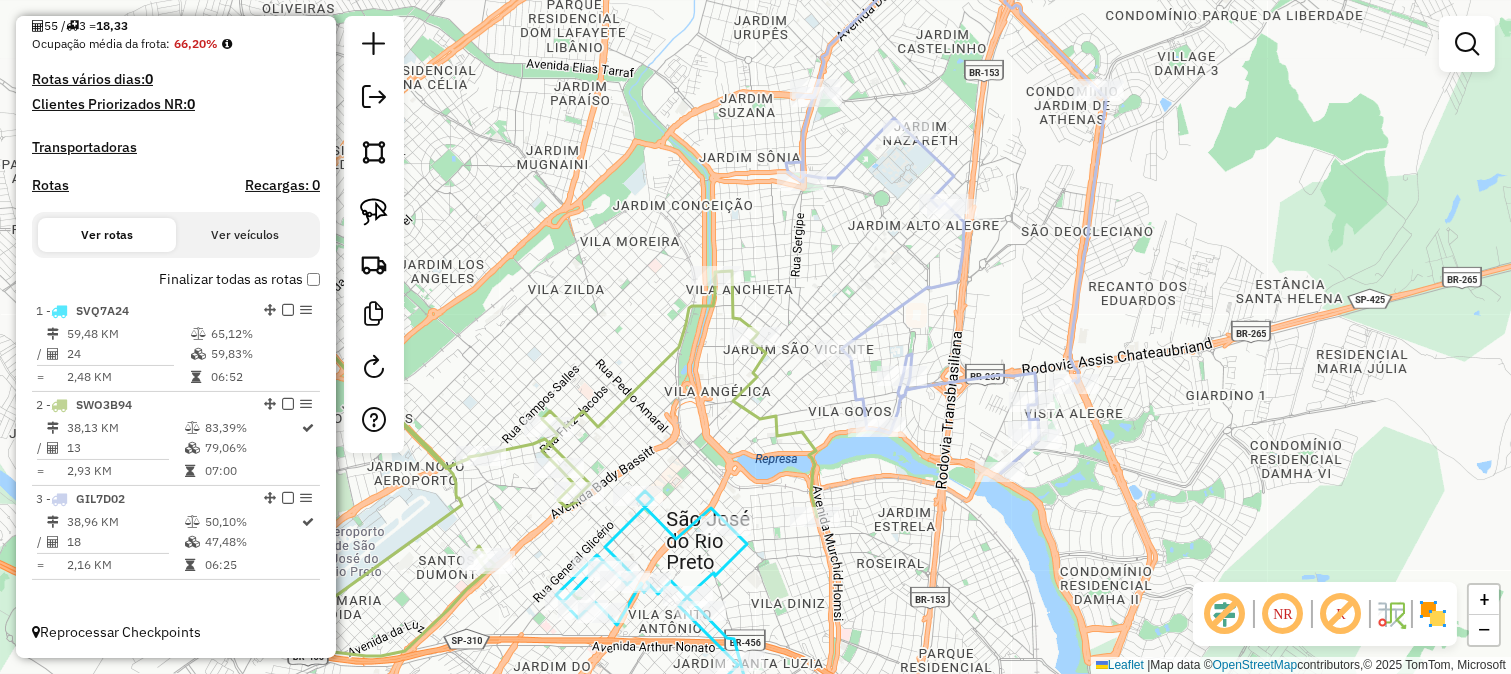 click 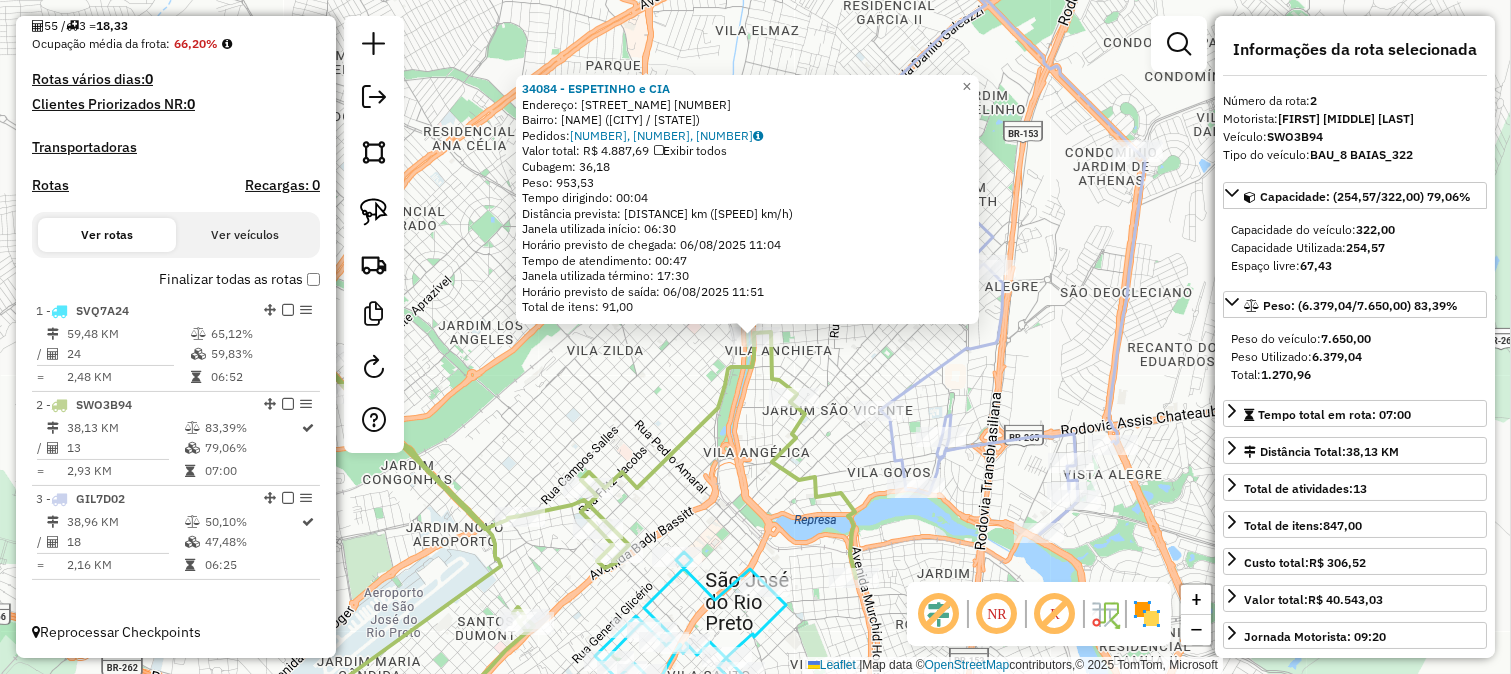 click 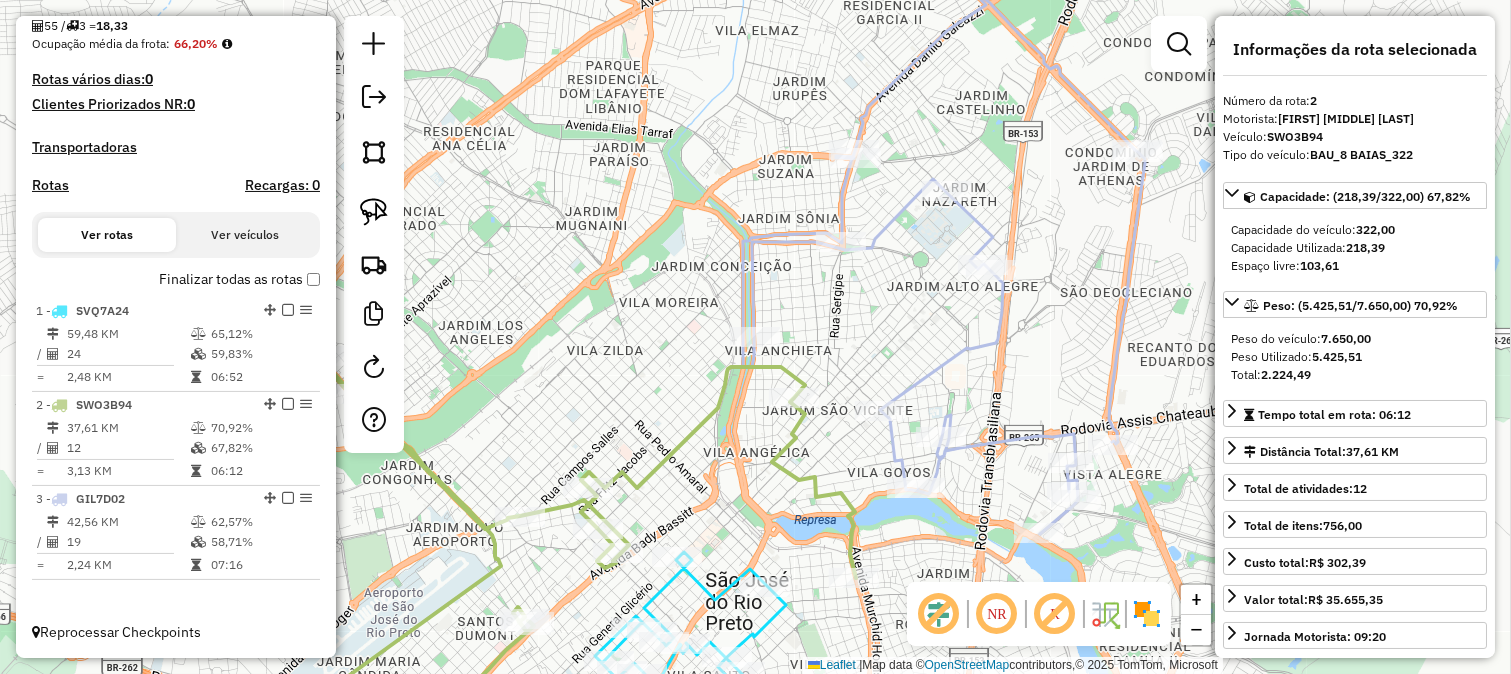 click 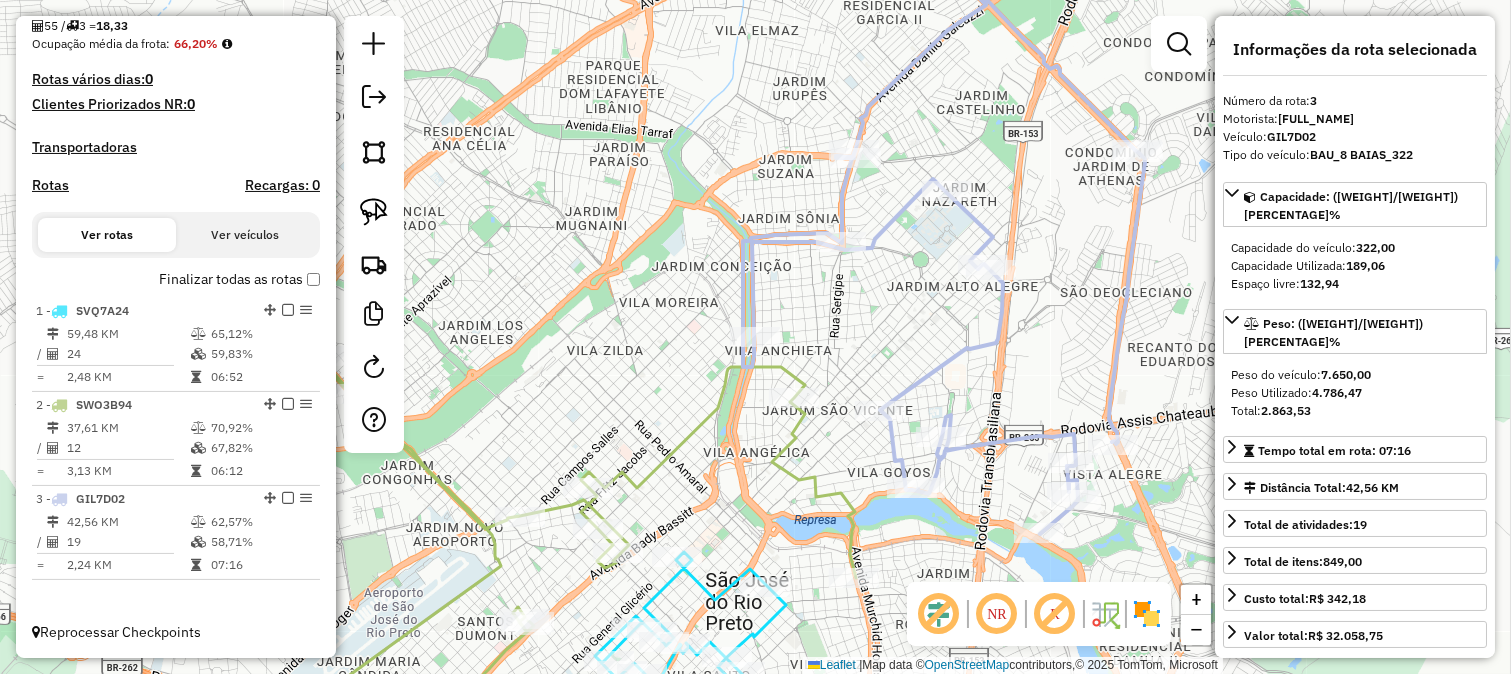 click 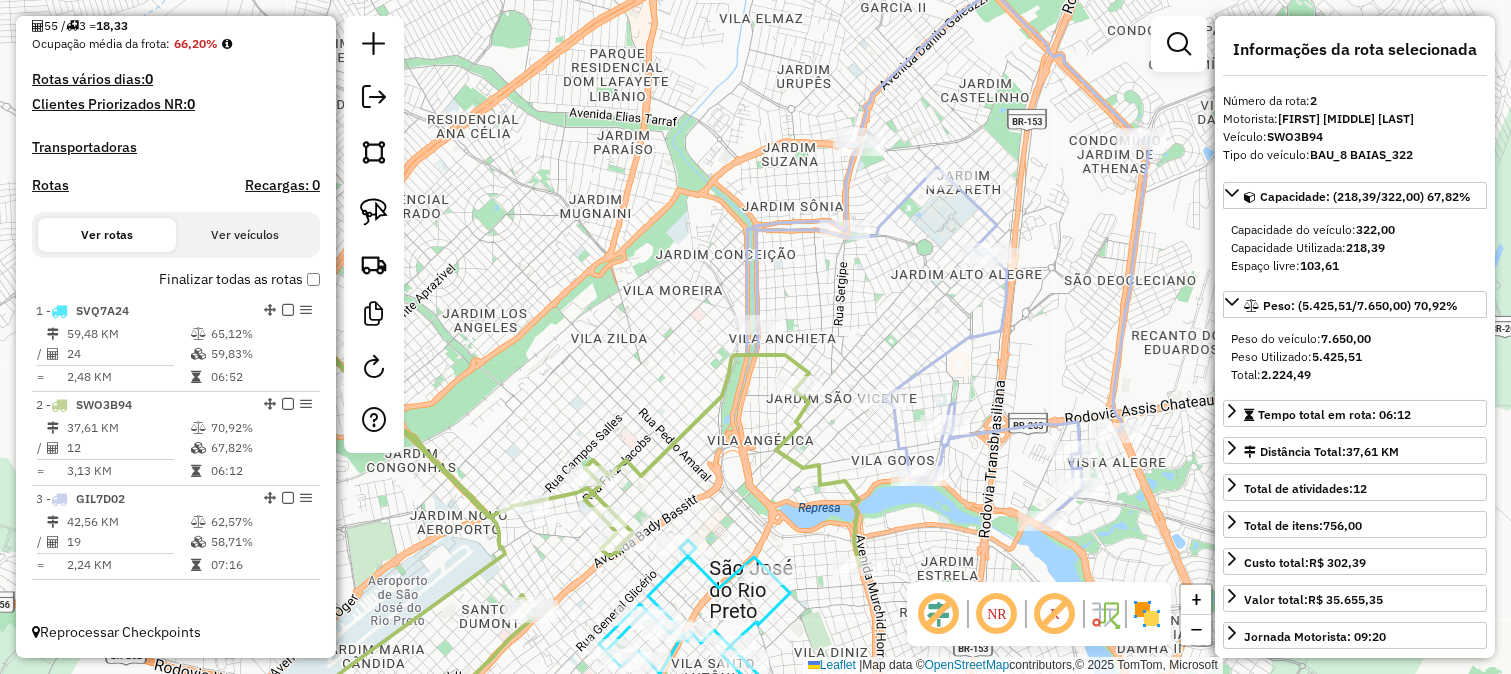 drag, startPoint x: 818, startPoint y: 368, endPoint x: 825, endPoint y: 227, distance: 141.17365 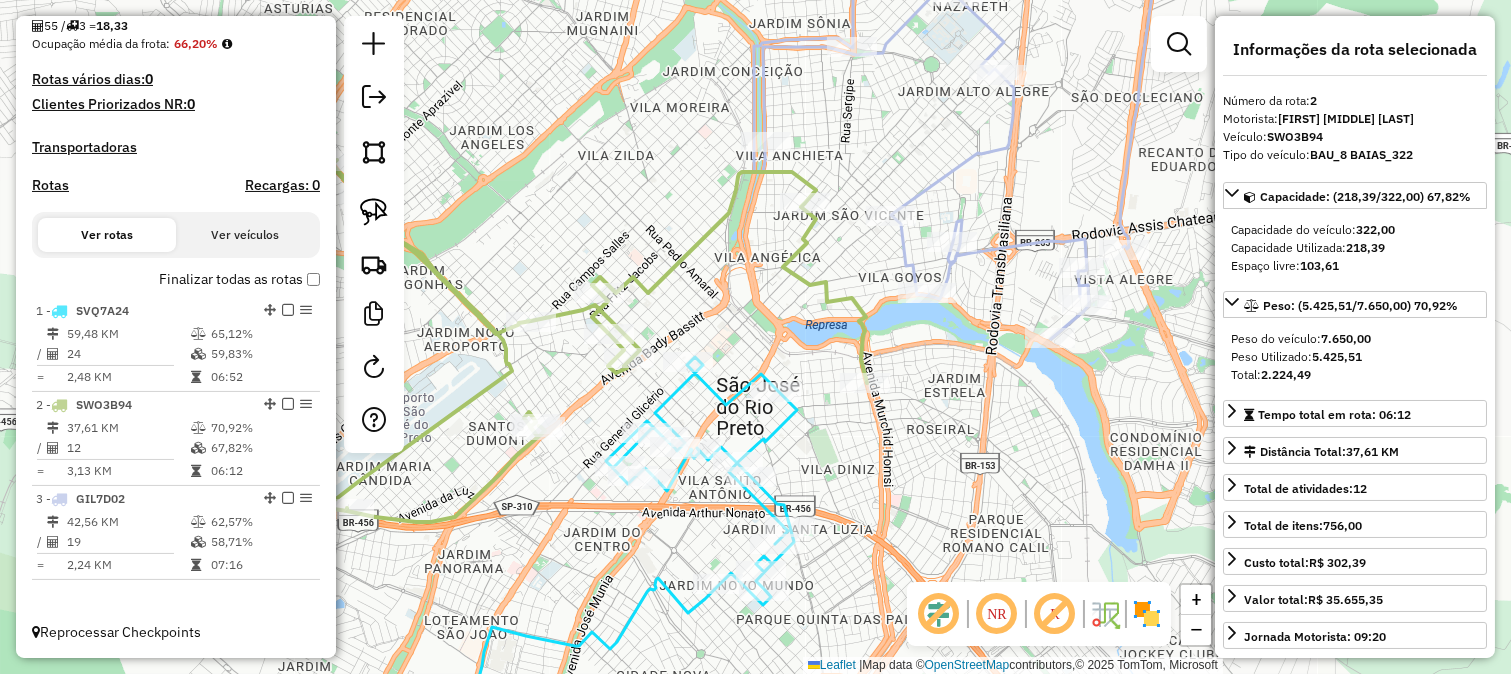 click 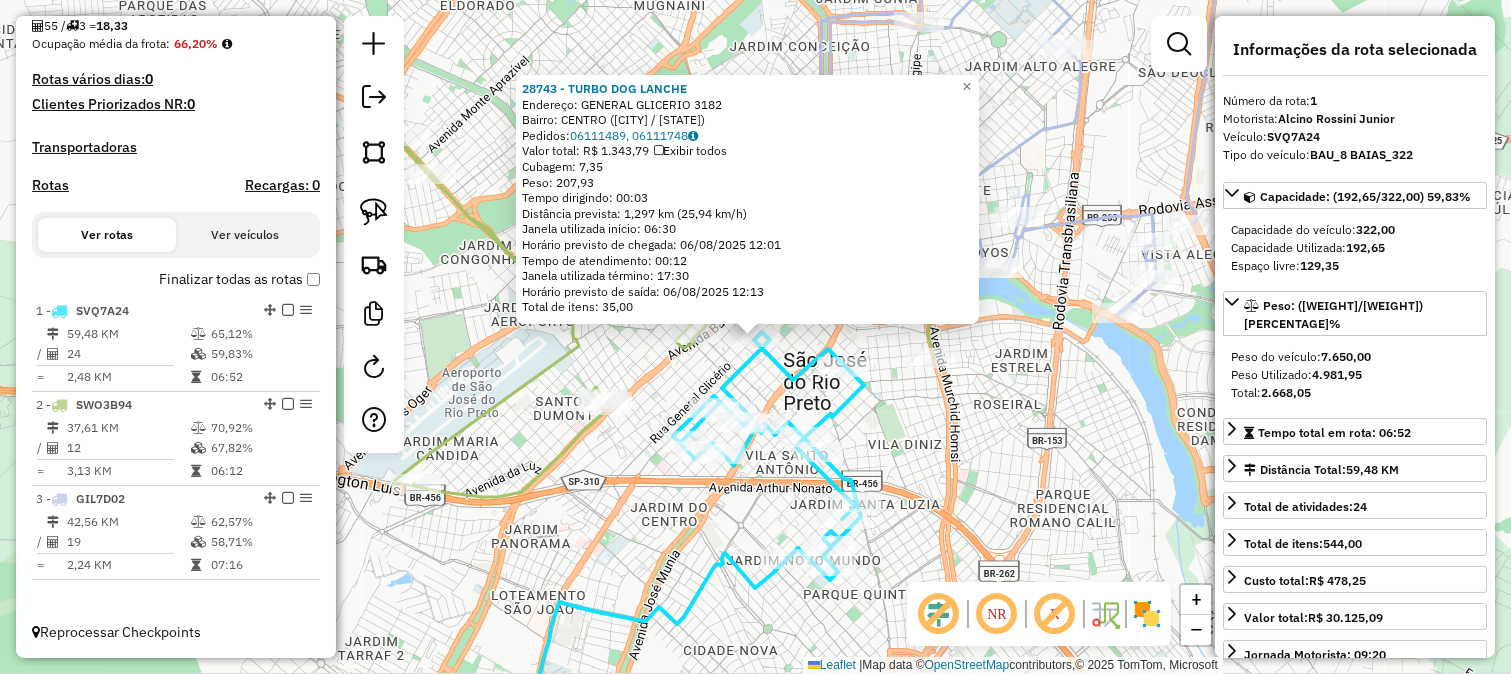 click 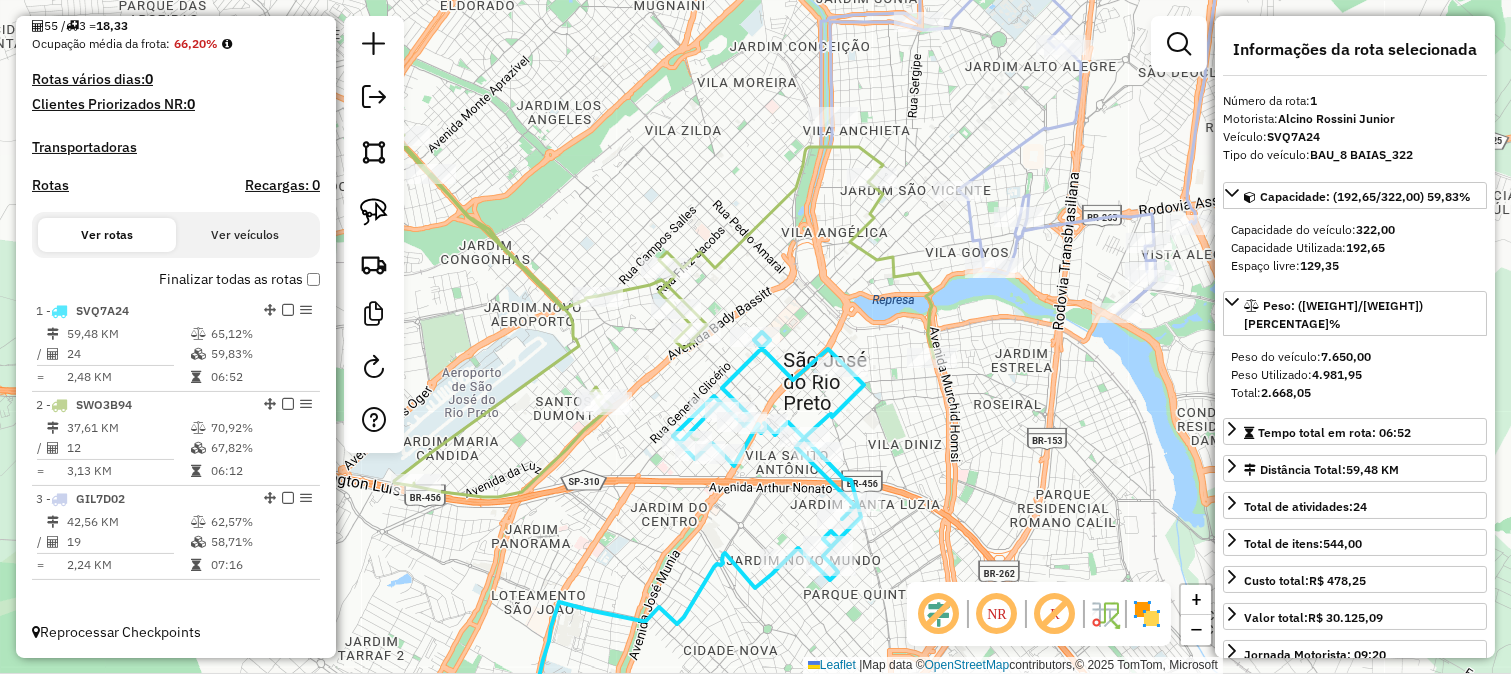 click 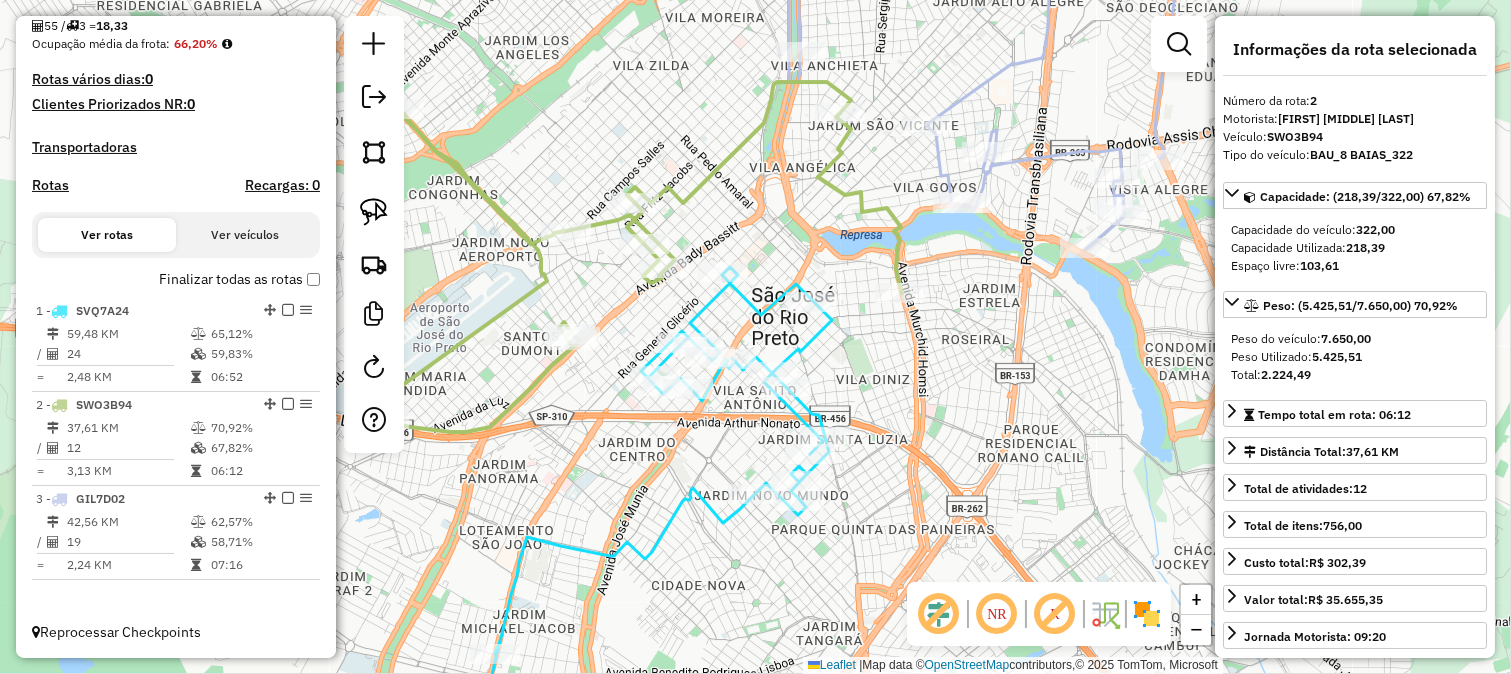 drag, startPoint x: 756, startPoint y: 352, endPoint x: 720, endPoint y: 272, distance: 87.72685 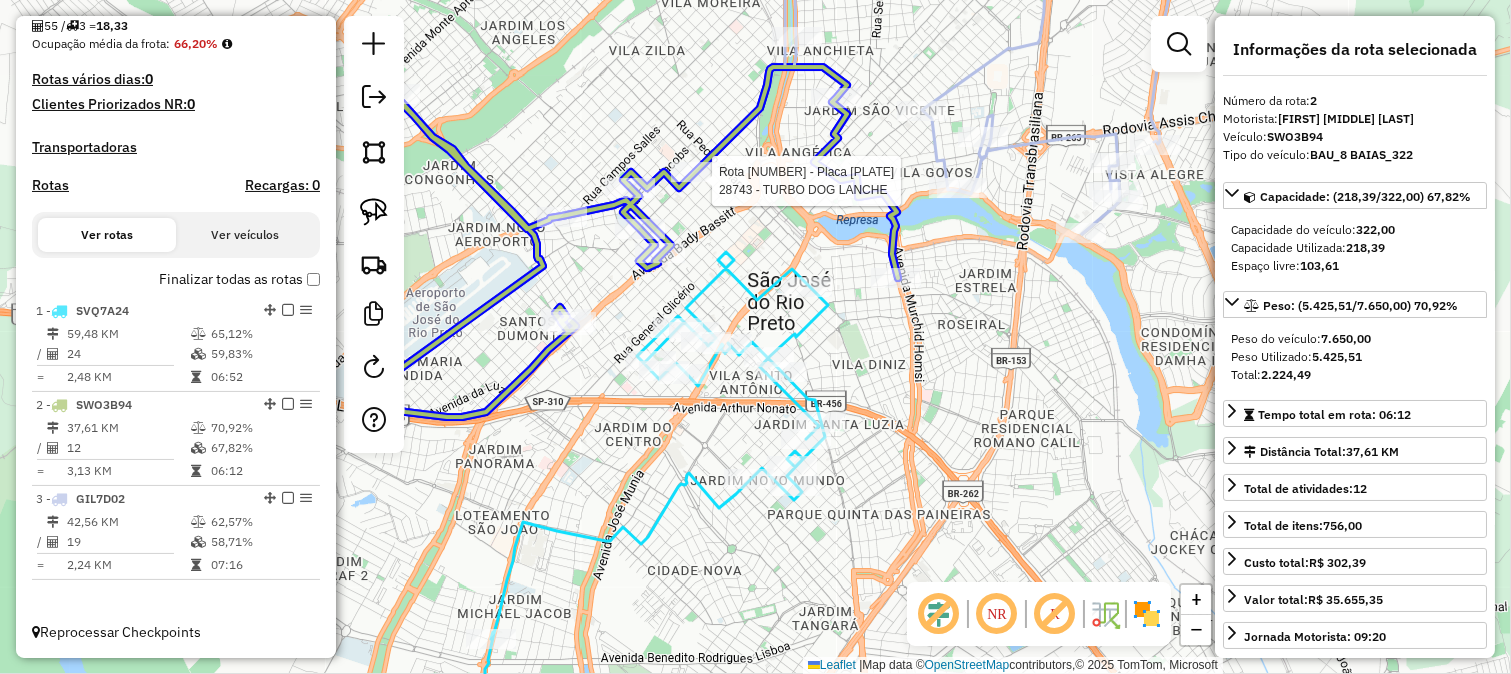 drag, startPoint x: 718, startPoint y: 268, endPoint x: 705, endPoint y: 184, distance: 85 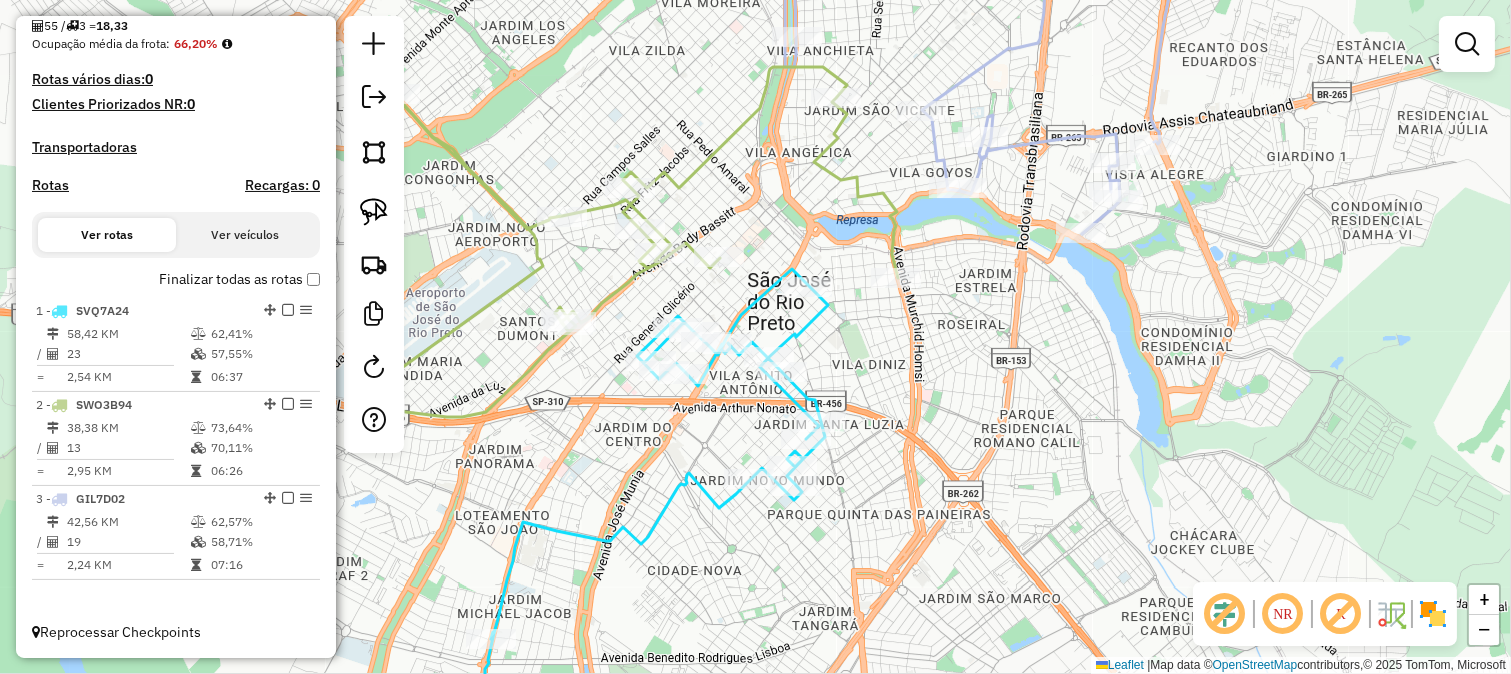 click 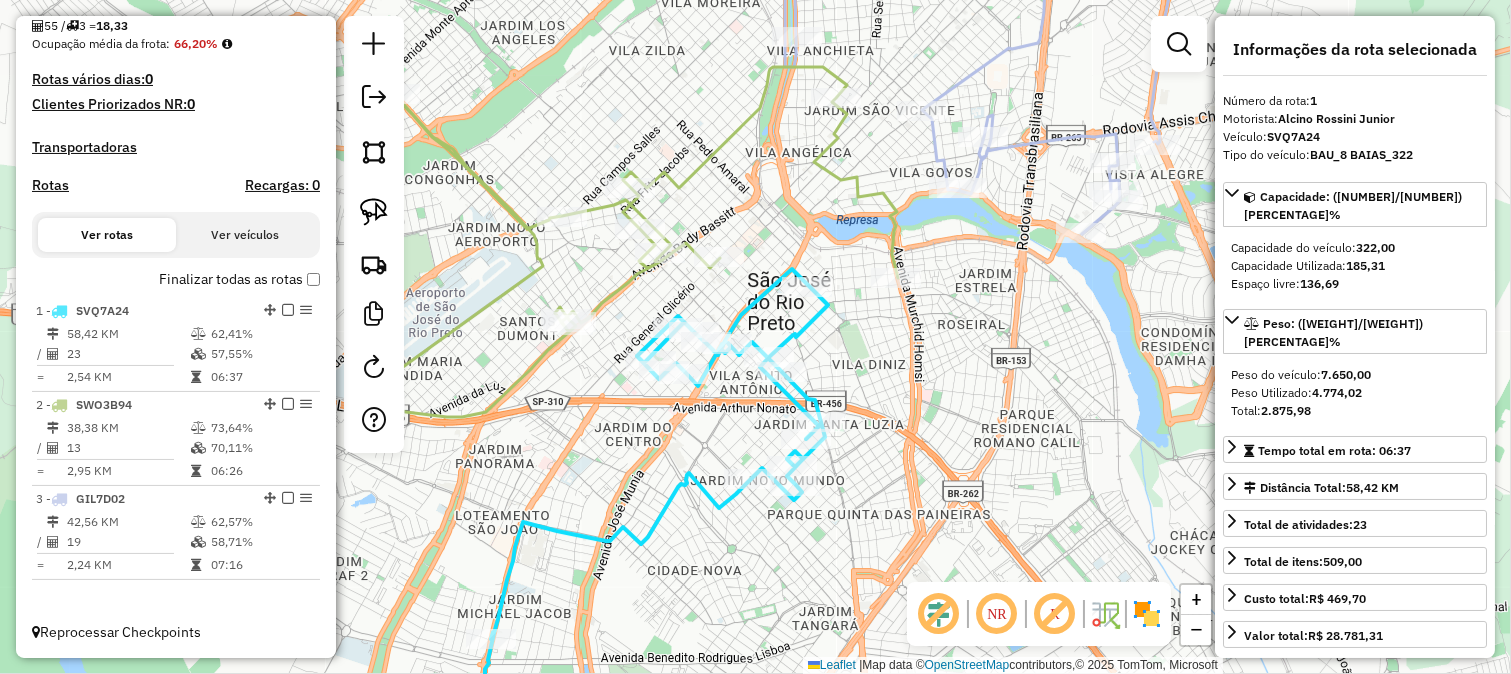 drag, startPoint x: 885, startPoint y: 295, endPoint x: 894, endPoint y: 384, distance: 89.453896 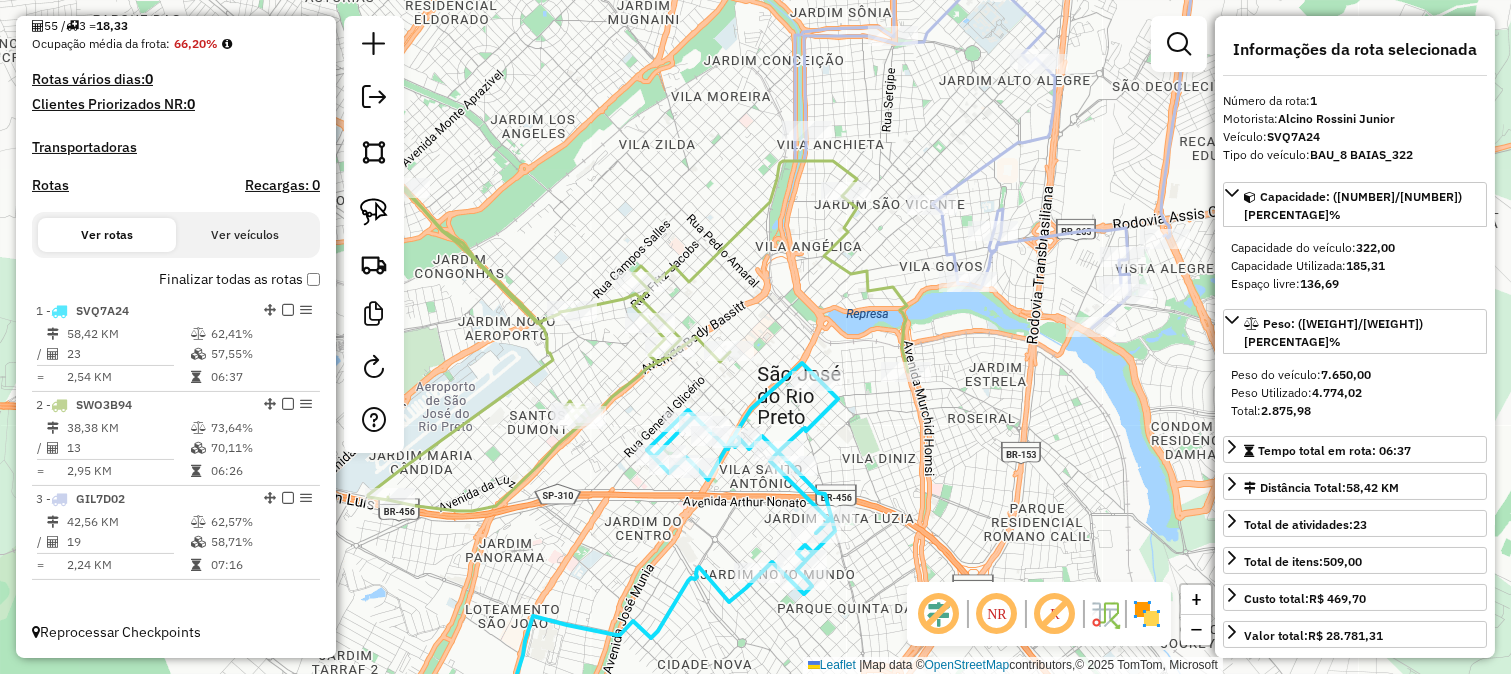 click 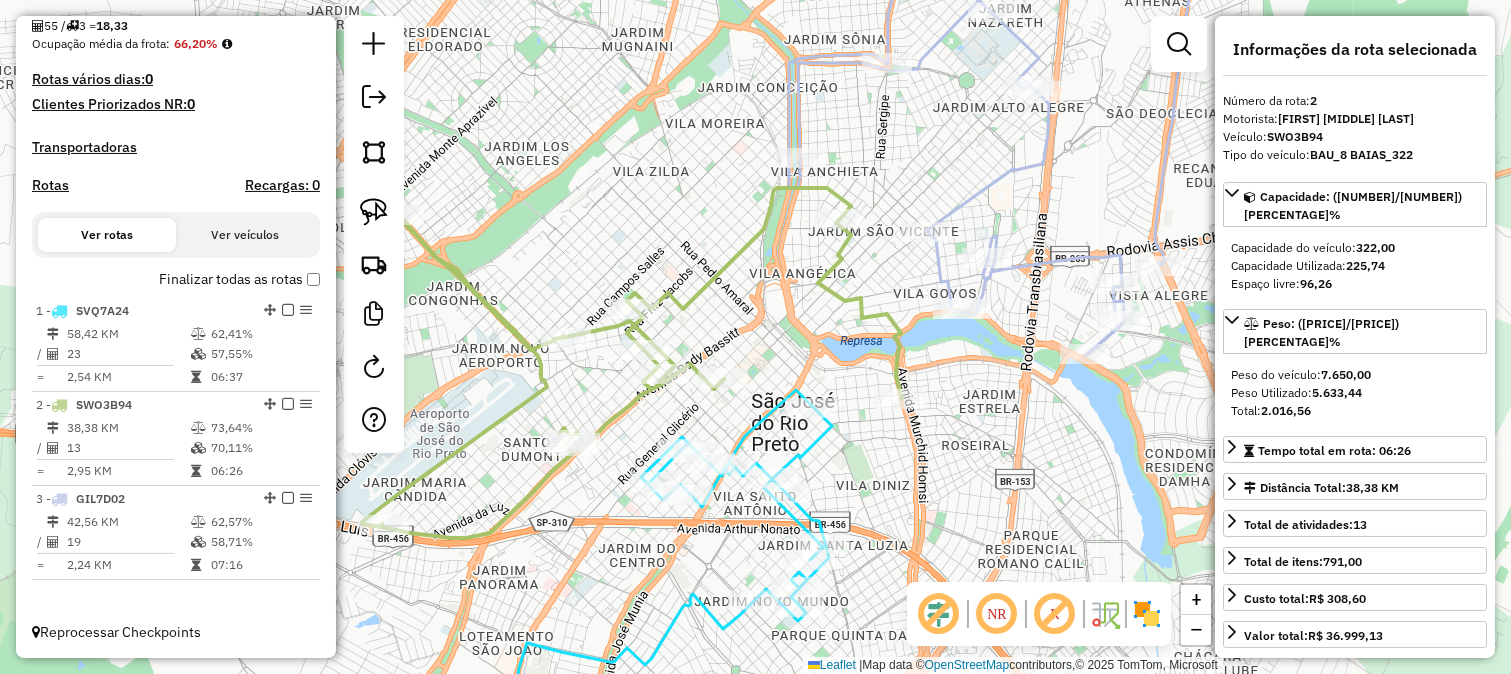 drag, startPoint x: 878, startPoint y: 241, endPoint x: 847, endPoint y: 330, distance: 94.24436 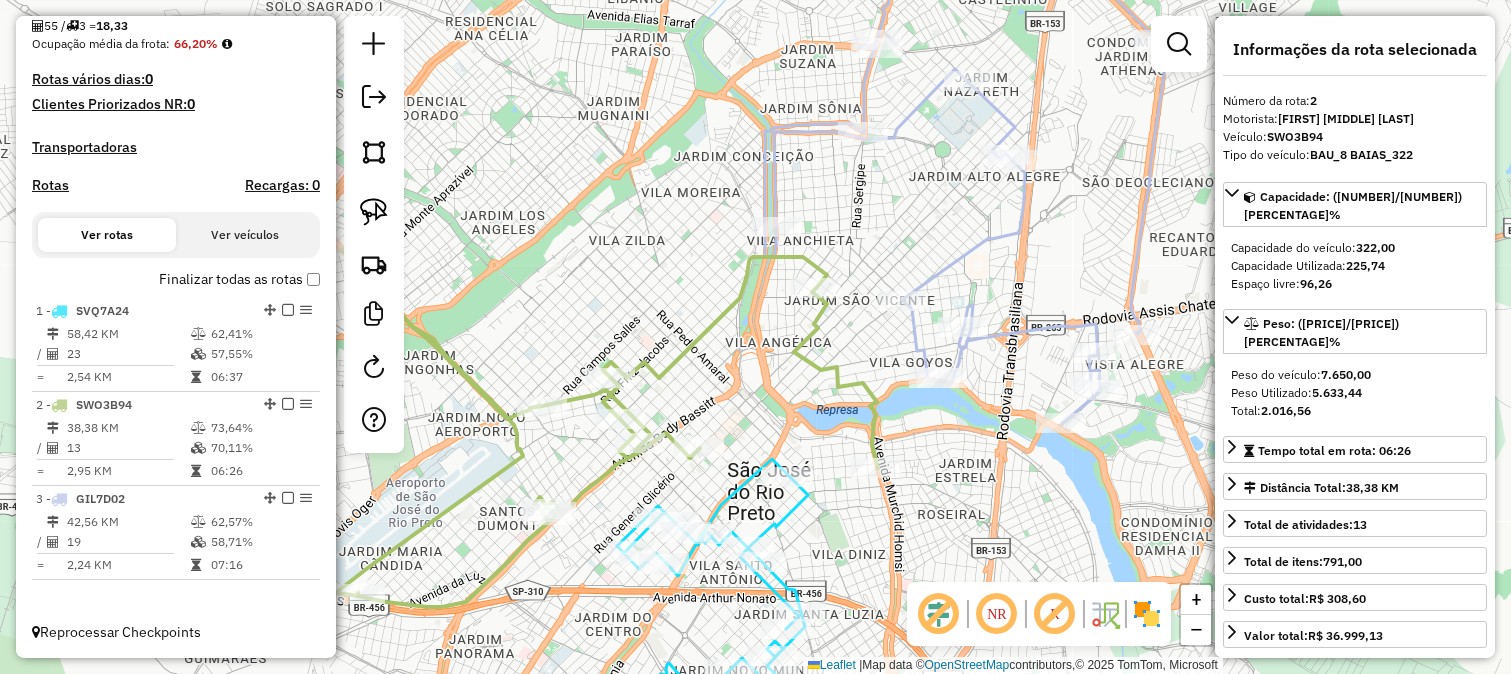 click 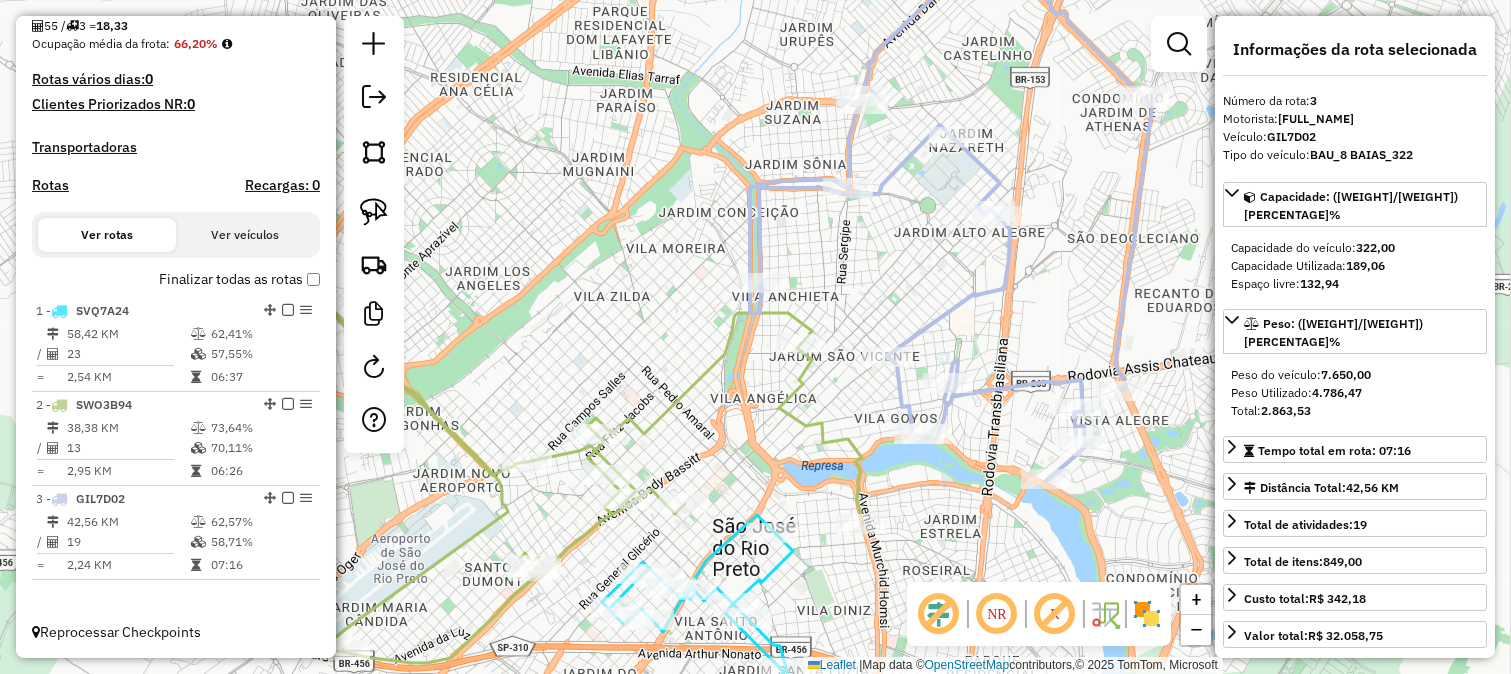 click on "Janela de atendimento Grade de atendimento Capacidade Transportadoras Veículos Cliente Pedidos  Rotas Selecione os dias de semana para filtrar as janelas de atendimento  Seg   Ter   Qua   Qui   Sex   Sáb   Dom  Informe o período da janela de atendimento: De: Até:  Filtrar exatamente a janela do cliente  Considerar janela de atendimento padrão  Selecione os dias de semana para filtrar as grades de atendimento  Seg   Ter   Qua   Qui   Sex   Sáb   Dom   Considerar clientes sem dia de atendimento cadastrado  Clientes fora do dia de atendimento selecionado Filtrar as atividades entre os valores definidos abaixo:  Peso mínimo:   Peso máximo:   Cubagem mínima:   Cubagem máxima:   De:   Até:  Filtrar as atividades entre o tempo de atendimento definido abaixo:  De:   Até:   Considerar capacidade total dos clientes não roteirizados Transportadora: Selecione um ou mais itens Tipo de veículo: Selecione um ou mais itens Veículo: Selecione um ou mais itens Motorista: Selecione um ou mais itens Nome: Rótulo:" 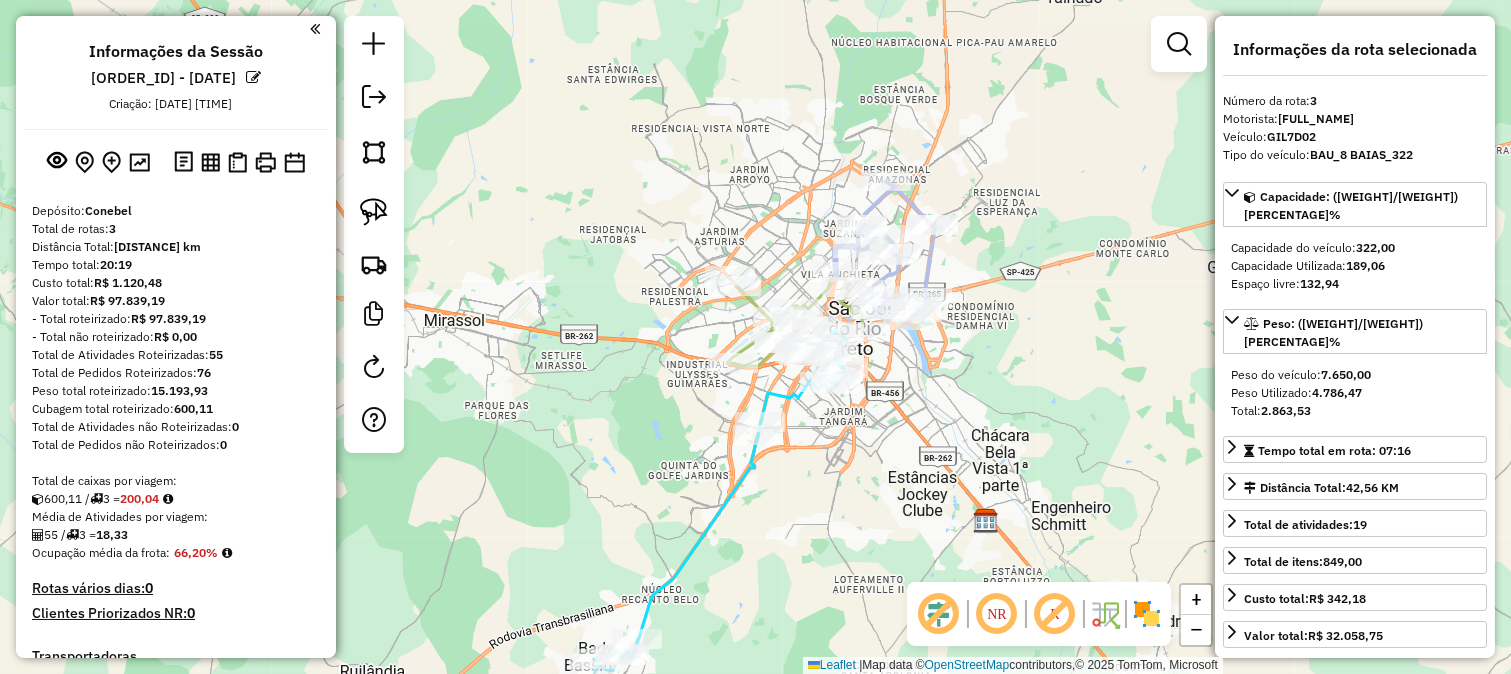 scroll, scrollTop: 0, scrollLeft: 0, axis: both 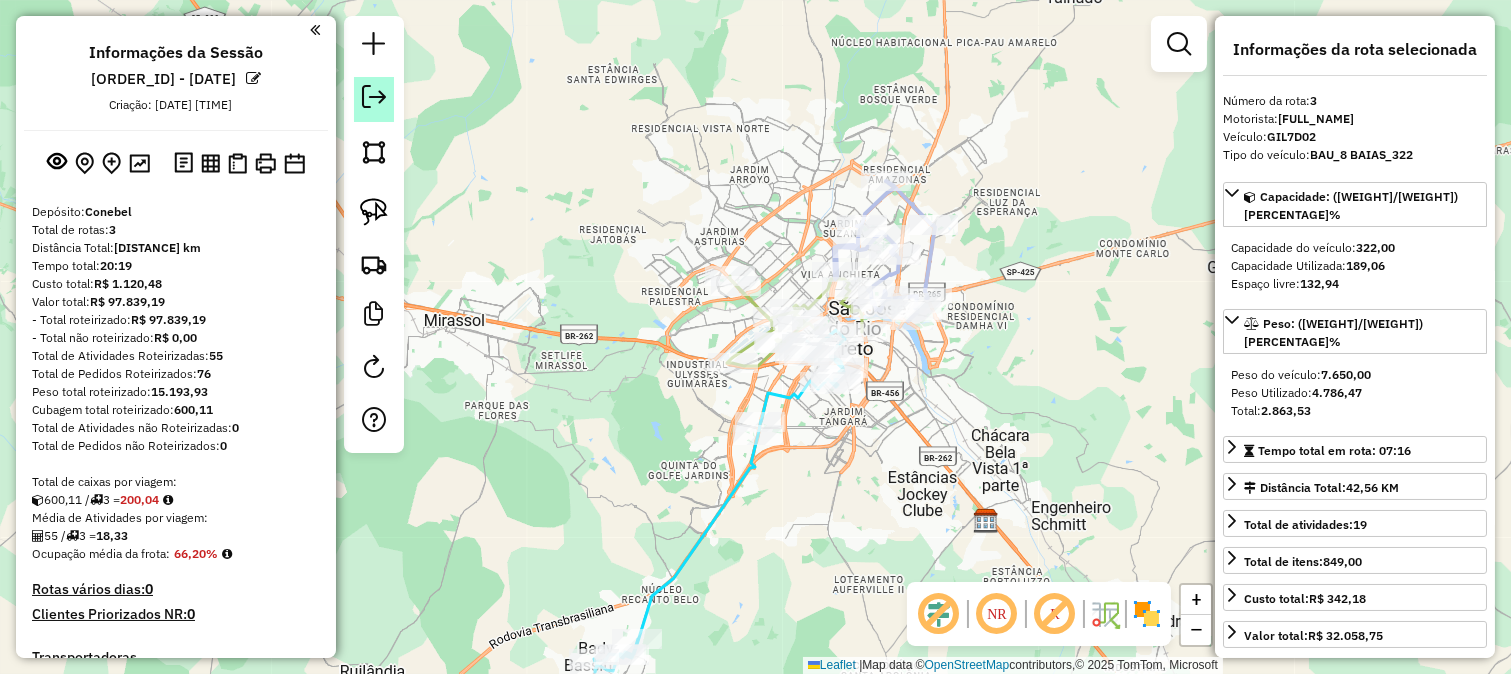 click 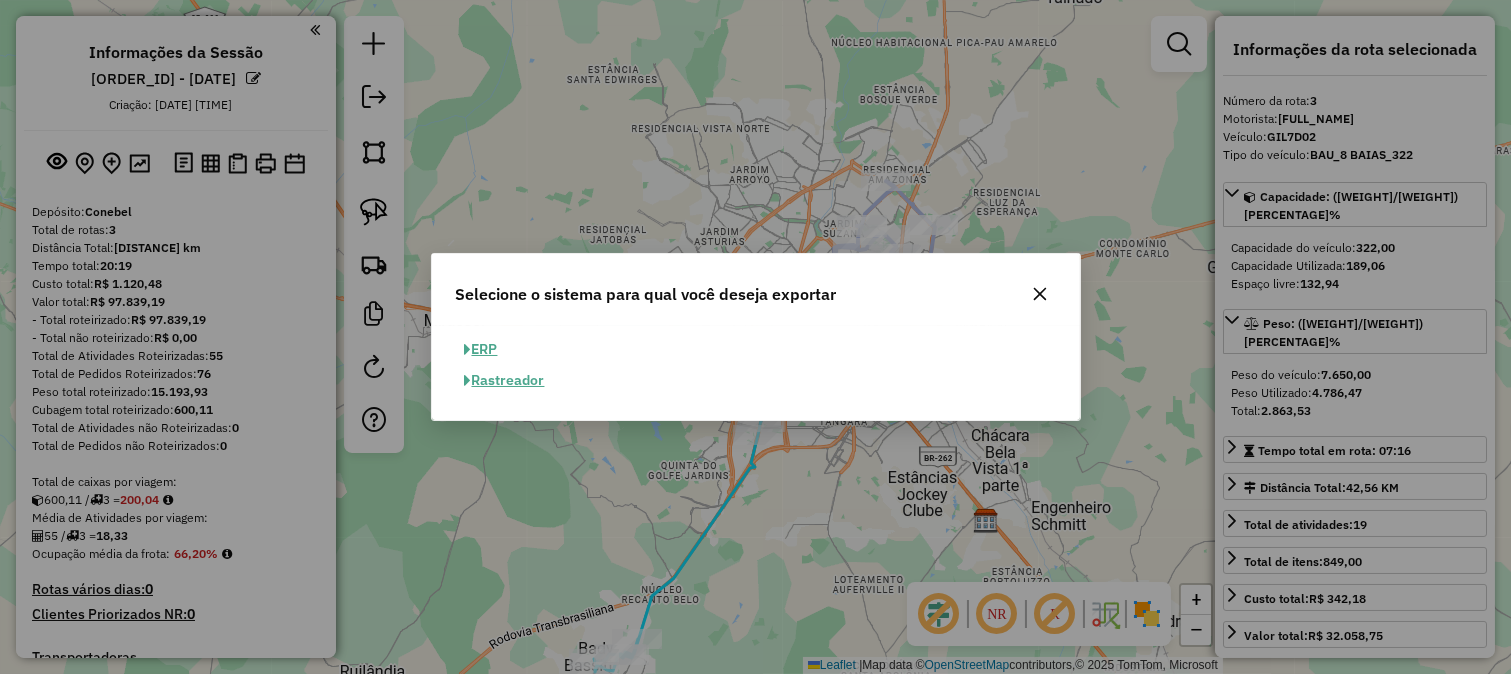 click on "ERP" 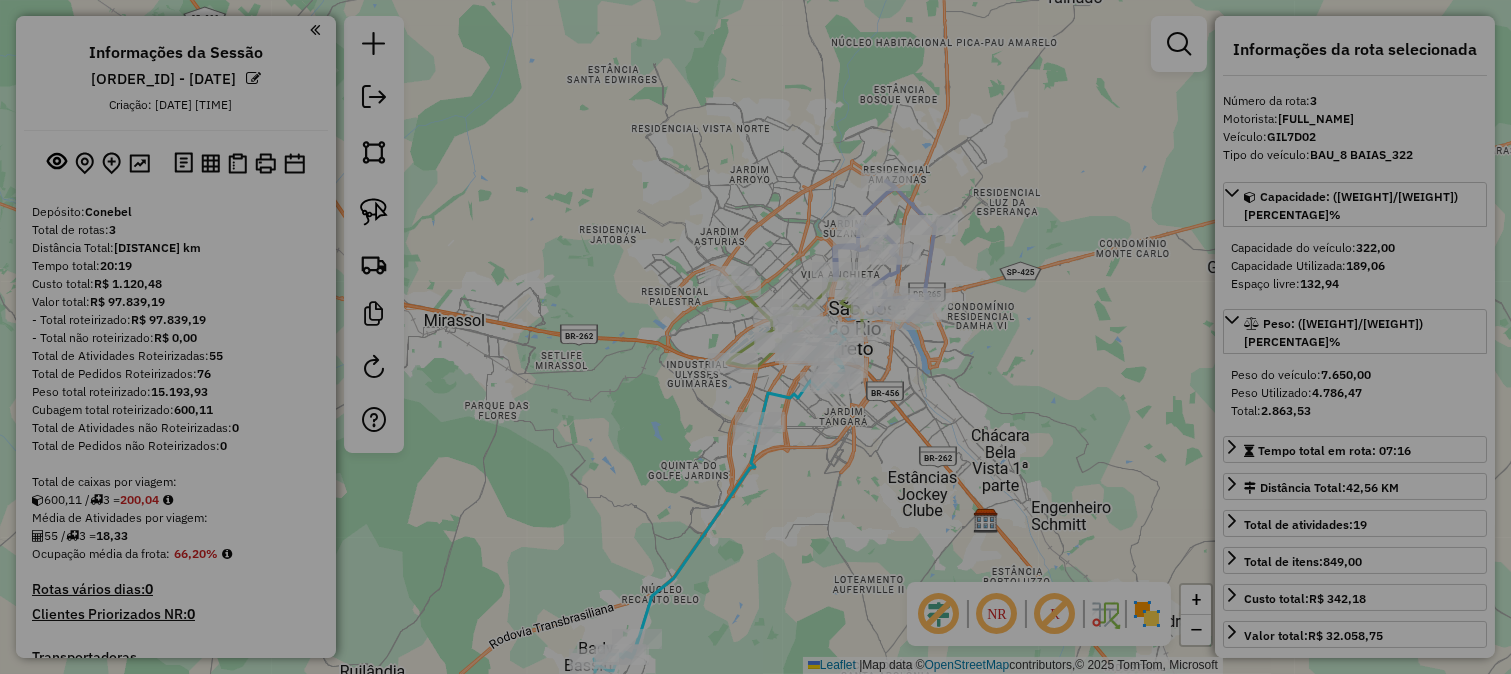 select on "**" 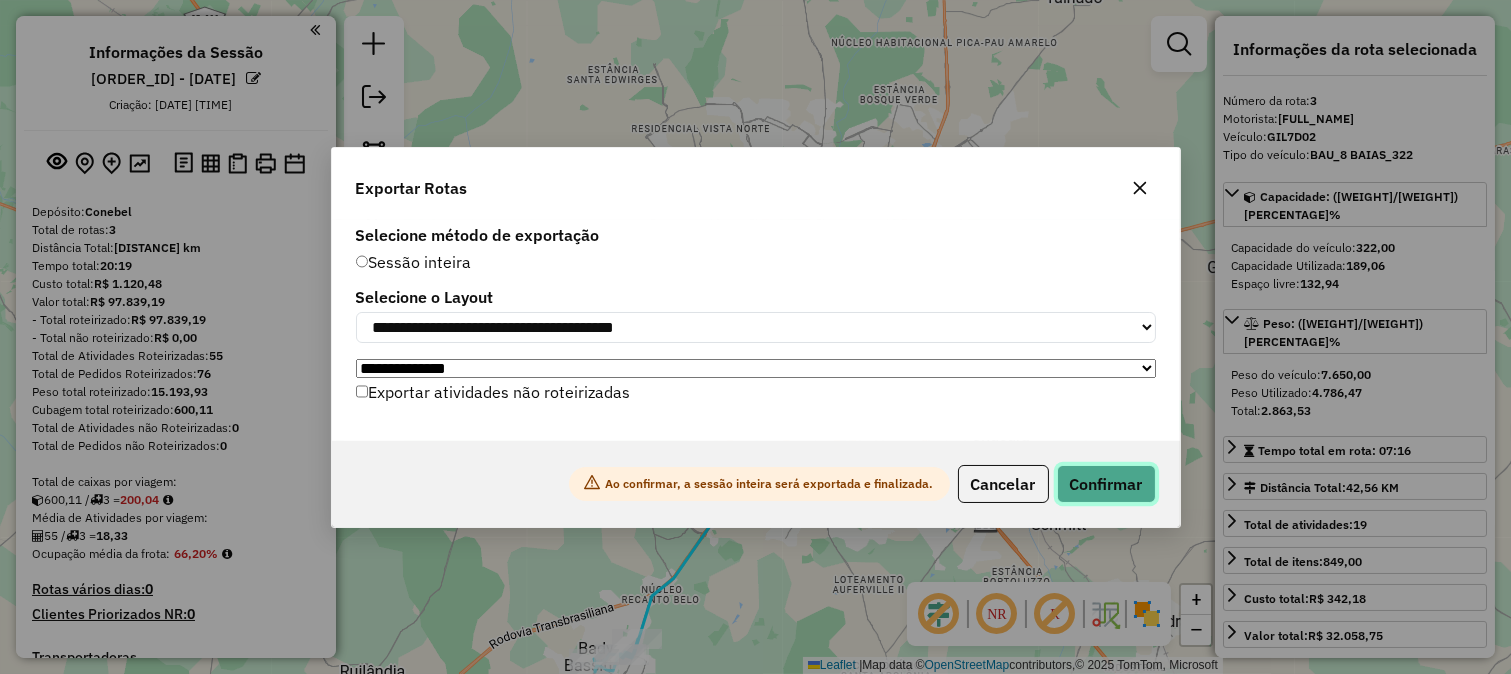 click on "Confirmar" 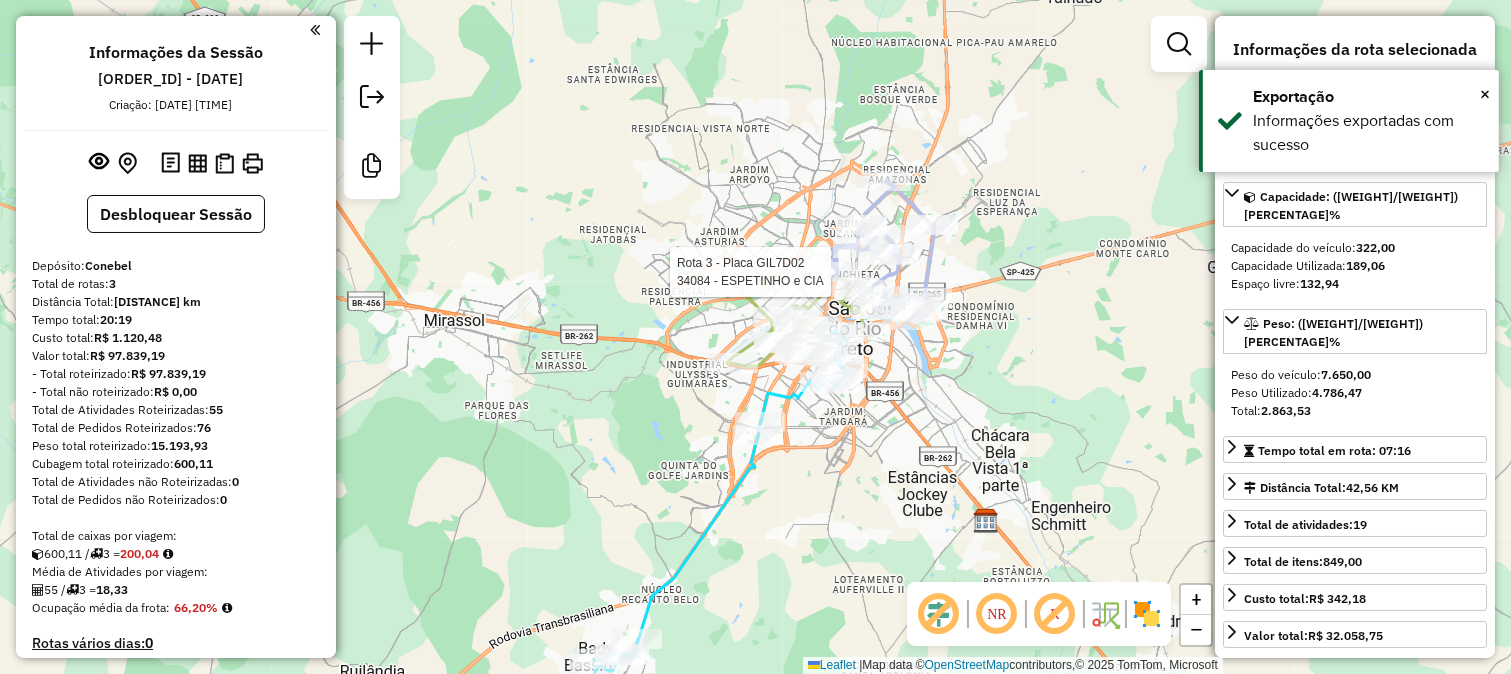 scroll, scrollTop: 478, scrollLeft: 0, axis: vertical 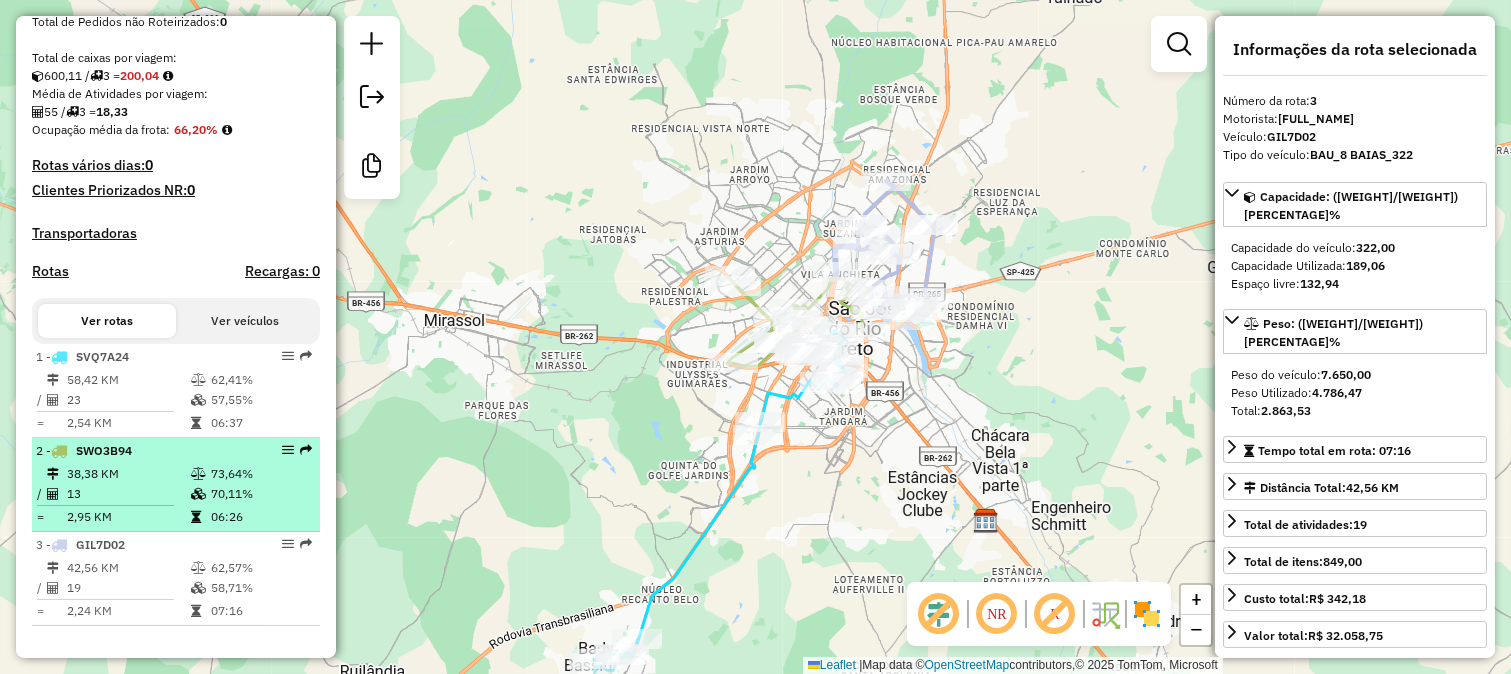 click on "73,64%" at bounding box center (260, 474) 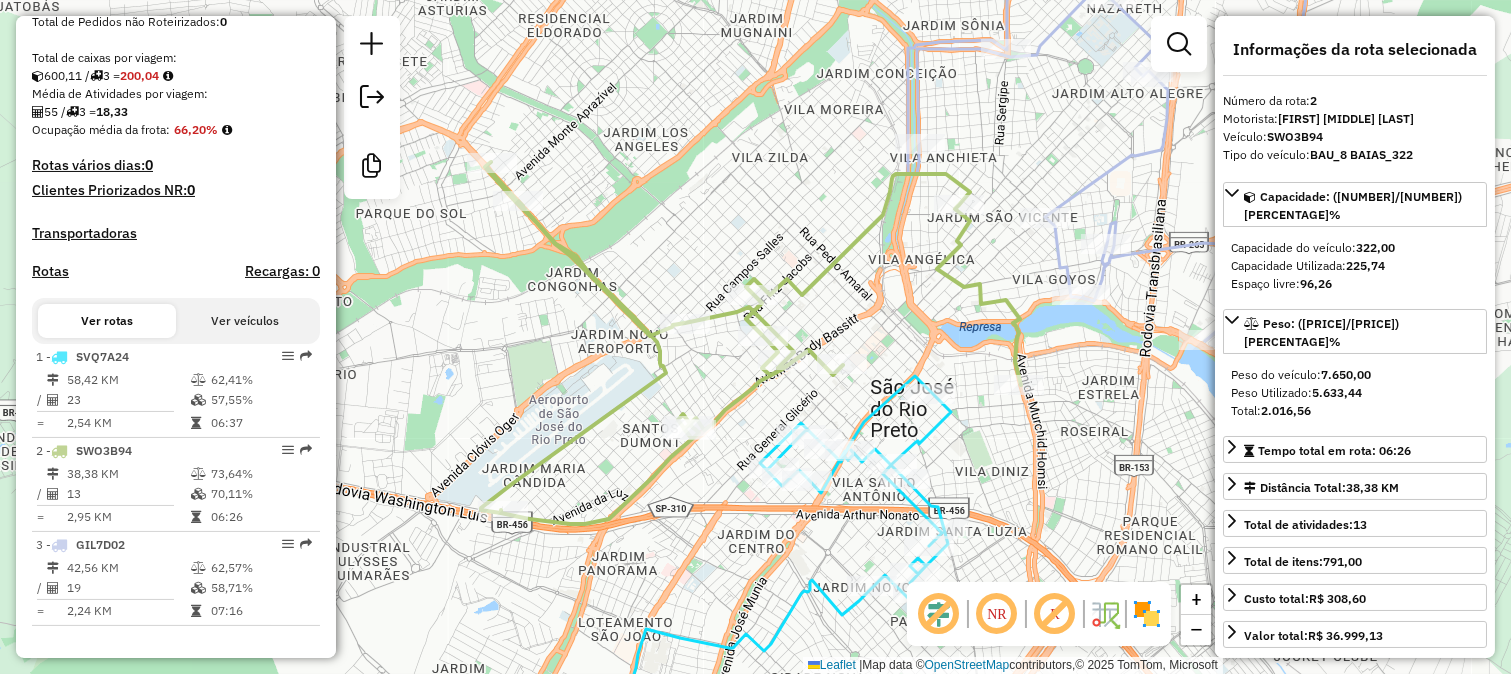 click on "Janela de atendimento Grade de atendimento Capacidade Transportadoras Veículos Cliente Pedidos  Rotas Selecione os dias de semana para filtrar as janelas de atendimento  Seg   Ter   Qua   Qui   Sex   Sáb   Dom  Informe o período da janela de atendimento: De: Até:  Filtrar exatamente a janela do cliente  Considerar janela de atendimento padrão  Selecione os dias de semana para filtrar as grades de atendimento  Seg   Ter   Qua   Qui   Sex   Sáb   Dom   Considerar clientes sem dia de atendimento cadastrado  Clientes fora do dia de atendimento selecionado Filtrar as atividades entre os valores definidos abaixo:  Peso mínimo:   Peso máximo:   Cubagem mínima:   Cubagem máxima:   De:   Até:  Filtrar as atividades entre o tempo de atendimento definido abaixo:  De:   Até:   Considerar capacidade total dos clientes não roteirizados Transportadora: Selecione um ou mais itens Tipo de veículo: Selecione um ou mais itens Veículo: Selecione um ou mais itens Motorista: Selecione um ou mais itens Nome: Rótulo:" 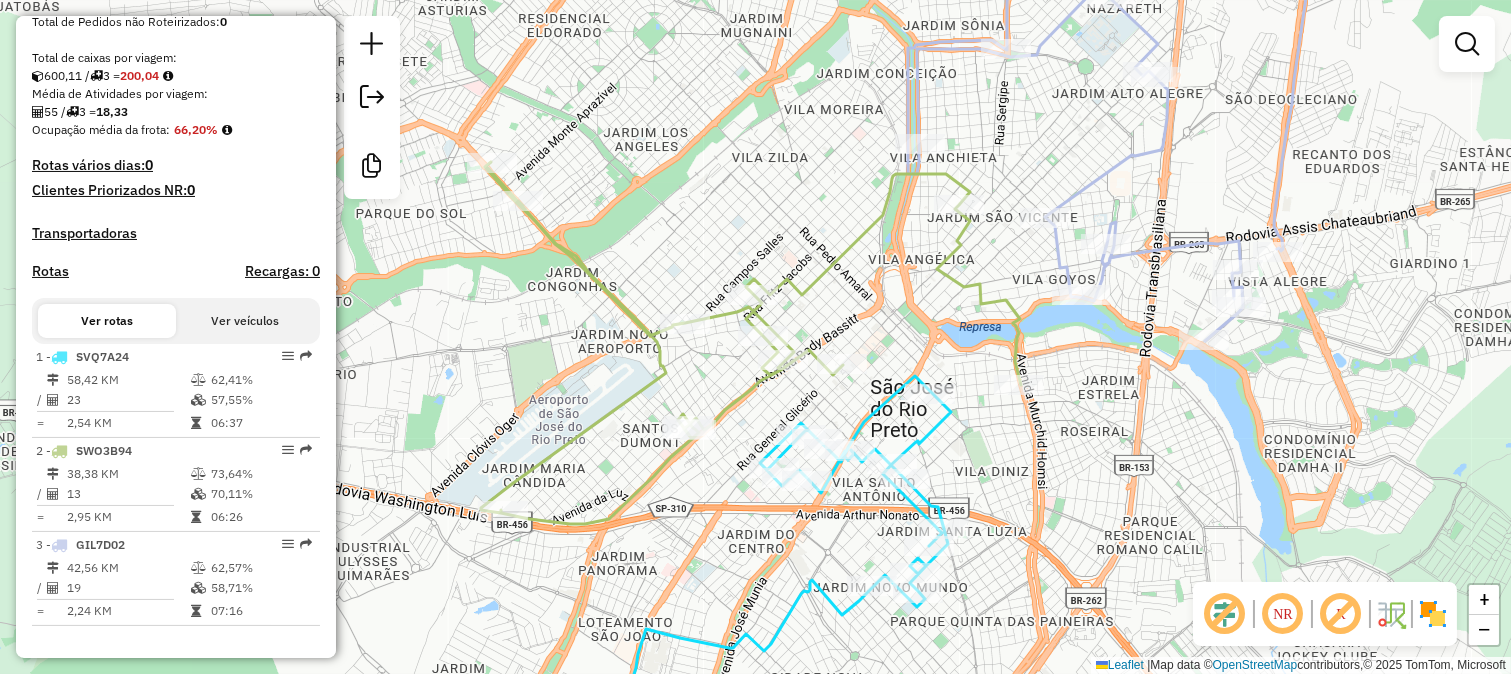 click 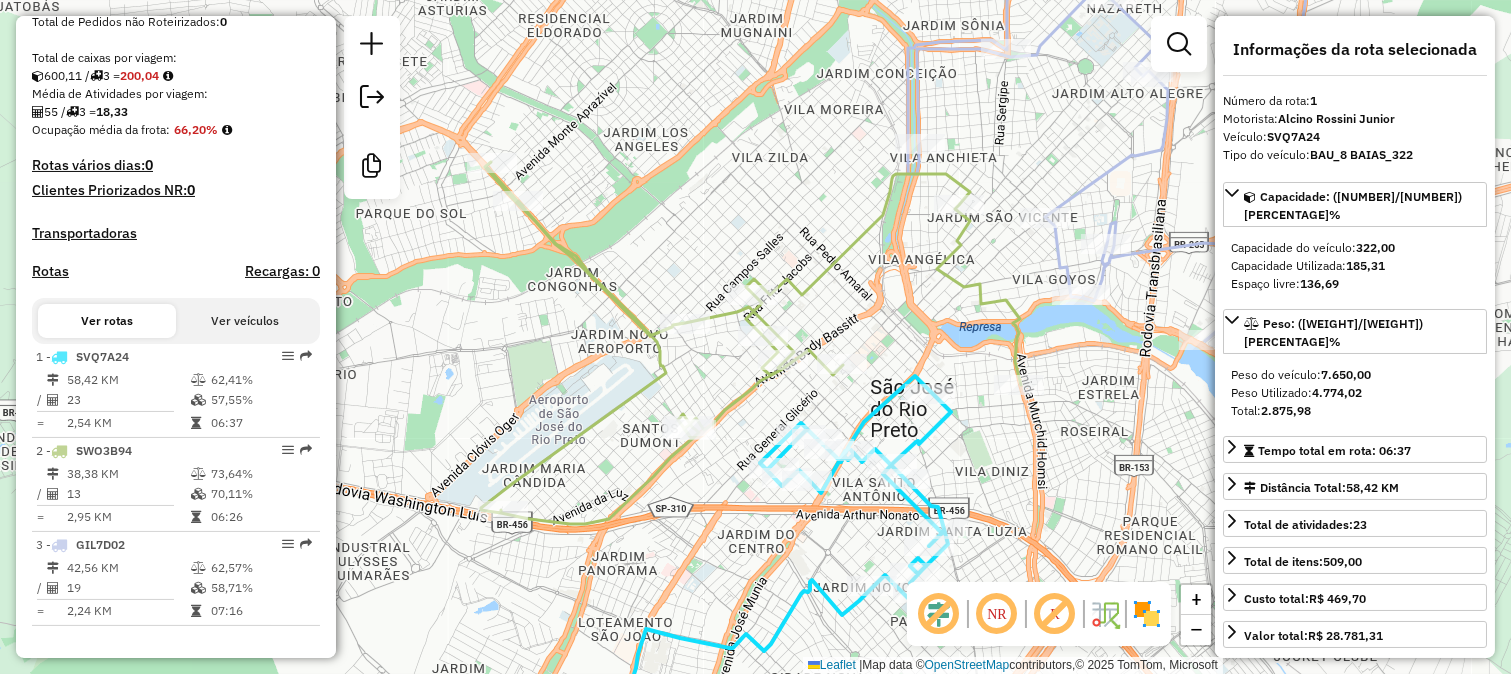 click 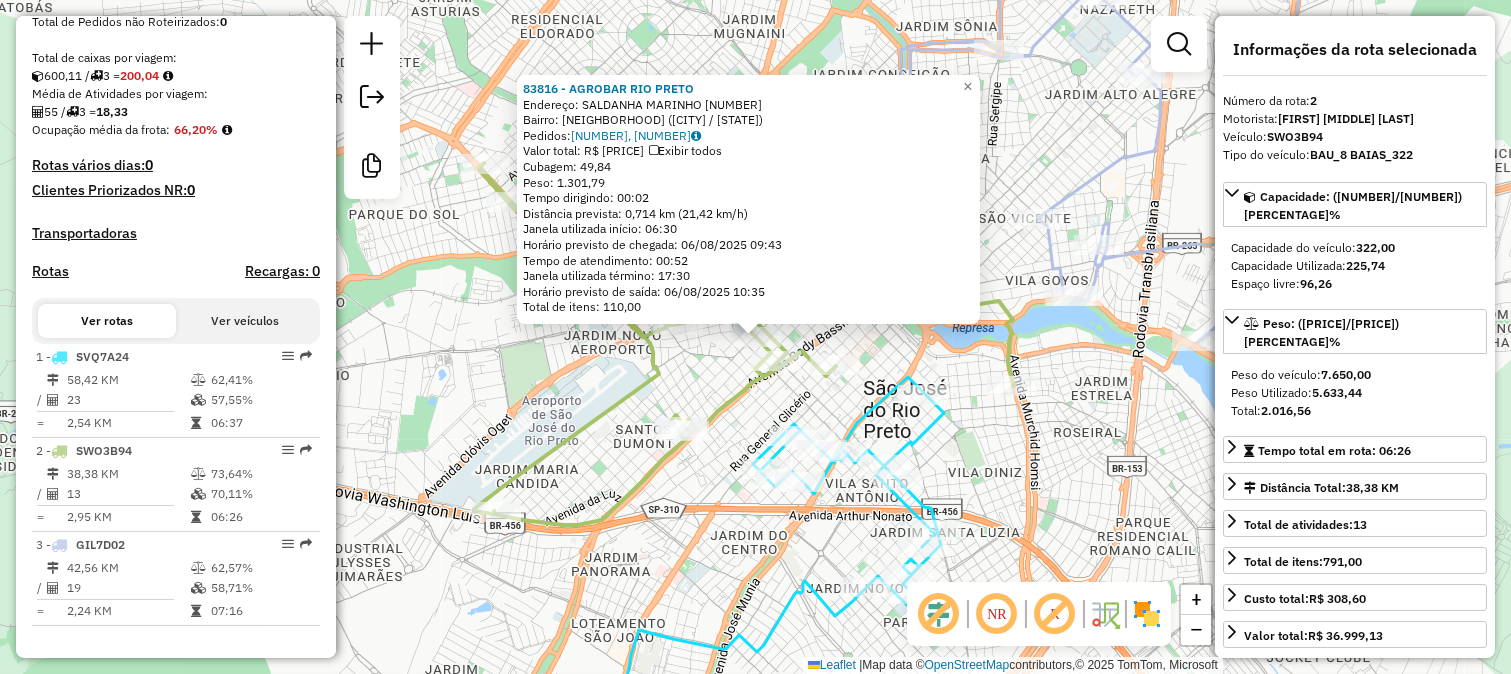 click 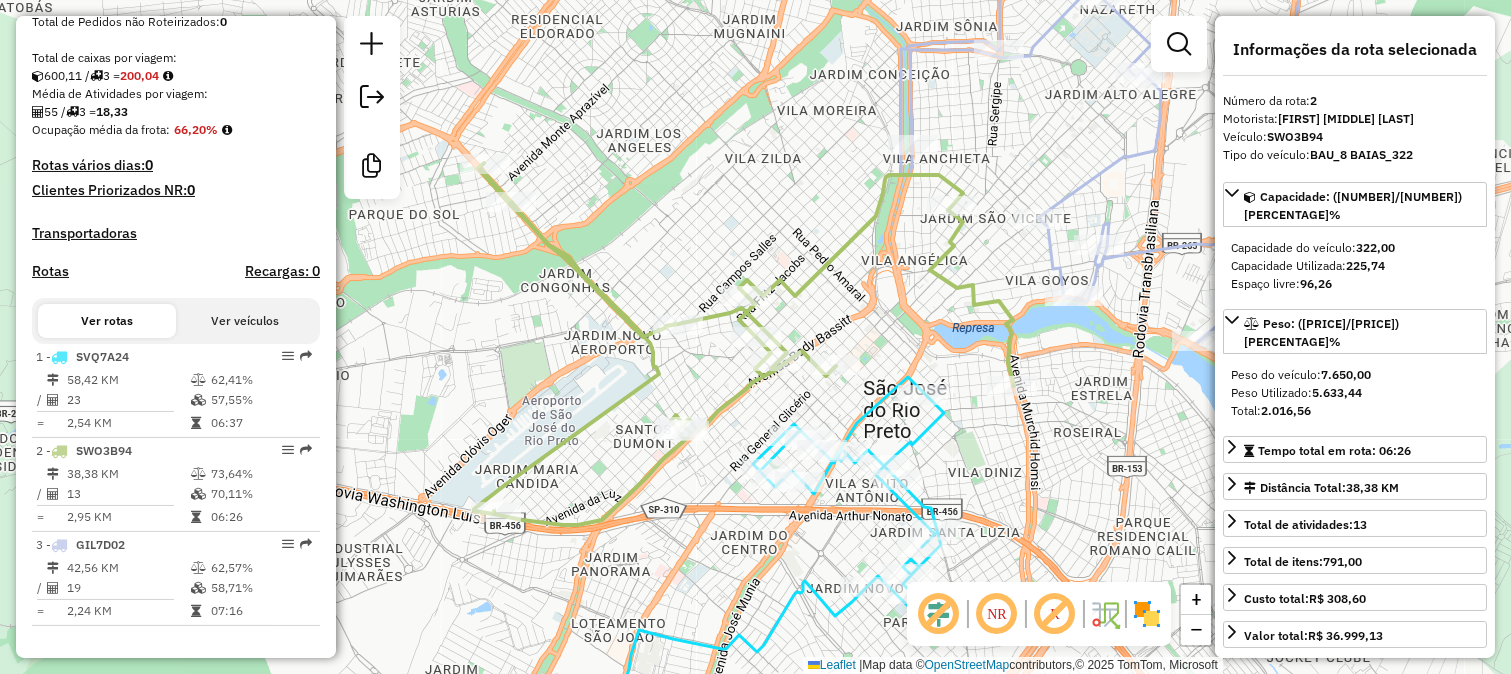 drag, startPoint x: 982, startPoint y: 330, endPoint x: 896, endPoint y: 463, distance: 158.38245 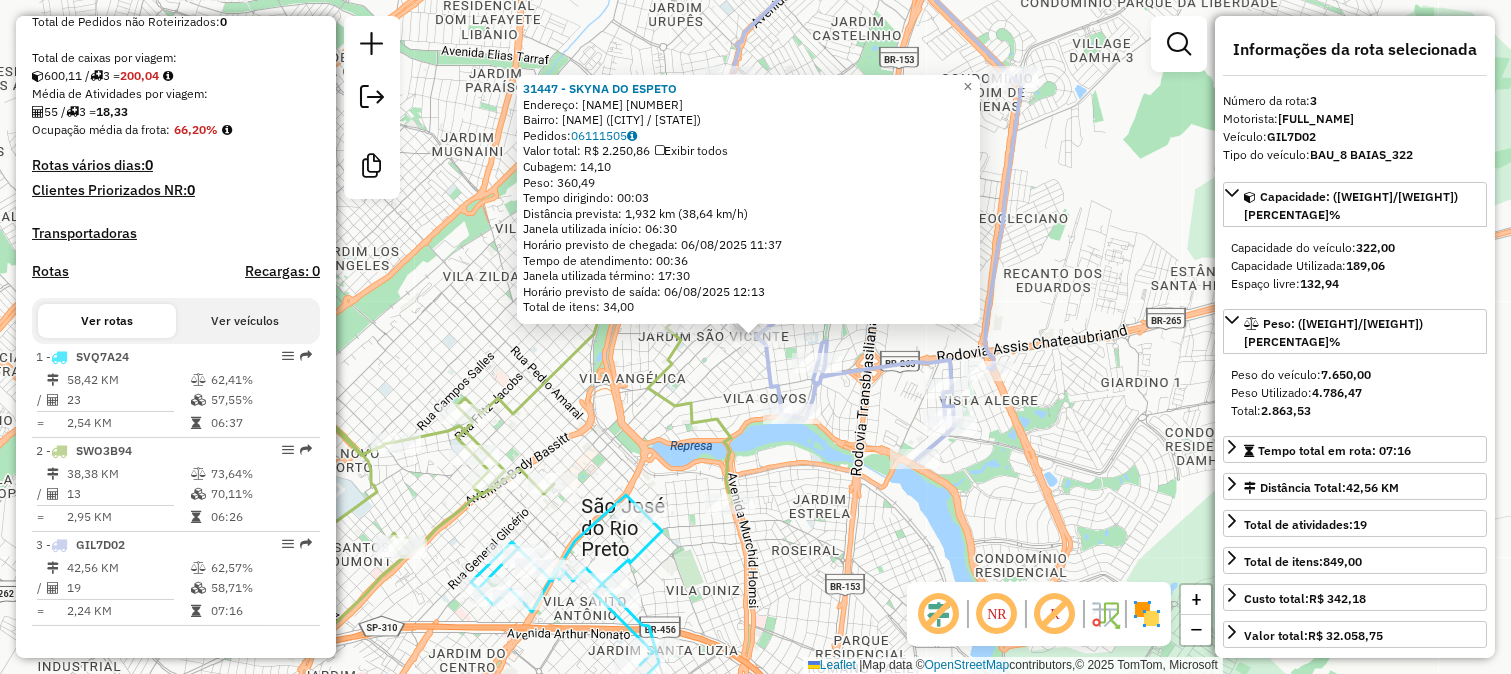 click on "31447 - SKYNA DO ESPETO  Endereço:  SAO PAULO 987   Bairro: JARDIM PAULISTA (SAO JOSE DO RIO PRETO / SP)   Pedidos:  06111505   Valor total: R$ 2.250,86   Exibir todos   Cubagem: 14,10  Peso: 360,49  Tempo dirigindo: 00:03   Distância prevista: 1,932 km (38,64 km/h)   Janela utilizada início: 06:30   Horário previsto de chegada: 06/08/2025 11:37   Tempo de atendimento: 00:36   Janela utilizada término: 17:30   Horário previsto de saída: 06/08/2025 12:13   Total de itens: 34,00  × Janela de atendimento Grade de atendimento Capacidade Transportadoras Veículos Cliente Pedidos  Rotas Selecione os dias de semana para filtrar as janelas de atendimento  Seg   Ter   Qua   Qui   Sex   Sáb   Dom  Informe o período da janela de atendimento: De: Até:  Filtrar exatamente a janela do cliente  Considerar janela de atendimento padrão  Selecione os dias de semana para filtrar as grades de atendimento  Seg   Ter   Qua   Qui   Sex   Sáb   Dom   Considerar clientes sem dia de atendimento cadastrado  Peso mínimo:" 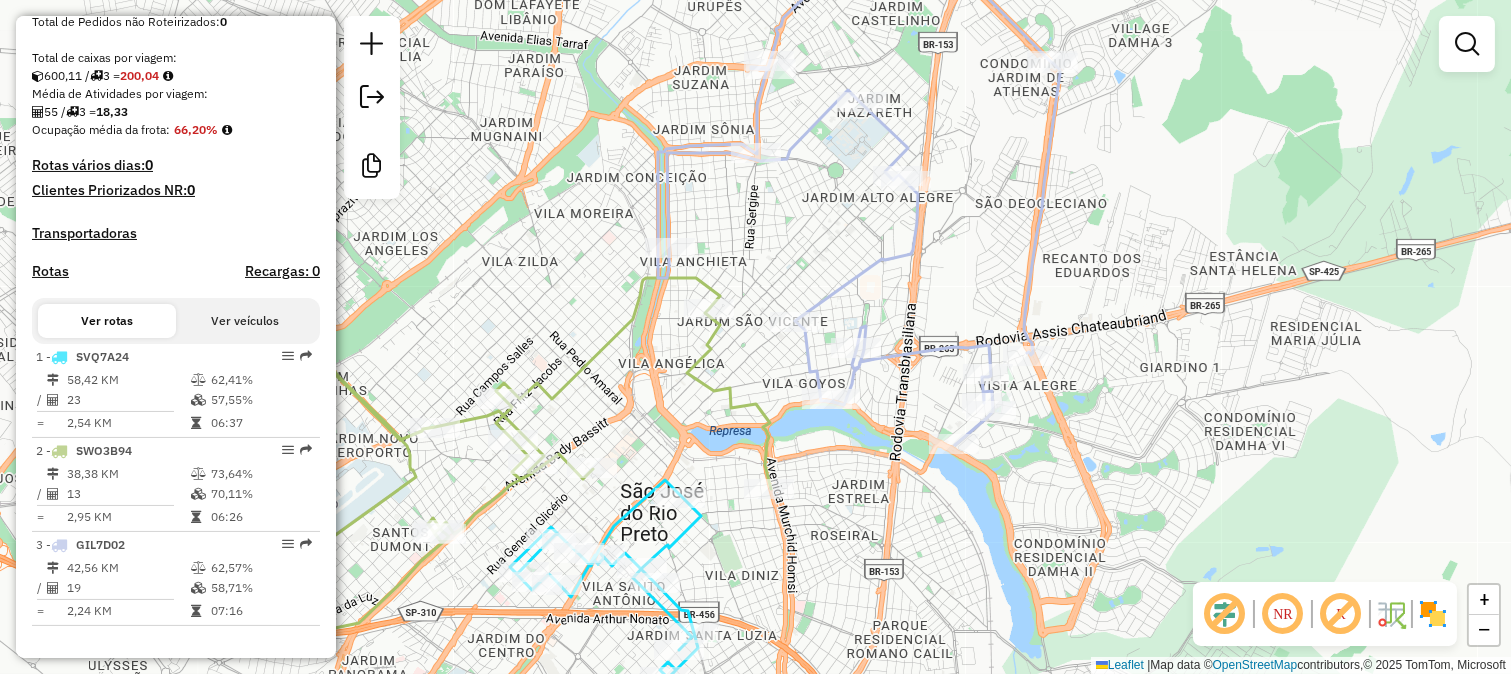 drag, startPoint x: 784, startPoint y: 498, endPoint x: 840, endPoint y: 474, distance: 60.926186 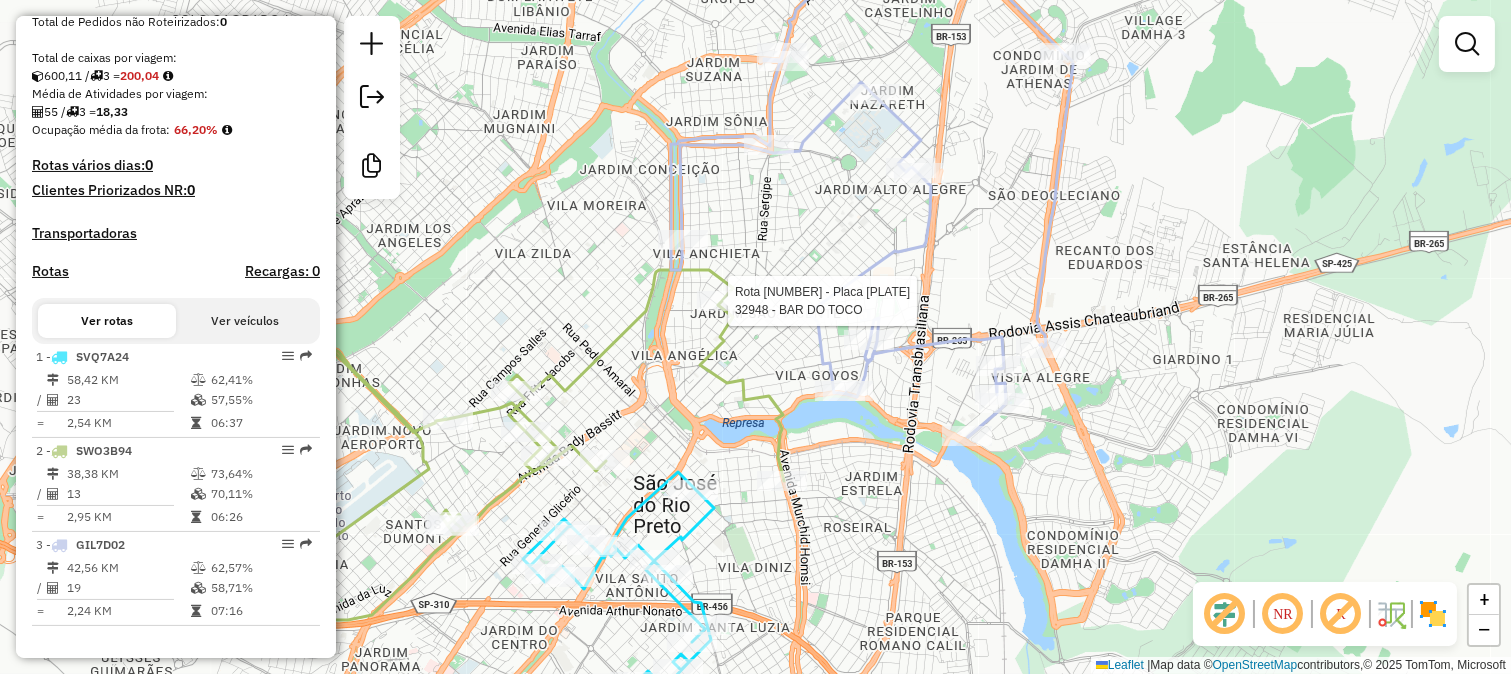select on "**********" 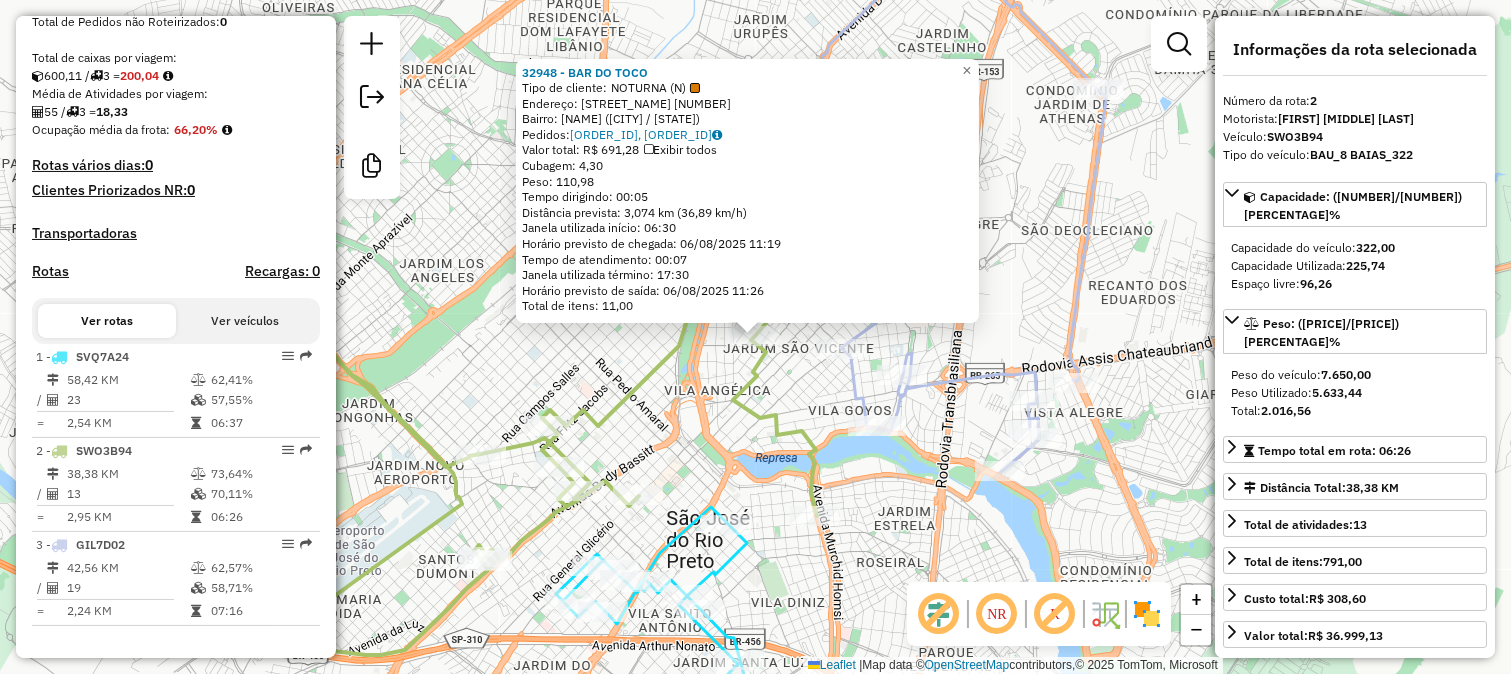 click 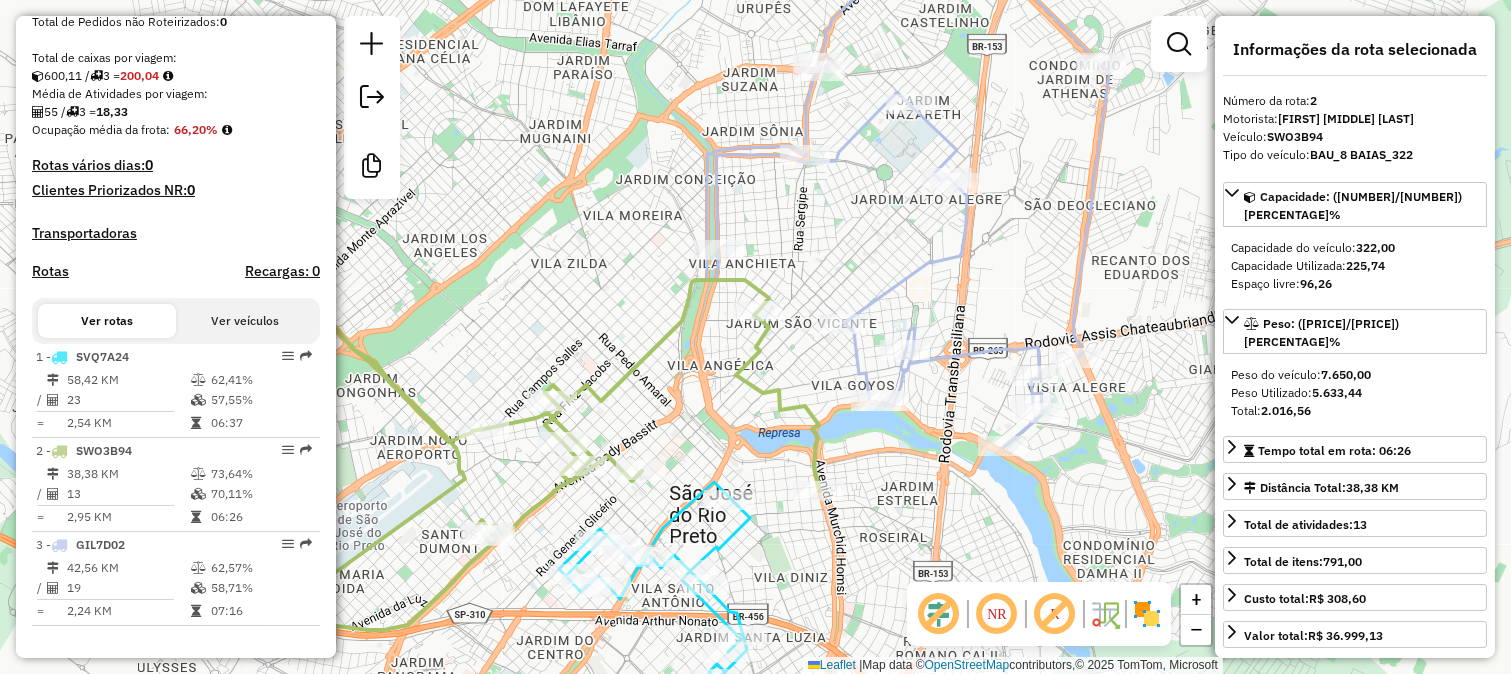 drag, startPoint x: 881, startPoint y: 316, endPoint x: 861, endPoint y: 207, distance: 110.81967 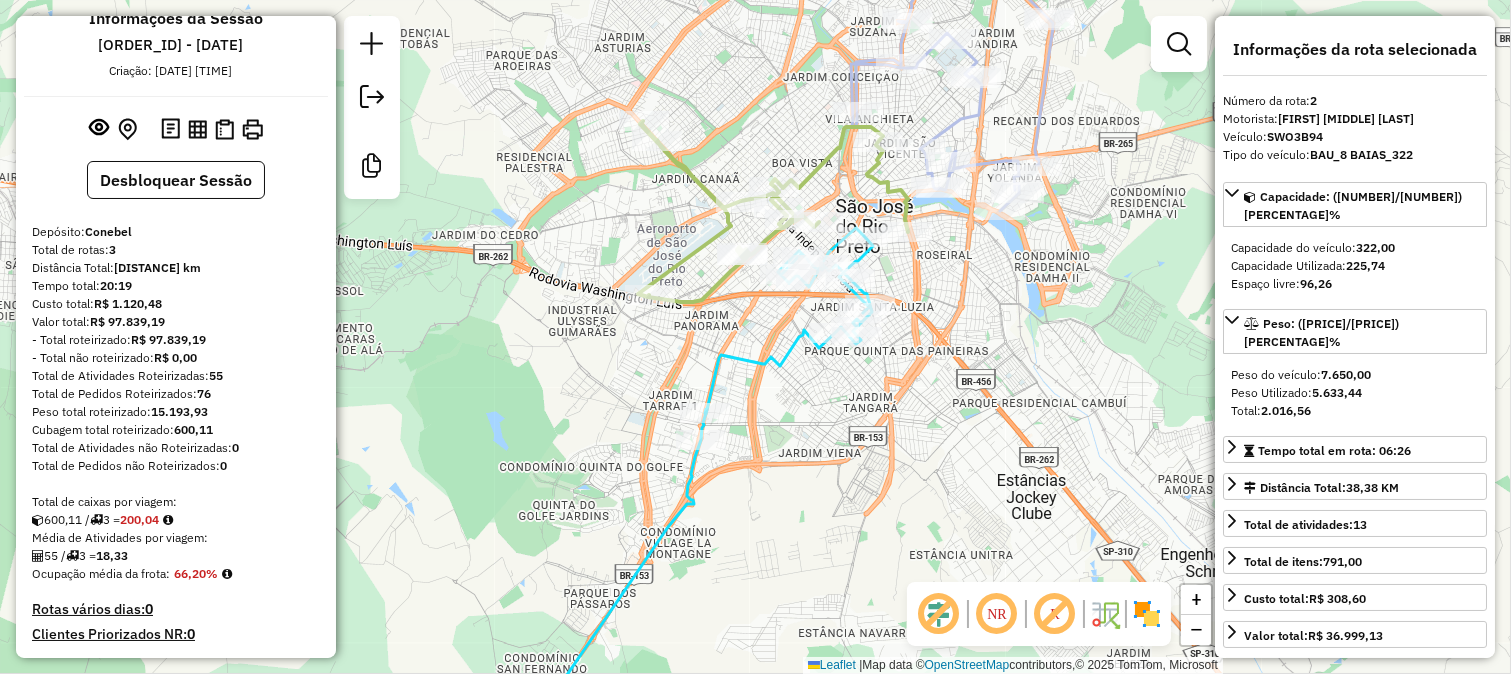 scroll, scrollTop: 0, scrollLeft: 0, axis: both 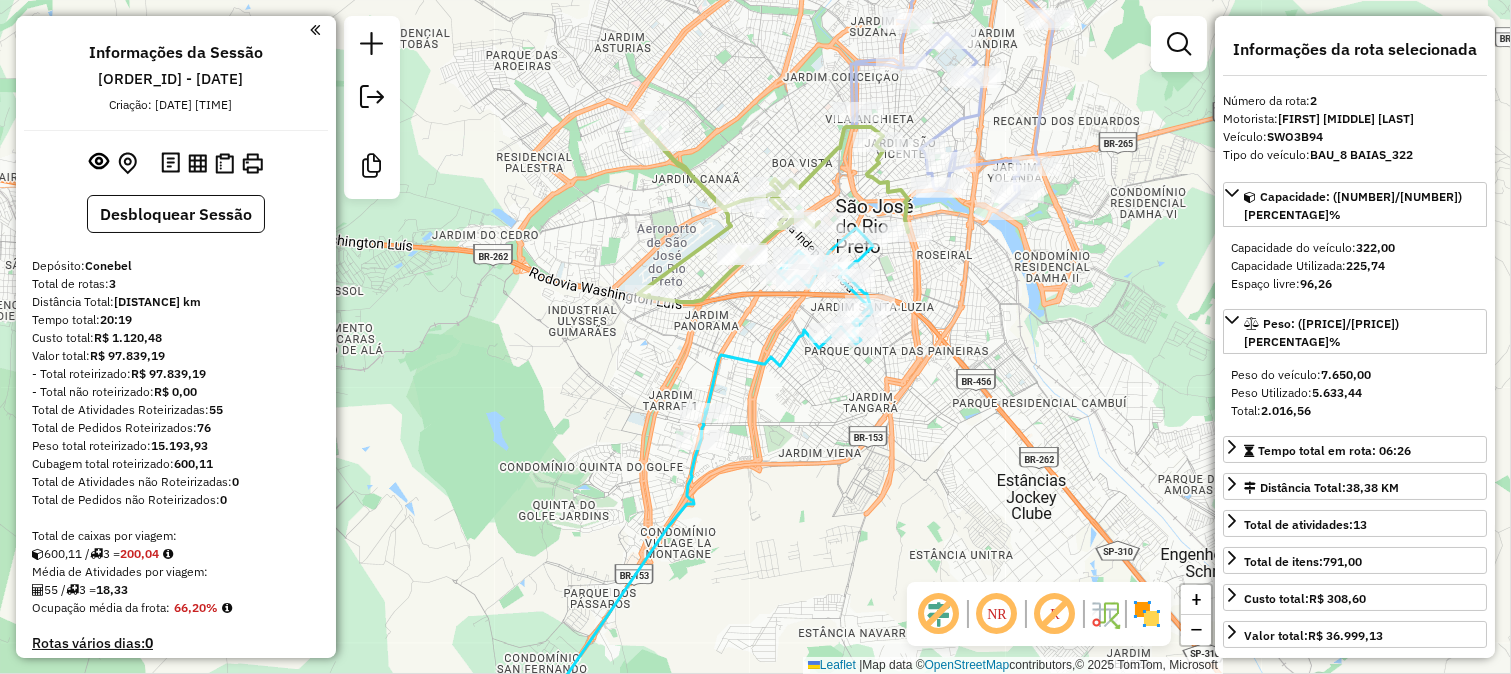 click on "Janela de atendimento Grade de atendimento Capacidade Transportadoras Veículos Cliente Pedidos  Rotas Selecione os dias de semana para filtrar as janelas de atendimento  Seg   Ter   Qua   Qui   Sex   Sáb   Dom  Informe o período da janela de atendimento: De: Até:  Filtrar exatamente a janela do cliente  Considerar janela de atendimento padrão  Selecione os dias de semana para filtrar as grades de atendimento  Seg   Ter   Qua   Qui   Sex   Sáb   Dom   Considerar clientes sem dia de atendimento cadastrado  Clientes fora do dia de atendimento selecionado Filtrar as atividades entre os valores definidos abaixo:  Peso mínimo:   Peso máximo:   Cubagem mínima:   Cubagem máxima:   De:   Até:  Filtrar as atividades entre o tempo de atendimento definido abaixo:  De:   Até:   Considerar capacidade total dos clientes não roteirizados Transportadora: Selecione um ou mais itens Tipo de veículo: Selecione um ou mais itens Veículo: Selecione um ou mais itens Motorista: Selecione um ou mais itens Nome: Rótulo:" 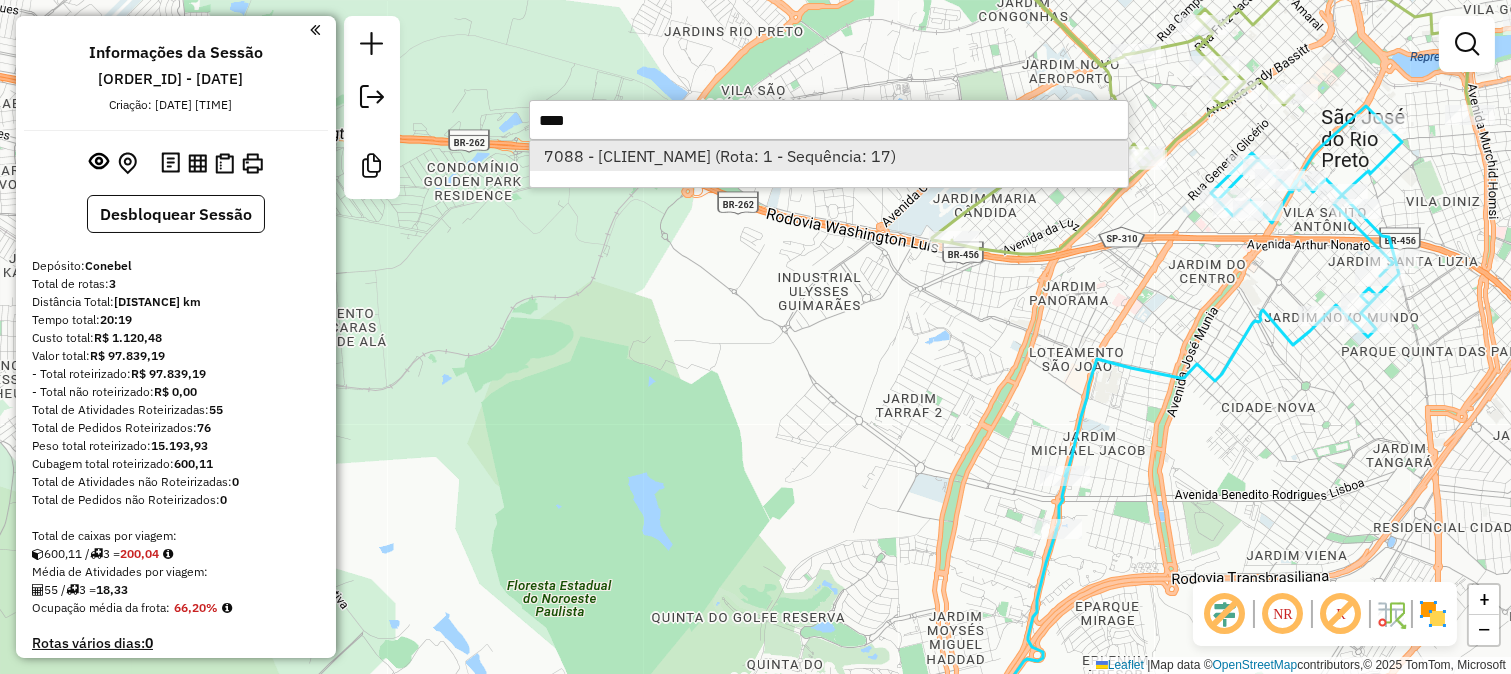 type on "****" 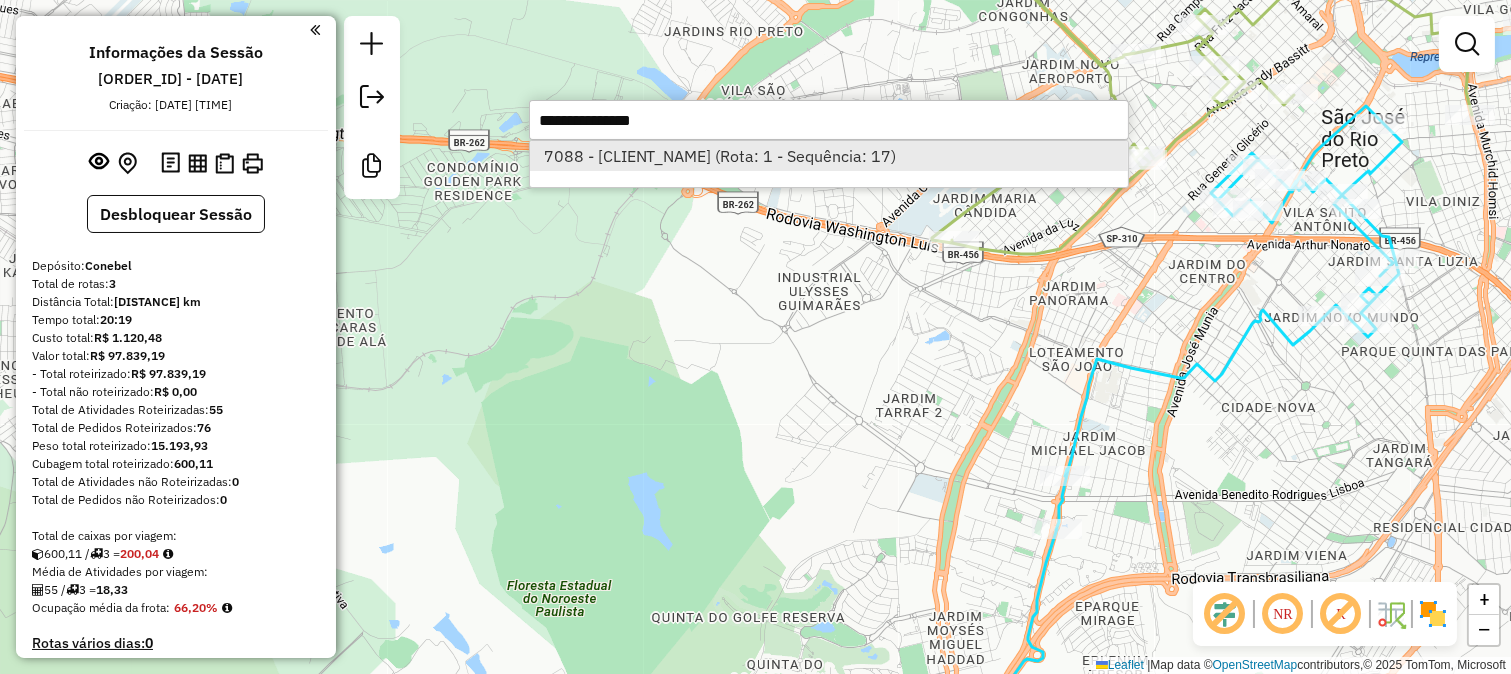 select on "**********" 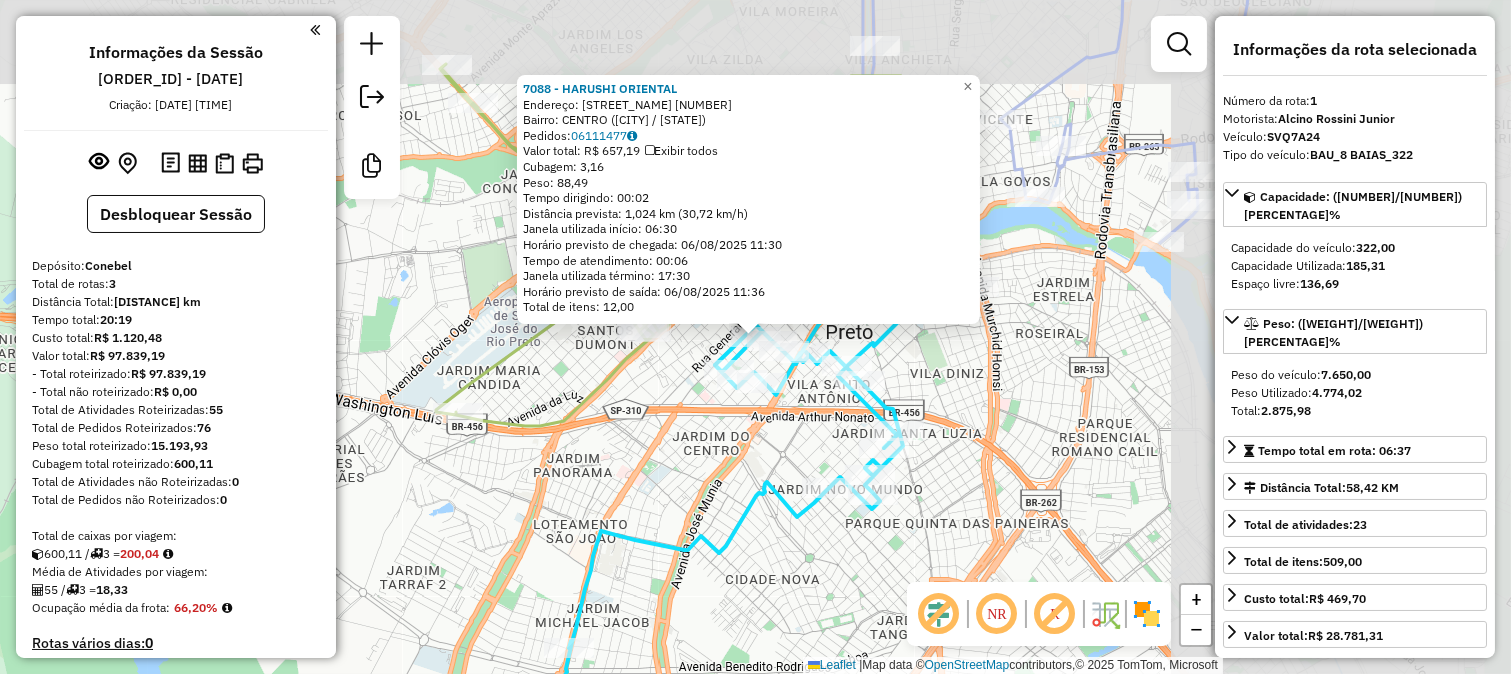 scroll, scrollTop: 478, scrollLeft: 0, axis: vertical 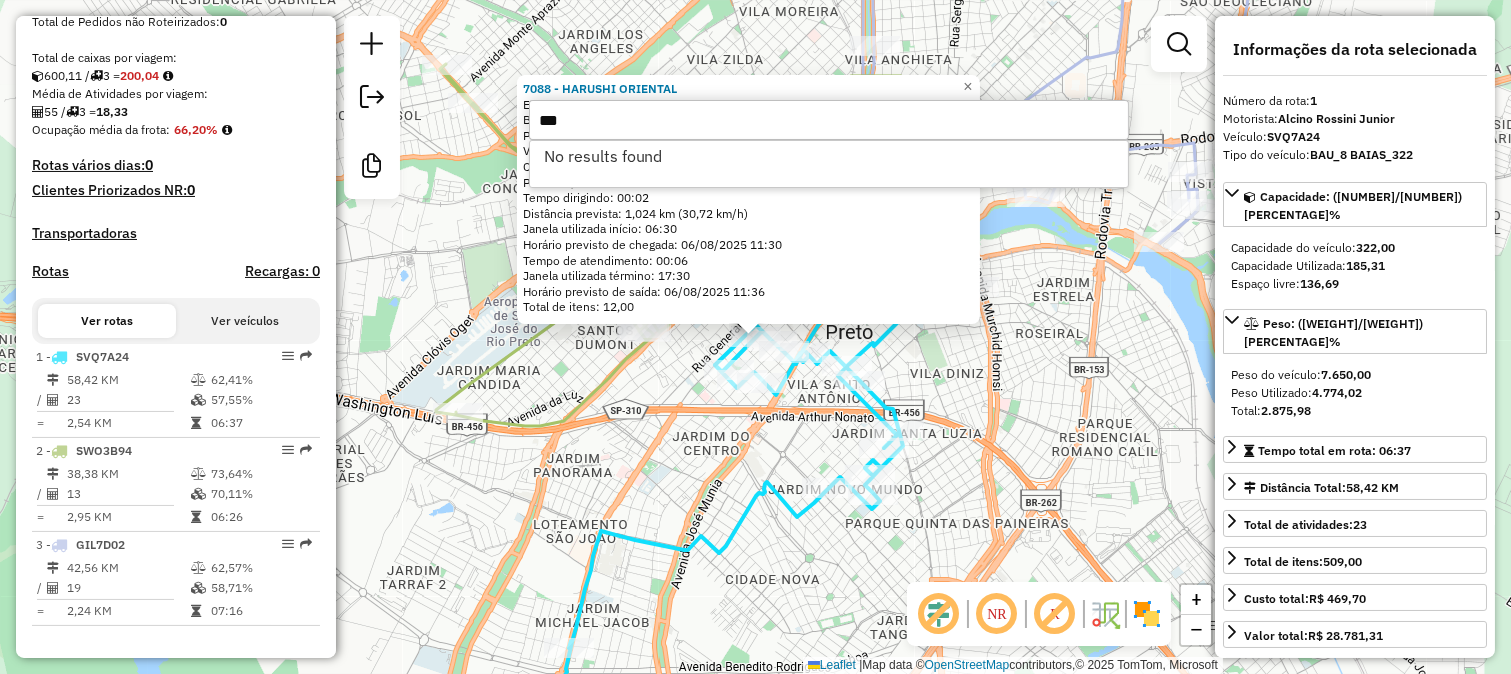 click on "No results found" at bounding box center (829, 156) 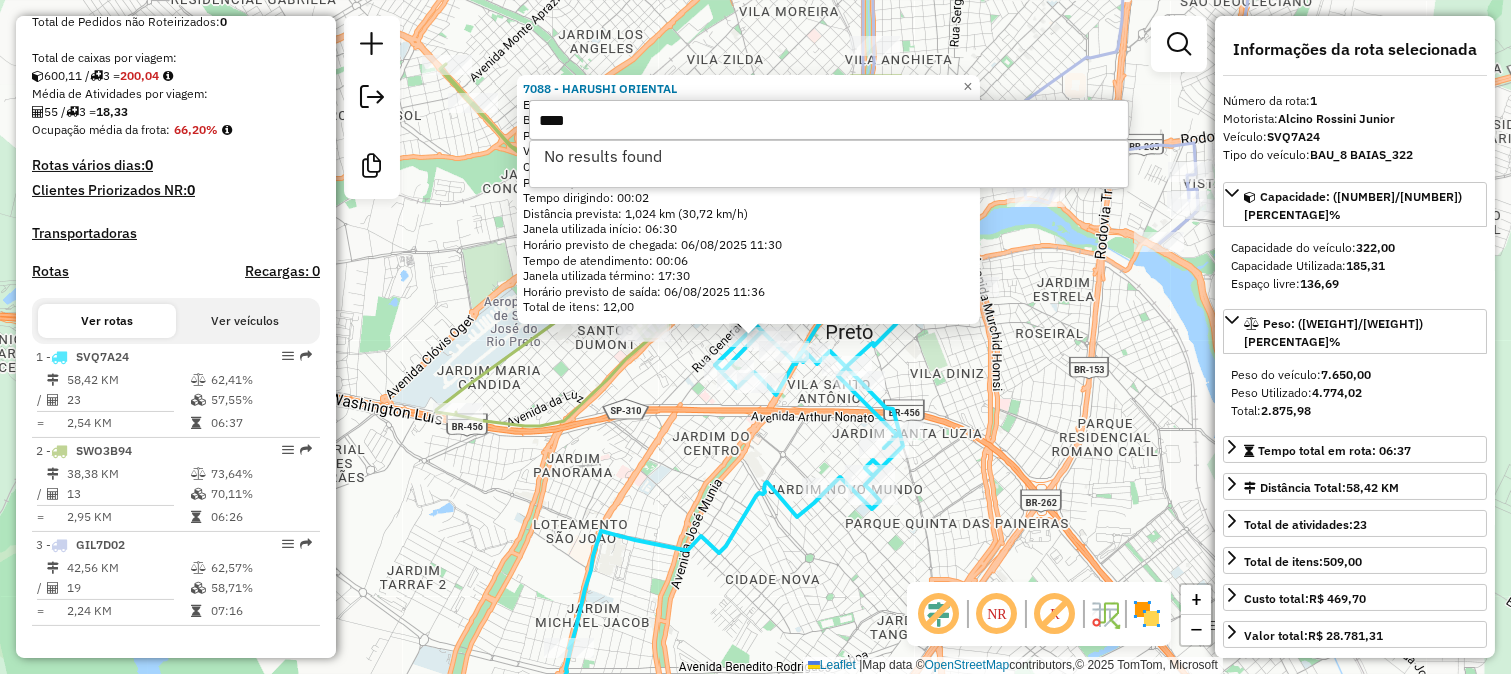 click on "****" at bounding box center [829, 120] 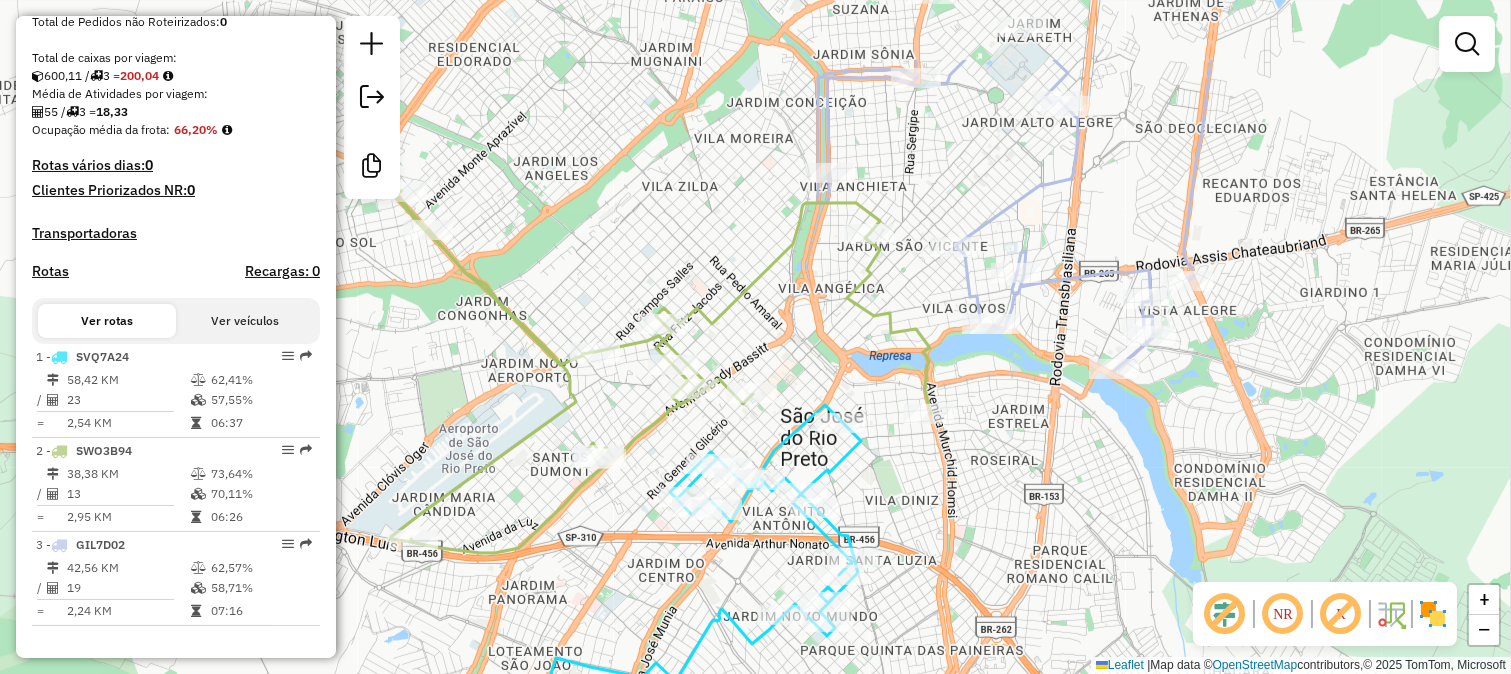 drag, startPoint x: 1017, startPoint y: 472, endPoint x: 968, endPoint y: 482, distance: 50.01 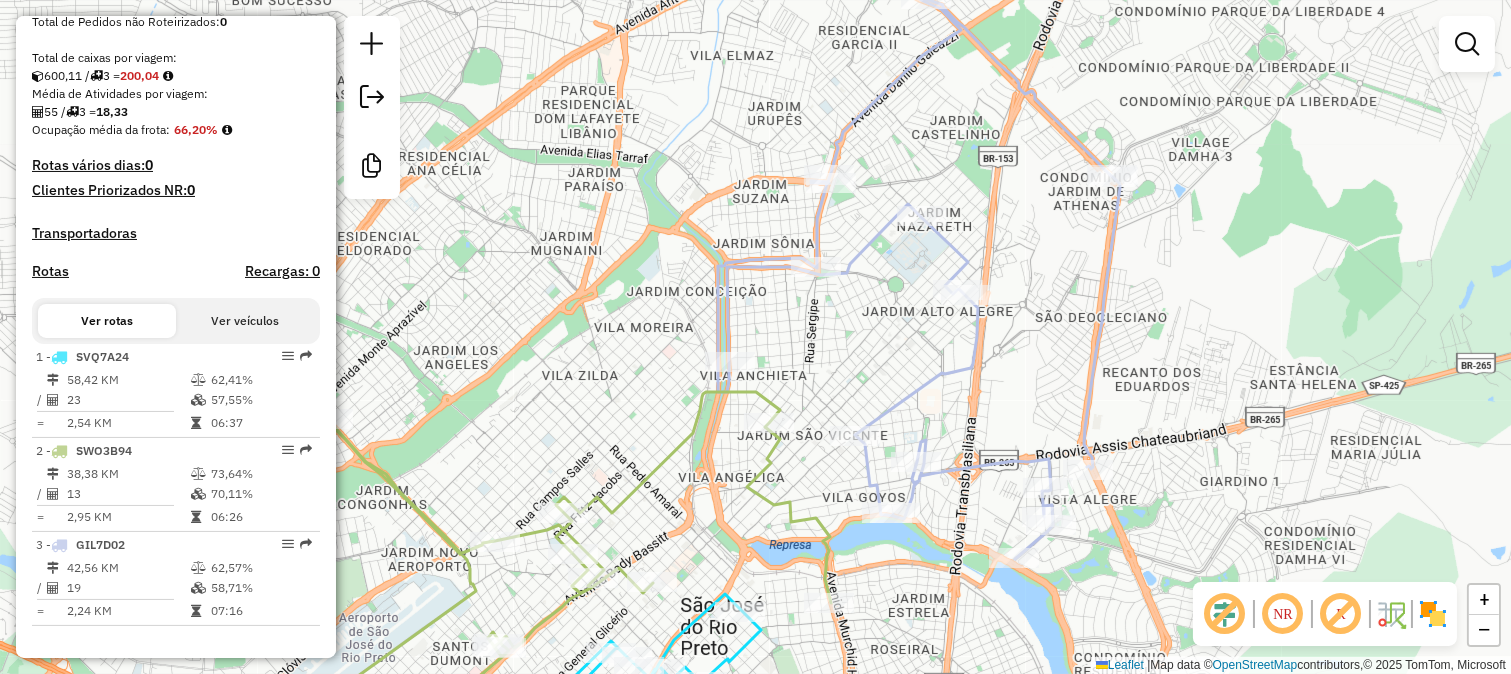 click 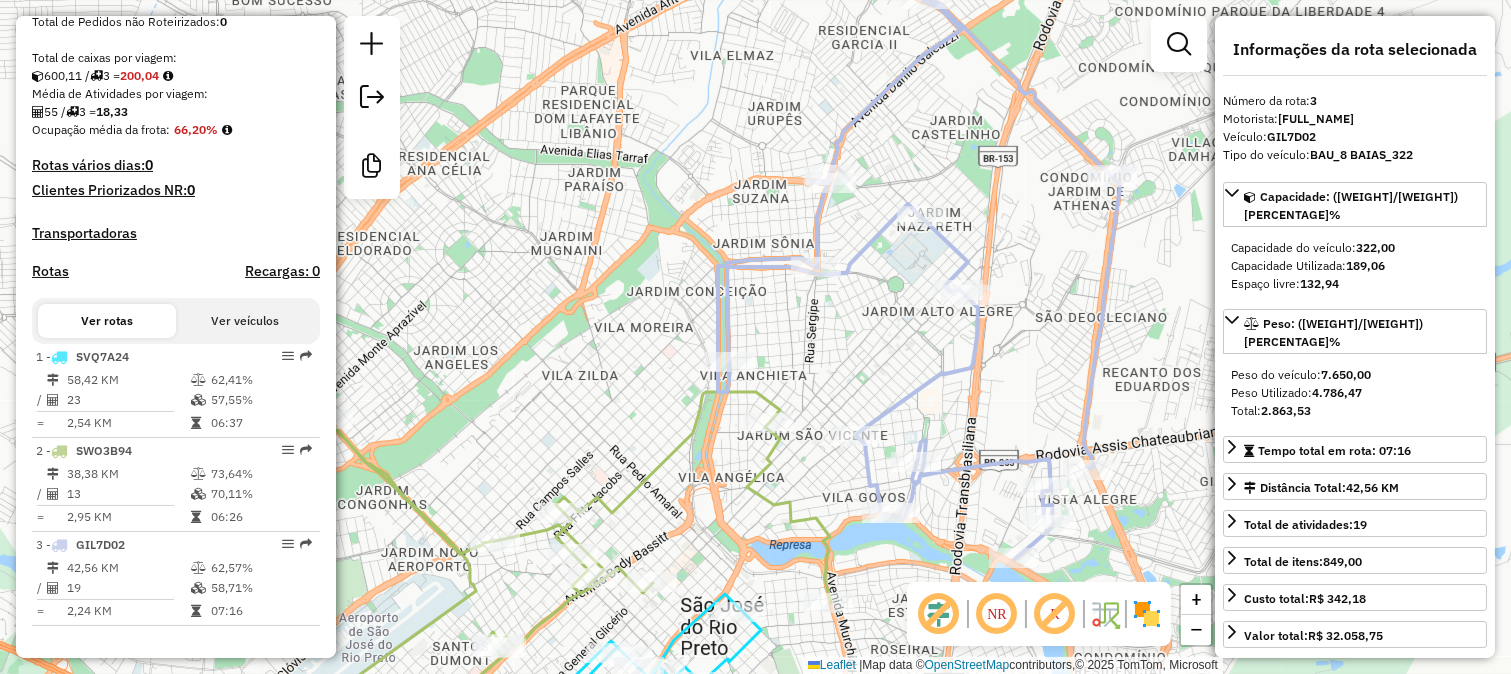 click 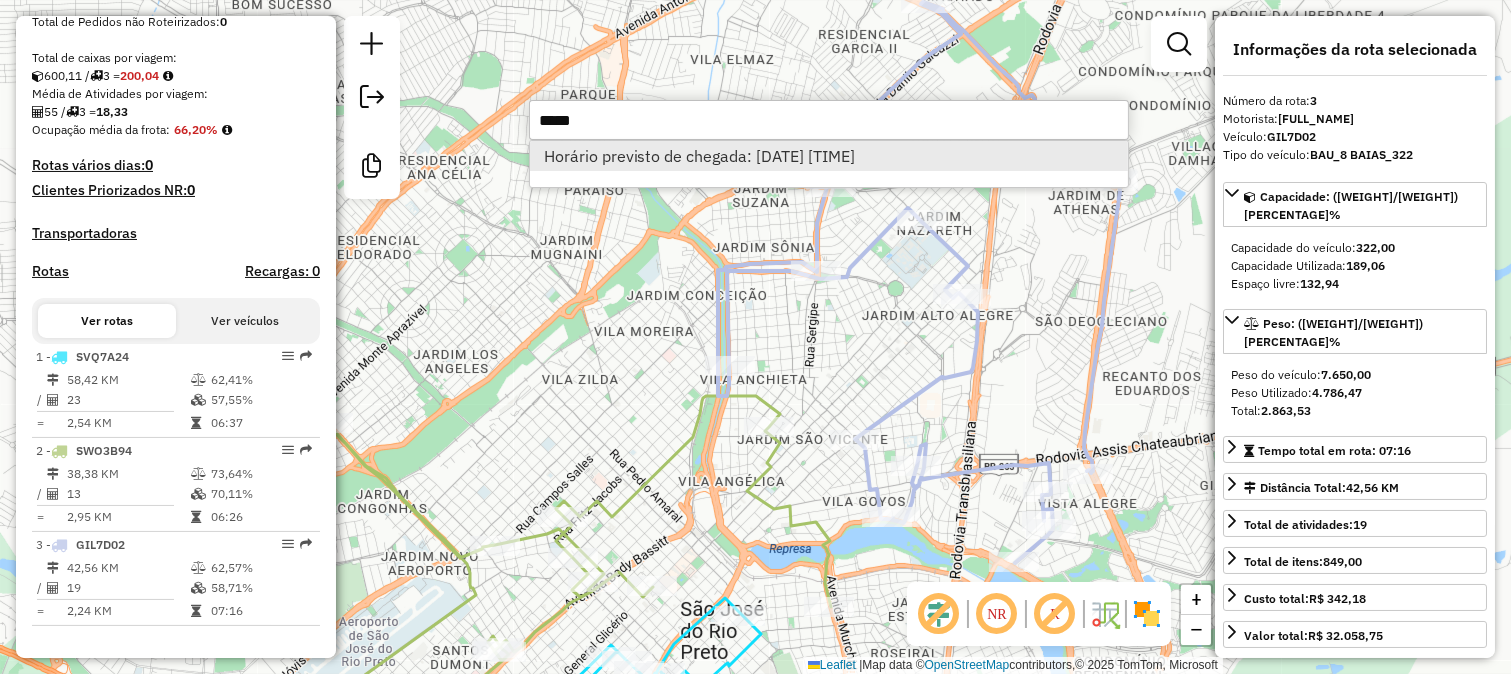type on "*****" 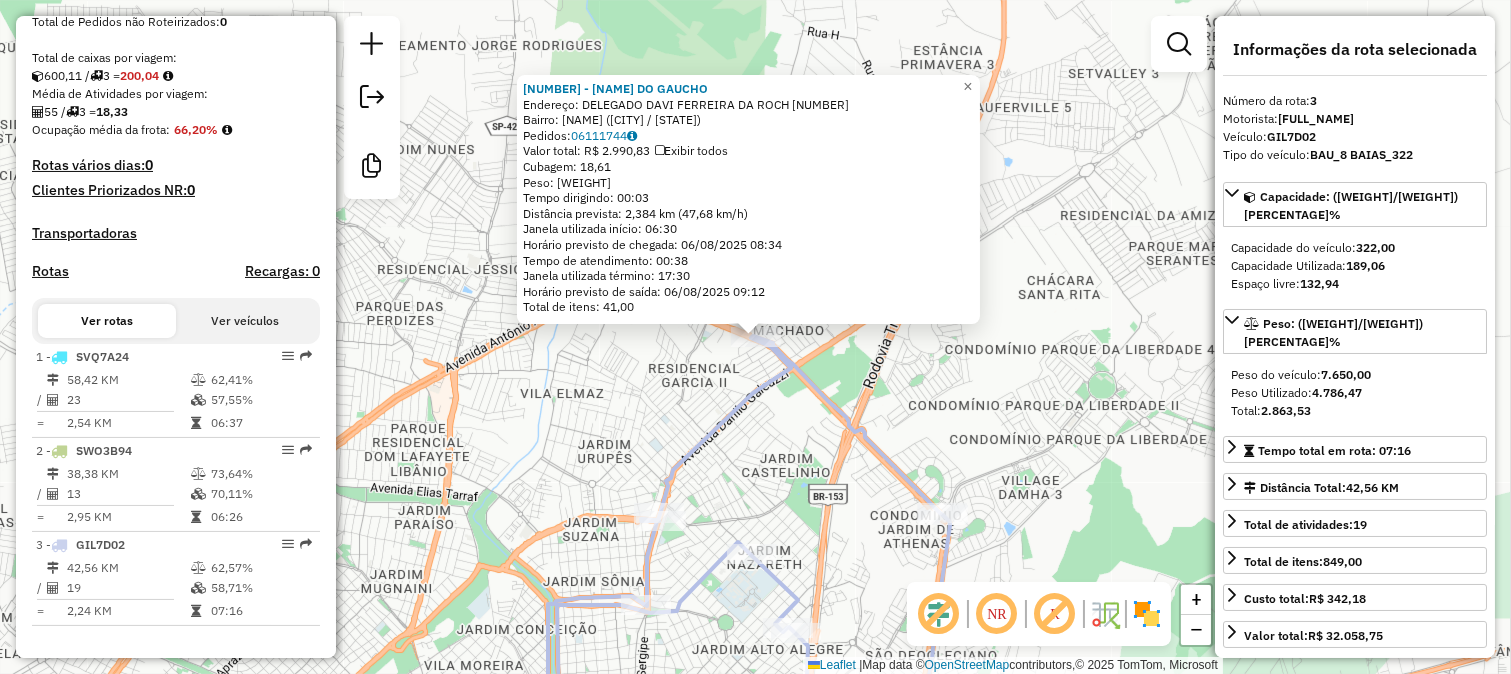 click on "83308 - ESPETINHO DO GAUCHO  Endereço:  DELEGADO DAVI FERREIRA DA ROCH 1610   Bairro: RESIDENCIAL VILA MADALENA (SAO JOSE DO RIO PRETO / SP)   Pedidos:  06111744   Valor total: R$ 2.990,83   Exibir todos   Cubagem: 18,61  Peso: 480,10  Tempo dirigindo: 00:03   Distância prevista: 2,384 km (47,68 km/h)   Janela utilizada início: 06:30   Horário previsto de chegada: 06/08/2025 08:34   Tempo de atendimento: 00:38   Janela utilizada término: 17:30   Horário previsto de saída: 06/08/2025 09:12   Total de itens: 41,00  × Janela de atendimento Grade de atendimento Capacidade Transportadoras Veículos Cliente Pedidos  Rotas Selecione os dias de semana para filtrar as janelas de atendimento  Seg   Ter   Qua   Qui   Sex   Sáb   Dom  Informe o período da janela de atendimento: De: Até:  Filtrar exatamente a janela do cliente  Considerar janela de atendimento padrão  Selecione os dias de semana para filtrar as grades de atendimento  Seg   Ter   Qua   Qui   Sex   Sáb   Dom   Peso mínimo:   Peso máximo:  De:" 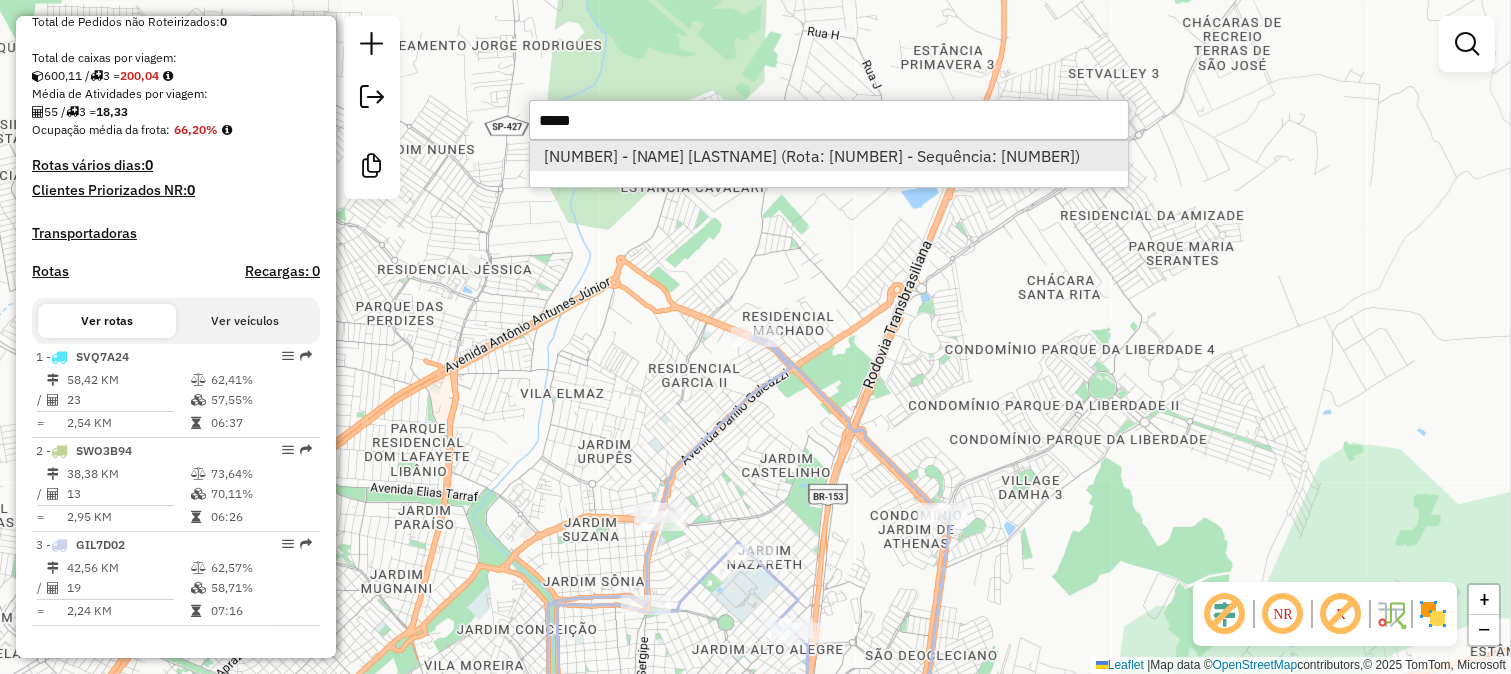 type on "*****" 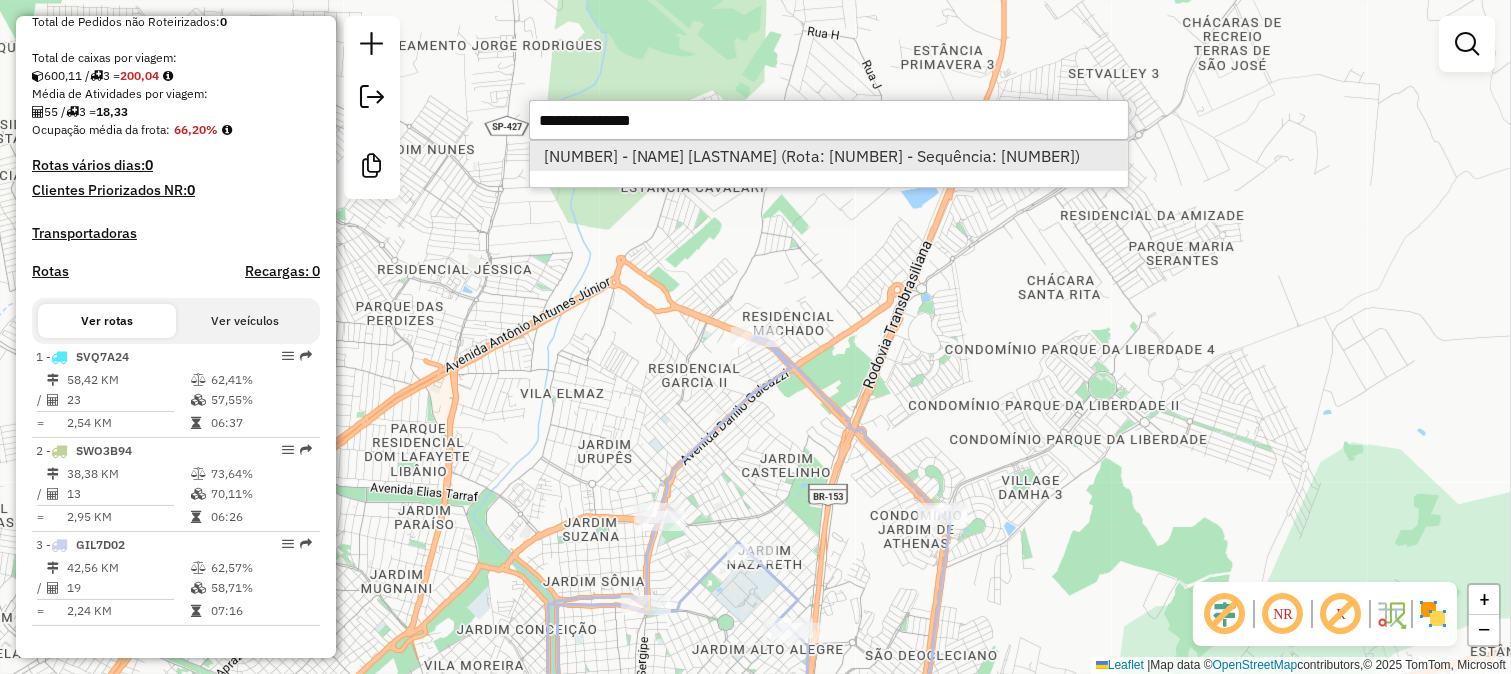select on "**********" 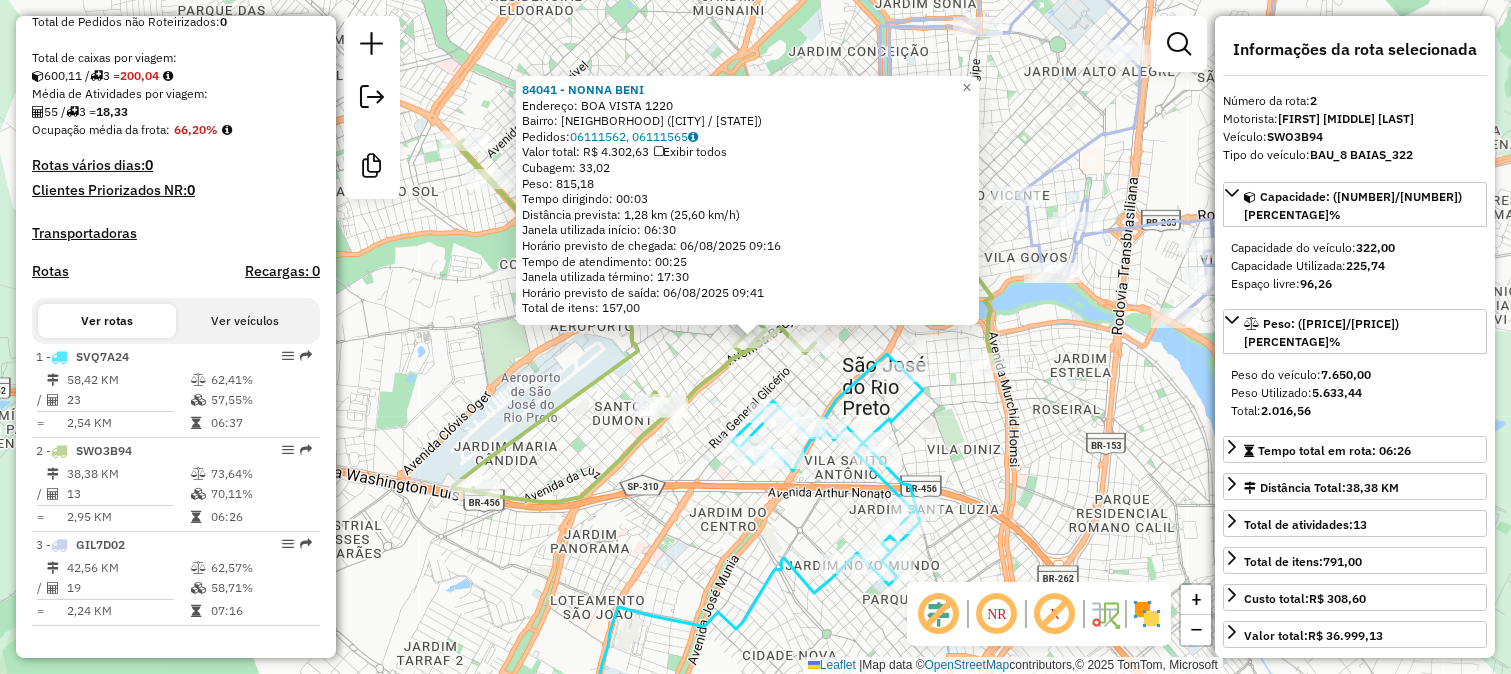 click 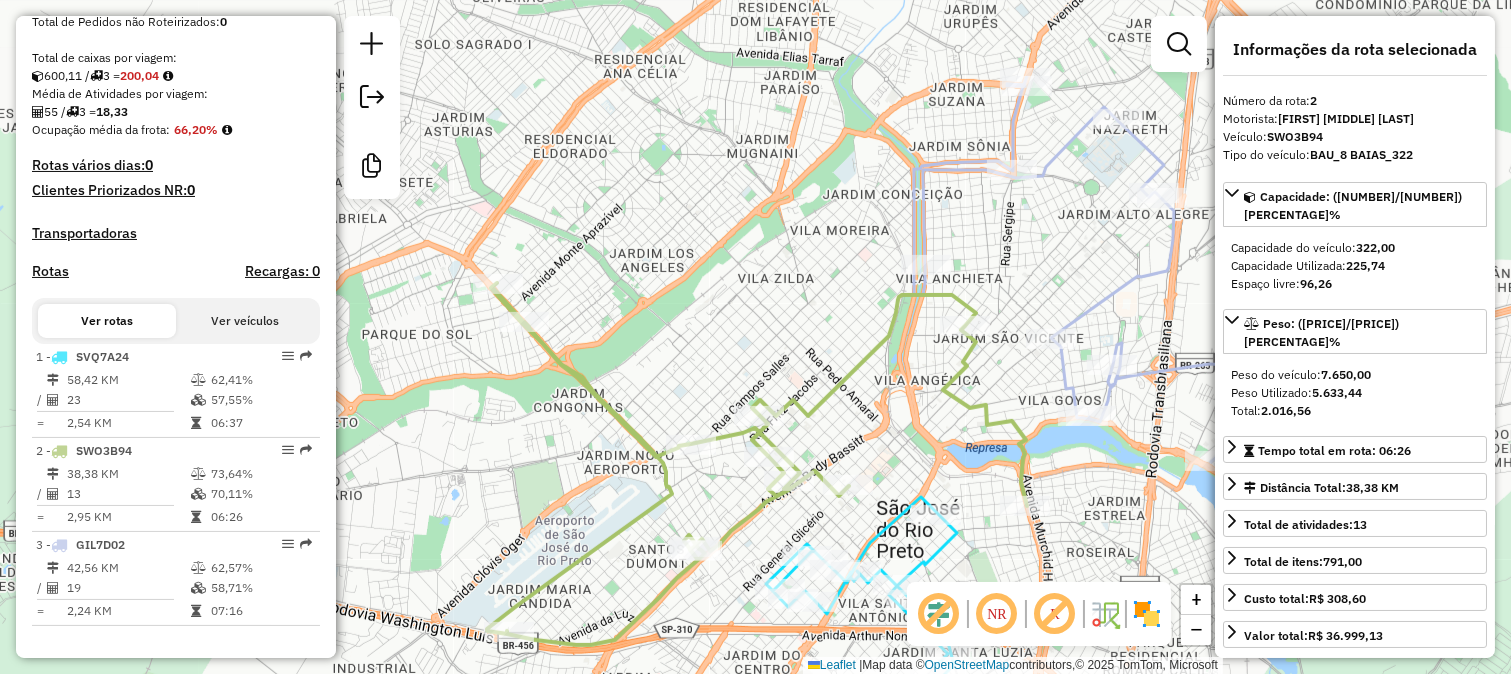 drag, startPoint x: 943, startPoint y: 350, endPoint x: 943, endPoint y: 442, distance: 92 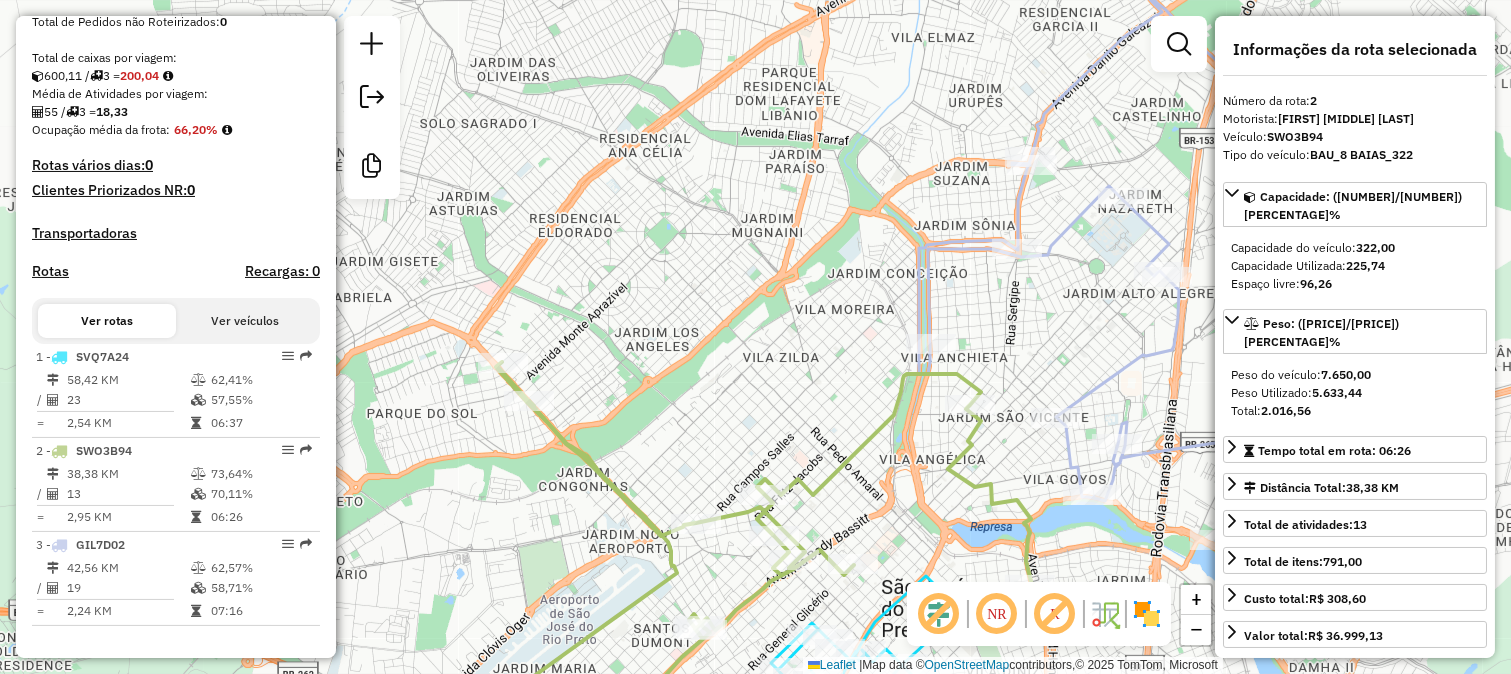 drag, startPoint x: 848, startPoint y: 294, endPoint x: 870, endPoint y: 397, distance: 105.32331 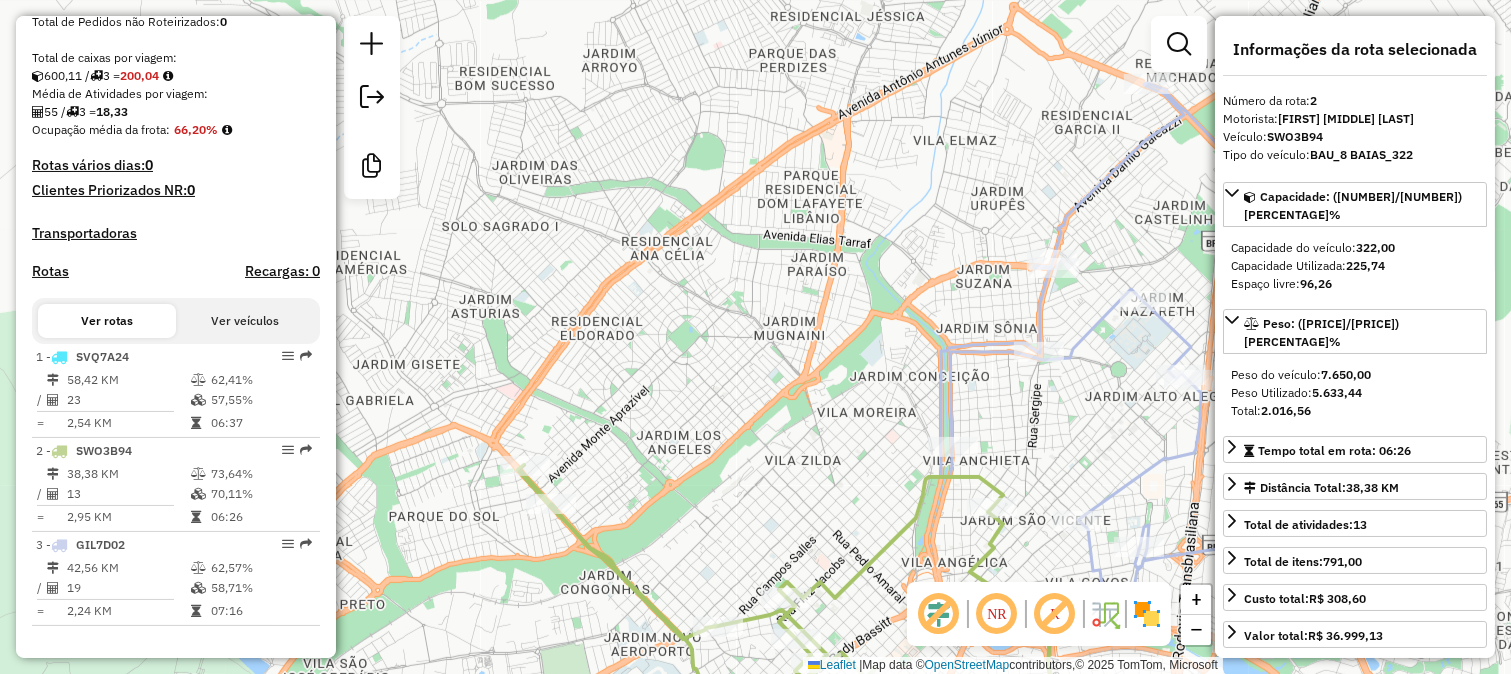 click on "Janela de atendimento Grade de atendimento Capacidade Transportadoras Veículos Cliente Pedidos  Rotas Selecione os dias de semana para filtrar as janelas de atendimento  Seg   Ter   Qua   Qui   Sex   Sáb   Dom  Informe o período da janela de atendimento: De: Até:  Filtrar exatamente a janela do cliente  Considerar janela de atendimento padrão  Selecione os dias de semana para filtrar as grades de atendimento  Seg   Ter   Qua   Qui   Sex   Sáb   Dom   Considerar clientes sem dia de atendimento cadastrado  Clientes fora do dia de atendimento selecionado Filtrar as atividades entre os valores definidos abaixo:  Peso mínimo:   Peso máximo:   Cubagem mínima:   Cubagem máxima:   De:   Até:  Filtrar as atividades entre o tempo de atendimento definido abaixo:  De:   Até:   Considerar capacidade total dos clientes não roteirizados Transportadora: Selecione um ou mais itens Tipo de veículo: Selecione um ou mais itens Veículo: Selecione um ou mais itens Motorista: Selecione um ou mais itens Nome: Rótulo:" 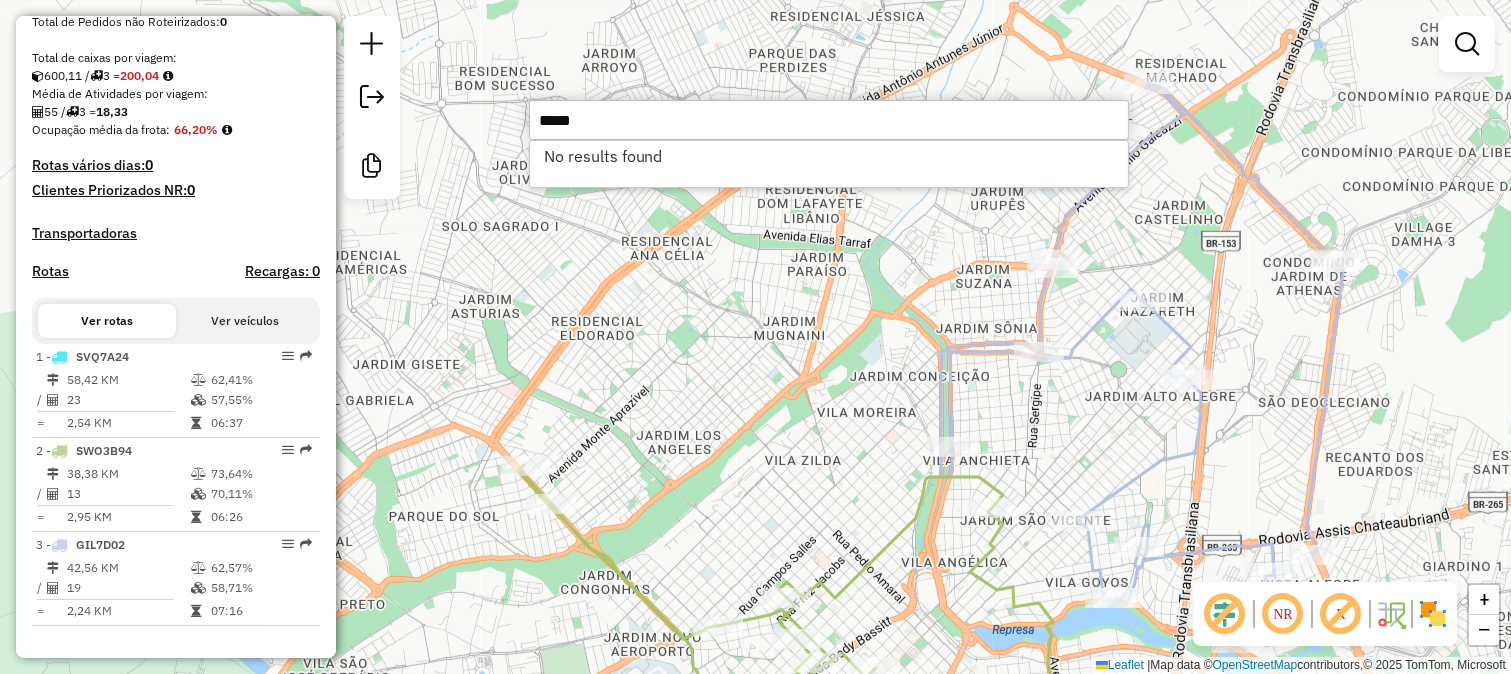 click on "*****" at bounding box center (829, 120) 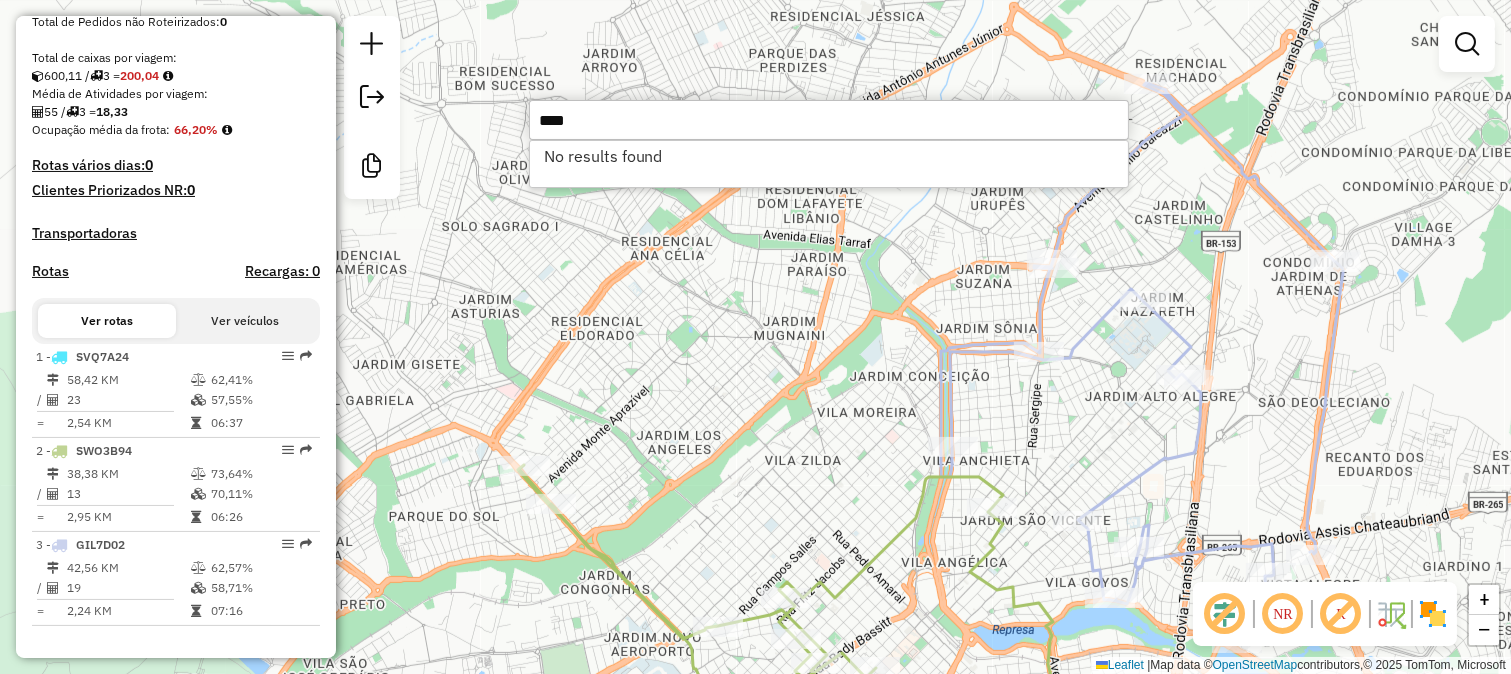 click on "****" at bounding box center (829, 120) 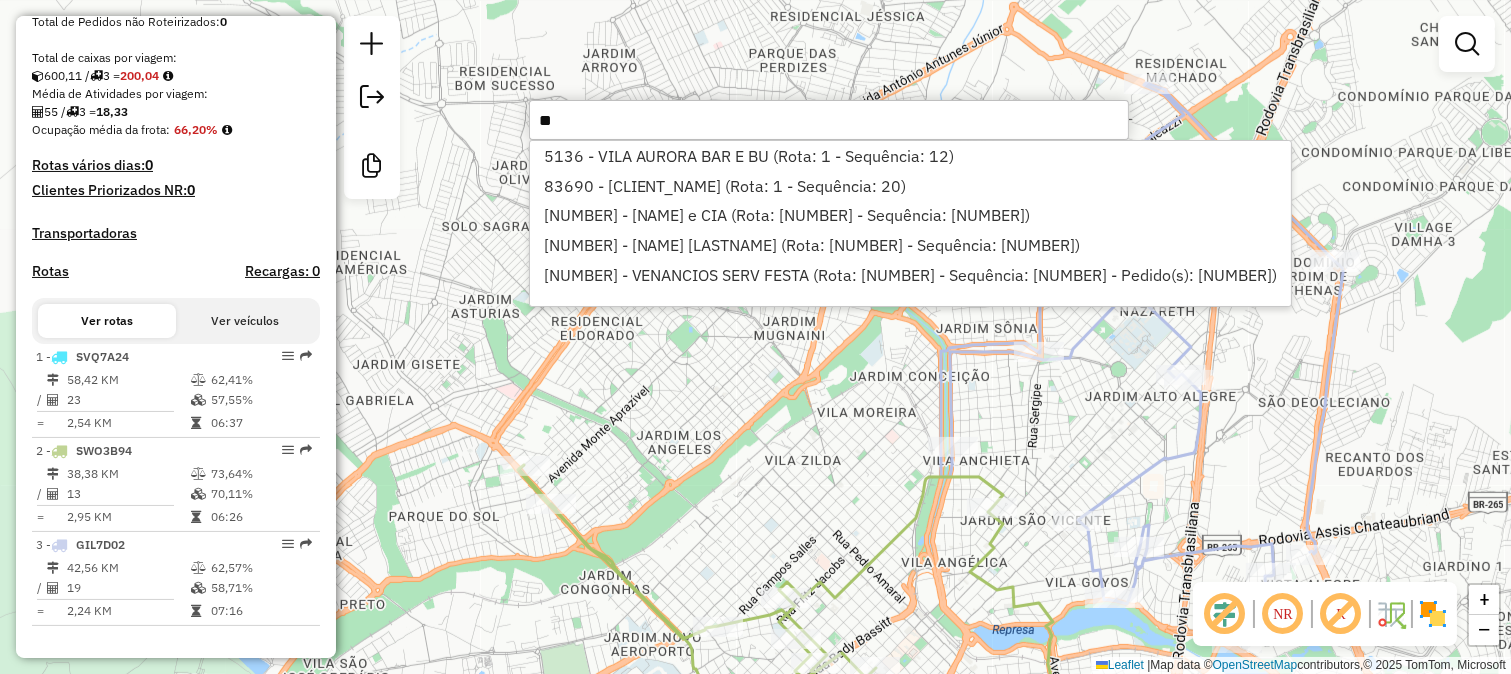 type on "*" 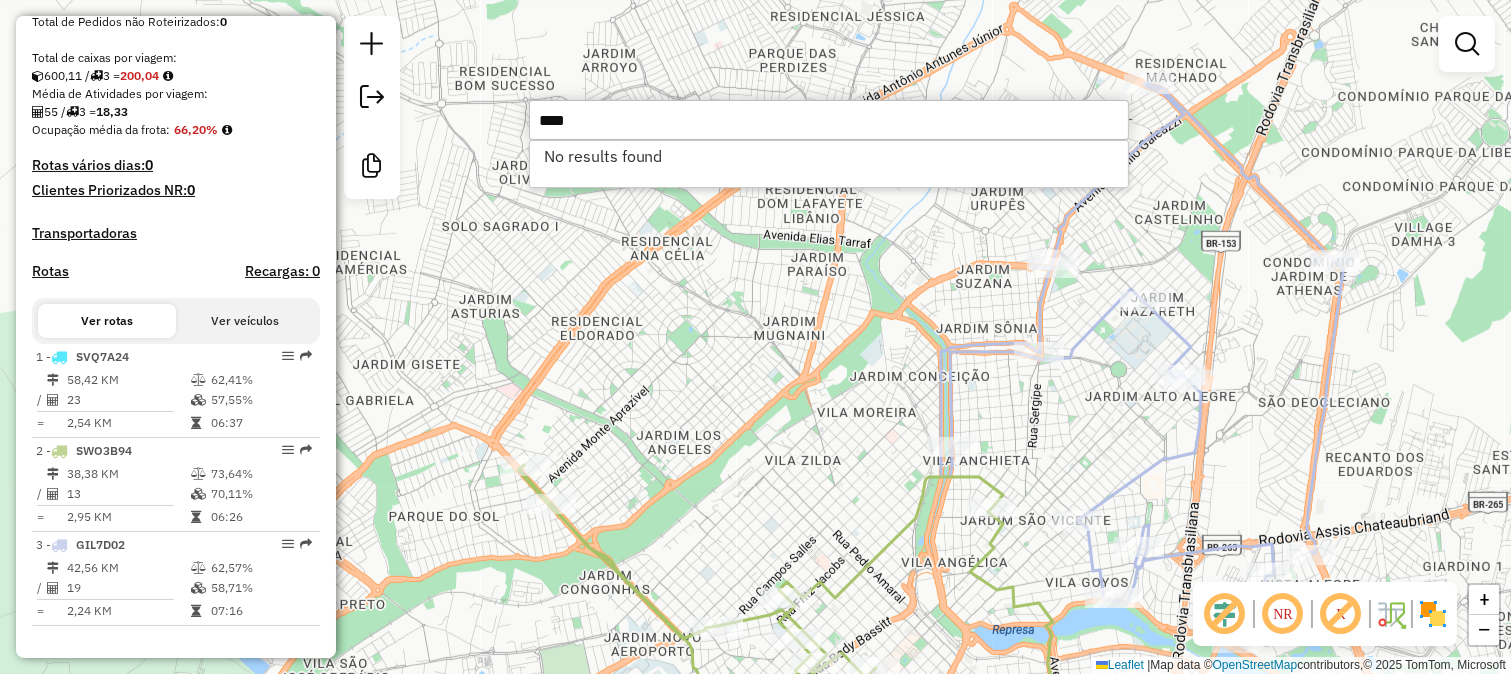 click on "****" at bounding box center (829, 120) 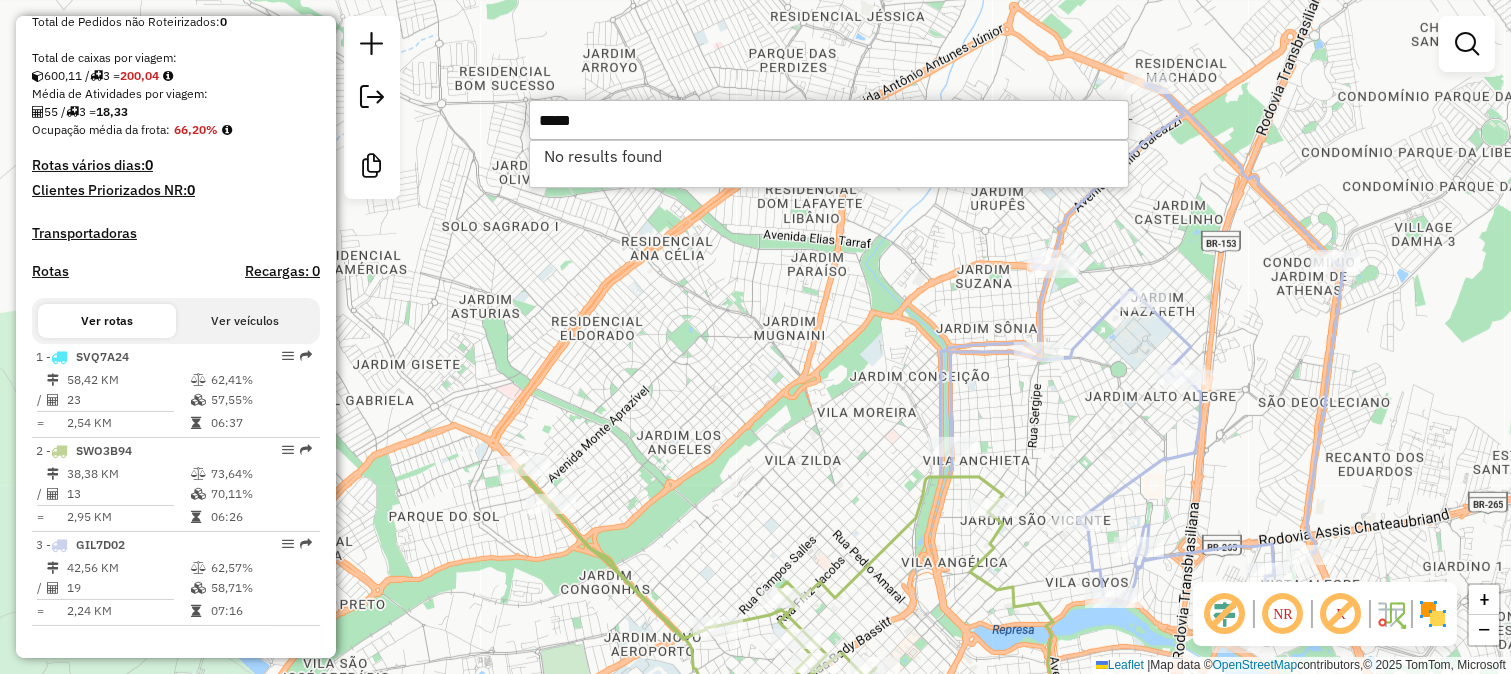 click on "*****" at bounding box center (829, 120) 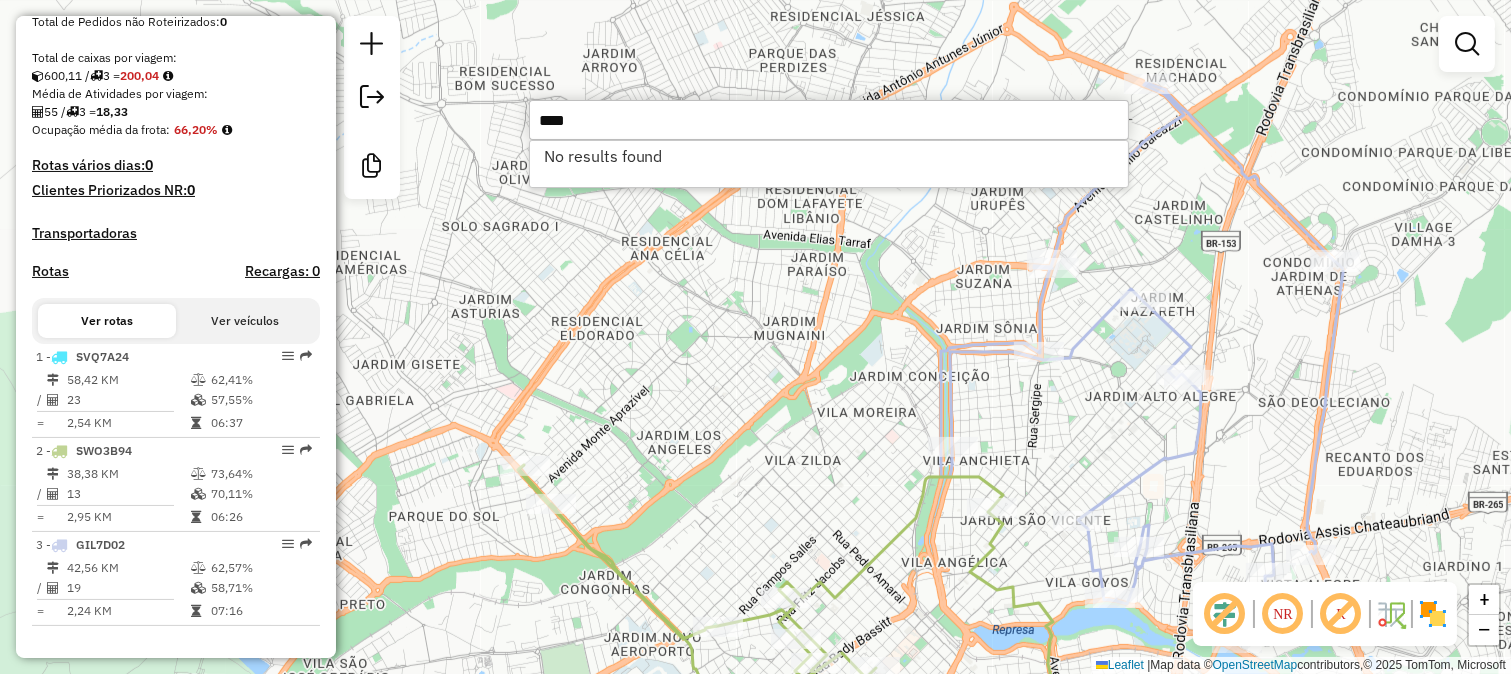 click on "****" at bounding box center [829, 120] 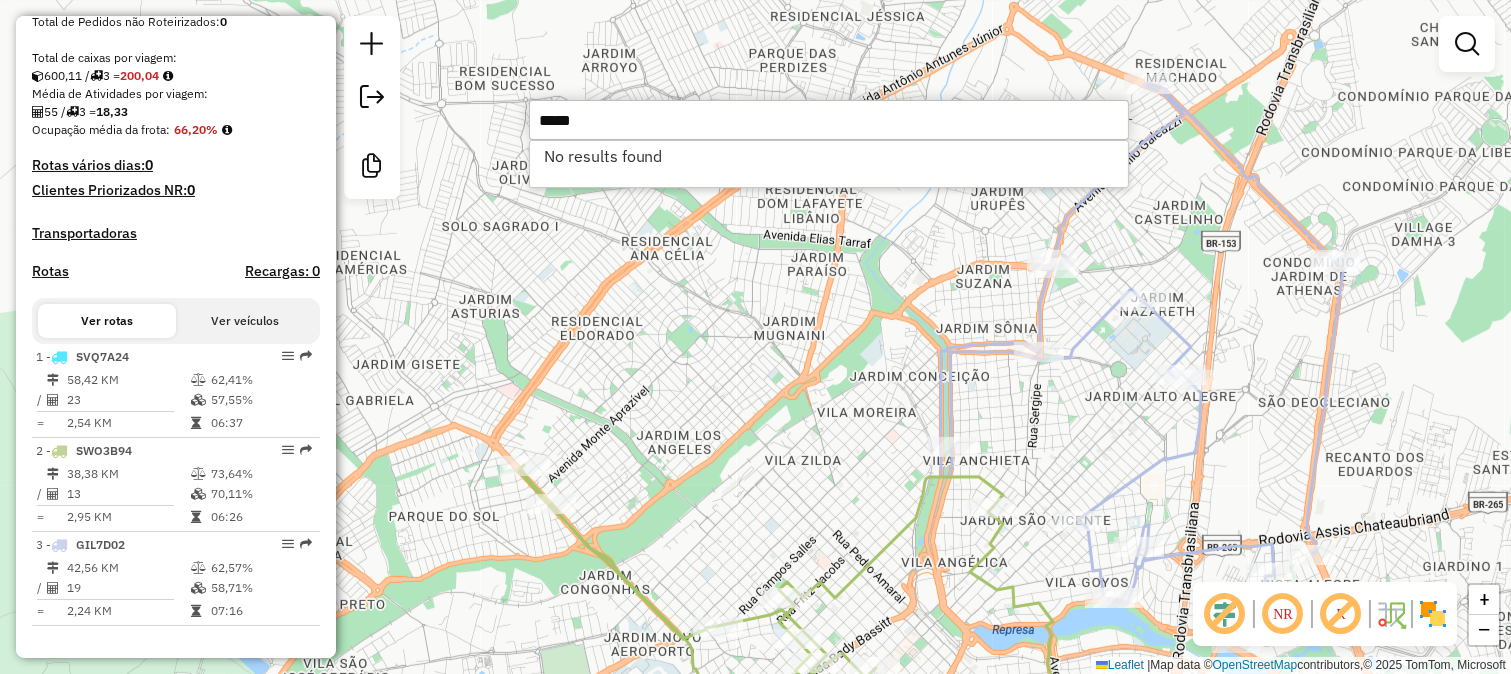 click on "*****" at bounding box center [829, 120] 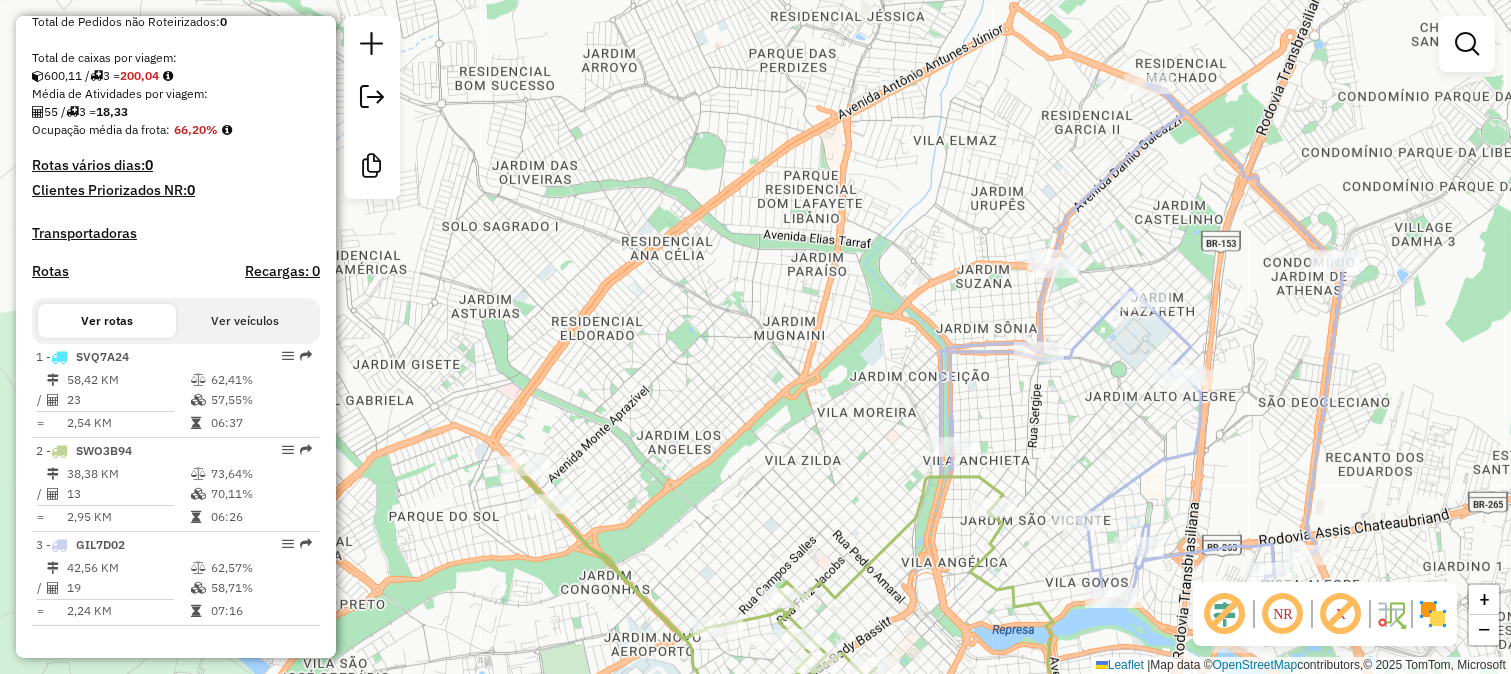 drag, startPoint x: 787, startPoint y: 363, endPoint x: 658, endPoint y: 364, distance: 129.00388 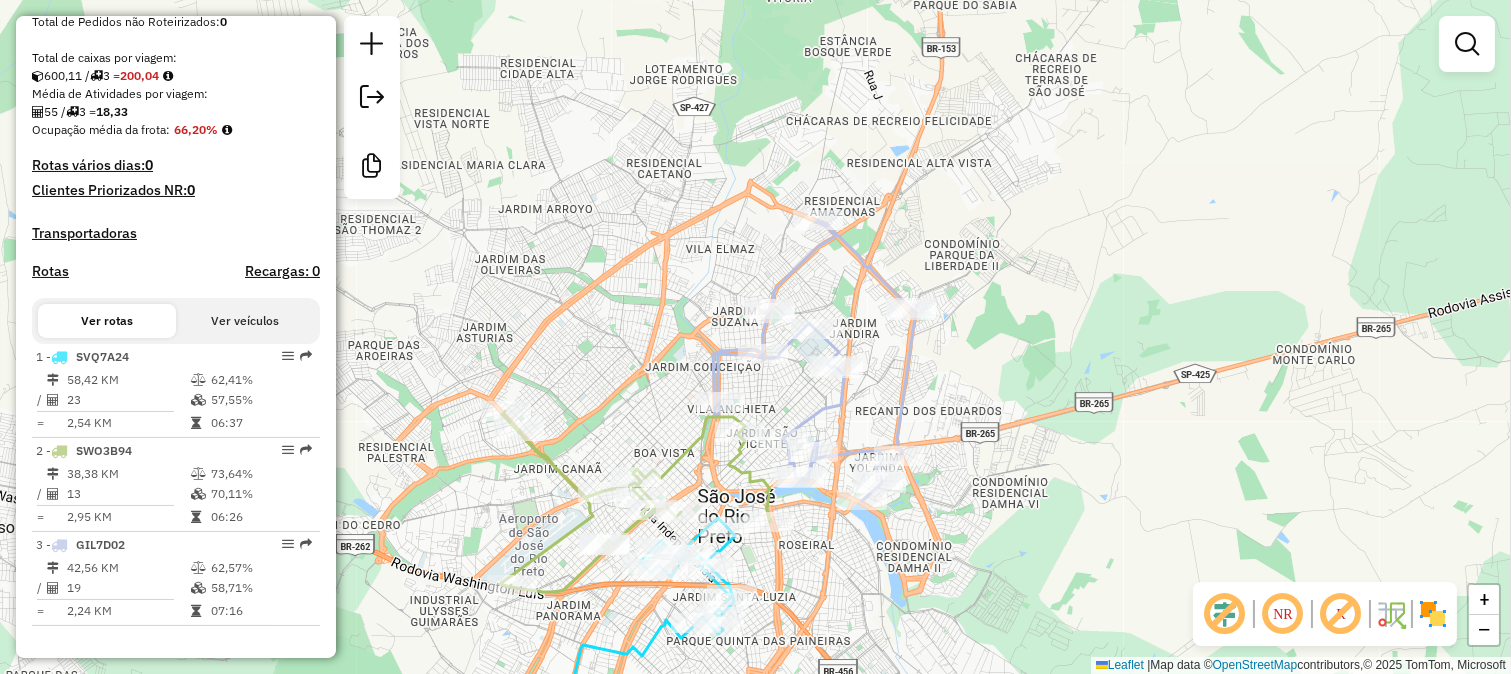 click on "Janela de atendimento Grade de atendimento Capacidade Transportadoras Veículos Cliente Pedidos  Rotas Selecione os dias de semana para filtrar as janelas de atendimento  Seg   Ter   Qua   Qui   Sex   Sáb   Dom  Informe o período da janela de atendimento: De: Até:  Filtrar exatamente a janela do cliente  Considerar janela de atendimento padrão  Selecione os dias de semana para filtrar as grades de atendimento  Seg   Ter   Qua   Qui   Sex   Sáb   Dom   Considerar clientes sem dia de atendimento cadastrado  Clientes fora do dia de atendimento selecionado Filtrar as atividades entre os valores definidos abaixo:  Peso mínimo:   Peso máximo:   Cubagem mínima:   Cubagem máxima:   De:   Até:  Filtrar as atividades entre o tempo de atendimento definido abaixo:  De:   Até:   Considerar capacidade total dos clientes não roteirizados Transportadora: Selecione um ou mais itens Tipo de veículo: Selecione um ou mais itens Veículo: Selecione um ou mais itens Motorista: Selecione um ou mais itens Nome: Rótulo:" 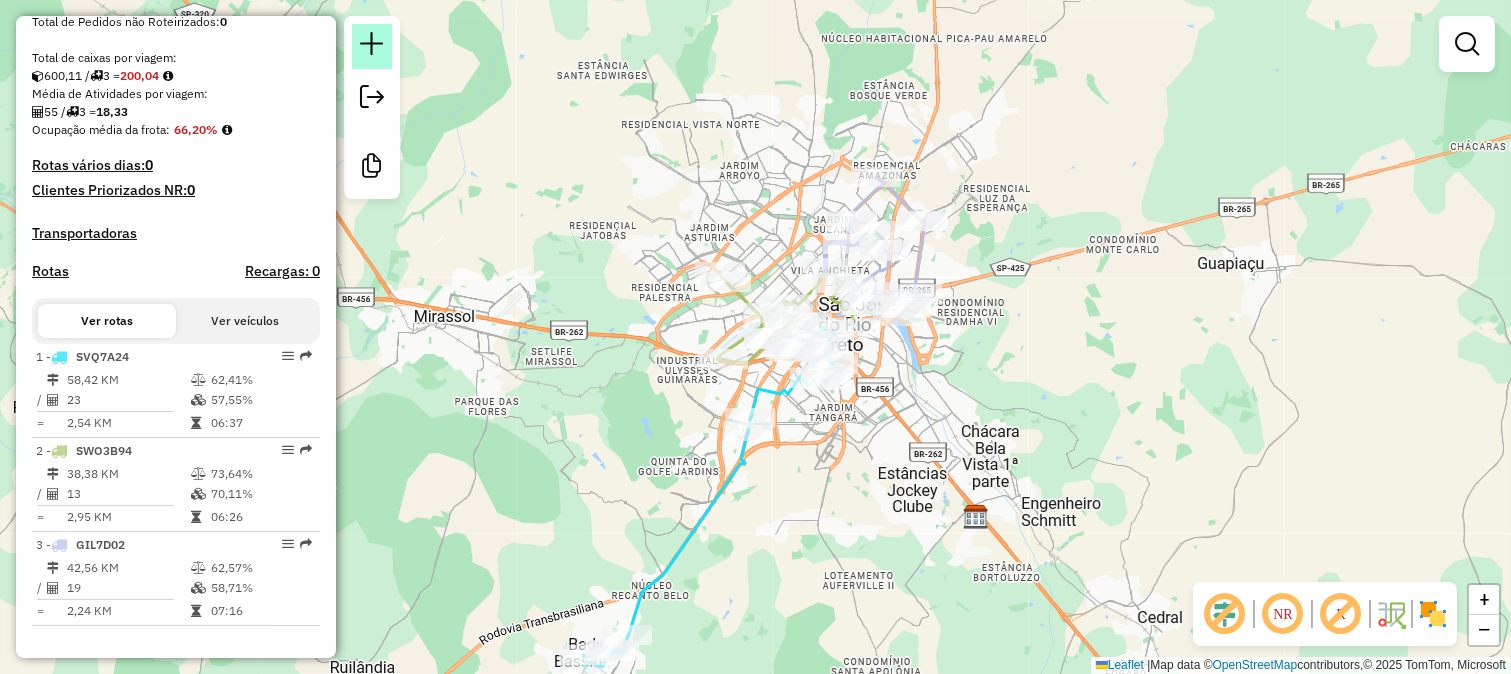 click 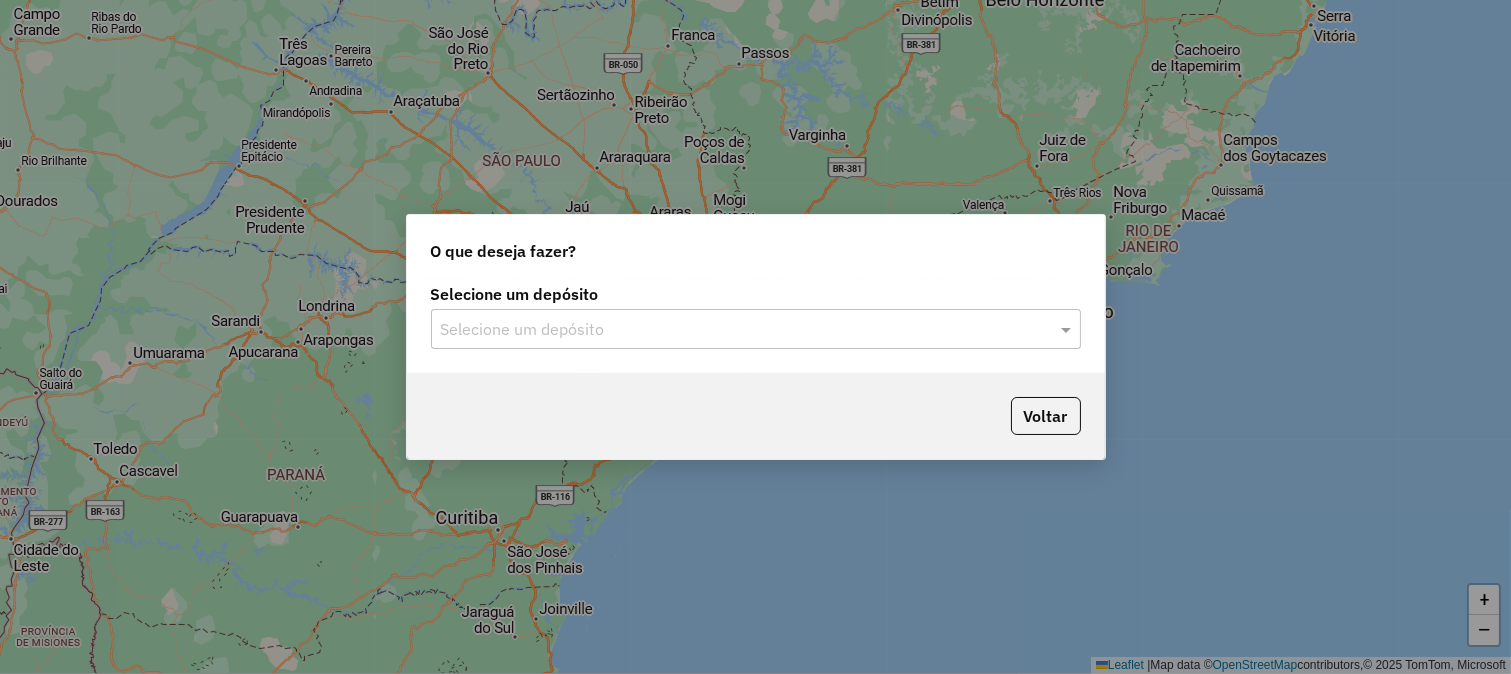 click 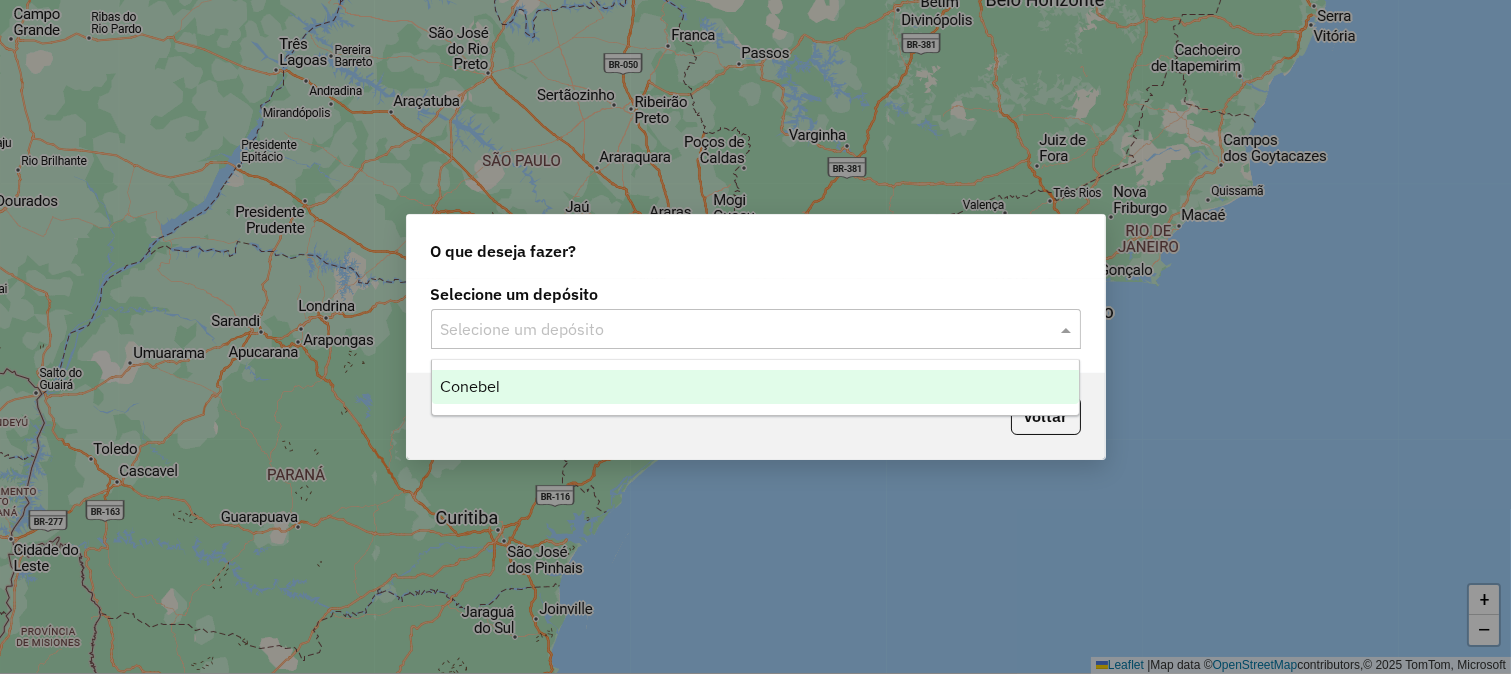 click on "Conebel" at bounding box center (756, 387) 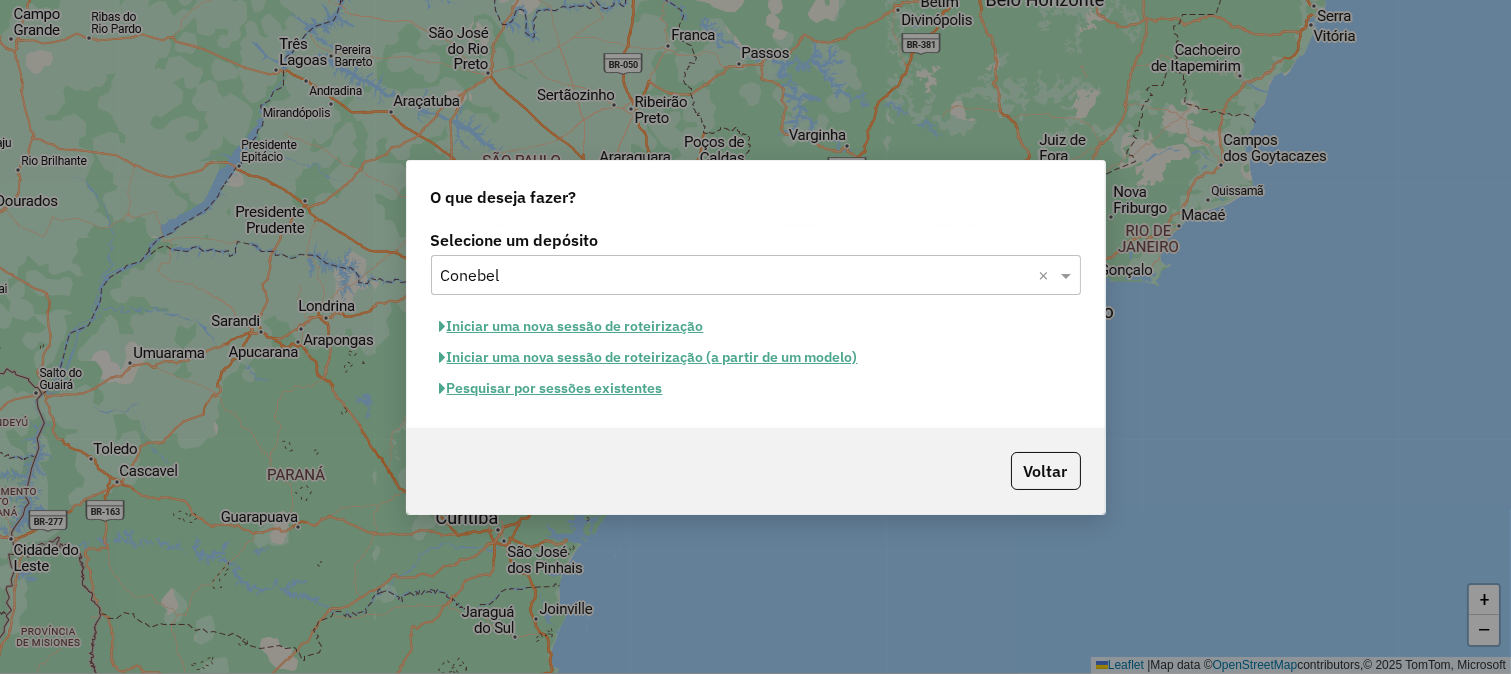click on "Pesquisar por sessões existentes" 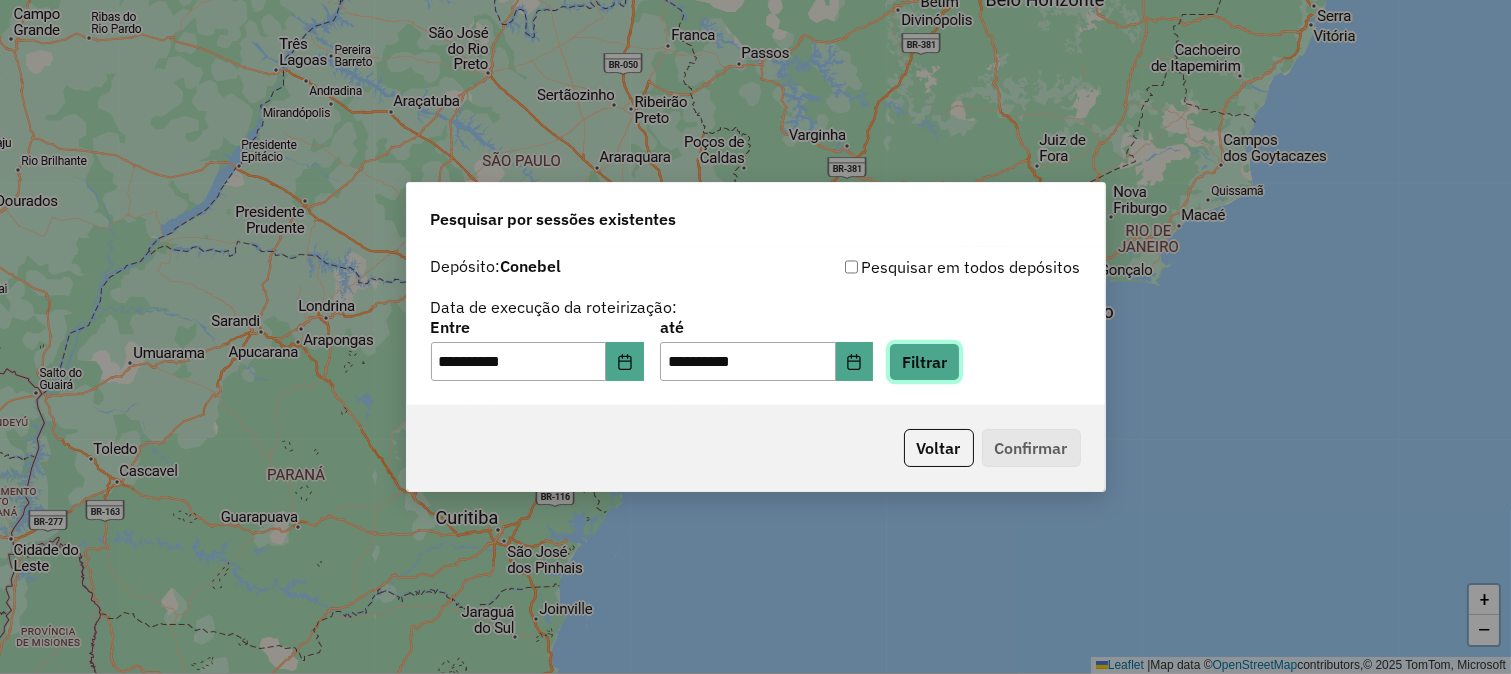 click on "Filtrar" 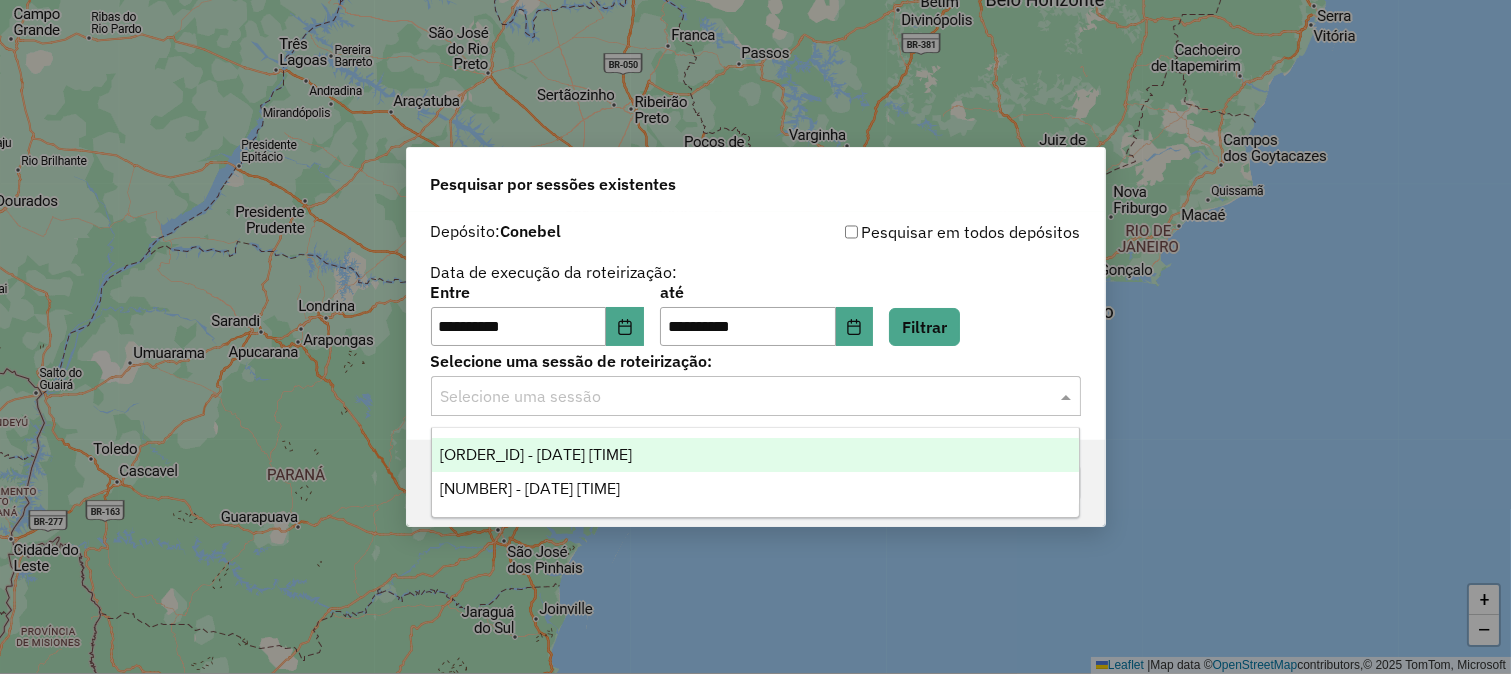 click 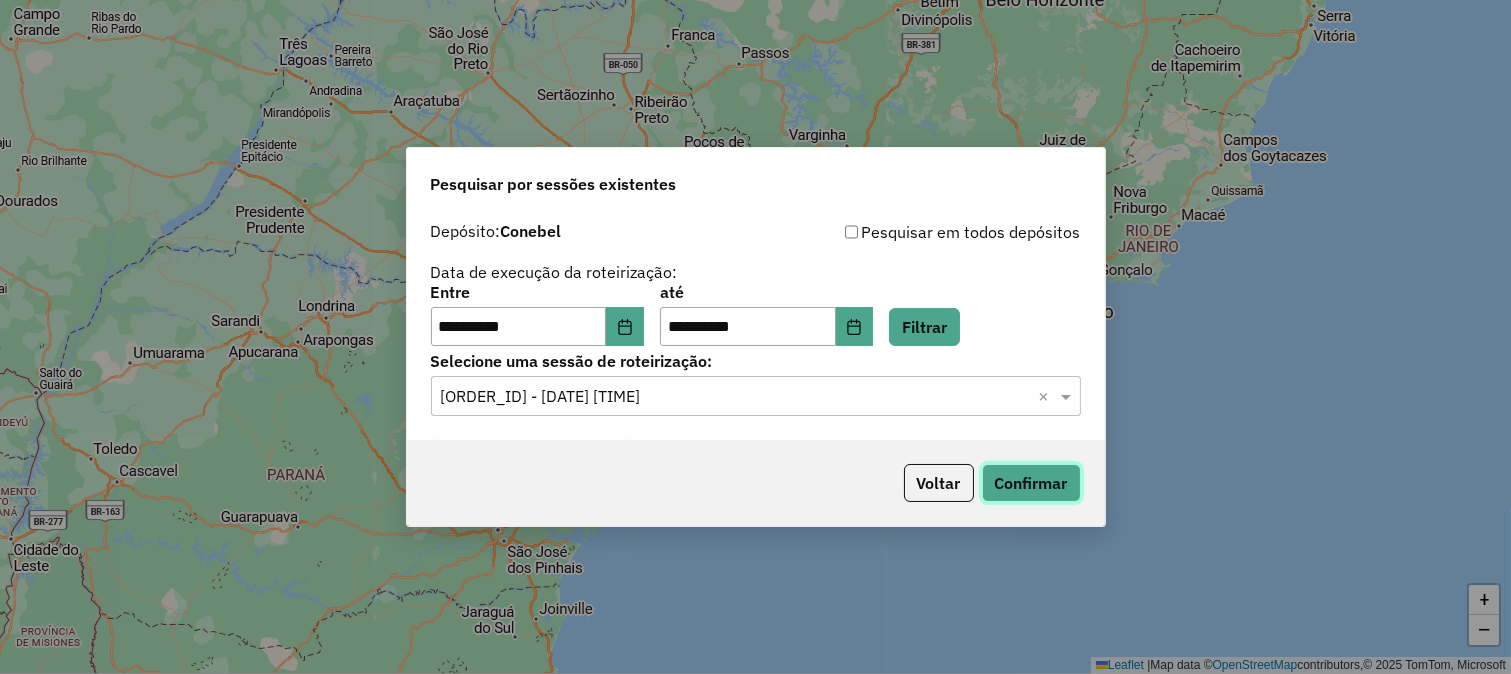 click on "Confirmar" 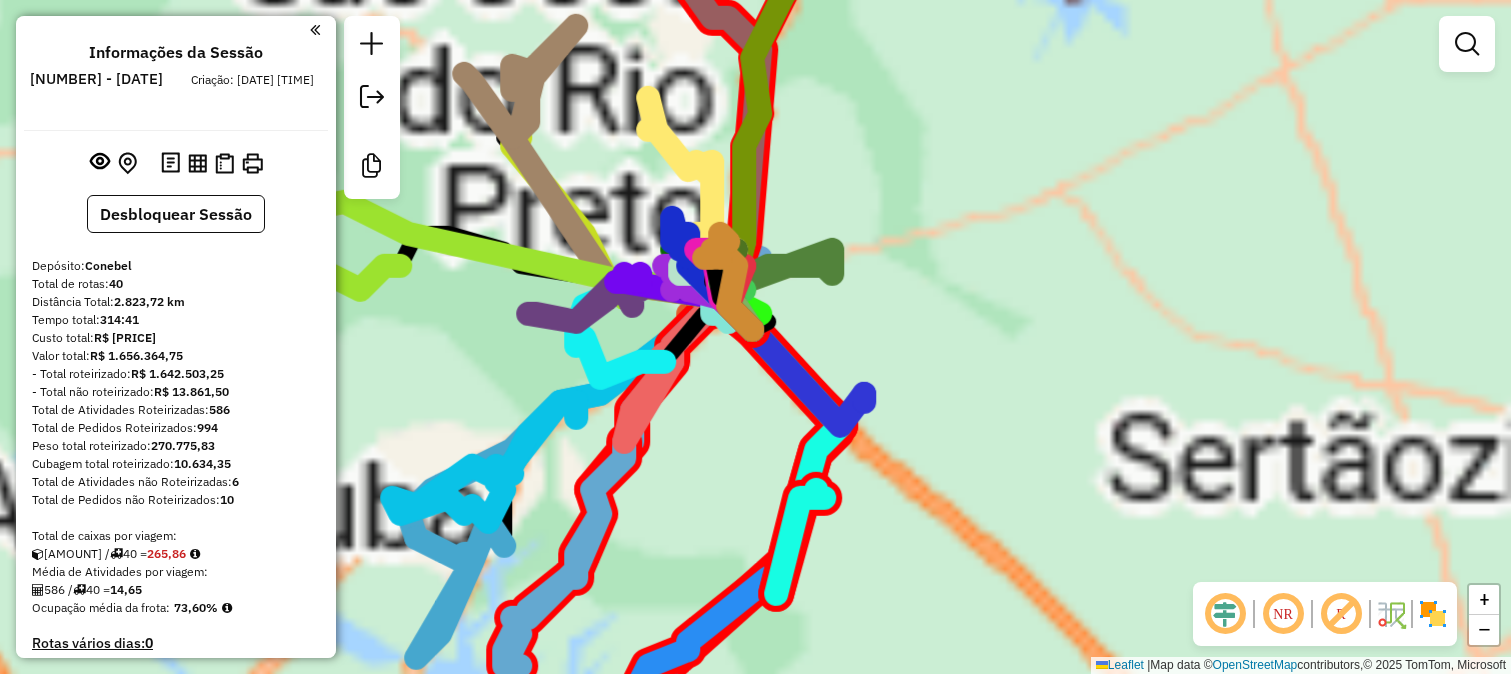 scroll, scrollTop: 0, scrollLeft: 0, axis: both 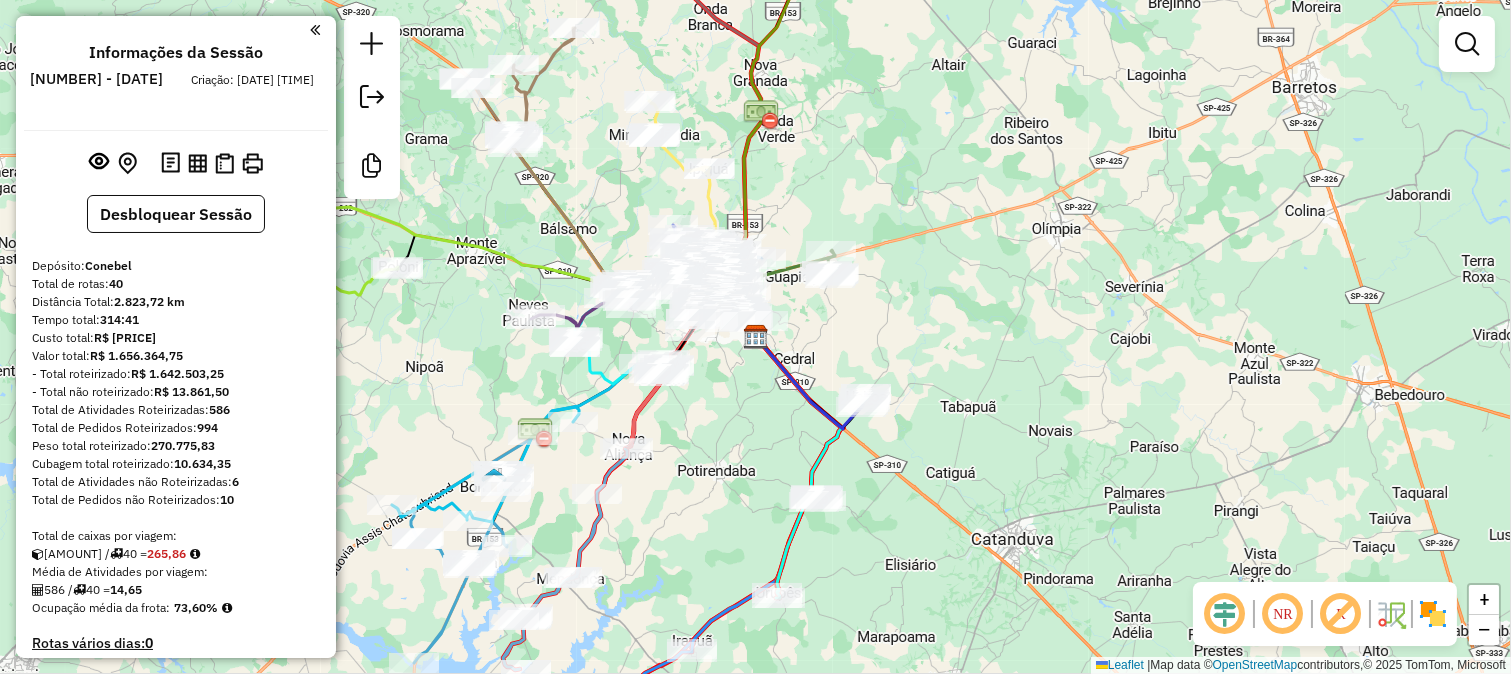 click 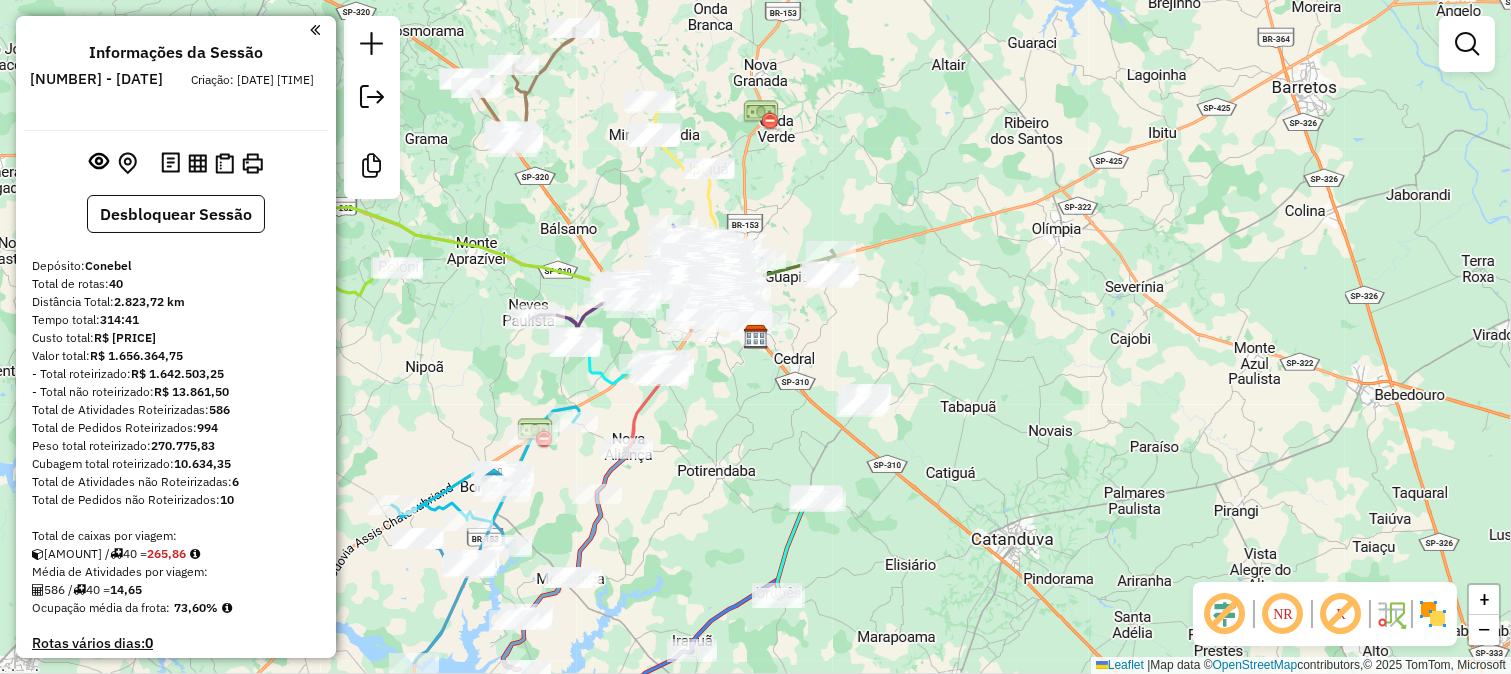drag, startPoint x: 680, startPoint y: 410, endPoint x: 735, endPoint y: 405, distance: 55.226807 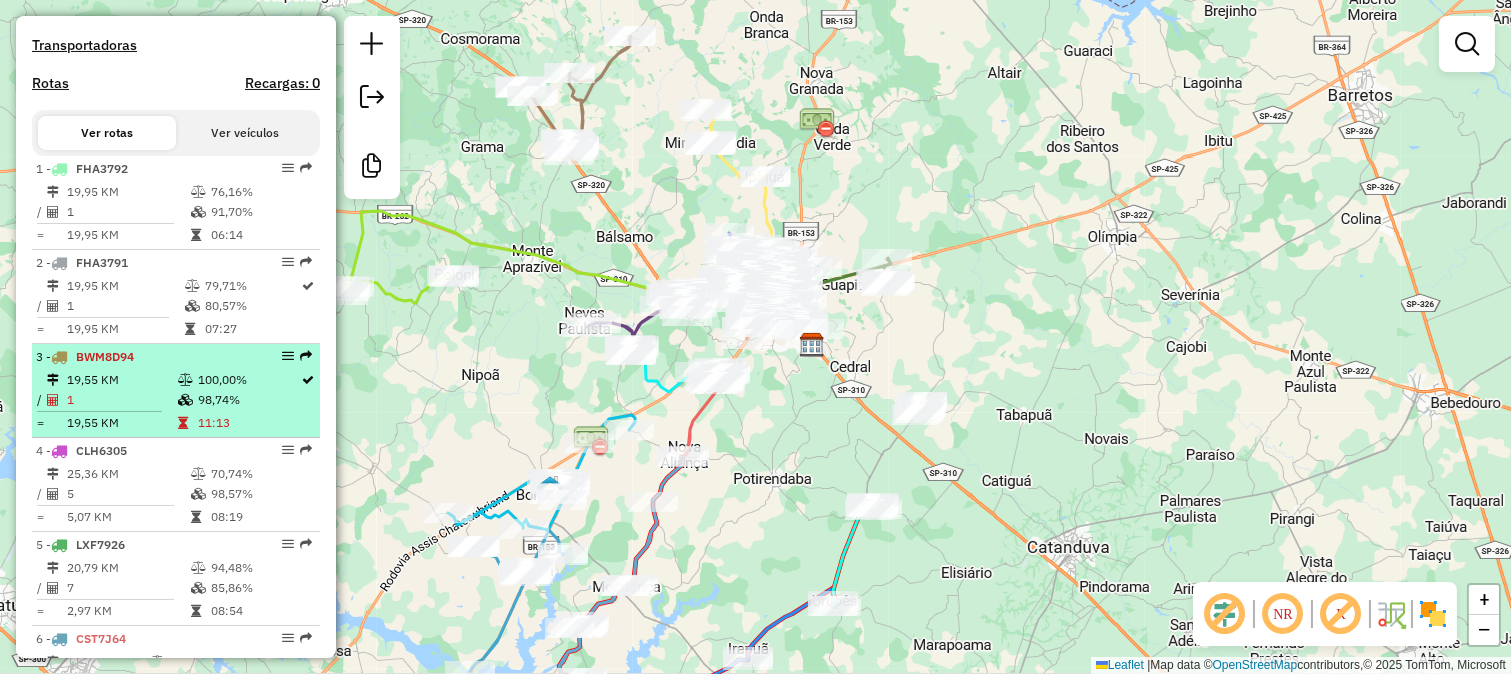 scroll, scrollTop: 1000, scrollLeft: 0, axis: vertical 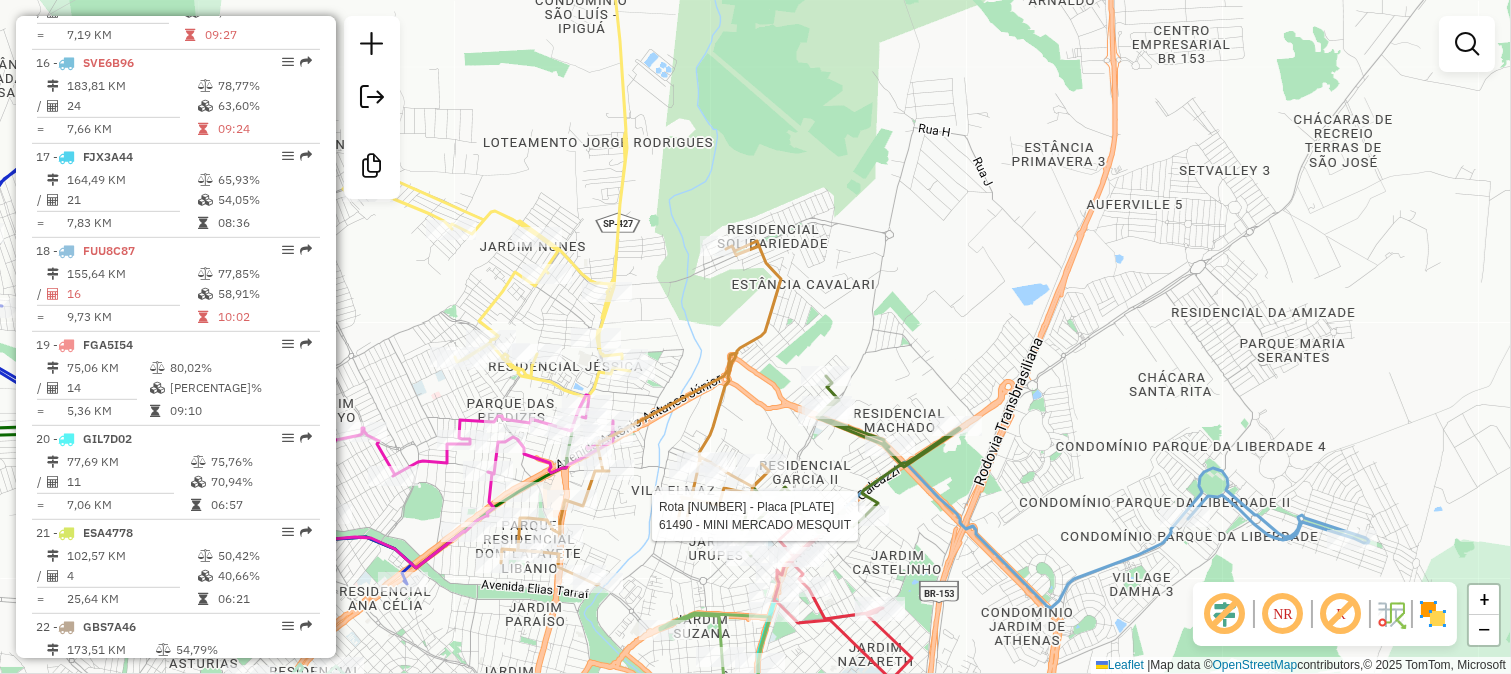 select on "**********" 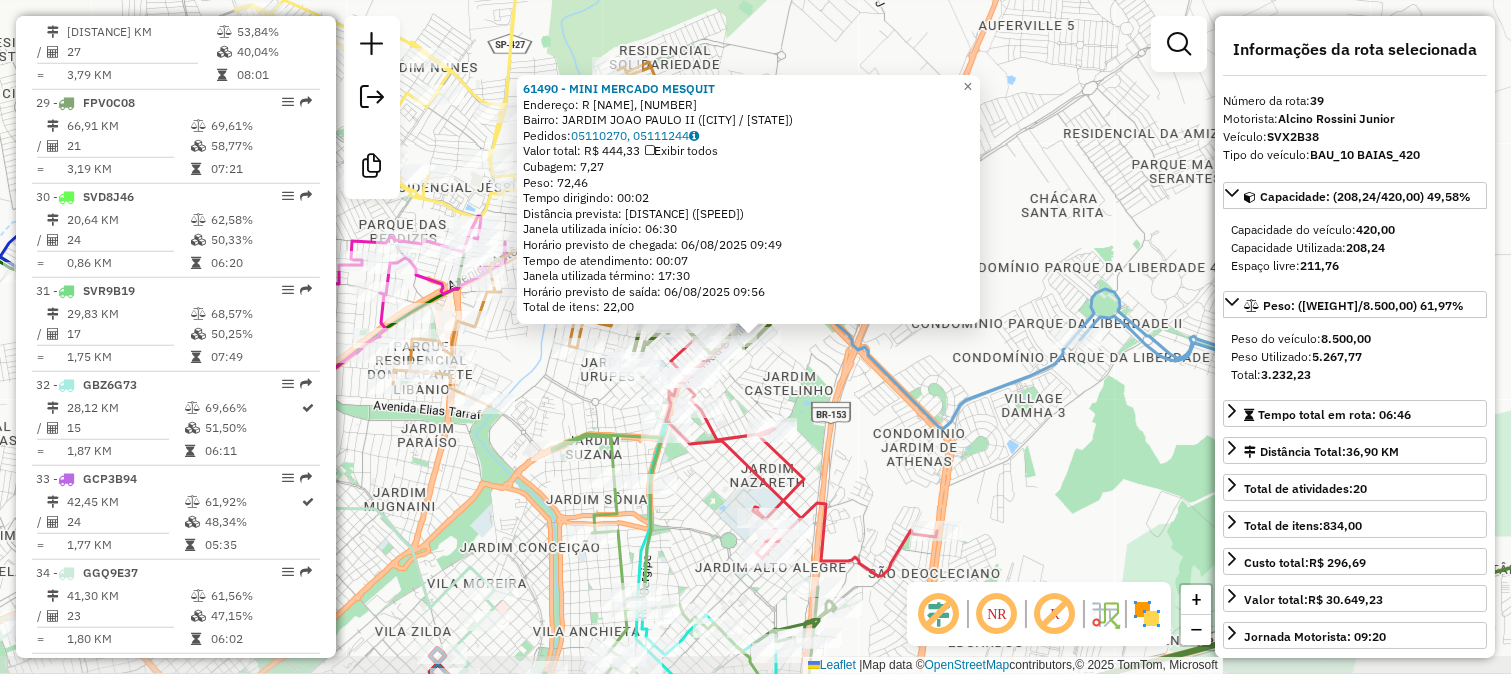 scroll, scrollTop: 4360, scrollLeft: 0, axis: vertical 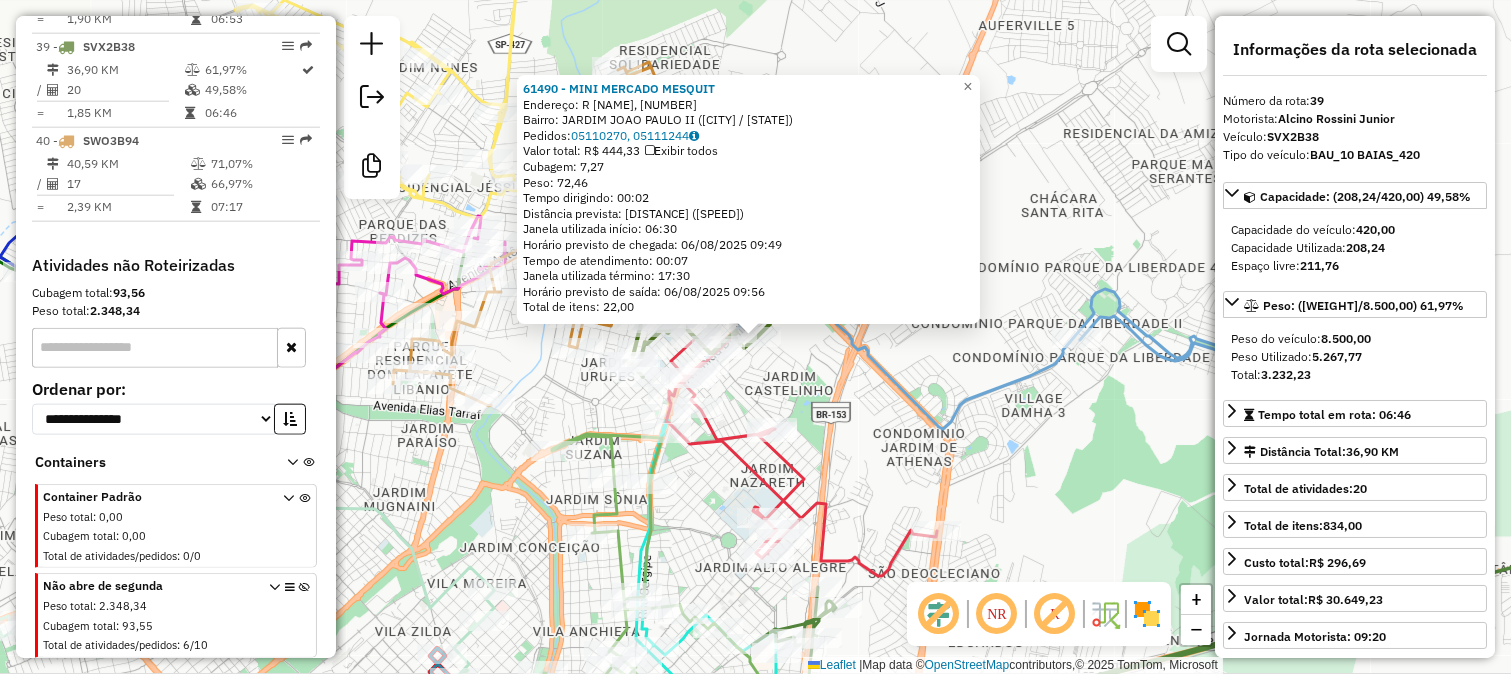click on "61490 - MINI MERCADO MESQUIT  Endereço: R   CARLOS FETT, 1099   Bairro: JARDIM JOAO PAULO II (SAO JOSE DO RIO PRETO / SP)   Pedidos:  05110270, 05111244   Valor total: R$ 444,33   Exibir todos   Cubagem: 7,27  Peso: 72,46  Tempo dirigindo: 00:02   Distância prevista: 1,406 km (42,18 km/h)   Janela utilizada início: 06:30   Horário previsto de chegada: 06/08/2025 09:49   Tempo de atendimento: 00:07   Janela utilizada término: 17:30   Horário previsto de saída: 06/08/2025 09:56   Total de itens: 22,00  × Janela de atendimento Grade de atendimento Capacidade Transportadoras Veículos Cliente Pedidos  Rotas Selecione os dias de semana para filtrar as janelas de atendimento  Seg   Ter   Qua   Qui   Sex   Sáb   Dom  Informe o período da janela de atendimento: De: Até:  Filtrar exatamente a janela do cliente  Considerar janela de atendimento padrão  Selecione os dias de semana para filtrar as grades de atendimento  Seg   Ter   Qua   Qui   Sex   Sáb   Dom   Clientes fora do dia de atendimento selecionado" 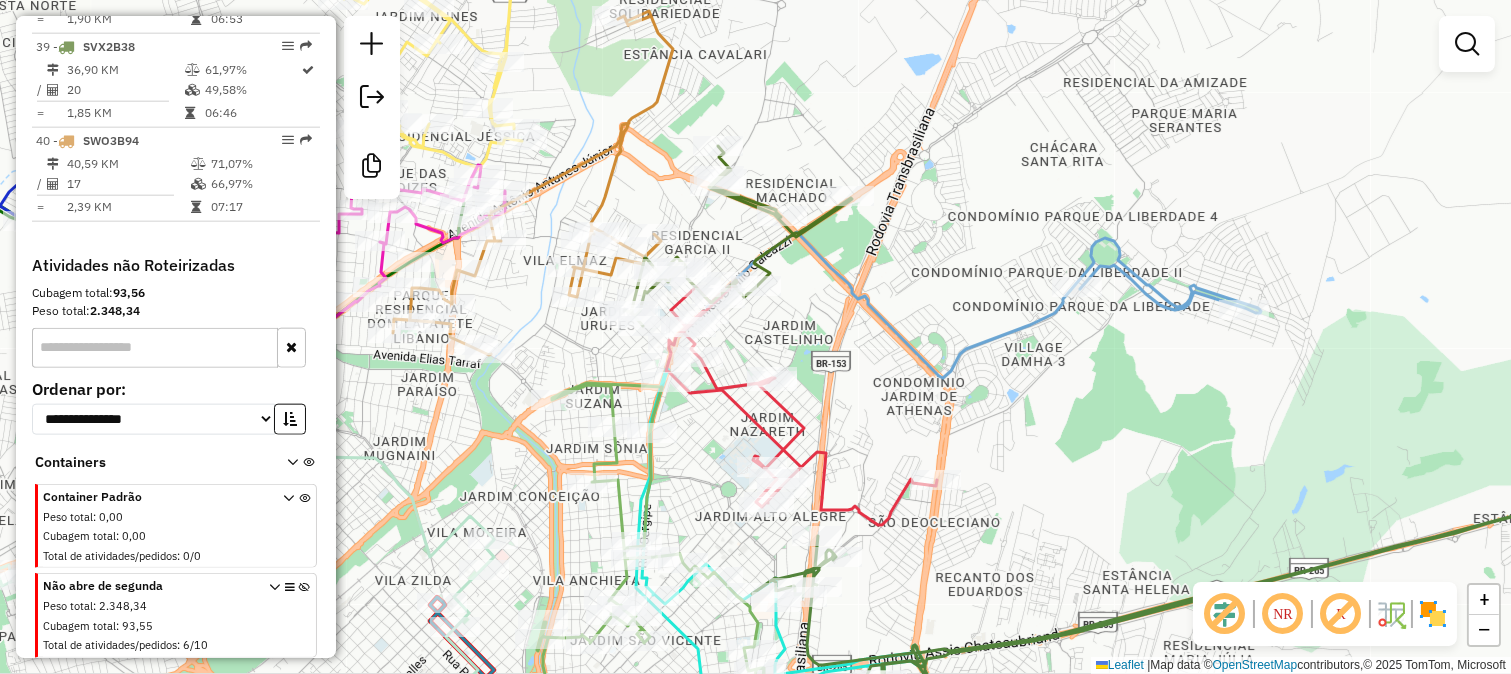 drag, startPoint x: 801, startPoint y: 388, endPoint x: 735, endPoint y: 66, distance: 328.6944 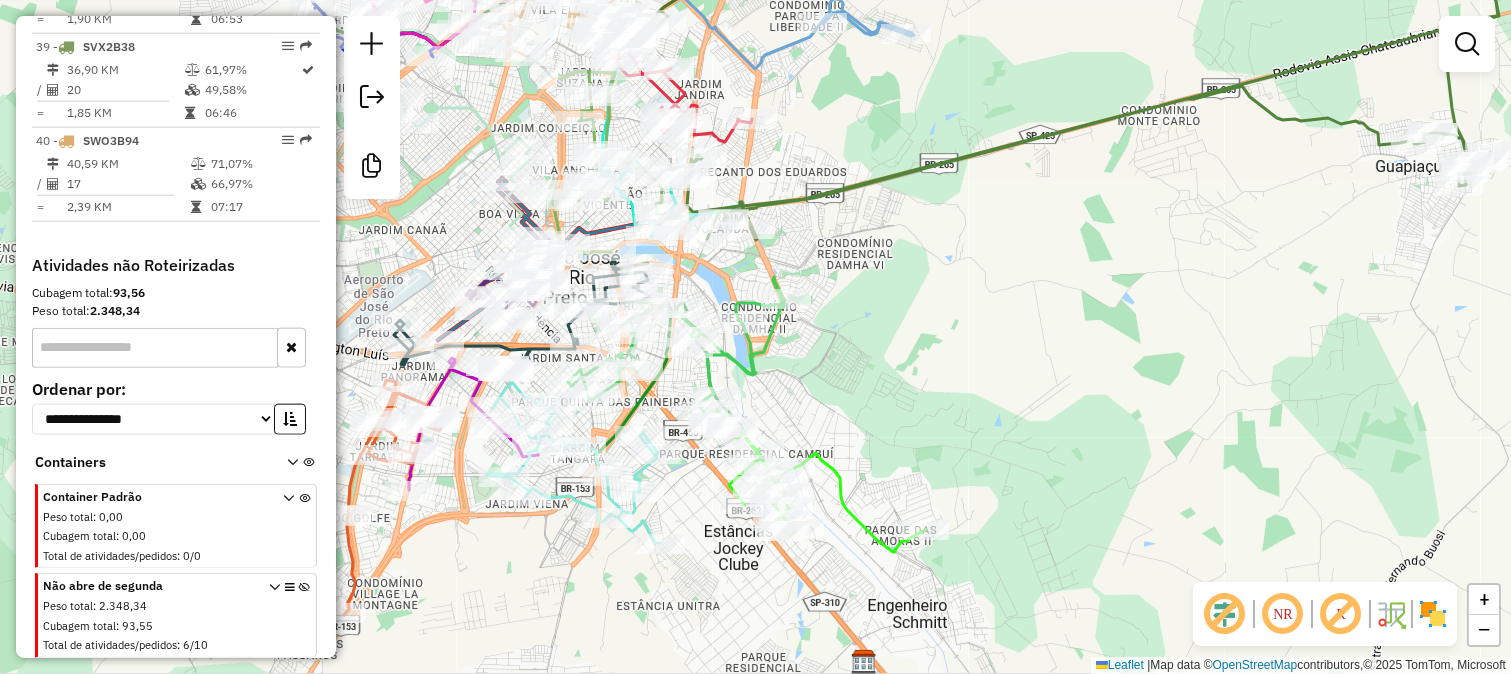 drag, startPoint x: 872, startPoint y: 316, endPoint x: 970, endPoint y: 218, distance: 138.59293 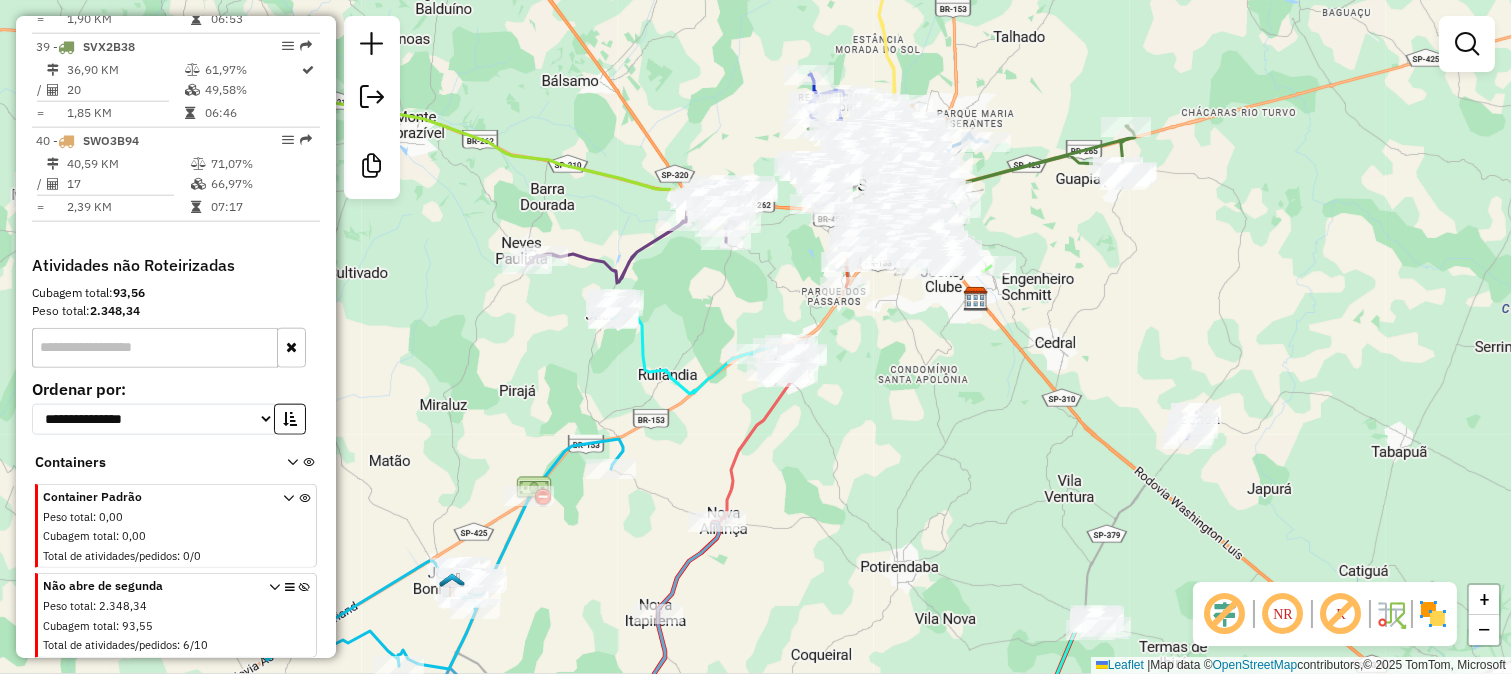 drag, startPoint x: 1067, startPoint y: 271, endPoint x: 1055, endPoint y: 90, distance: 181.39735 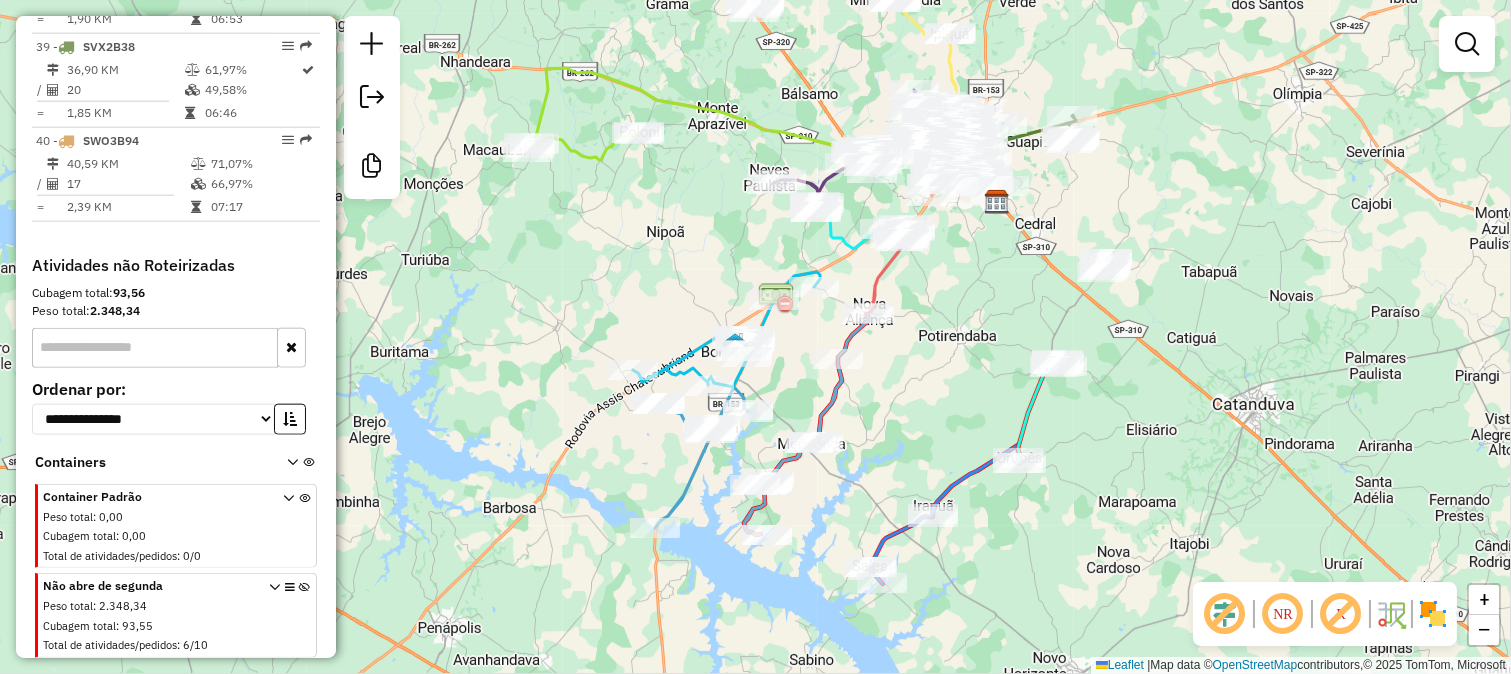 click 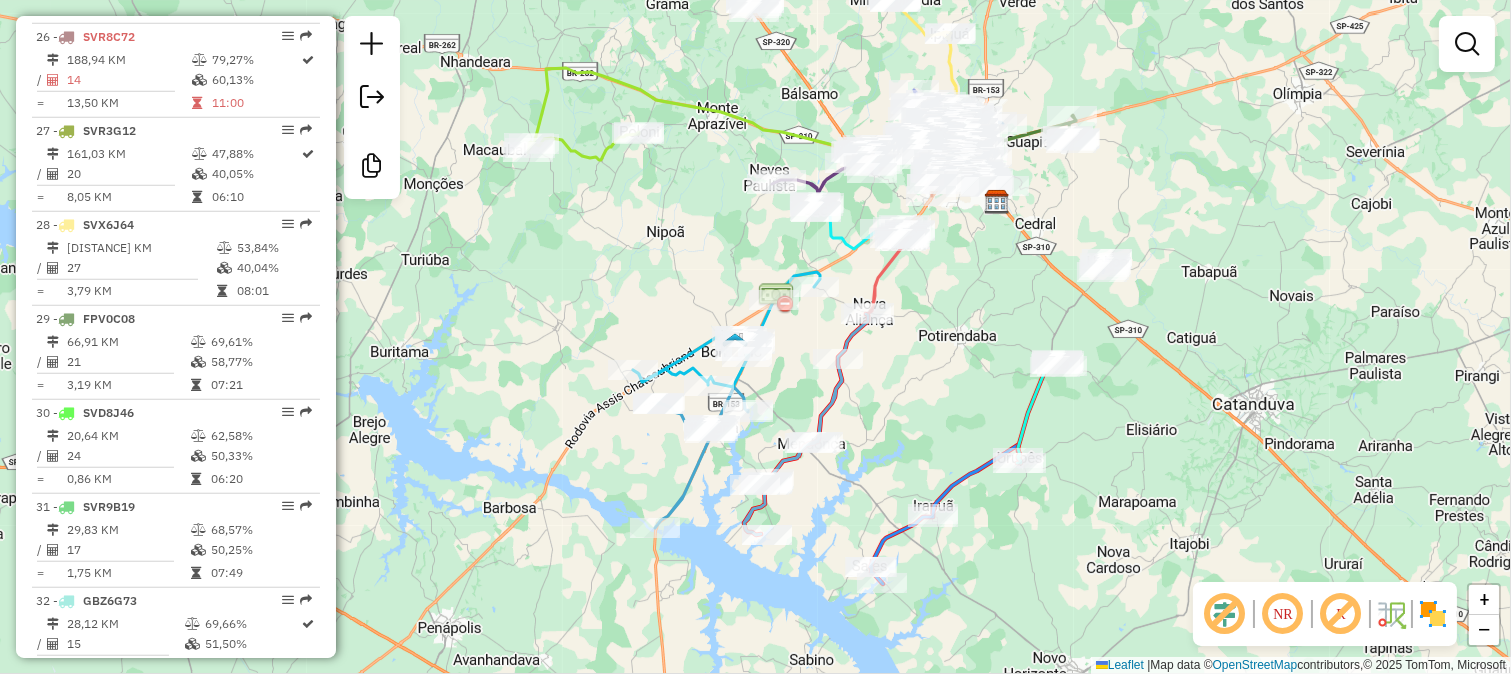 select on "**********" 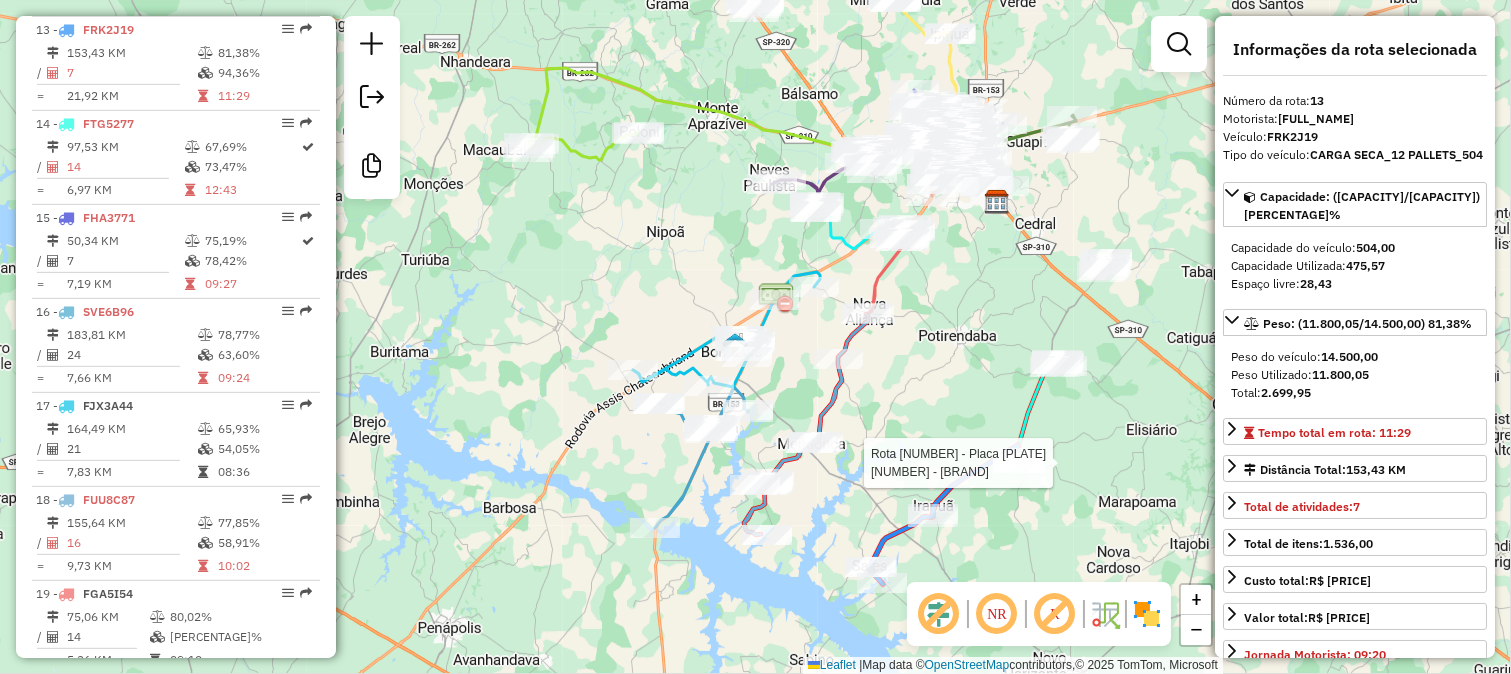 click 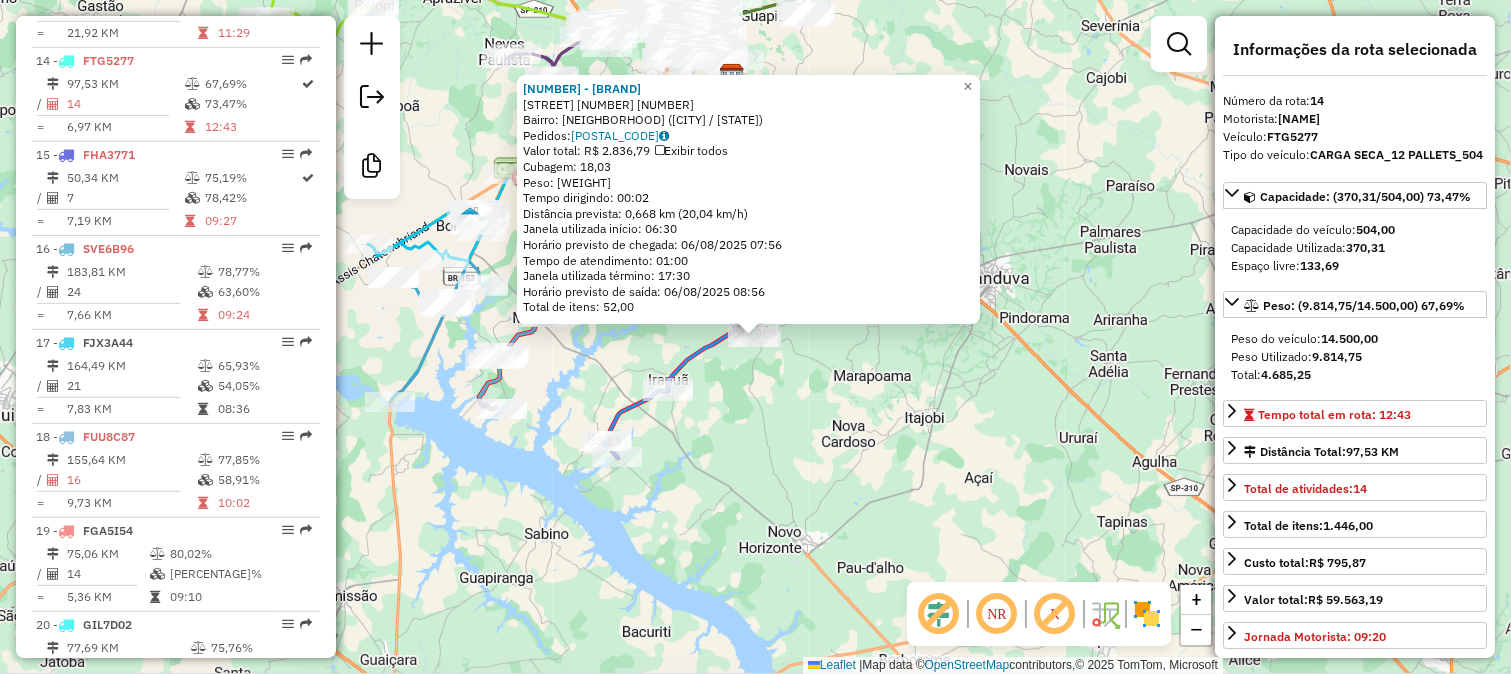 scroll, scrollTop: 2026, scrollLeft: 0, axis: vertical 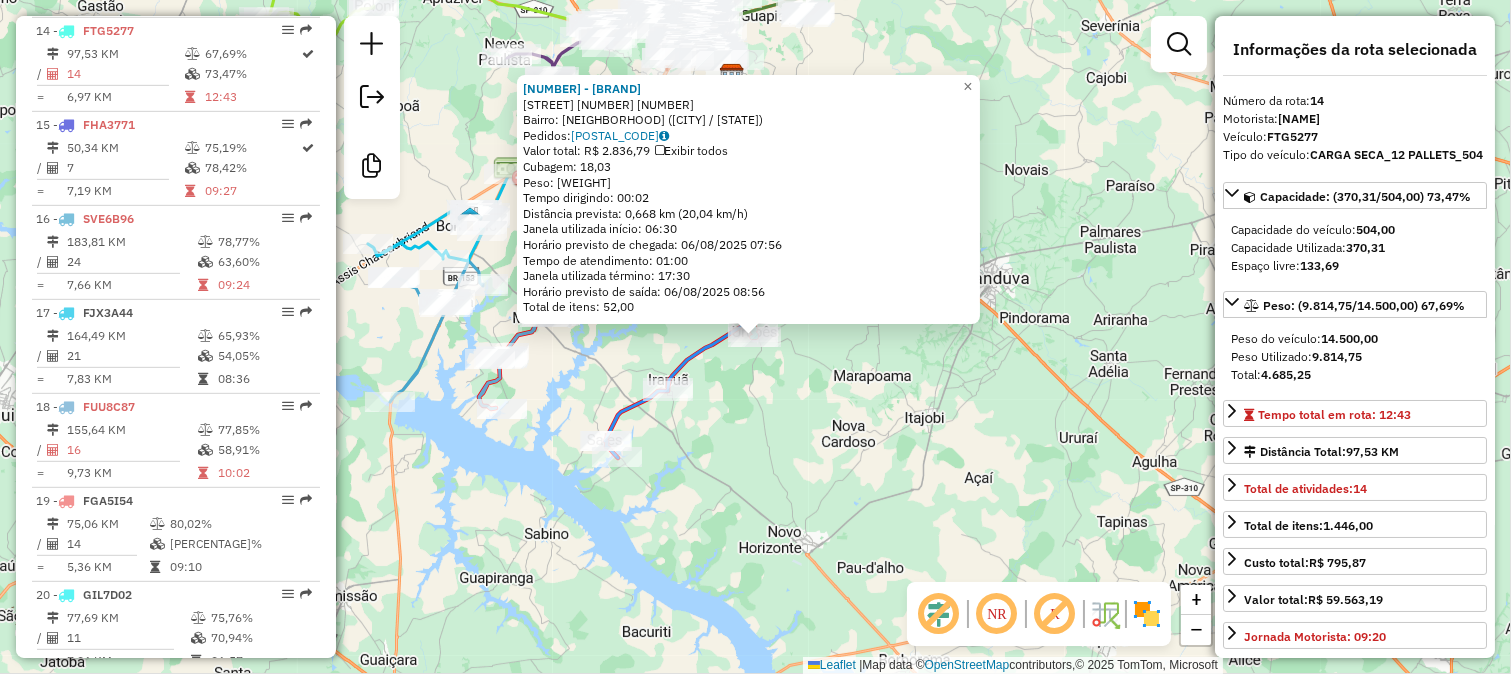 click on "Rota 14 - Placa FTG5277  98681 - ADEGA BEER 98681 - ADEGA BEER  Endereço:  VIRGILIO DOMINGUES JERONIMO 22 229   Bairro: JARDIM JAGUARE (URUPES / SP)   Pedidos:  05110798   Valor total: R$ 2.836,79   Exibir todos   Cubagem: 18,03  Peso: 480,12  Tempo dirigindo: 00:02   Distância prevista: 0,668 km (20,04 km/h)   Janela utilizada início: 06:30   Horário previsto de chegada: 06/08/2025 07:56   Tempo de atendimento: 01:00   Janela utilizada término: 17:30   Horário previsto de saída: 06/08/2025 08:56   Total de itens: 52,00  × Janela de atendimento Grade de atendimento Capacidade Transportadoras Veículos Cliente Pedidos  Rotas Selecione os dias de semana para filtrar as janelas de atendimento  Seg   Ter   Qua   Qui   Sex   Sáb   Dom  Informe o período da janela de atendimento: De: Até:  Filtrar exatamente a janela do cliente  Considerar janela de atendimento padrão  Selecione os dias de semana para filtrar as grades de atendimento  Seg   Ter   Qua   Qui   Sex   Sáb   Dom   Peso mínimo:   De:   De:" 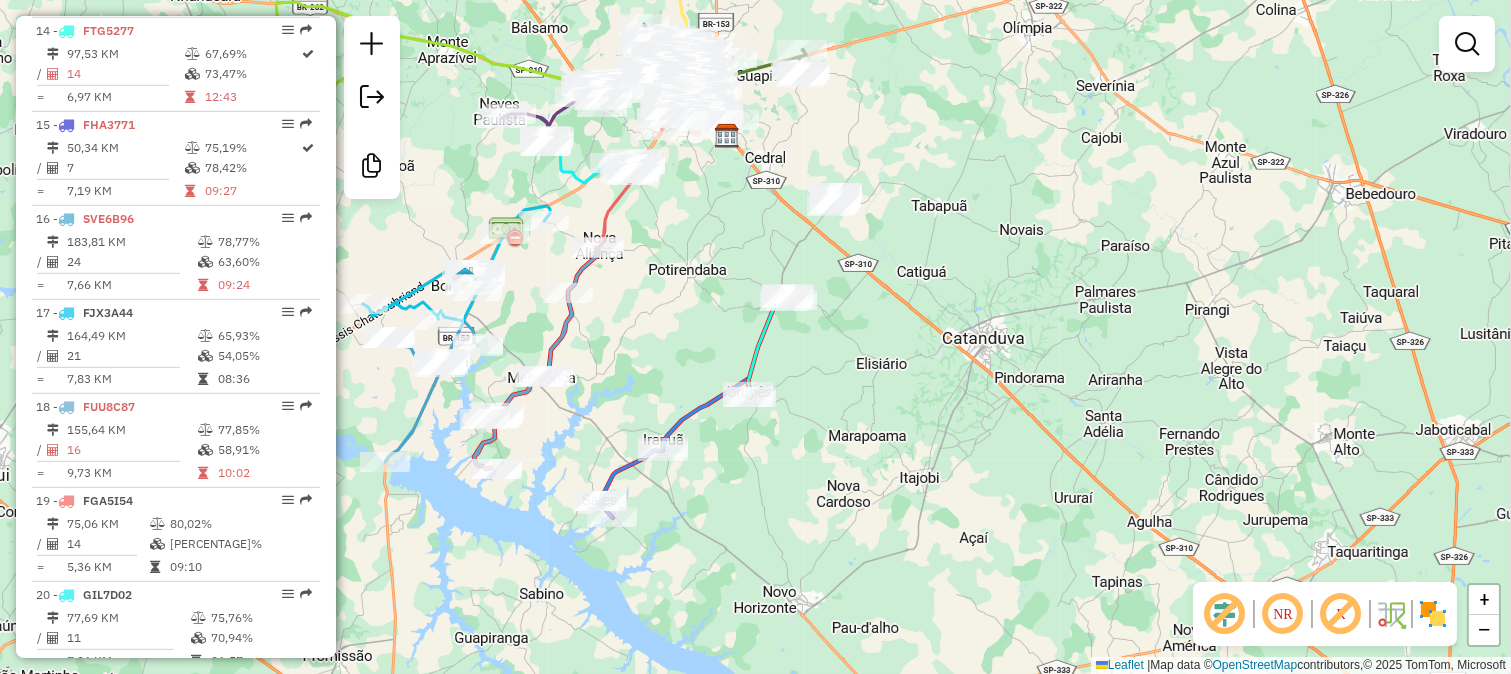 drag, startPoint x: 755, startPoint y: 492, endPoint x: 750, endPoint y: 502, distance: 11.18034 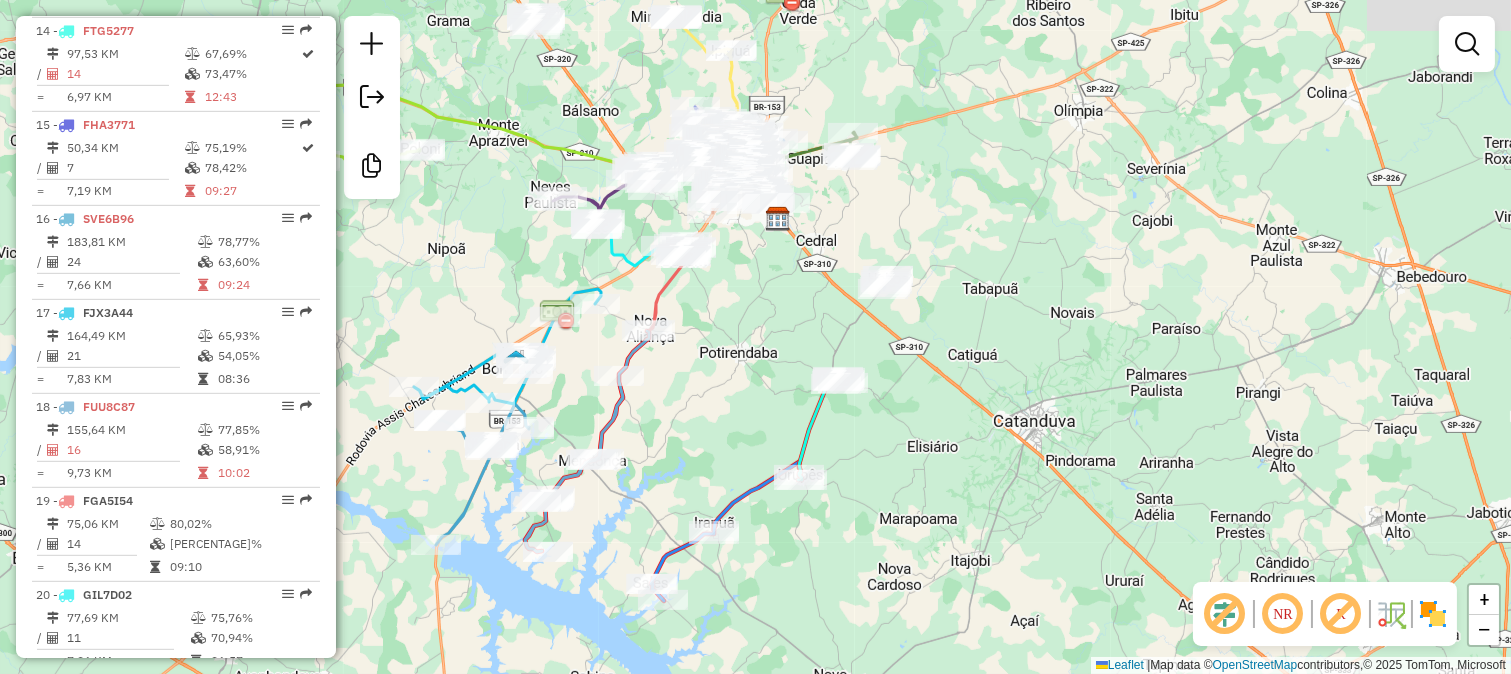 drag, startPoint x: 647, startPoint y: 354, endPoint x: 700, endPoint y: 447, distance: 107.042046 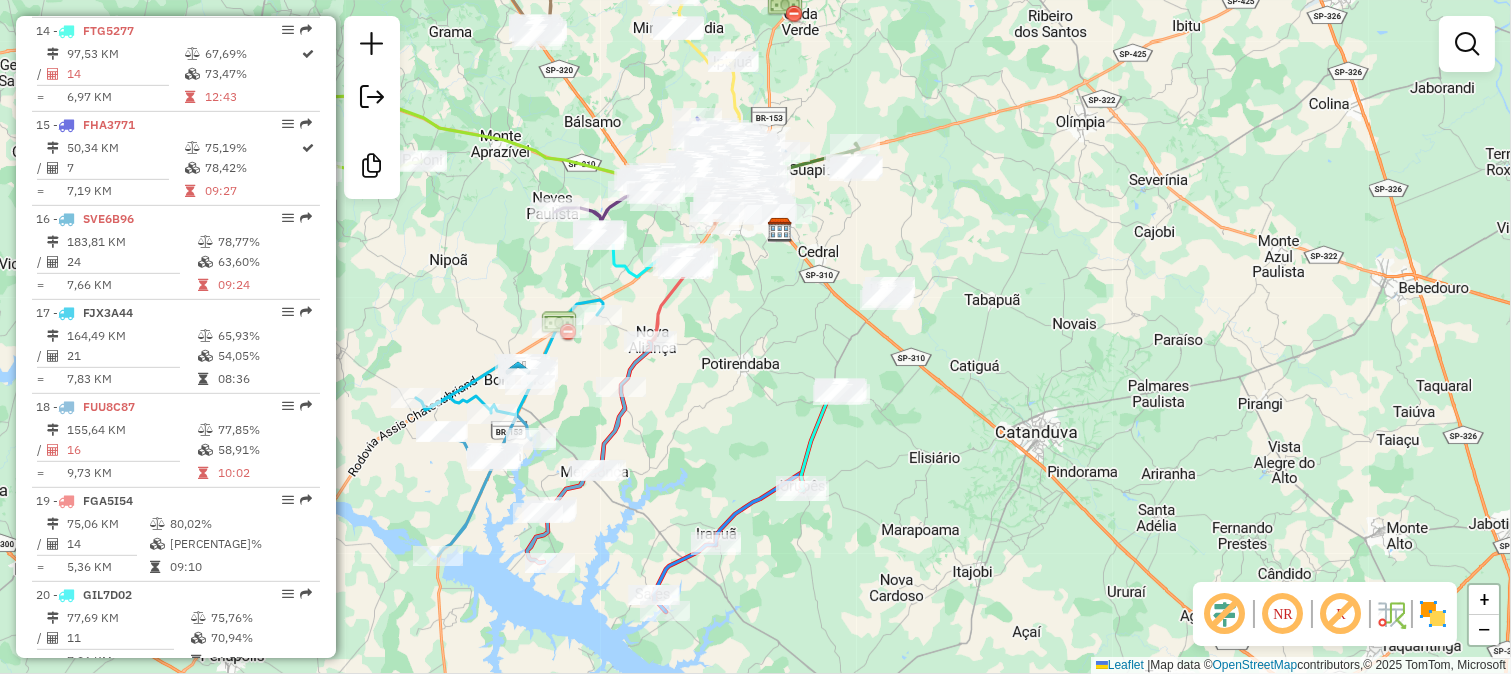 click 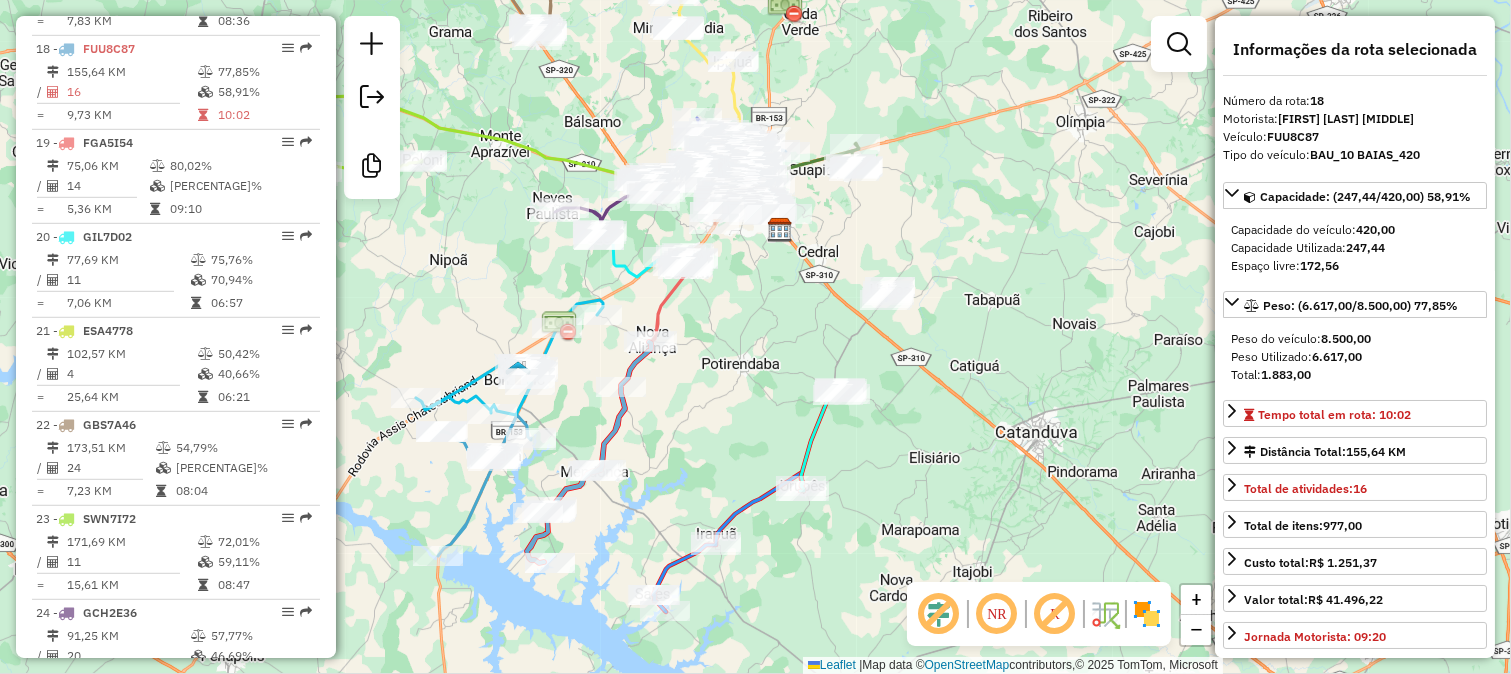 scroll, scrollTop: 2403, scrollLeft: 0, axis: vertical 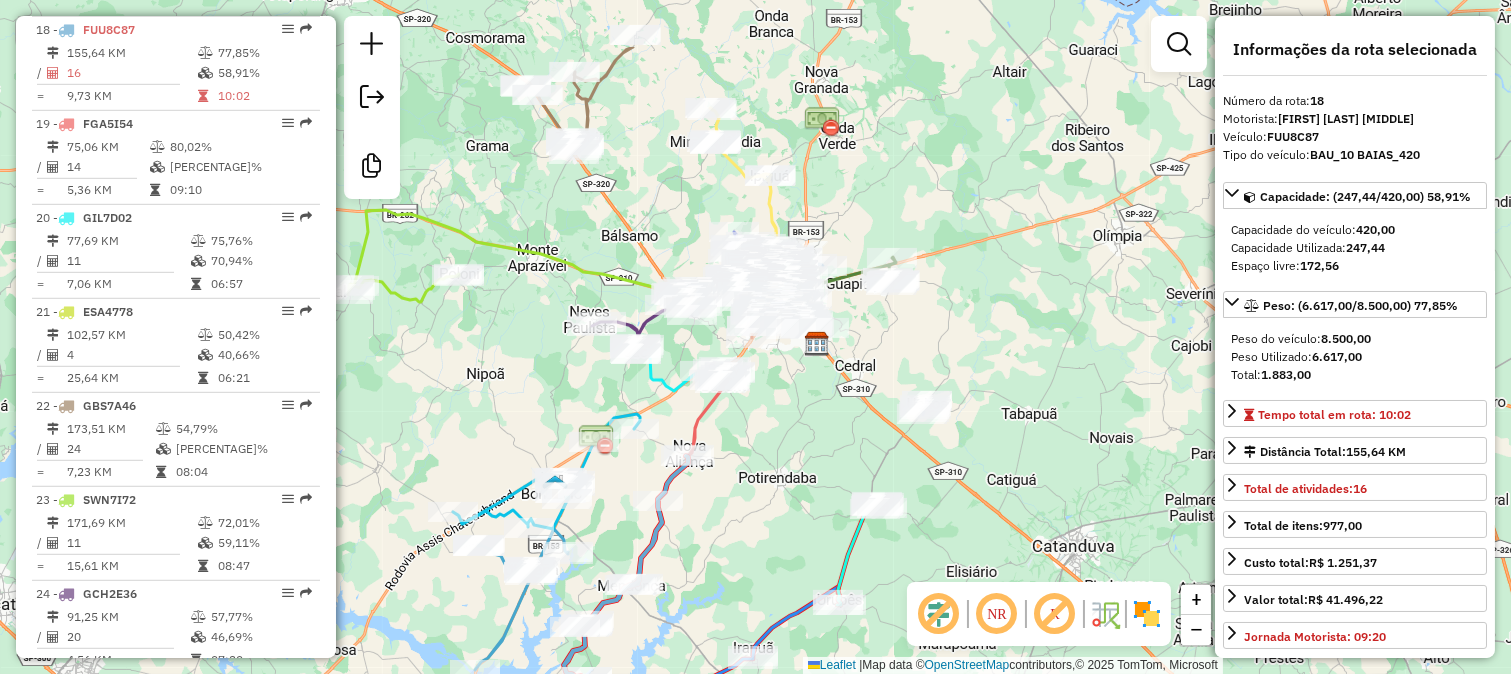 drag, startPoint x: 618, startPoint y: 272, endPoint x: 660, endPoint y: 397, distance: 131.86736 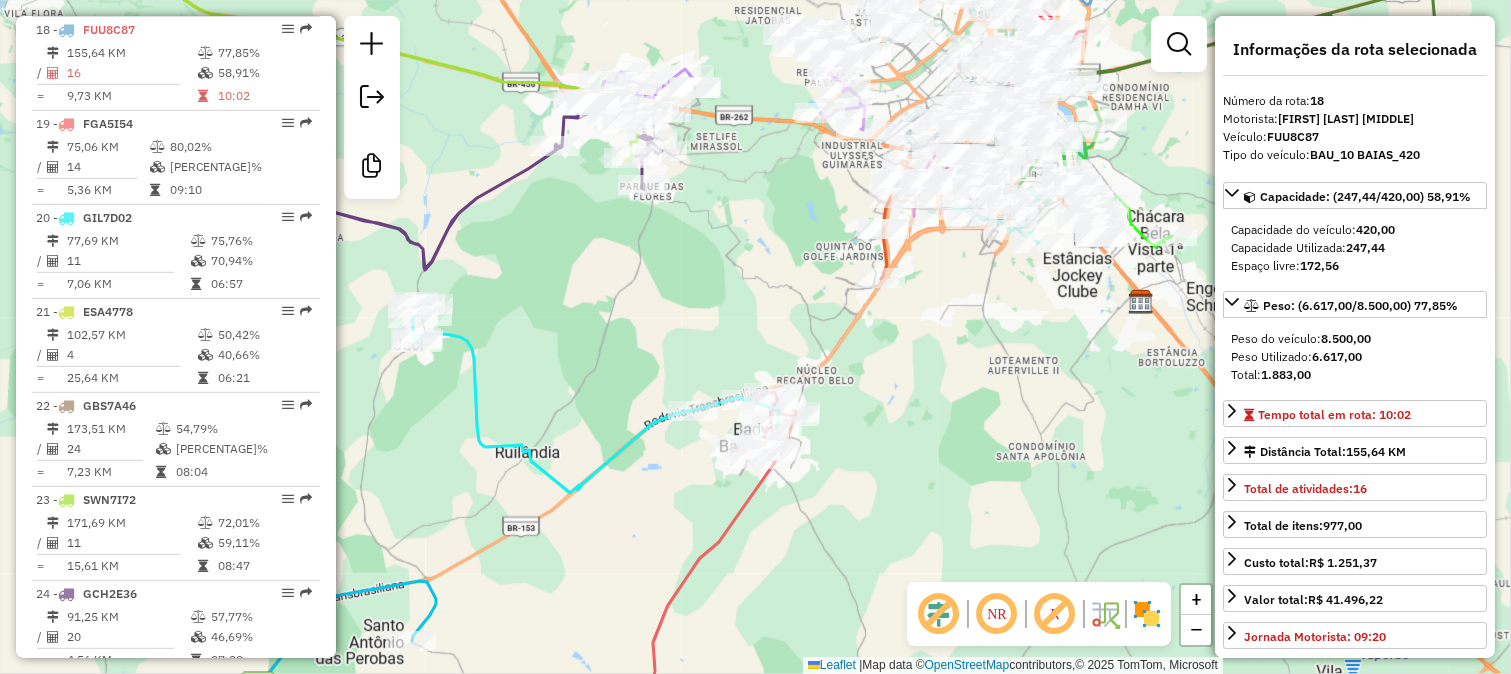 click on "Rota 24 - Placa GCH2E36  84013 - CONV PALMEIRA Rota 23 - Placa SWN7I72  84325 - POSTO SAO JUDAS TD Janela de atendimento Grade de atendimento Capacidade Transportadoras Veículos Cliente Pedidos  Rotas Selecione os dias de semana para filtrar as janelas de atendimento  Seg   Ter   Qua   Qui   Sex   Sáb   Dom  Informe o período da janela de atendimento: De: Até:  Filtrar exatamente a janela do cliente  Considerar janela de atendimento padrão  Selecione os dias de semana para filtrar as grades de atendimento  Seg   Ter   Qua   Qui   Sex   Sáb   Dom   Considerar clientes sem dia de atendimento cadastrado  Clientes fora do dia de atendimento selecionado Filtrar as atividades entre os valores definidos abaixo:  Peso mínimo:   Peso máximo:   Cubagem mínima:   Cubagem máxima:   De:   Até:  Filtrar as atividades entre o tempo de atendimento definido abaixo:  De:   Até:   Considerar capacidade total dos clientes não roteirizados Transportadora: Selecione um ou mais itens Tipo de veículo: Veículo: Nome: +" 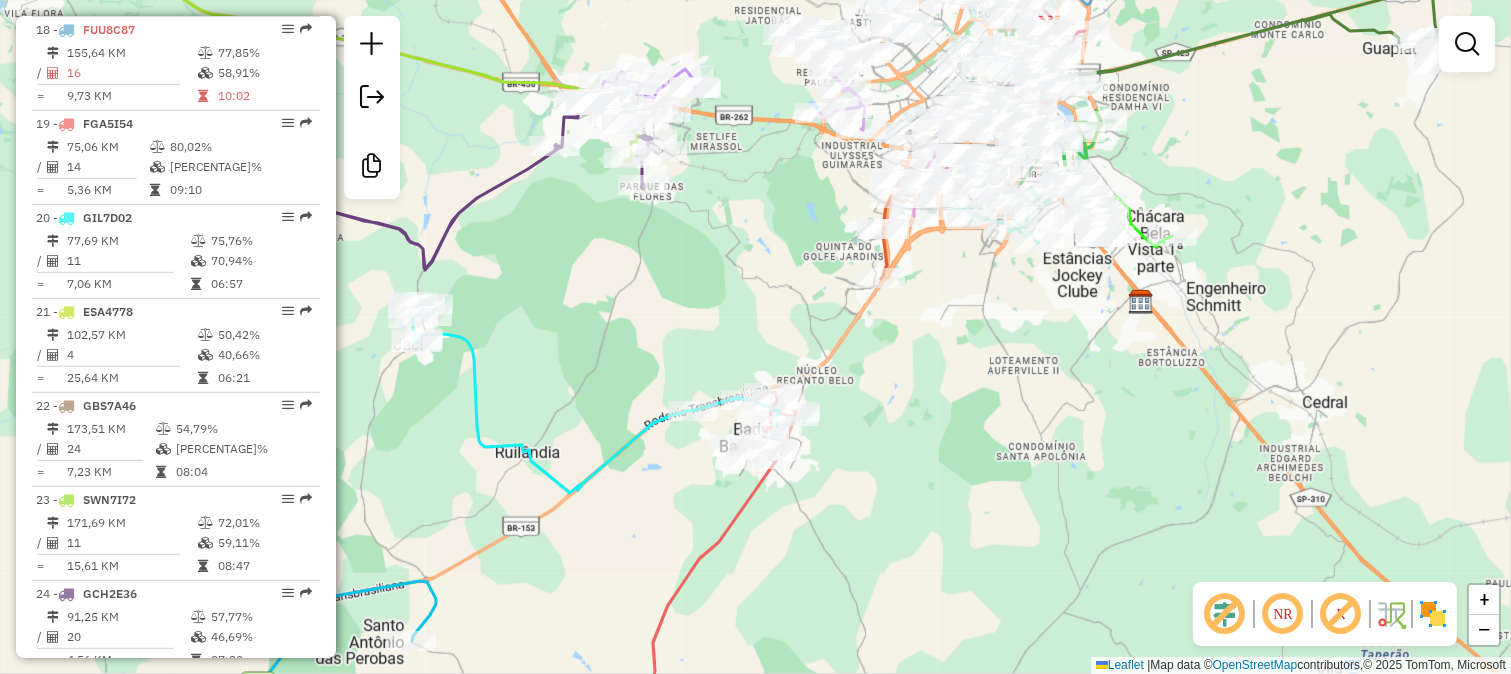 drag, startPoint x: 731, startPoint y: 173, endPoint x: 791, endPoint y: 392, distance: 227.07048 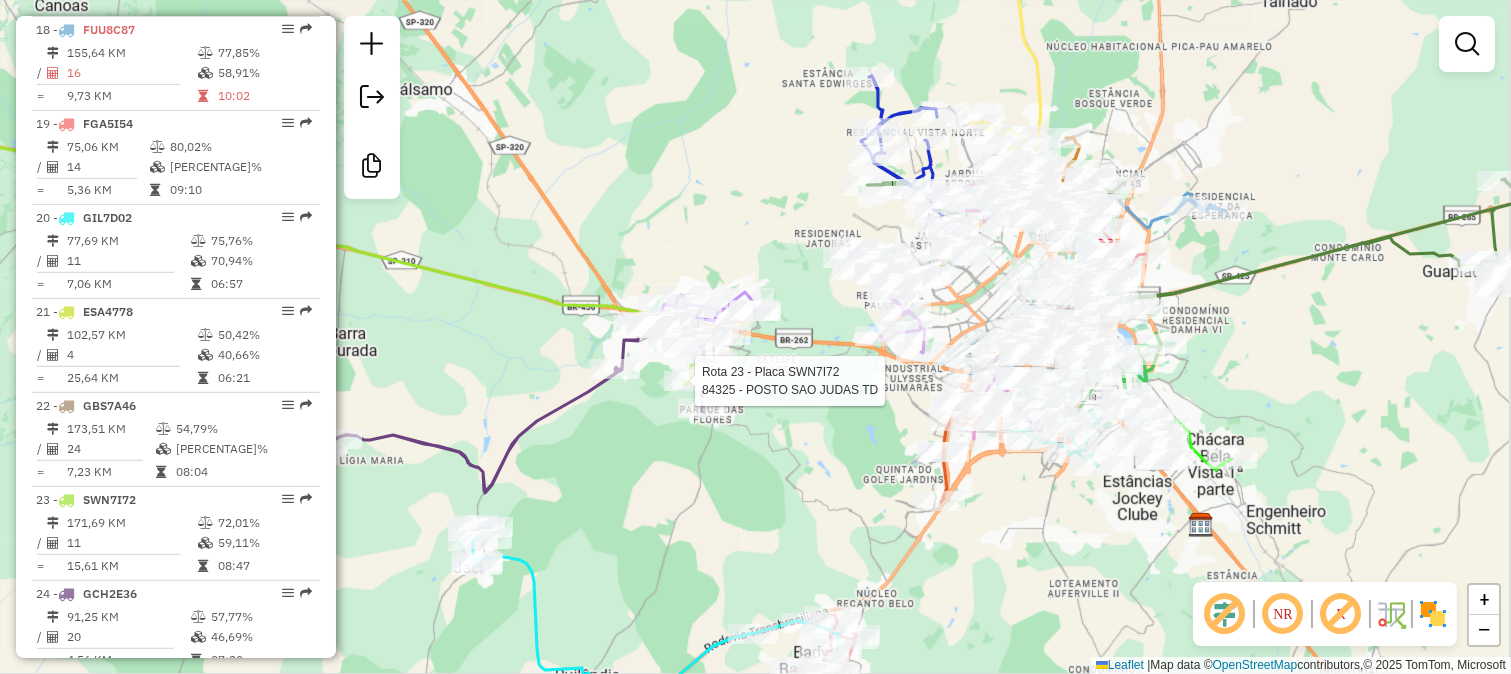 select on "**********" 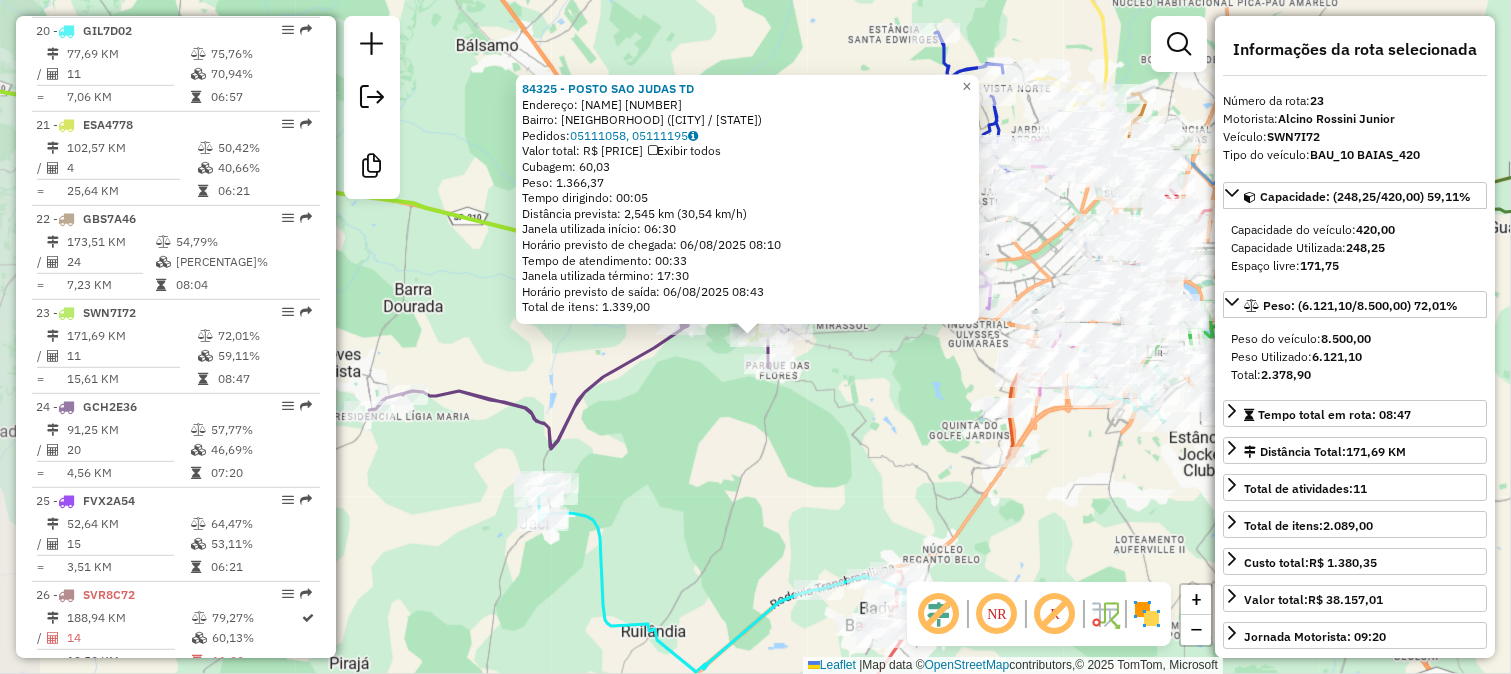 scroll, scrollTop: 2800, scrollLeft: 0, axis: vertical 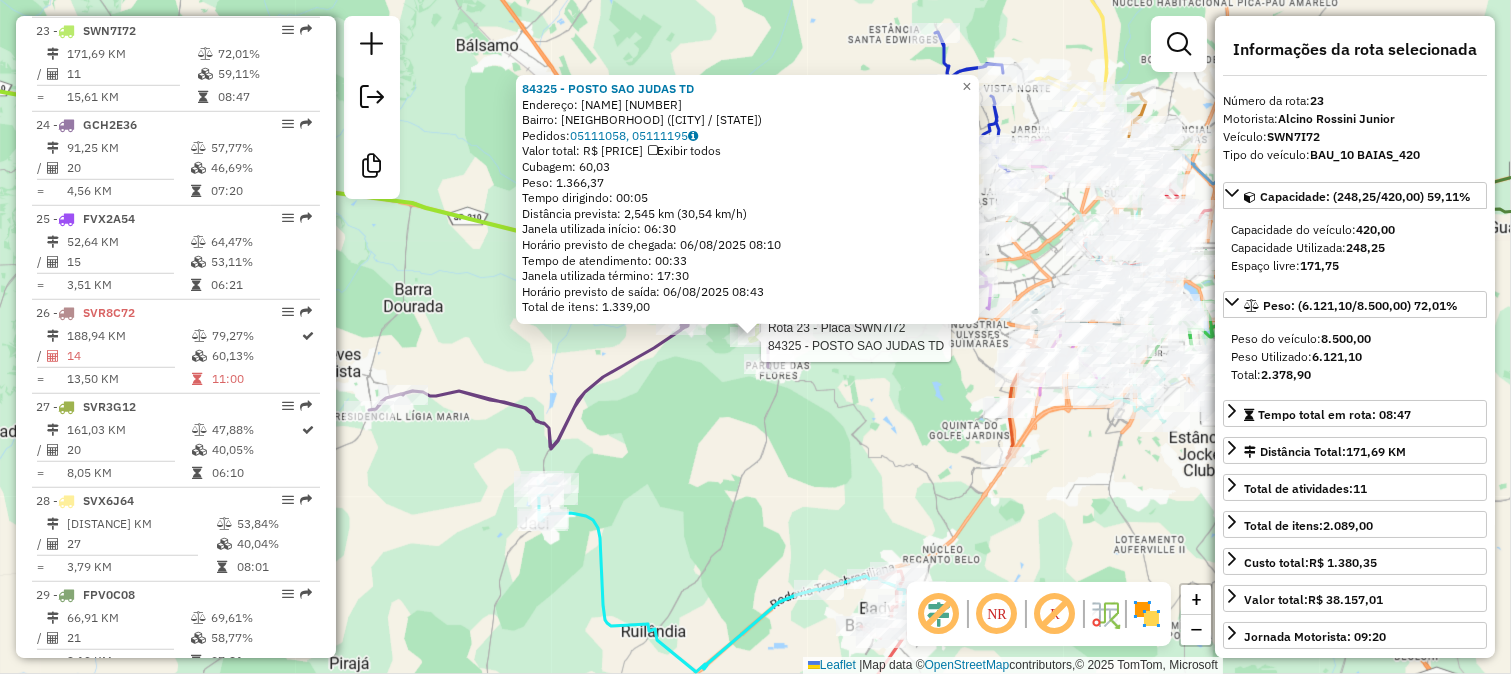 click on "Rota 23 - Placa SWN7I72  84325 - POSTO SAO JUDAS TD 84325 - POSTO SAO JUDAS TD  Endereço:  GUILHERME TOZO 3085   Bairro: RESIDENCIAL QUINTA SAO JUDAS TADEU (MIRASSOL / SP)   Pedidos:  05111058, 05111195   Valor total: R$ 10.474,89   Exibir todos   Cubagem: 60,03  Peso: 1.366,37  Tempo dirigindo: 00:05   Distância prevista: 2,545 km (30,54 km/h)   Janela utilizada início: 06:30   Horário previsto de chegada: 06/08/2025 08:10   Tempo de atendimento: 00:33   Janela utilizada término: 17:30   Horário previsto de saída: 06/08/2025 08:43   Total de itens: 1.339,00  × Janela de atendimento Grade de atendimento Capacidade Transportadoras Veículos Cliente Pedidos  Rotas Selecione os dias de semana para filtrar as janelas de atendimento  Seg   Ter   Qua   Qui   Sex   Sáb   Dom  Informe o período da janela de atendimento: De: Até:  Filtrar exatamente a janela do cliente  Considerar janela de atendimento padrão  Selecione os dias de semana para filtrar as grades de atendimento  Seg   Ter   Qua   Qui   Sex  +" 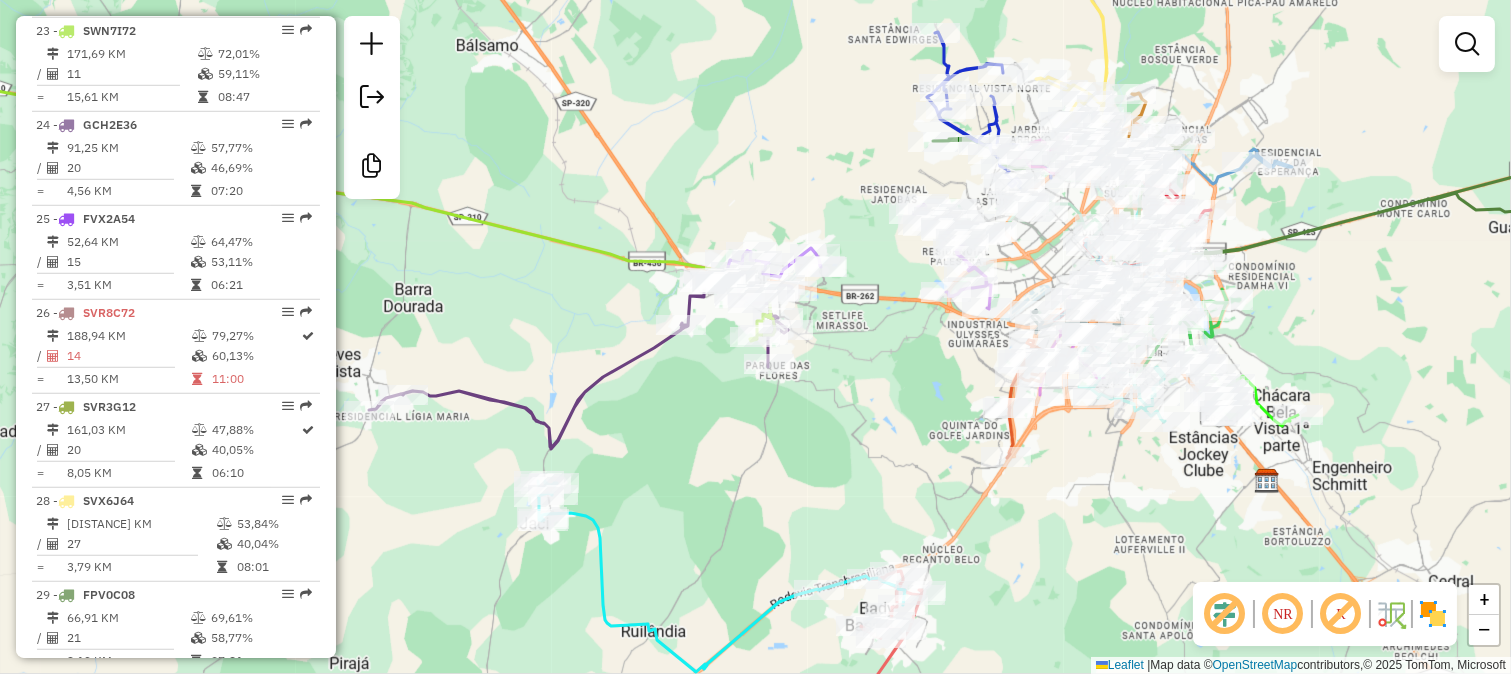 drag, startPoint x: 766, startPoint y: 521, endPoint x: 778, endPoint y: 388, distance: 133.54025 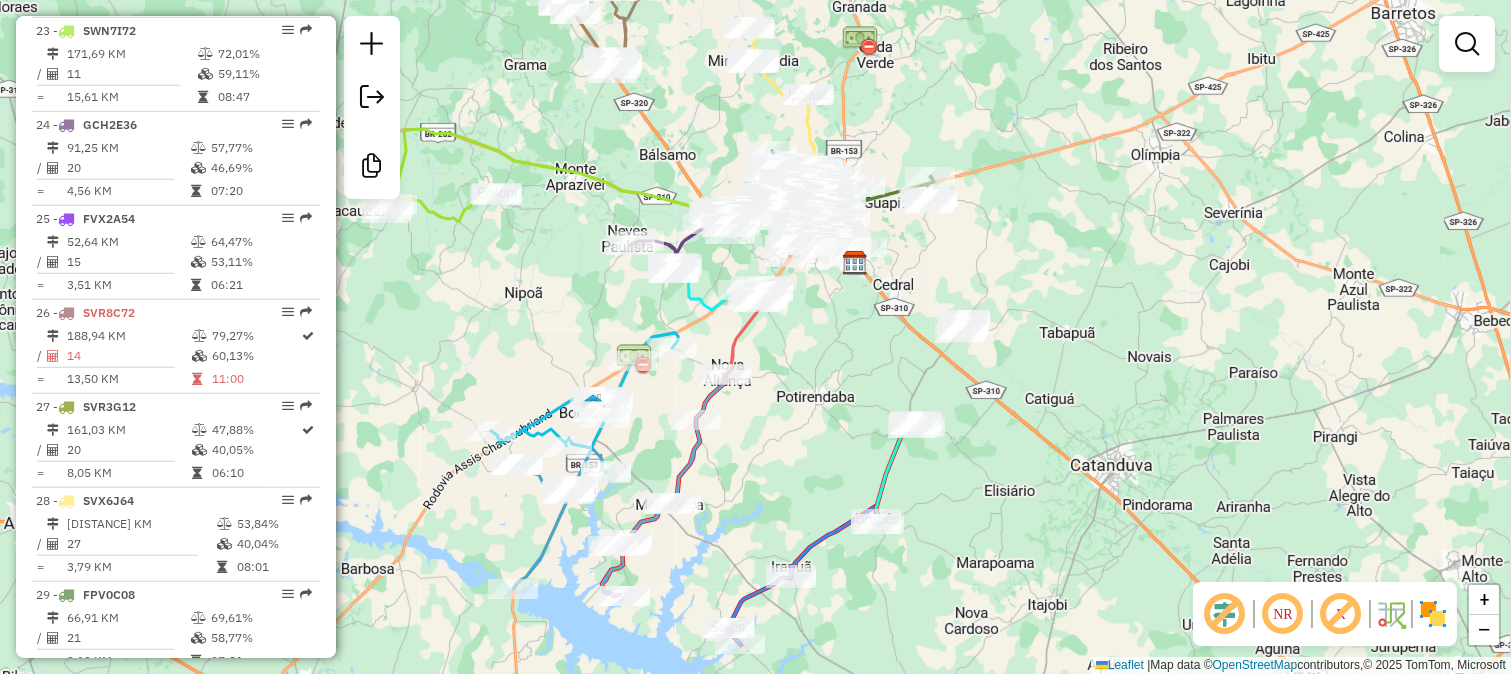 drag, startPoint x: 594, startPoint y: 265, endPoint x: 668, endPoint y: 464, distance: 212.31345 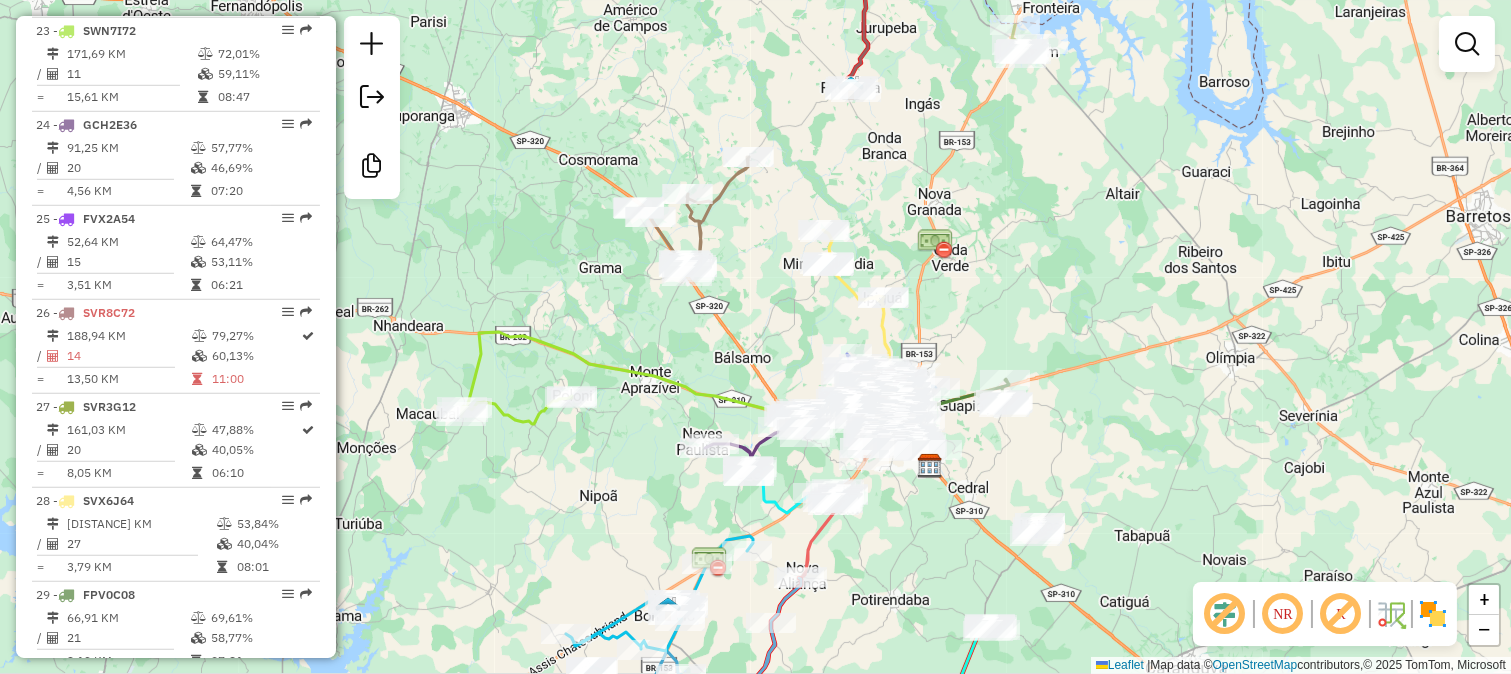 click 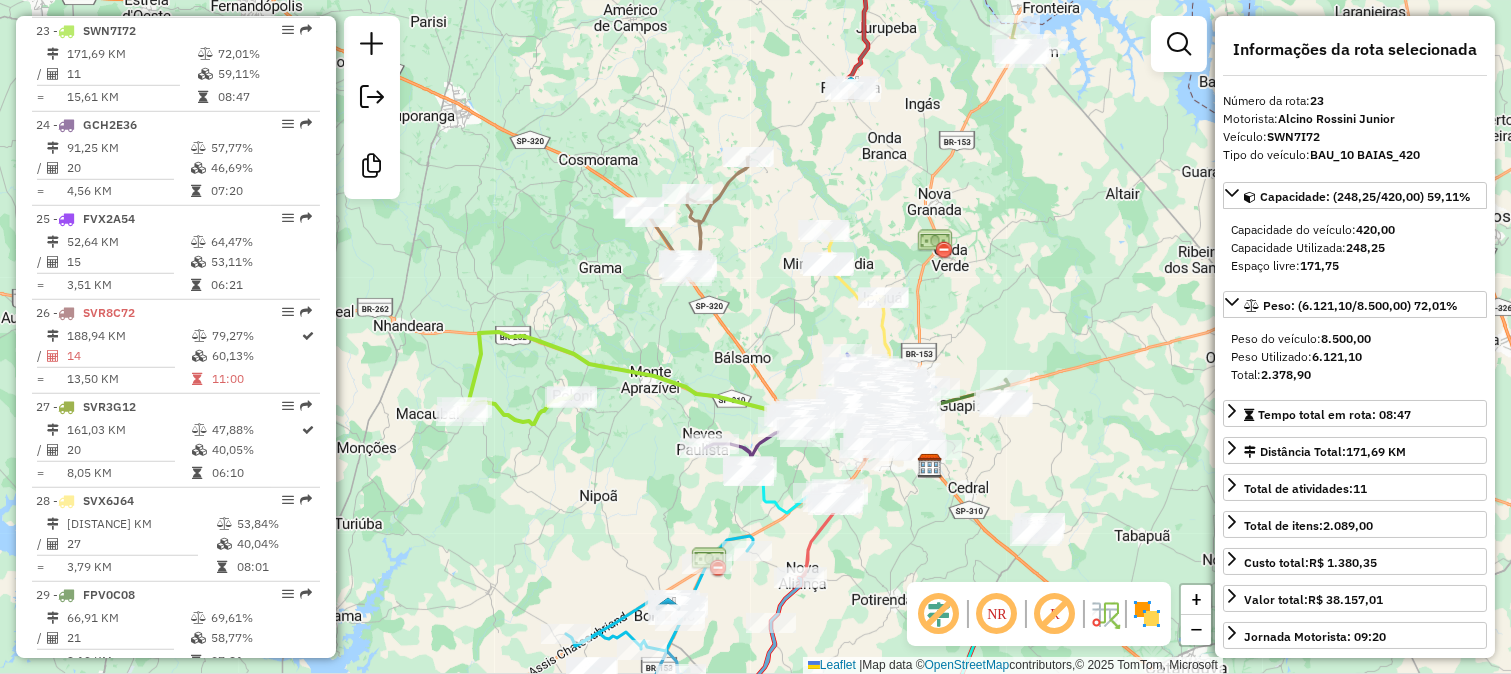 click 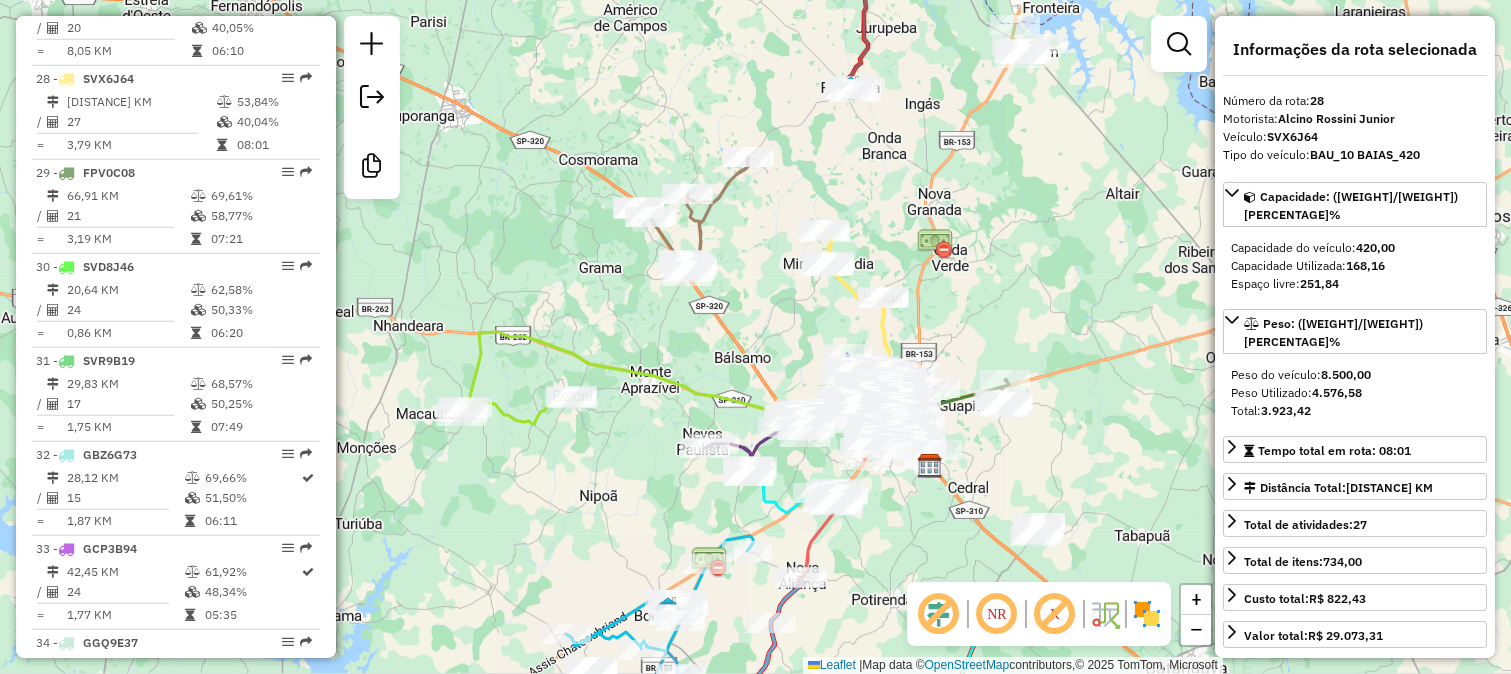 scroll, scrollTop: 3342, scrollLeft: 0, axis: vertical 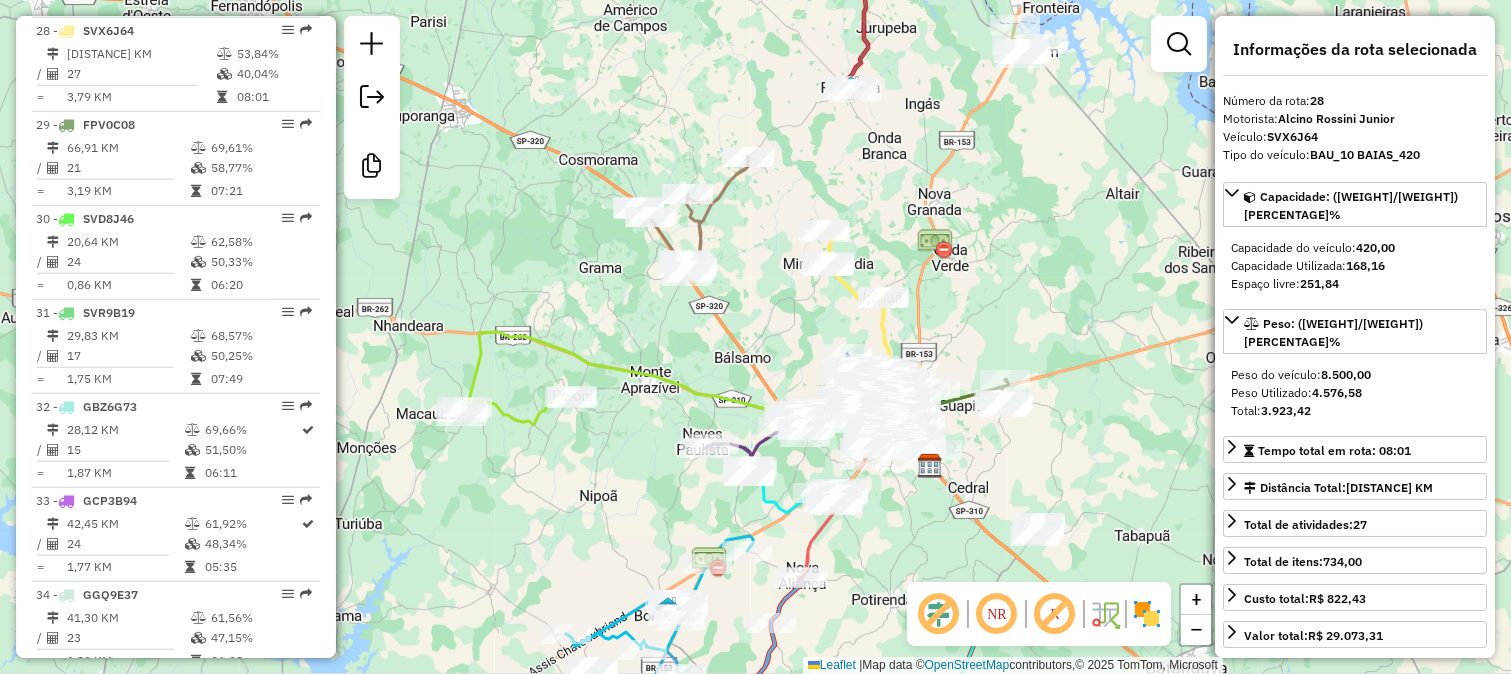 drag, startPoint x: 984, startPoint y: 217, endPoint x: 930, endPoint y: 375, distance: 166.97305 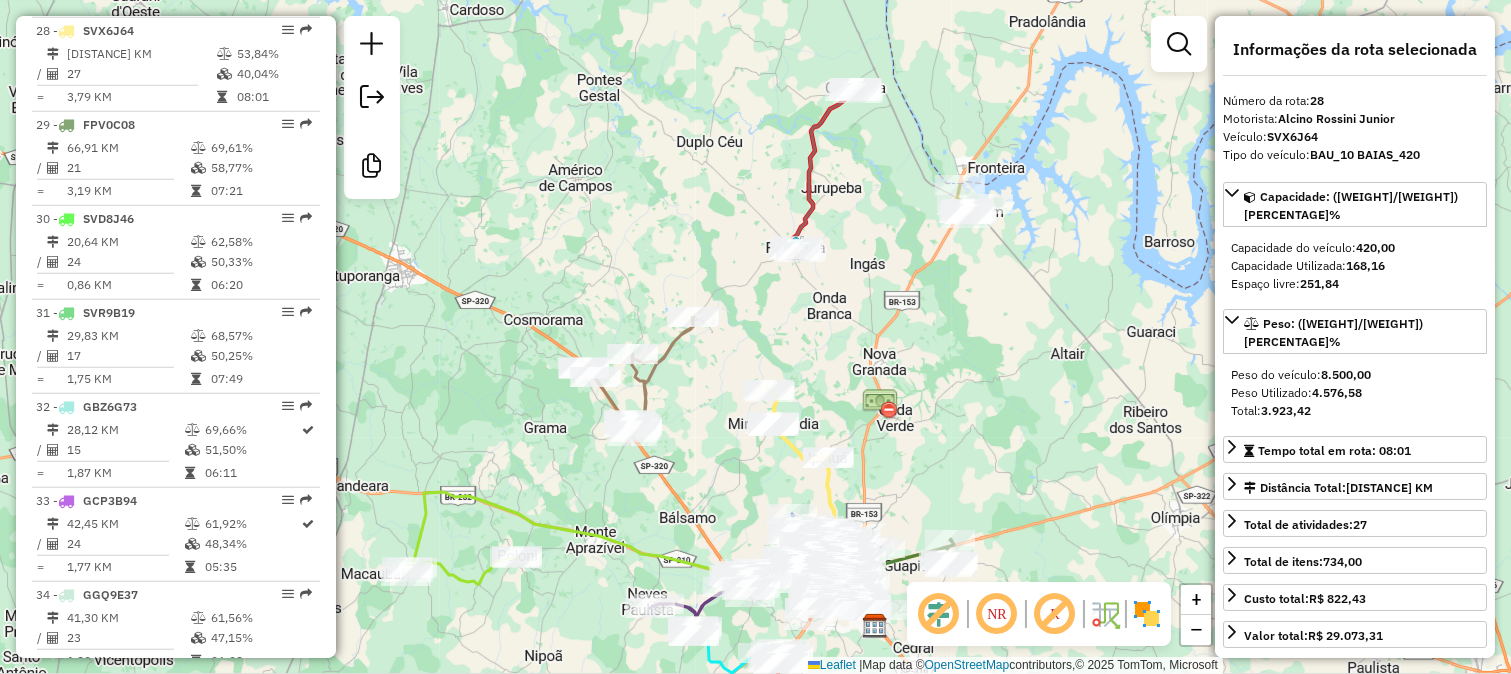click 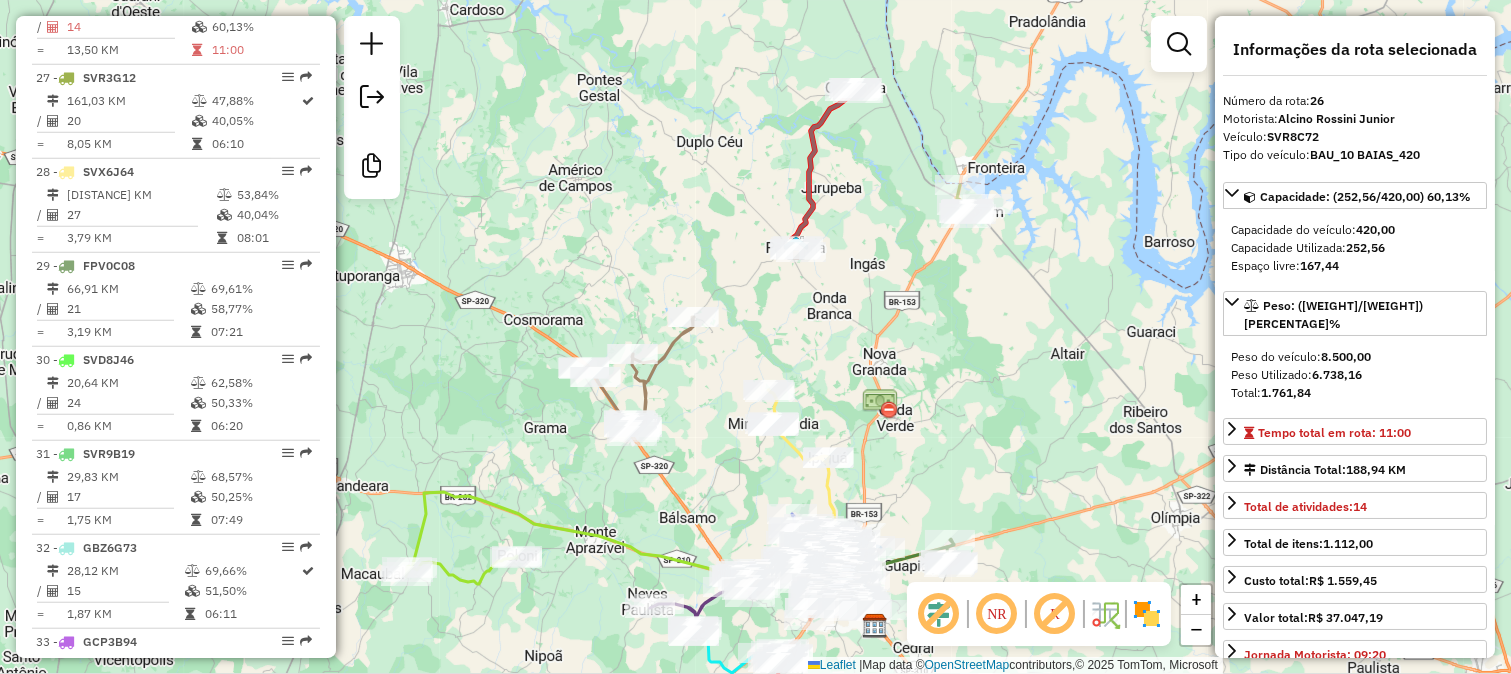 scroll, scrollTop: 3154, scrollLeft: 0, axis: vertical 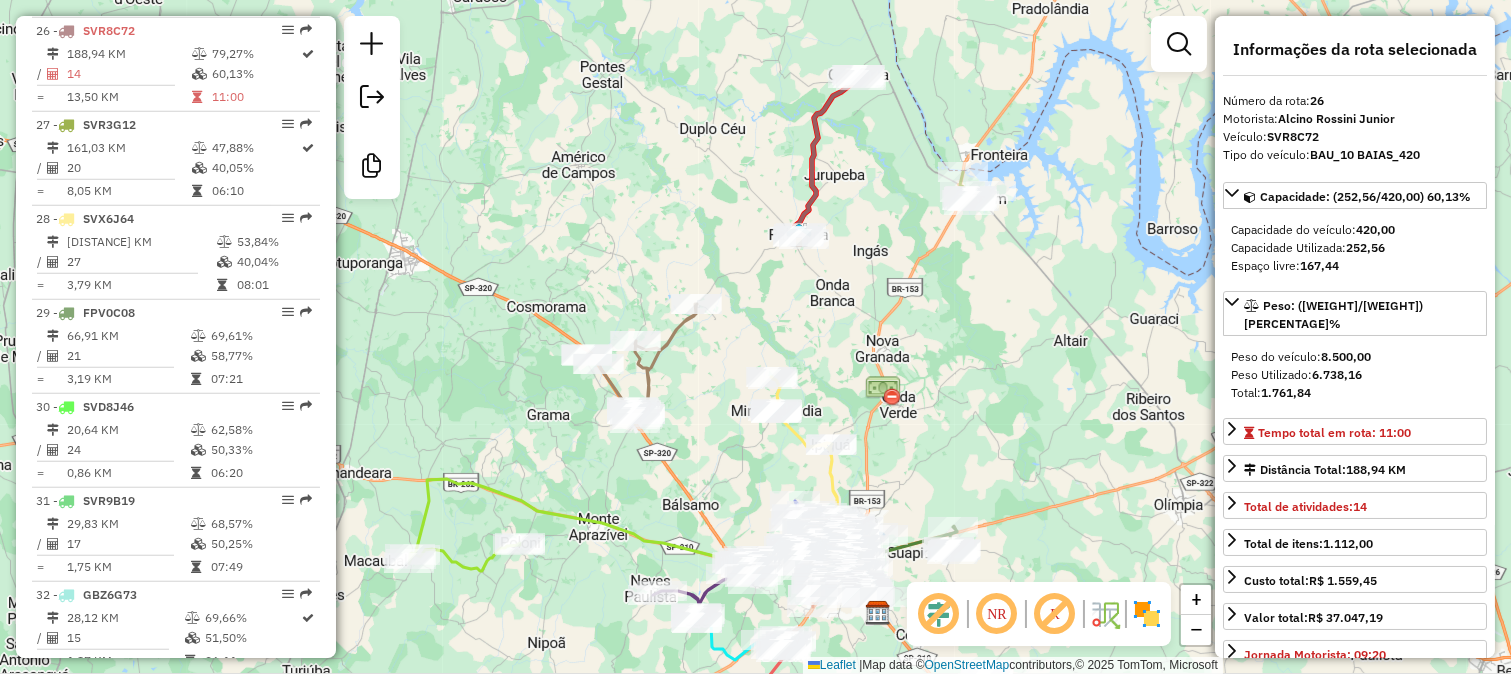 drag, startPoint x: 930, startPoint y: 343, endPoint x: 931, endPoint y: 192, distance: 151.00331 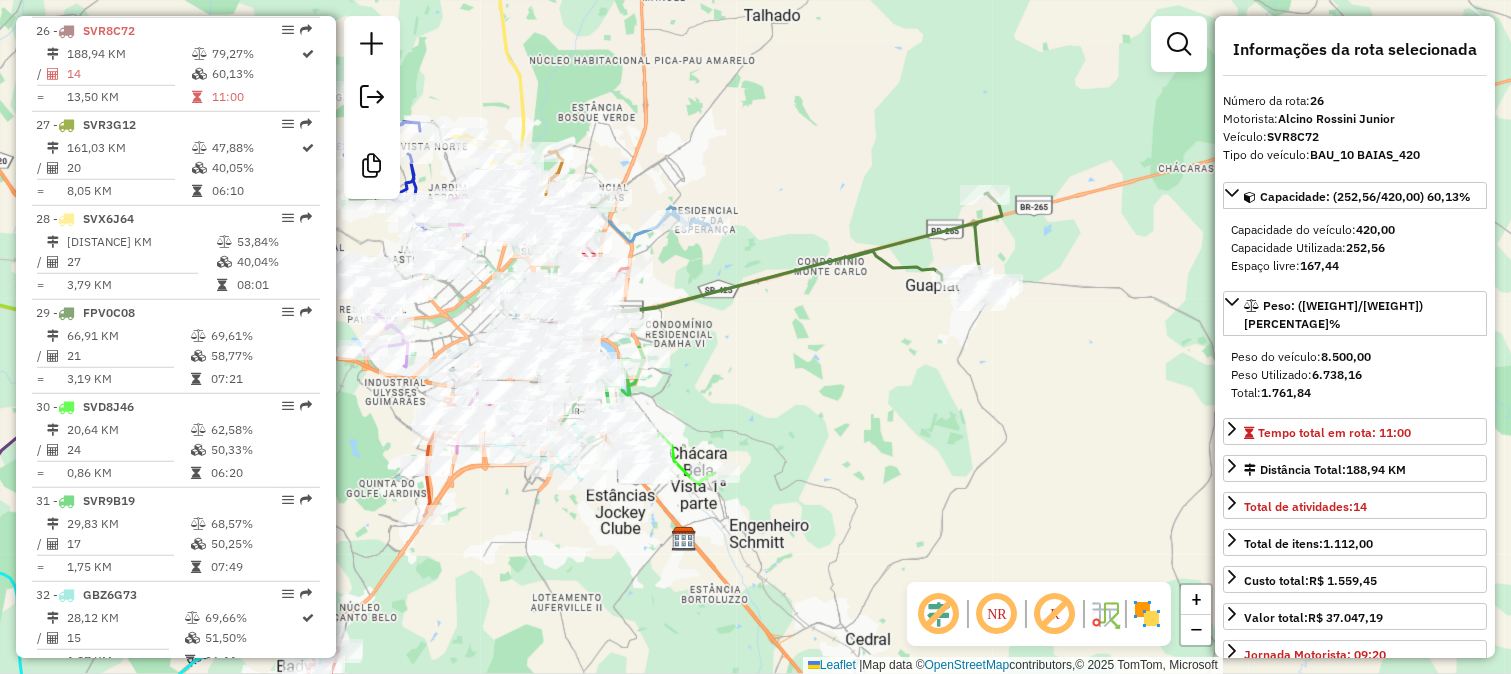 click on "Janela de atendimento Grade de atendimento Capacidade Transportadoras Veículos Cliente Pedidos  Rotas Selecione os dias de semana para filtrar as janelas de atendimento  Seg   Ter   Qua   Qui   Sex   Sáb   Dom  Informe o período da janela de atendimento: De: Até:  Filtrar exatamente a janela do cliente  Considerar janela de atendimento padrão  Selecione os dias de semana para filtrar as grades de atendimento  Seg   Ter   Qua   Qui   Sex   Sáb   Dom   Considerar clientes sem dia de atendimento cadastrado  Clientes fora do dia de atendimento selecionado Filtrar as atividades entre os valores definidos abaixo:  Peso mínimo:   Peso máximo:   Cubagem mínima:   Cubagem máxima:   De:   Até:  Filtrar as atividades entre o tempo de atendimento definido abaixo:  De:   Até:   Considerar capacidade total dos clientes não roteirizados Transportadora: Selecione um ou mais itens Tipo de veículo: Selecione um ou mais itens Veículo: Selecione um ou mais itens Motorista: Selecione um ou mais itens Nome: Rótulo:" 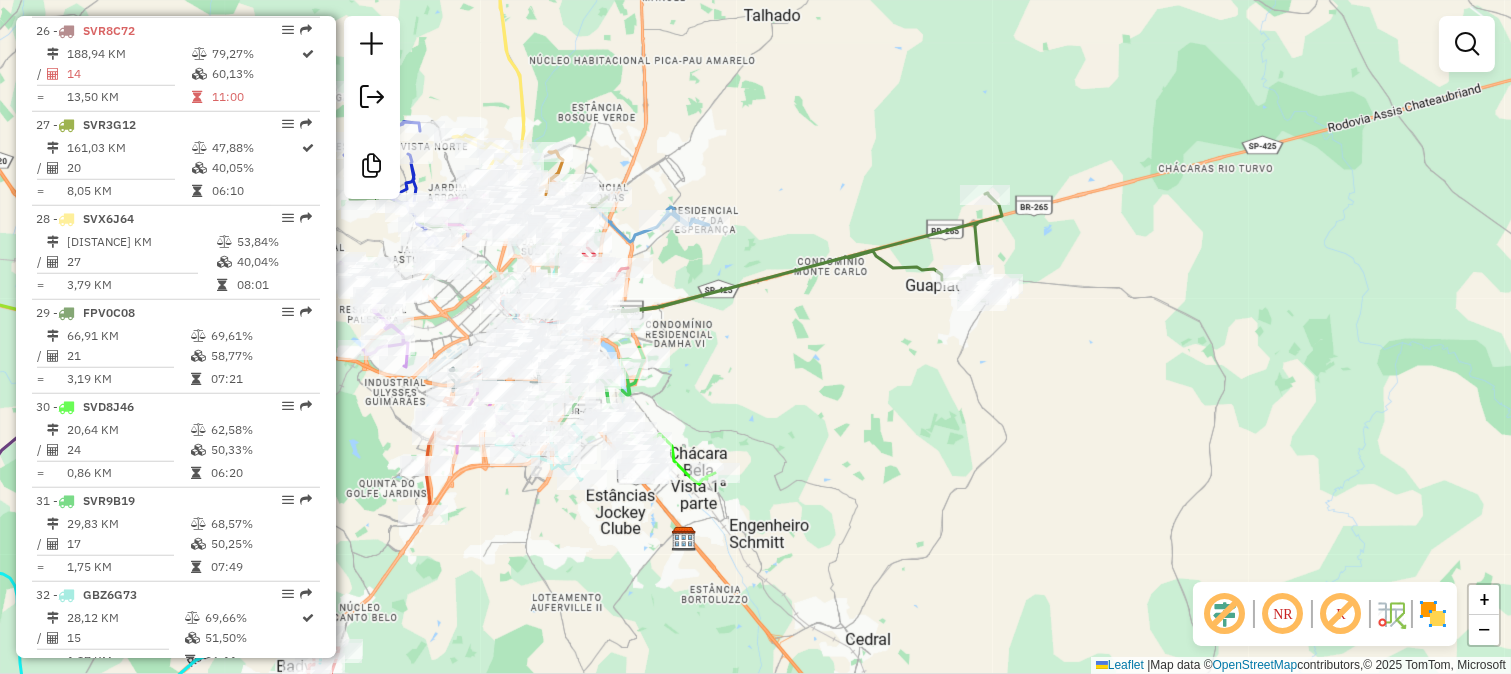 click 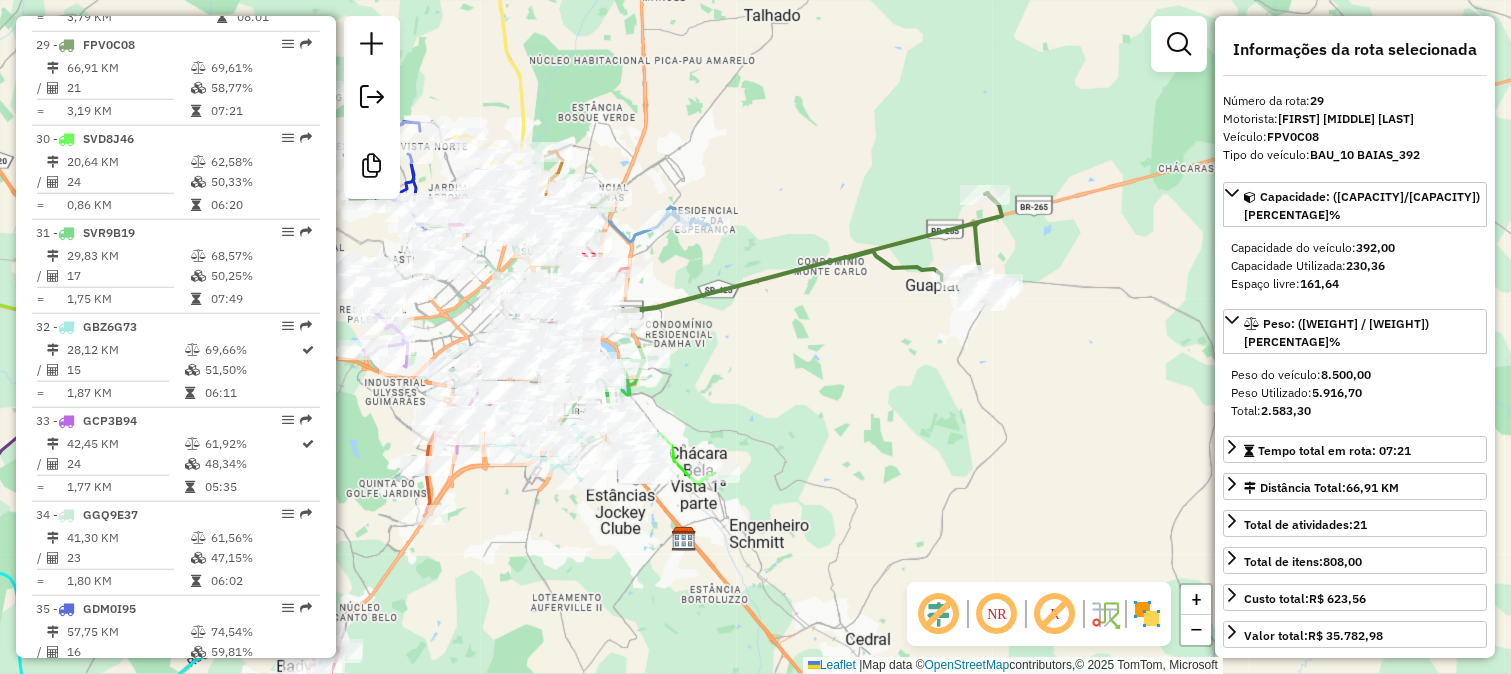 scroll, scrollTop: 3435, scrollLeft: 0, axis: vertical 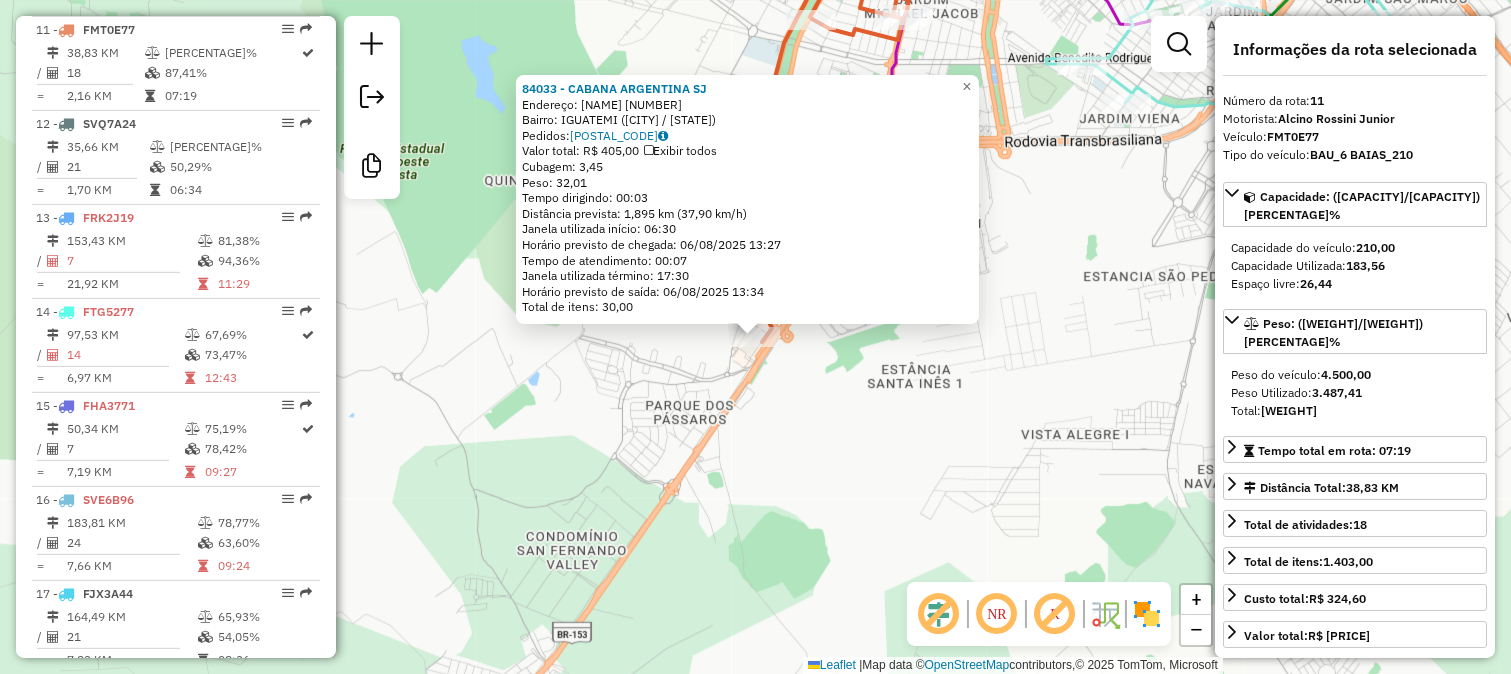 click on "84033 - CABANA ARGENTINA SJ  Endereço:  PRESIDENTE JUSCELINO KUBITSCHE 5000   Bairro: IGUATEMI (SAO JOSE DO RIO PRETO / SP)   Pedidos:  05111082   Valor total: R$ 405,00   Exibir todos   Cubagem: 3,45  Peso: 32,01  Tempo dirigindo: 00:03   Distância prevista: 1,895 km (37,90 km/h)   Janela utilizada início: 06:30   Horário previsto de chegada: 06/08/2025 13:27   Tempo de atendimento: 00:07   Janela utilizada término: 17:30   Horário previsto de saída: 06/08/2025 13:34   Total de itens: 30,00  × Janela de atendimento Grade de atendimento Capacidade Transportadoras Veículos Cliente Pedidos  Rotas Selecione os dias de semana para filtrar as janelas de atendimento  Seg   Ter   Qua   Qui   Sex   Sáb   Dom  Informe o período da janela de atendimento: De: Até:  Filtrar exatamente a janela do cliente  Considerar janela de atendimento padrão  Selecione os dias de semana para filtrar as grades de atendimento  Seg   Ter   Qua   Qui   Sex   Sáb   Dom   Considerar clientes sem dia de atendimento cadastrado +" 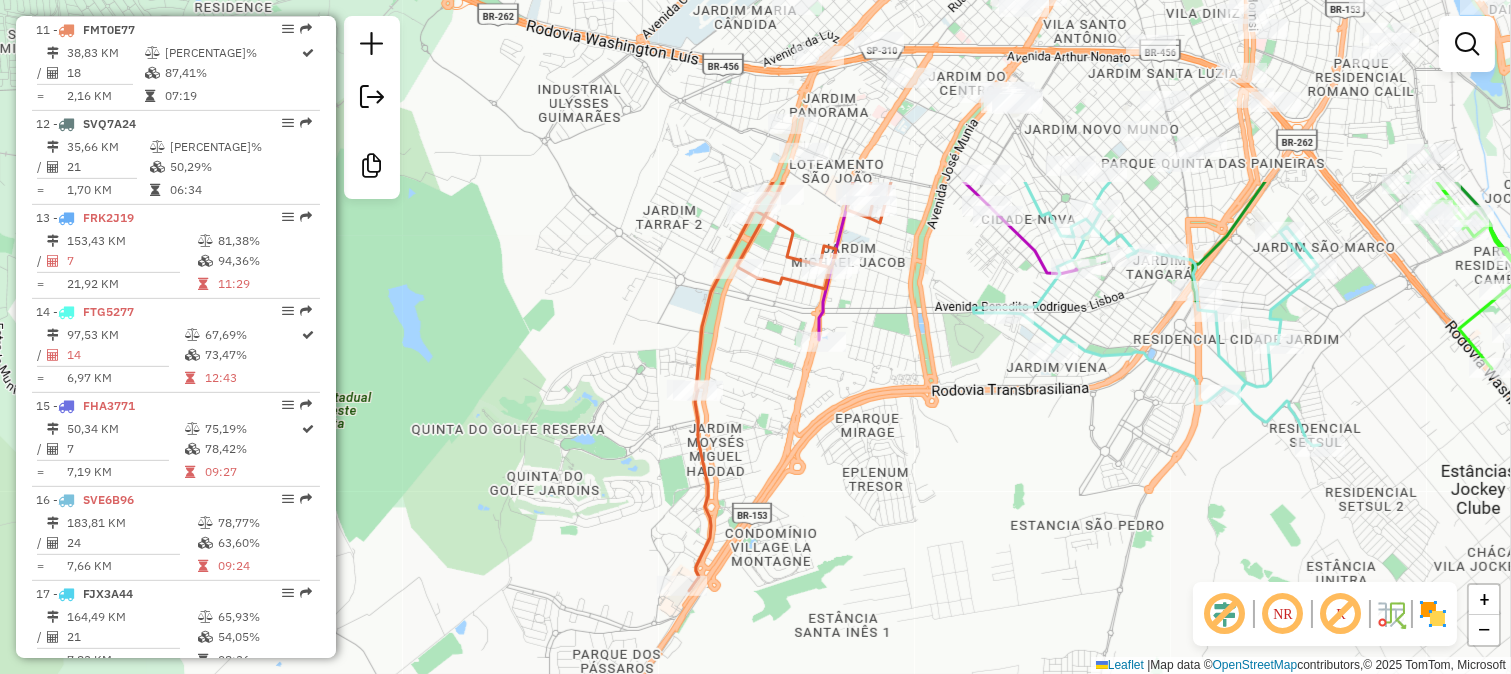 drag, startPoint x: 903, startPoint y: 246, endPoint x: 824, endPoint y: 506, distance: 271.737 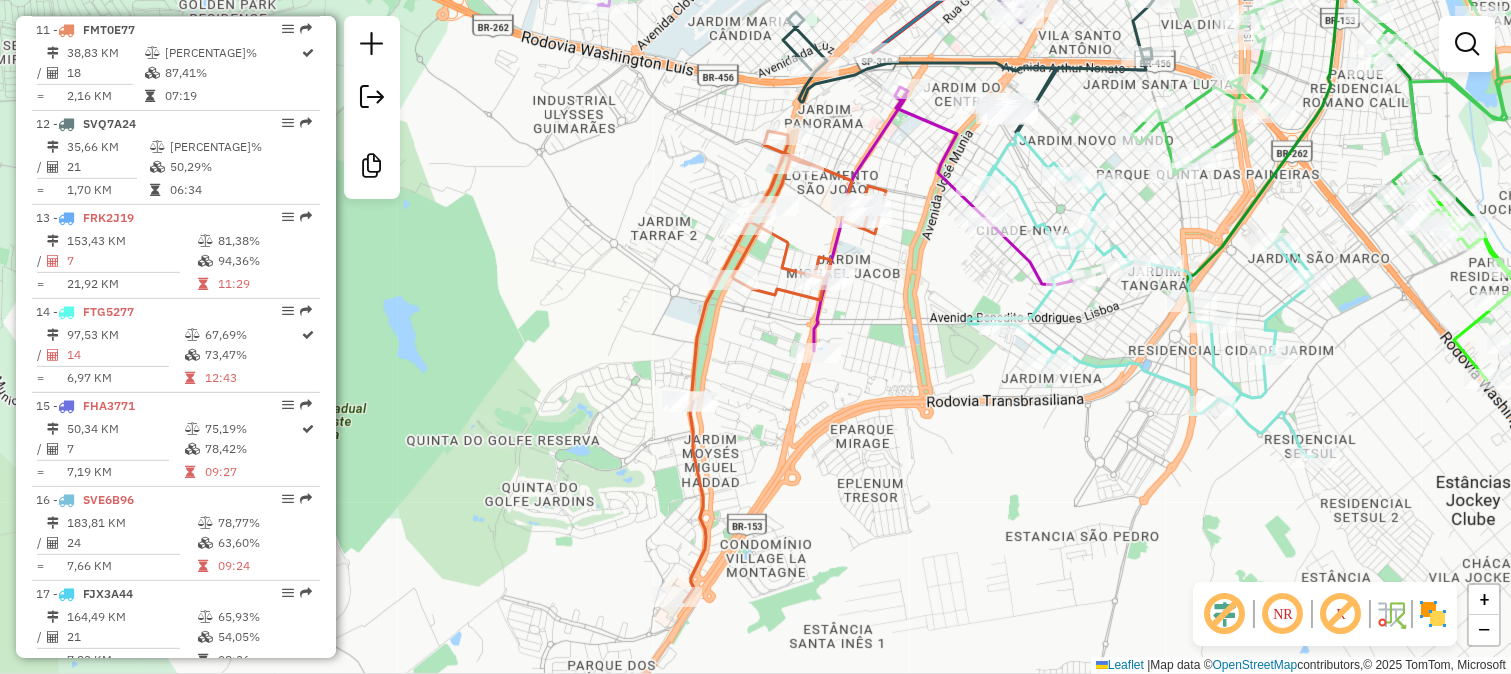 click 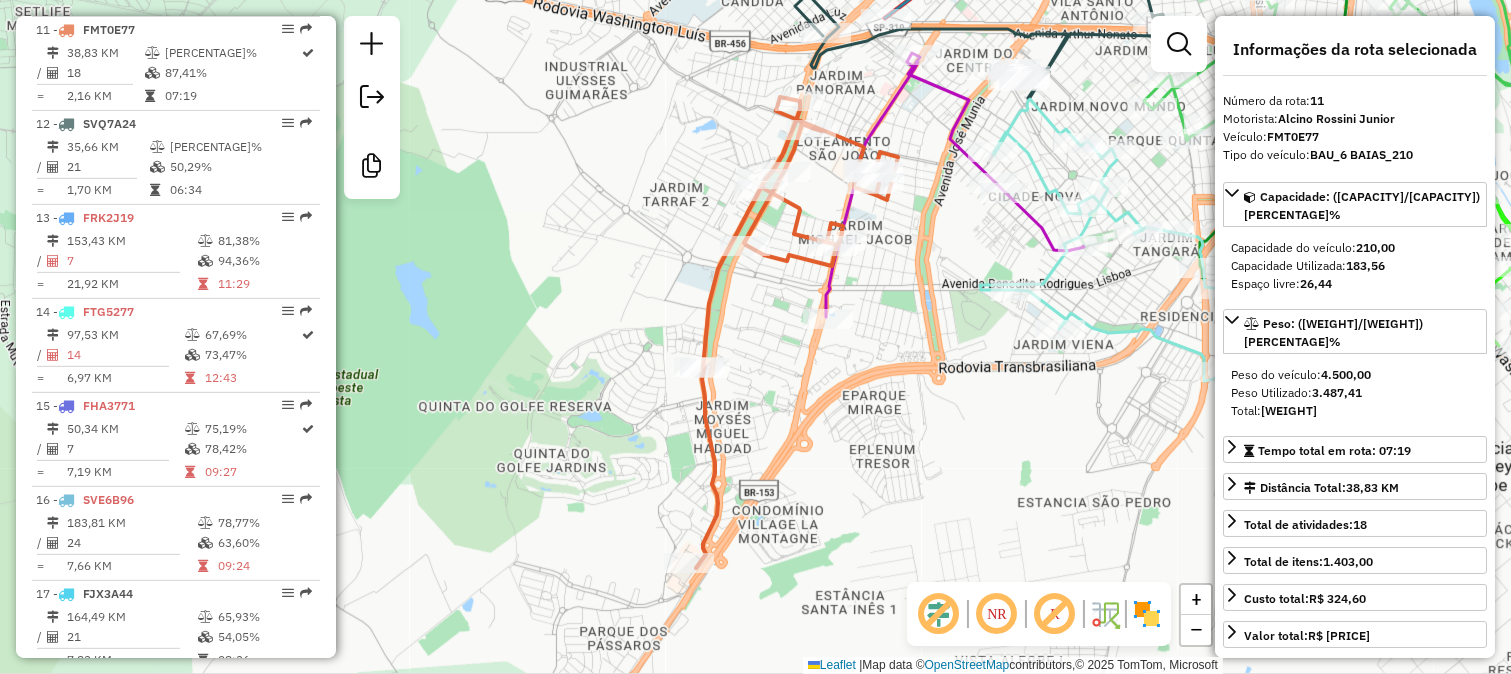 drag, startPoint x: 733, startPoint y: 471, endPoint x: 746, endPoint y: 407, distance: 65.30697 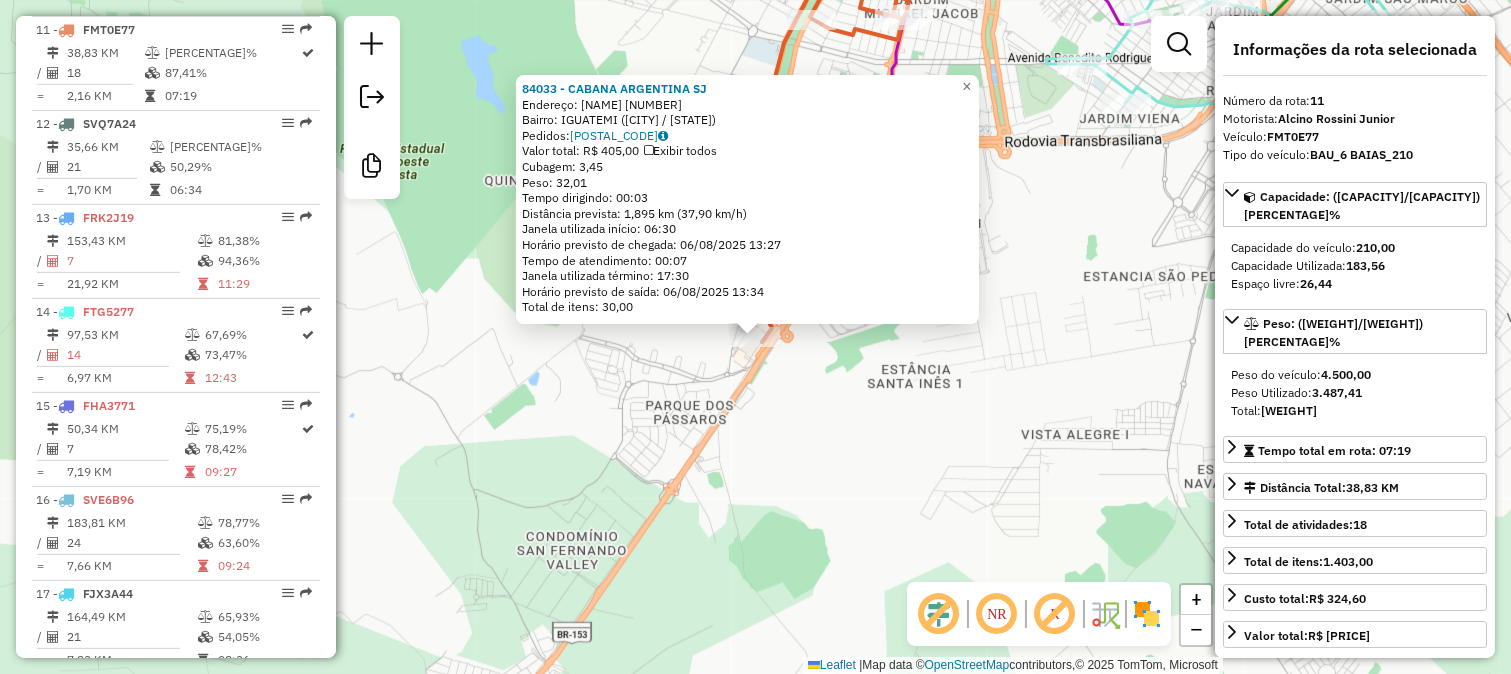 click on "Rota 11 - Placa FMT0E77  84033 - CABANA ARGENTINA SJ 84033 - CABANA ARGENTINA SJ  Endereço:  PRESIDENTE JUSCELINO KUBITSCHE 5000   Bairro: IGUATEMI (SAO JOSE DO RIO PRETO / SP)   Pedidos:  05111082   Valor total: R$ 405,00   Exibir todos   Cubagem: 3,45  Peso: 32,01  Tempo dirigindo: 00:03   Distância prevista: 1,895 km (37,90 km/h)   Janela utilizada início: 06:30   Horário previsto de chegada: 06/08/2025 13:27   Tempo de atendimento: 00:07   Janela utilizada término: 17:30   Horário previsto de saída: 06/08/2025 13:34   Total de itens: 30,00  × Janela de atendimento Grade de atendimento Capacidade Transportadoras Veículos Cliente Pedidos  Rotas Selecione os dias de semana para filtrar as janelas de atendimento  Seg   Ter   Qua   Qui   Sex   Sáb   Dom  Informe o período da janela de atendimento: De: Até:  Filtrar exatamente a janela do cliente  Considerar janela de atendimento padrão  Selecione os dias de semana para filtrar as grades de atendimento  Seg   Ter   Qua   Qui   Sex   Sáb   Dom  De:" 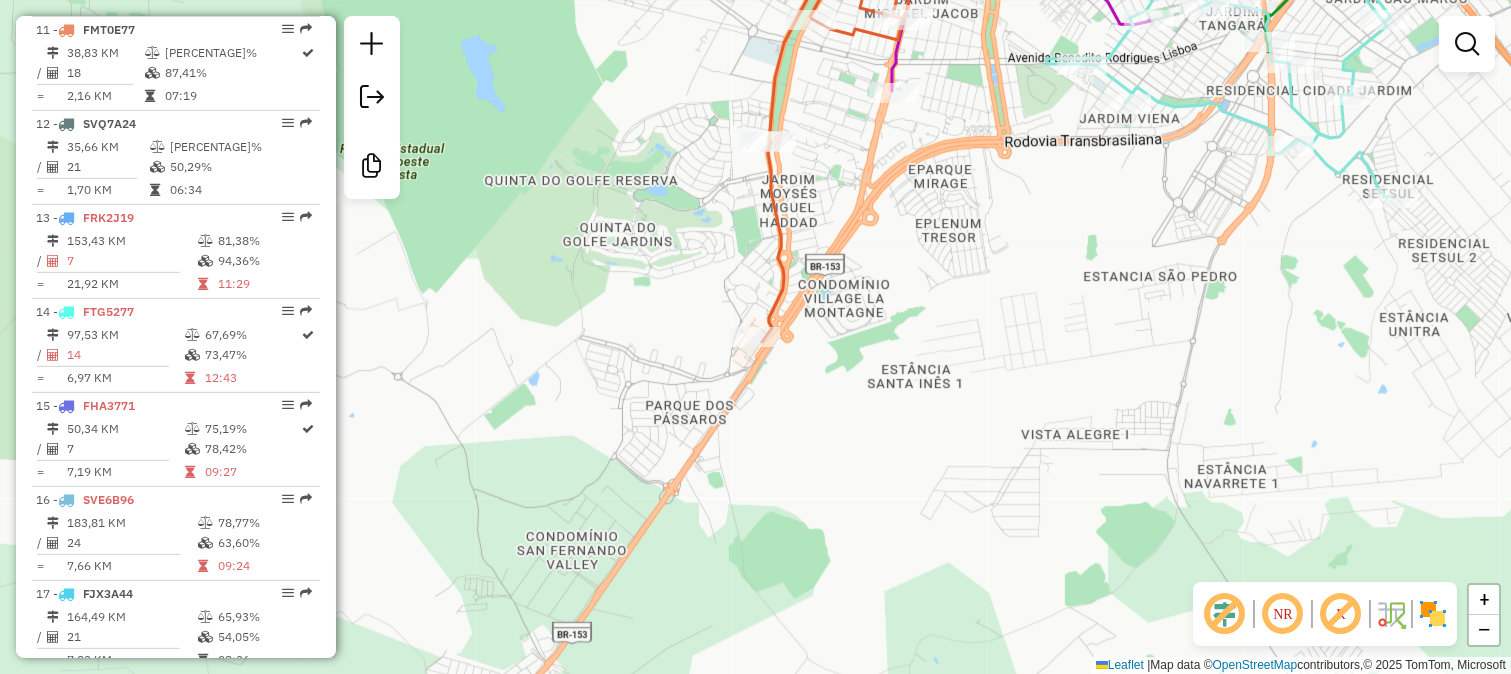drag, startPoint x: 851, startPoint y: 268, endPoint x: 725, endPoint y: 467, distance: 235.53555 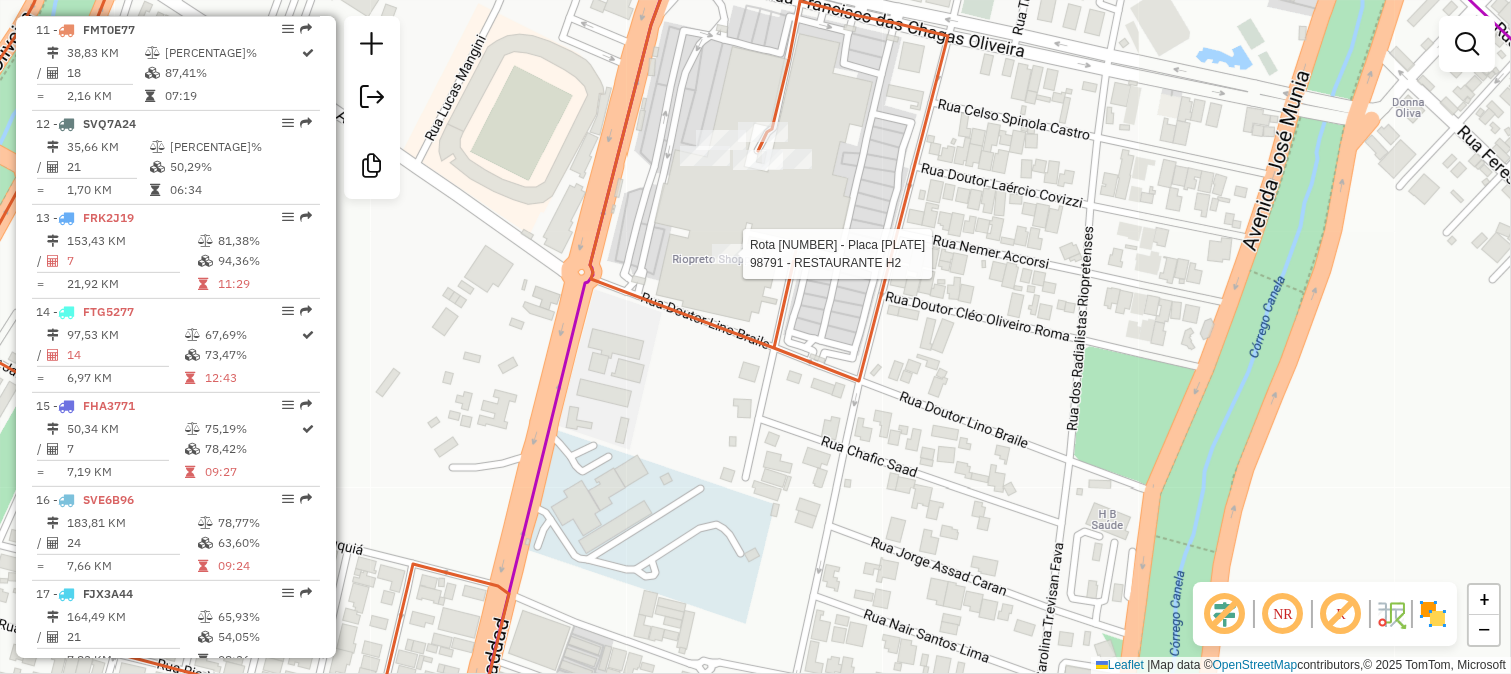 click 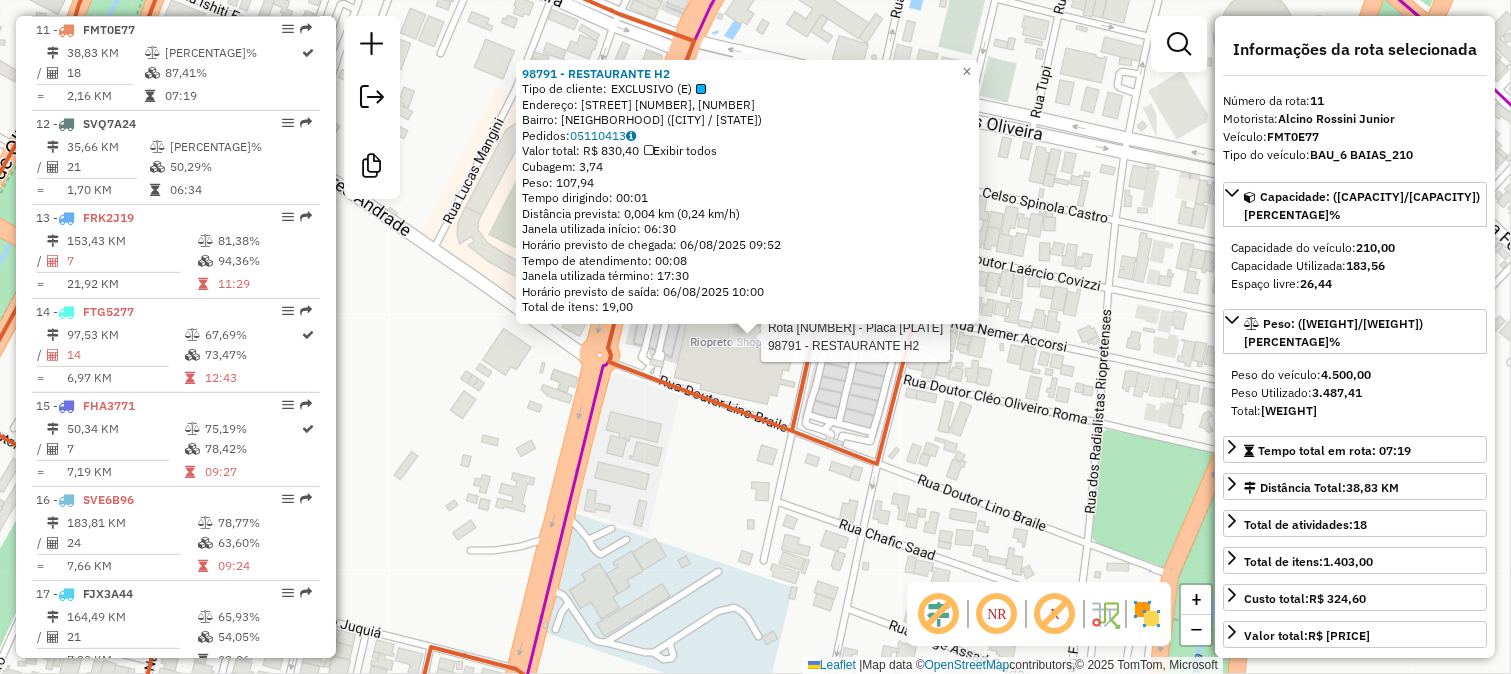 click on "Rota 11 - Placa FMT0E77  98791 - RESTAURANTE H2 98791 - RESTAURANTE H2  Tipo de cliente:   EXCLUSIVO (E)   Endereço: AV  FARIA LIMA 6363, 6363   Bairro: JARDIM MORUMBI (SAO JOSE DO RIO PRETO / SP)   Pedidos:  05110413   Valor total: R$ 830,40   Exibir todos   Cubagem: 3,74  Peso: 107,94  Tempo dirigindo: 00:01   Distância prevista: 0,004 km (0,24 km/h)   Janela utilizada início: 06:30   Horário previsto de chegada: 06/08/2025 09:52   Tempo de atendimento: 00:08   Janela utilizada término: 17:30   Horário previsto de saída: 06/08/2025 10:00   Total de itens: 19,00  × Janela de atendimento Grade de atendimento Capacidade Transportadoras Veículos Cliente Pedidos  Rotas Selecione os dias de semana para filtrar as janelas de atendimento  Seg   Ter   Qua   Qui   Sex   Sáb   Dom  Informe o período da janela de atendimento: De: Até:  Filtrar exatamente a janela do cliente  Considerar janela de atendimento padrão  Selecione os dias de semana para filtrar as grades de atendimento  Seg   Ter   Qua   Qui  +" 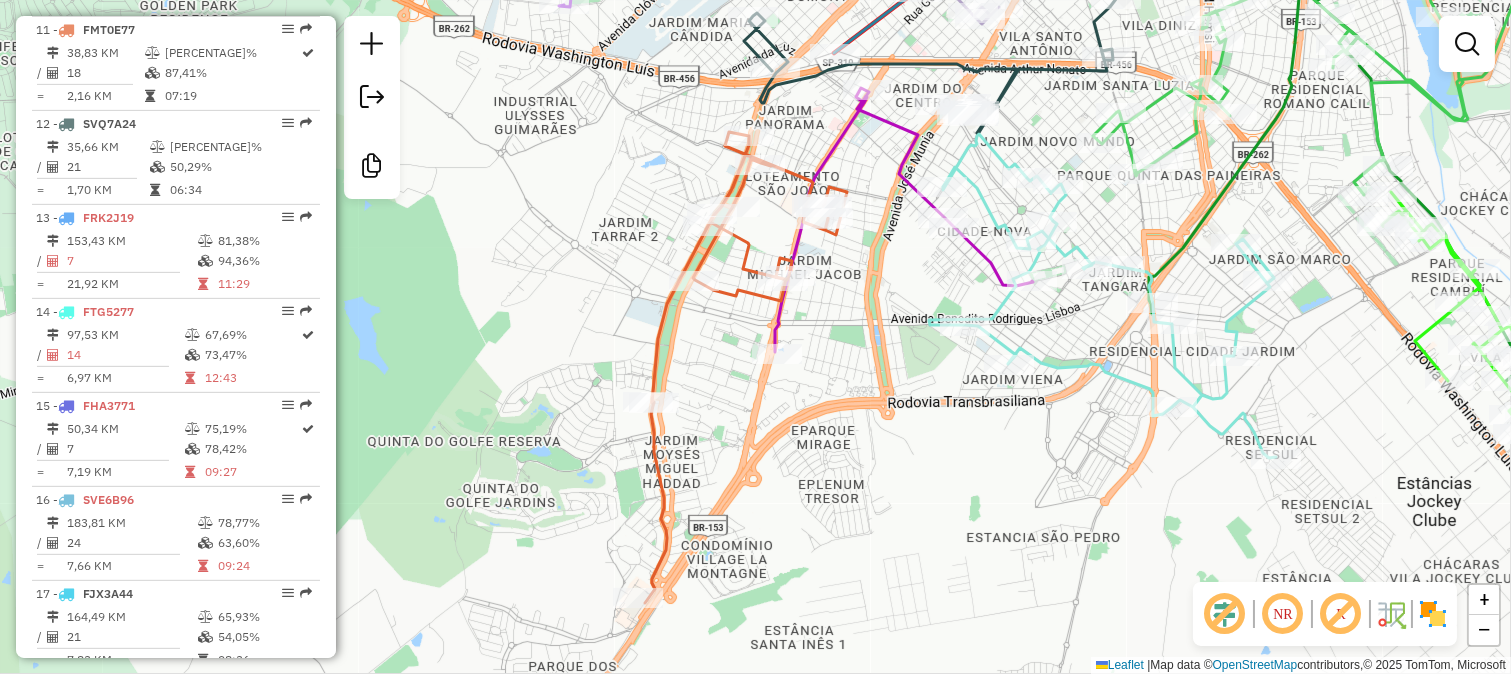 drag, startPoint x: 887, startPoint y: 297, endPoint x: 776, endPoint y: 463, distance: 199.69226 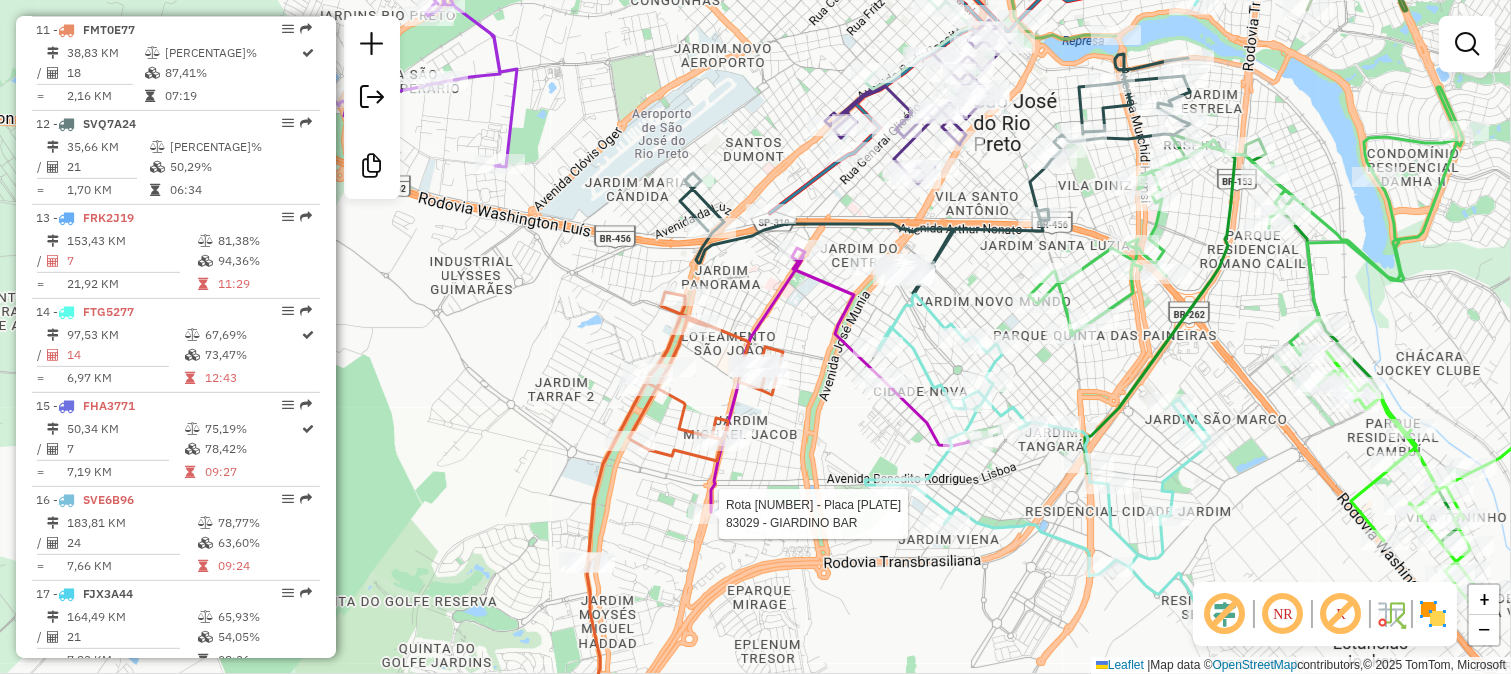 select on "**********" 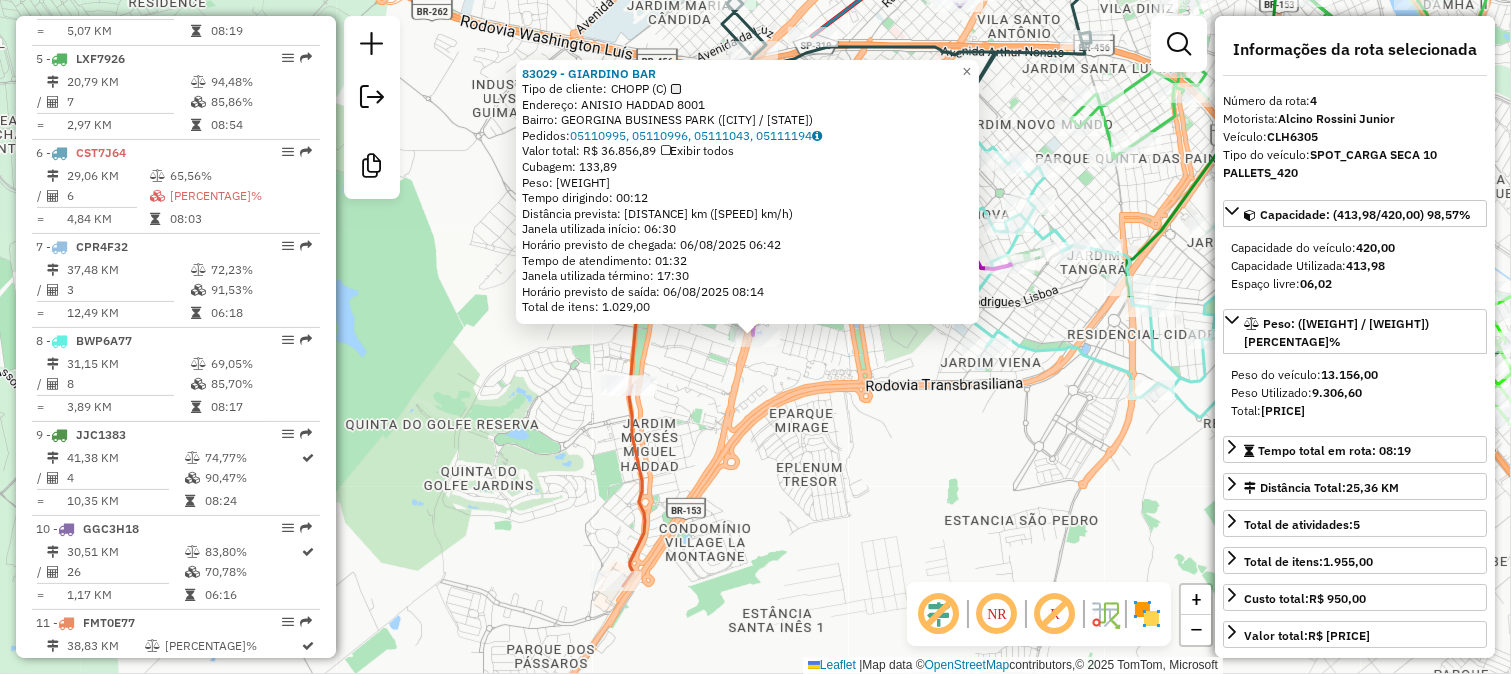 scroll, scrollTop: 1086, scrollLeft: 0, axis: vertical 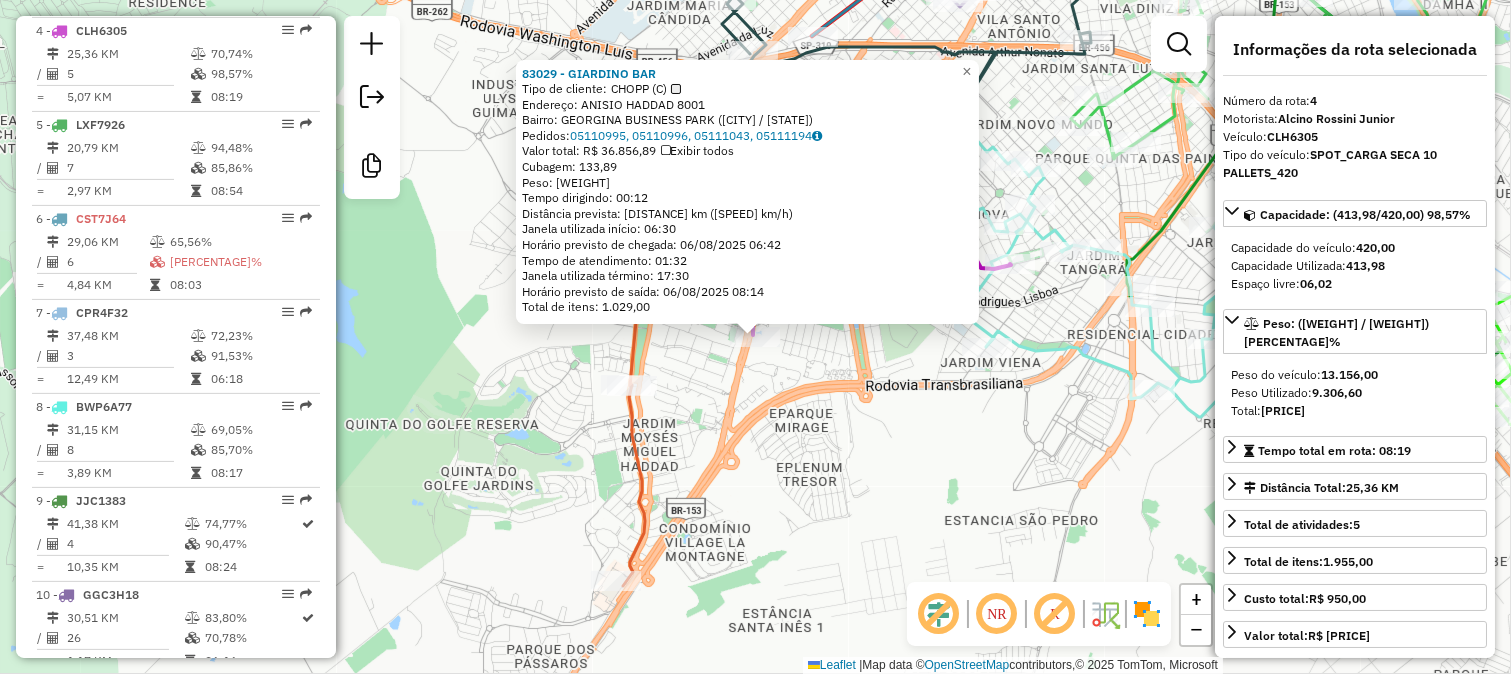 click on "83029 - GIARDINO BAR  Tipo de cliente:   CHOPP (C)   Endereço:  ANISIO HADDAD 8001   Bairro: GEORGINA BUSINESS PARK (SAO JOSE DO RIO PRETO / SP)   Pedidos:  05110995, 05110996, 05111043, 05111194   Valor total: R$ 36.856,89   Exibir todos   Cubagem: 133,89  Peso: 1.688,75  Tempo dirigindo: 00:12   Distância prevista: 11,297 km (56,49 km/h)   Janela utilizada início: 06:30   Horário previsto de chegada: 06/08/2025 06:42   Tempo de atendimento: 01:32   Janela utilizada término: 17:30   Horário previsto de saída: 06/08/2025 08:14   Total de itens: 1.029,00  × Janela de atendimento Grade de atendimento Capacidade Transportadoras Veículos Cliente Pedidos  Rotas Selecione os dias de semana para filtrar as janelas de atendimento  Seg   Ter   Qua   Qui   Sex   Sáb   Dom  Informe o período da janela de atendimento: De: Até:  Filtrar exatamente a janela do cliente  Considerar janela de atendimento padrão  Selecione os dias de semana para filtrar as grades de atendimento  Seg   Ter   Qua   Qui   Sex   Sáb" 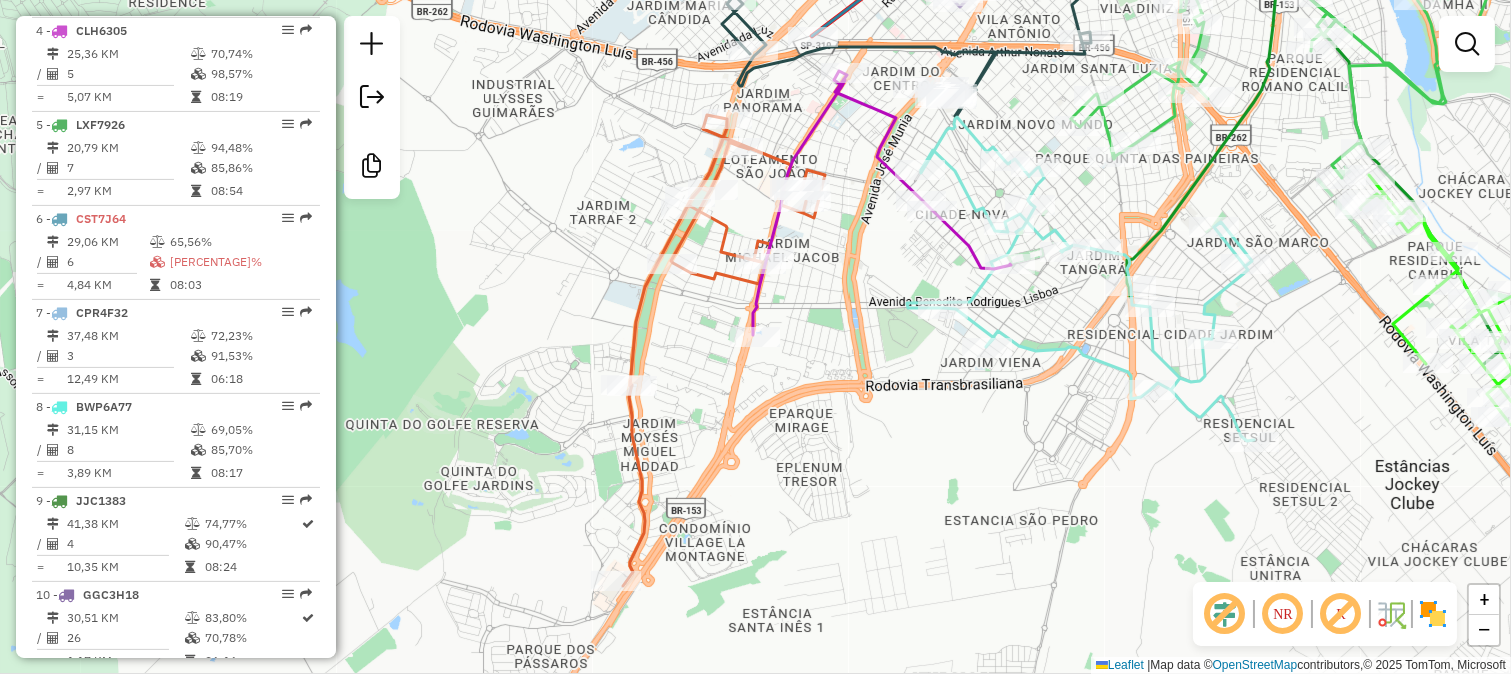 drag, startPoint x: 842, startPoint y: 418, endPoint x: 735, endPoint y: 518, distance: 146.45477 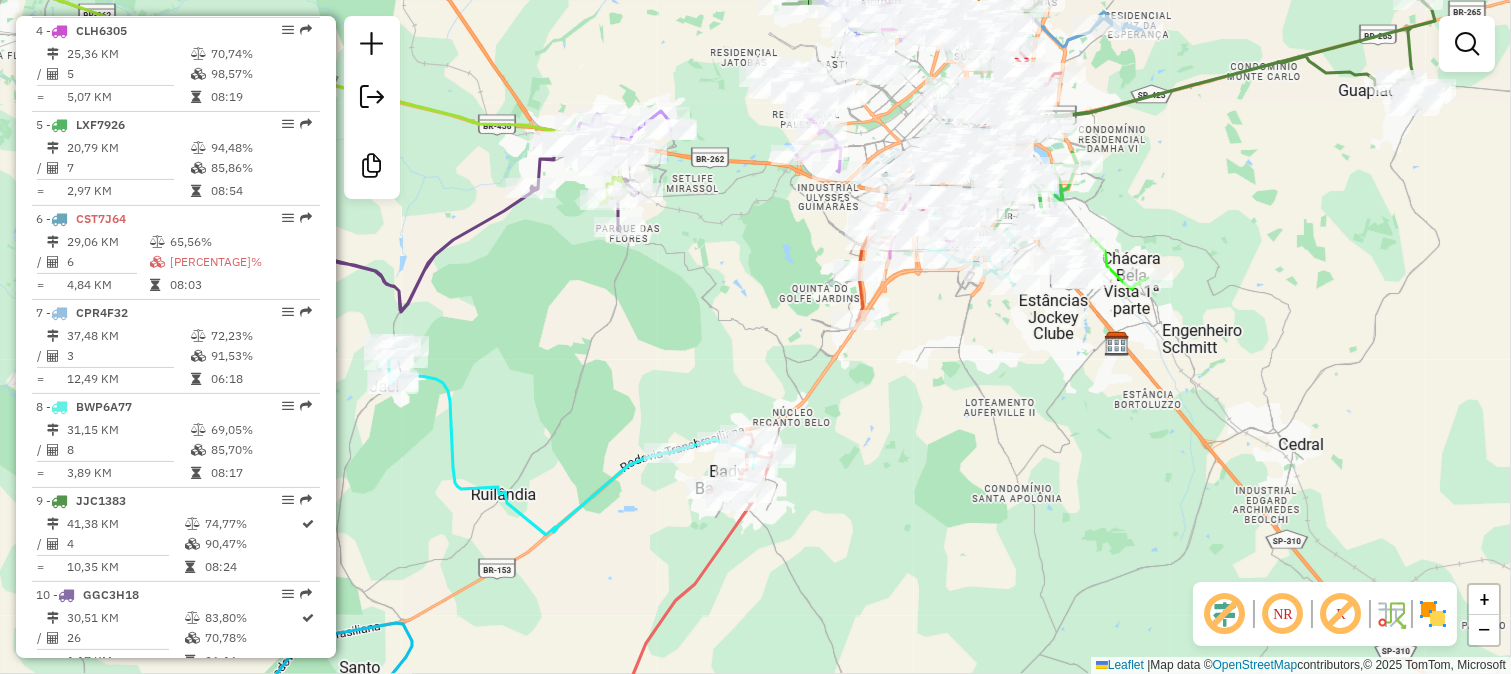 drag, startPoint x: 1137, startPoint y: 114, endPoint x: 1103, endPoint y: 311, distance: 199.91248 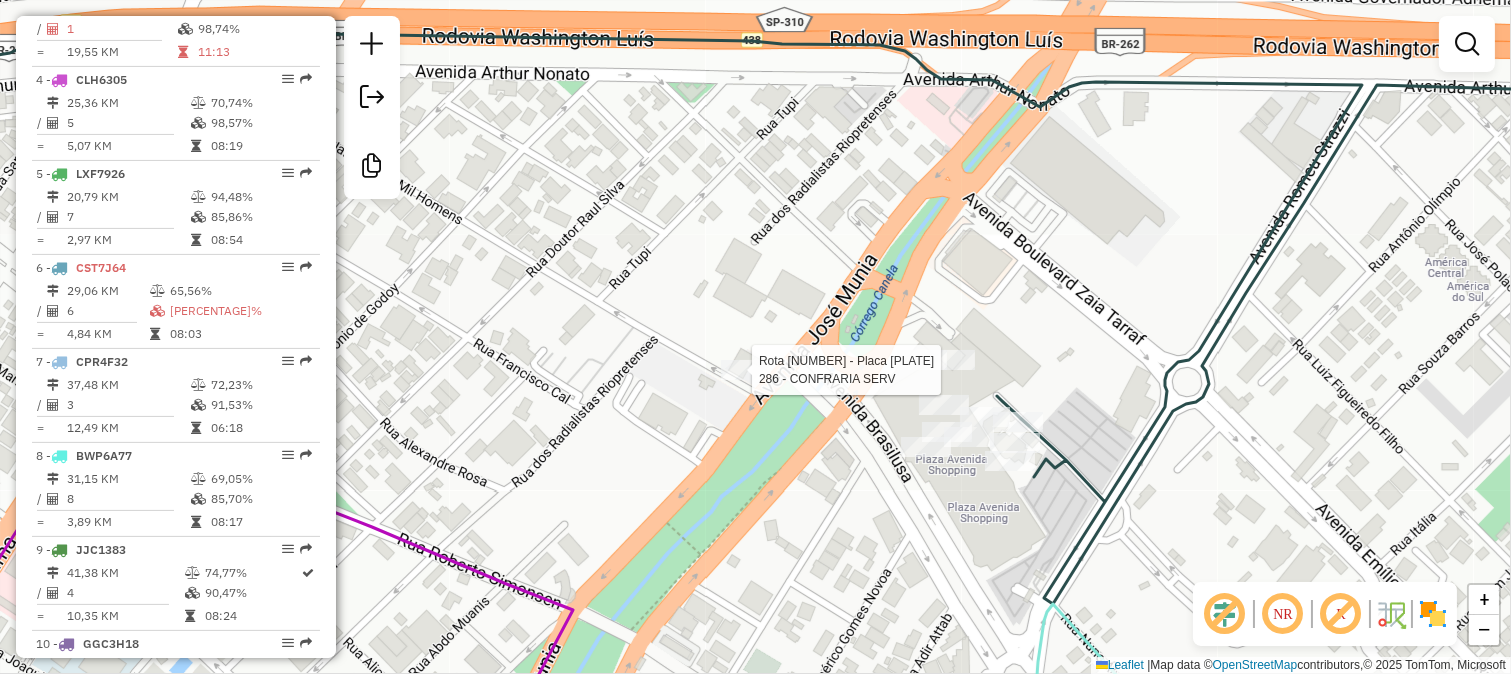 select on "**********" 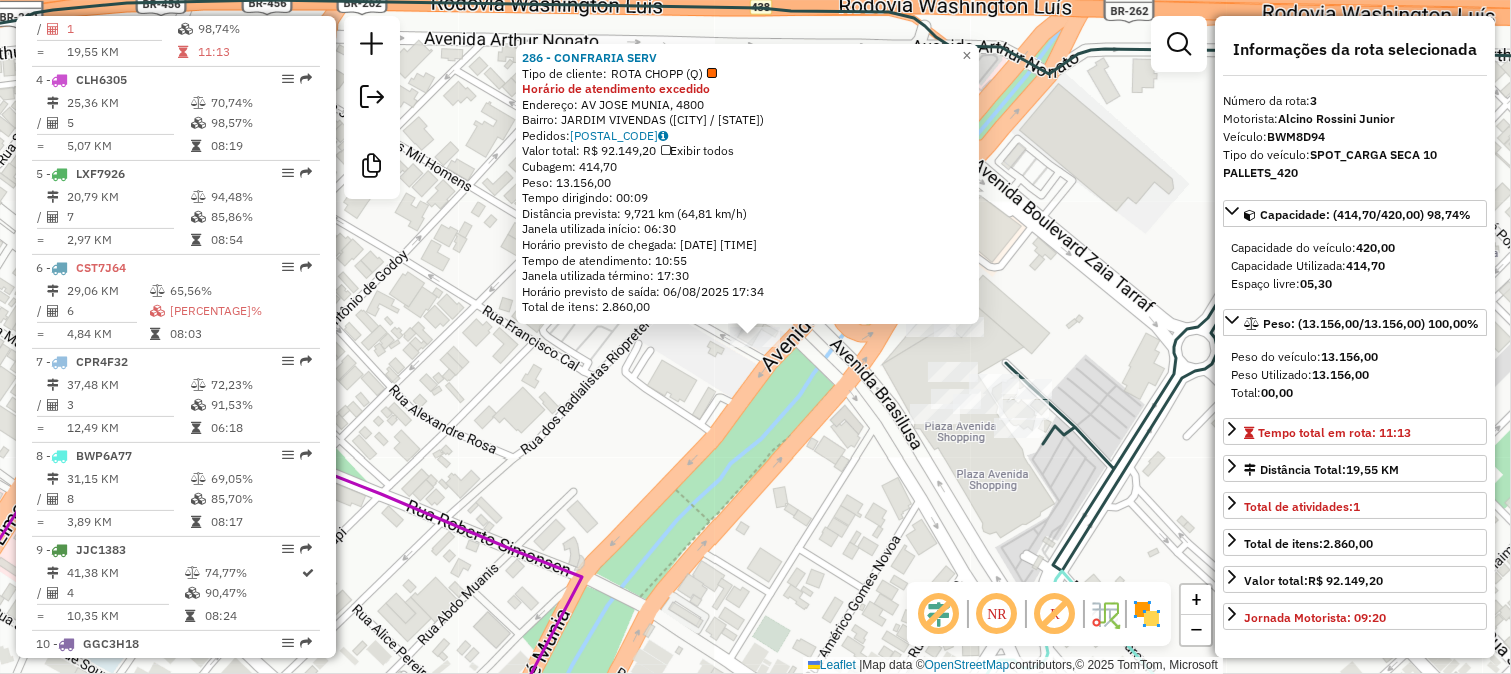 scroll, scrollTop: 993, scrollLeft: 0, axis: vertical 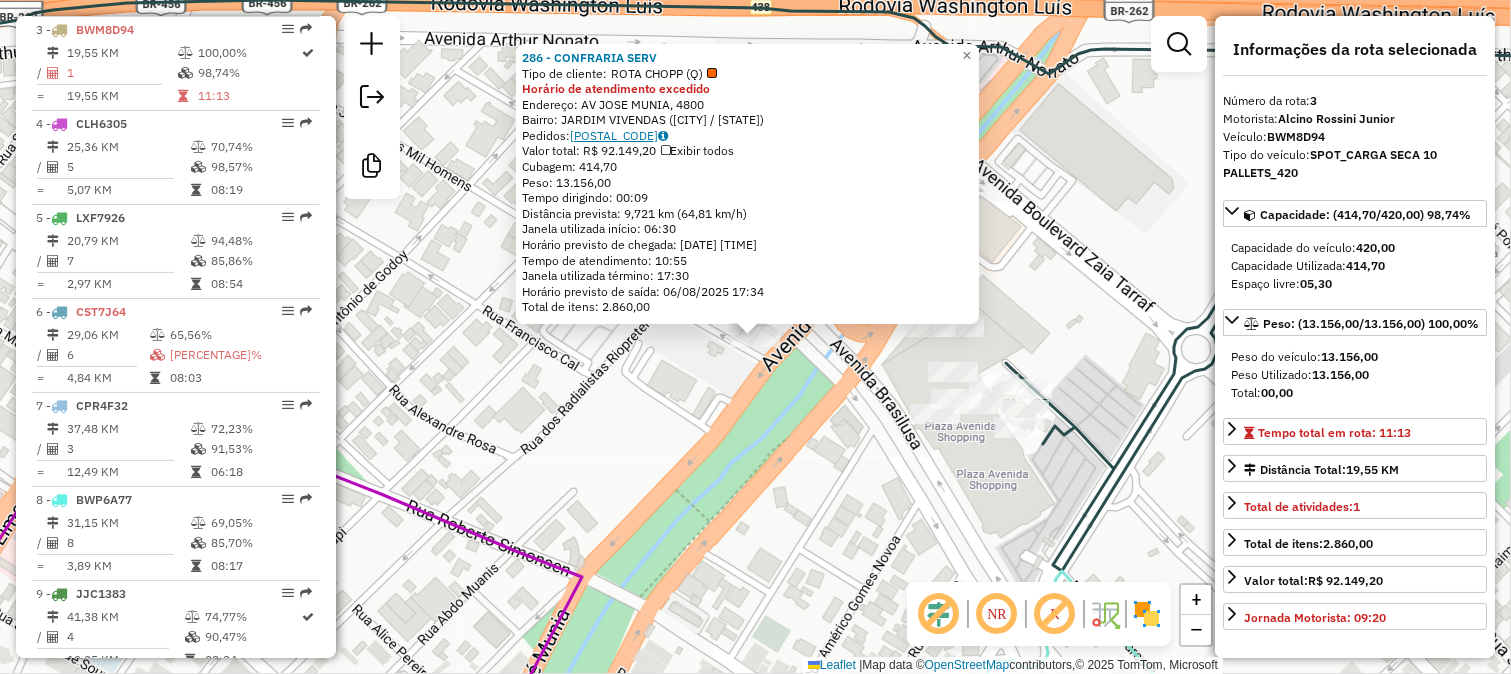 click on "05111134" 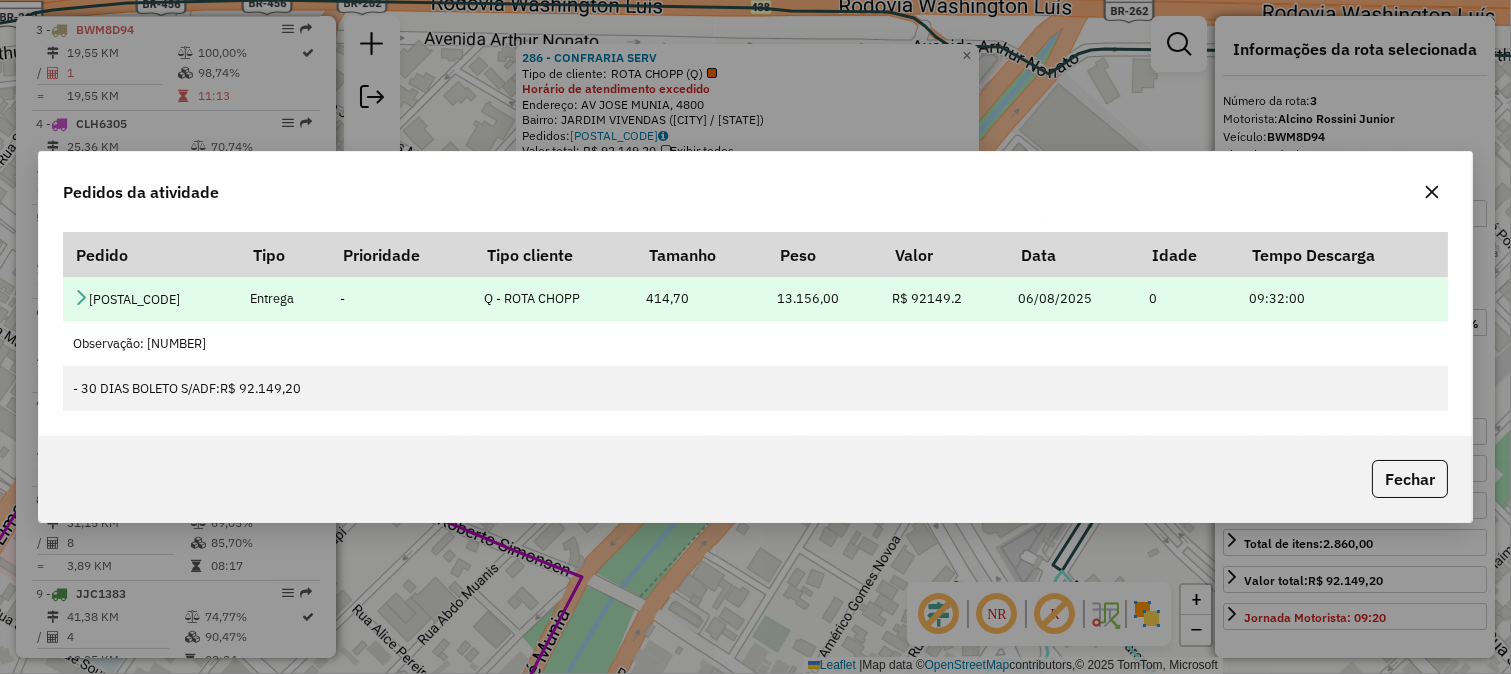 click at bounding box center [81, 297] 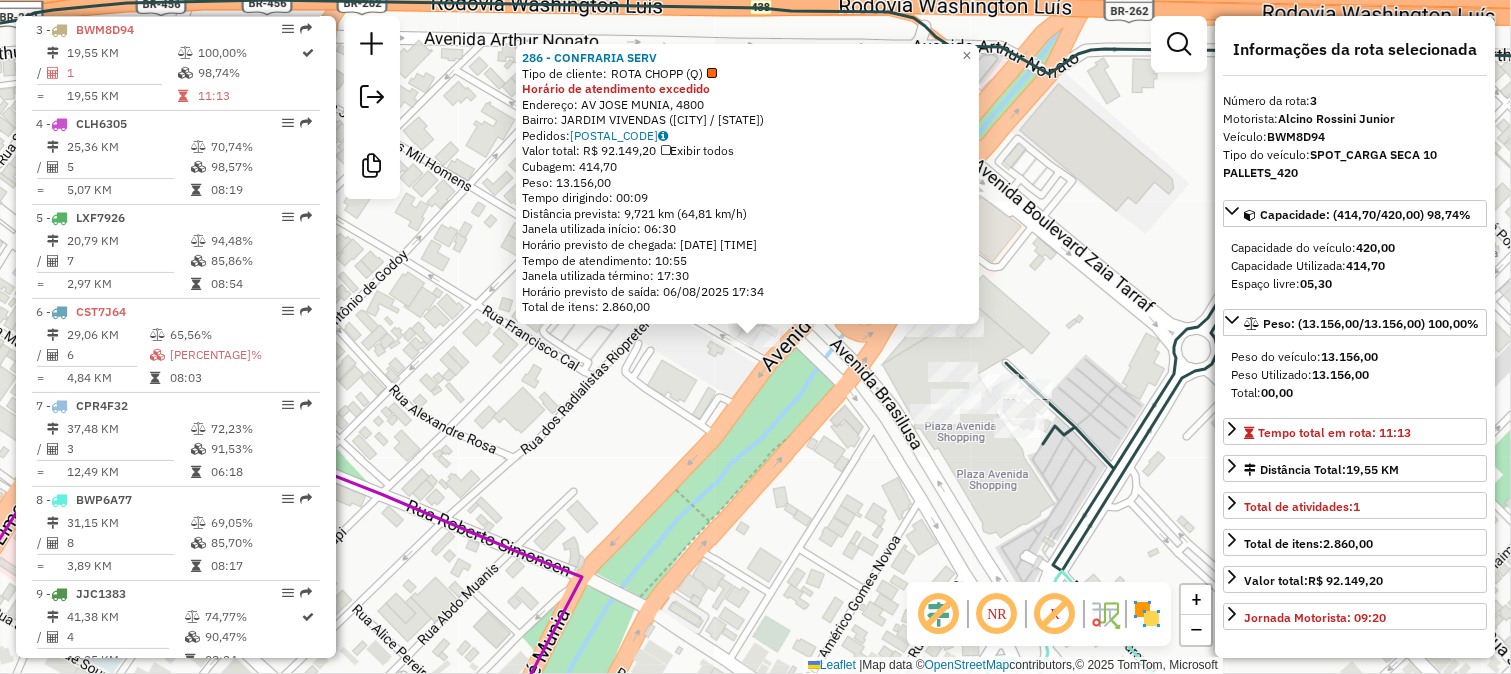 click on "286 - CONFRARIA SERV  Tipo de cliente:   ROTA CHOPP (Q)  Horário de atendimento excedido  Endereço: AV  JOSE MUNIA, 4800   Bairro: JARDIM VIVENDAS (SAO JOSE DO RIO PRETO / SP)   Pedidos:  05111134   Valor total: R$ 92.149,20   Exibir todos   Cubagem: 414,70  Peso: 13.156,00  Tempo dirigindo: 00:09   Distância prevista: 9,721 km (64,81 km/h)   Janela utilizada início: 06:30   Horário previsto de chegada: 06/08/2025 06:39   Tempo de atendimento: 10:55   Janela utilizada término: 17:30   Horário previsto de saída: 06/08/2025 17:34   Total de itens: 2.860,00  × Janela de atendimento Grade de atendimento Capacidade Transportadoras Veículos Cliente Pedidos  Rotas Selecione os dias de semana para filtrar as janelas de atendimento  Seg   Ter   Qua   Qui   Sex   Sáb   Dom  Informe o período da janela de atendimento: De: Até:  Filtrar exatamente a janela do cliente  Considerar janela de atendimento padrão  Selecione os dias de semana para filtrar as grades de atendimento  Seg   Ter   Qua   Qui   Sex  De:" 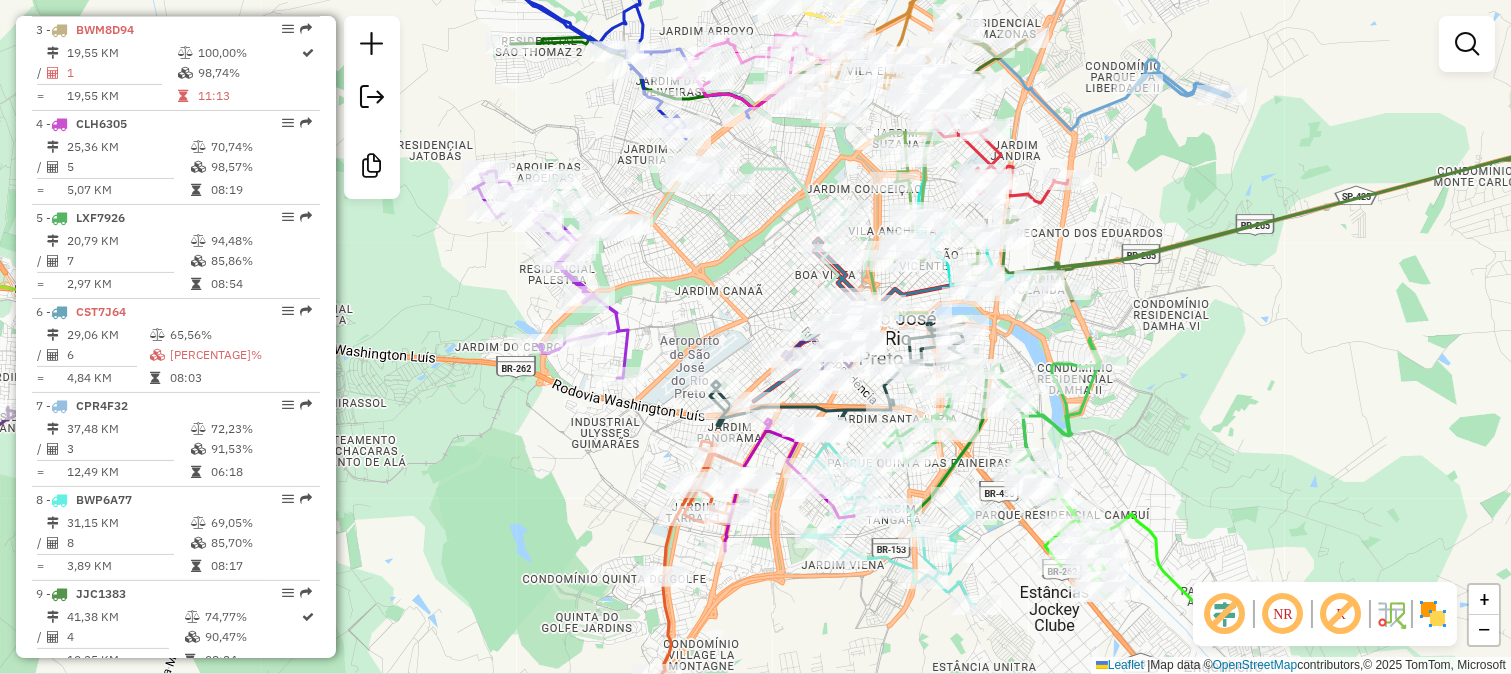 drag, startPoint x: 1208, startPoint y: 215, endPoint x: 1097, endPoint y: 441, distance: 251.78761 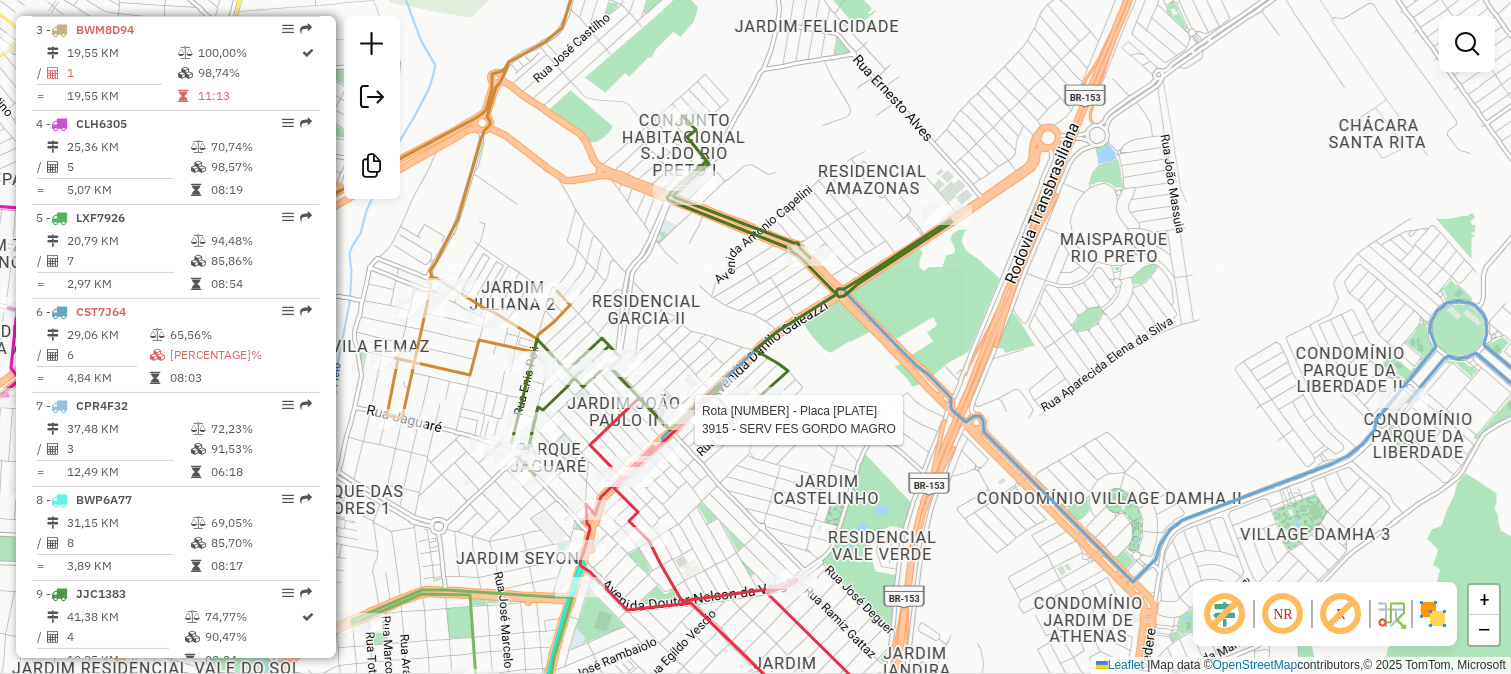 click 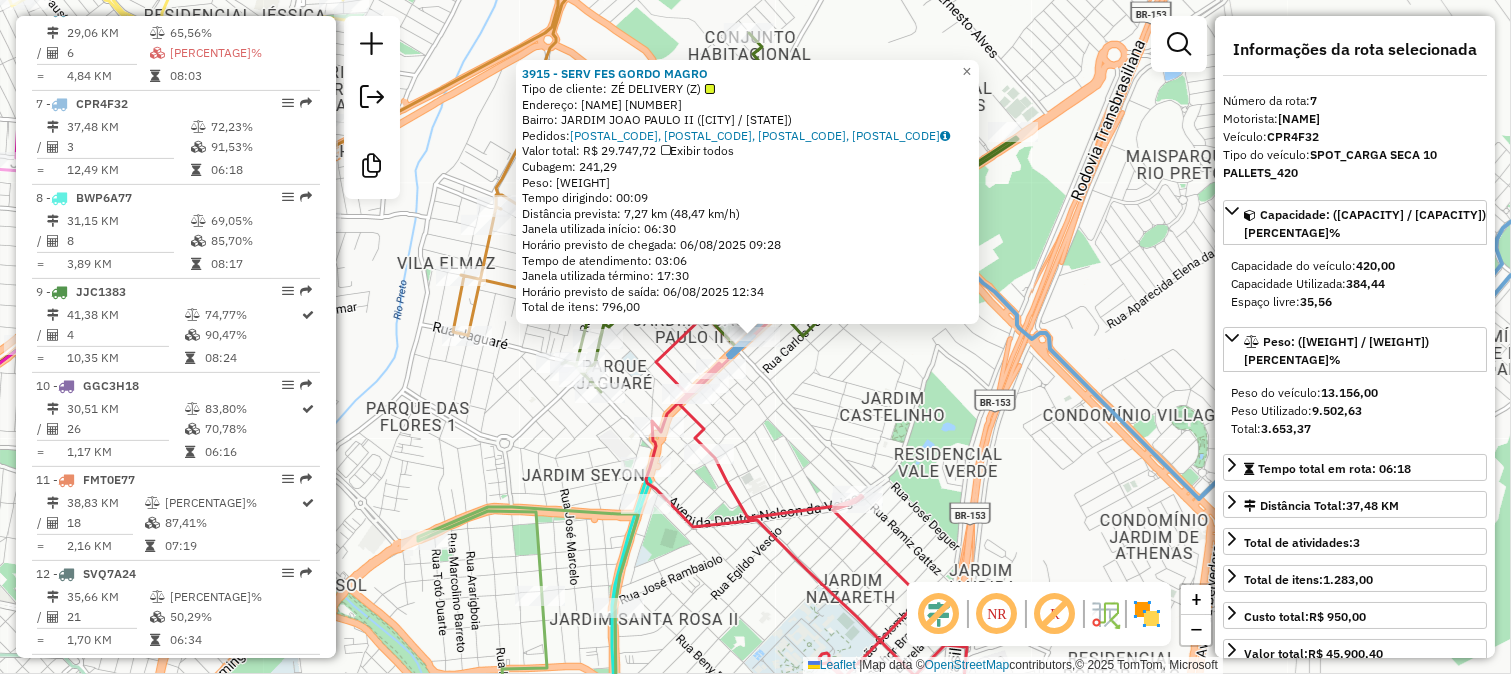 scroll, scrollTop: 1368, scrollLeft: 0, axis: vertical 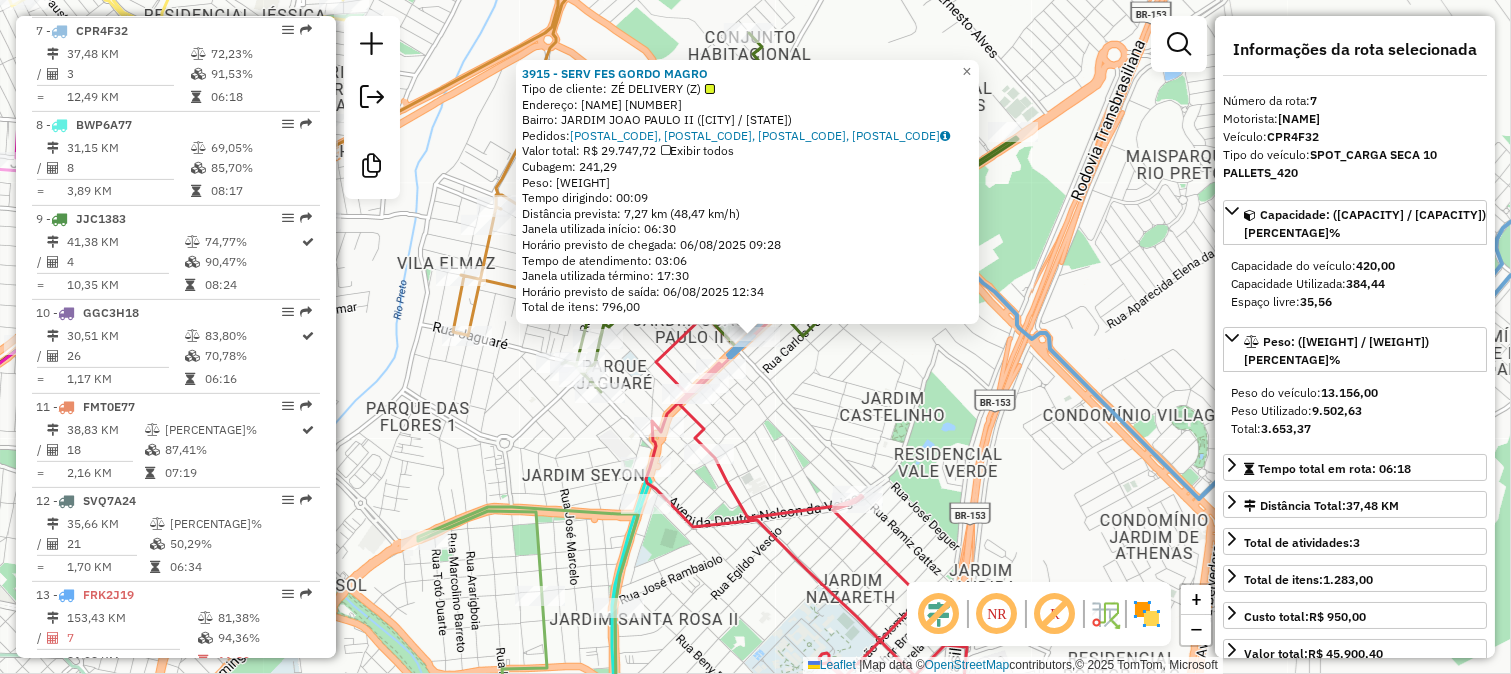 click on "3915 - SERV FES GORDO MAGRO  Tipo de cliente:   ZÉ DELIVERY (Z)   Endereço:  DANILO GALEAZZI 3096   Bairro: JARDIM JOAO PAULO II (SAO JOSE DO RIO PRETO / SP)   Pedidos:  05111150, 05111151, 05111152, 05111199   Valor total: R$ 29.747,72   Exibir todos   Cubagem: 241,29  Peso: 5.874,52  Tempo dirigindo: 00:09   Distância prevista: 7,27 km (48,47 km/h)   Janela utilizada início: 06:30   Horário previsto de chegada: 06/08/2025 09:28   Tempo de atendimento: 03:06   Janela utilizada término: 17:30   Horário previsto de saída: 06/08/2025 12:34   Total de itens: 796,00  × Janela de atendimento Grade de atendimento Capacidade Transportadoras Veículos Cliente Pedidos  Rotas Selecione os dias de semana para filtrar as janelas de atendimento  Seg   Ter   Qua   Qui   Sex   Sáb   Dom  Informe o período da janela de atendimento: De: Até:  Filtrar exatamente a janela do cliente  Considerar janela de atendimento padrão  Selecione os dias de semana para filtrar as grades de atendimento  Seg   Ter   Qua   Qui  +" 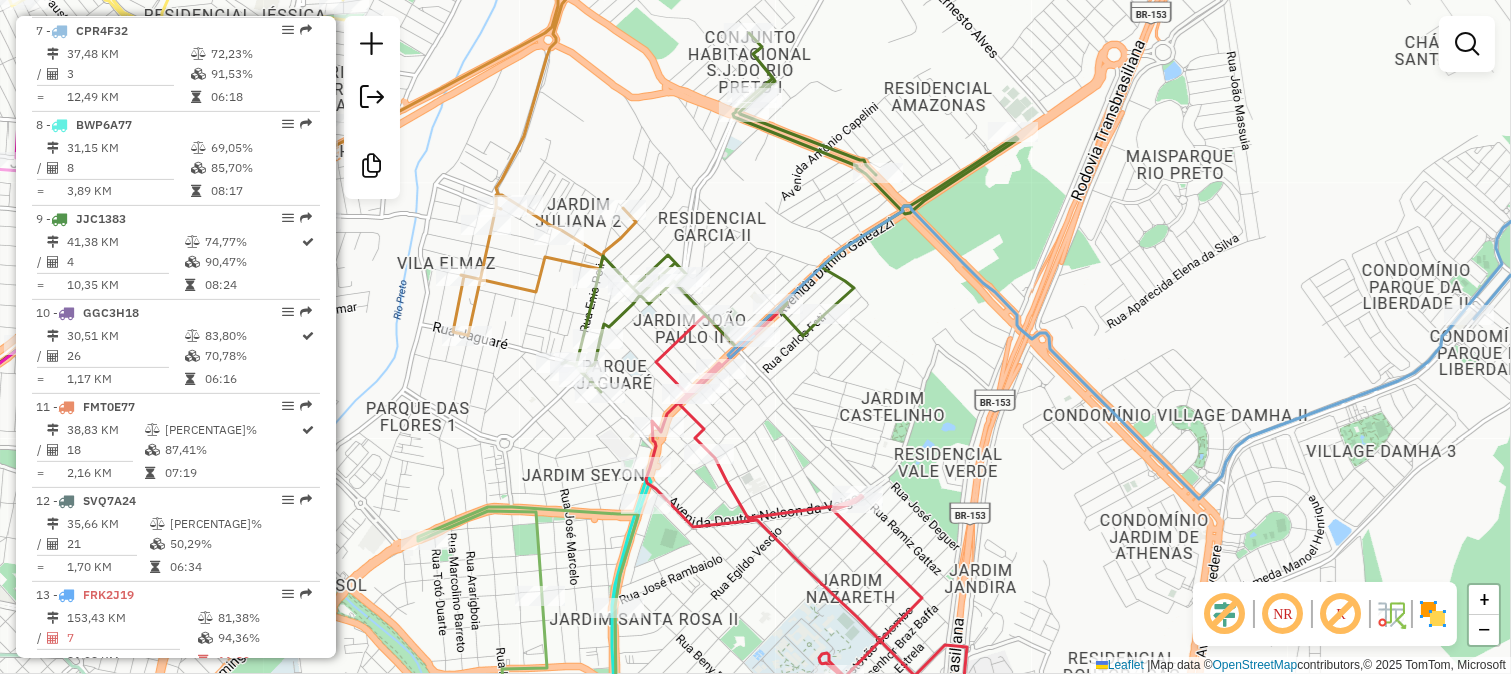 drag, startPoint x: 1023, startPoint y: 484, endPoint x: 721, endPoint y: 346, distance: 332.03613 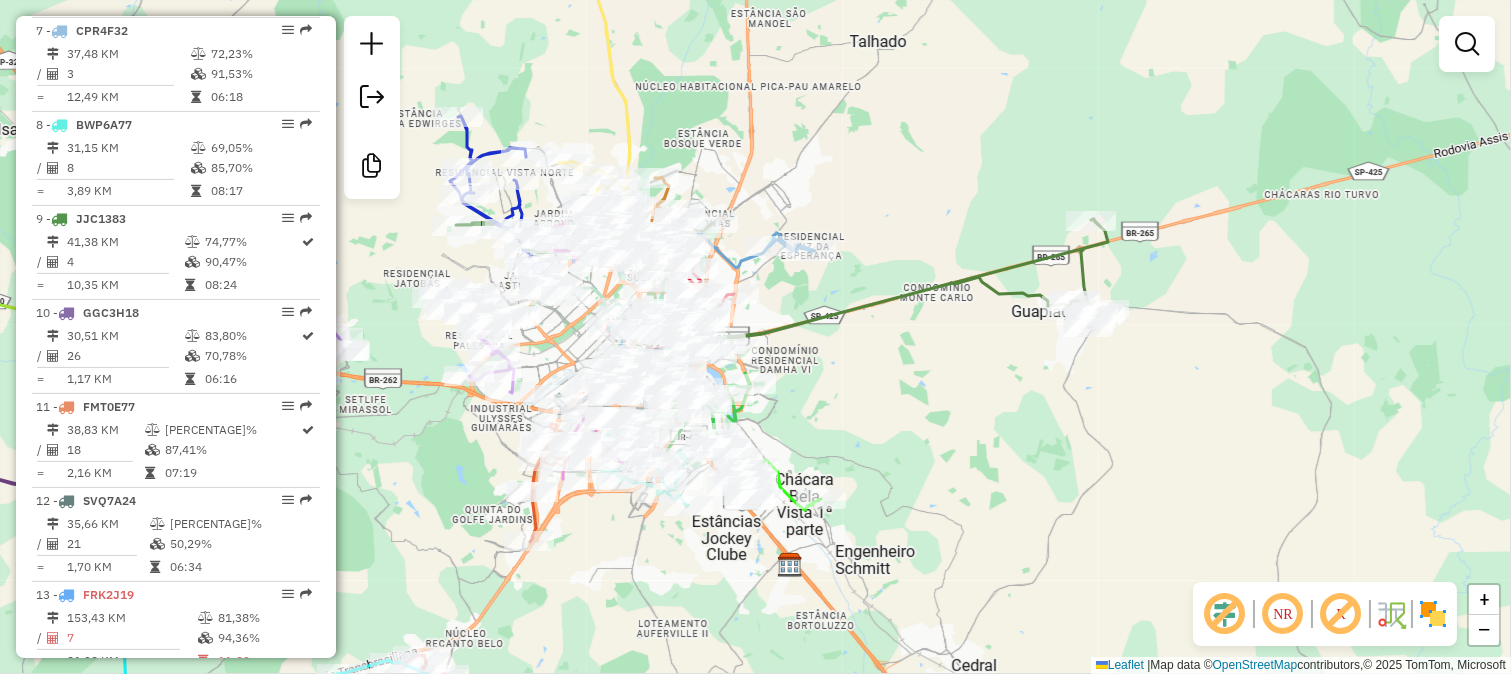 drag, startPoint x: 911, startPoint y: 433, endPoint x: 1041, endPoint y: 211, distance: 257.2625 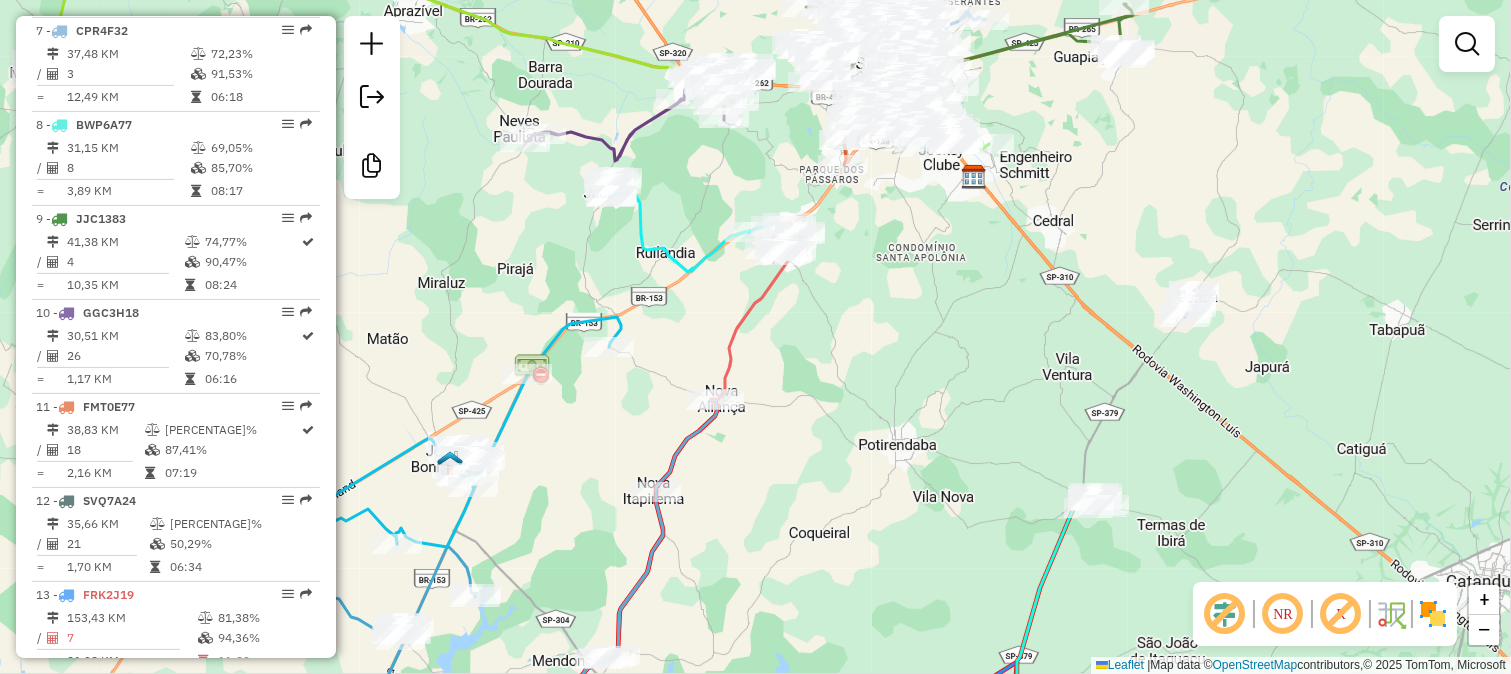 click 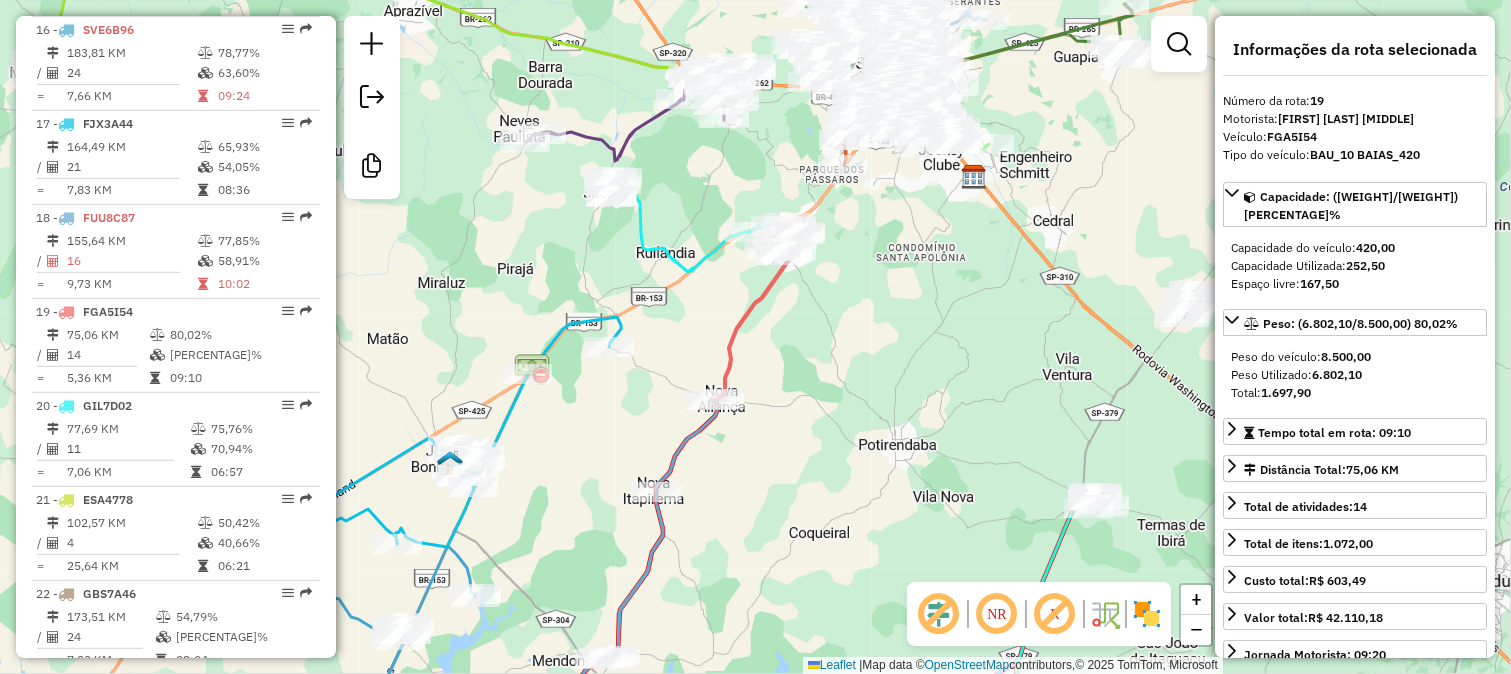 scroll, scrollTop: 2495, scrollLeft: 0, axis: vertical 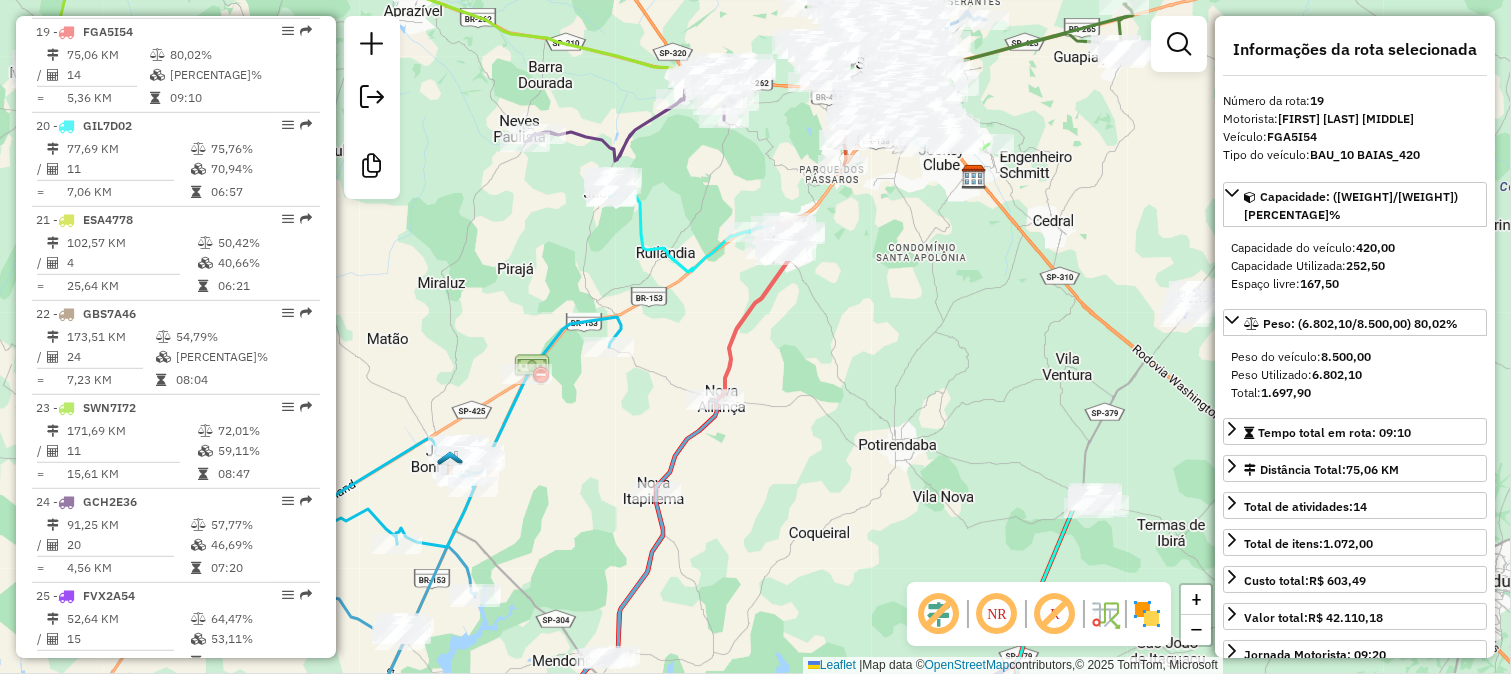 drag, startPoint x: 897, startPoint y: 292, endPoint x: 877, endPoint y: 105, distance: 188.06648 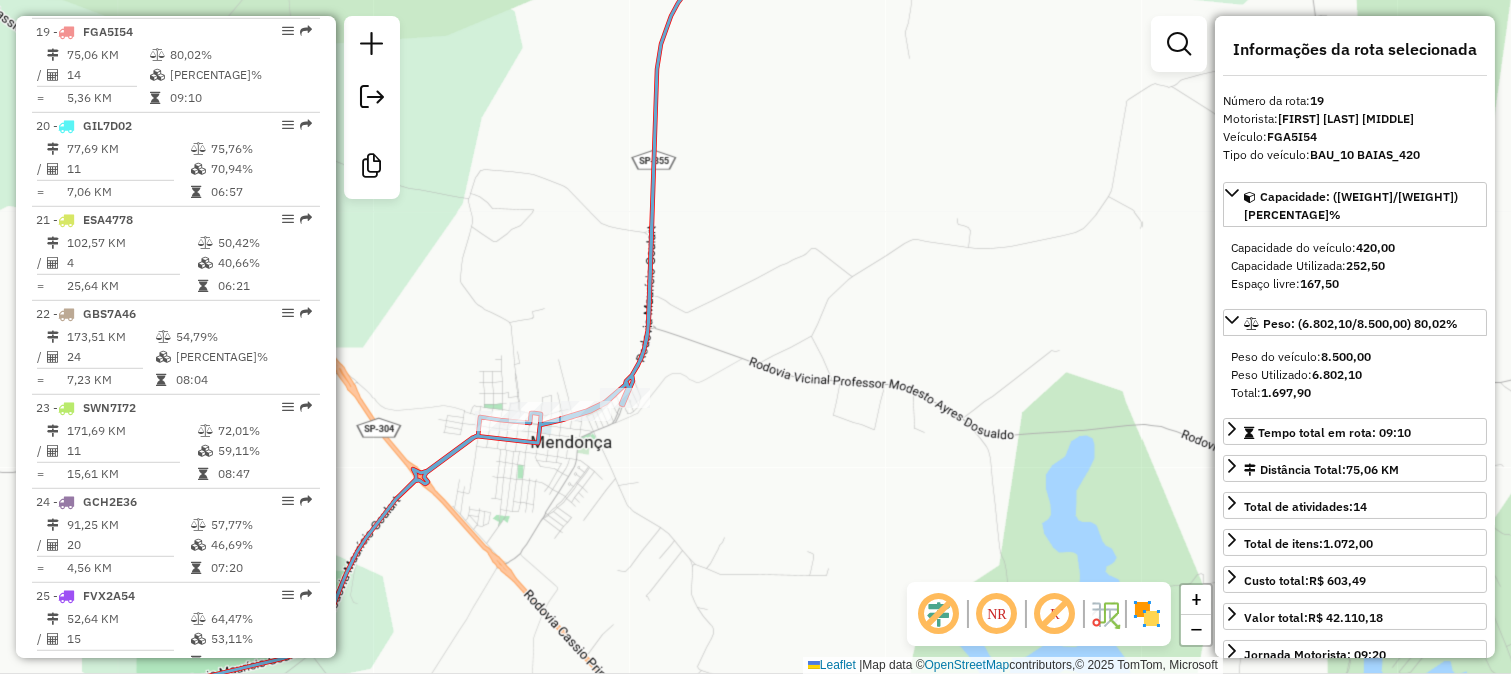 drag, startPoint x: 481, startPoint y: 525, endPoint x: 737, endPoint y: 270, distance: 361.33224 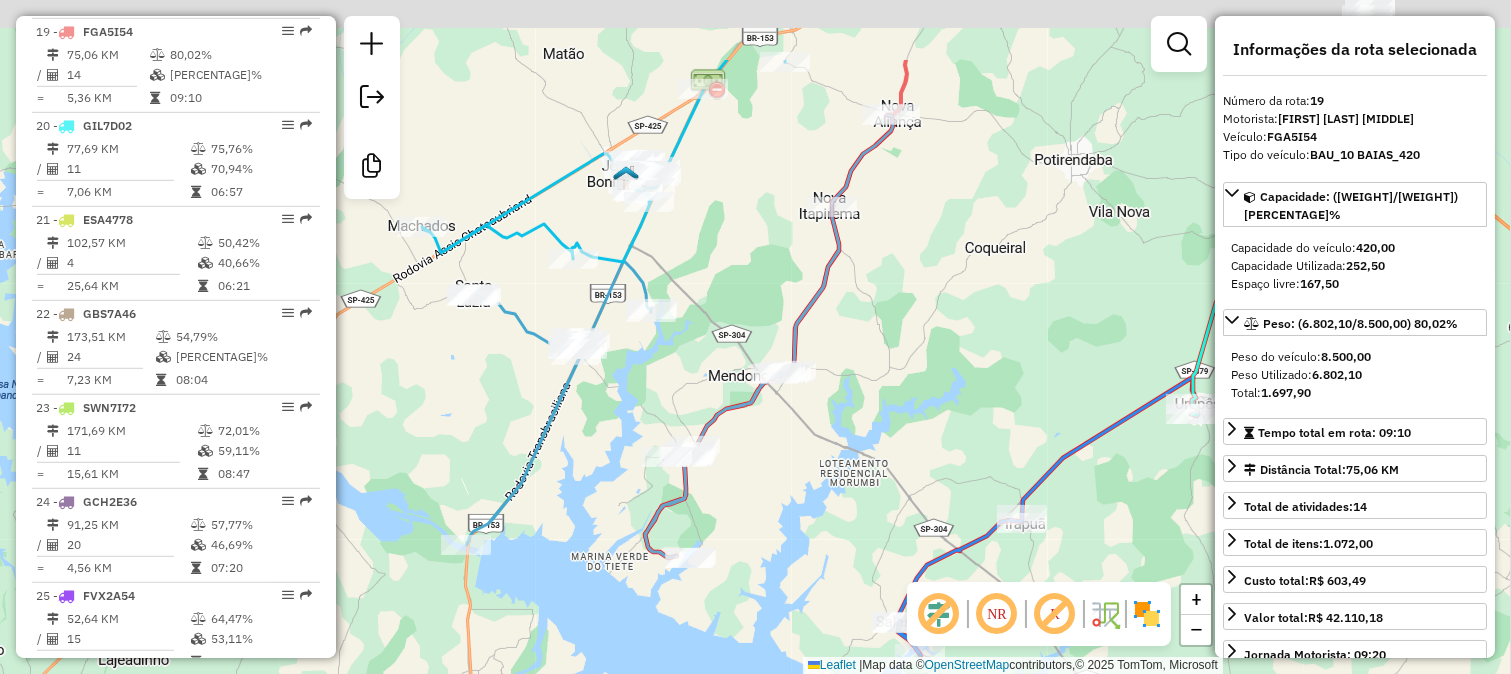 drag, startPoint x: 856, startPoint y: 253, endPoint x: 813, endPoint y: 418, distance: 170.511 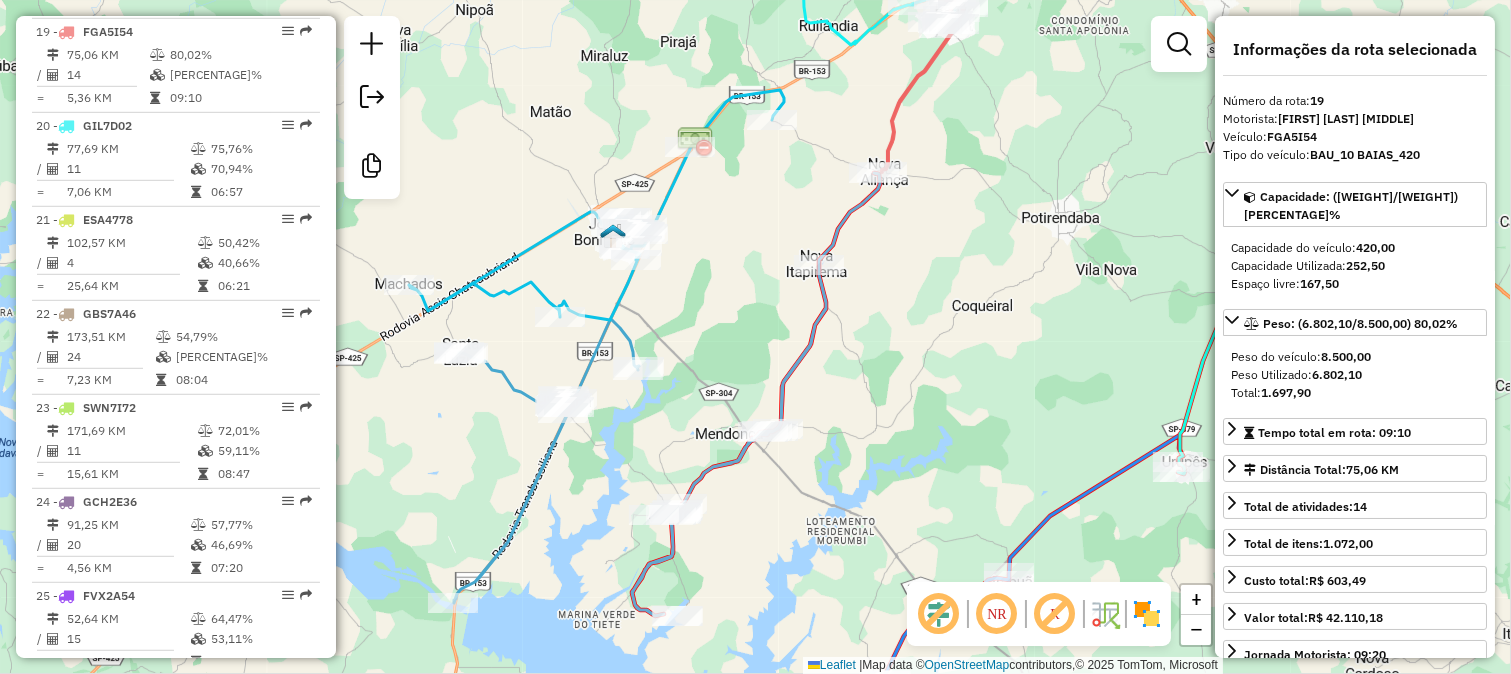 click 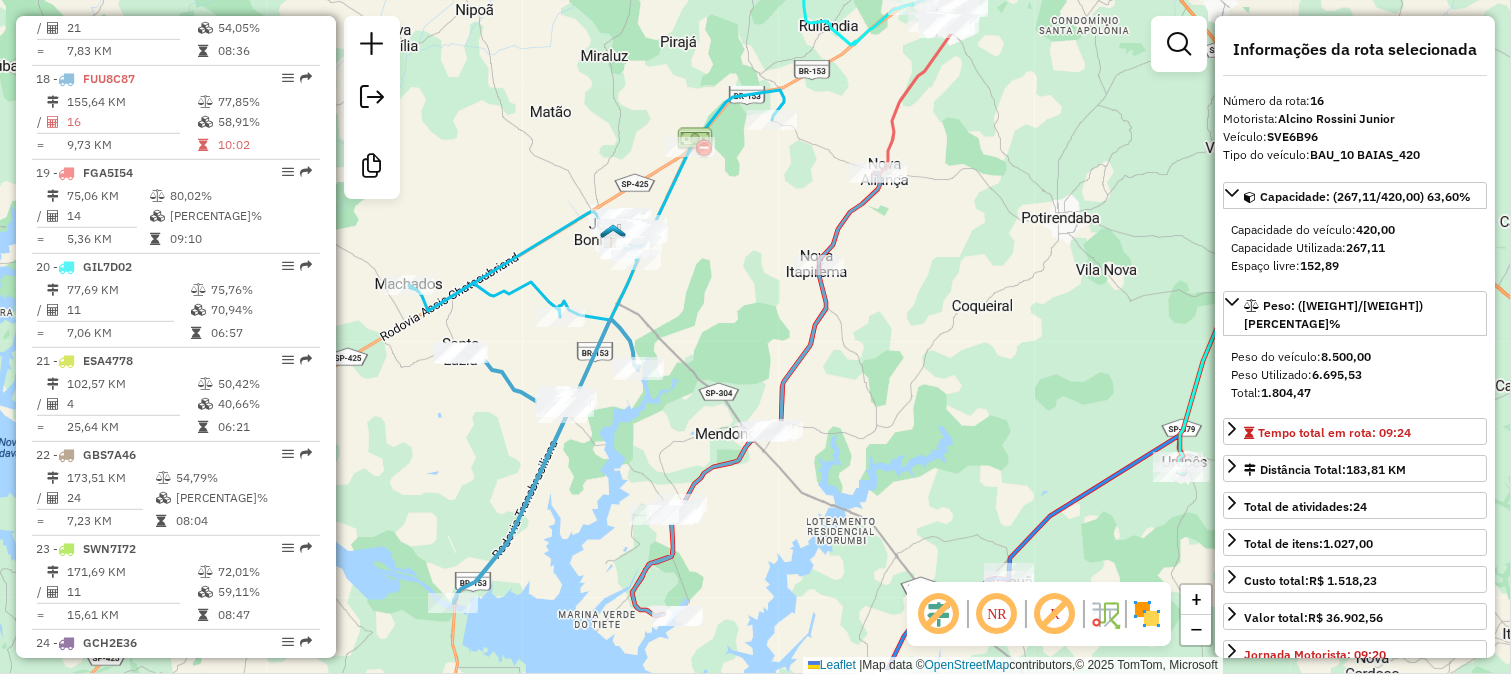 scroll, scrollTop: 2215, scrollLeft: 0, axis: vertical 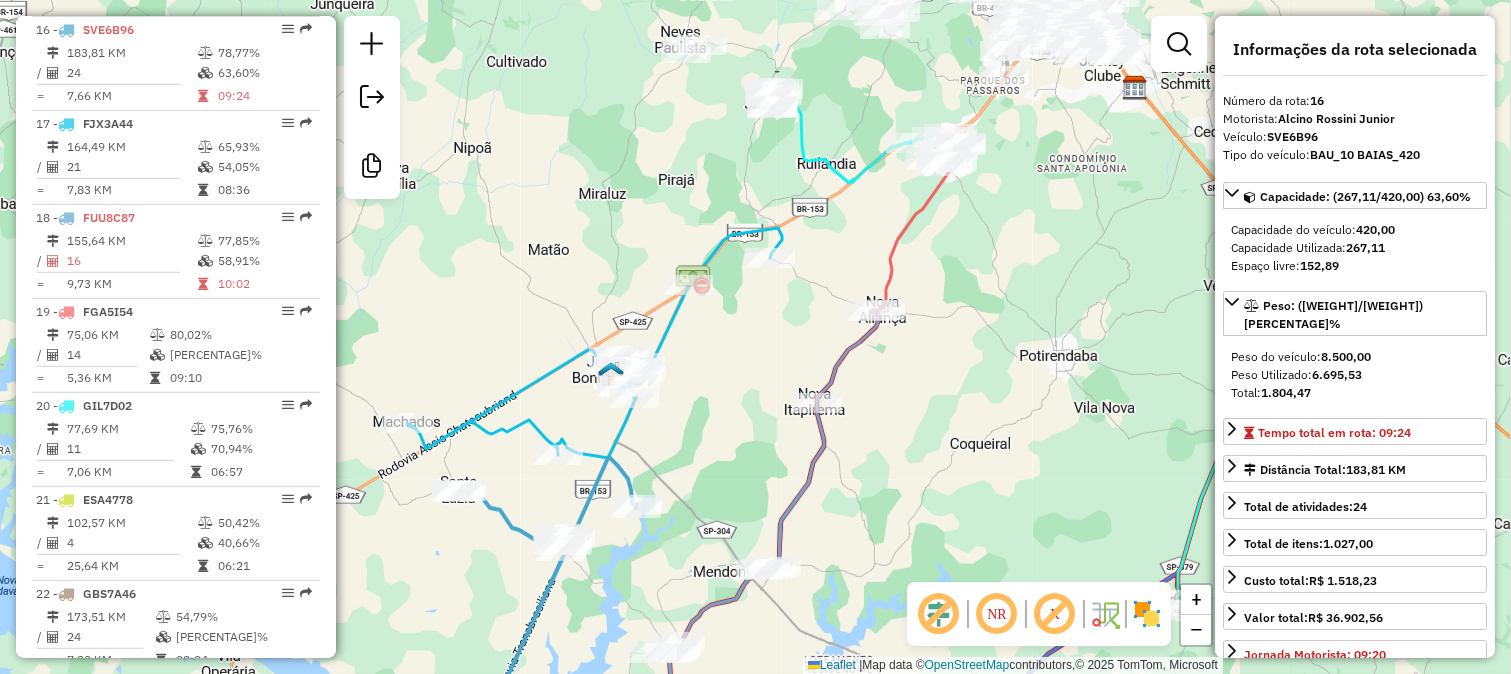 drag, startPoint x: 696, startPoint y: 293, endPoint x: 684, endPoint y: 463, distance: 170.423 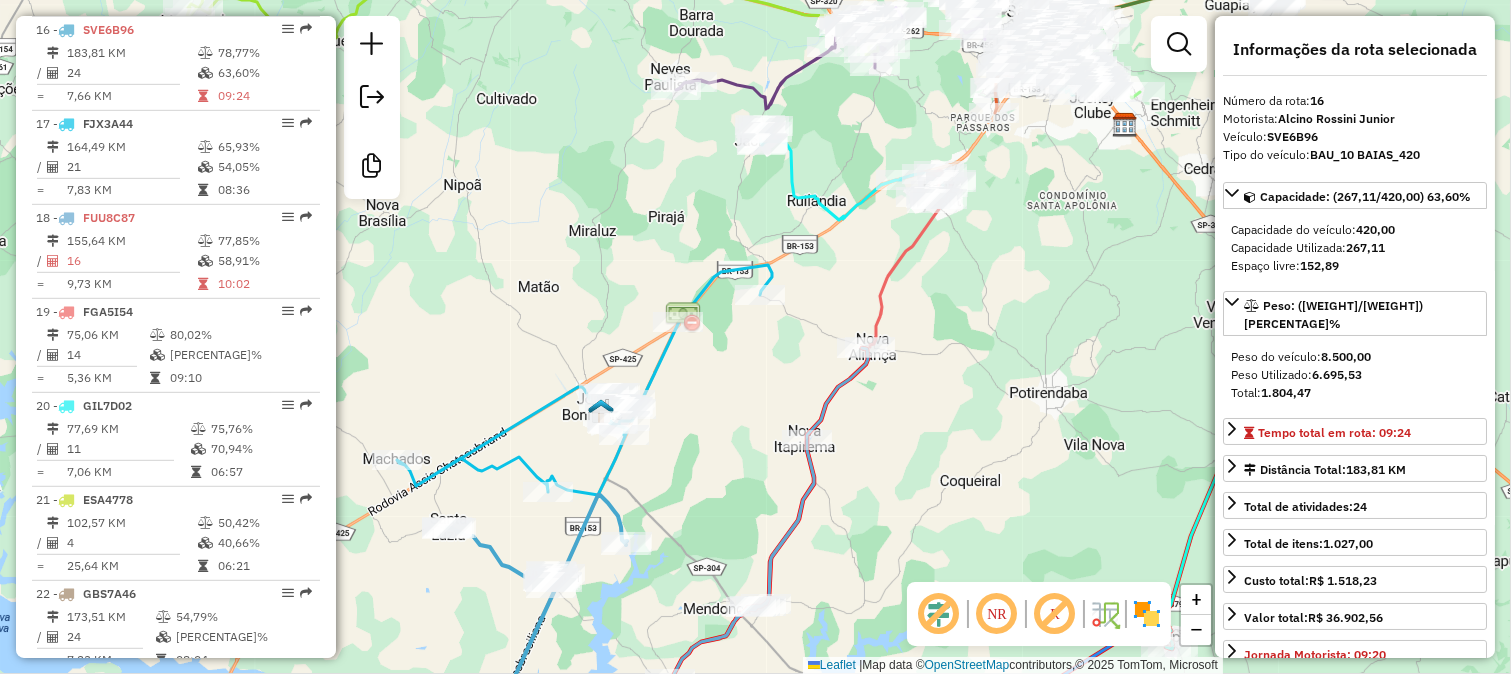 click 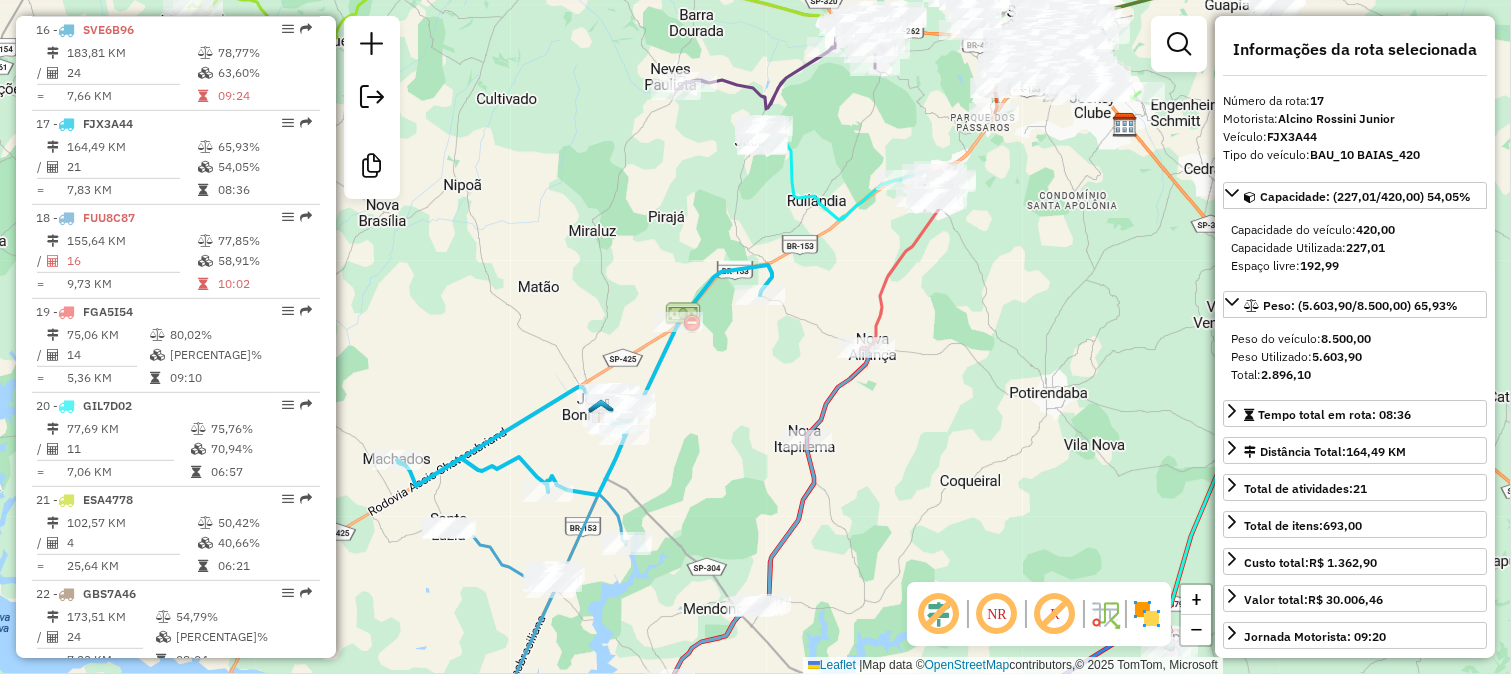 scroll, scrollTop: 2308, scrollLeft: 0, axis: vertical 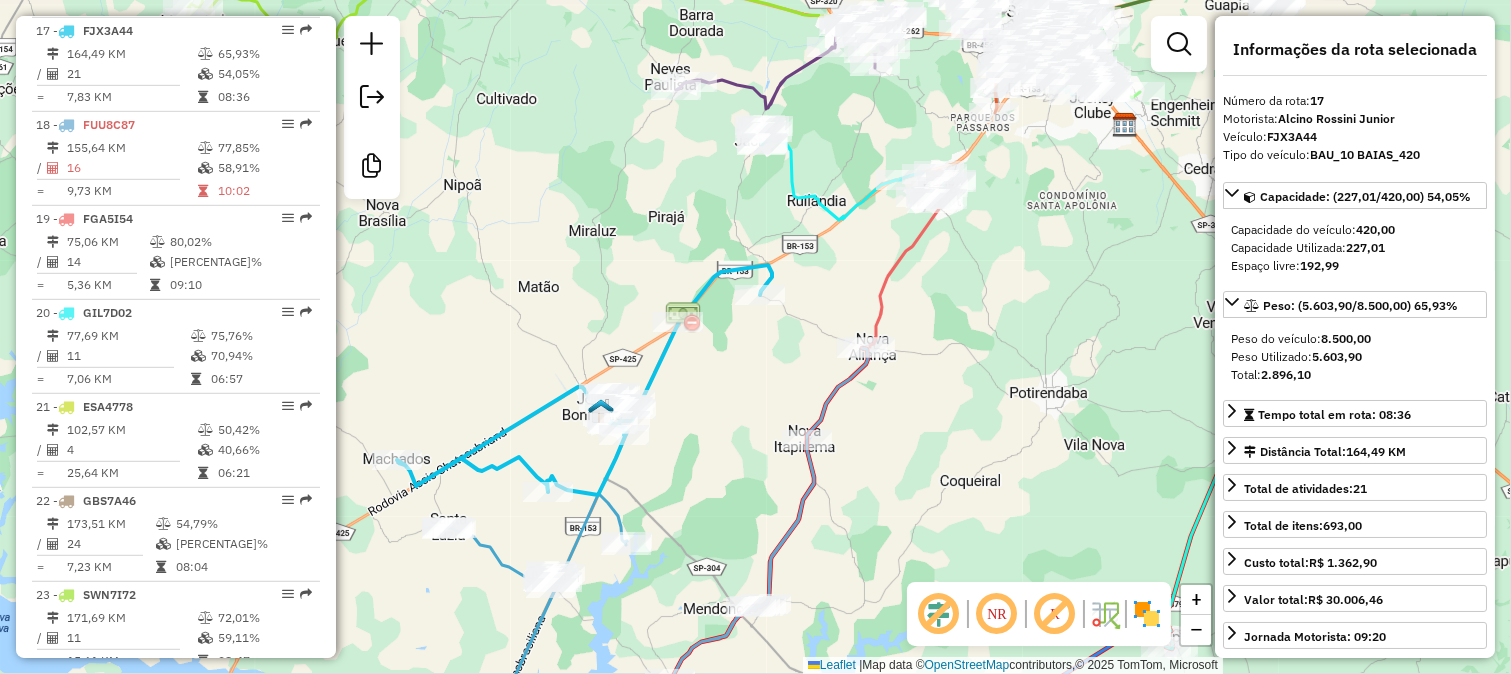 drag, startPoint x: 712, startPoint y: 341, endPoint x: 710, endPoint y: 516, distance: 175.01143 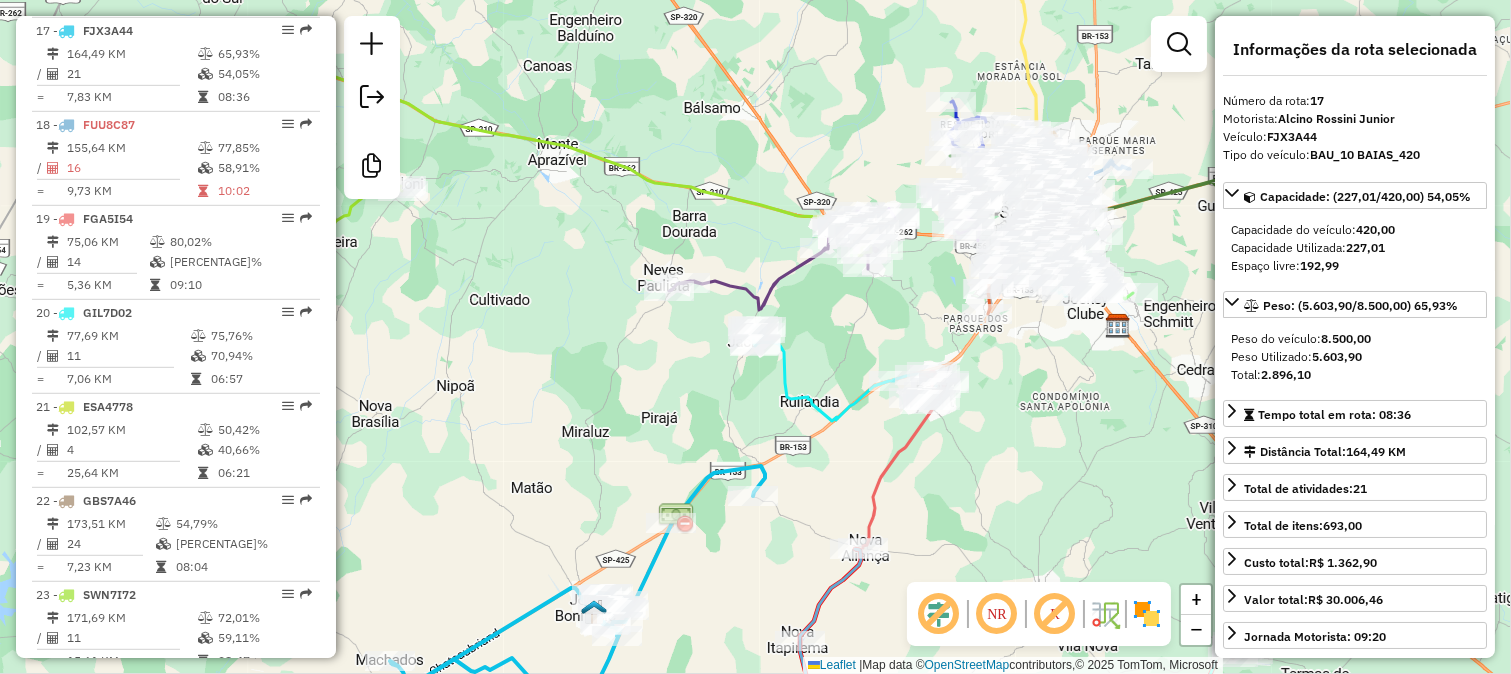 click 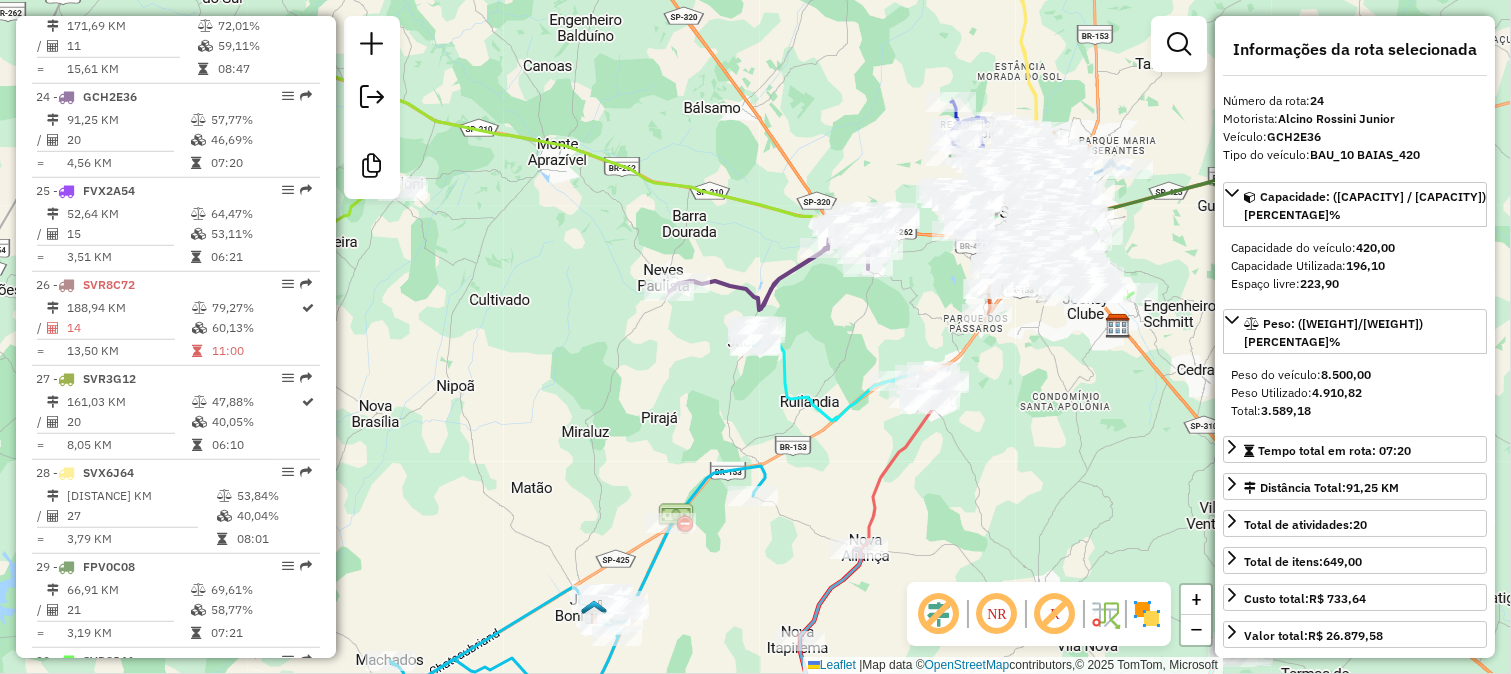 scroll, scrollTop: 2965, scrollLeft: 0, axis: vertical 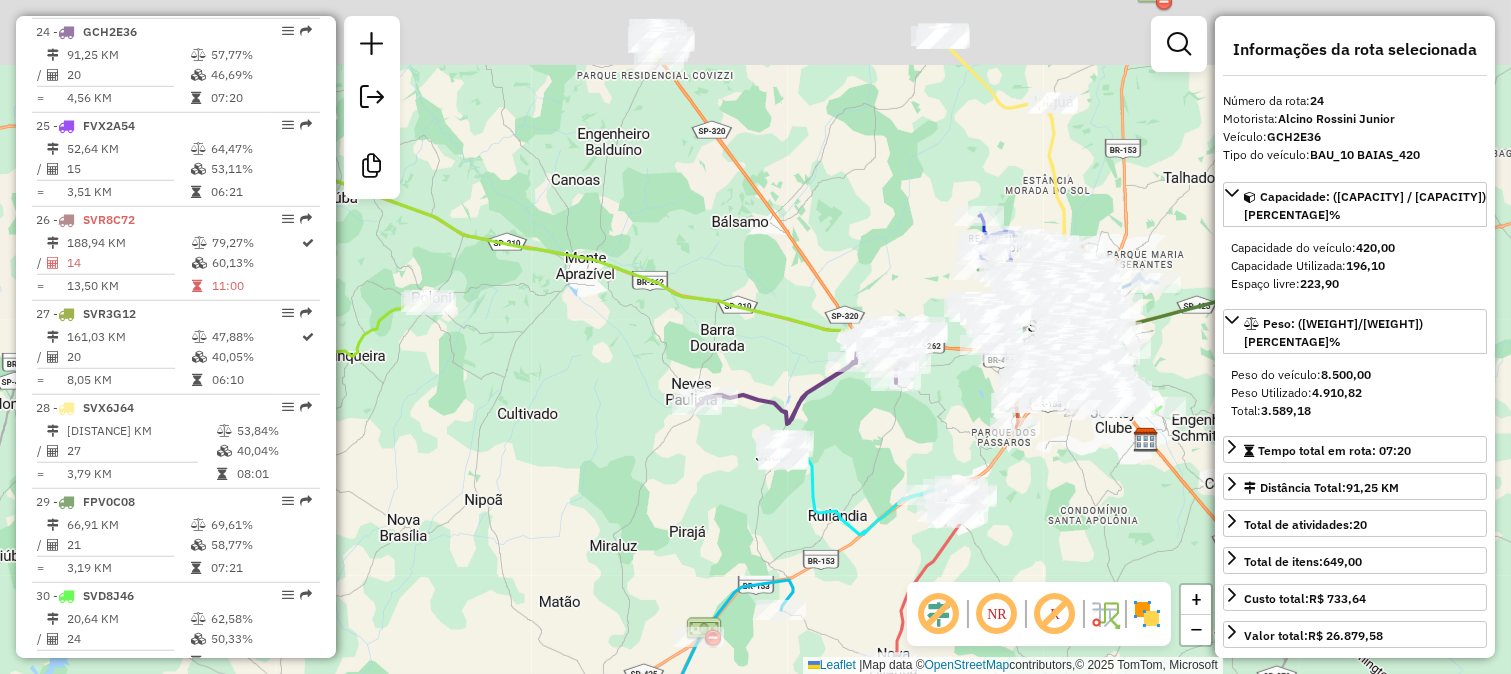 drag, startPoint x: 746, startPoint y: 253, endPoint x: 775, endPoint y: 372, distance: 122.48265 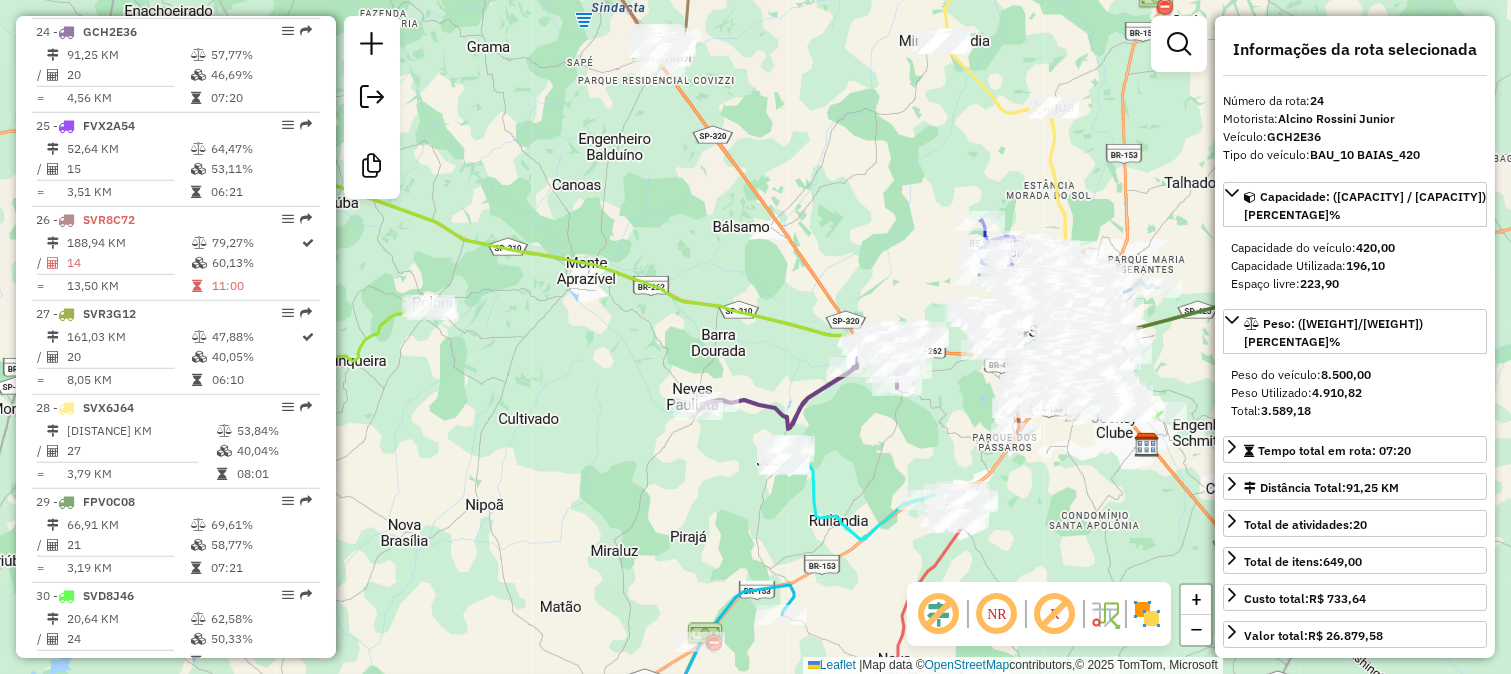 click on "Janela de atendimento Grade de atendimento Capacidade Transportadoras Veículos Cliente Pedidos  Rotas Selecione os dias de semana para filtrar as janelas de atendimento  Seg   Ter   Qua   Qui   Sex   Sáb   Dom  Informe o período da janela de atendimento: De: Até:  Filtrar exatamente a janela do cliente  Considerar janela de atendimento padrão  Selecione os dias de semana para filtrar as grades de atendimento  Seg   Ter   Qua   Qui   Sex   Sáb   Dom   Considerar clientes sem dia de atendimento cadastrado  Clientes fora do dia de atendimento selecionado Filtrar as atividades entre os valores definidos abaixo:  Peso mínimo:   Peso máximo:   Cubagem mínima:   Cubagem máxima:   De:   Até:  Filtrar as atividades entre o tempo de atendimento definido abaixo:  De:   Até:   Considerar capacidade total dos clientes não roteirizados Transportadora: Selecione um ou mais itens Tipo de veículo: Selecione um ou mais itens Veículo: Selecione um ou mais itens Motorista: Selecione um ou mais itens Nome: Rótulo:" 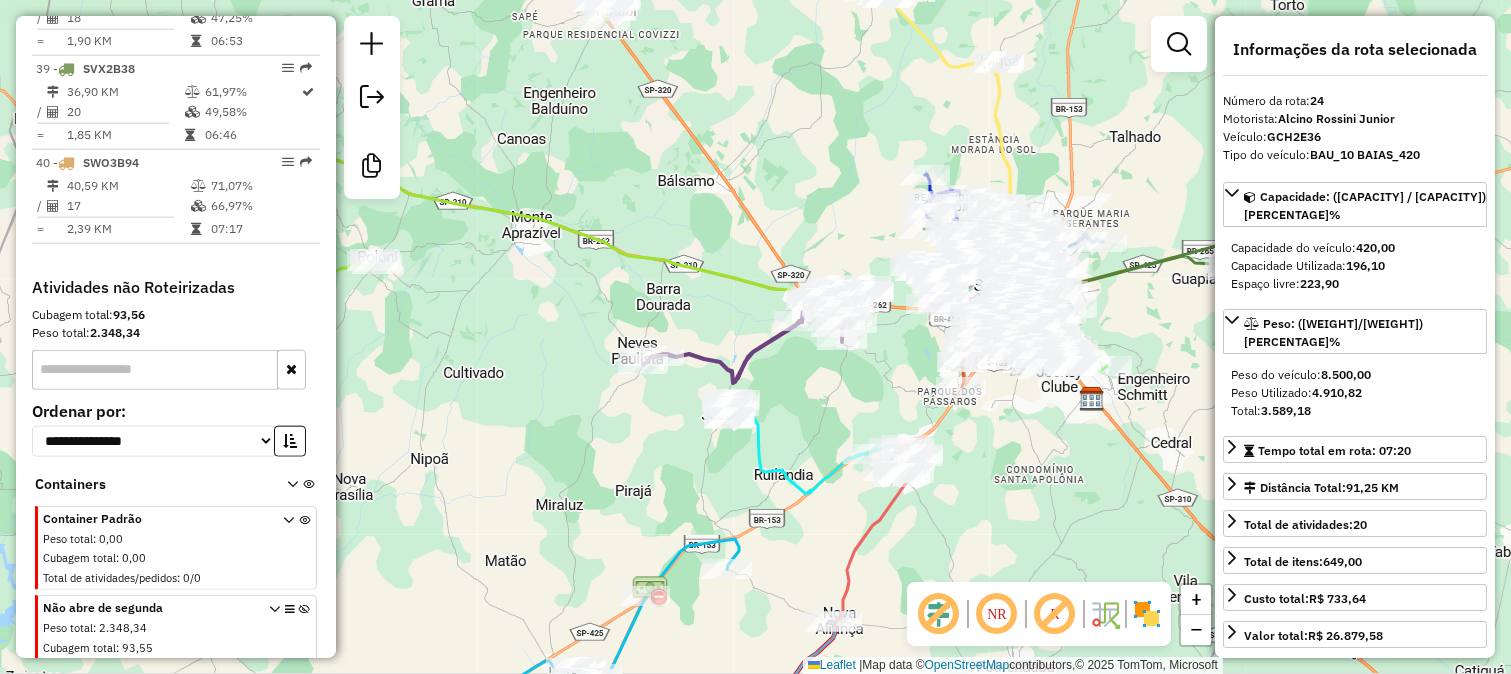 scroll, scrollTop: 4358, scrollLeft: 0, axis: vertical 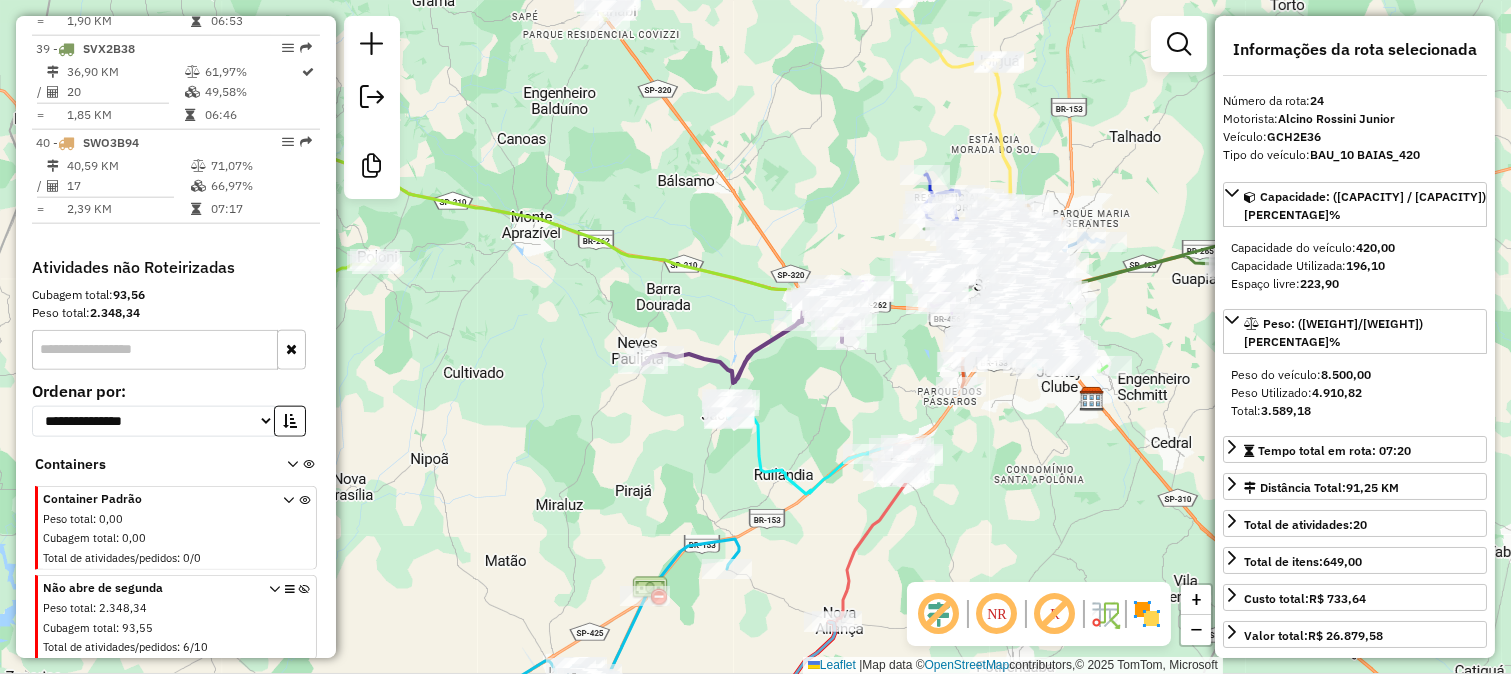 click at bounding box center [304, 621] 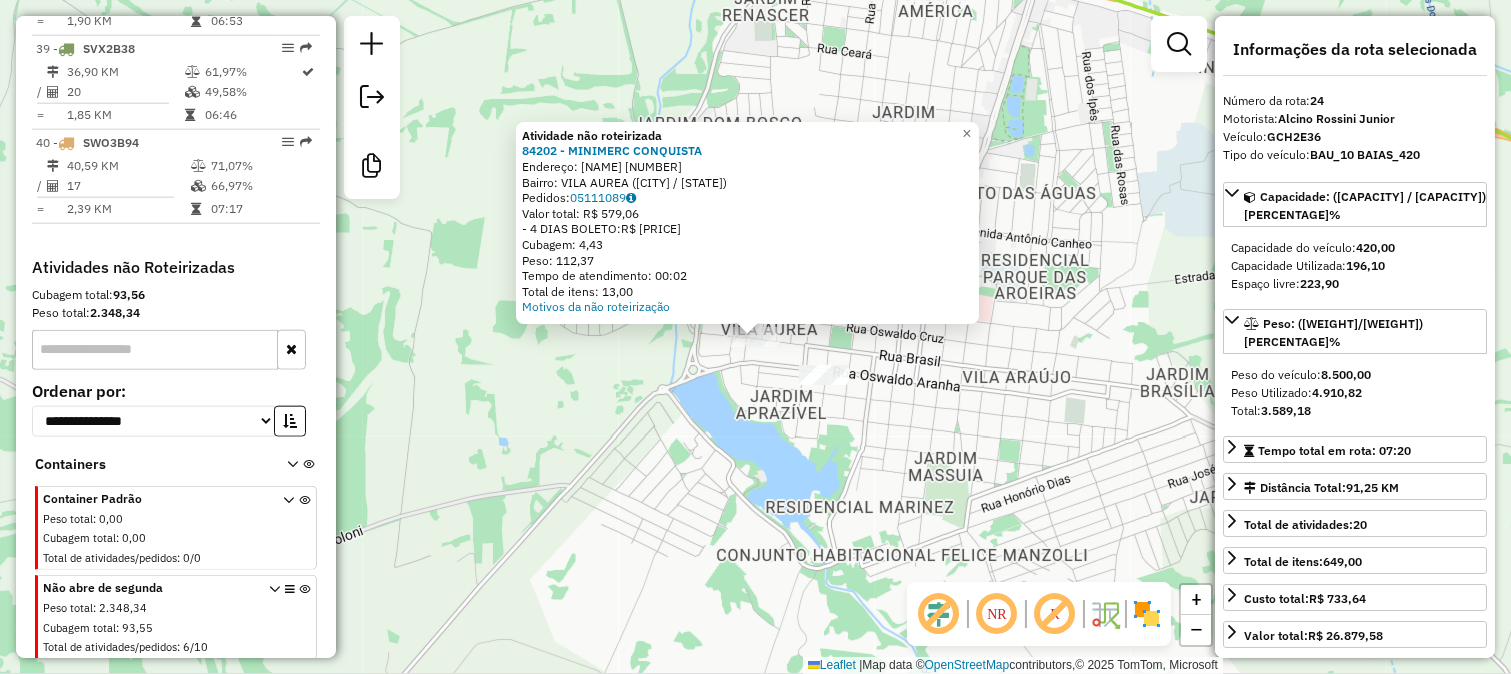 click on "Atividade não roteirizada 84202 - MINIMERC CONQUISTA  Endereço:  BRASIL 101   Bairro: VILA AUREA (MONTE APRAZIVEL / SP)   Pedidos:  05111089   Valor total: R$ 579,06   - 4 DIAS BOLETO:  R$ 579,06   Cubagem: 4,43   Peso: 112,37   Tempo de atendimento: 00:02   Total de itens: 13,00  Motivos da não roteirização × Janela de atendimento Grade de atendimento Capacidade Transportadoras Veículos Cliente Pedidos  Rotas Selecione os dias de semana para filtrar as janelas de atendimento  Seg   Ter   Qua   Qui   Sex   Sáb   Dom  Informe o período da janela de atendimento: De: Até:  Filtrar exatamente a janela do cliente  Considerar janela de atendimento padrão  Selecione os dias de semana para filtrar as grades de atendimento  Seg   Ter   Qua   Qui   Sex   Sáb   Dom   Considerar clientes sem dia de atendimento cadastrado  Clientes fora do dia de atendimento selecionado Filtrar as atividades entre os valores definidos abaixo:  Peso mínimo:   Peso máximo:   Cubagem mínima:   Cubagem máxima:   De:   Até:  +" 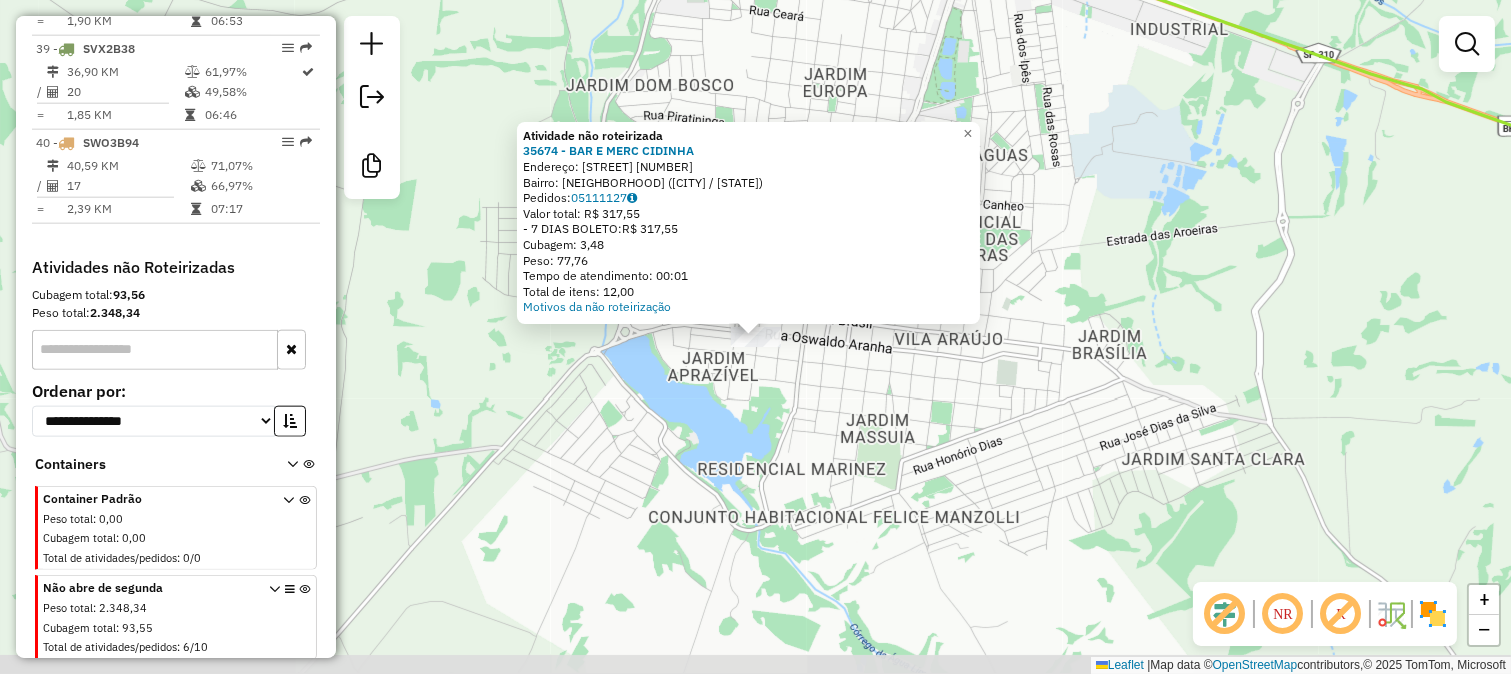click on "Atividade não roteirizada 35674 - BAR E MERC CIDINHA  Endereço:  OSVALDO ARANHA 708   Bairro: CENTRO (MONTE APRAZIVEL / SP)   Pedidos:  05111127   Valor total: R$ 317,55   - 7 DIAS BOLETO:  R$ 317,55   Cubagem: 3,48   Peso: 77,76   Tempo de atendimento: 00:01   Total de itens: 12,00  Motivos da não roteirização × Janela de atendimento Grade de atendimento Capacidade Transportadoras Veículos Cliente Pedidos  Rotas Selecione os dias de semana para filtrar as janelas de atendimento  Seg   Ter   Qua   Qui   Sex   Sáb   Dom  Informe o período da janela de atendimento: De: Até:  Filtrar exatamente a janela do cliente  Considerar janela de atendimento padrão  Selecione os dias de semana para filtrar as grades de atendimento  Seg   Ter   Qua   Qui   Sex   Sáb   Dom   Considerar clientes sem dia de atendimento cadastrado  Clientes fora do dia de atendimento selecionado Filtrar as atividades entre os valores definidos abaixo:  Peso mínimo:   Peso máximo:   Cubagem mínima:   Cubagem máxima:   De:   De:" 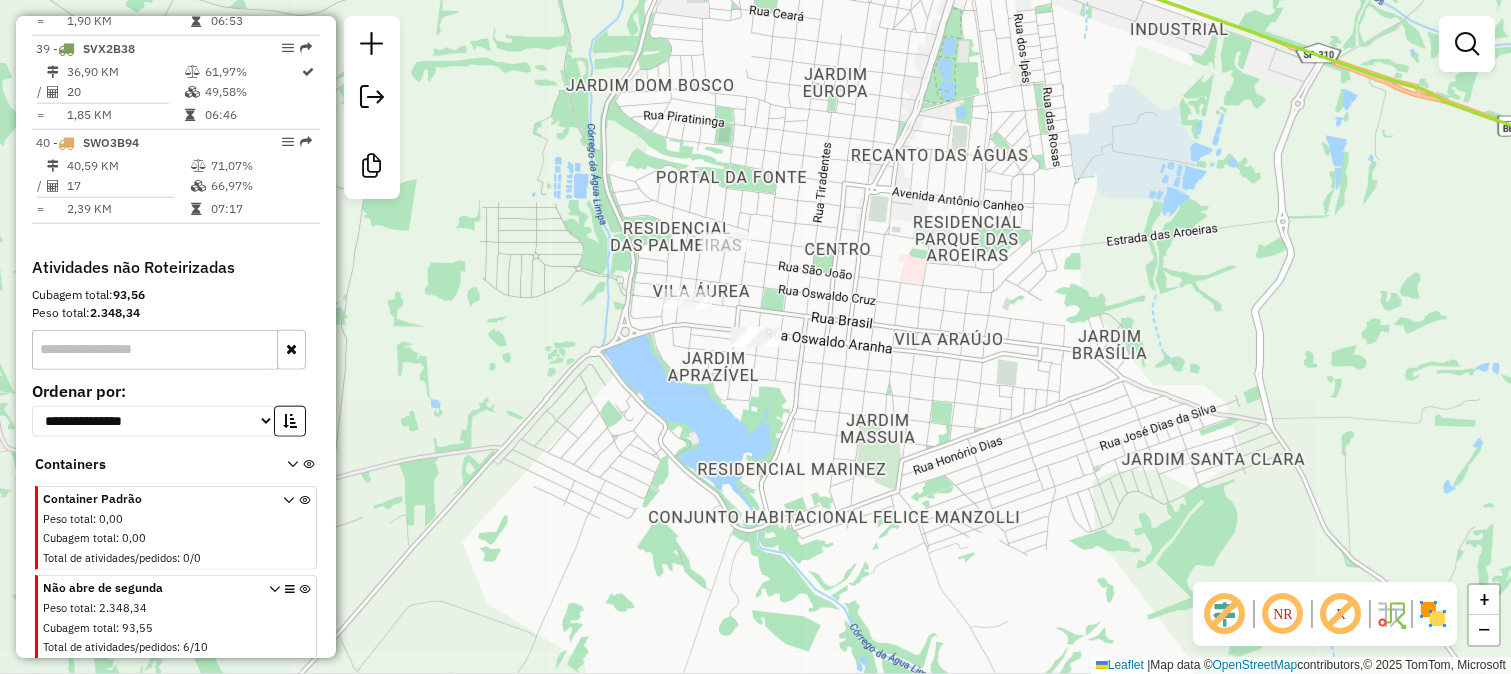 drag, startPoint x: 1012, startPoint y: 465, endPoint x: 423, endPoint y: 257, distance: 624.6479 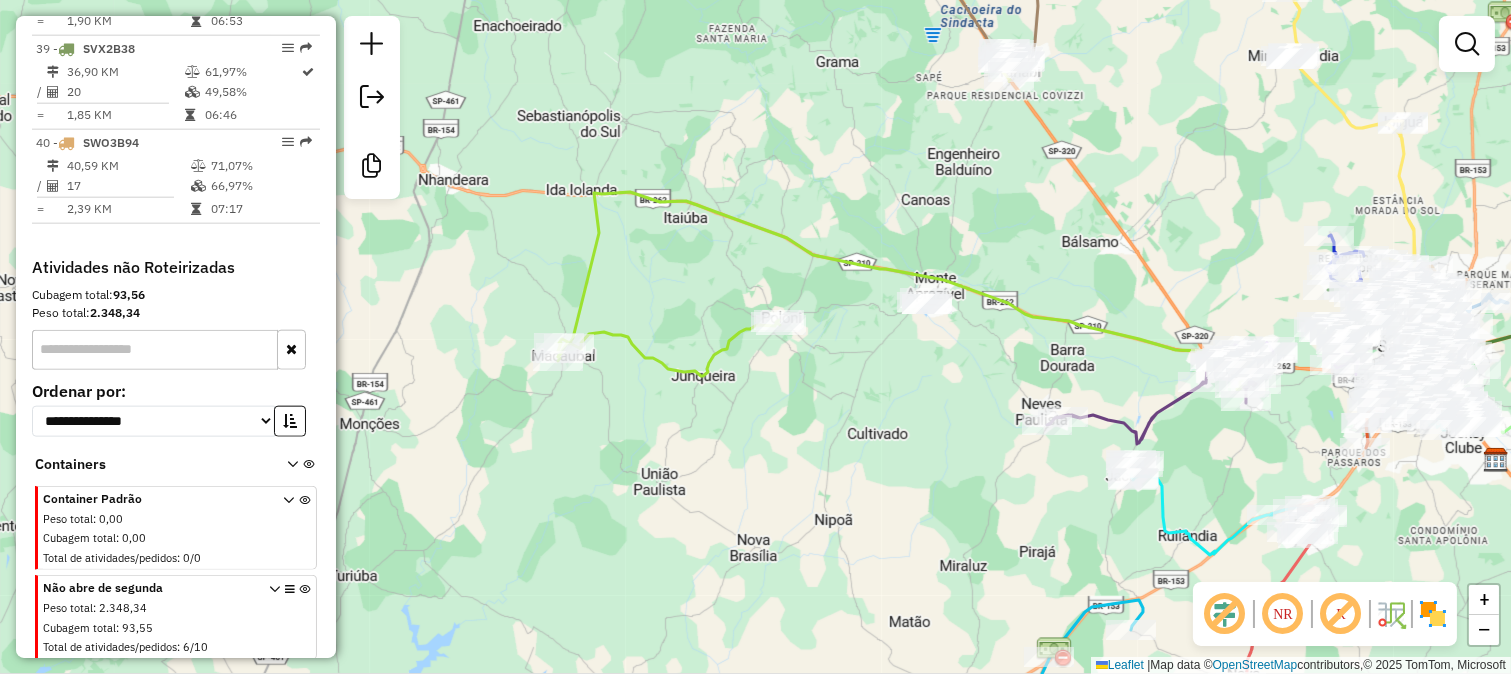 drag, startPoint x: 1234, startPoint y: 495, endPoint x: 978, endPoint y: 367, distance: 286.2167 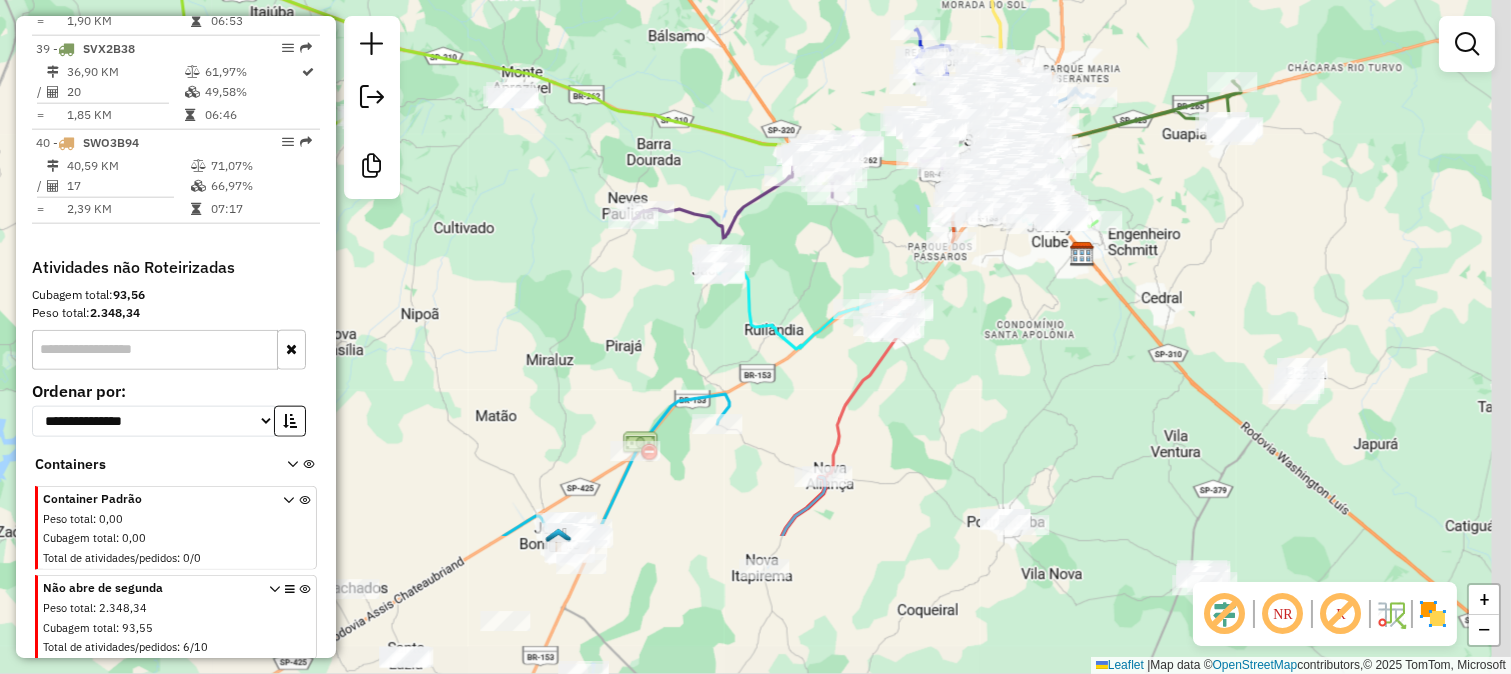 drag, startPoint x: 1032, startPoint y: 446, endPoint x: 1018, endPoint y: 384, distance: 63.560993 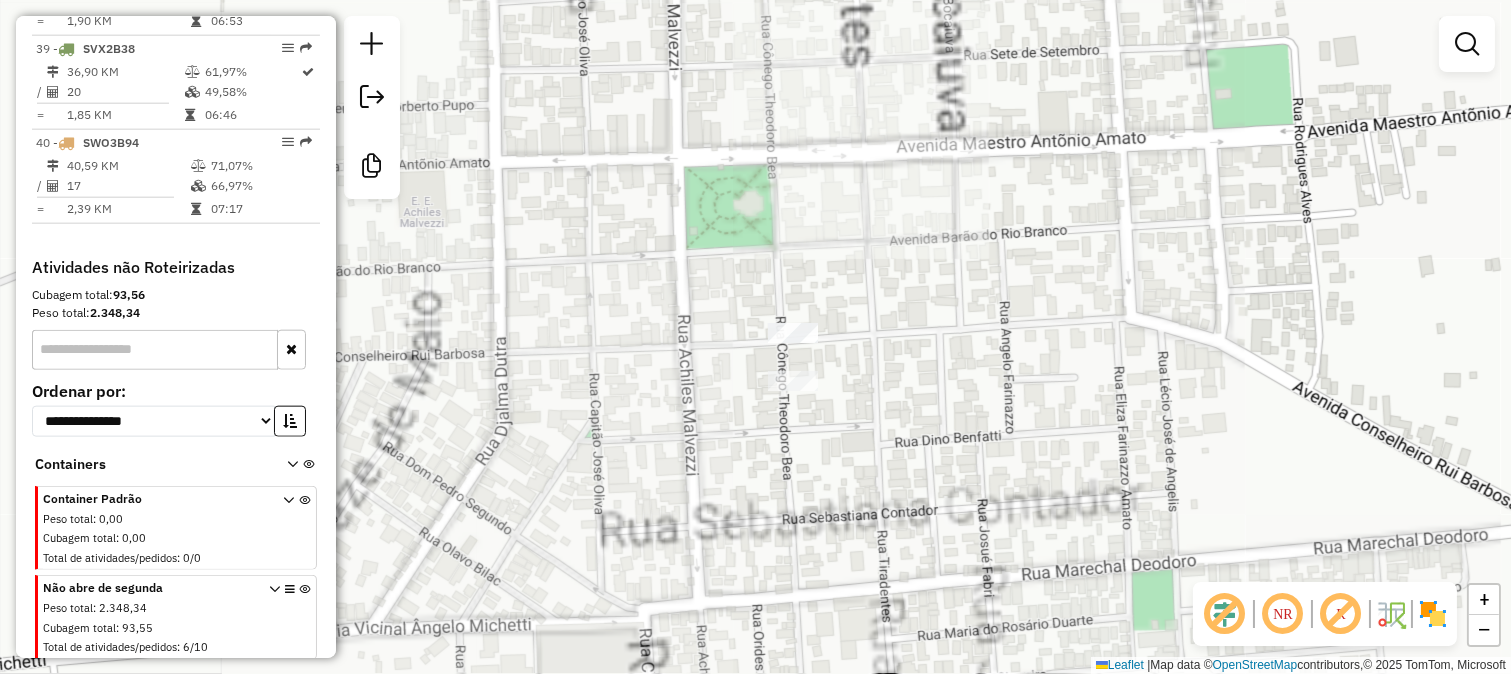 click on "Janela de atendimento Grade de atendimento Capacidade Transportadoras Veículos Cliente Pedidos  Rotas Selecione os dias de semana para filtrar as janelas de atendimento  Seg   Ter   Qua   Qui   Sex   Sáb   Dom  Informe o período da janela de atendimento: De: Até:  Filtrar exatamente a janela do cliente  Considerar janela de atendimento padrão  Selecione os dias de semana para filtrar as grades de atendimento  Seg   Ter   Qua   Qui   Sex   Sáb   Dom   Considerar clientes sem dia de atendimento cadastrado  Clientes fora do dia de atendimento selecionado Filtrar as atividades entre os valores definidos abaixo:  Peso mínimo:   Peso máximo:   Cubagem mínima:   Cubagem máxima:   De:   Até:  Filtrar as atividades entre o tempo de atendimento definido abaixo:  De:   Até:   Considerar capacidade total dos clientes não roteirizados Transportadora: Selecione um ou mais itens Tipo de veículo: Selecione um ou mais itens Veículo: Selecione um ou mais itens Motorista: Selecione um ou mais itens Nome: Rótulo:" 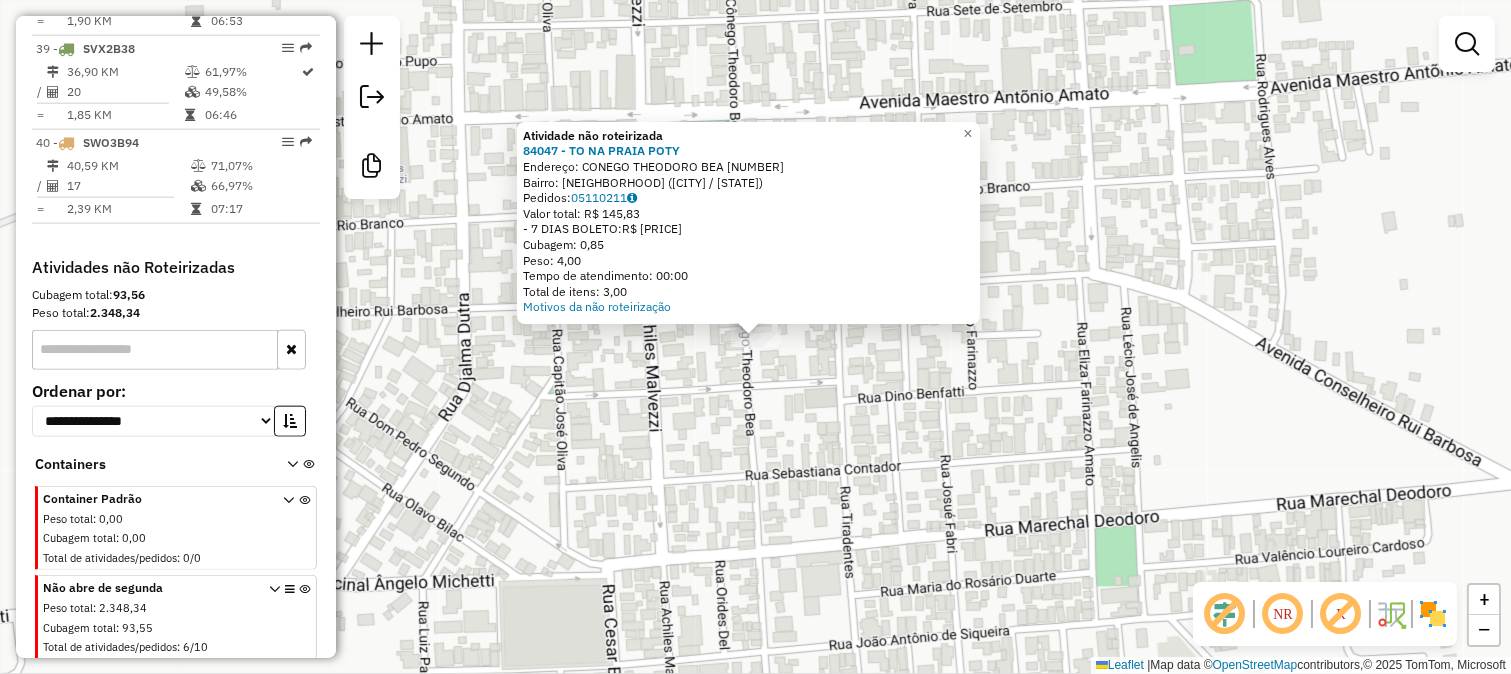 click on "Atividade não roteirizada 84047 - TO NA PRAIA POTY  Endereço:  CONEGO THEODORO BEA 1145   Bairro: CENTRO (POTIRENDABA / SP)   Pedidos:  05110211   Valor total: R$ 145,83   - 7 DIAS BOLETO:  R$ 145,83   Cubagem: 0,85   Peso: 4,00   Tempo de atendimento: 00:00   Total de itens: 3,00  Motivos da não roteirização × Janela de atendimento Grade de atendimento Capacidade Transportadoras Veículos Cliente Pedidos  Rotas Selecione os dias de semana para filtrar as janelas de atendimento  Seg   Ter   Qua   Qui   Sex   Sáb   Dom  Informe o período da janela de atendimento: De: Até:  Filtrar exatamente a janela do cliente  Considerar janela de atendimento padrão  Selecione os dias de semana para filtrar as grades de atendimento  Seg   Ter   Qua   Qui   Sex   Sáb   Dom   Considerar clientes sem dia de atendimento cadastrado  Clientes fora do dia de atendimento selecionado Filtrar as atividades entre os valores definidos abaixo:  Peso mínimo:   Peso máximo:   Cubagem mínima:   Cubagem máxima:   De:   Até:" 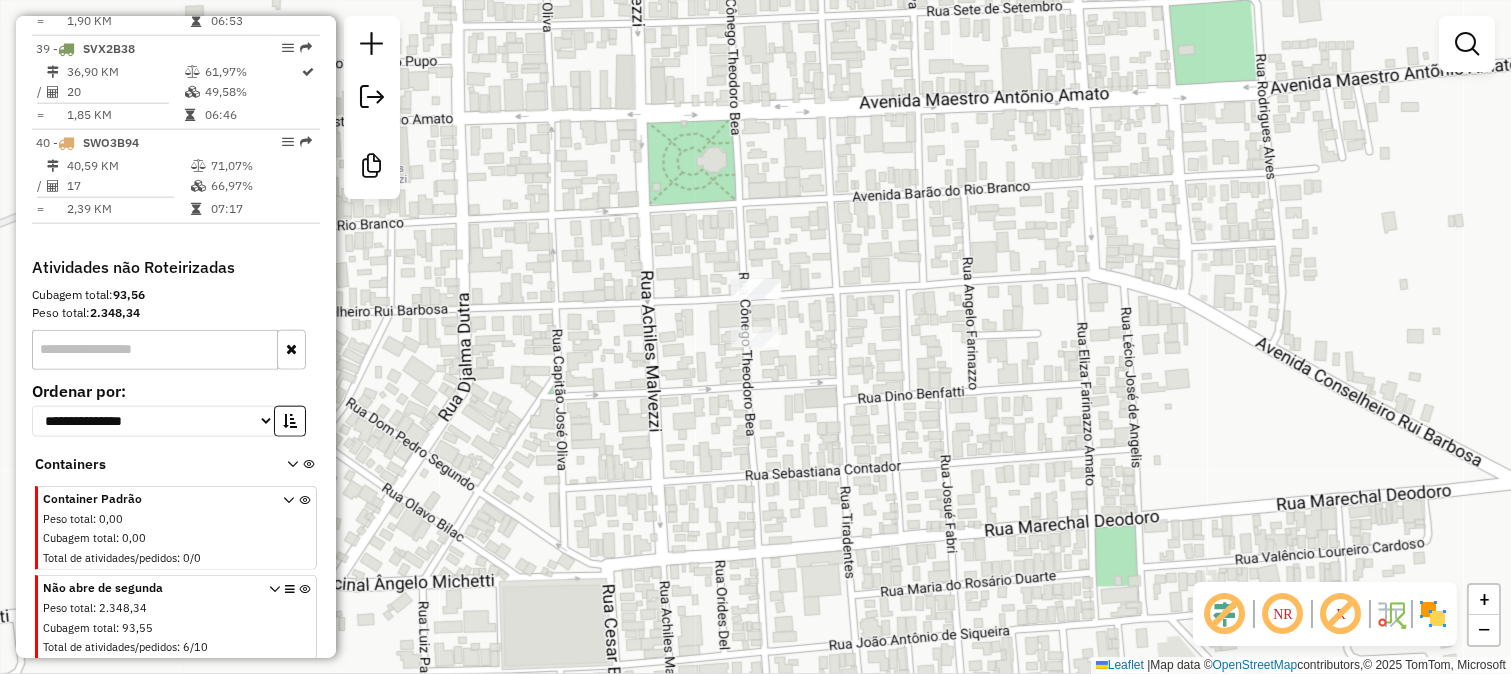 drag, startPoint x: 898, startPoint y: 457, endPoint x: 535, endPoint y: 355, distance: 377.05835 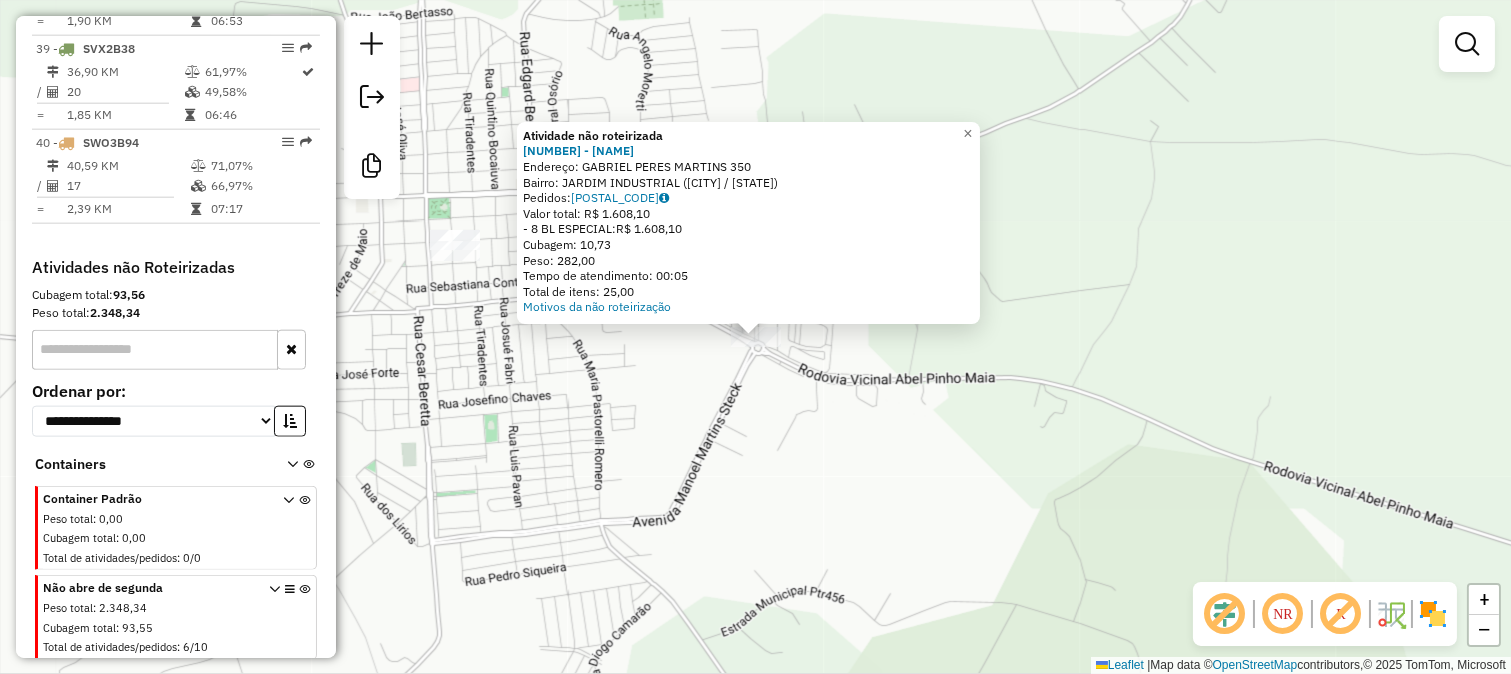 click on "Atividade não roteirizada 30368 - SKINA DO PASTEL  Endereço:  GABRIEL PERES MARTINS 350   Bairro: JARDIM INDUSTRIAL (POTIRENDABA / SP)   Pedidos:  05110190   Valor total: R$ 1.608,10   - 8 BL ESPECIAL:  R$ 1.608,10   Cubagem: 10,73   Peso: 282,00   Tempo de atendimento: 00:05   Total de itens: 25,00  Motivos da não roteirização × Janela de atendimento Grade de atendimento Capacidade Transportadoras Veículos Cliente Pedidos  Rotas Selecione os dias de semana para filtrar as janelas de atendimento  Seg   Ter   Qua   Qui   Sex   Sáb   Dom  Informe o período da janela de atendimento: De: Até:  Filtrar exatamente a janela do cliente  Considerar janela de atendimento padrão  Selecione os dias de semana para filtrar as grades de atendimento  Seg   Ter   Qua   Qui   Sex   Sáb   Dom   Considerar clientes sem dia de atendimento cadastrado  Clientes fora do dia de atendimento selecionado Filtrar as atividades entre os valores definidos abaixo:  Peso mínimo:   Peso máximo:   Cubagem mínima:   De:   Até:" 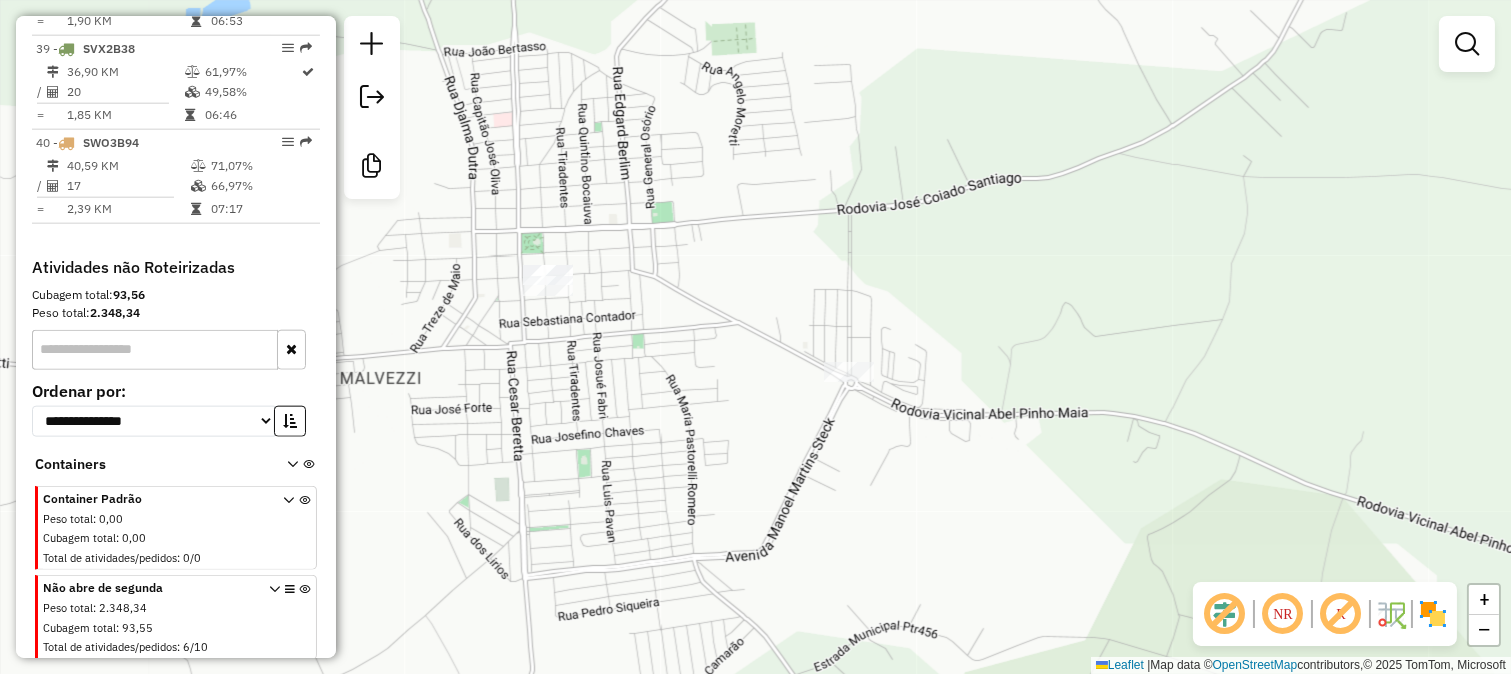 drag, startPoint x: 558, startPoint y: 390, endPoint x: 775, endPoint y: 442, distance: 223.14345 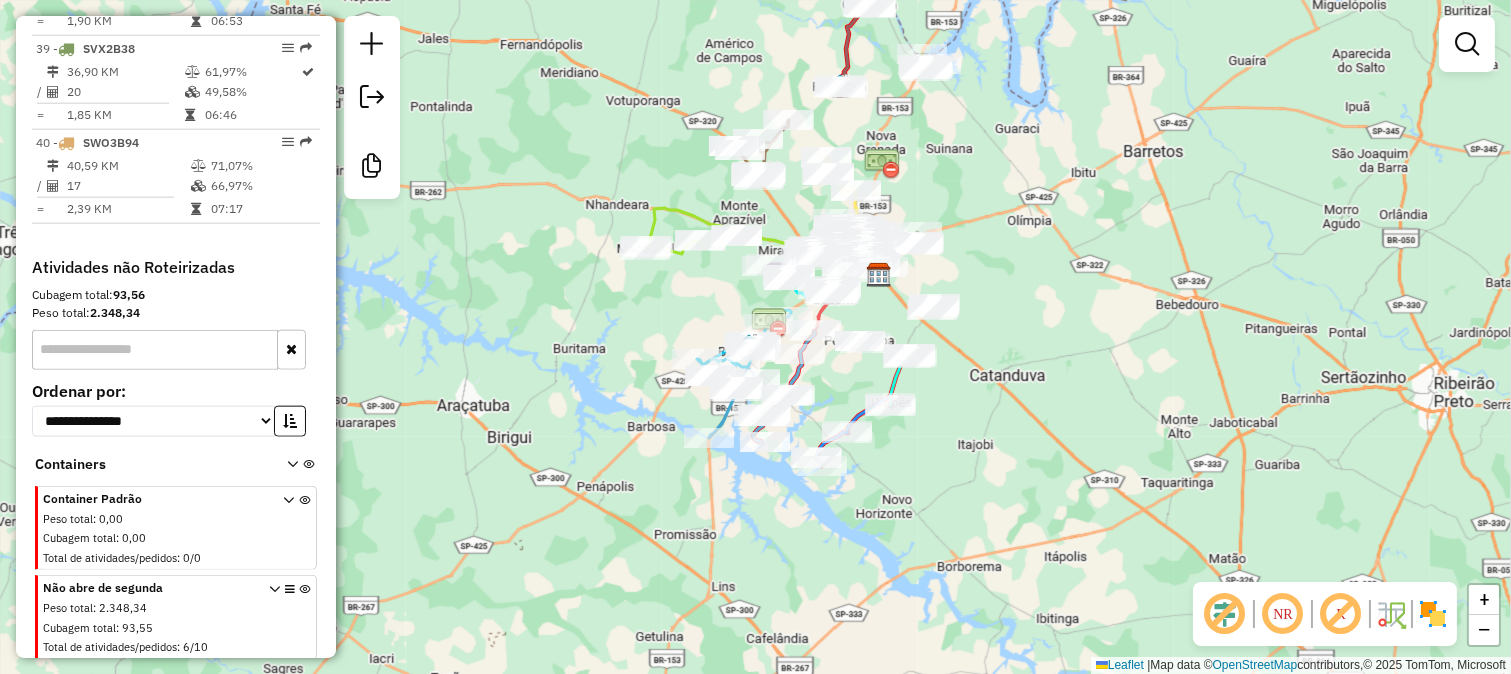 click at bounding box center (304, 621) 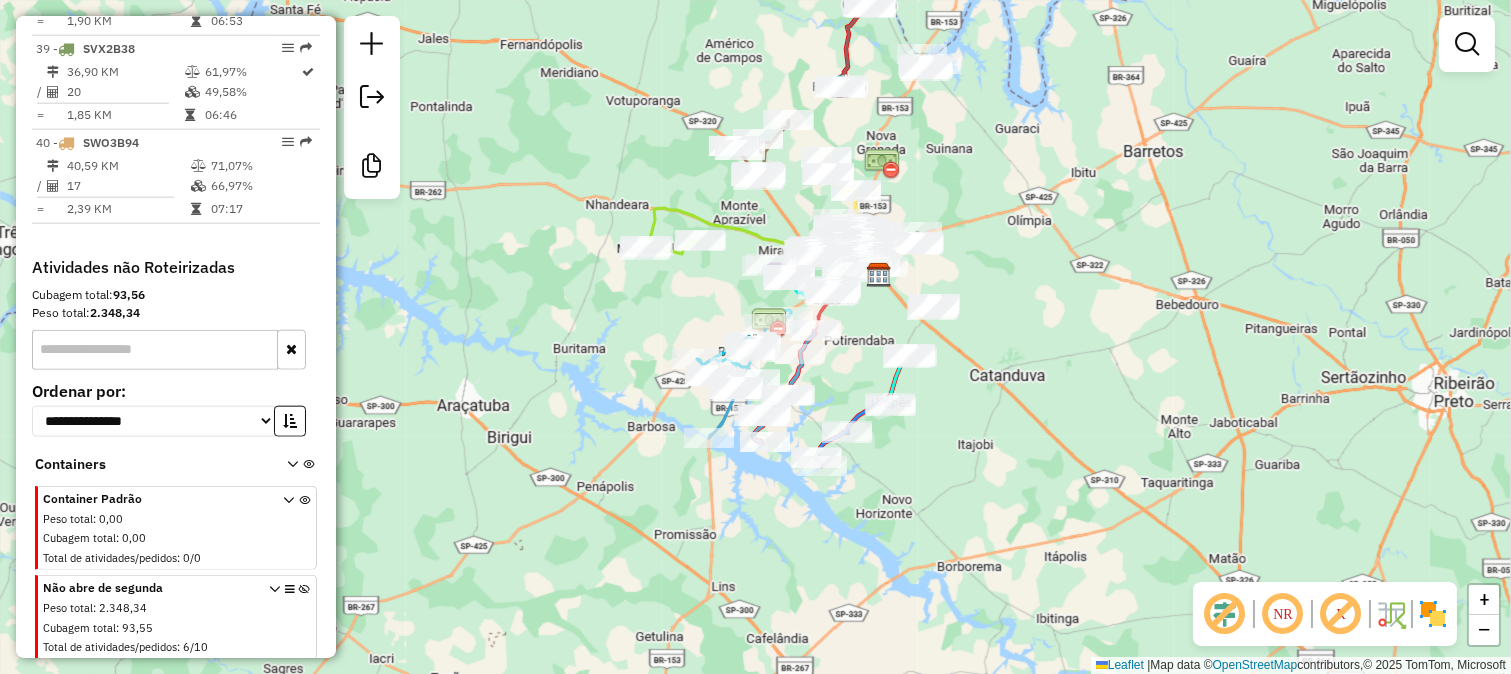 drag, startPoint x: 927, startPoint y: 151, endPoint x: 930, endPoint y: 277, distance: 126.035706 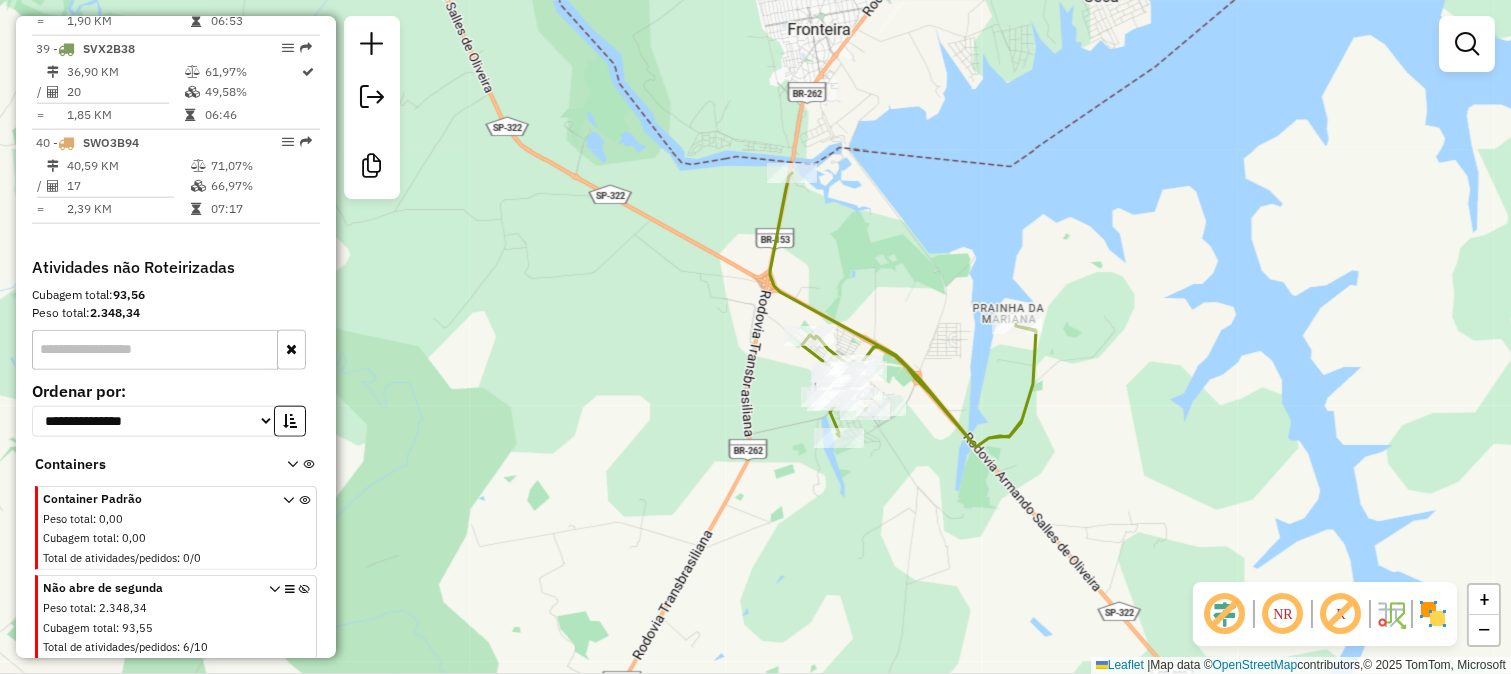 drag, startPoint x: 894, startPoint y: 470, endPoint x: 936, endPoint y: 363, distance: 114.947815 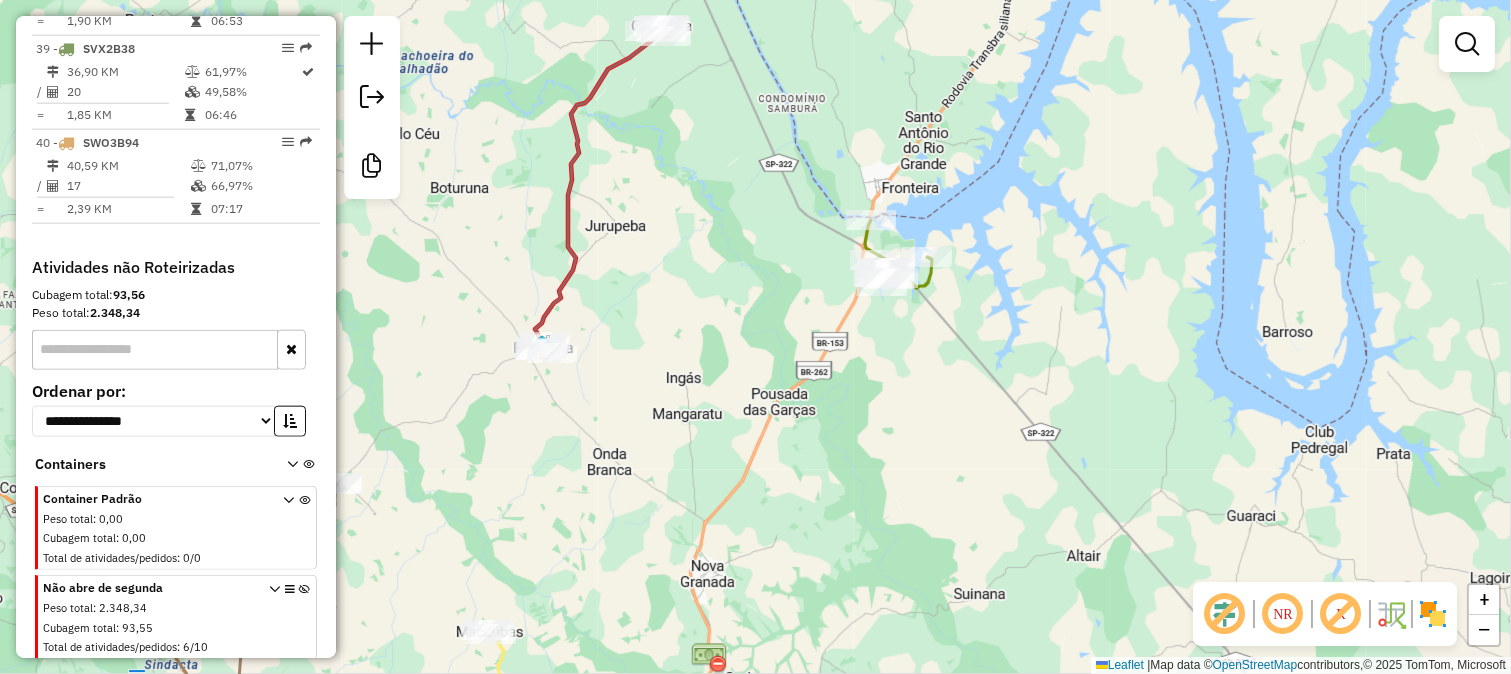 drag, startPoint x: 872, startPoint y: 507, endPoint x: 897, endPoint y: 307, distance: 201.55644 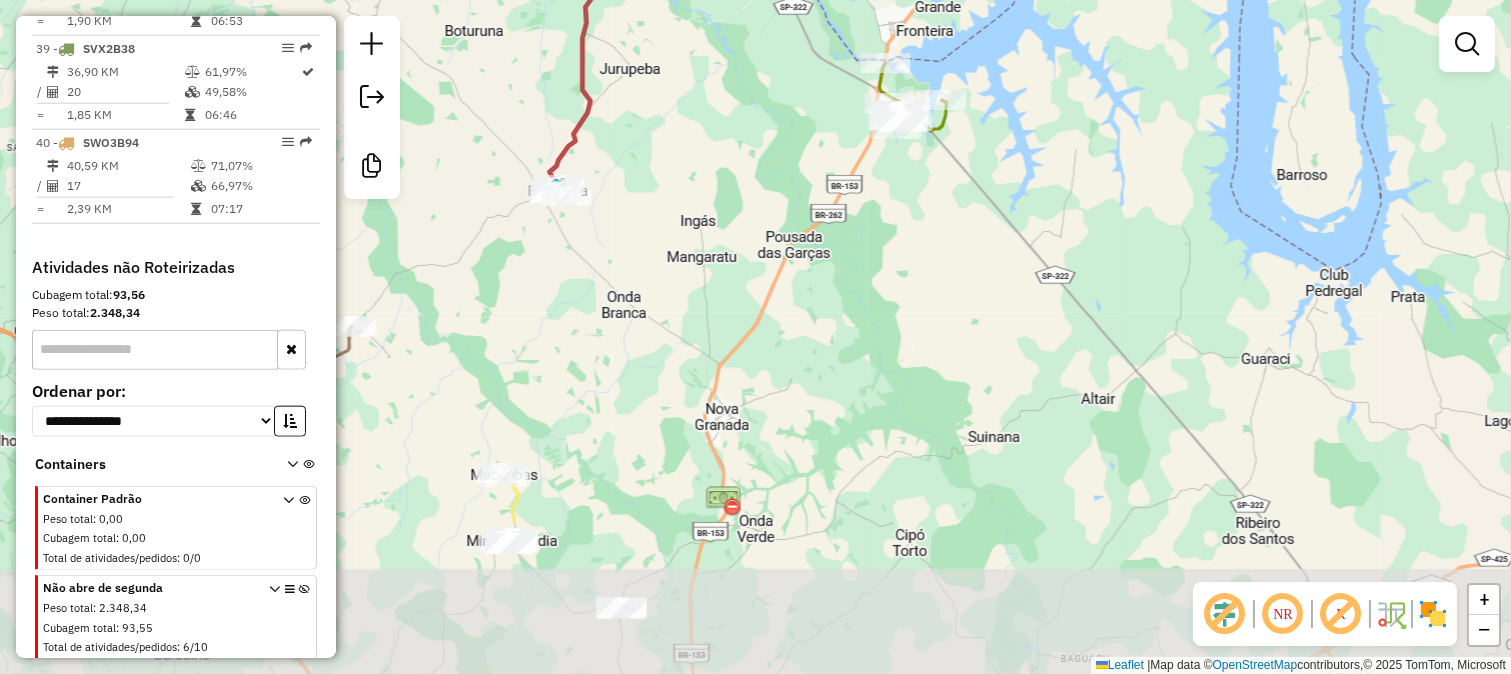 drag, startPoint x: 876, startPoint y: 411, endPoint x: 891, endPoint y: 272, distance: 139.807 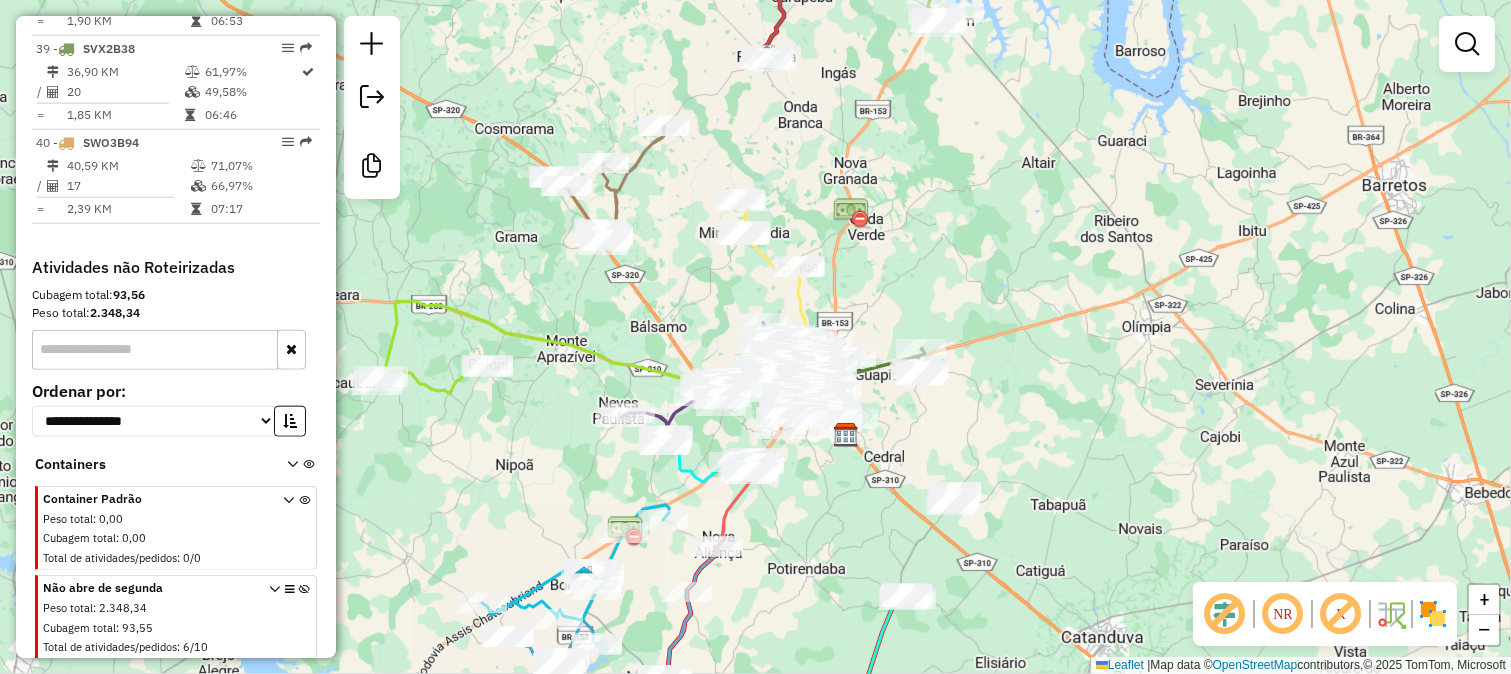 drag, startPoint x: 865, startPoint y: 336, endPoint x: 918, endPoint y: 188, distance: 157.20369 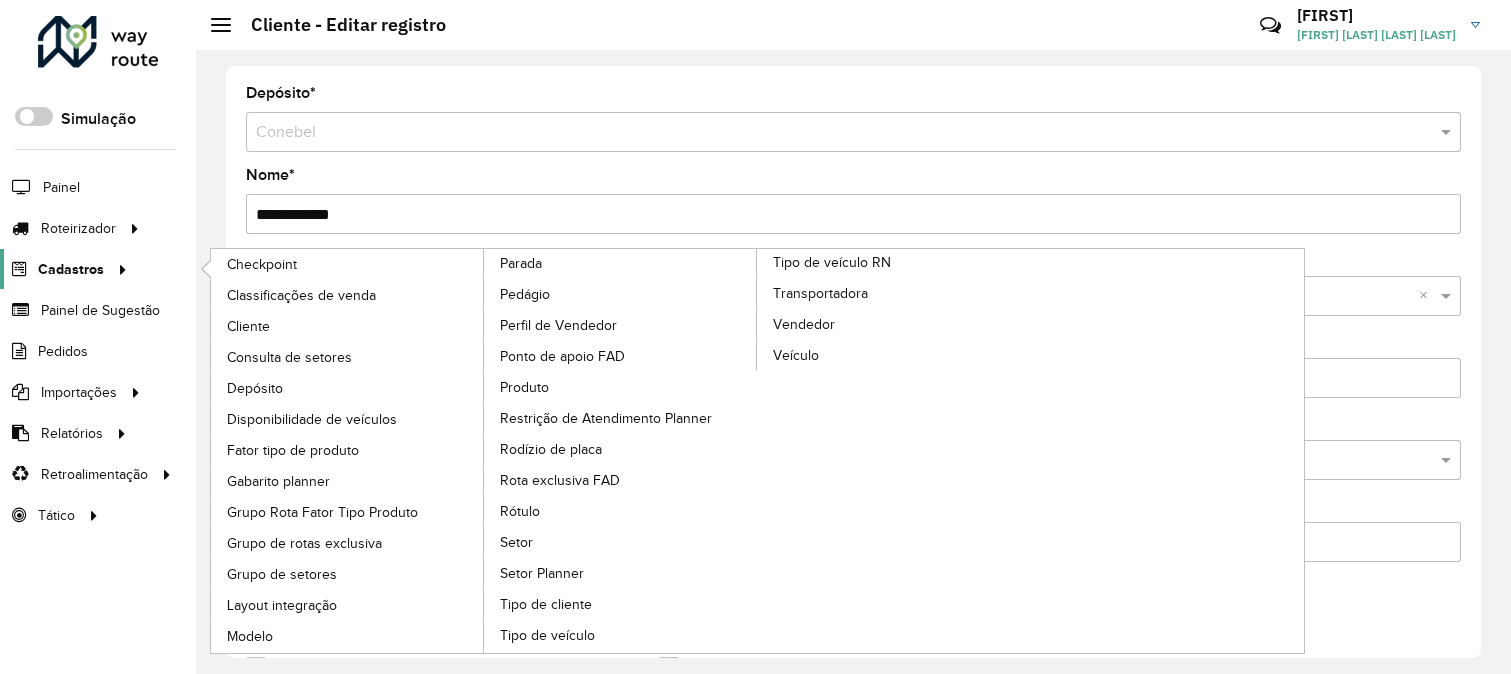 scroll, scrollTop: 0, scrollLeft: 0, axis: both 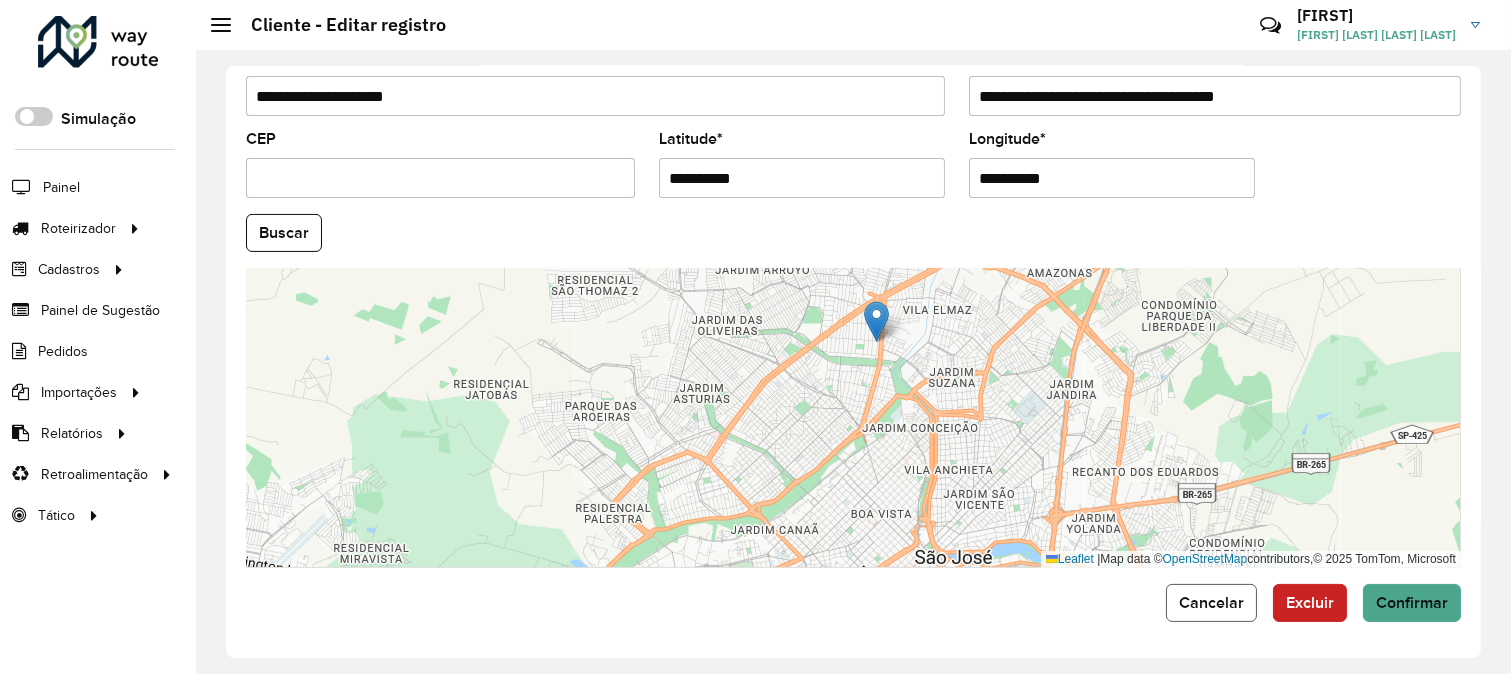 click on "Cancelar" 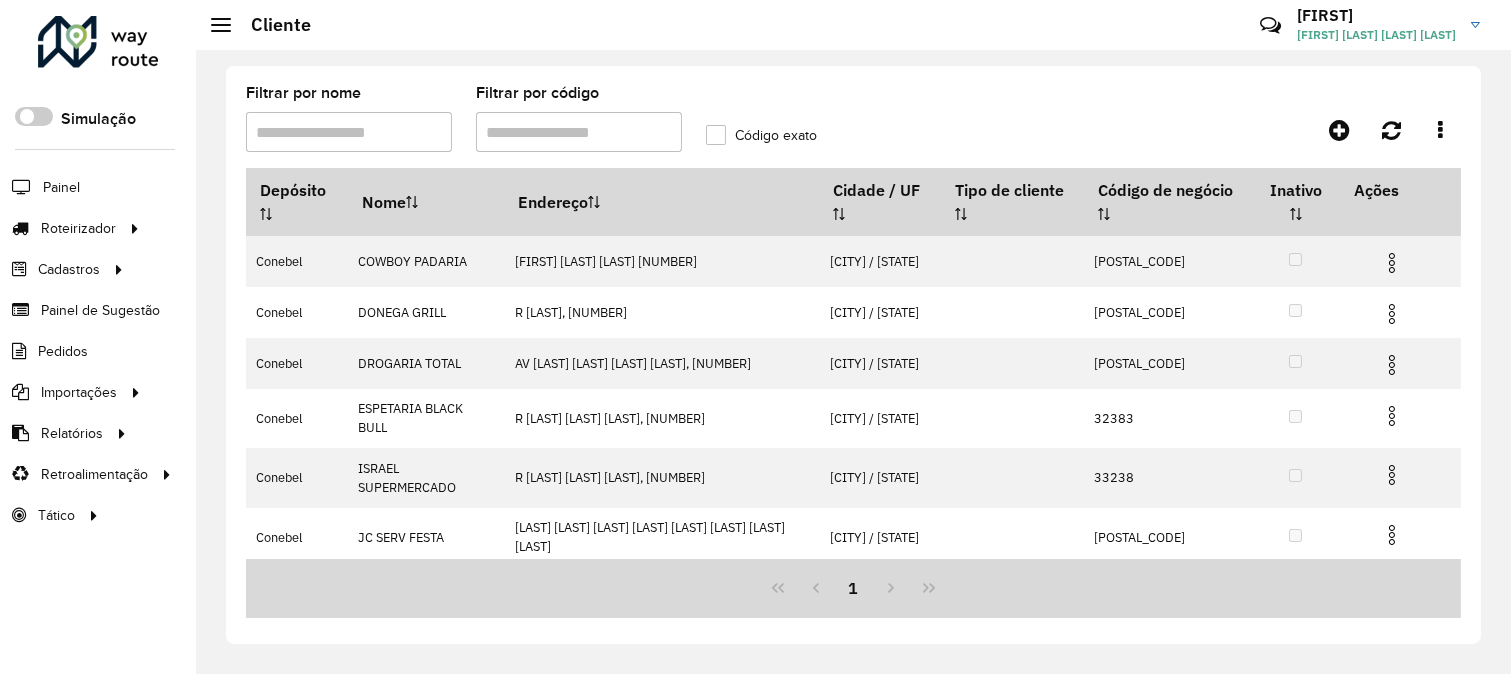 click on "Filtrar por código" at bounding box center (579, 132) 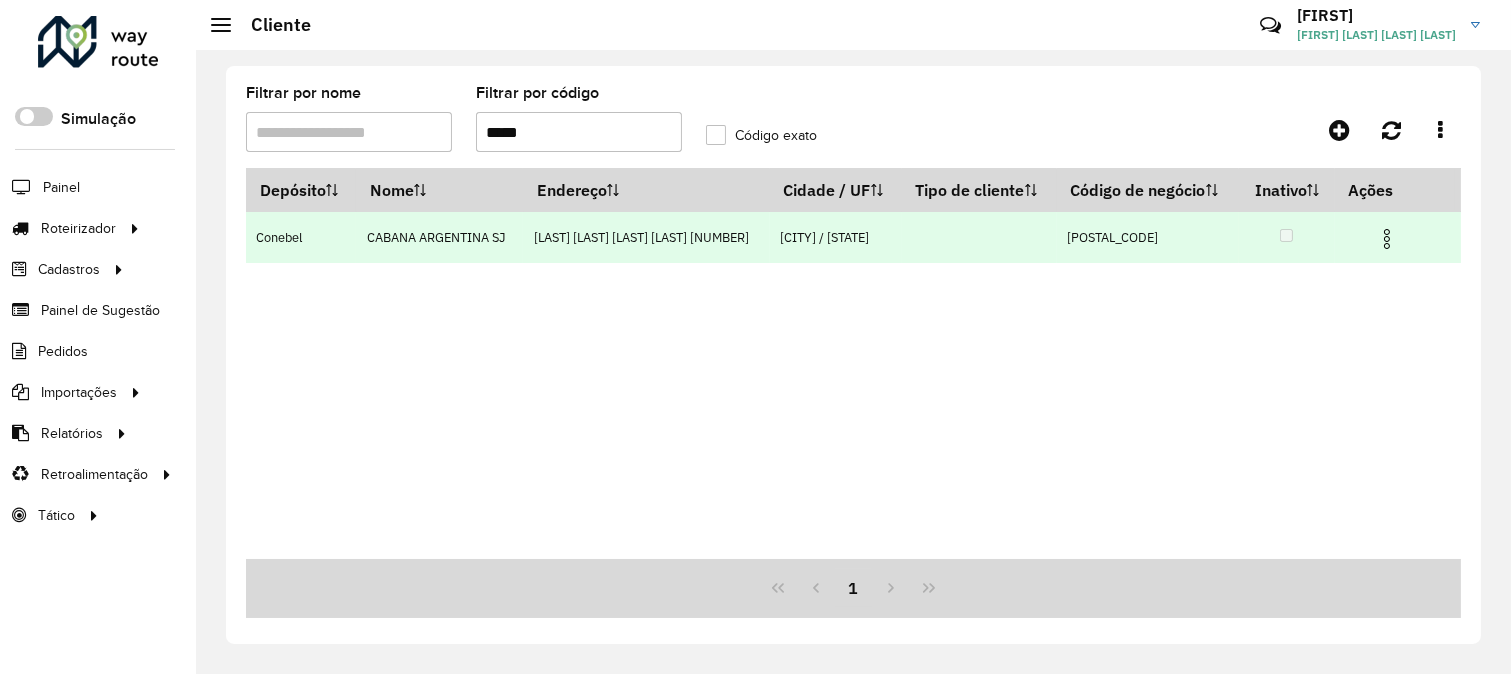 type on "*****" 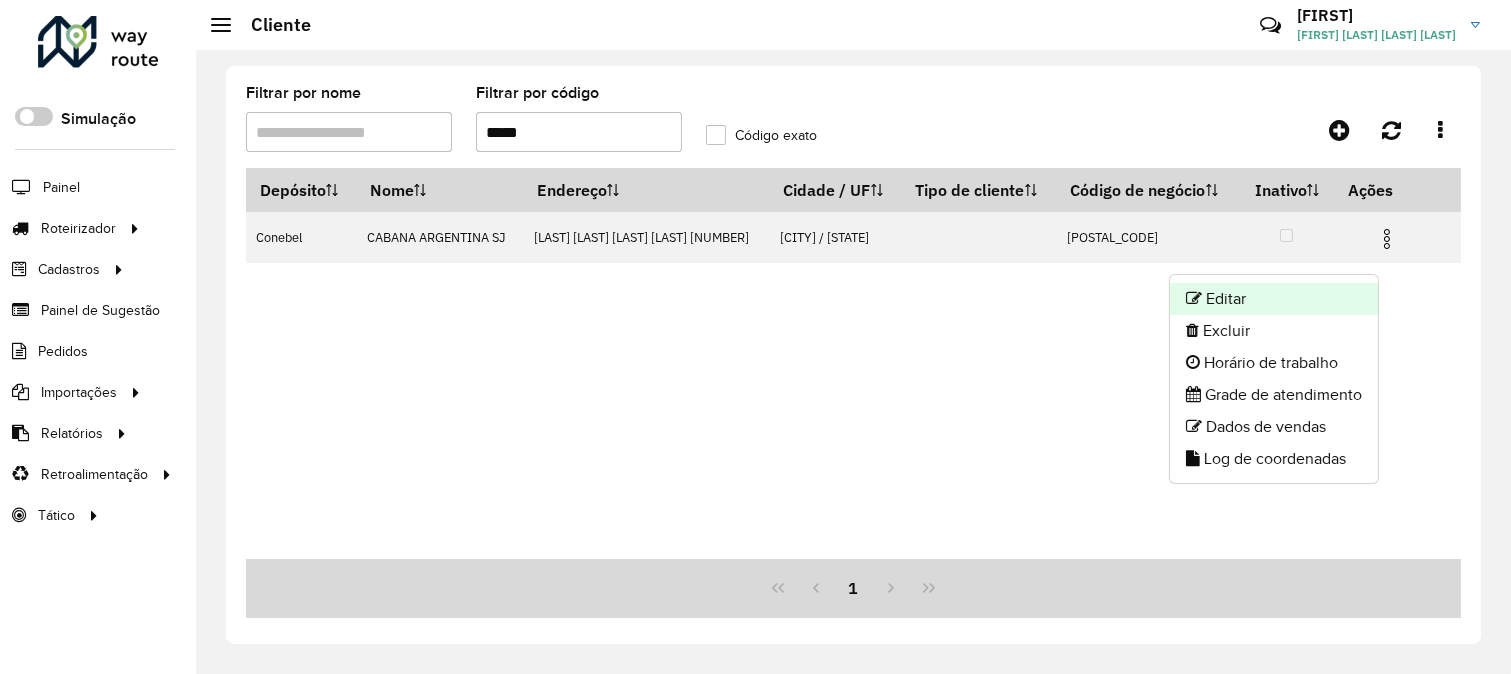 click on "Editar" 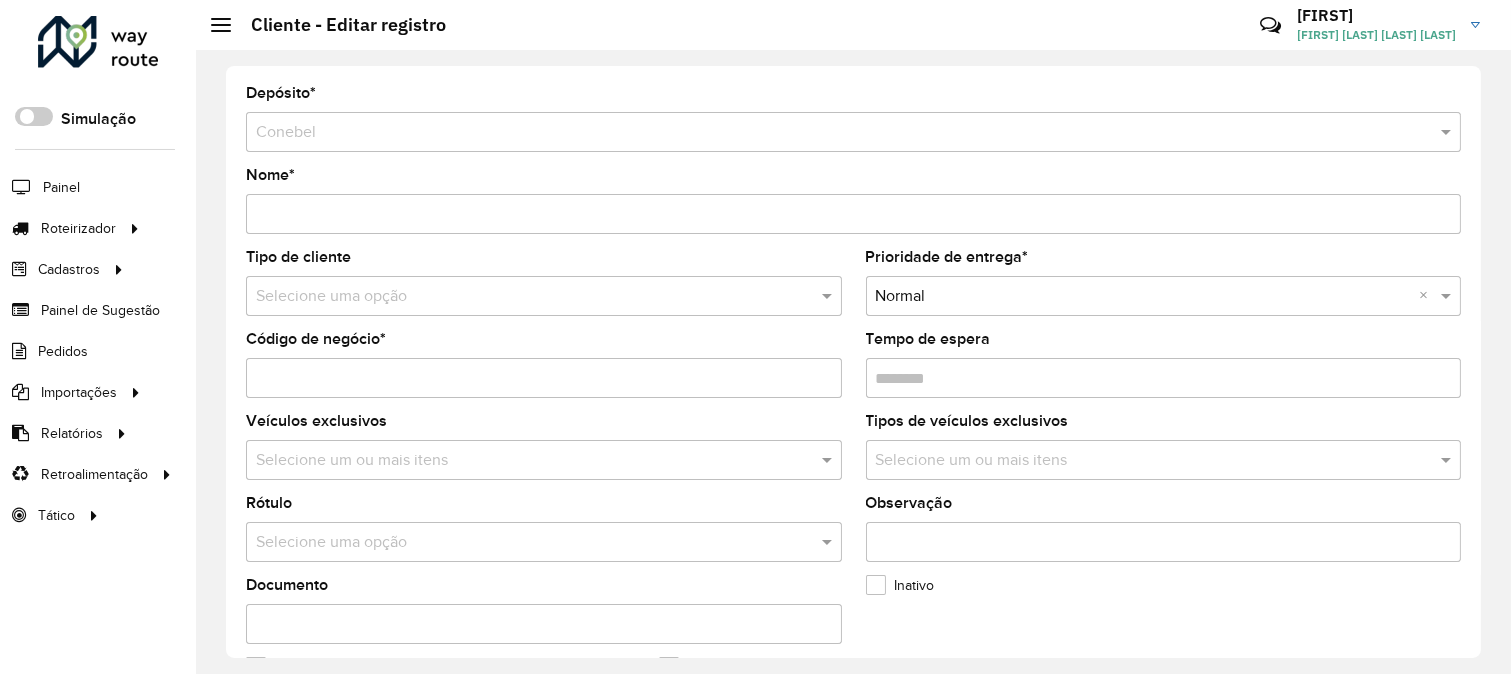 click at bounding box center [524, 297] 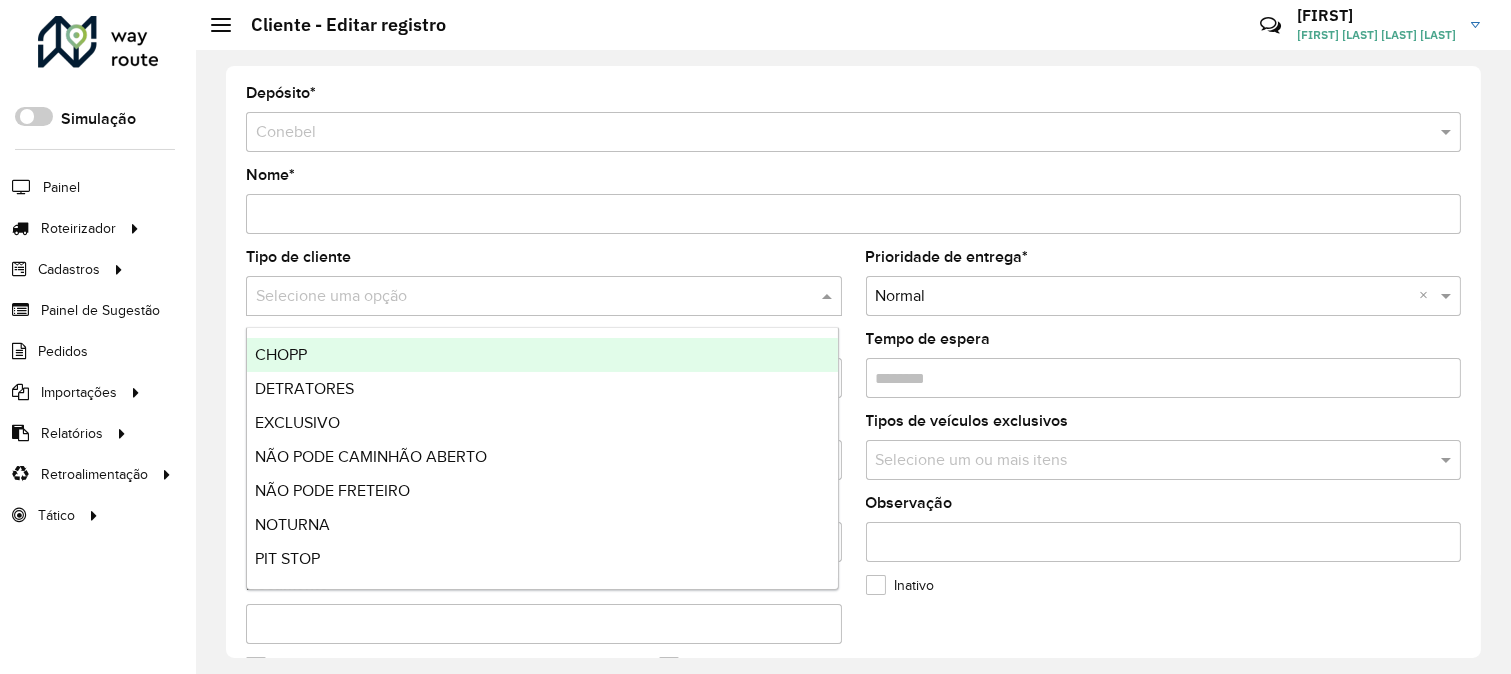 click on "CHOPP" at bounding box center (542, 355) 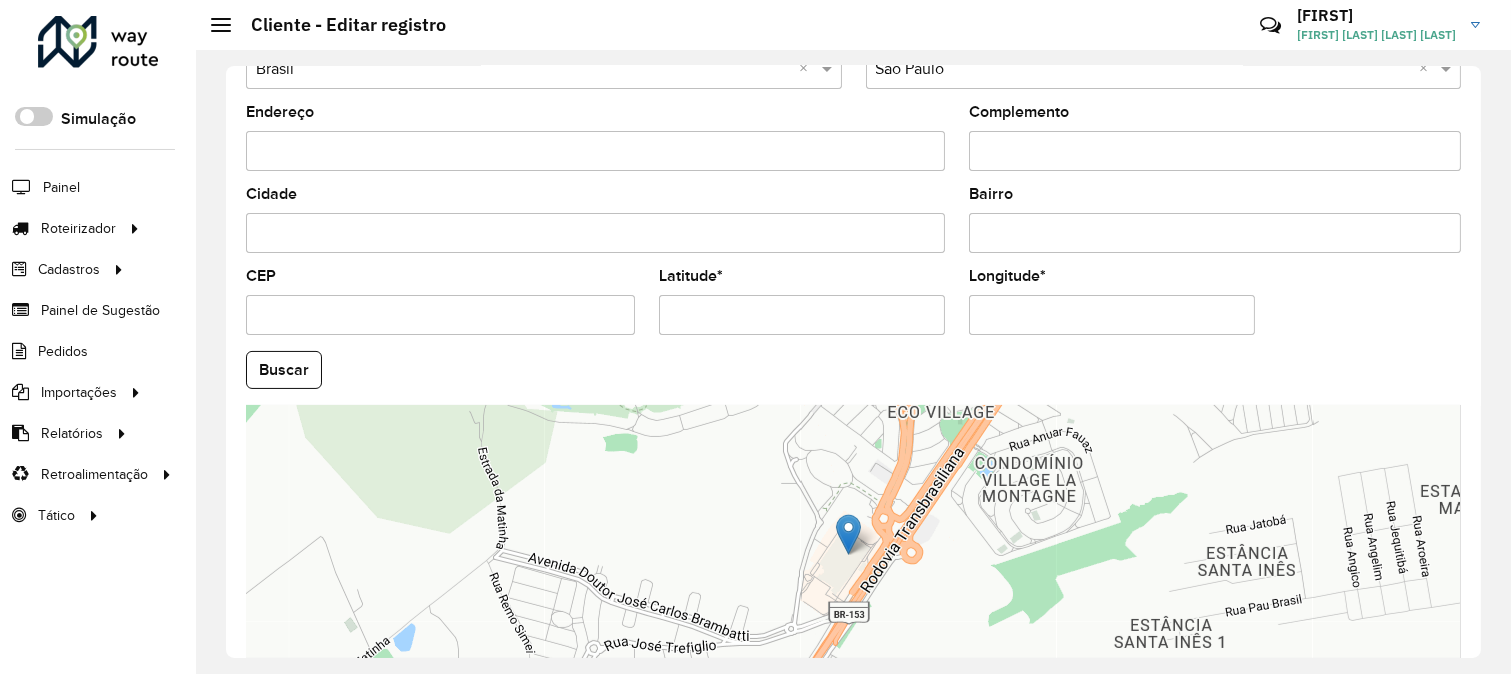 scroll, scrollTop: 817, scrollLeft: 0, axis: vertical 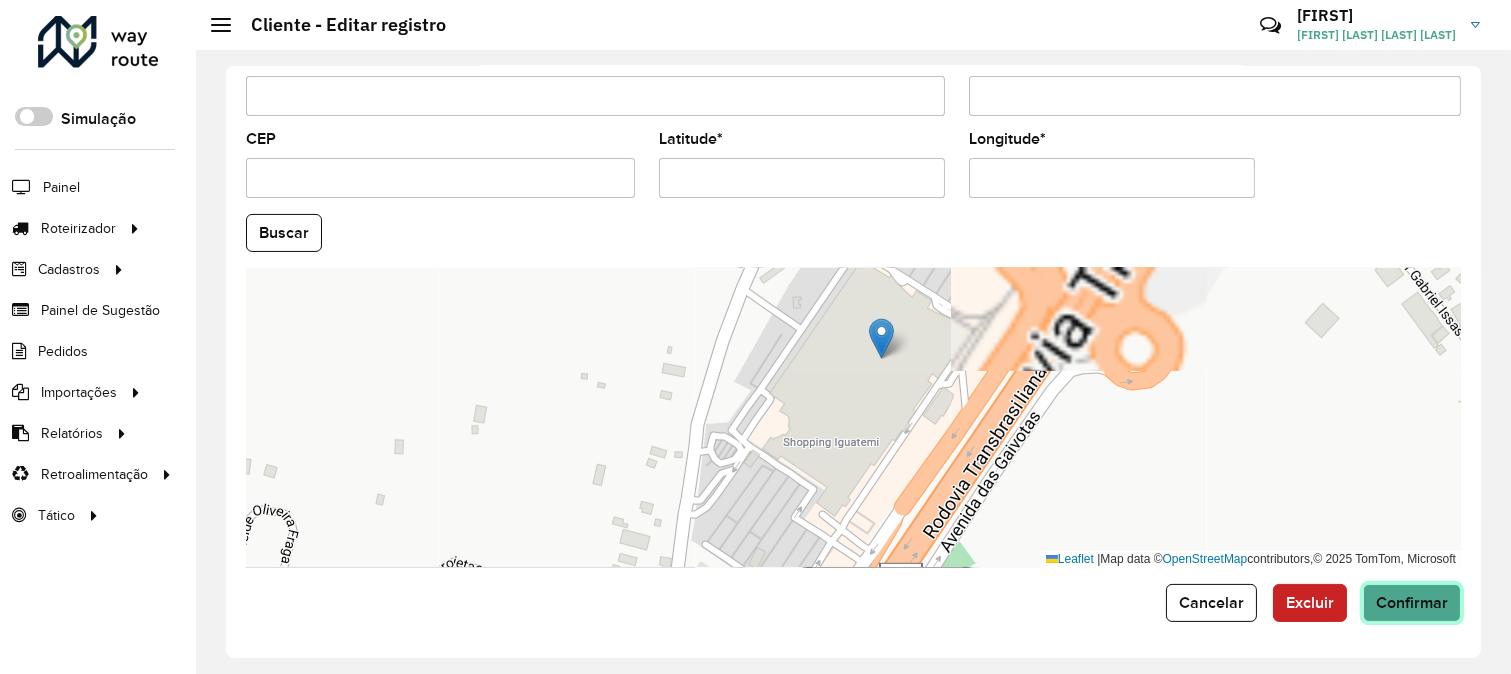 click on "Confirmar" 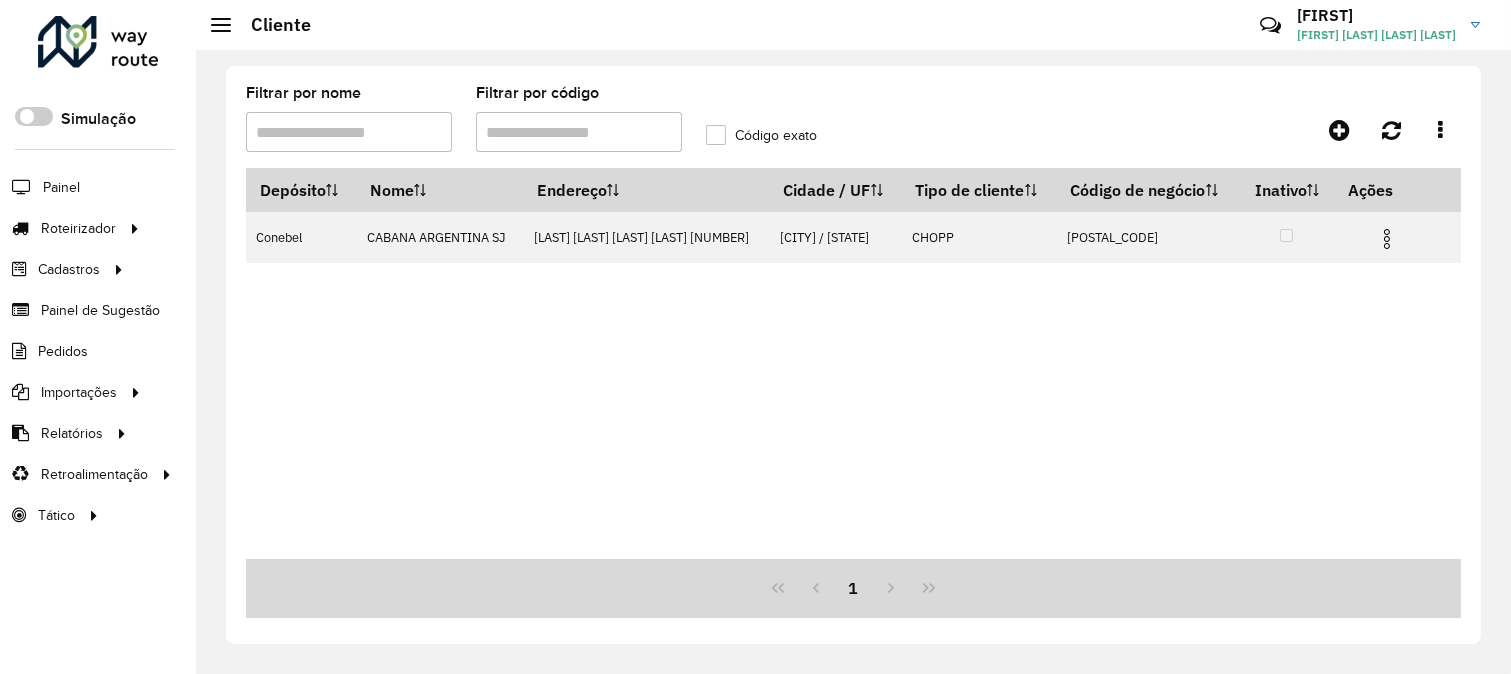 click on "Filtrar por código" at bounding box center (579, 132) 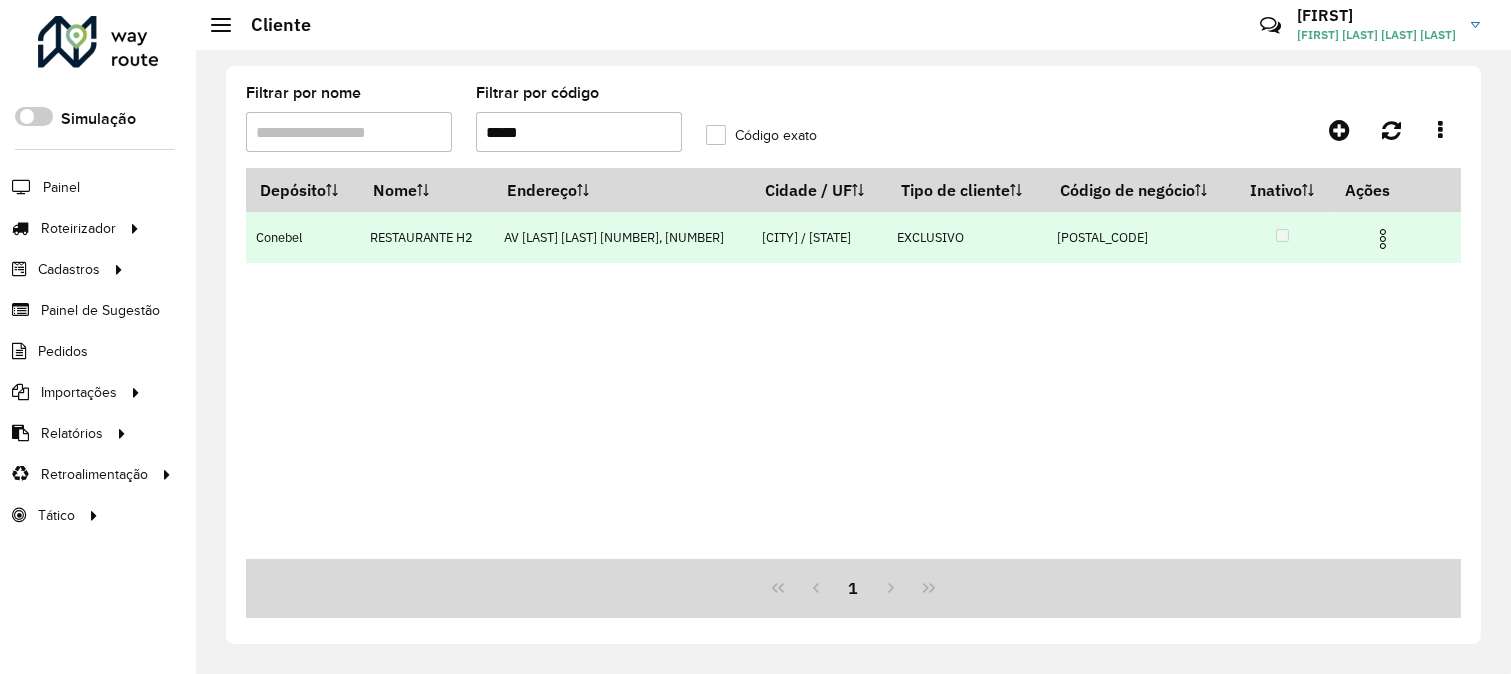 type on "*****" 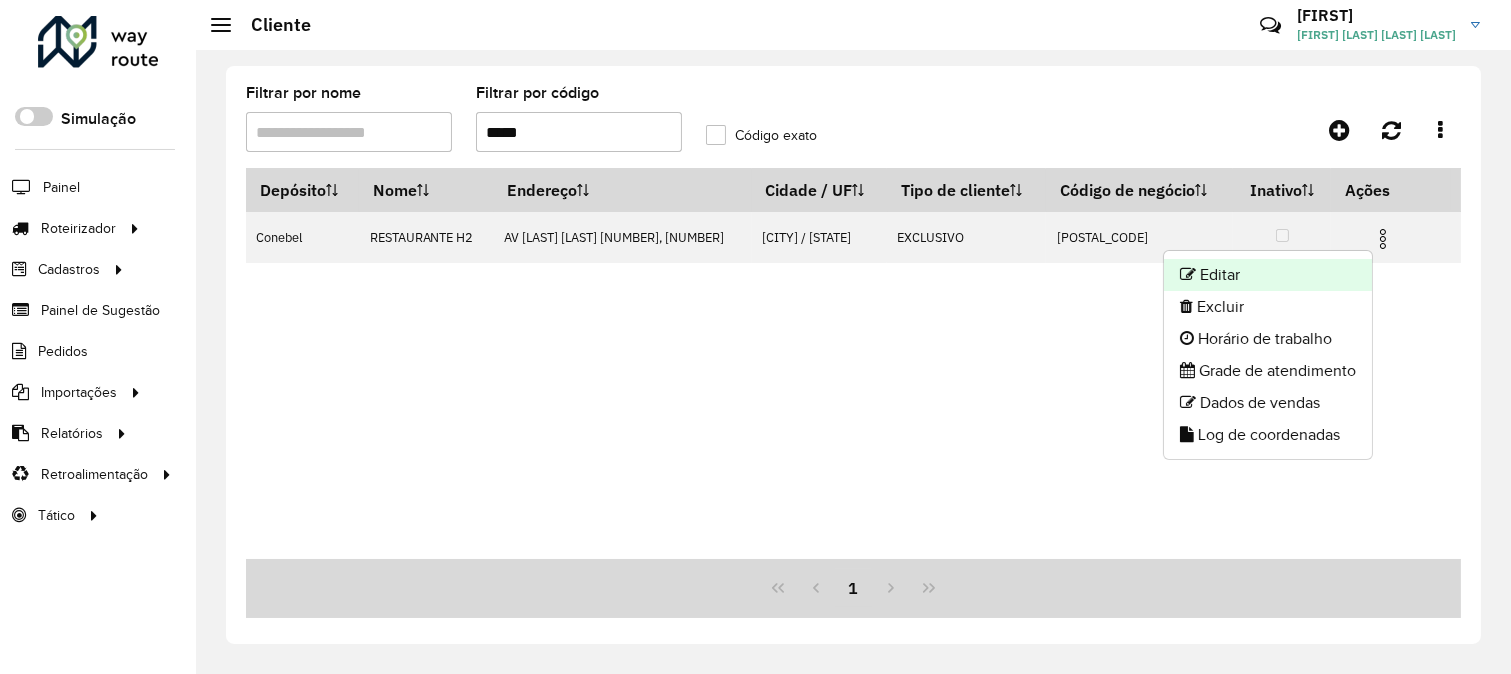 click on "Editar" 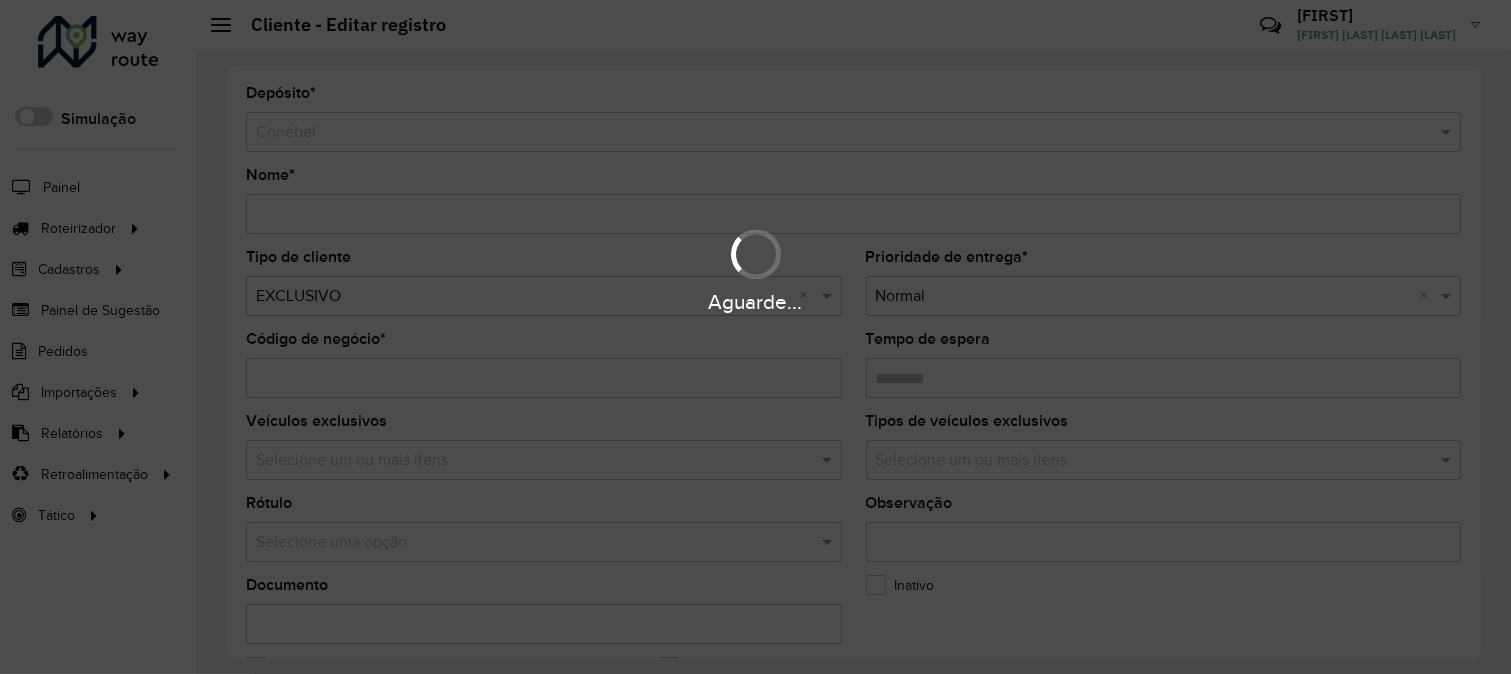 click on "Aguarde..." at bounding box center (755, 301) 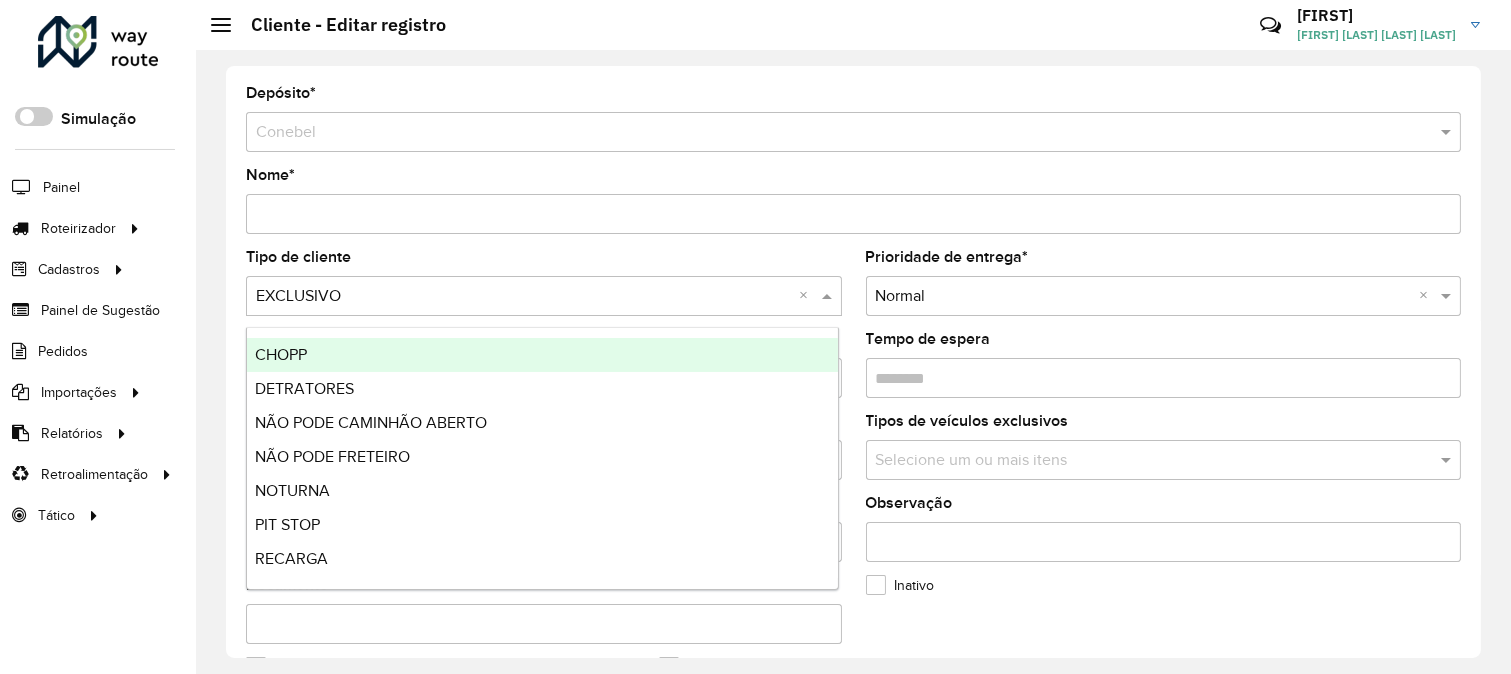 click at bounding box center [524, 297] 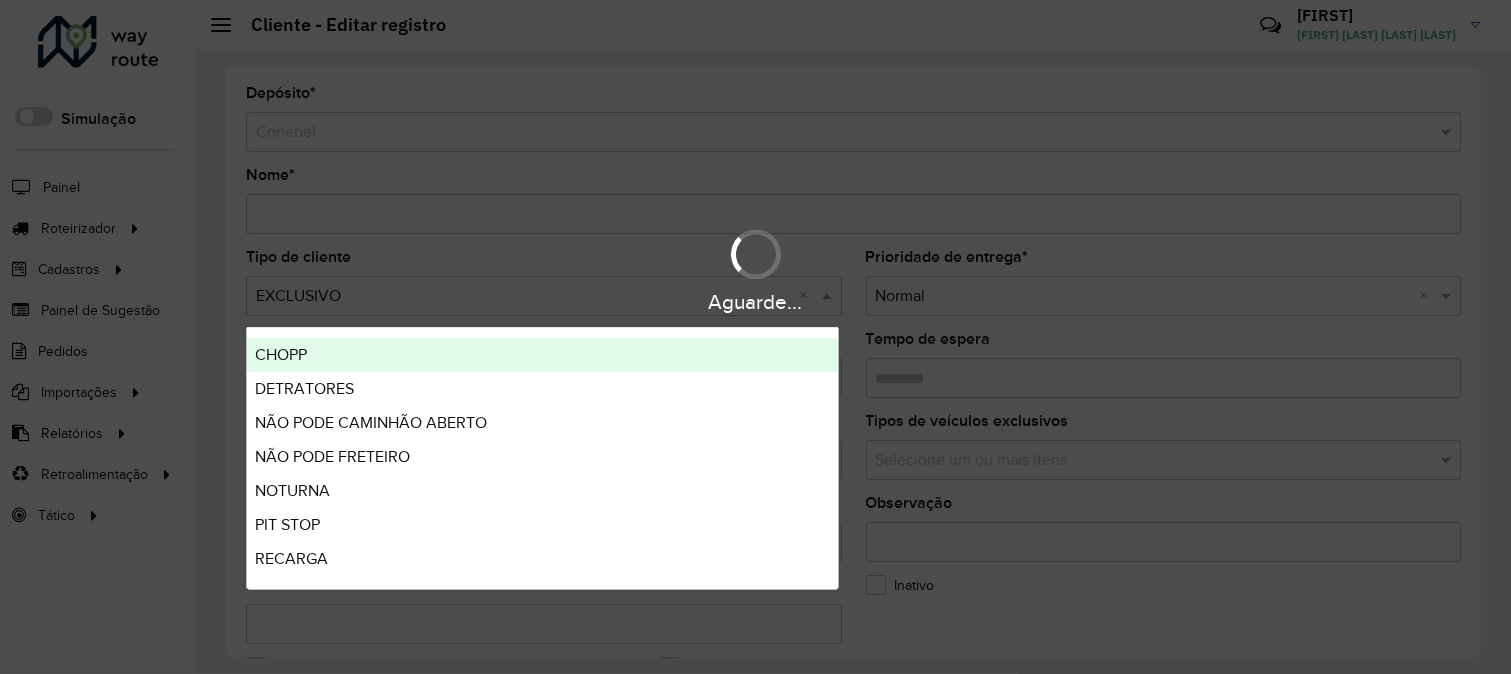click on "CHOPP" at bounding box center [542, 355] 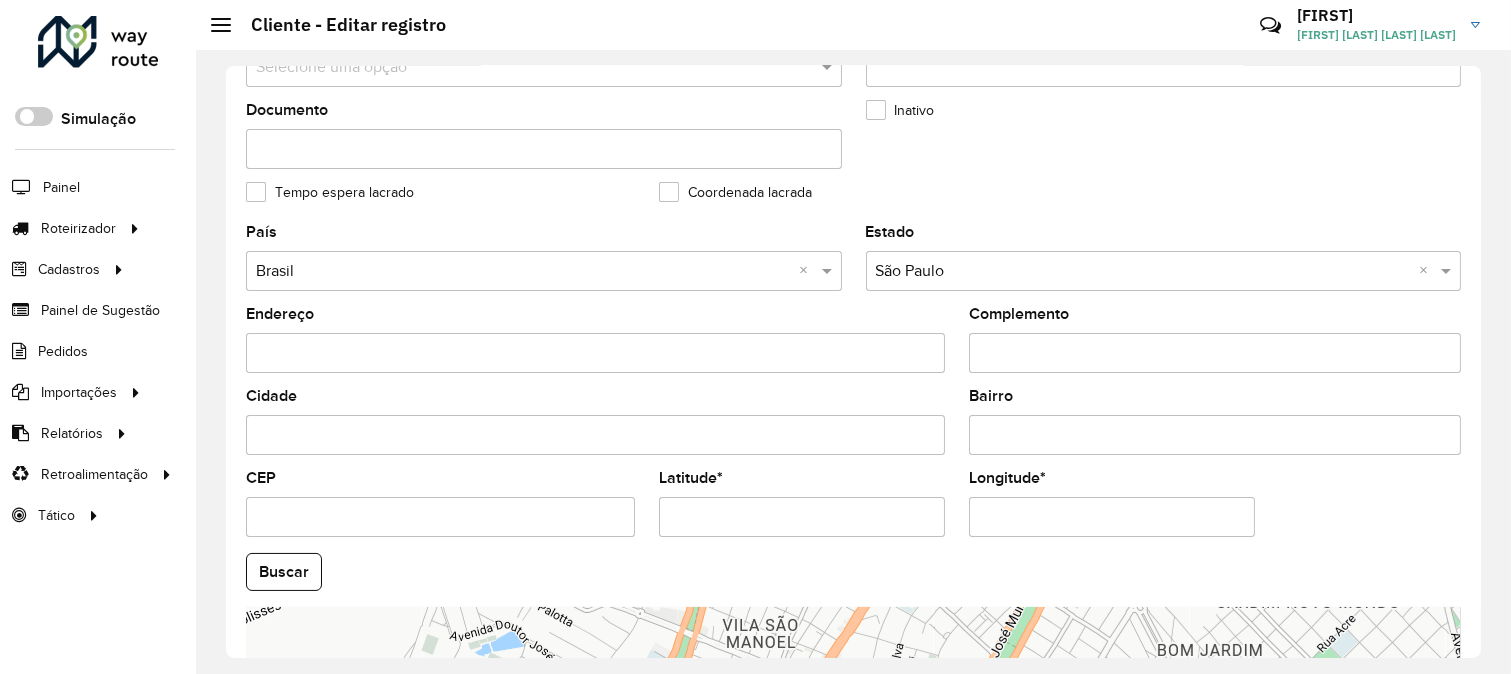 scroll, scrollTop: 817, scrollLeft: 0, axis: vertical 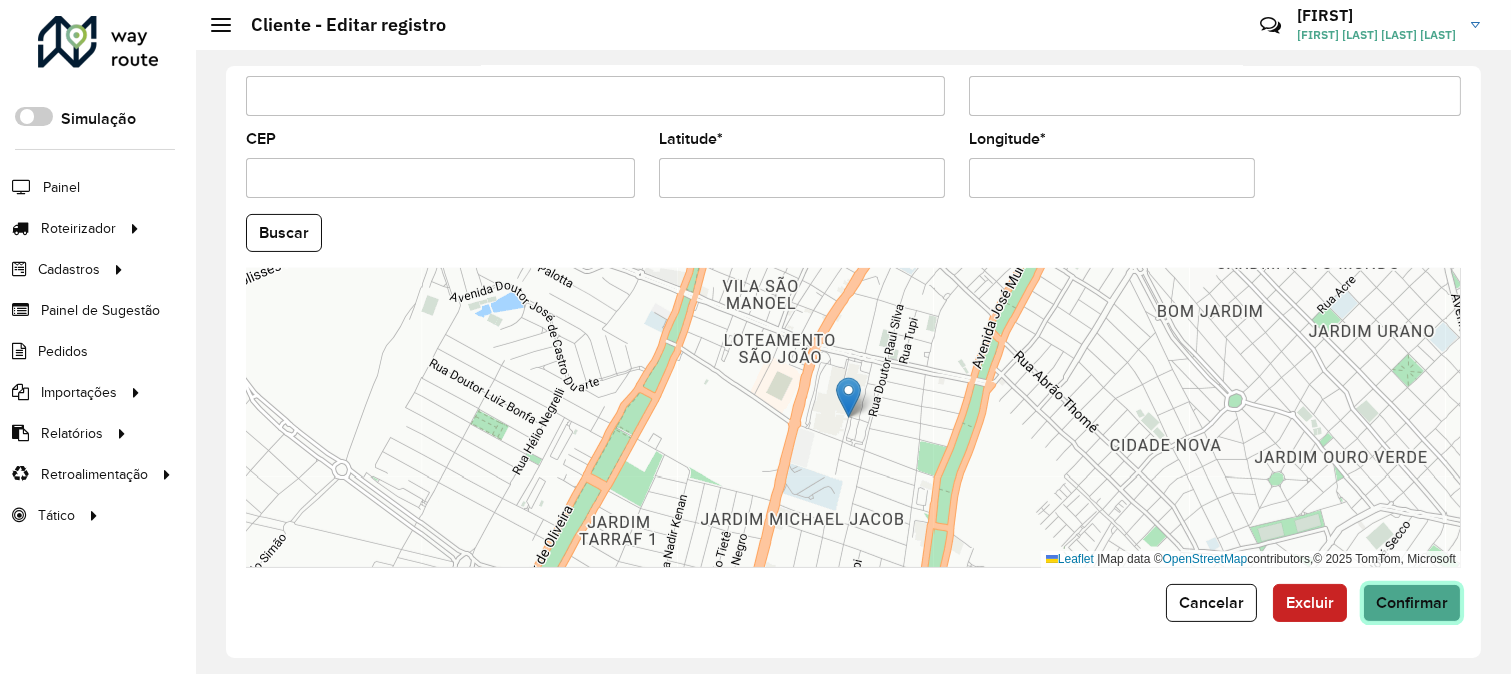 click on "Confirmar" 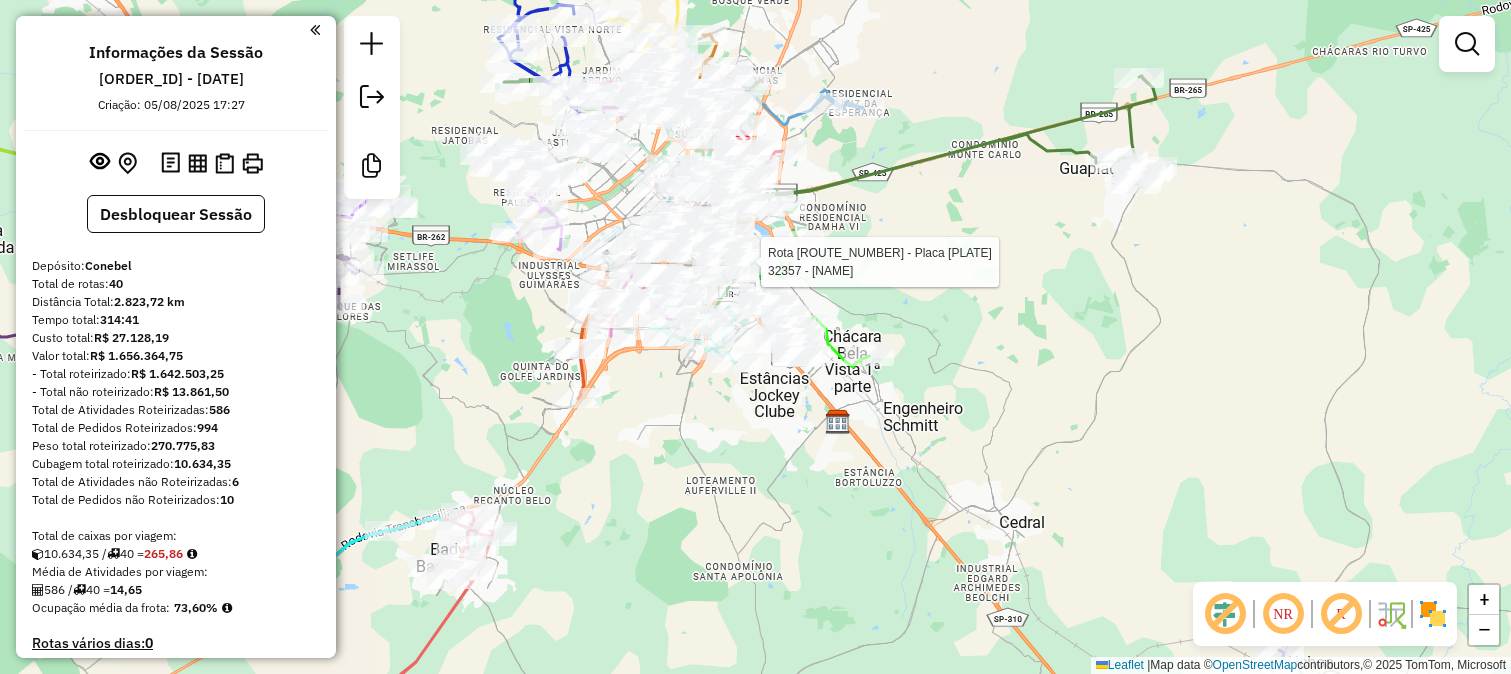 scroll, scrollTop: 0, scrollLeft: 0, axis: both 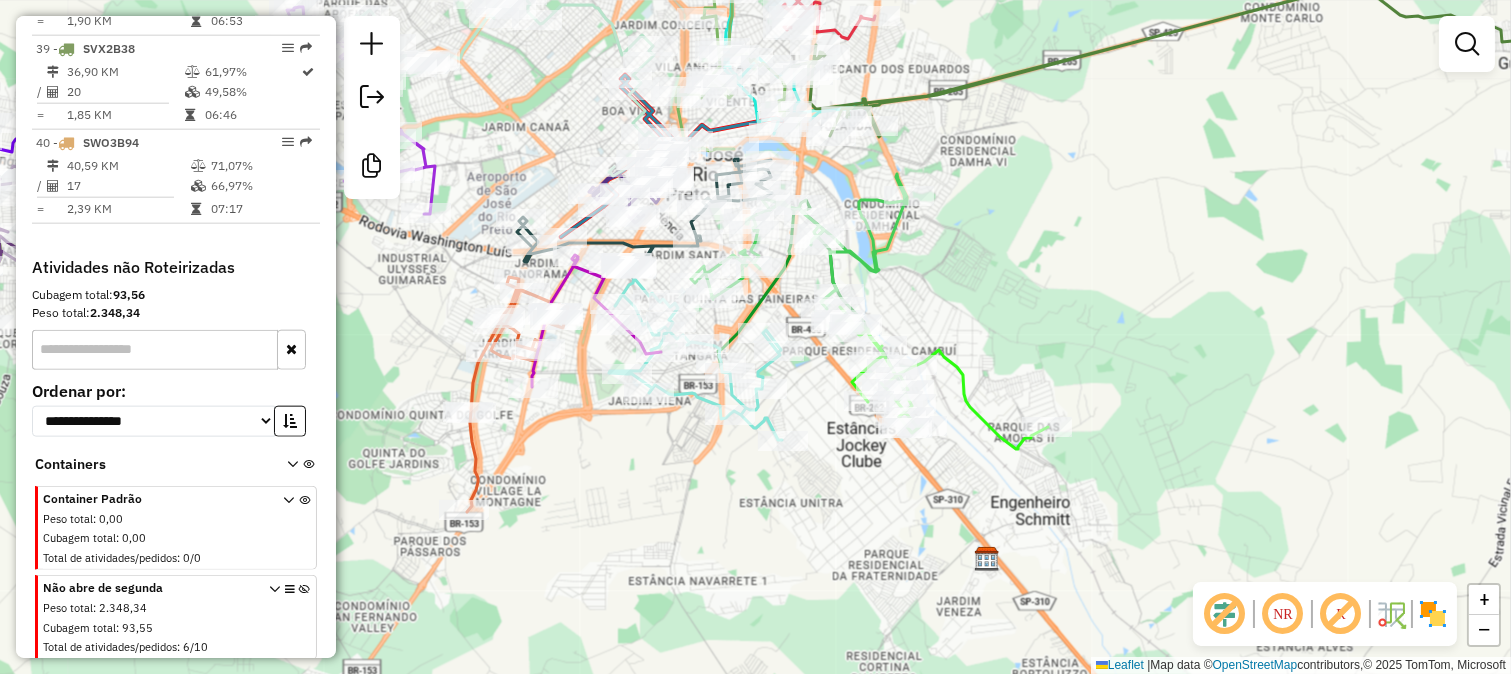 click on "Janela de atendimento Grade de atendimento Capacidade Transportadoras Veículos Cliente Pedidos  Rotas Selecione os dias de semana para filtrar as janelas de atendimento  Seg   Ter   Qua   Qui   Sex   Sáb   Dom  Informe o período da janela de atendimento: De: Até:  Filtrar exatamente a janela do cliente  Considerar janela de atendimento padrão  Selecione os dias de semana para filtrar as grades de atendimento  Seg   Ter   Qua   Qui   Sex   Sáb   Dom   Considerar clientes sem dia de atendimento cadastrado  Clientes fora do dia de atendimento selecionado Filtrar as atividades entre os valores definidos abaixo:  Peso mínimo:   Peso máximo:   Cubagem mínima:   Cubagem máxima:   De:   Até:  Filtrar as atividades entre o tempo de atendimento definido abaixo:  De:   Até:   Considerar capacidade total dos clientes não roteirizados Transportadora: Selecione um ou mais itens Tipo de veículo: Selecione um ou mais itens Veículo: Selecione um ou mais itens Motorista: Selecione um ou mais itens Nome: Rótulo:" 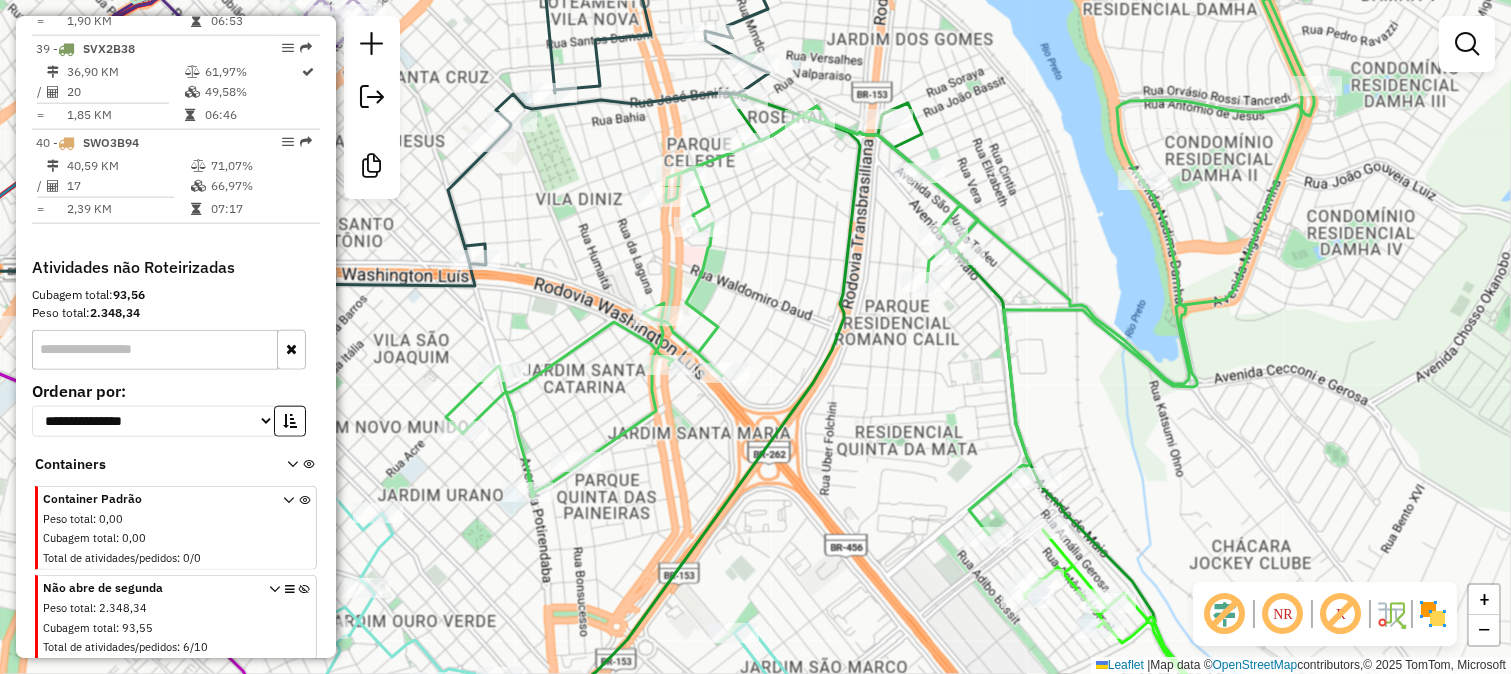 click 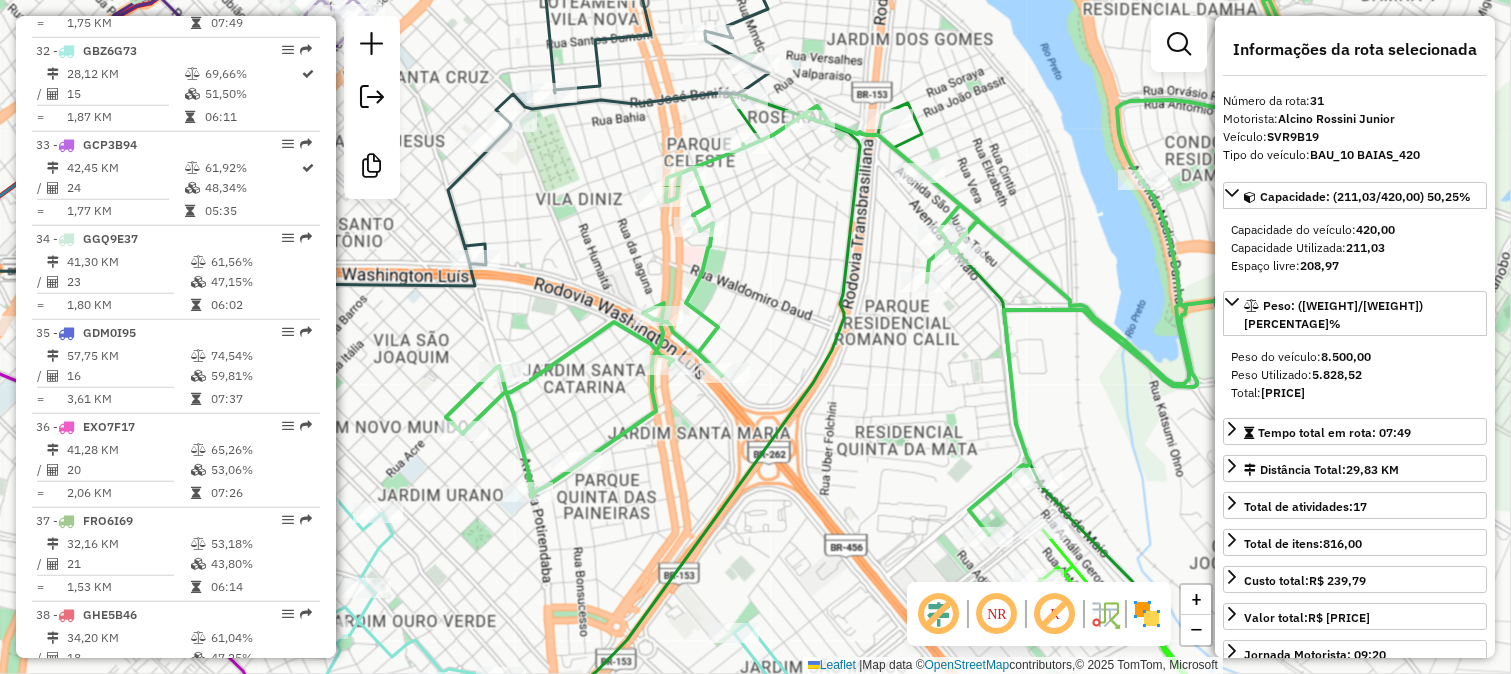 scroll, scrollTop: 3624, scrollLeft: 0, axis: vertical 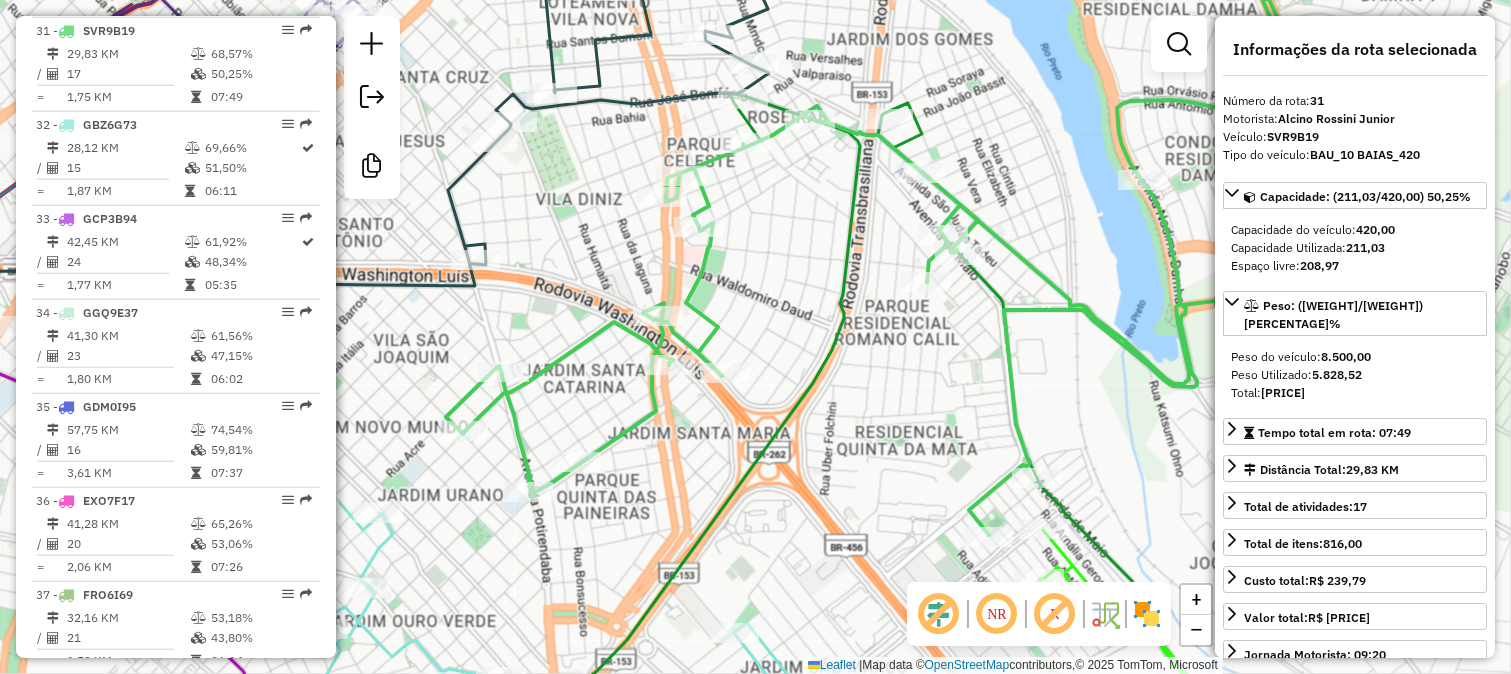 drag, startPoint x: 744, startPoint y: 247, endPoint x: 807, endPoint y: 331, distance: 105 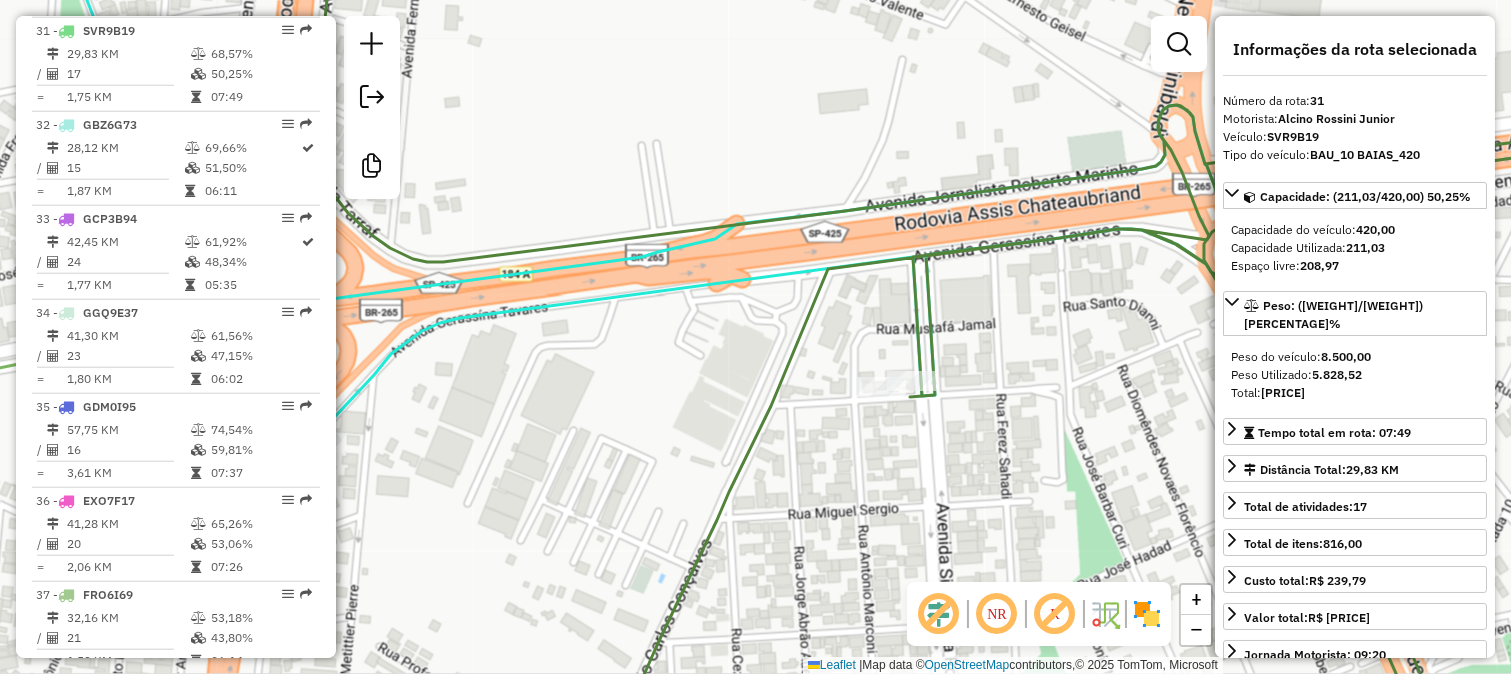 click 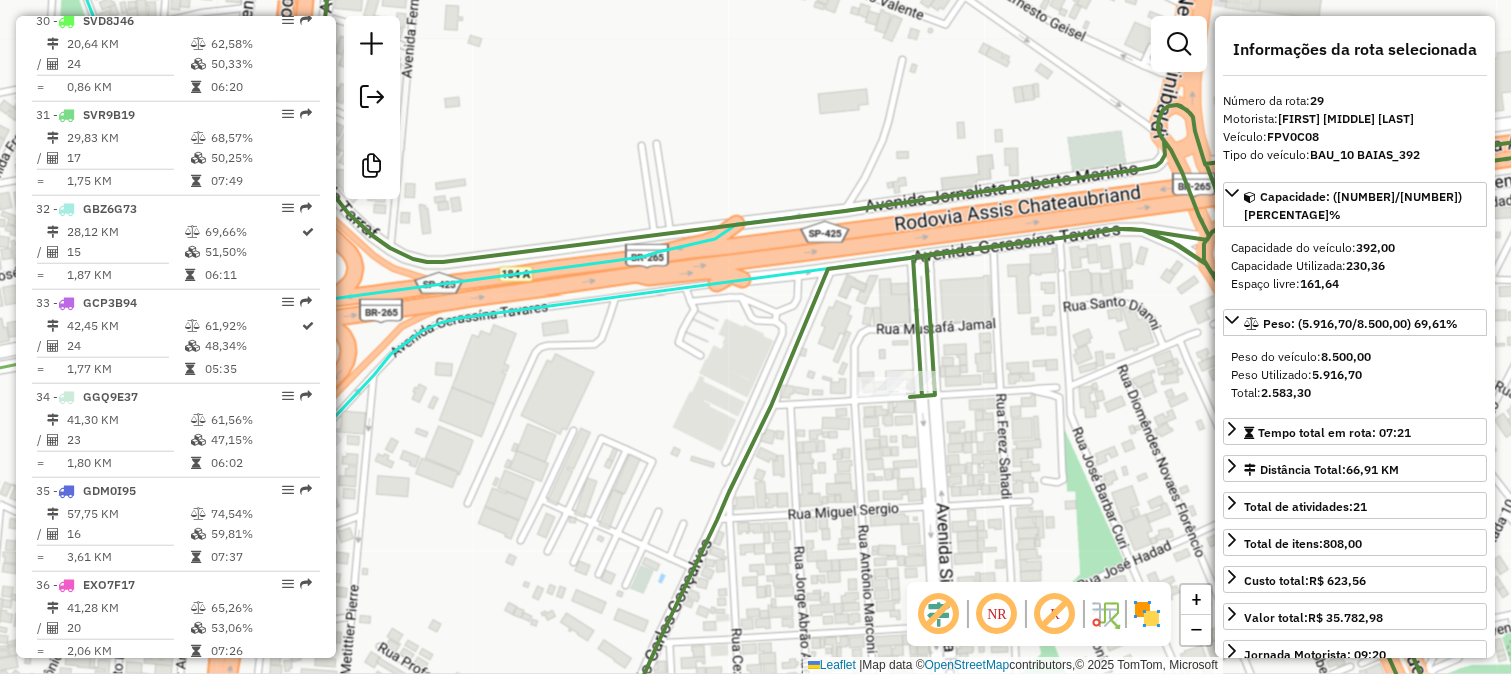 scroll, scrollTop: 3435, scrollLeft: 0, axis: vertical 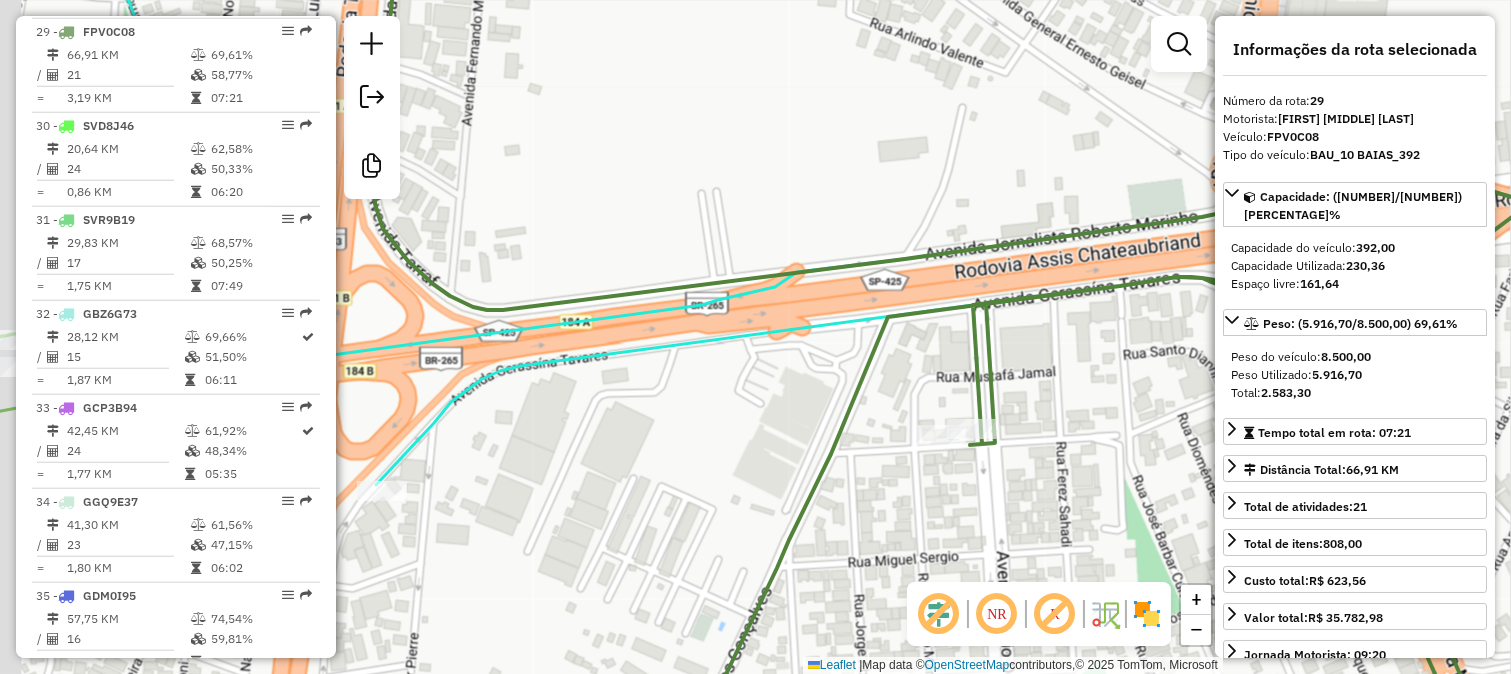 drag, startPoint x: 811, startPoint y: 300, endPoint x: 872, endPoint y: 352, distance: 80.1561 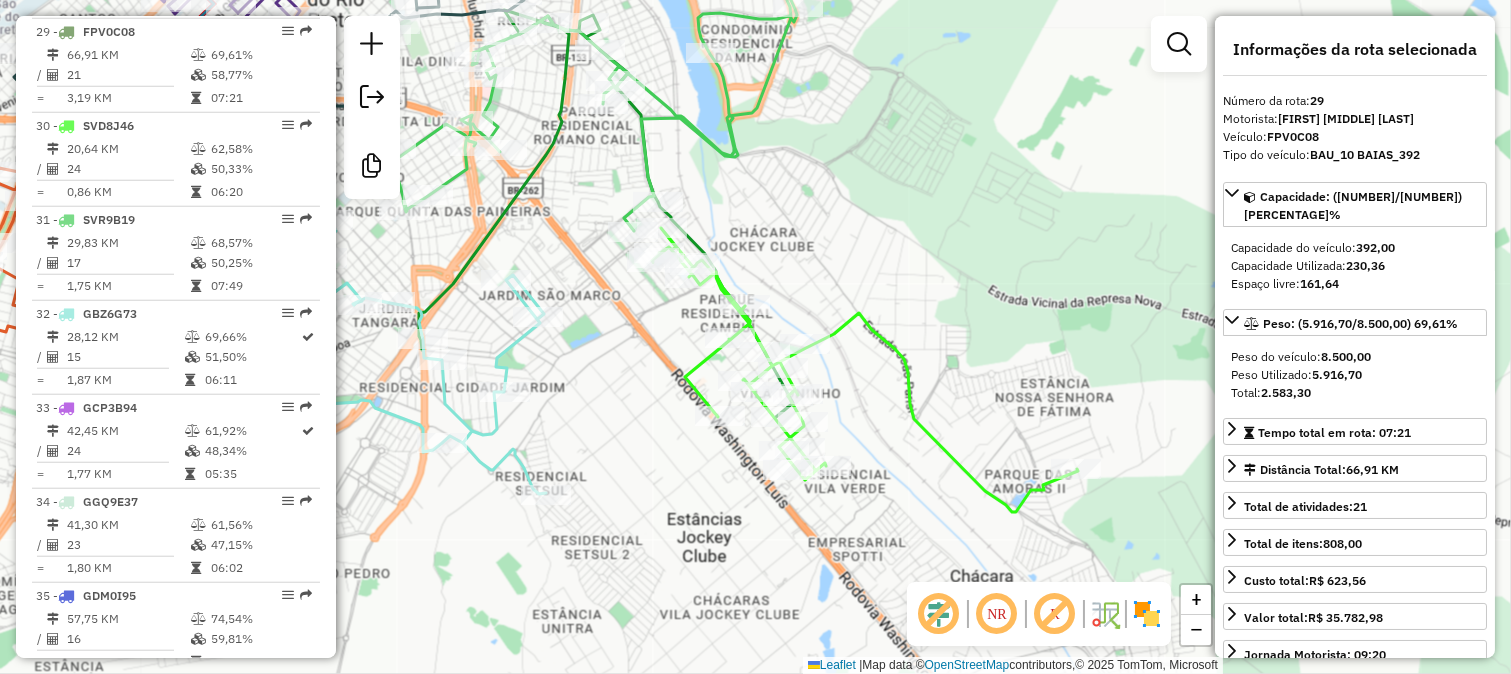 click 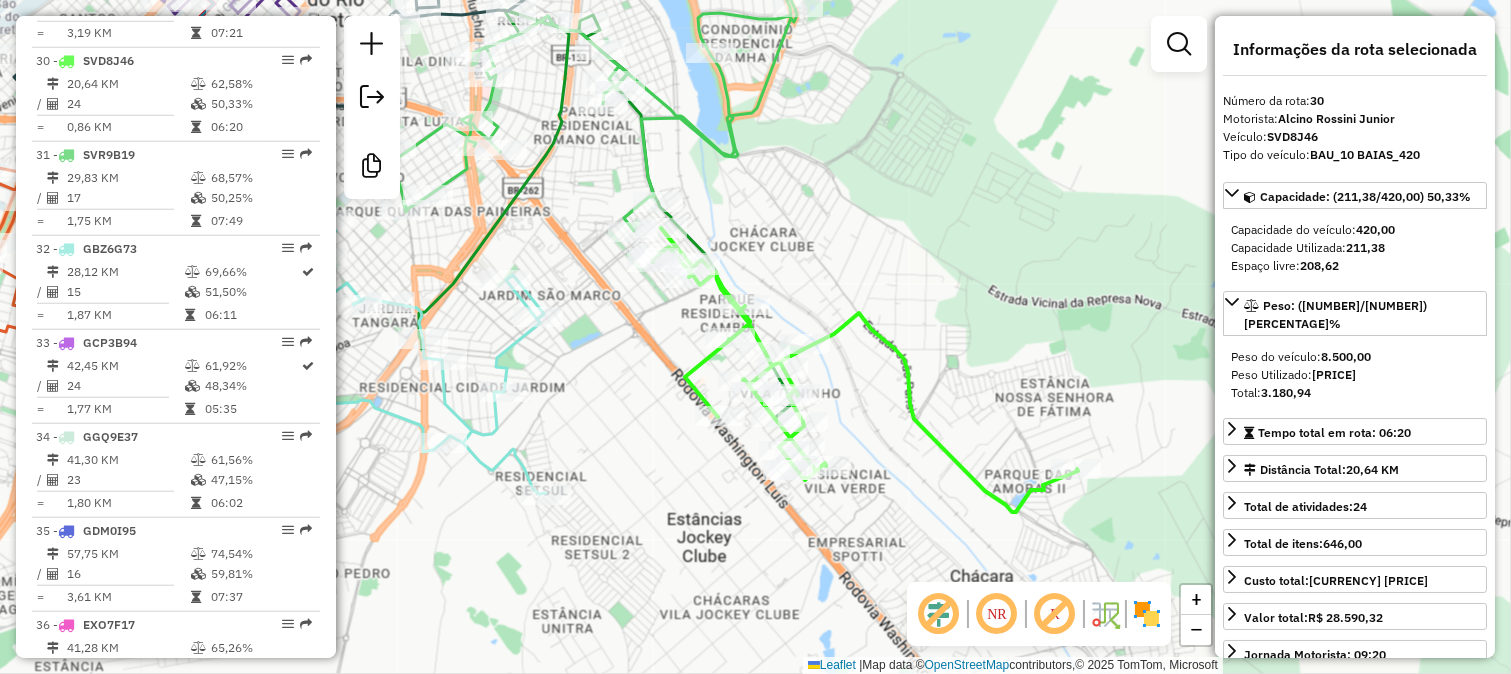 scroll, scrollTop: 3530, scrollLeft: 0, axis: vertical 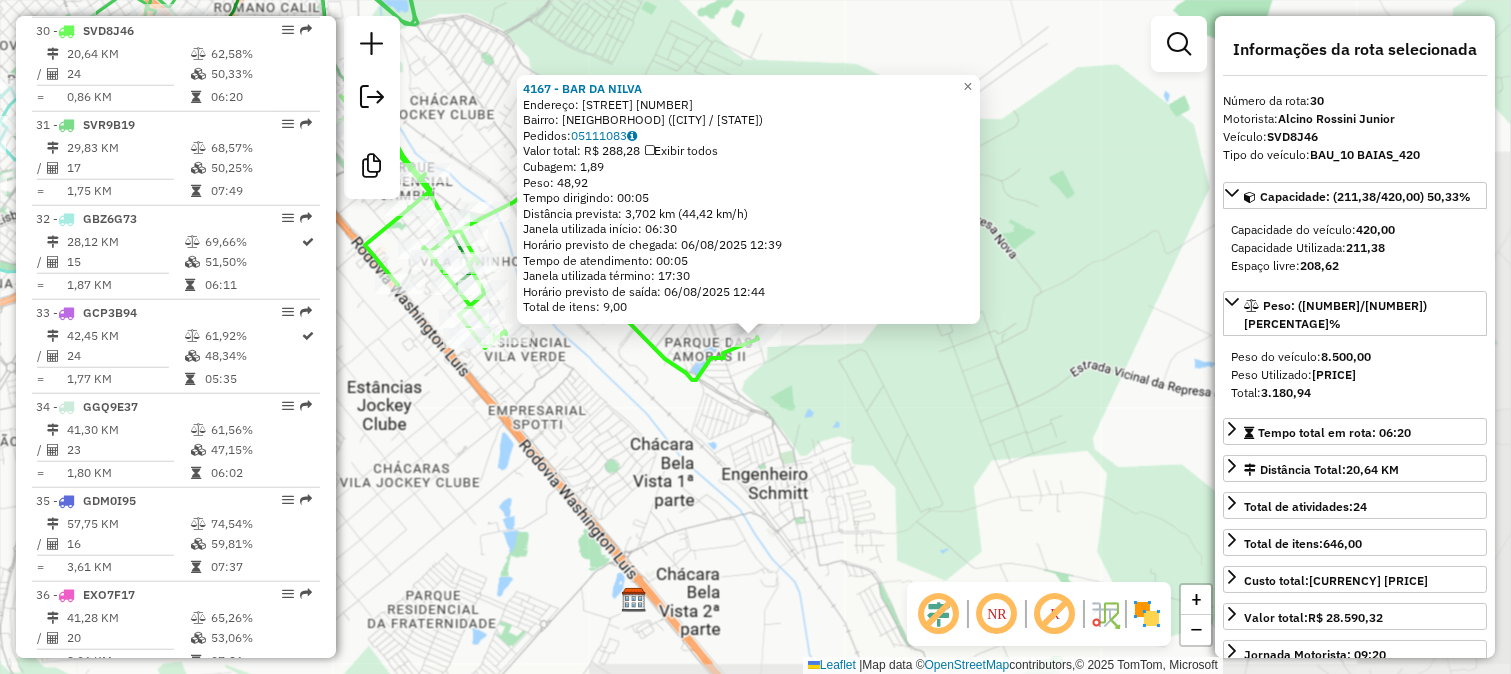 click on "[NUMBER] - [NAME]  Endereço:  [STREET] [NUMBER]   Bairro: [NEIGHBORHOOD] ([CITY] / [STATE])   Pedidos:  [ORDER_ID]   Valor total: [CURRENCY] [PRICE]   Exibir todos   Cubagem: [CUBAGE]  Peso: [WEIGHT]  Tempo dirigindo: [DRIVING_TIME]   Distância prevista: [DISTANCE] ([SPEED])   Janela utilizada início: [TIME]   Horário previsto de chegada: [DATE] [TIME]   Tempo de atendimento: [ATTENDANCE_TIME]   Janela utilizada término: [TIME]   Horário previsto de saída: [DATE] [TIME]   Total de itens: [ITEMS]  × Janela de atendimento Grade de atendimento Capacidade Transportadoras Veículos Cliente Pedidos  Rotas Selecione os dias de semana para filtrar as janelas de atendimento  Seg   Ter   Qua   Qui   Sex   Sáb   Dom  Informe o período da janela de atendimento: De: Até:  Filtrar exatamente a janela do cliente  Considerar janela de atendimento padrão  Selecione os dias de semana para filtrar as grades de atendimento  Seg   Ter   Qua   Qui   Sex   Sáb   Dom   Clientes fora do dia de atendimento selecionado De:" 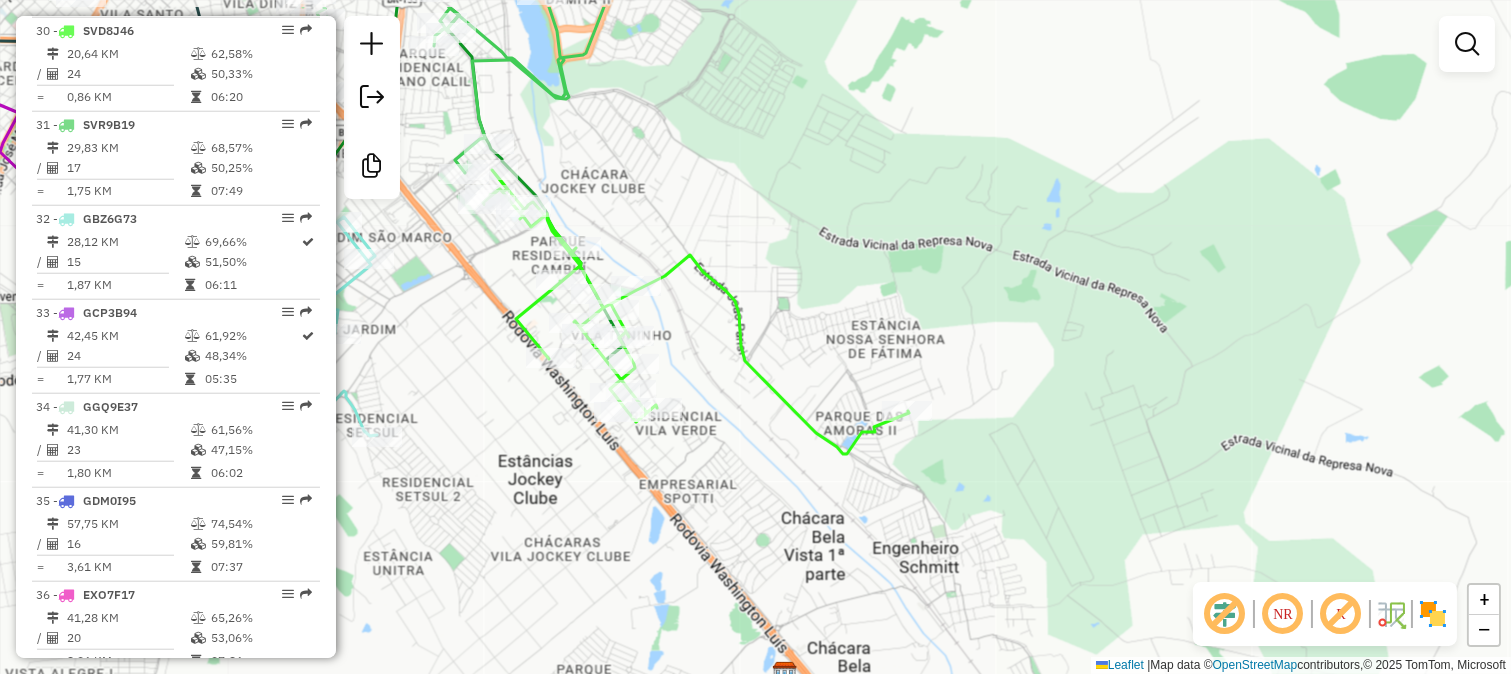 drag, startPoint x: 717, startPoint y: 413, endPoint x: 1016, endPoint y: 536, distance: 323.311 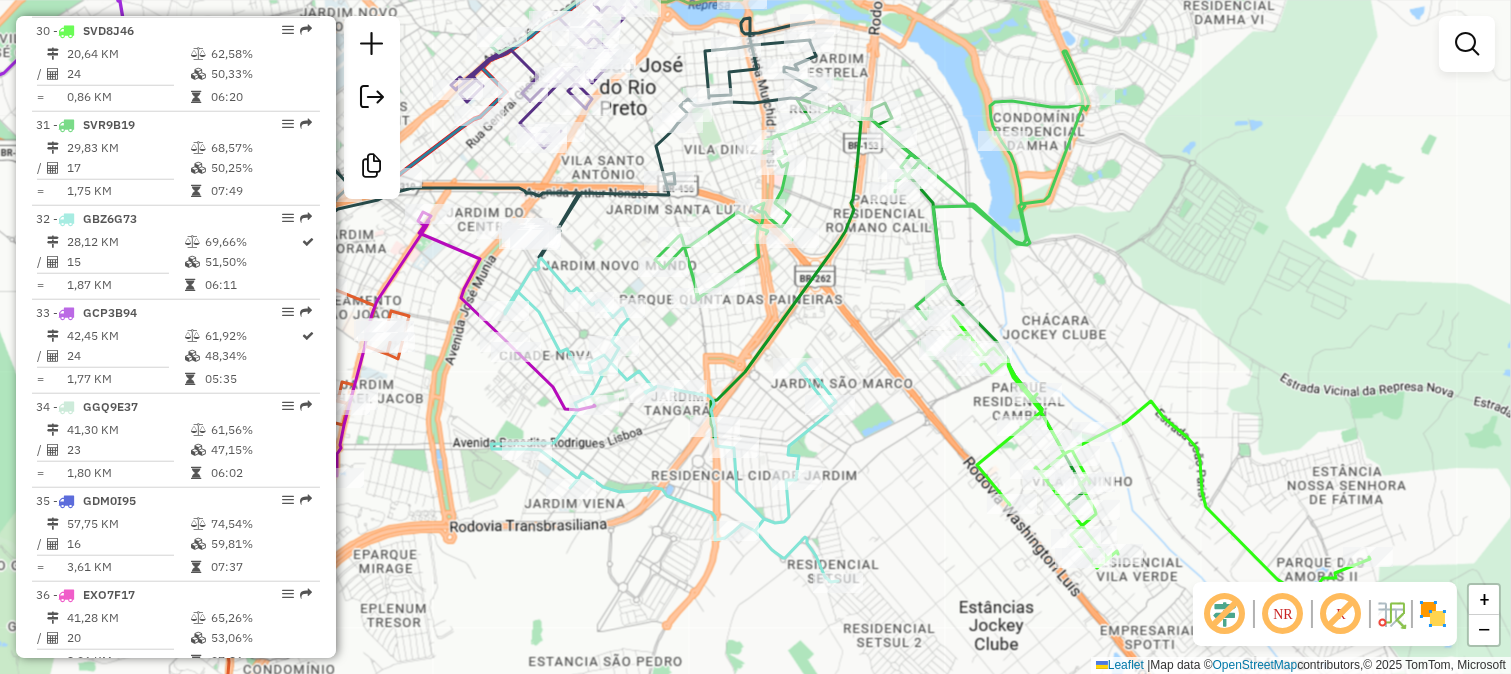 click 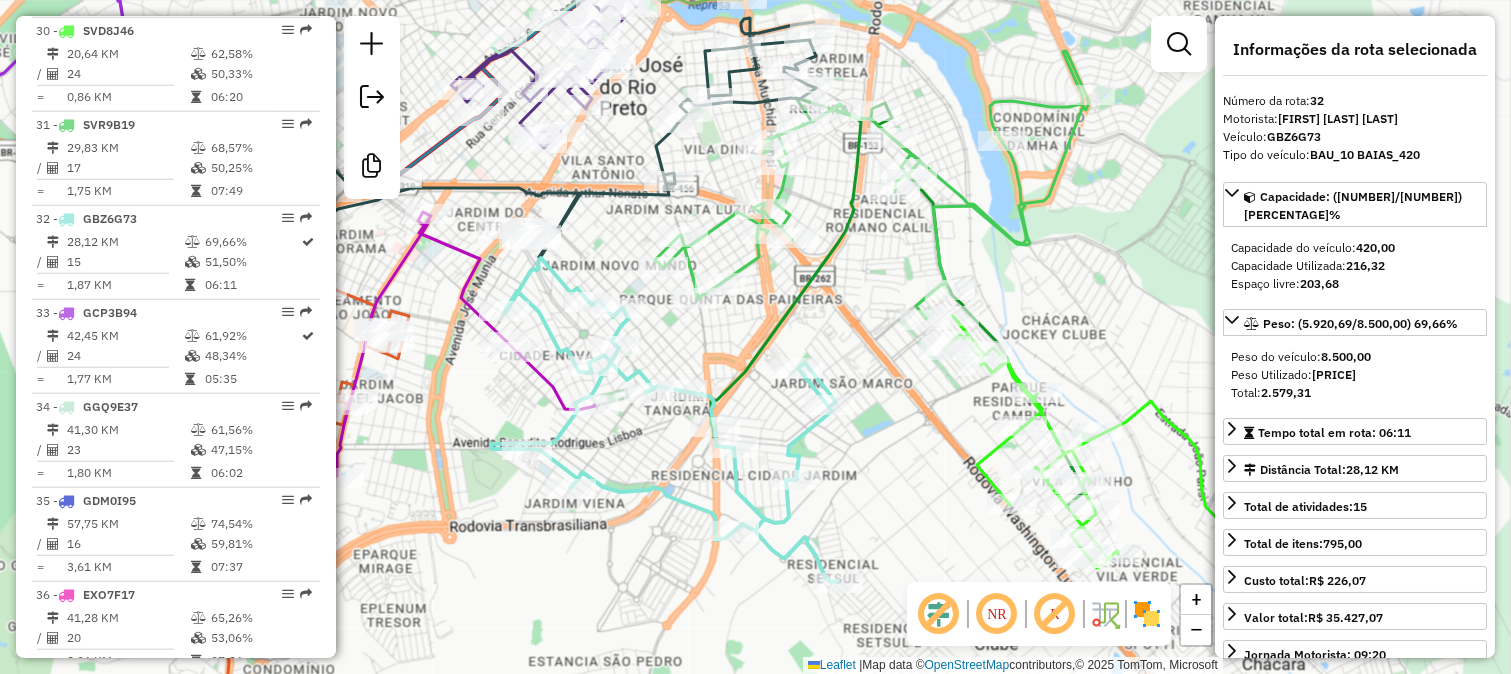 scroll, scrollTop: 3717, scrollLeft: 0, axis: vertical 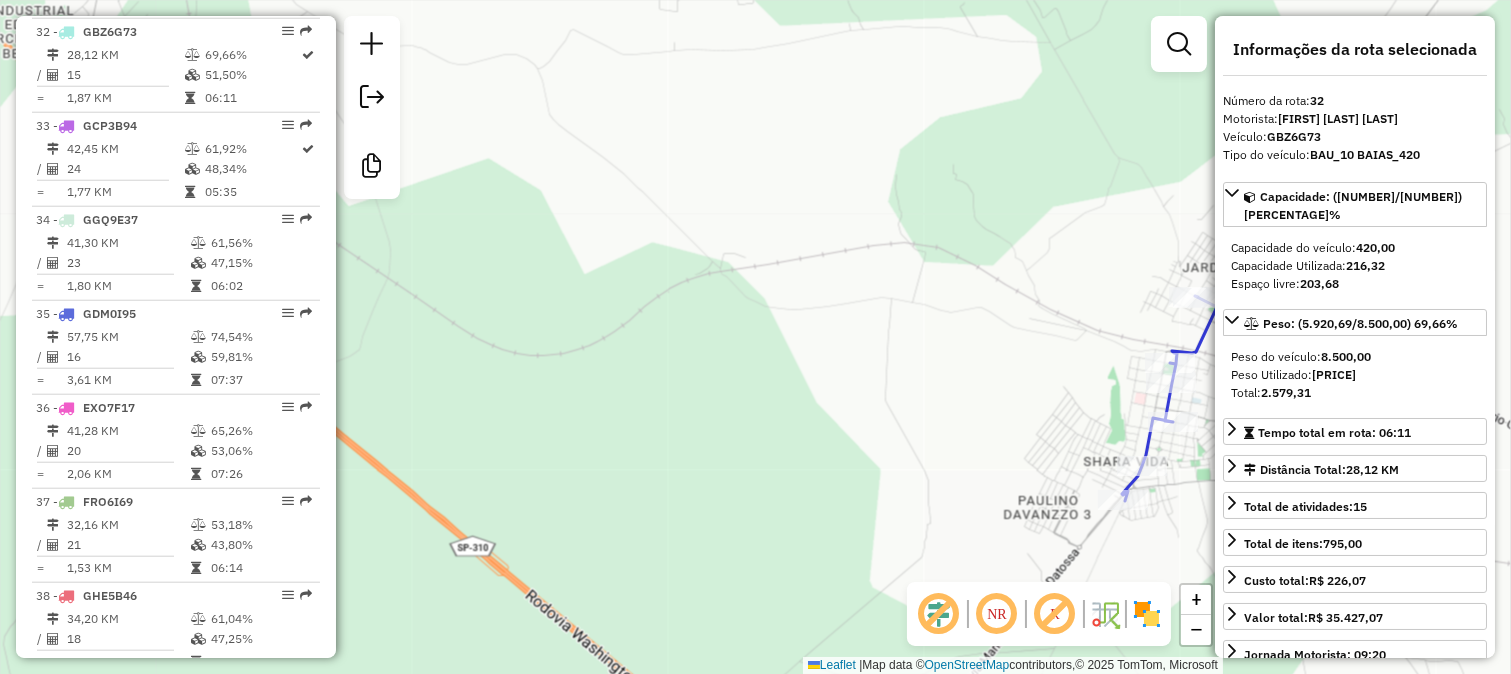 drag, startPoint x: 1131, startPoint y: 408, endPoint x: 1055, endPoint y: 381, distance: 80.65358 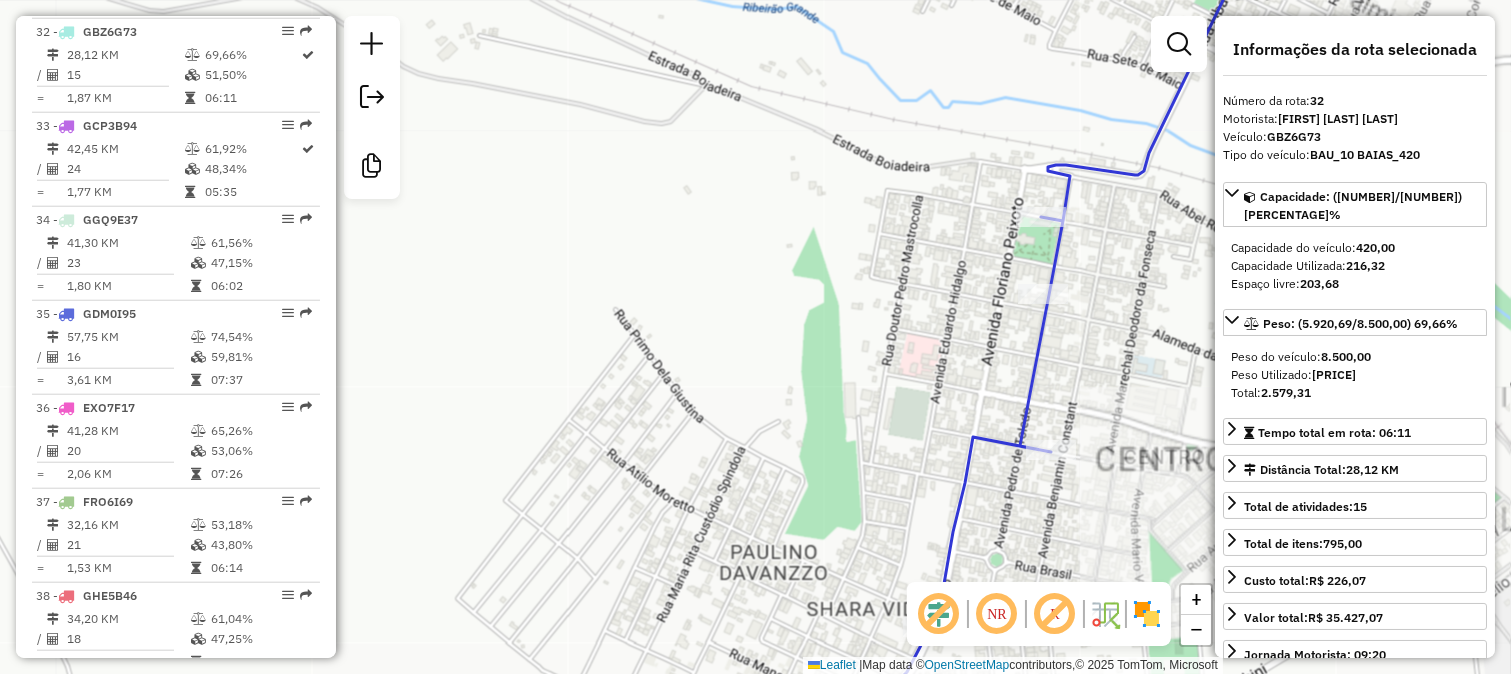 drag, startPoint x: 1132, startPoint y: 293, endPoint x: 937, endPoint y: 394, distance: 219.60419 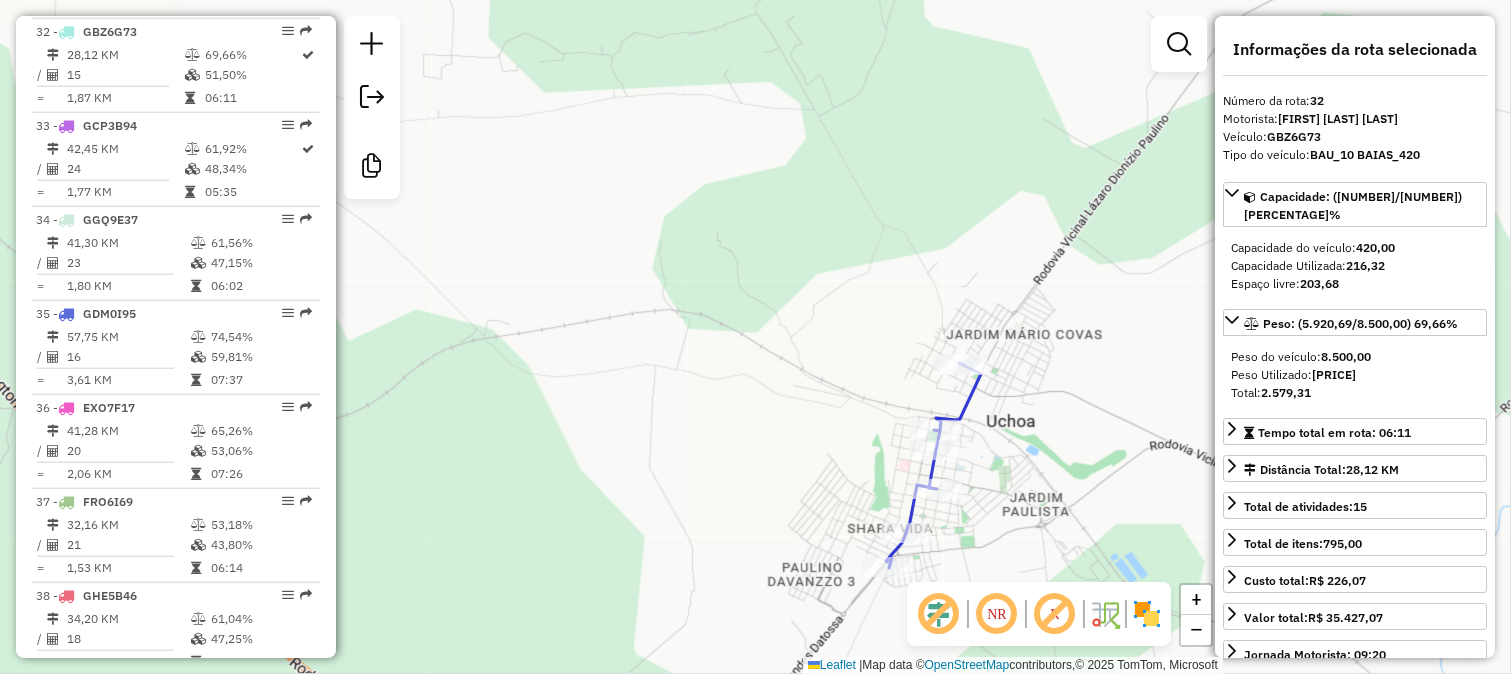 drag, startPoint x: 997, startPoint y: 538, endPoint x: 1017, endPoint y: 275, distance: 263.75937 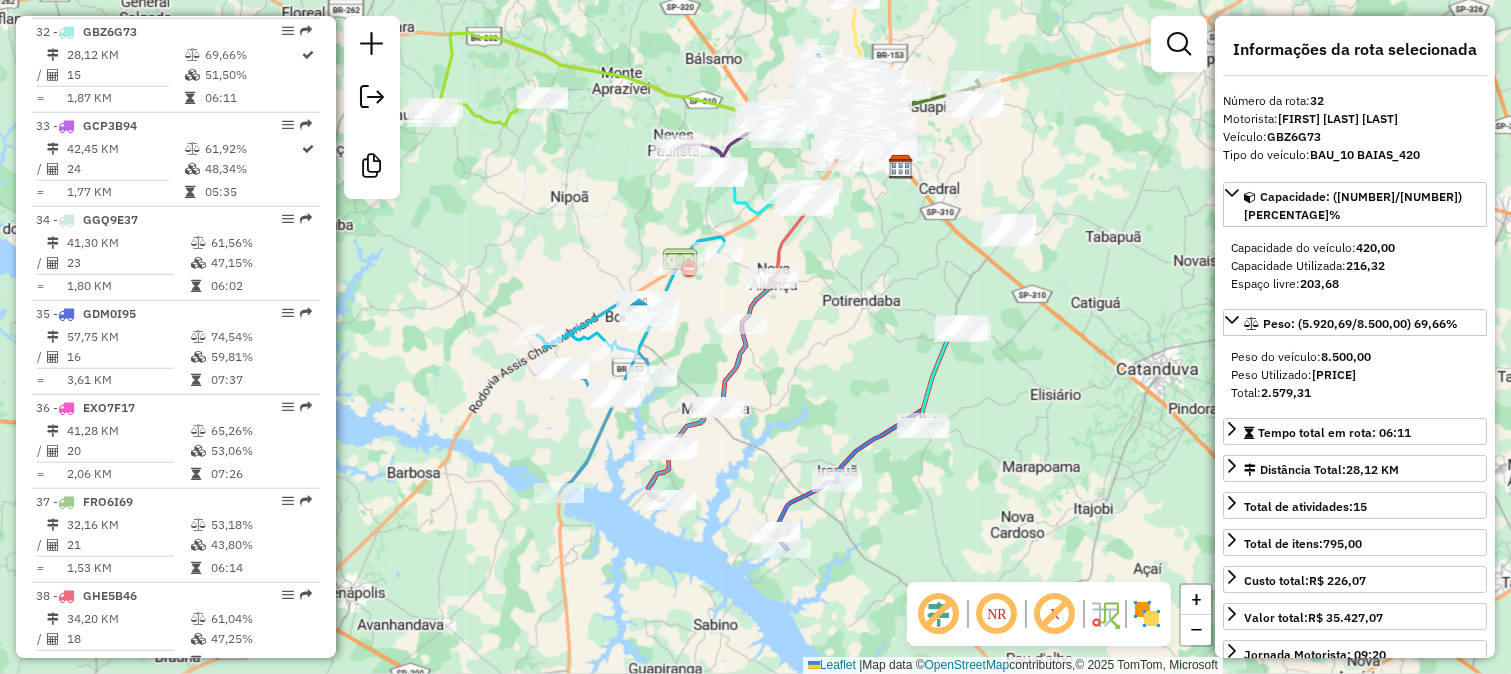 click 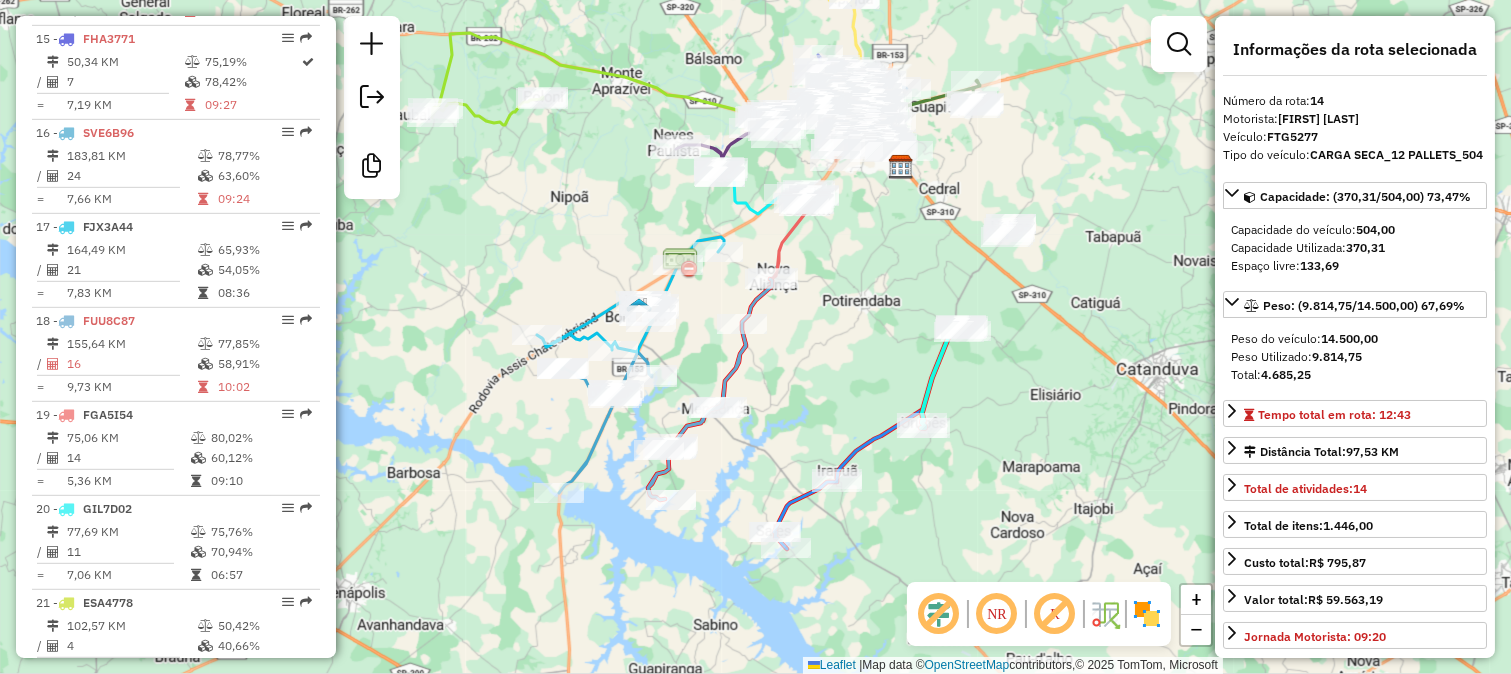 scroll, scrollTop: 2026, scrollLeft: 0, axis: vertical 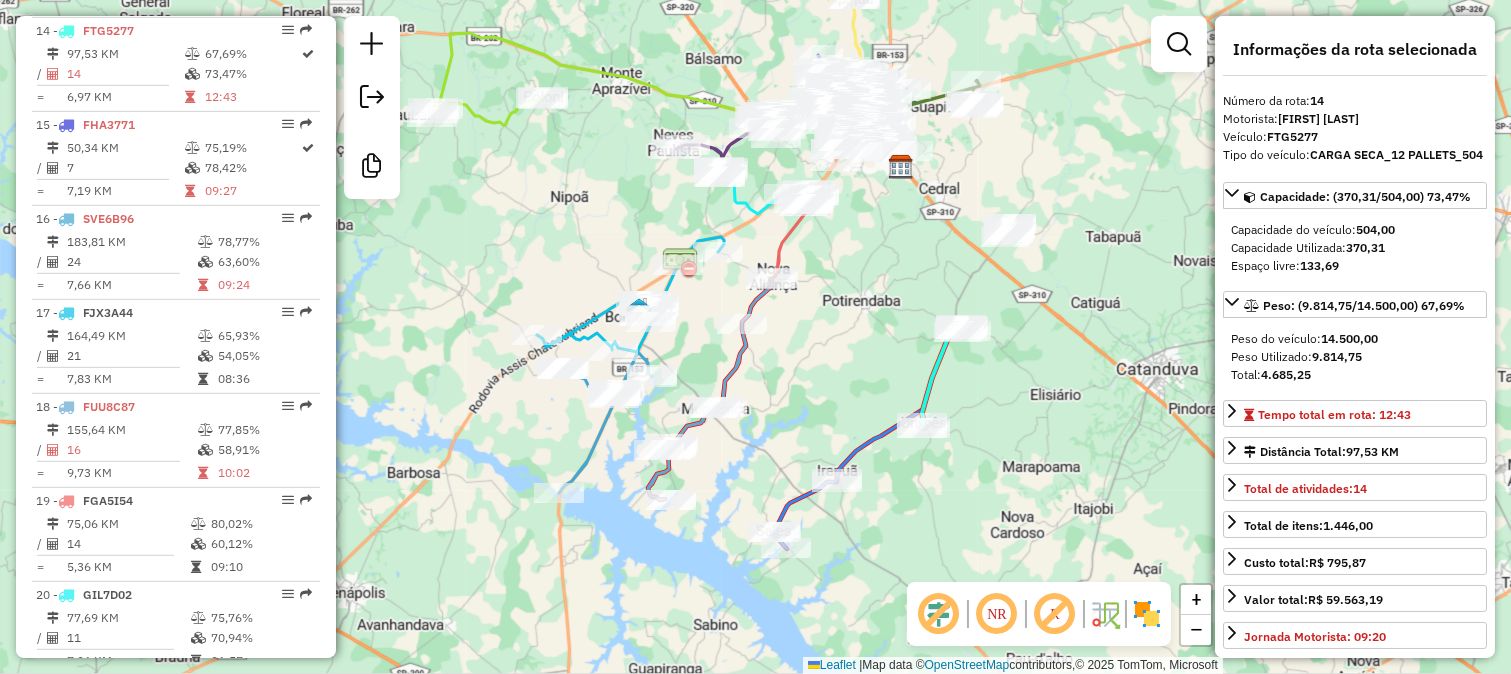 click on "Janela de atendimento Grade de atendimento Capacidade Transportadoras Veículos Cliente Pedidos  Rotas Selecione os dias de semana para filtrar as janelas de atendimento  Seg   Ter   Qua   Qui   Sex   Sáb   Dom  Informe o período da janela de atendimento: De: Até:  Filtrar exatamente a janela do cliente  Considerar janela de atendimento padrão  Selecione os dias de semana para filtrar as grades de atendimento  Seg   Ter   Qua   Qui   Sex   Sáb   Dom   Considerar clientes sem dia de atendimento cadastrado  Clientes fora do dia de atendimento selecionado Filtrar as atividades entre os valores definidos abaixo:  Peso mínimo:   Peso máximo:   Cubagem mínima:   Cubagem máxima:   De:   Até:  Filtrar as atividades entre o tempo de atendimento definido abaixo:  De:   Até:   Considerar capacidade total dos clientes não roteirizados Transportadora: Selecione um ou mais itens Tipo de veículo: Selecione um ou mais itens Veículo: Selecione um ou mais itens Motorista: Selecione um ou mais itens Nome: Rótulo:" 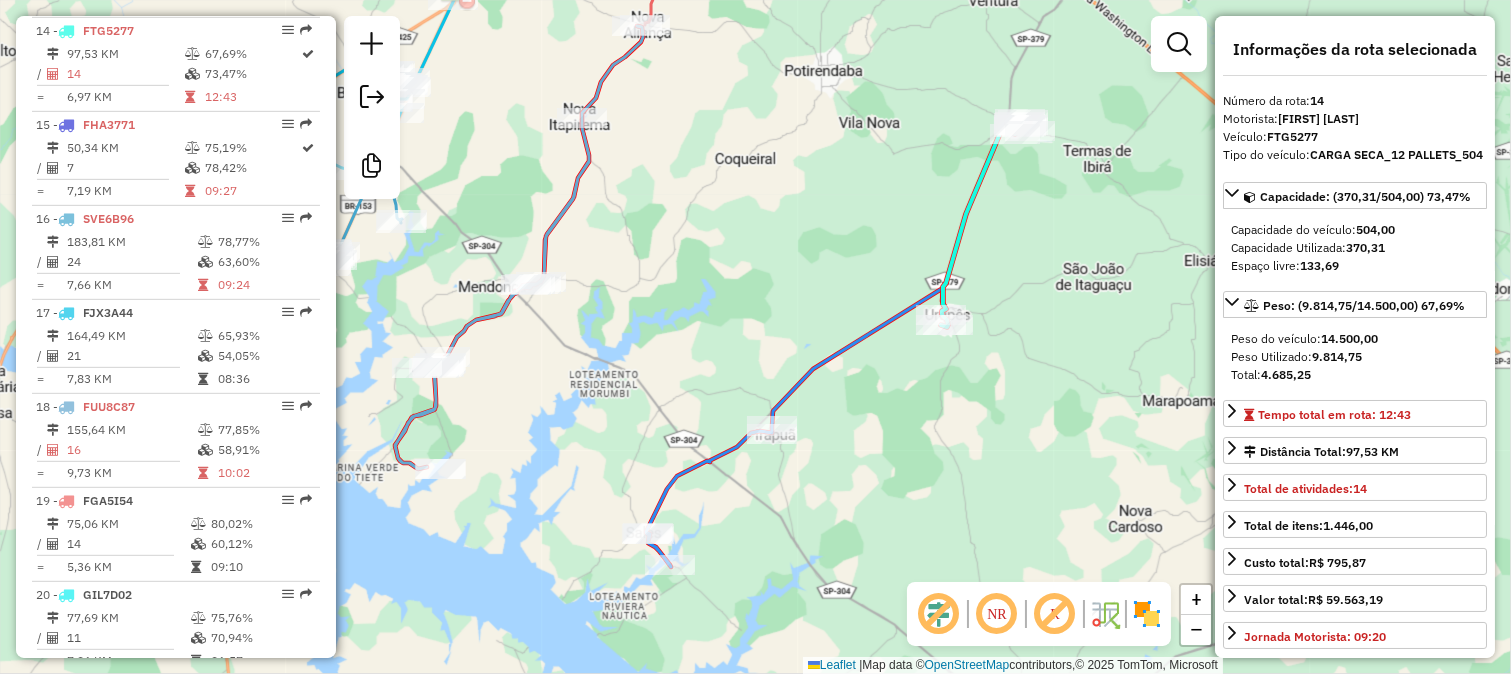 click 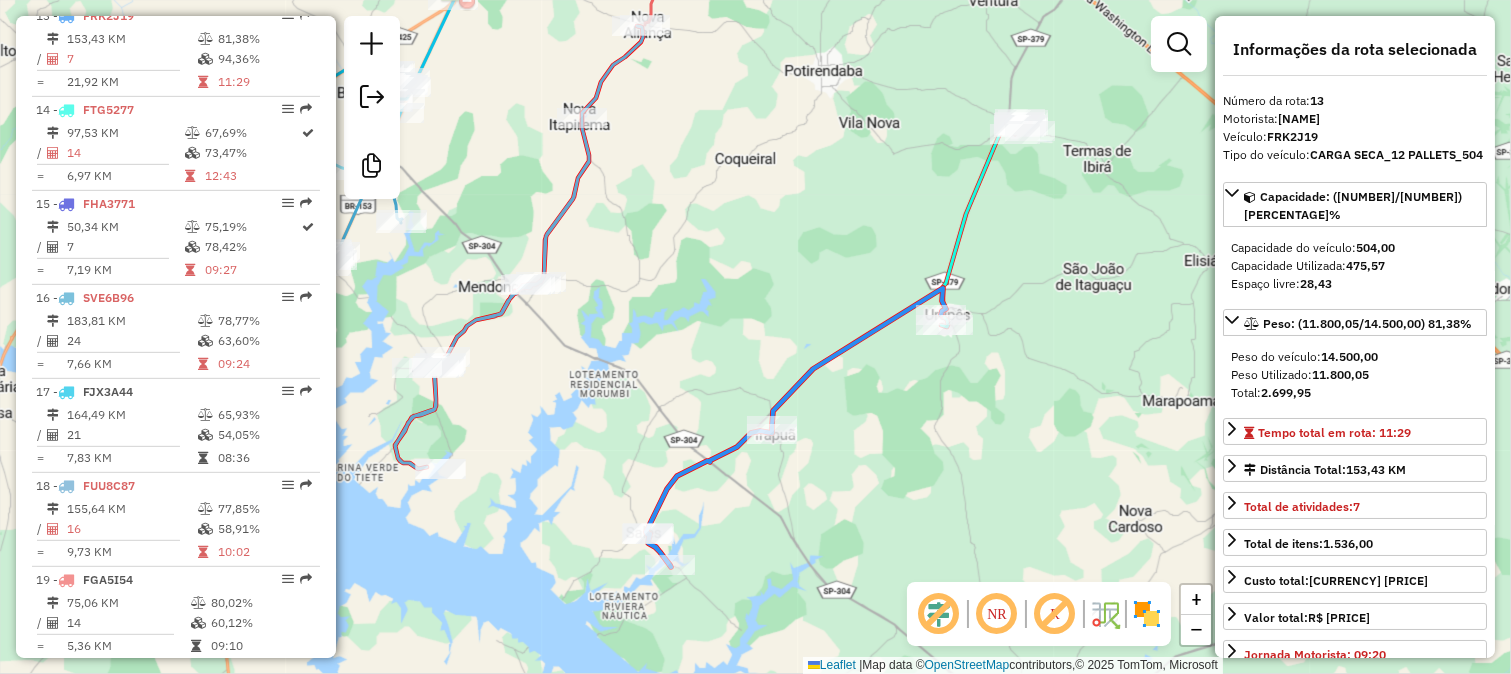 scroll, scrollTop: 1933, scrollLeft: 0, axis: vertical 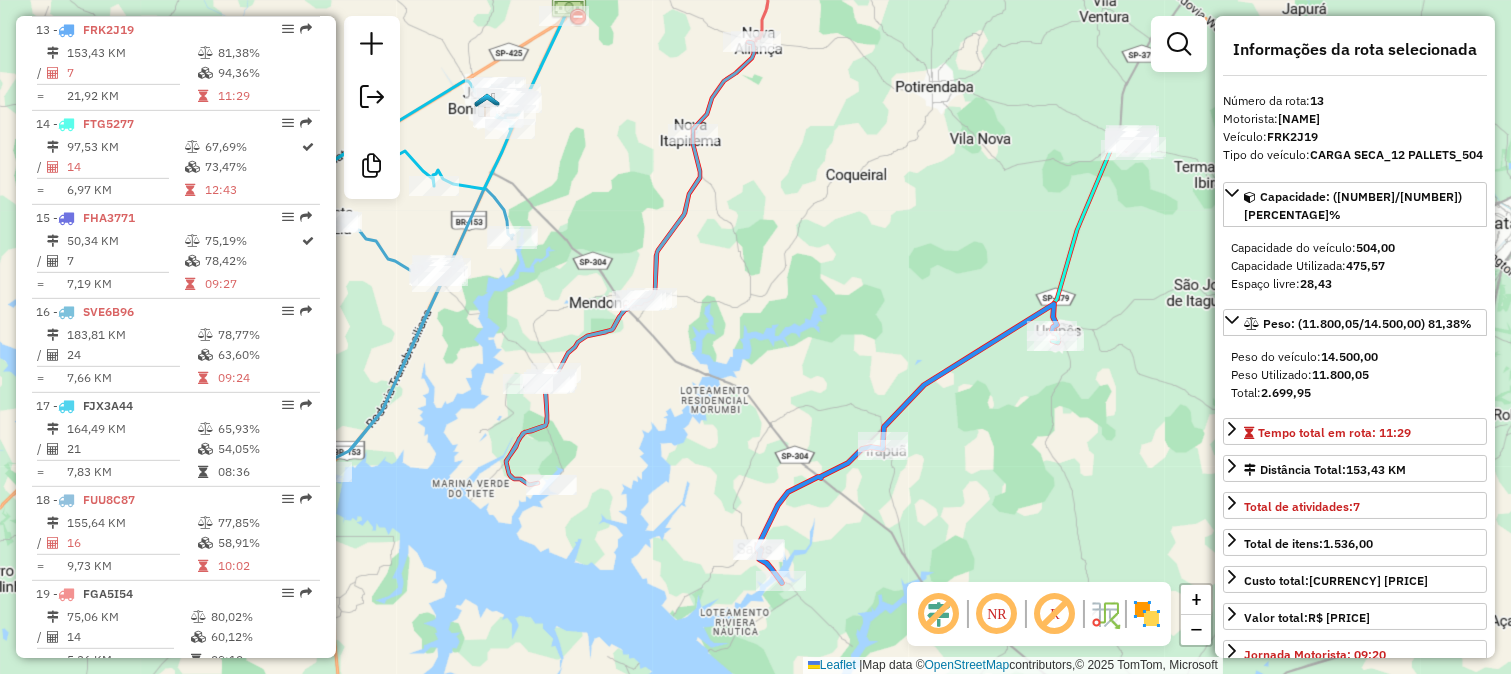 drag, startPoint x: 782, startPoint y: 312, endPoint x: 924, endPoint y: 321, distance: 142.28493 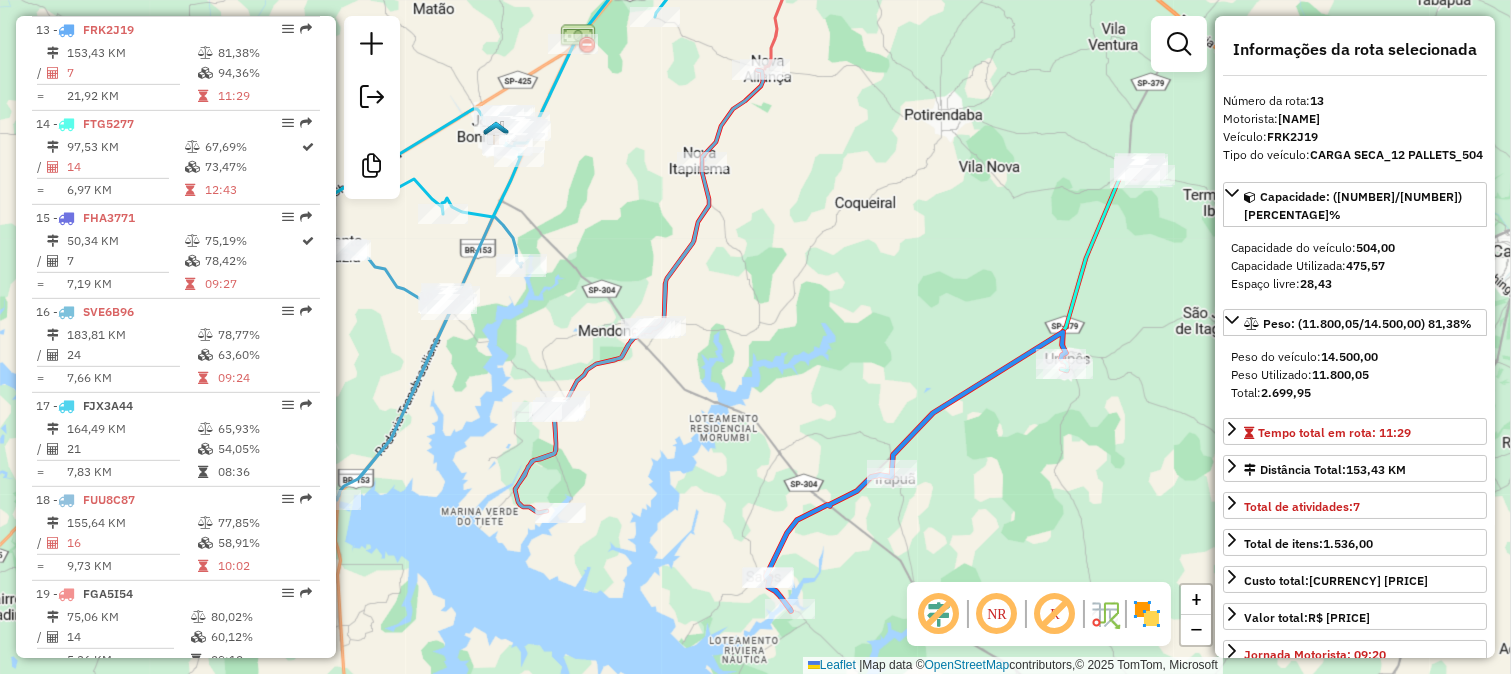 drag, startPoint x: 1044, startPoint y: 243, endPoint x: 978, endPoint y: 301, distance: 87.86353 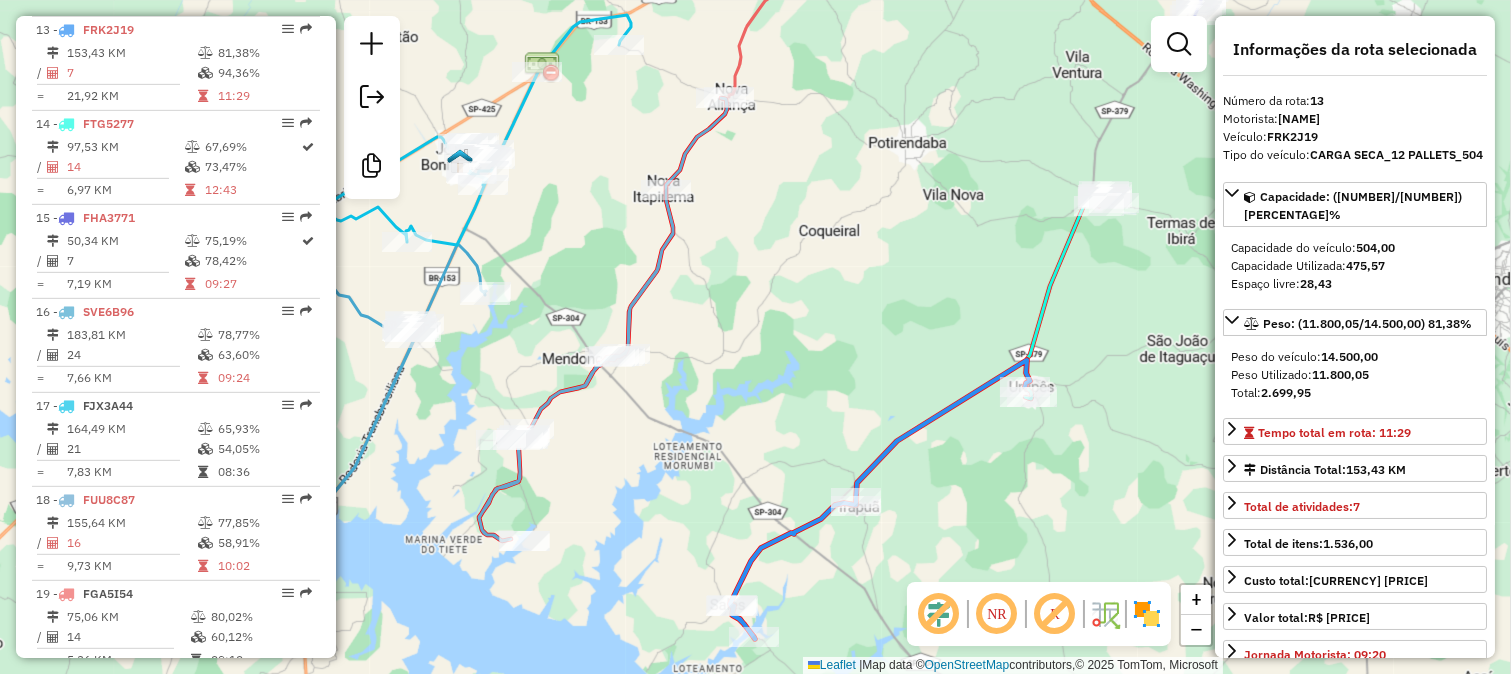 drag, startPoint x: 948, startPoint y: 442, endPoint x: 1007, endPoint y: 335, distance: 122.18838 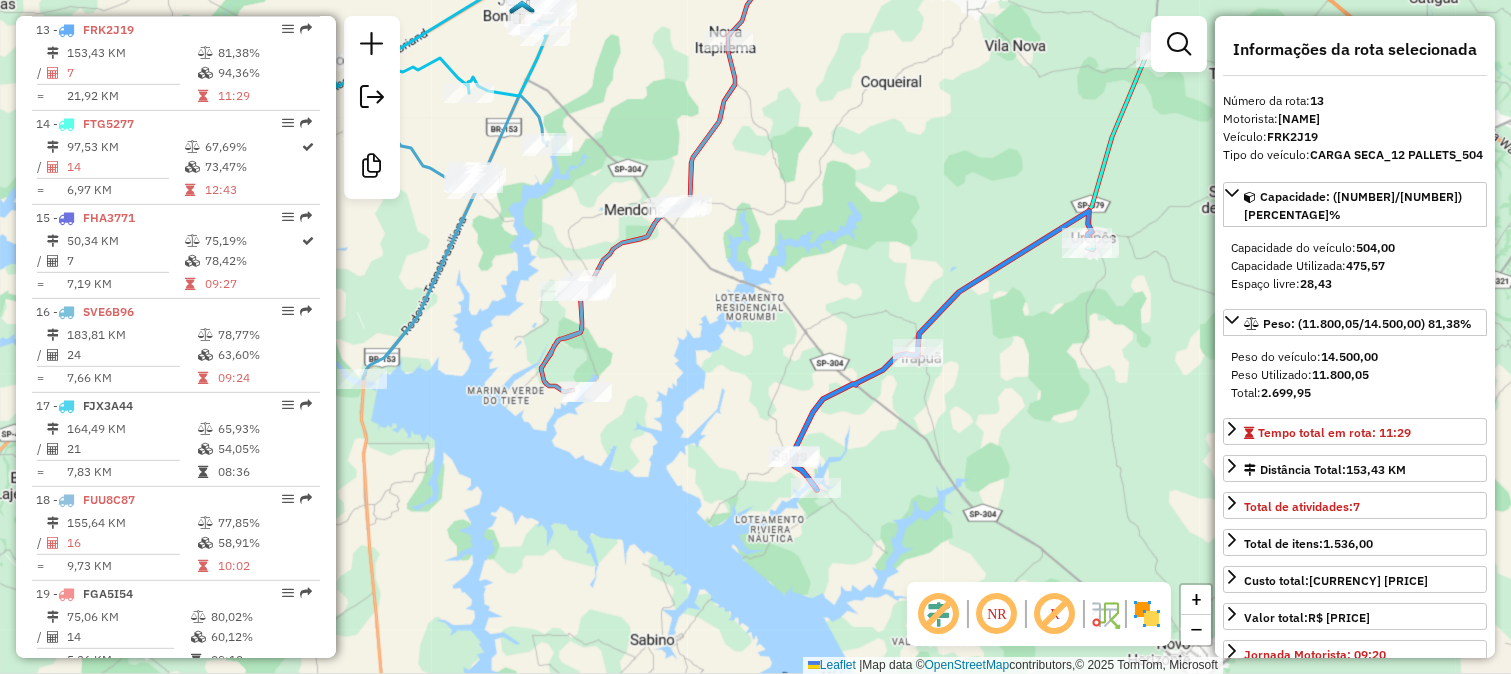 drag, startPoint x: 1005, startPoint y: 271, endPoint x: 880, endPoint y: 403, distance: 181.79384 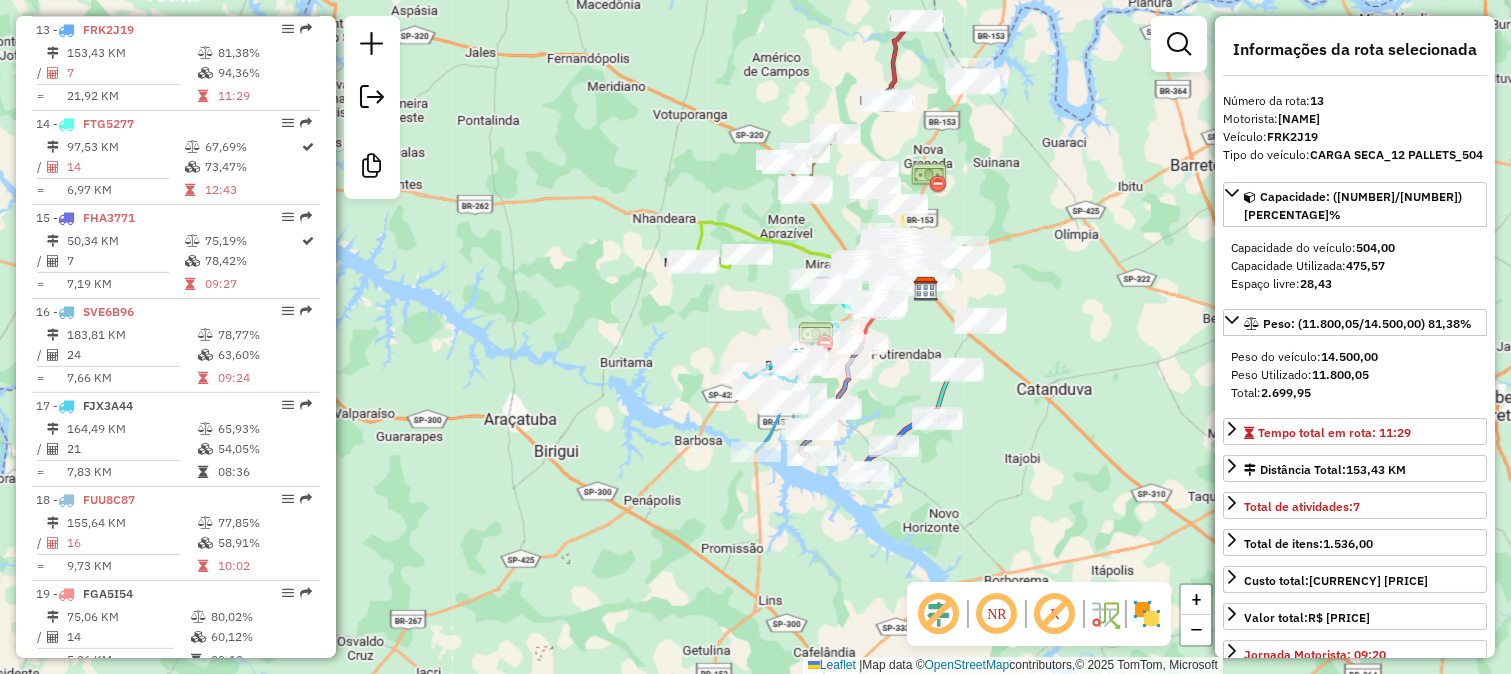 drag, startPoint x: 914, startPoint y: 235, endPoint x: 931, endPoint y: 330, distance: 96.50906 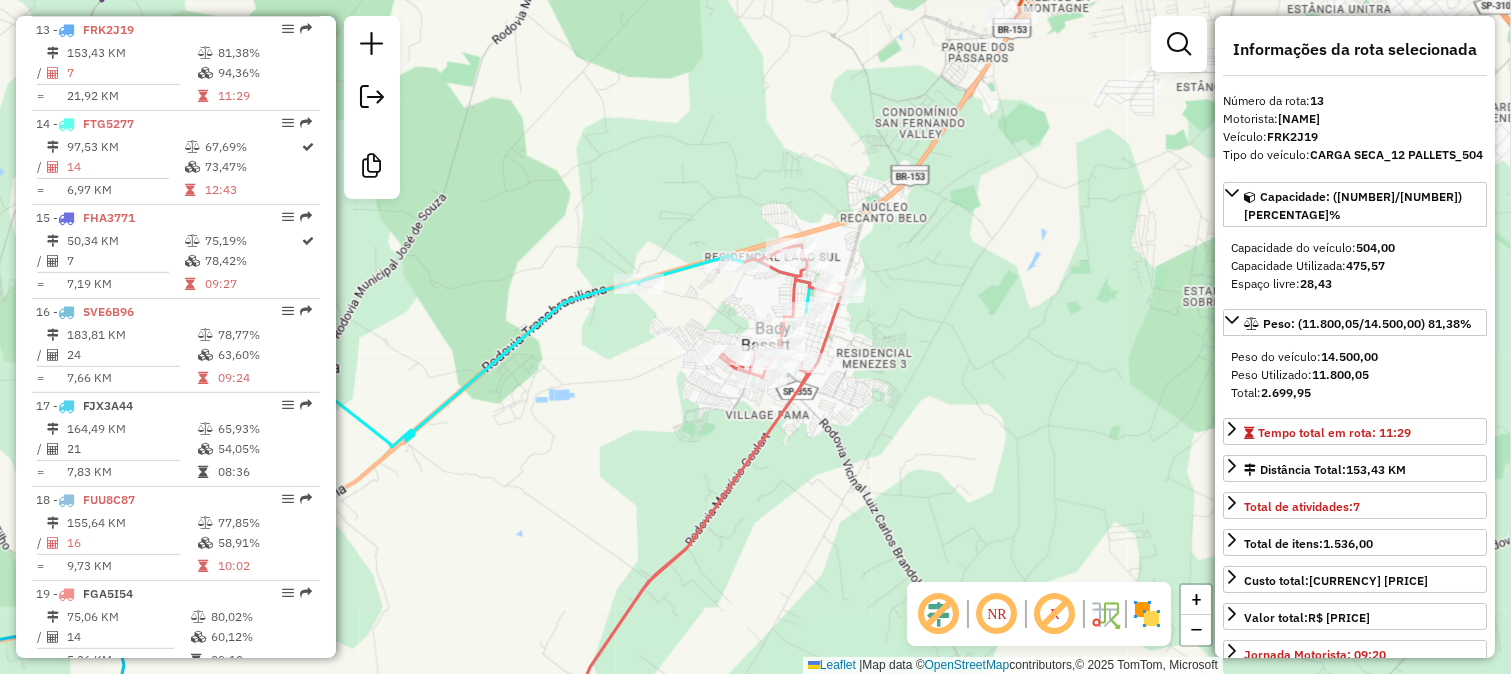 click 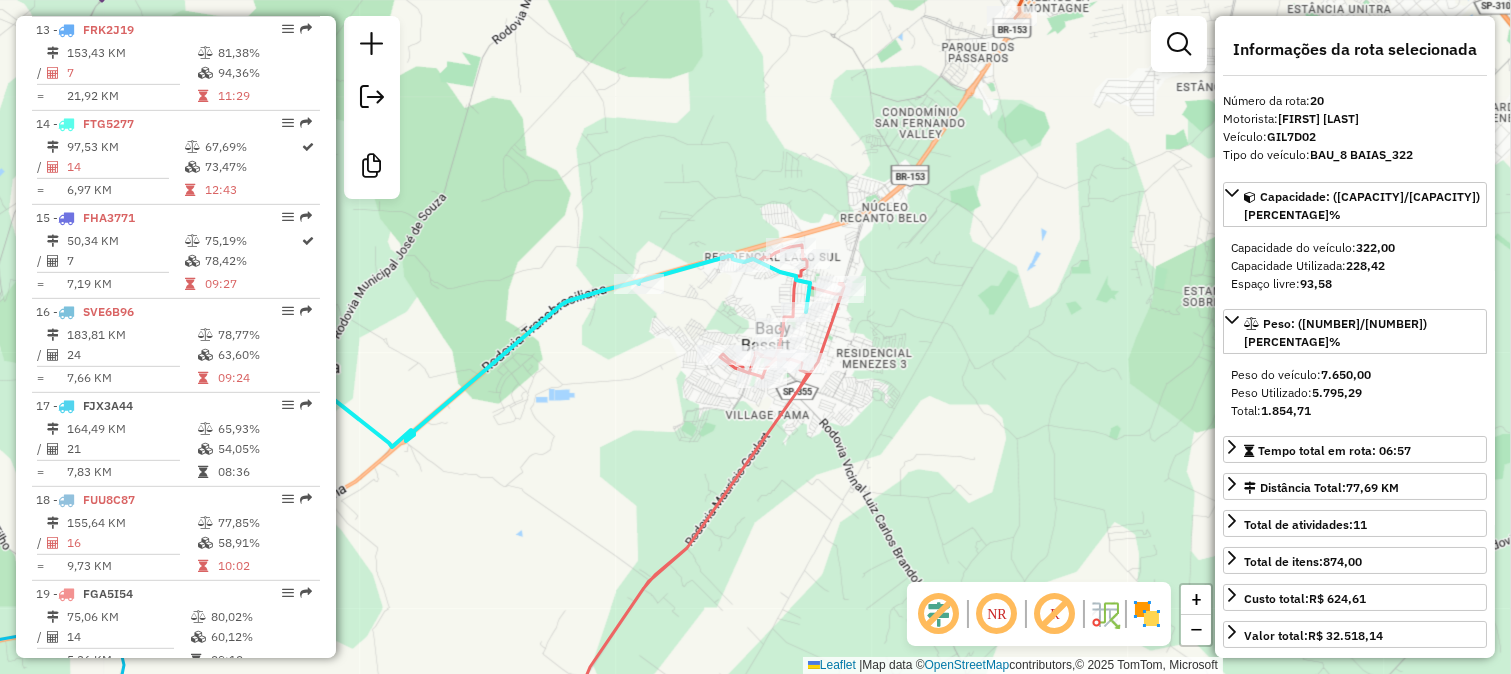 scroll, scrollTop: 2590, scrollLeft: 0, axis: vertical 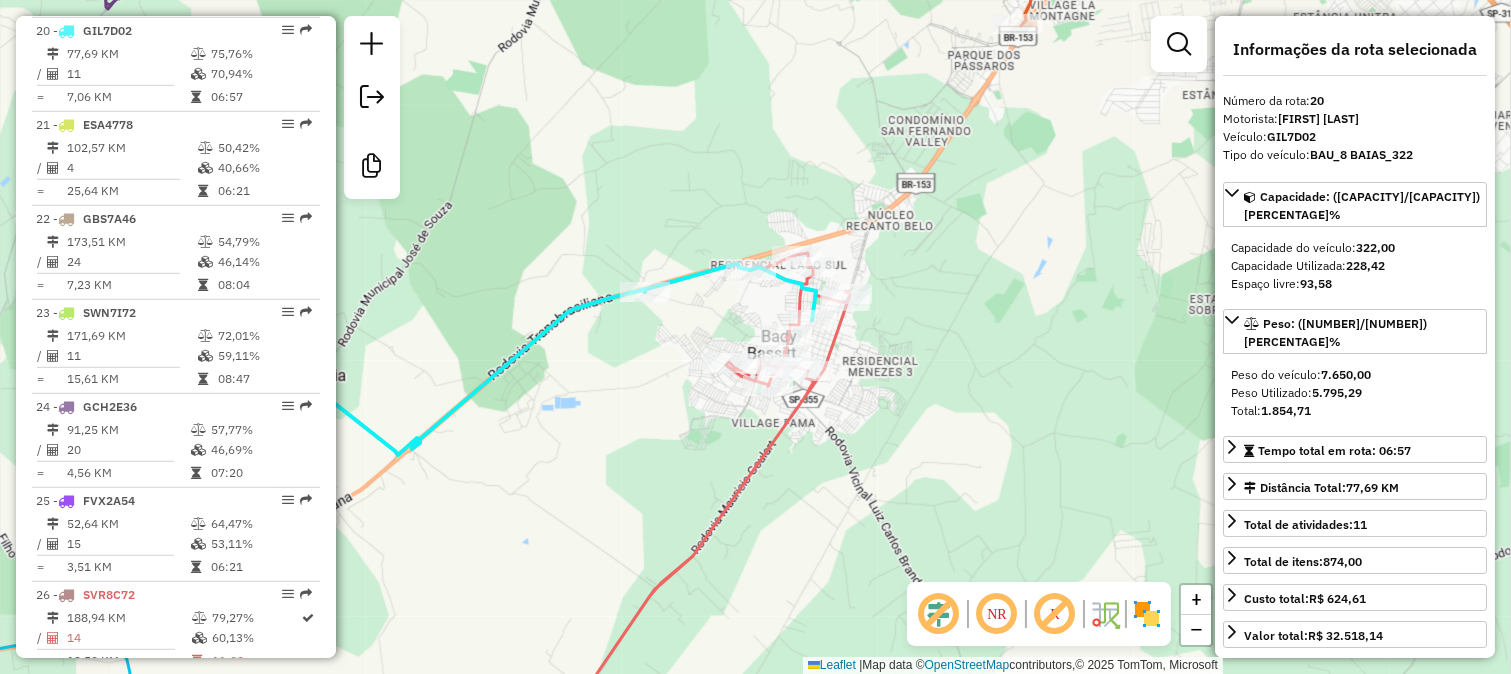 drag, startPoint x: 686, startPoint y: 293, endPoint x: 773, endPoint y: 362, distance: 111.040535 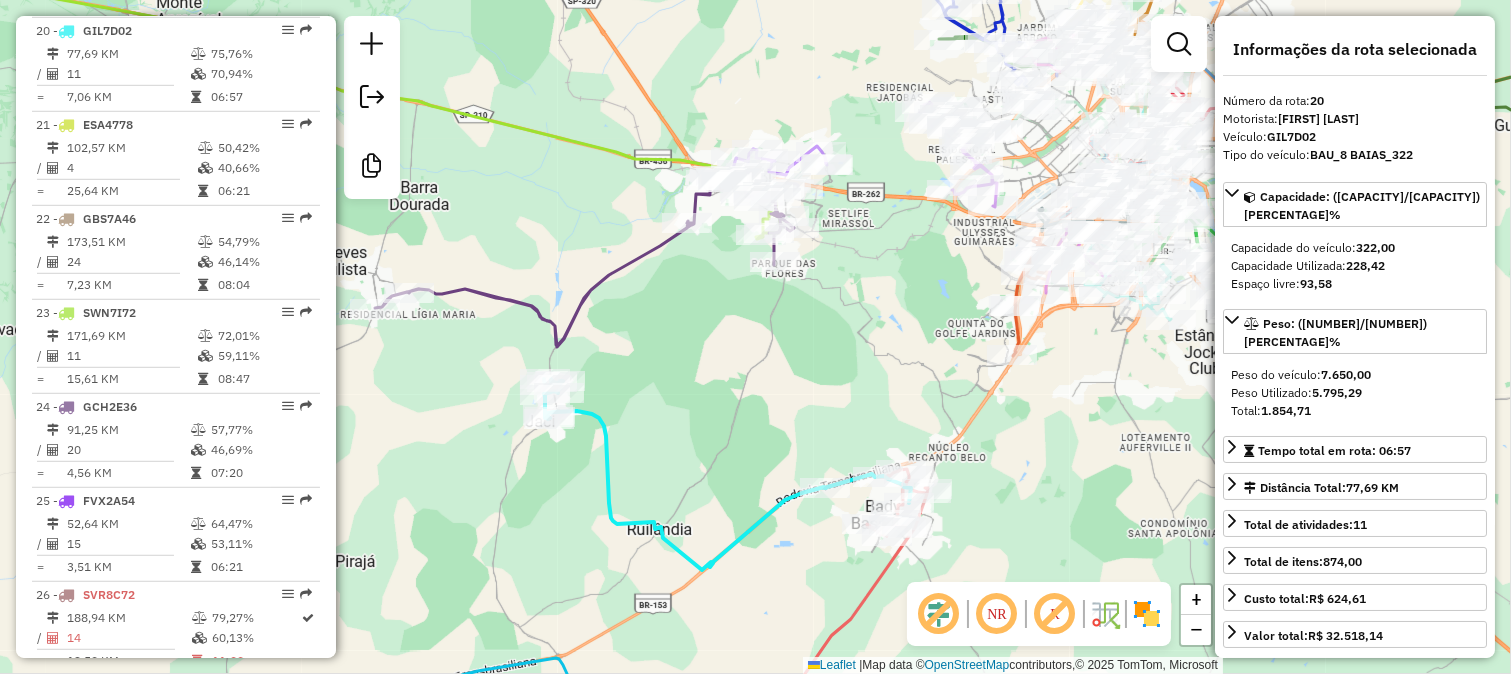 click 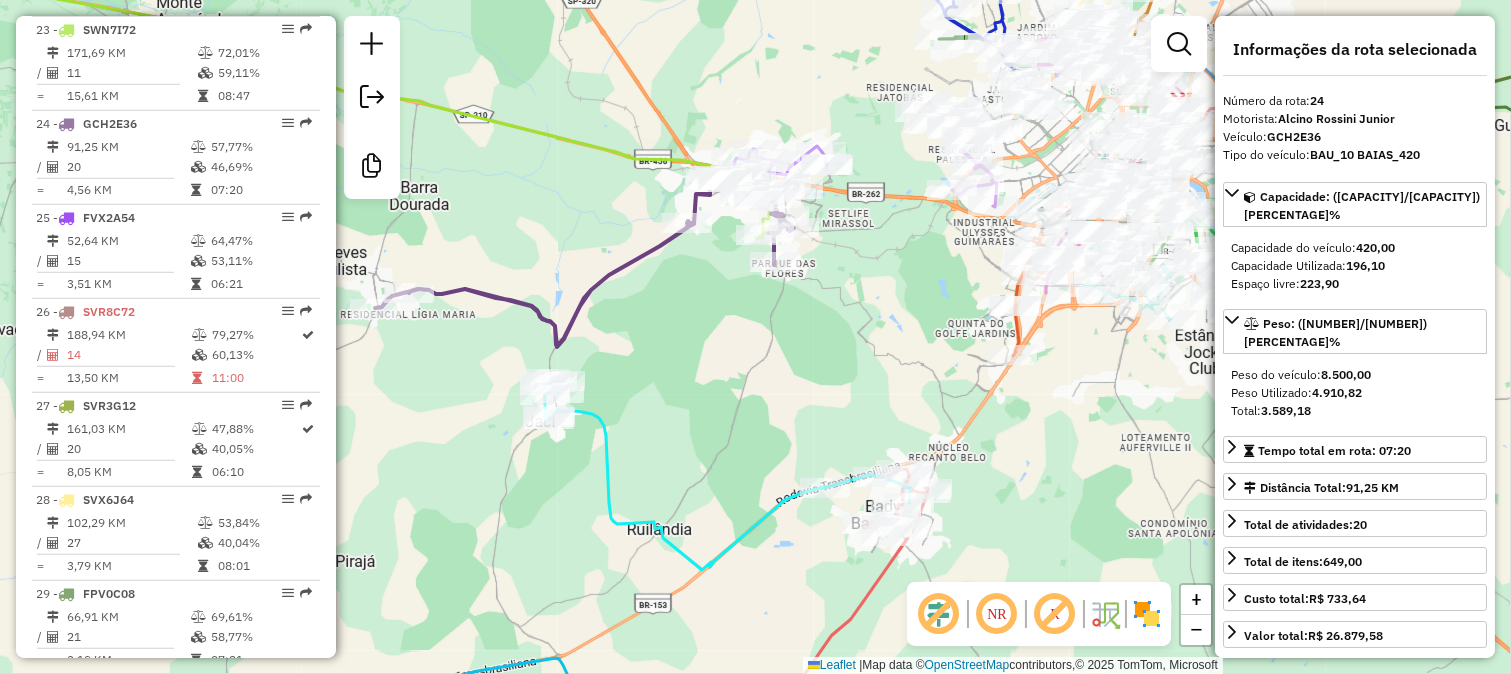 scroll, scrollTop: 2965, scrollLeft: 0, axis: vertical 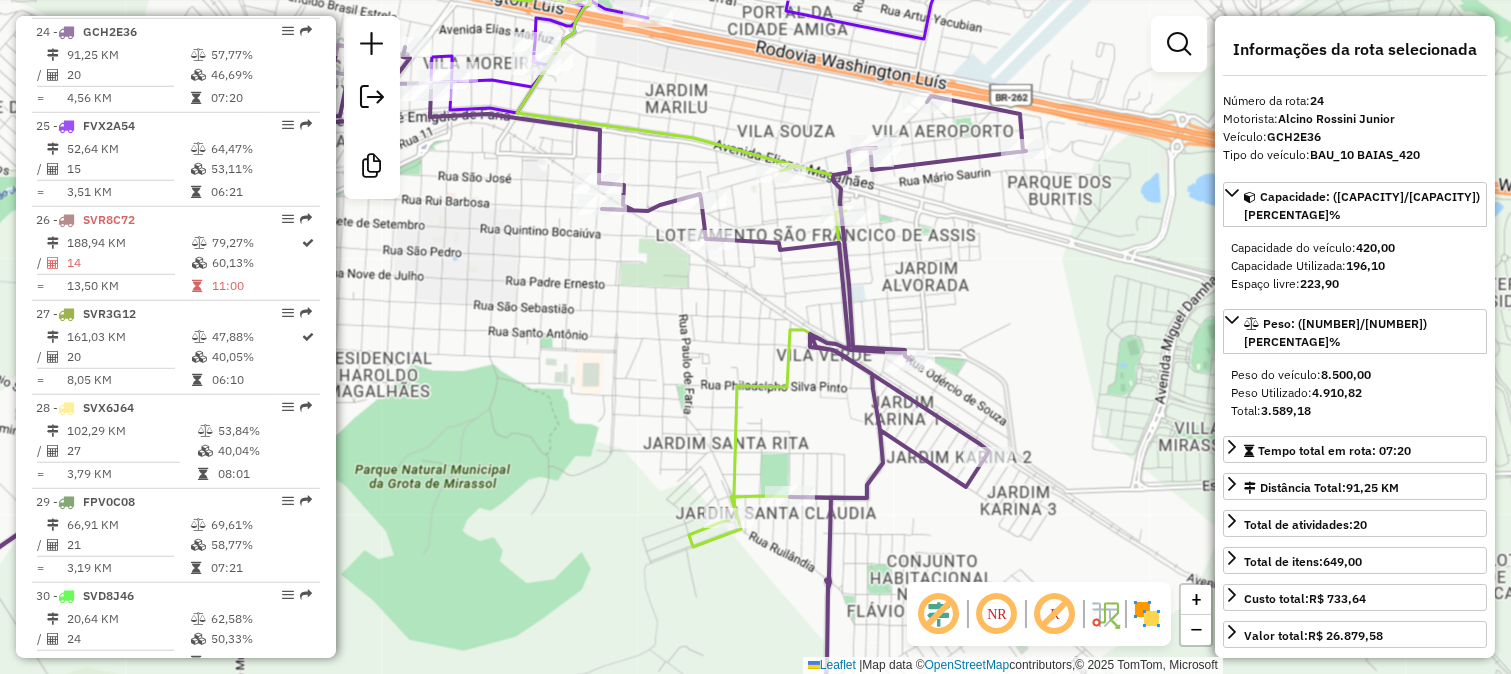 click 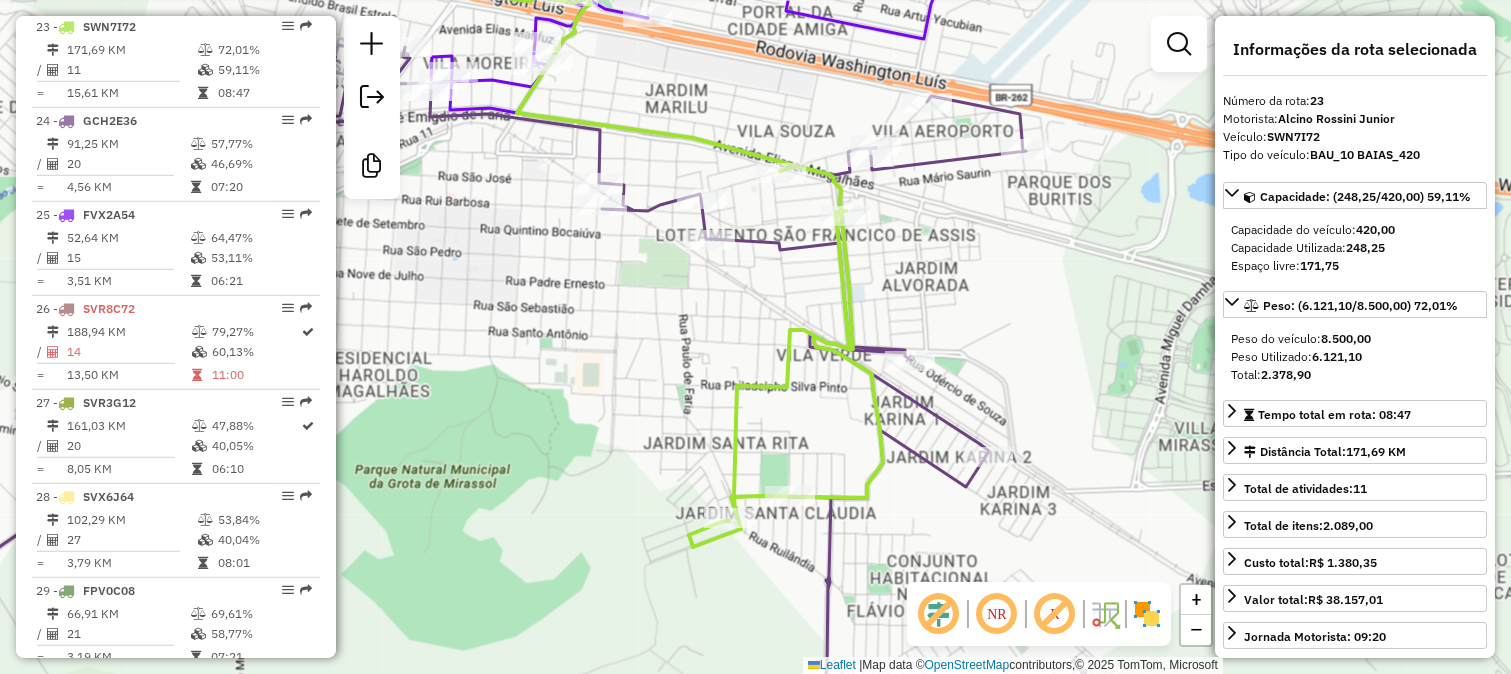 scroll, scrollTop: 2872, scrollLeft: 0, axis: vertical 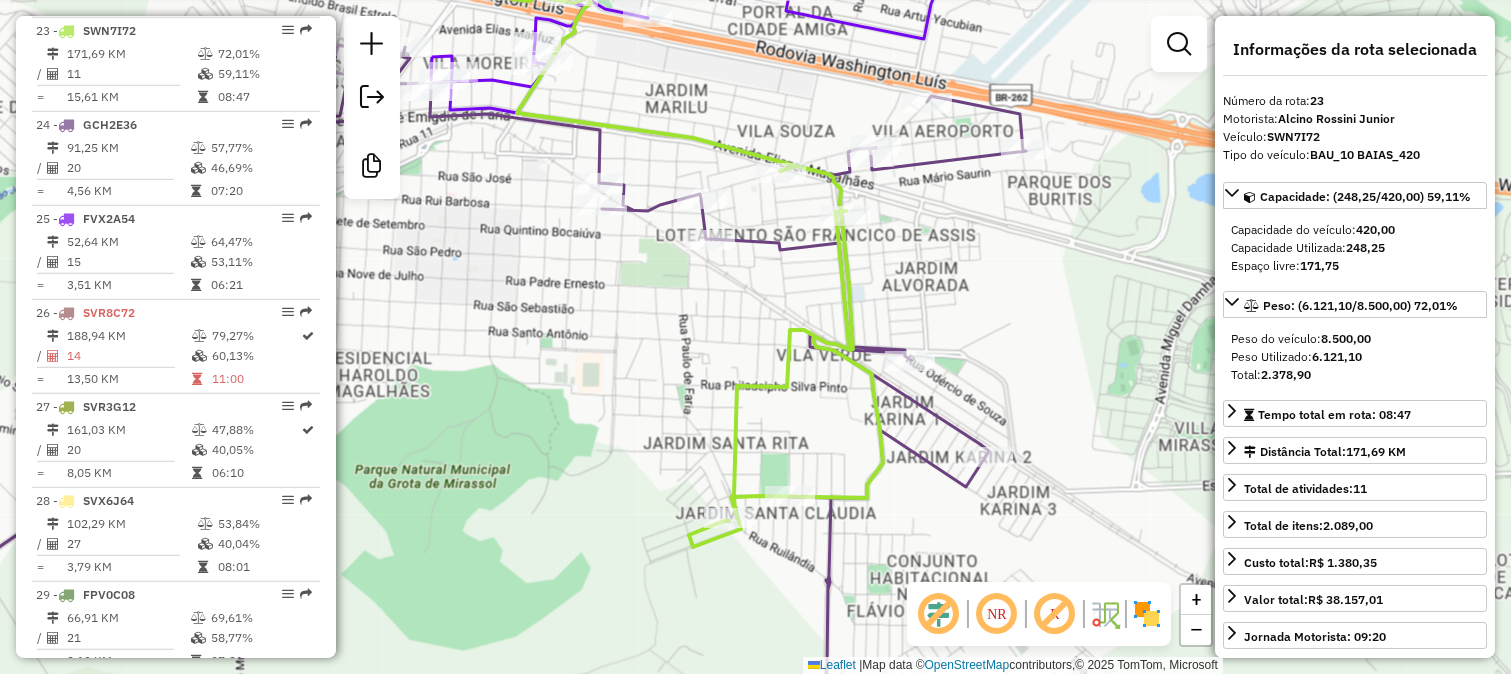 drag, startPoint x: 705, startPoint y: 340, endPoint x: 840, endPoint y: 256, distance: 159 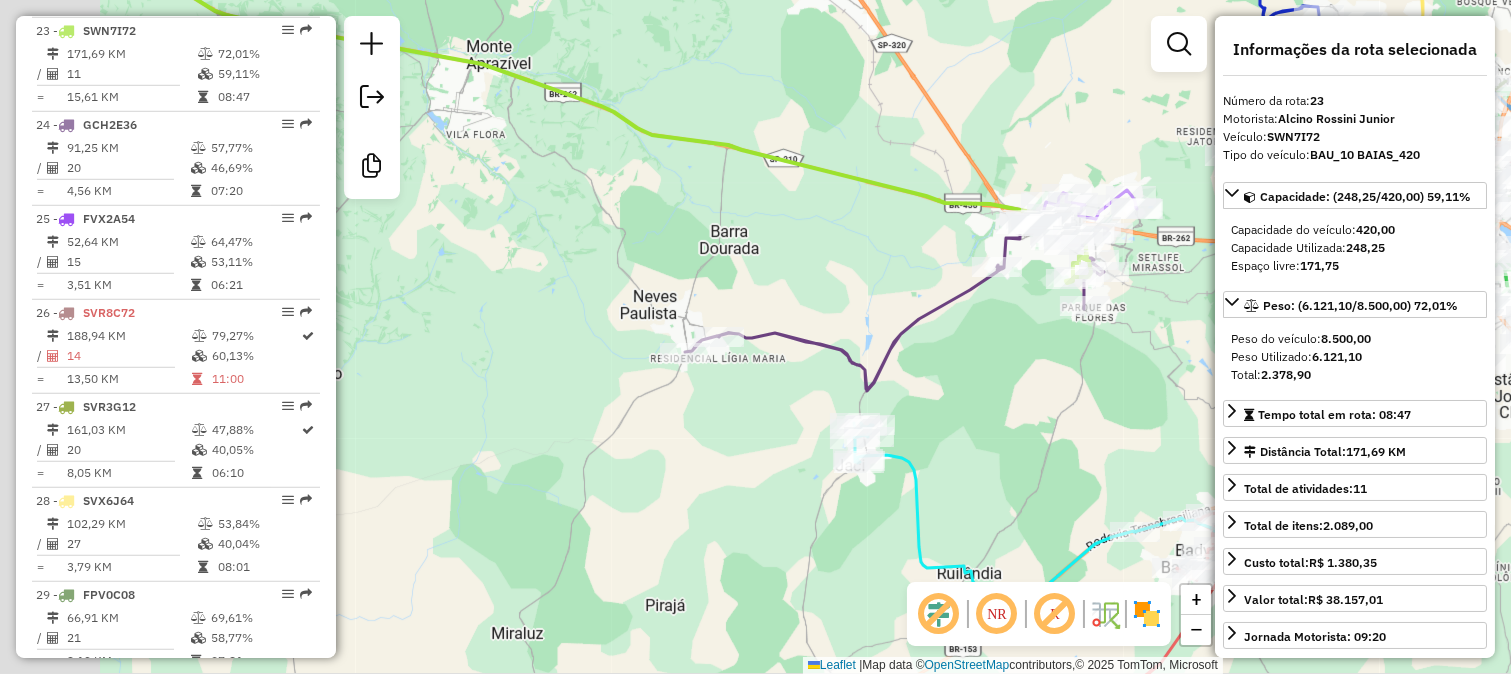 drag, startPoint x: 773, startPoint y: 373, endPoint x: 1025, endPoint y: 374, distance: 252.00198 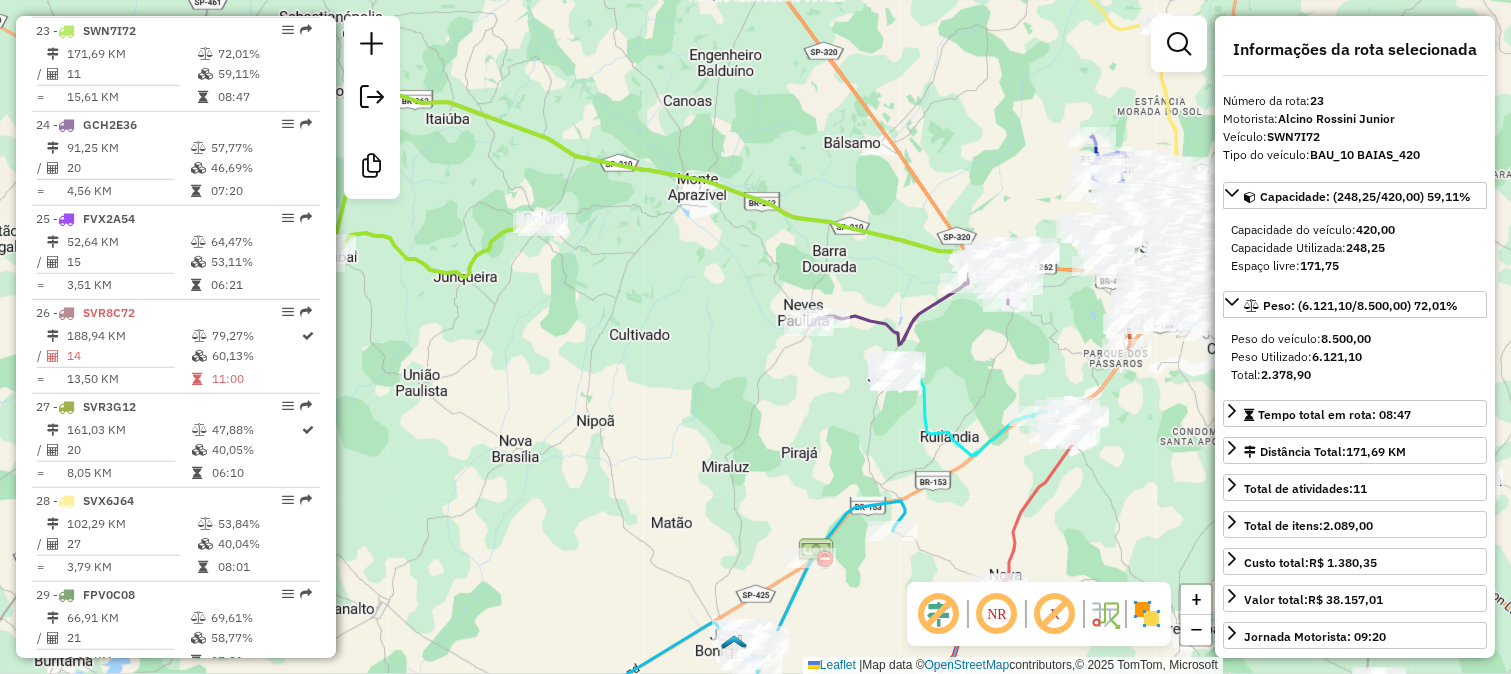 drag, startPoint x: 687, startPoint y: 326, endPoint x: 1118, endPoint y: 375, distance: 433.77643 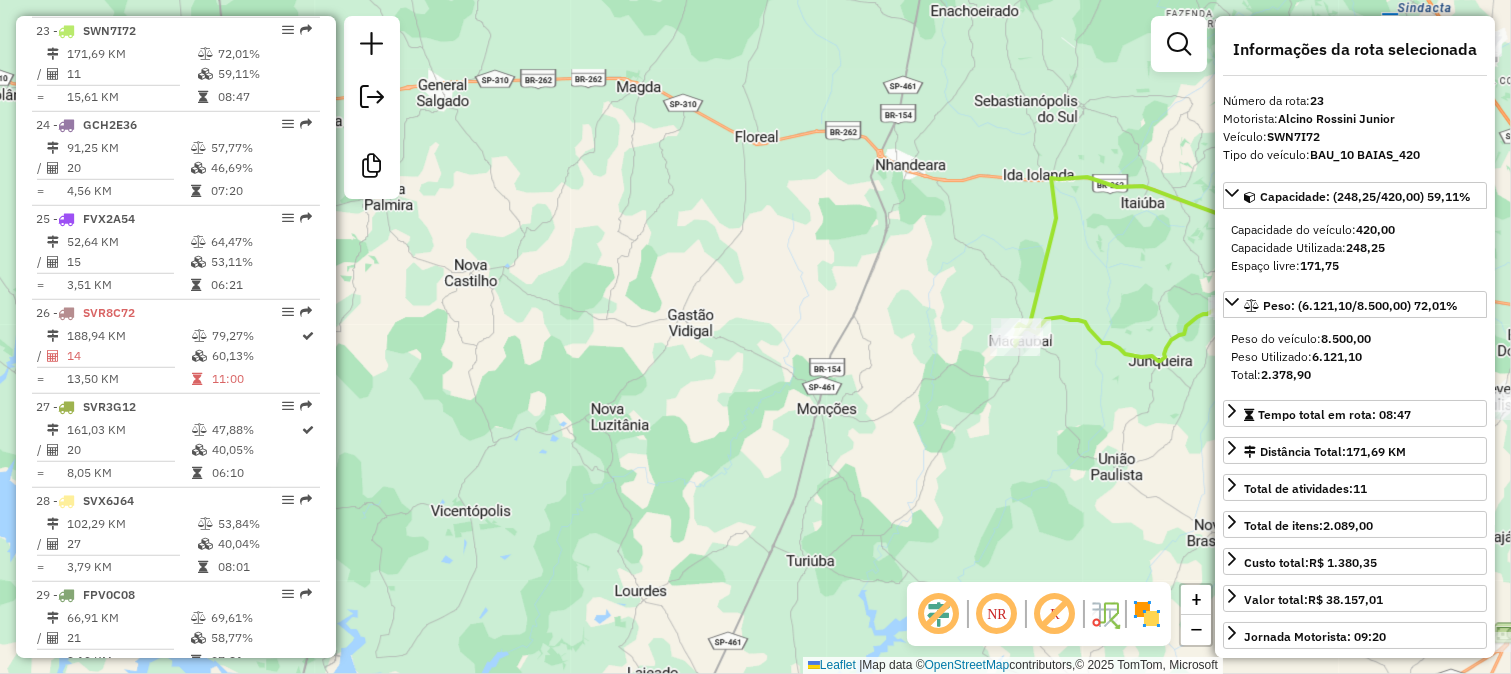 drag, startPoint x: 1045, startPoint y: 351, endPoint x: 606, endPoint y: 320, distance: 440.09317 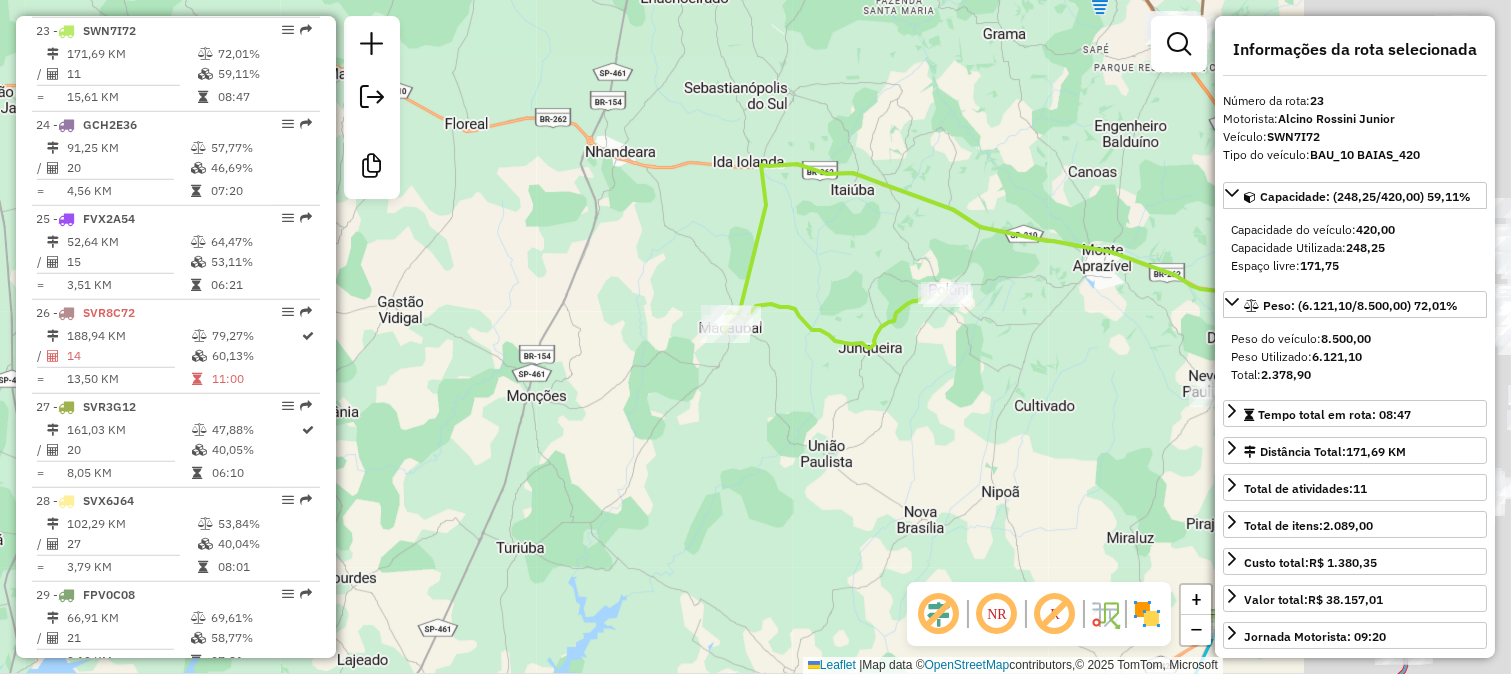 drag, startPoint x: 1063, startPoint y: 396, endPoint x: 814, endPoint y: 383, distance: 249.33913 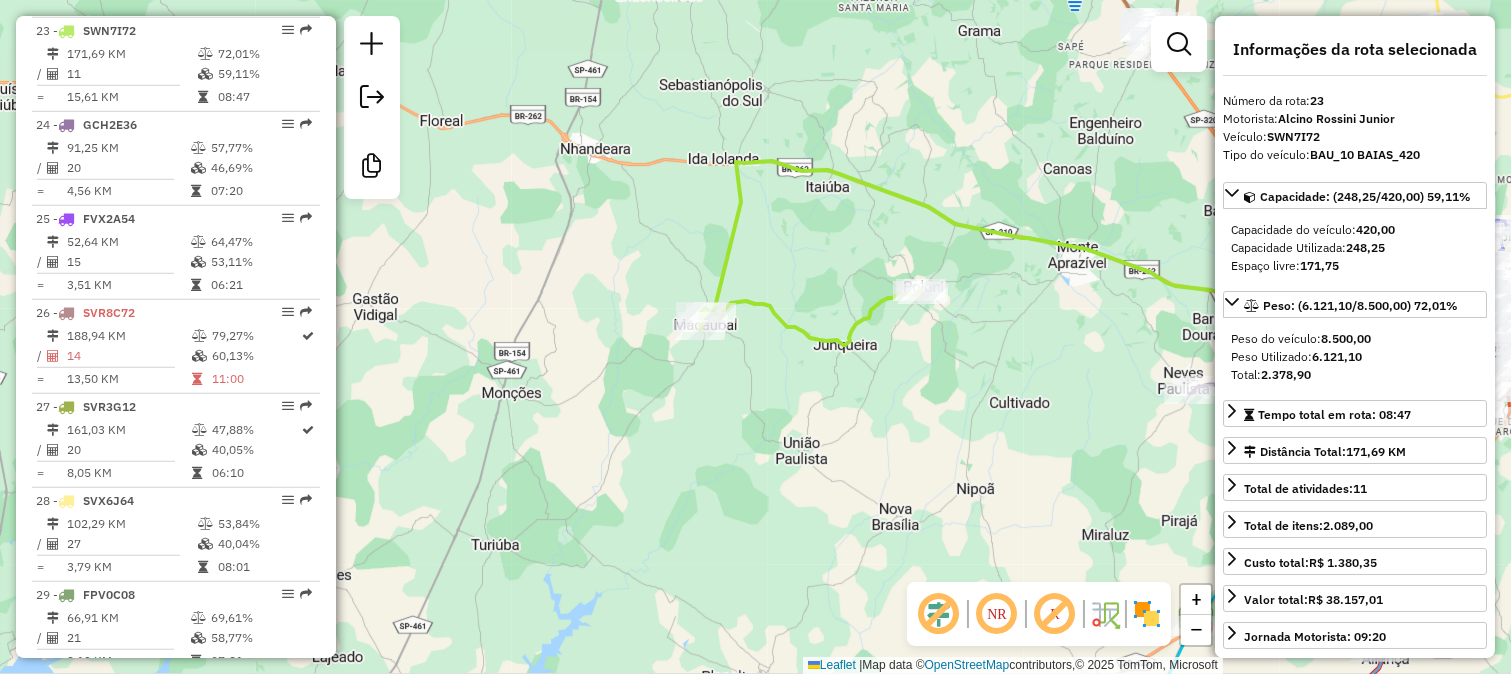 drag, startPoint x: 975, startPoint y: 393, endPoint x: 625, endPoint y: 308, distance: 360.17358 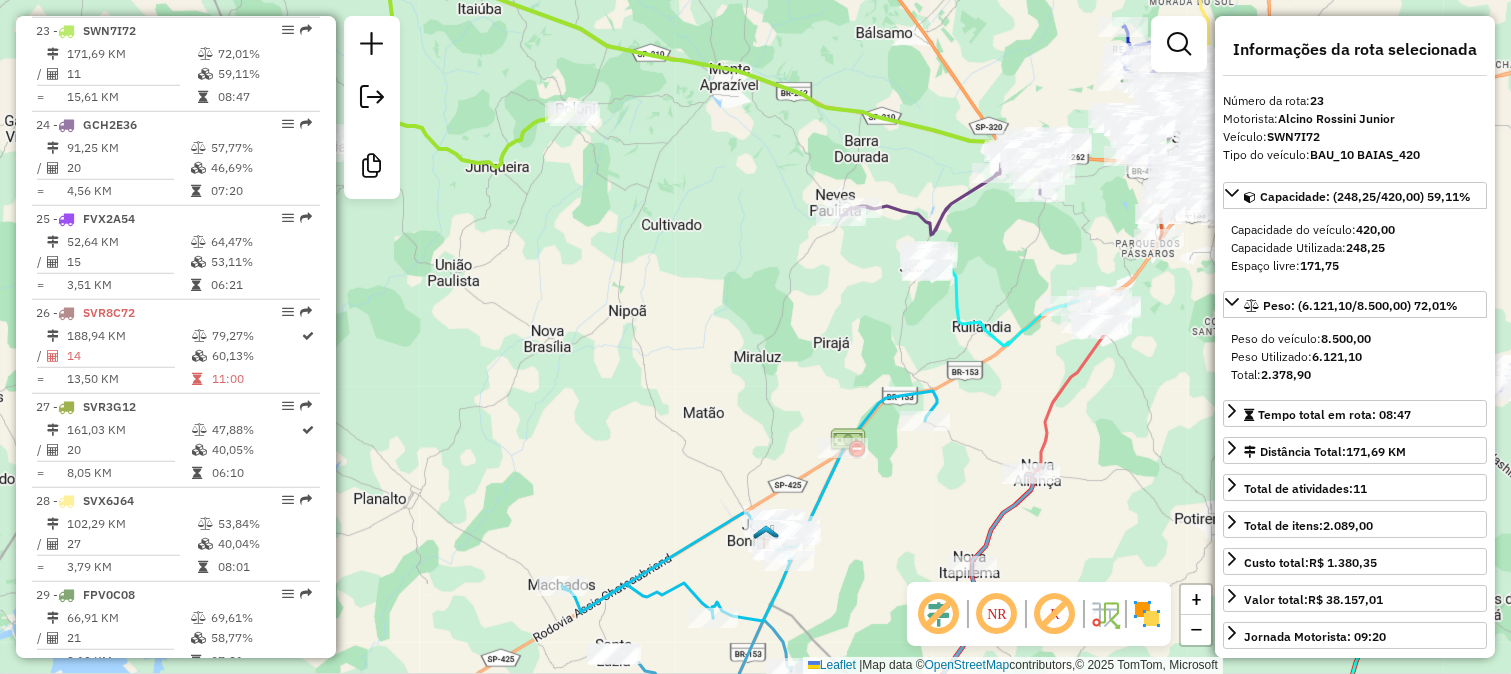 click 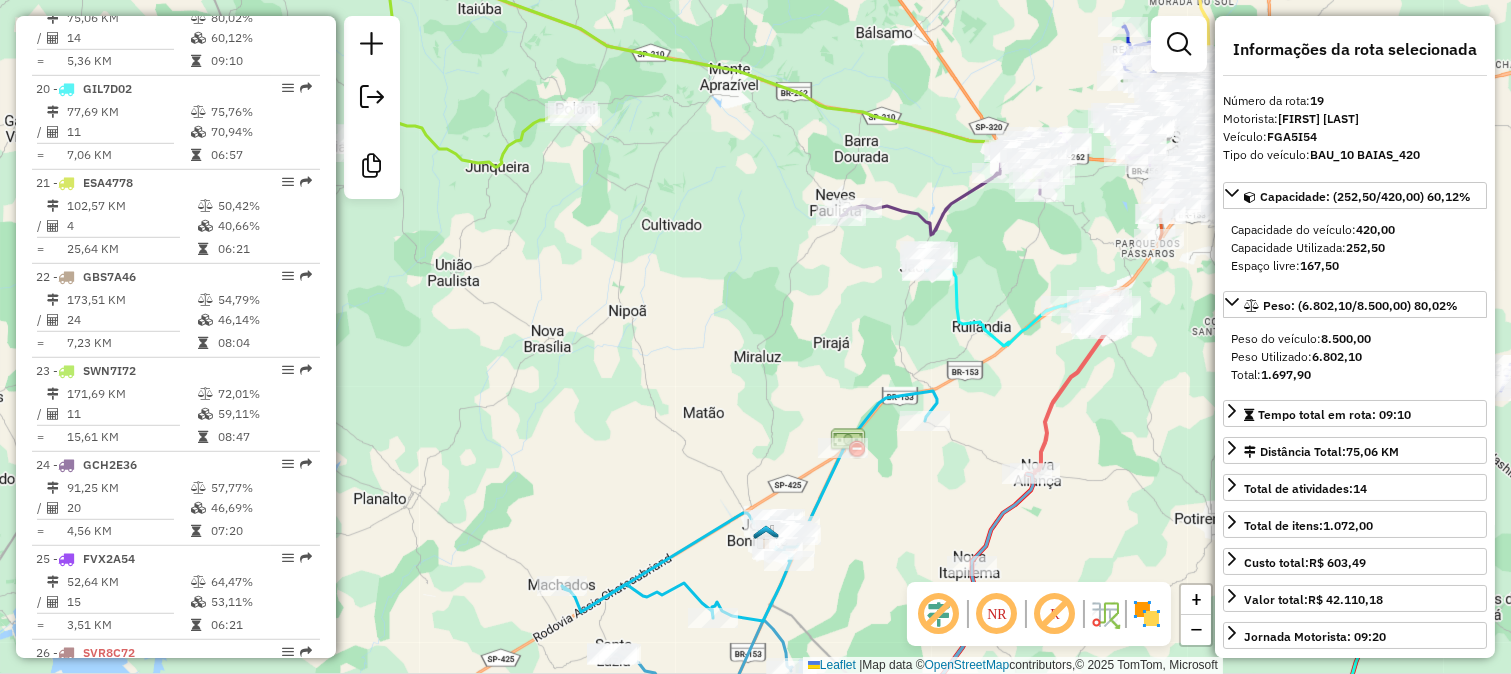 scroll, scrollTop: 2495, scrollLeft: 0, axis: vertical 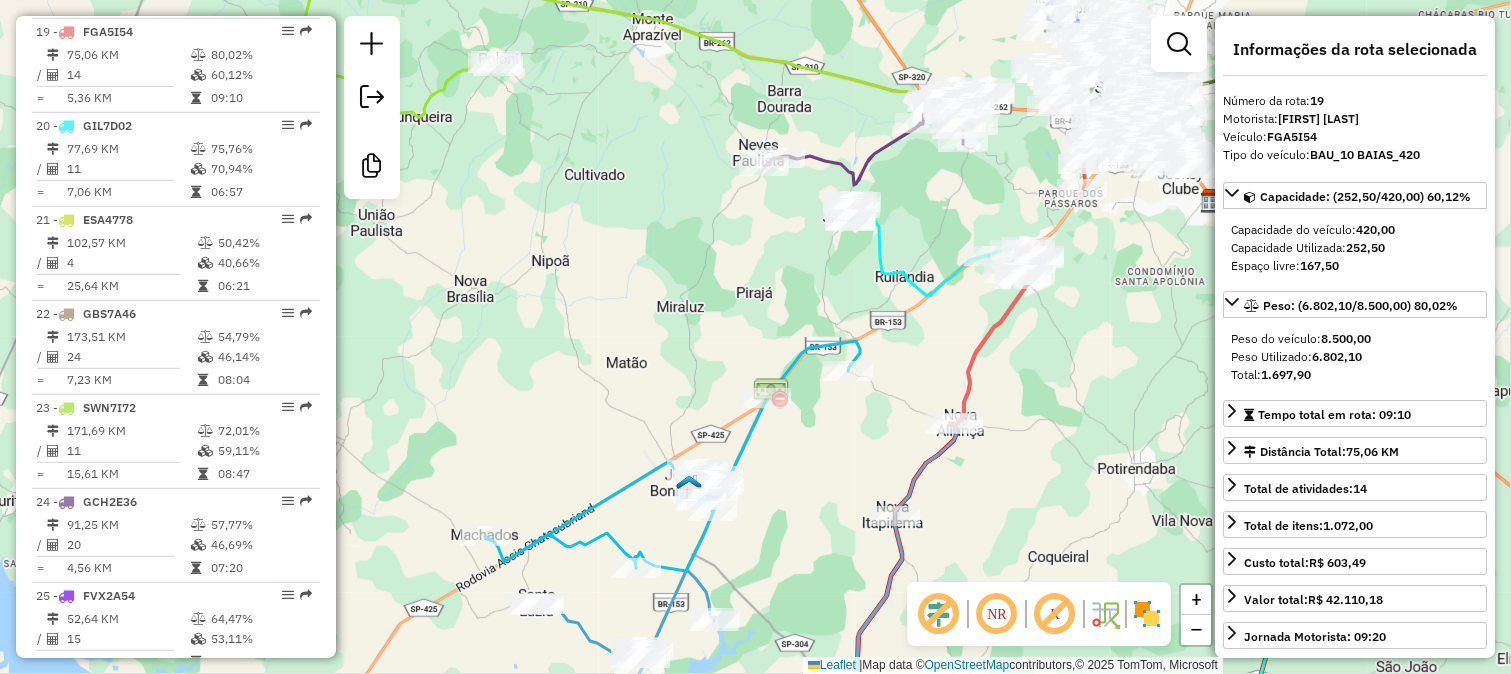 drag, startPoint x: 1052, startPoint y: 423, endPoint x: 883, endPoint y: 314, distance: 201.10196 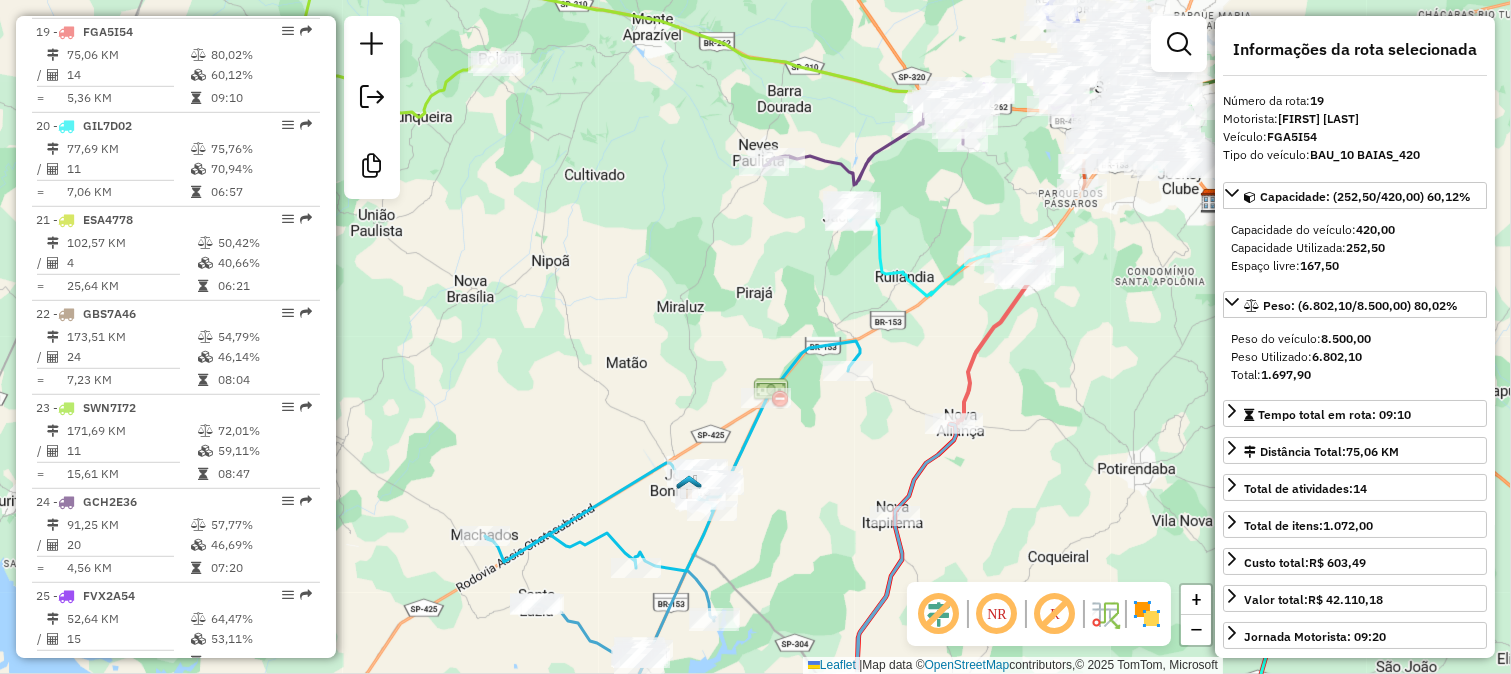 click 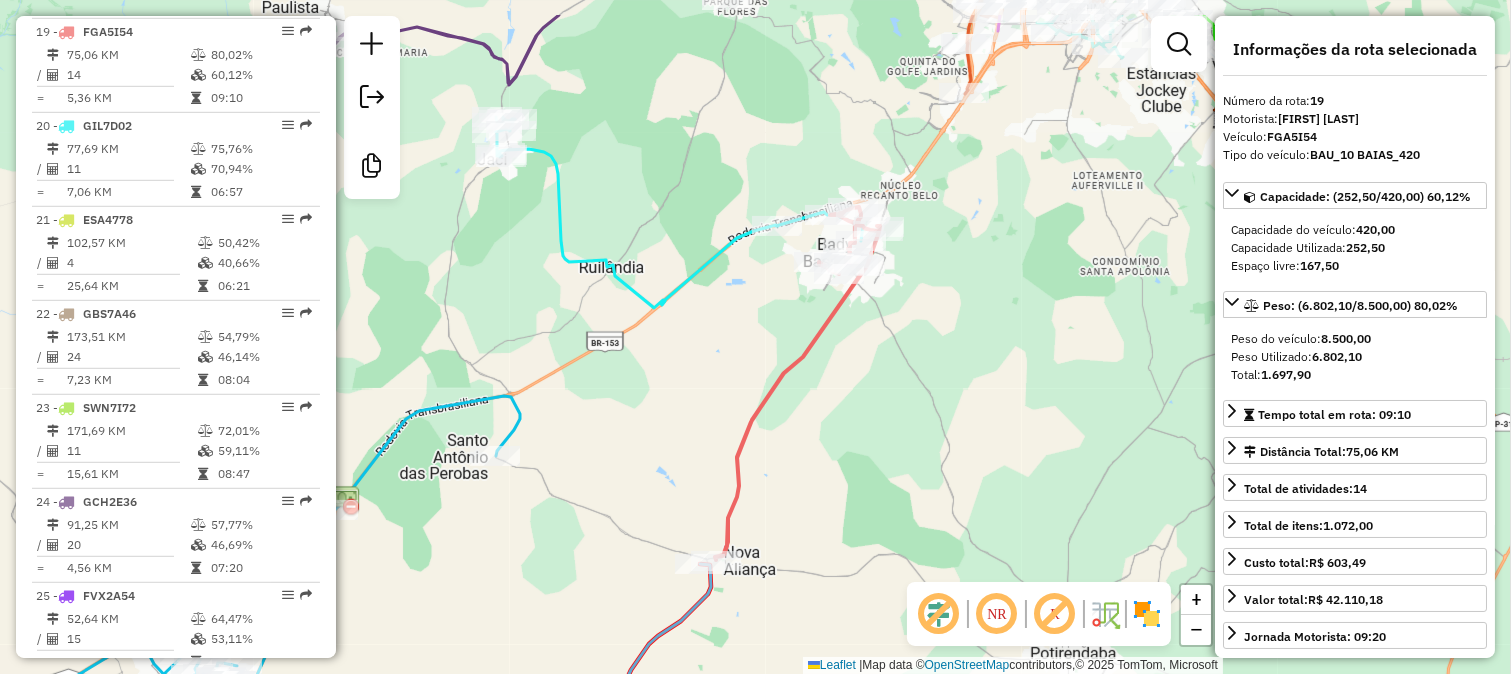 drag, startPoint x: 923, startPoint y: 263, endPoint x: 701, endPoint y: 553, distance: 365.21774 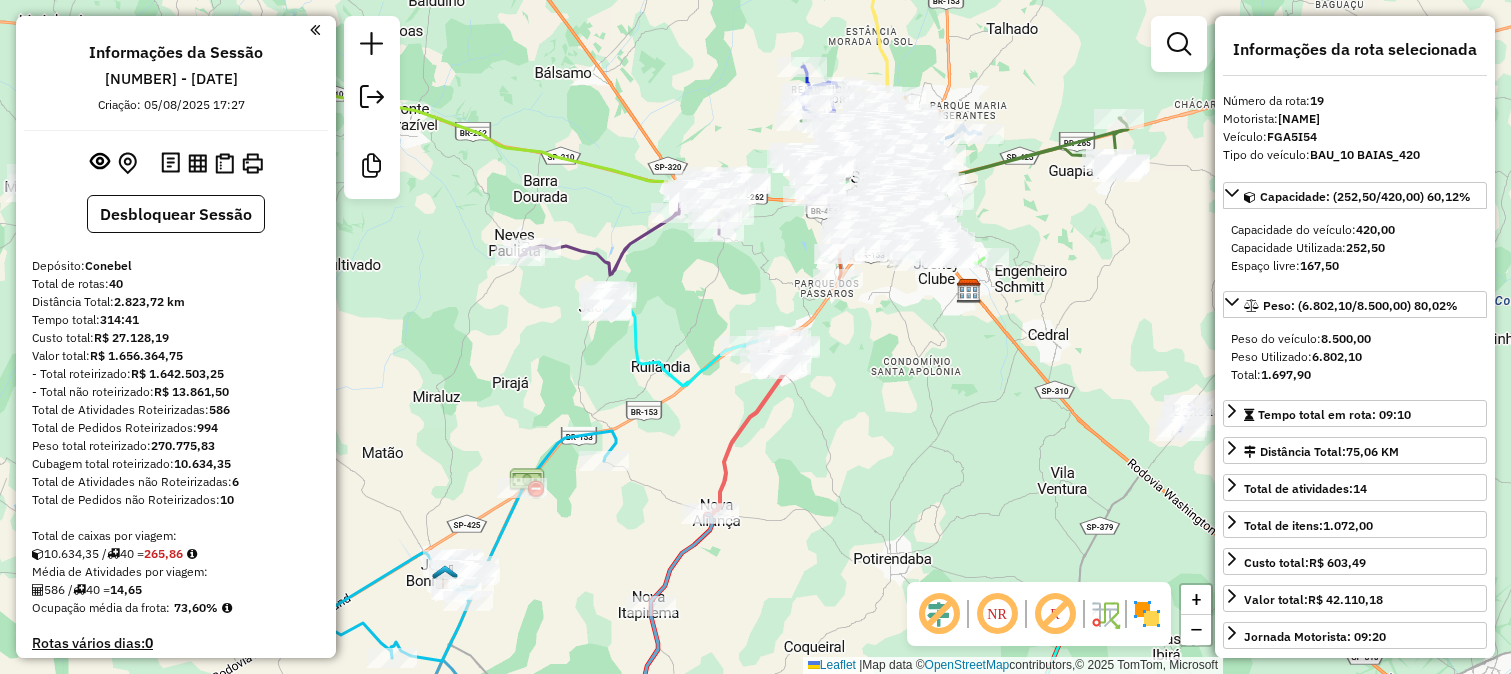 select on "**********" 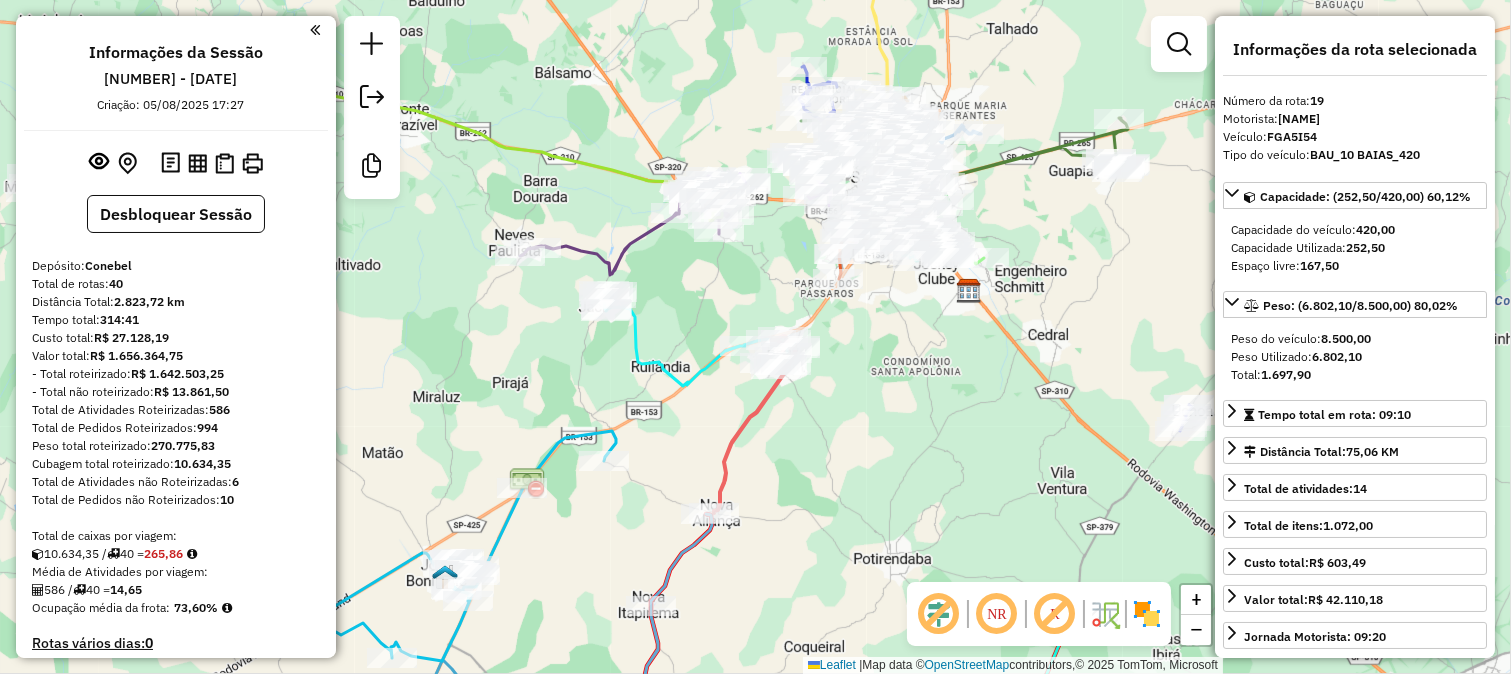 scroll, scrollTop: 2495, scrollLeft: 0, axis: vertical 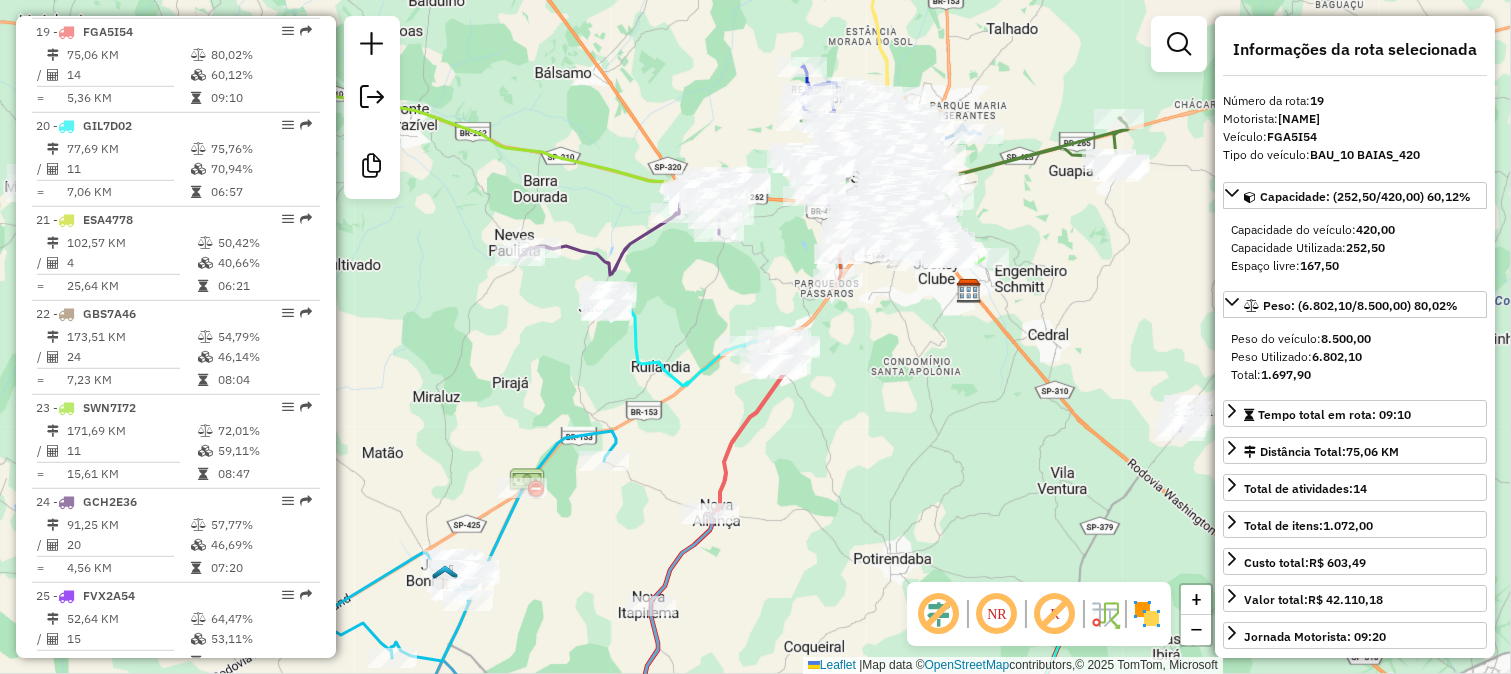 drag, startPoint x: 355, startPoint y: 591, endPoint x: 381, endPoint y: 591, distance: 26 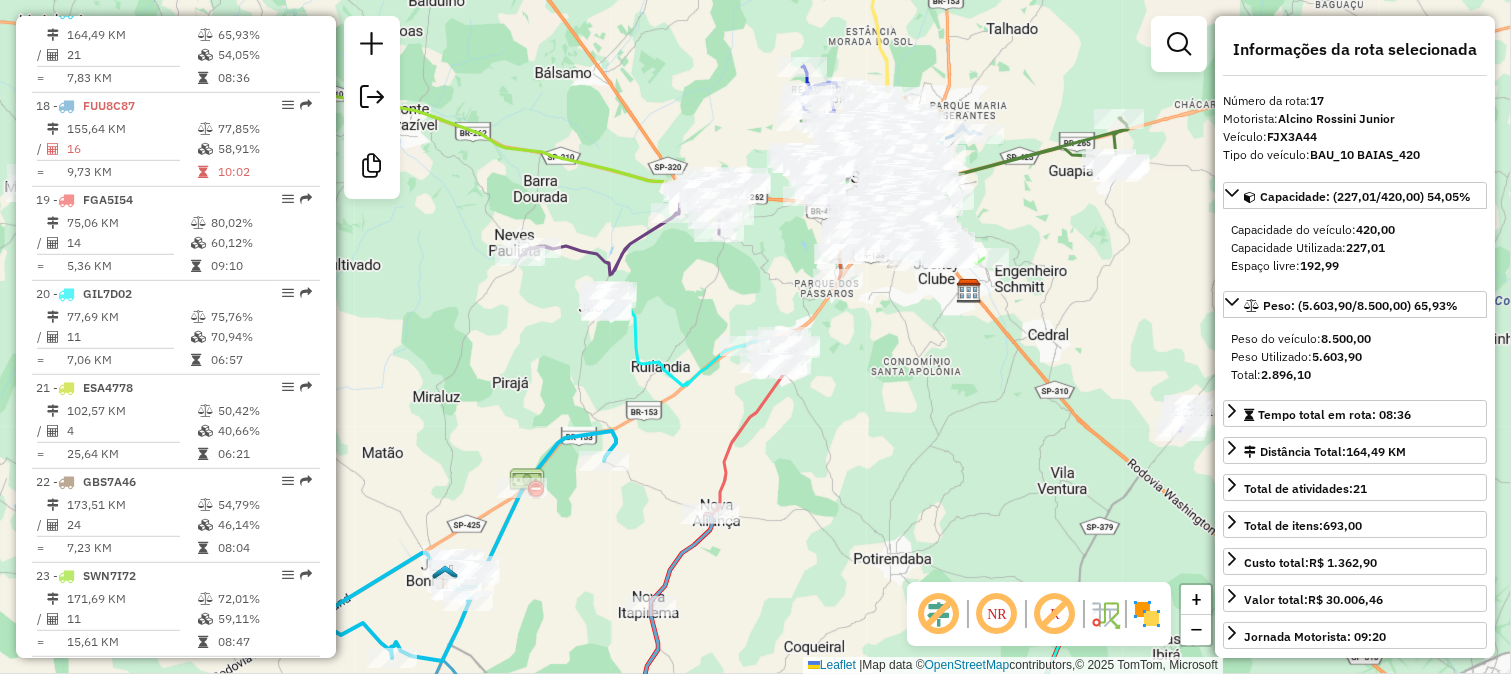scroll, scrollTop: 2308, scrollLeft: 0, axis: vertical 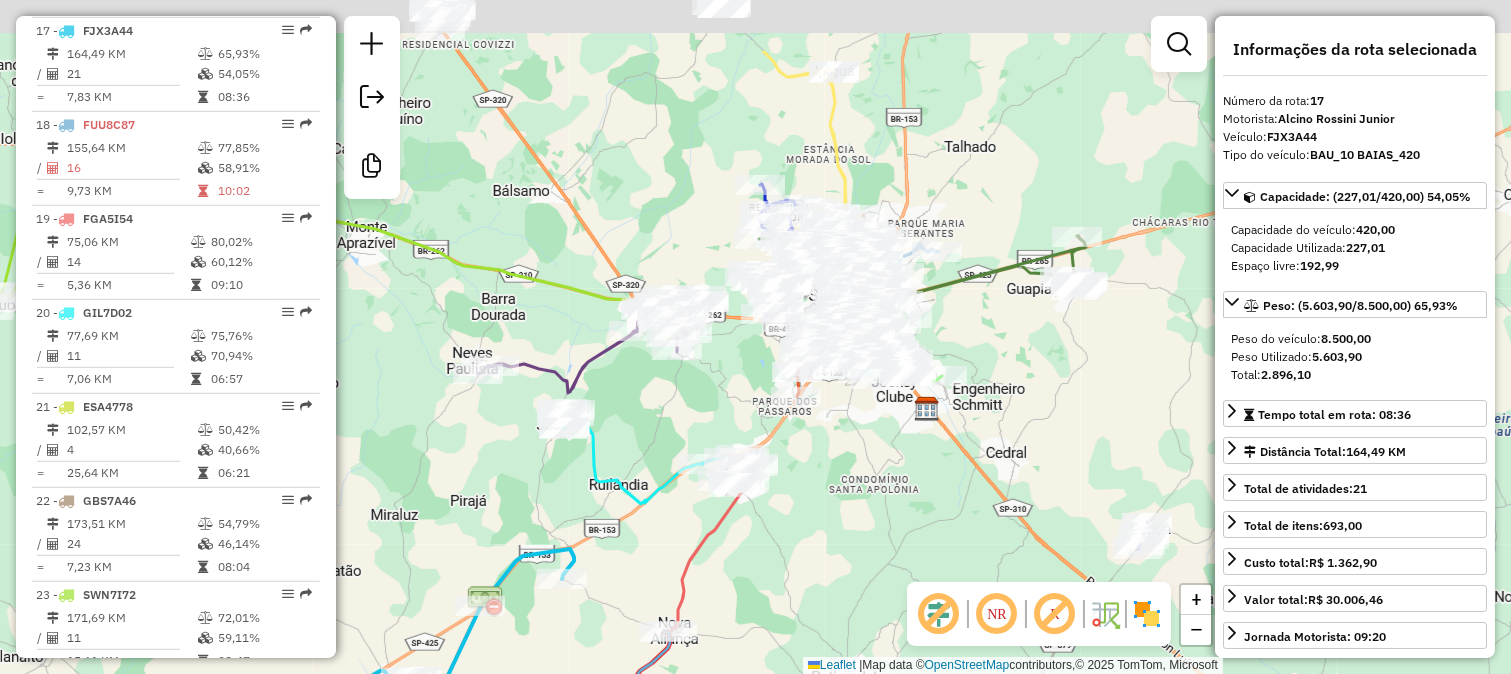 drag, startPoint x: 1020, startPoint y: 220, endPoint x: 971, endPoint y: 347, distance: 136.12494 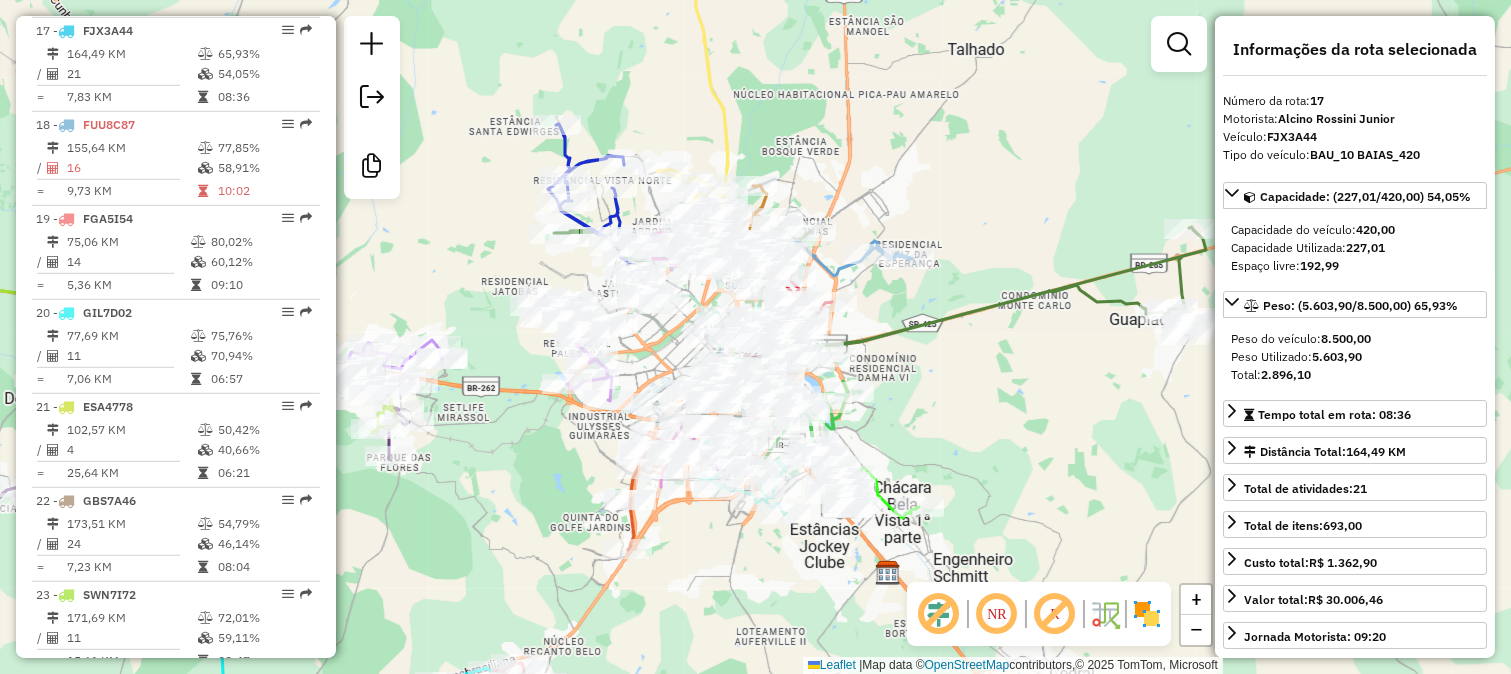 drag, startPoint x: 928, startPoint y: 97, endPoint x: 910, endPoint y: 222, distance: 126.28935 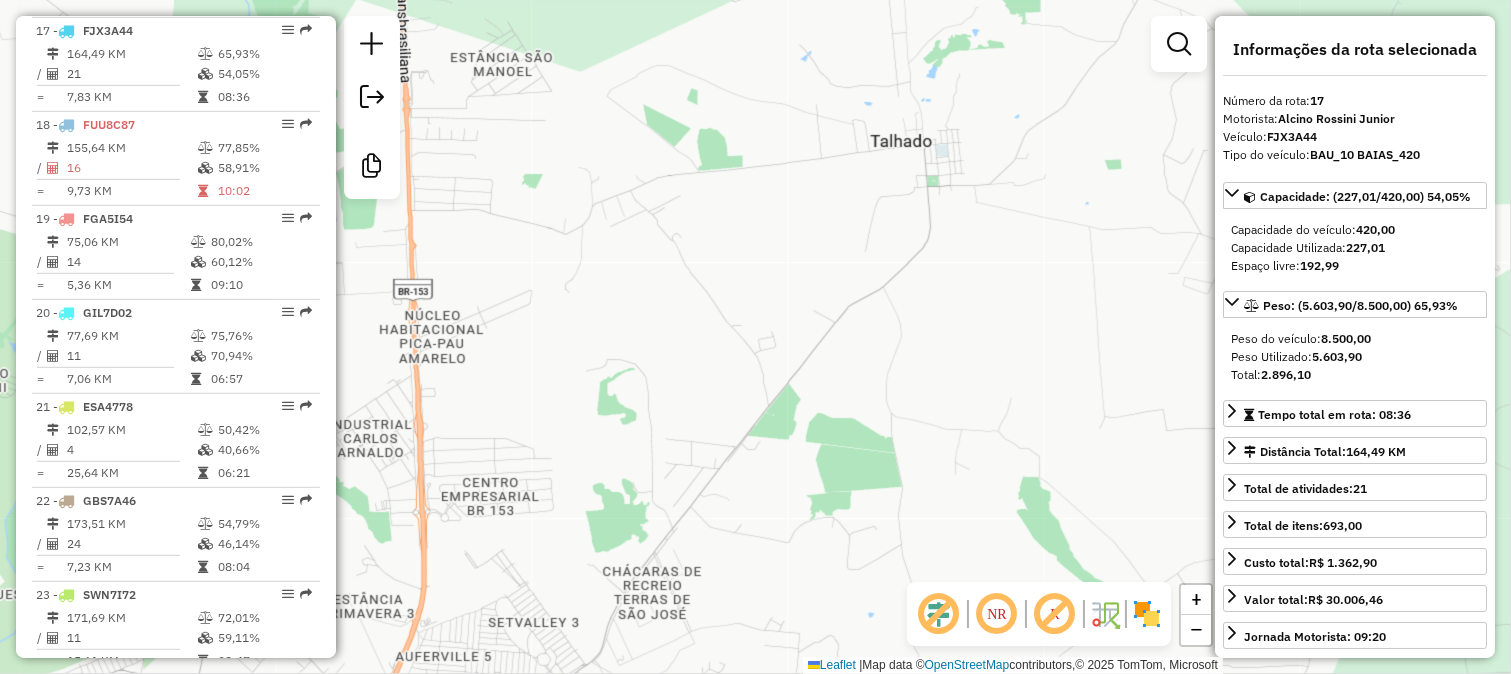 drag, startPoint x: 926, startPoint y: 151, endPoint x: 915, endPoint y: 244, distance: 93.64828 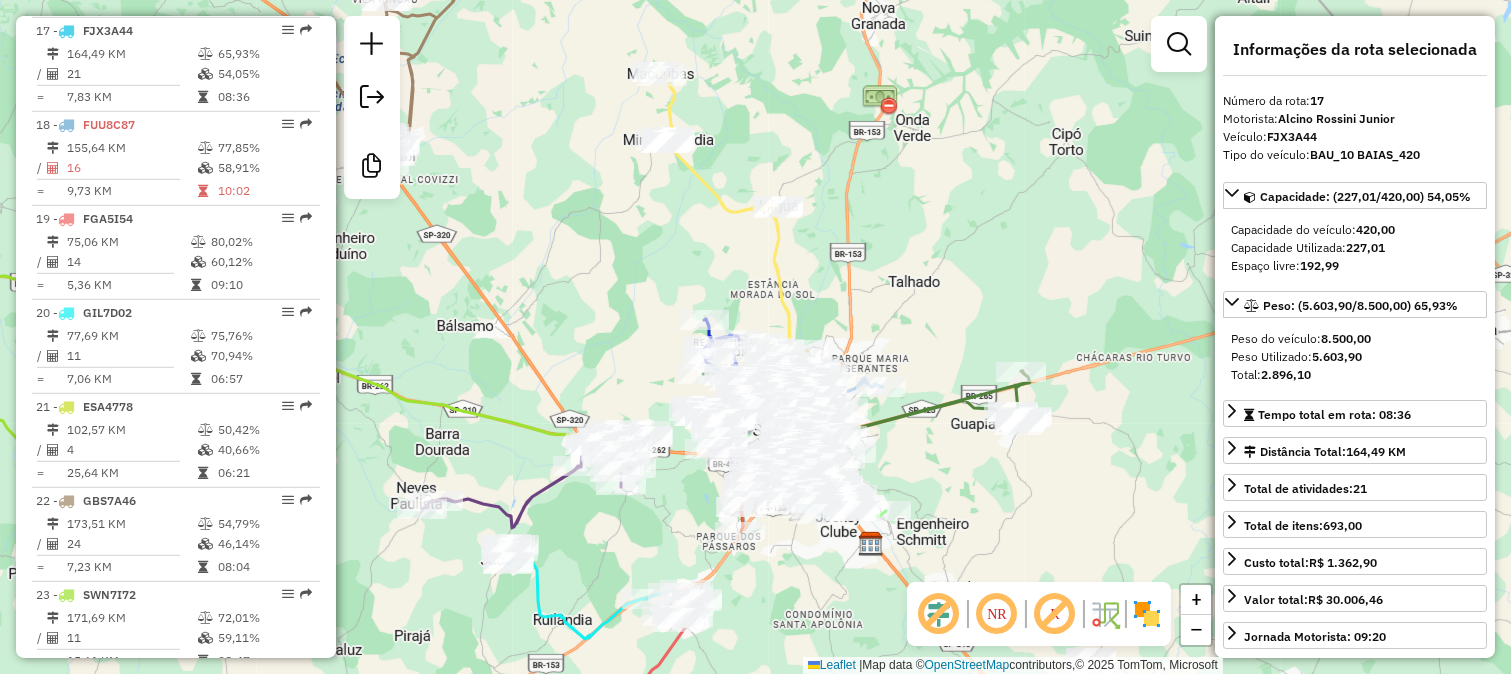drag, startPoint x: 928, startPoint y: 125, endPoint x: 925, endPoint y: 261, distance: 136.03308 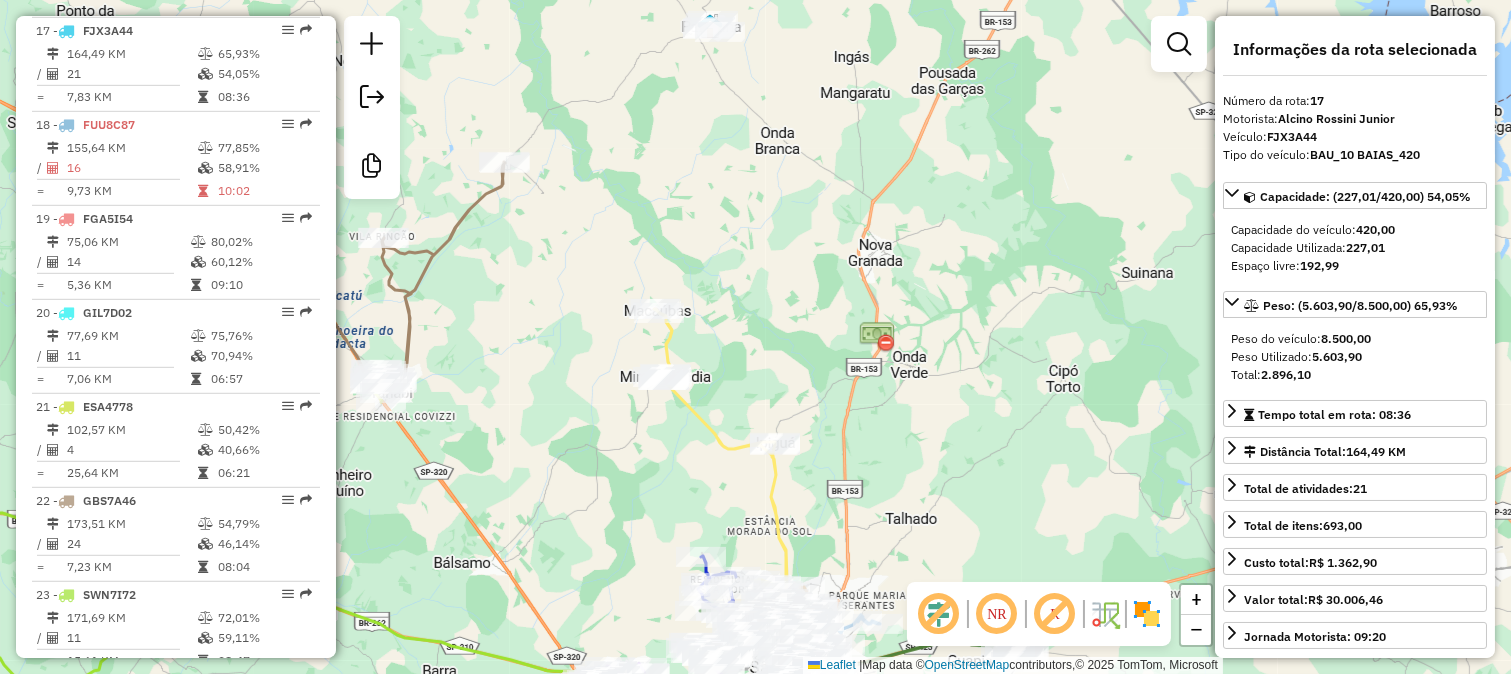 drag, startPoint x: 870, startPoint y: 145, endPoint x: 875, endPoint y: 302, distance: 157.0796 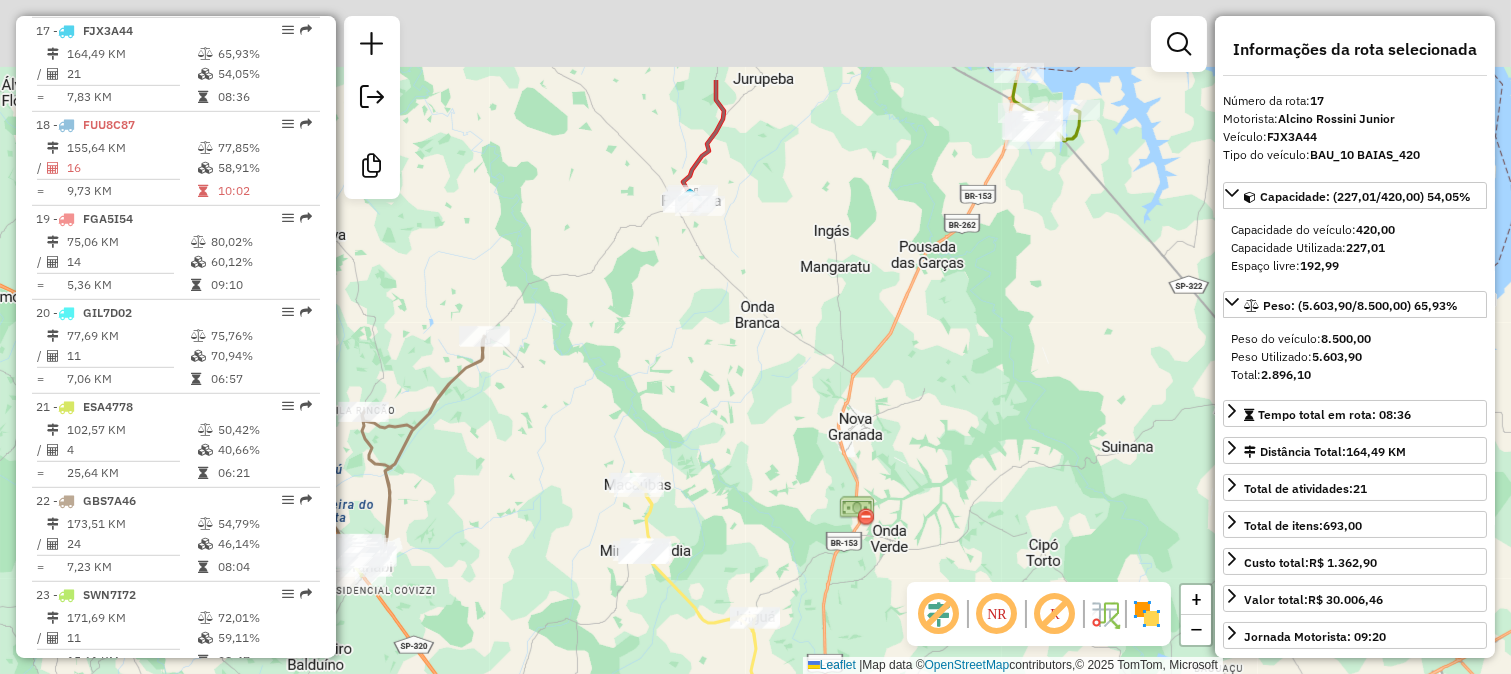 drag, startPoint x: 895, startPoint y: 211, endPoint x: 867, endPoint y: 383, distance: 174.26416 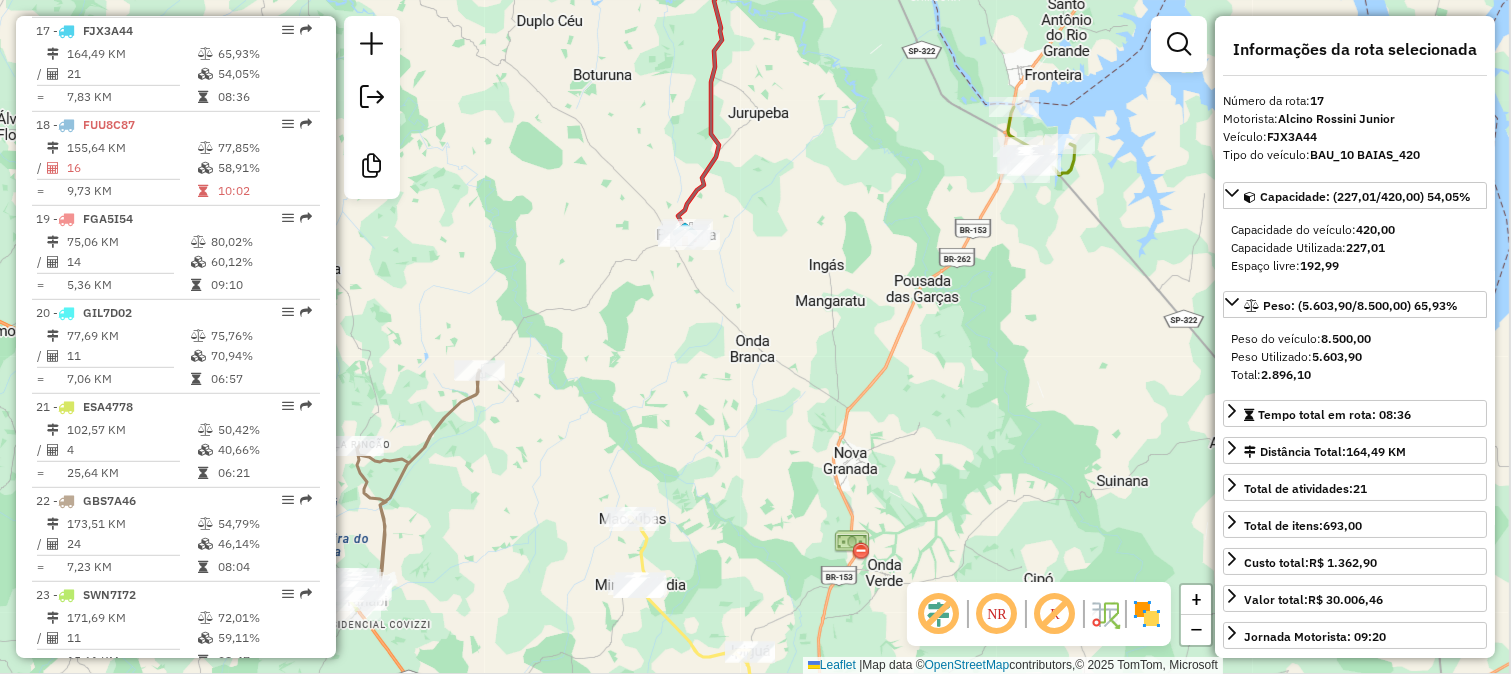 drag, startPoint x: 907, startPoint y: 237, endPoint x: 865, endPoint y: 394, distance: 162.52077 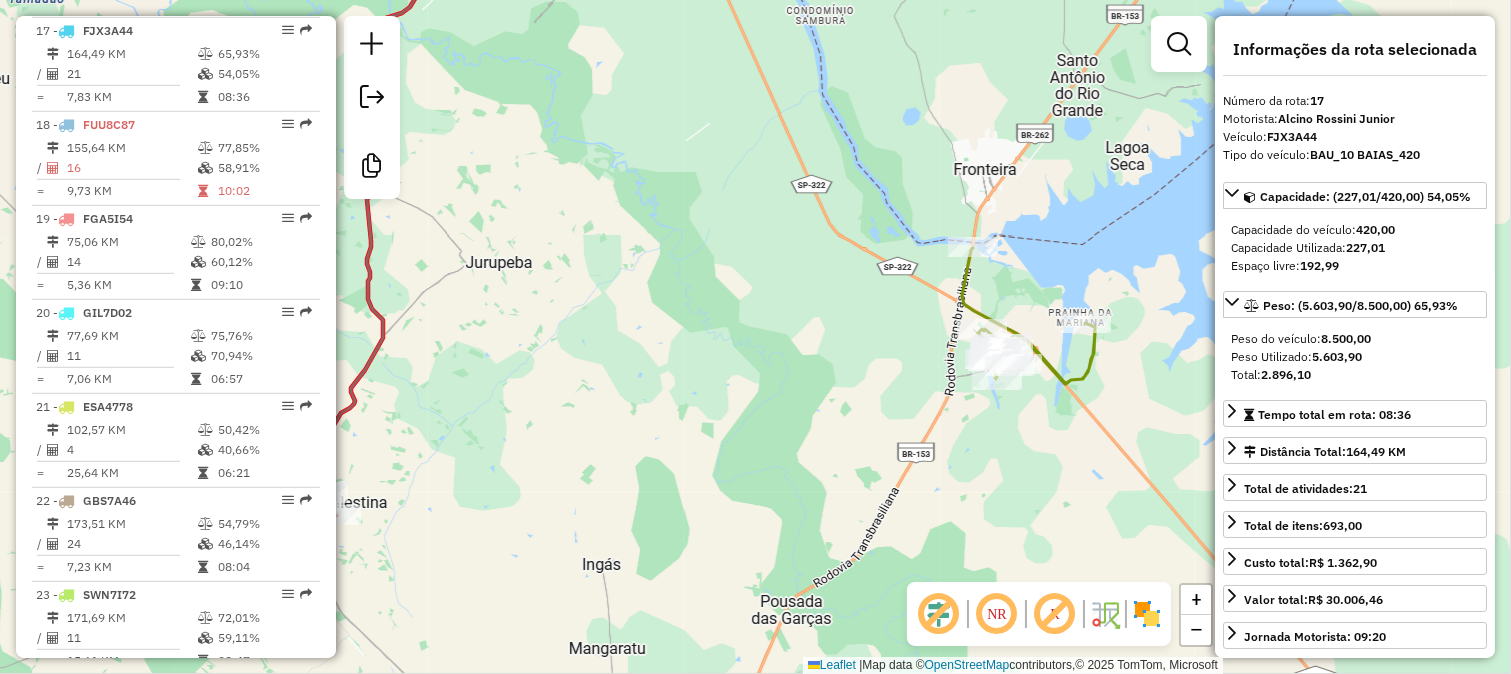 click 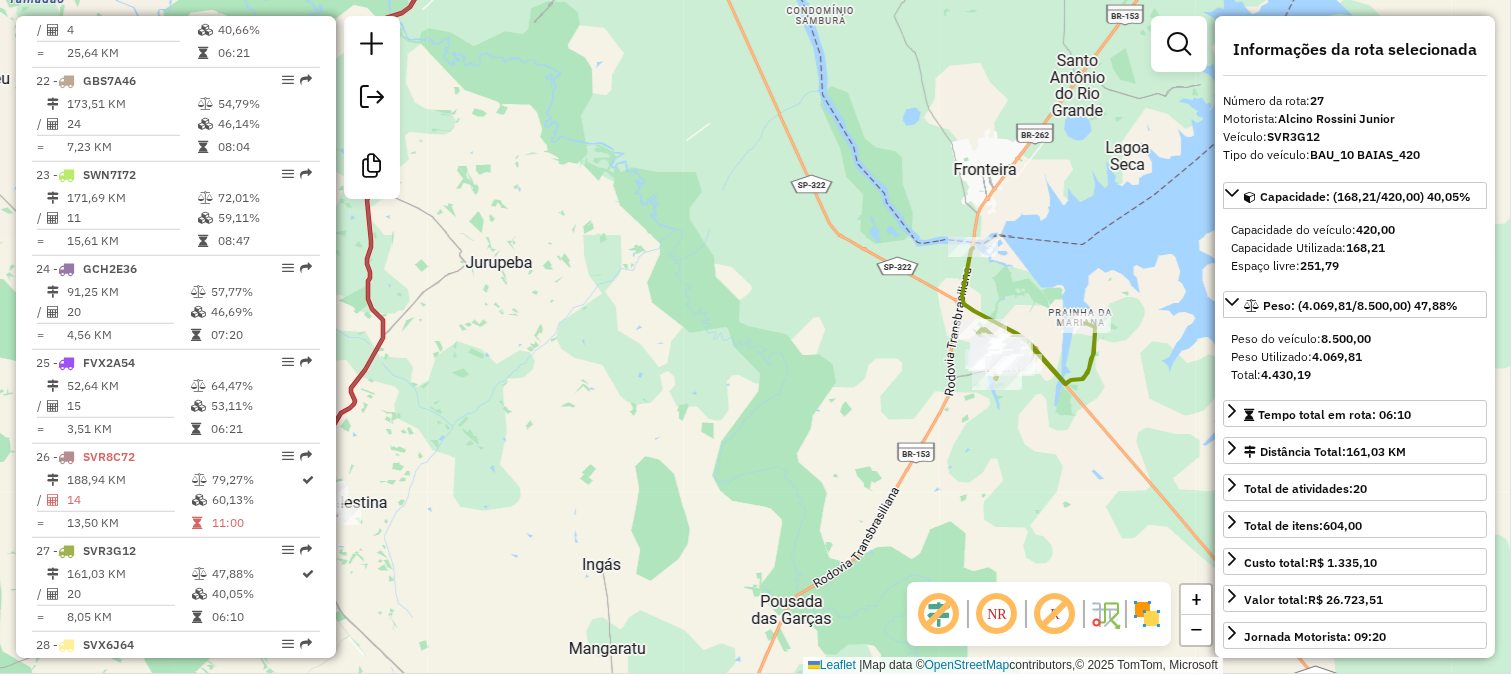 scroll, scrollTop: 3247, scrollLeft: 0, axis: vertical 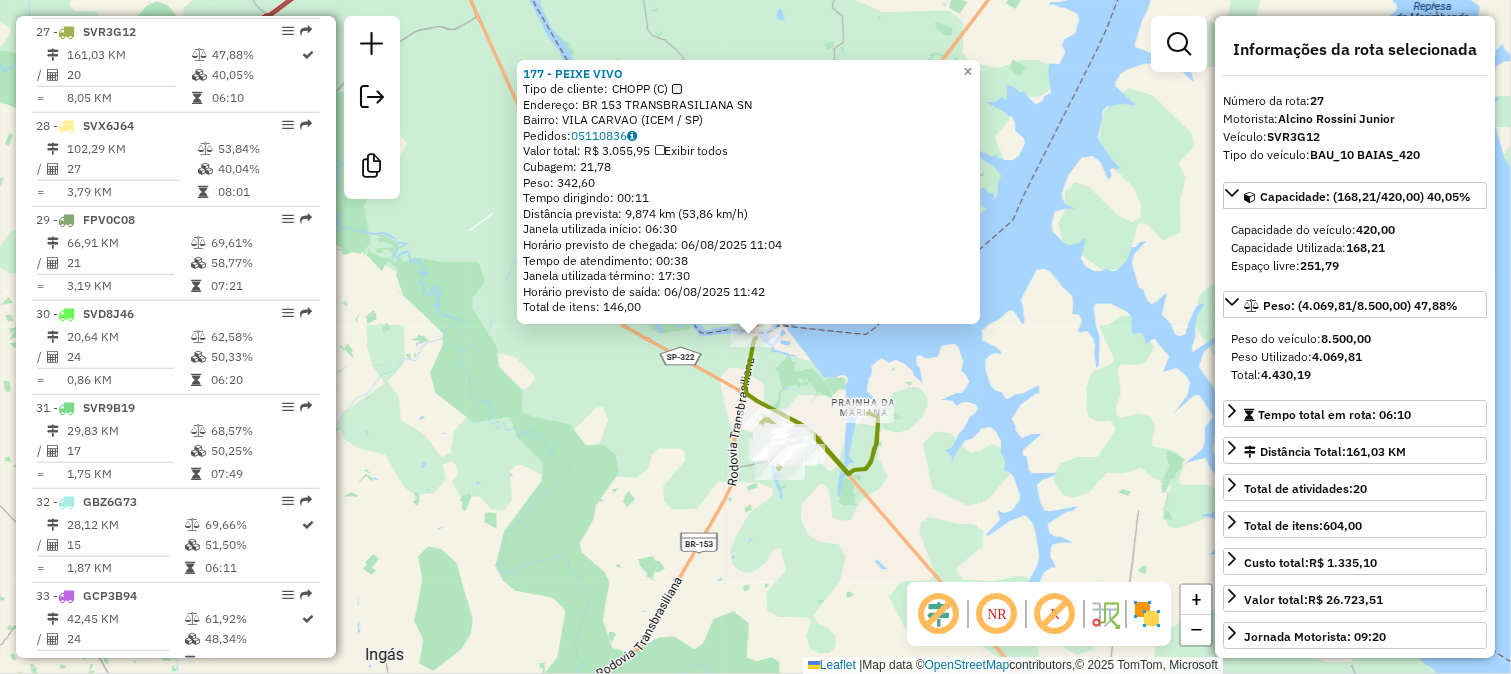 click 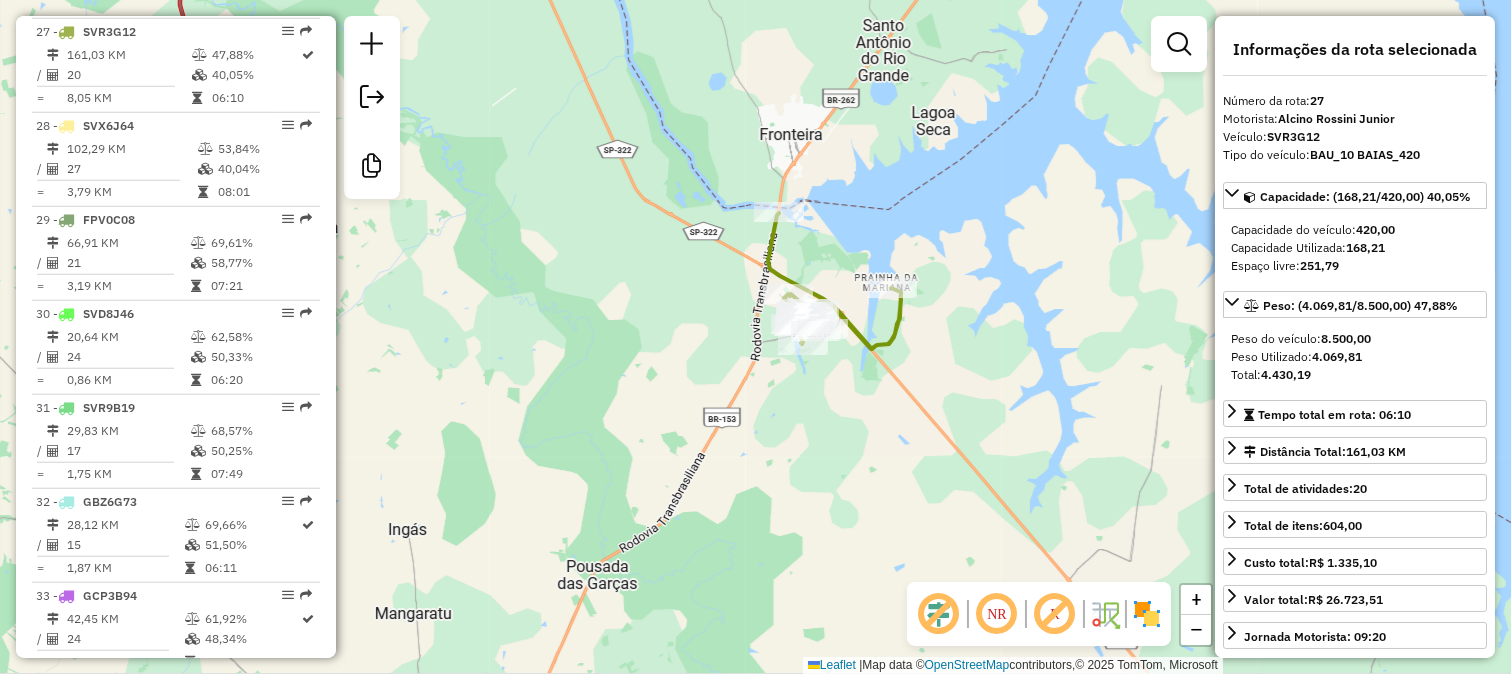 drag, startPoint x: 774, startPoint y: 511, endPoint x: 804, endPoint y: 356, distance: 157.87654 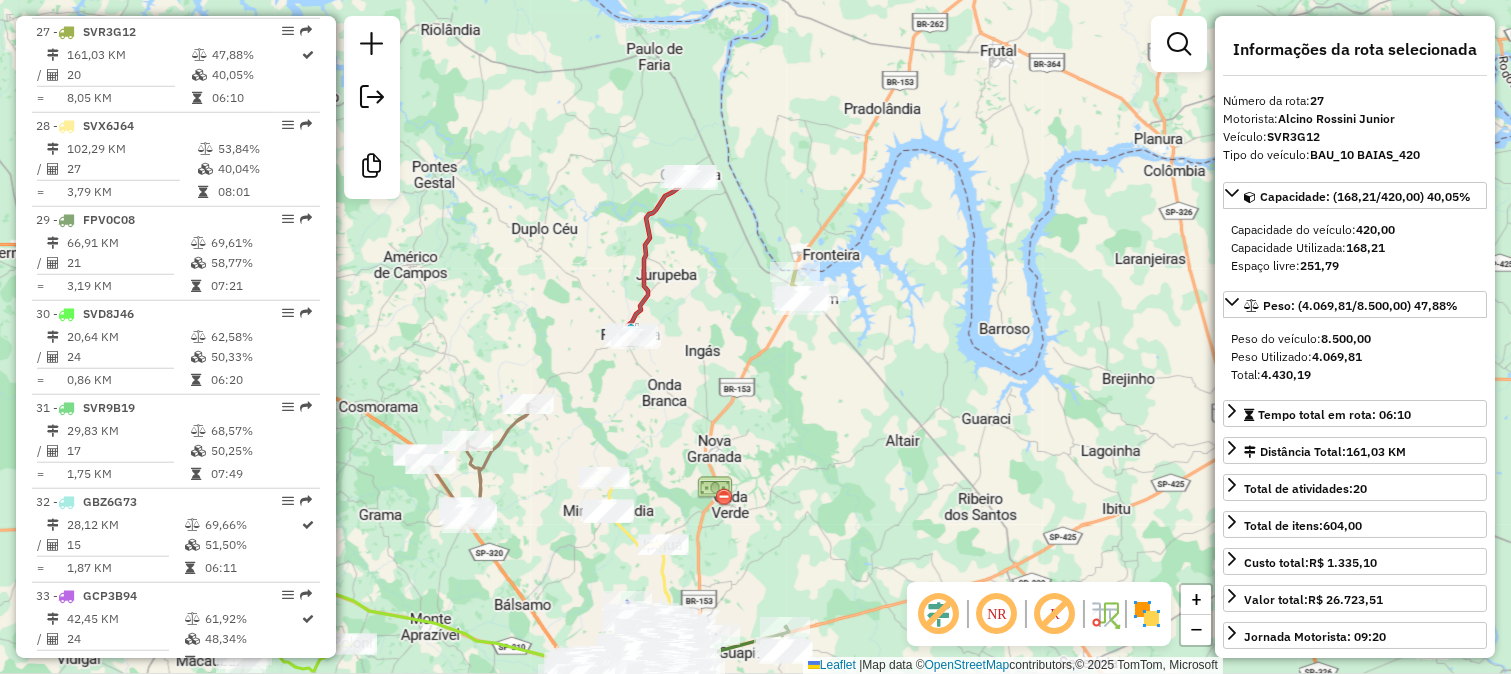 drag, startPoint x: 703, startPoint y: 483, endPoint x: 896, endPoint y: 151, distance: 384.02213 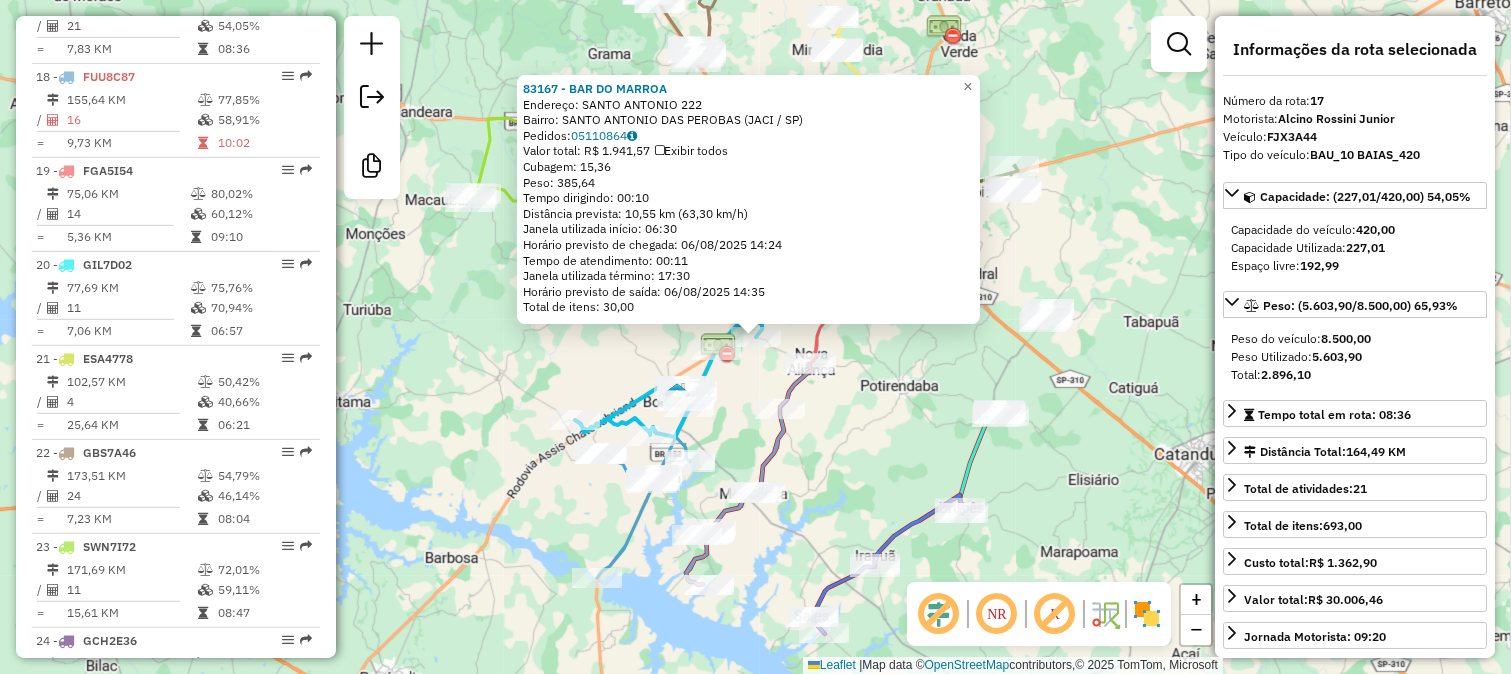 scroll, scrollTop: 2308, scrollLeft: 0, axis: vertical 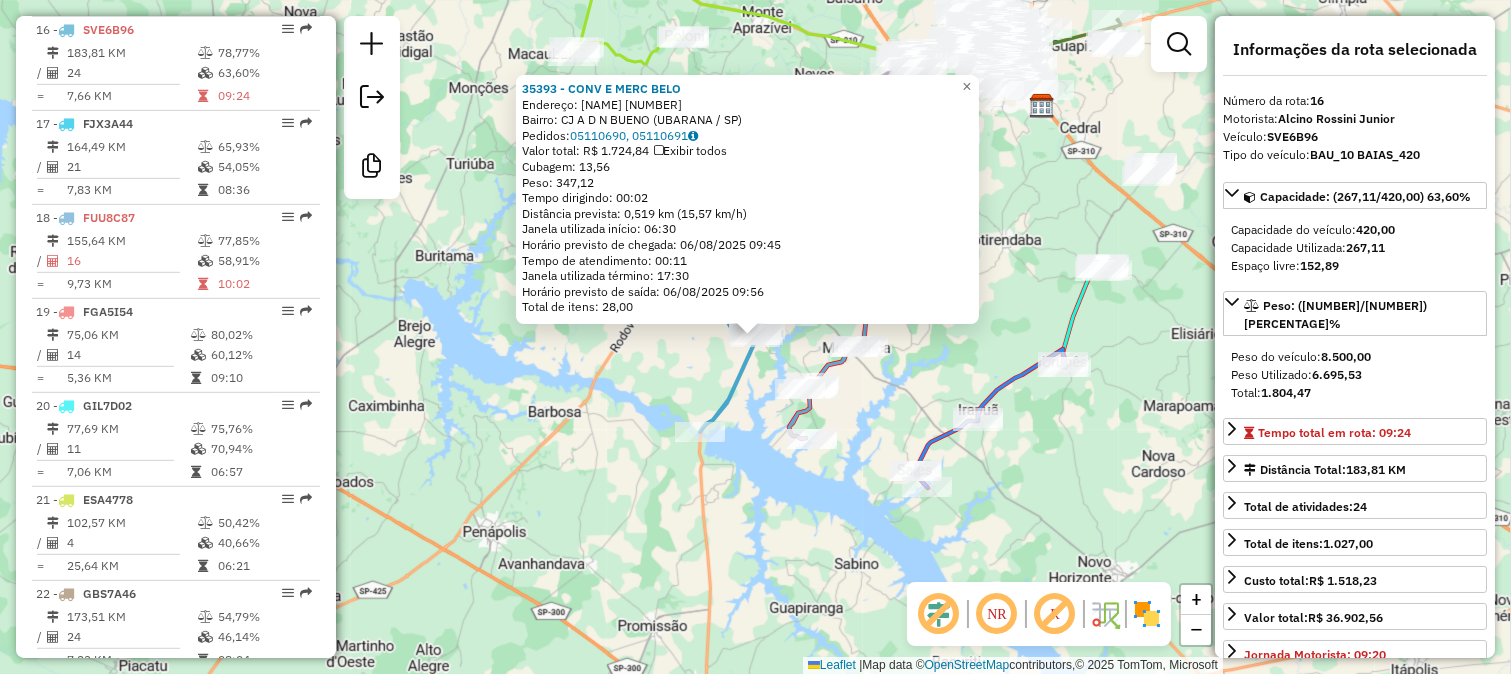 click on "35393 - CONV E MERC BELO  Endereço:  JOAQUIM P DE MENDONCA 799   Bairro: CJ A D N BUENO (UBARANA / SP)   Pedidos:  05110690, 05110691   Valor total: R$ 1.724,84   Exibir todos   Cubagem: 13,56  Peso: 347,12  Tempo dirigindo: 00:02   Distância prevista: 0,519 km (15,57 km/h)   Janela utilizada início: 06:30   Horário previsto de chegada: 06/08/2025 09:45   Tempo de atendimento: 00:11   Janela utilizada término: 17:30   Horário previsto de saída: 06/08/2025 09:56   Total de itens: 28,00  × Janela de atendimento Grade de atendimento Capacidade Transportadoras Veículos Cliente Pedidos  Rotas Selecione os dias de semana para filtrar as janelas de atendimento  Seg   Ter   Qua   Qui   Sex   Sáb   Dom  Informe o período da janela de atendimento: De: Até:  Filtrar exatamente a janela do cliente  Considerar janela de atendimento padrão  Selecione os dias de semana para filtrar as grades de atendimento  Seg   Ter   Qua   Qui   Sex   Sáb   Dom   Considerar clientes sem dia de atendimento cadastrado  De:  +" 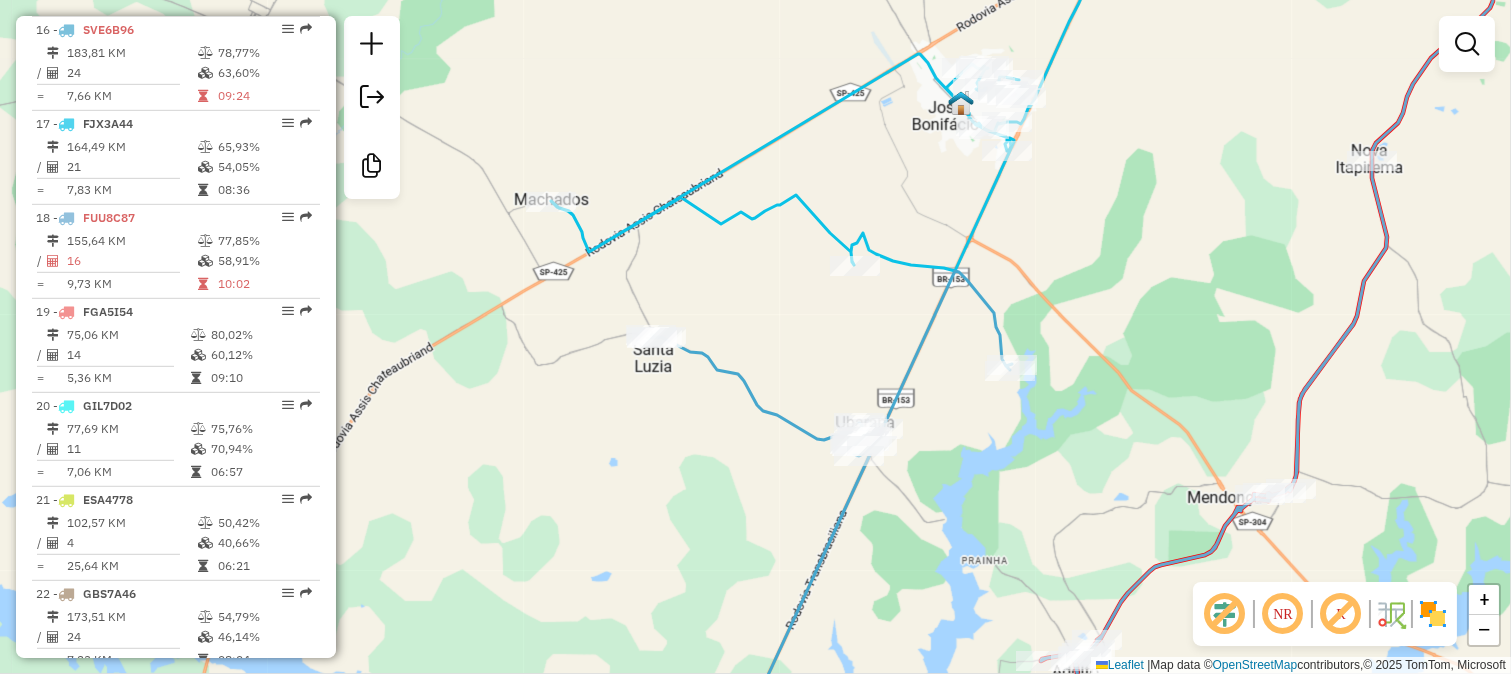 click 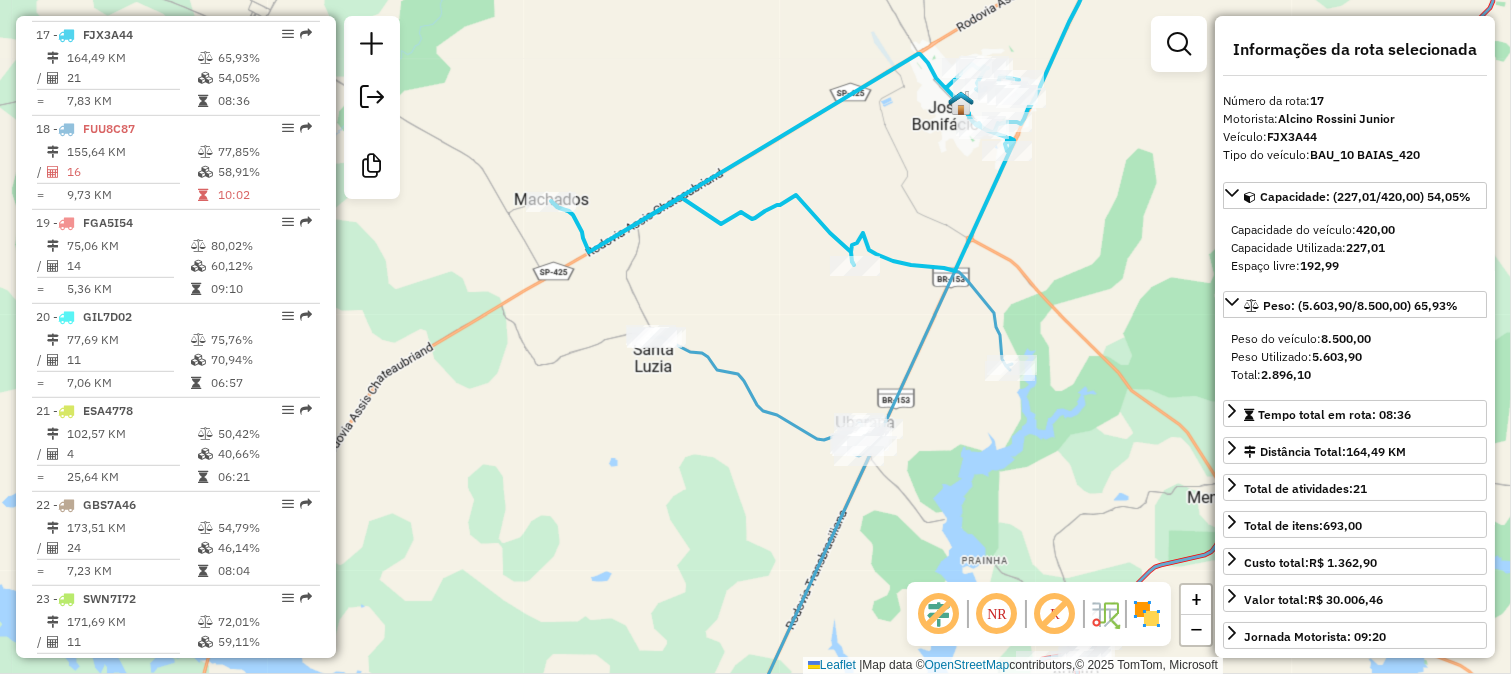 scroll, scrollTop: 2308, scrollLeft: 0, axis: vertical 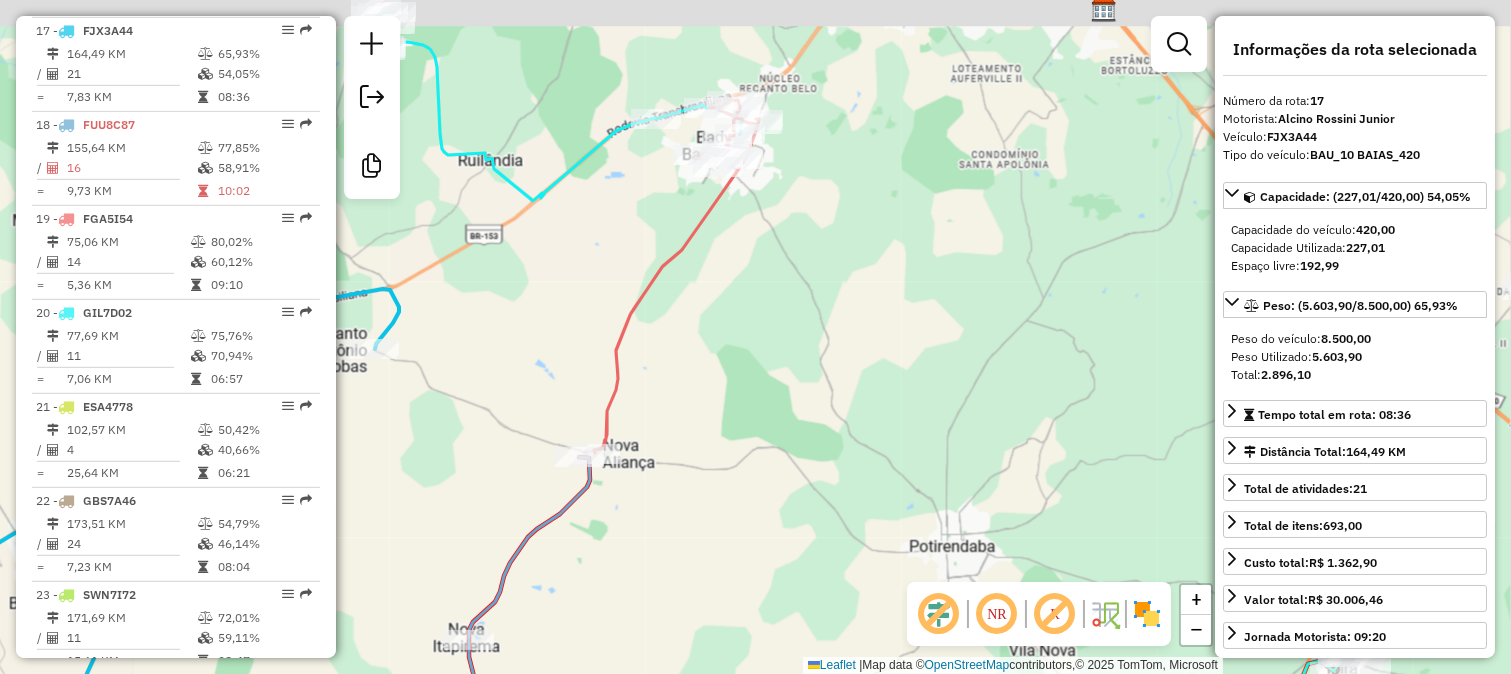 drag, startPoint x: 721, startPoint y: 205, endPoint x: 752, endPoint y: 325, distance: 123.9395 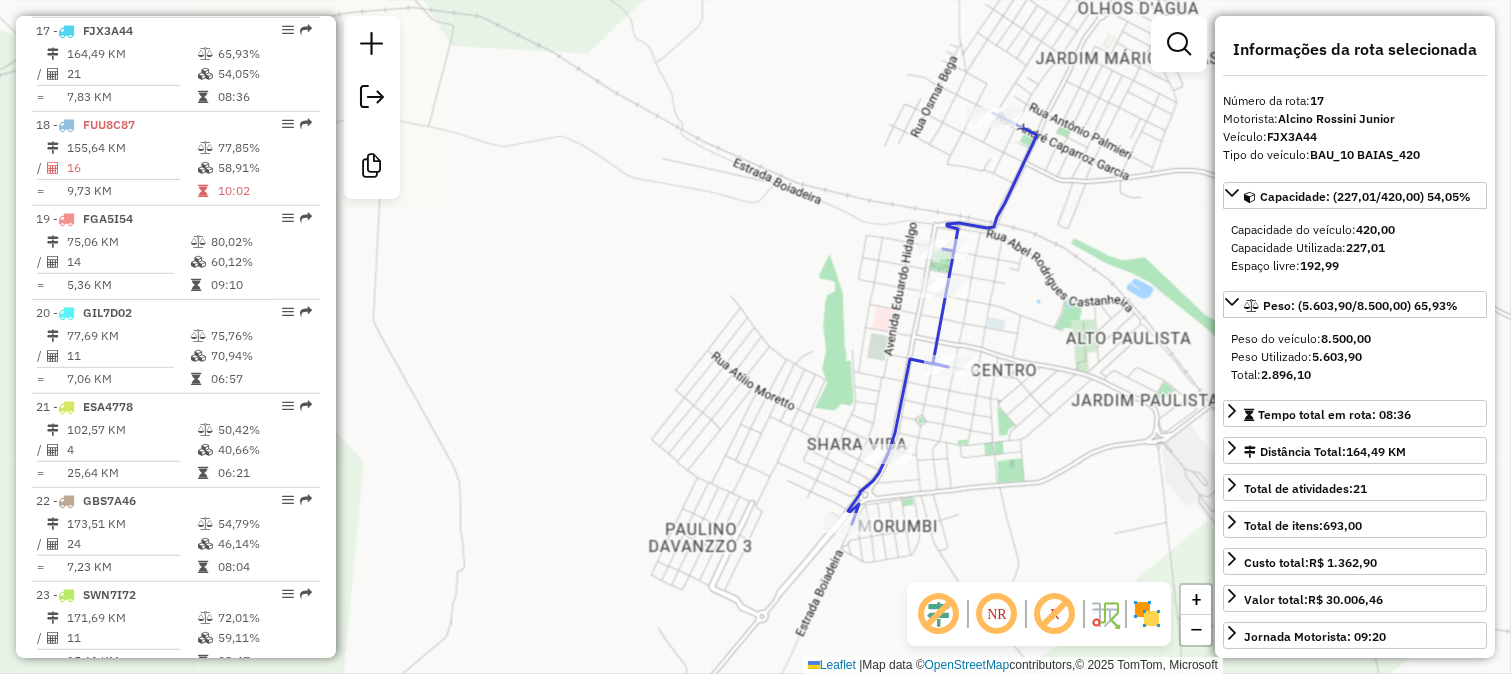 click 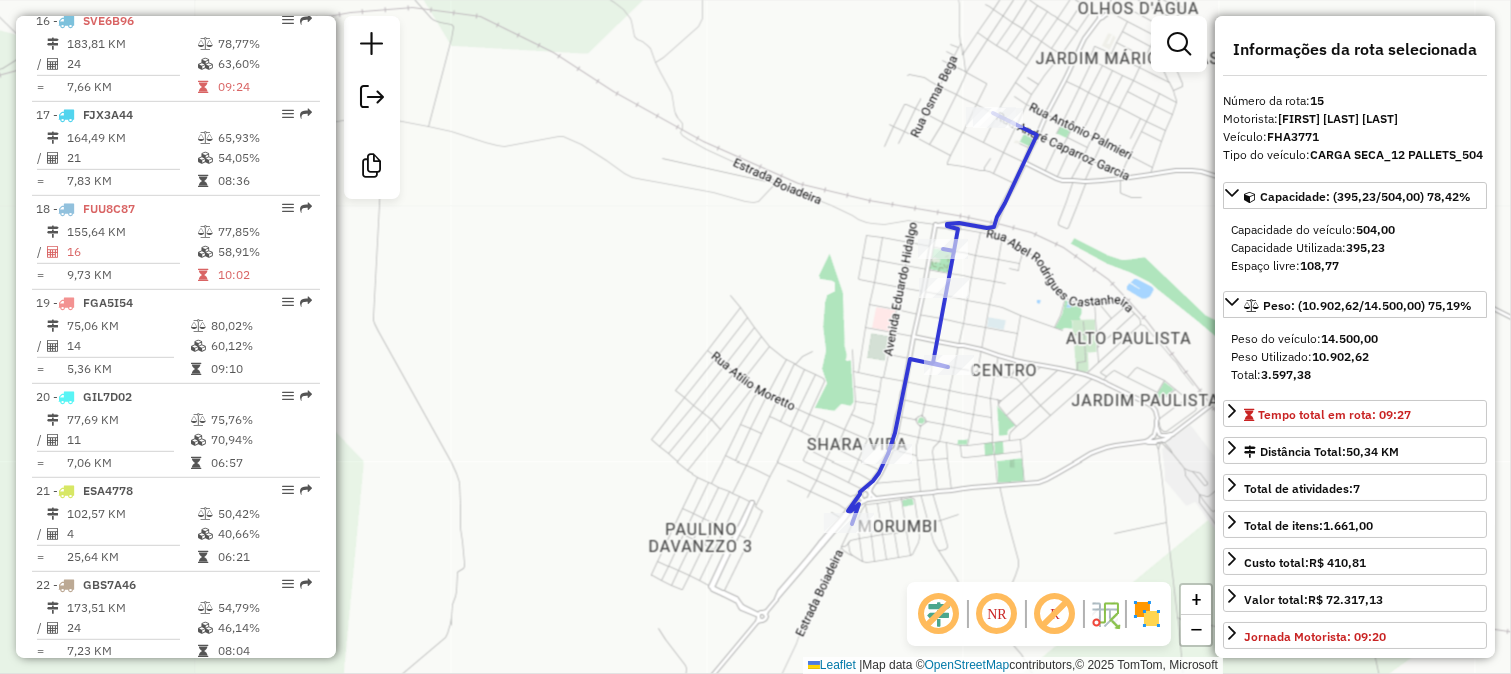 scroll, scrollTop: 2121, scrollLeft: 0, axis: vertical 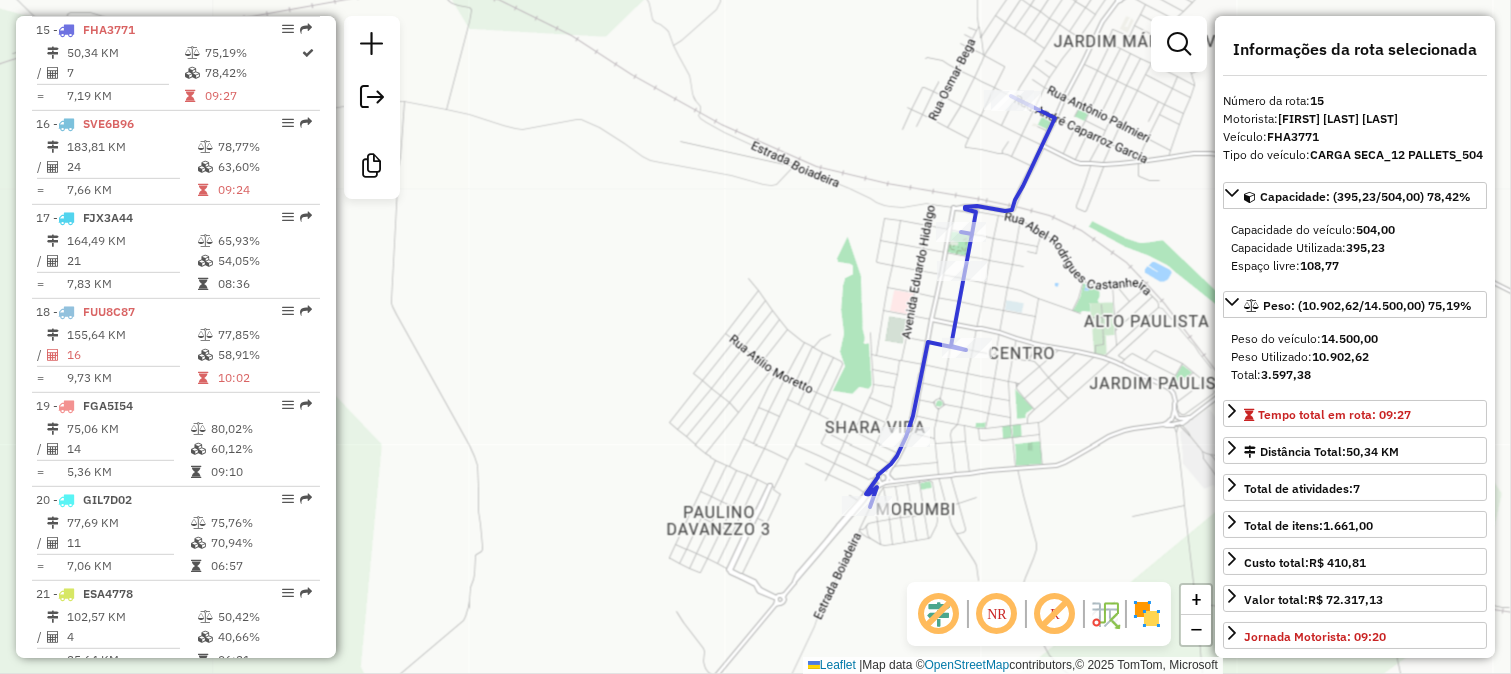 click on "Janela de atendimento Grade de atendimento Capacidade Transportadoras Veículos Cliente Pedidos  Rotas Selecione os dias de semana para filtrar as janelas de atendimento  Seg   Ter   Qua   Qui   Sex   Sáb   Dom  Informe o período da janela de atendimento: De: Até:  Filtrar exatamente a janela do cliente  Considerar janela de atendimento padrão  Selecione os dias de semana para filtrar as grades de atendimento  Seg   Ter   Qua   Qui   Sex   Sáb   Dom   Considerar clientes sem dia de atendimento cadastrado  Clientes fora do dia de atendimento selecionado Filtrar as atividades entre os valores definidos abaixo:  Peso mínimo:   Peso máximo:   Cubagem mínima:   Cubagem máxima:   De:   Até:  Filtrar as atividades entre o tempo de atendimento definido abaixo:  De:   Até:   Considerar capacidade total dos clientes não roteirizados Transportadora: Selecione um ou mais itens Tipo de veículo: Selecione um ou mais itens Veículo: Selecione um ou mais itens Motorista: Selecione um ou mais itens Nome: Rótulo:" 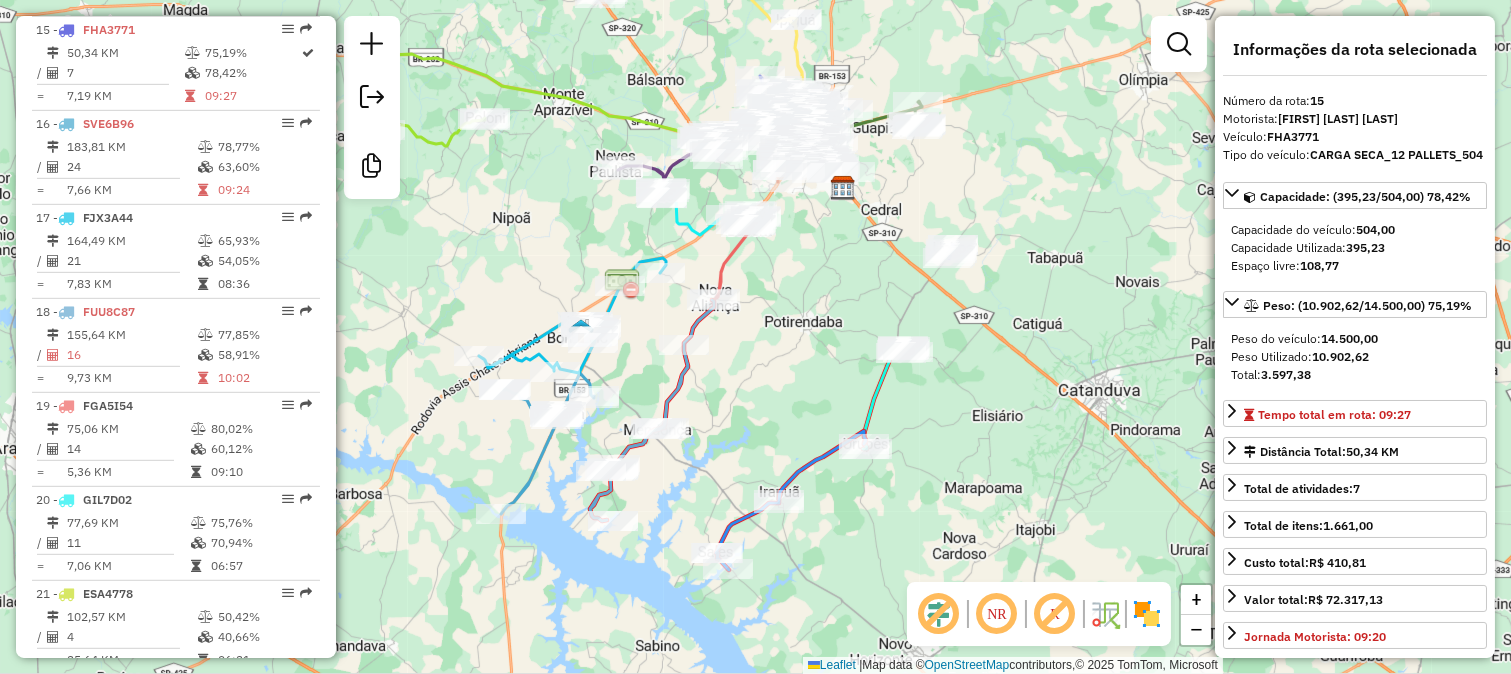 drag, startPoint x: 850, startPoint y: 463, endPoint x: 927, endPoint y: 370, distance: 120.73939 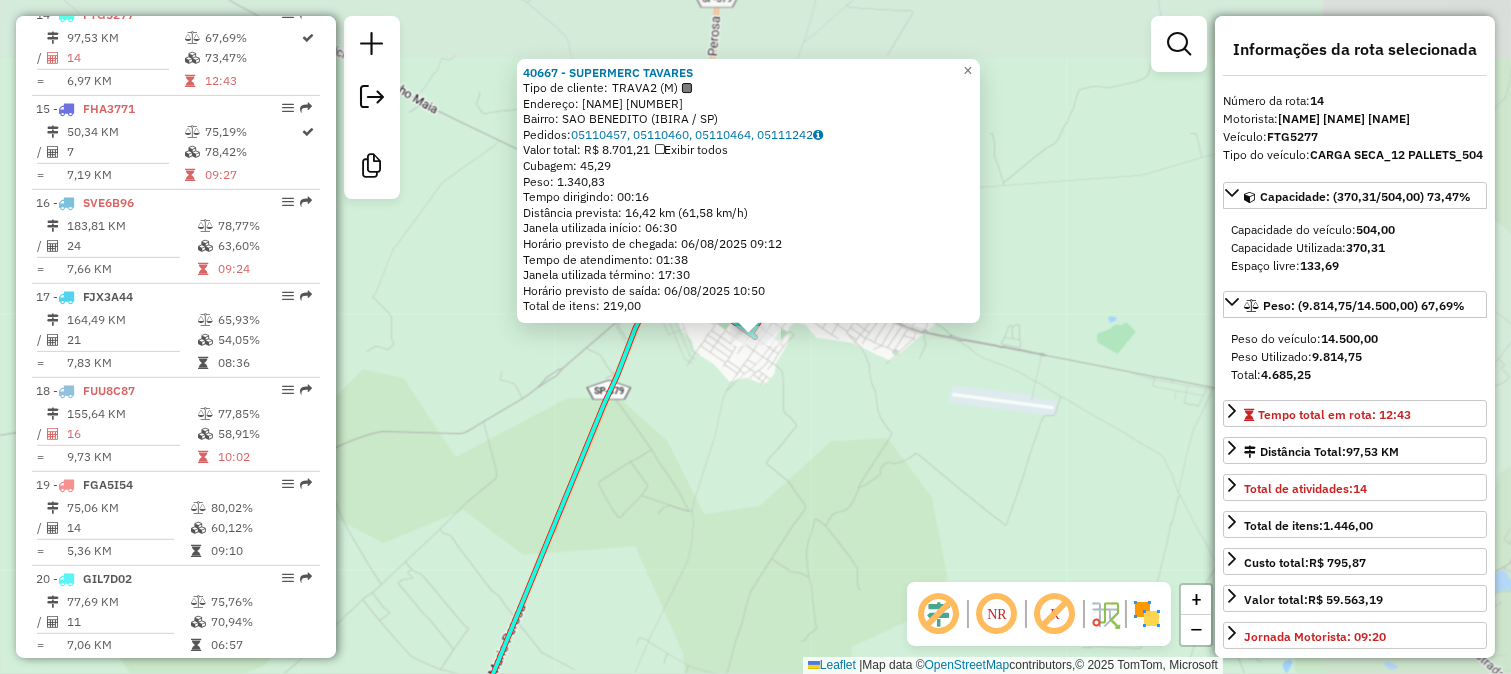 scroll, scrollTop: 2026, scrollLeft: 0, axis: vertical 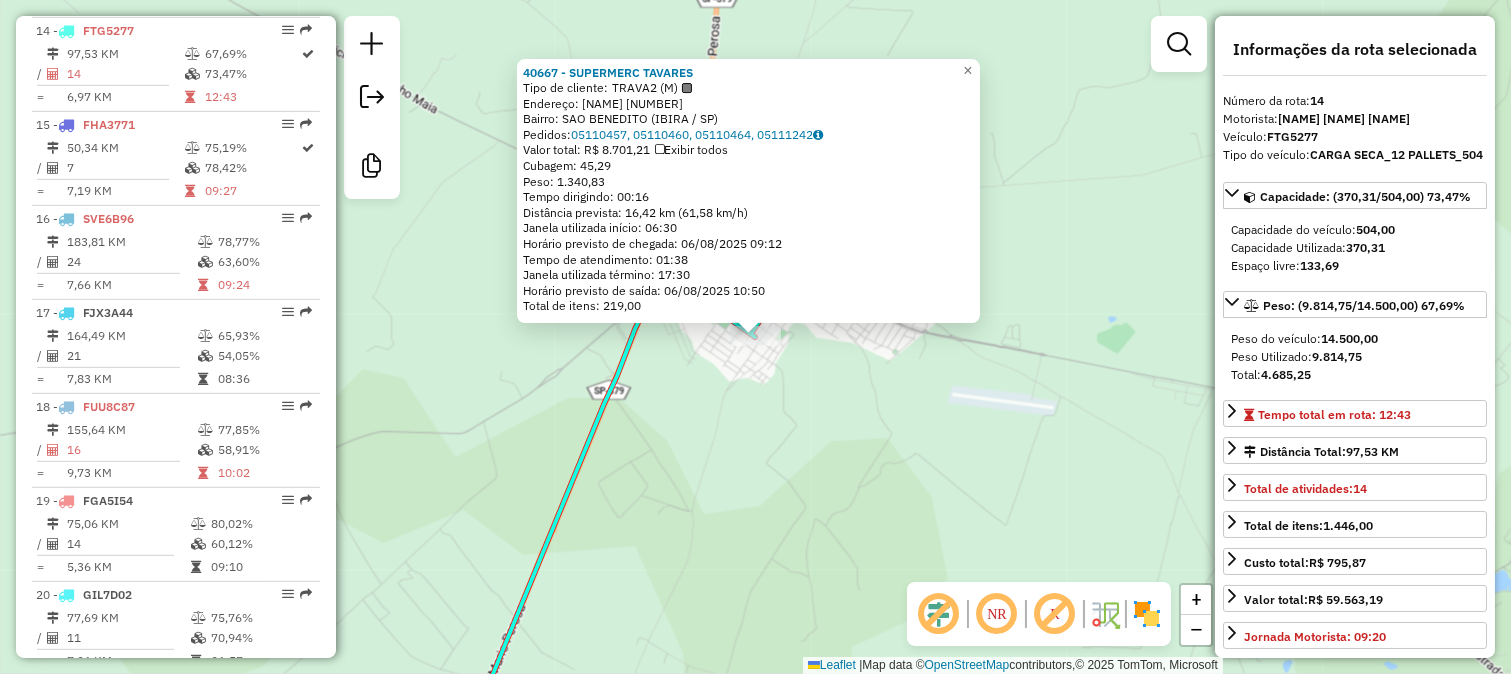 click on "40667 - SUPERMERC TAVARES  Tipo de cliente:   TRAVA2 (M)   Endereço:  EUGENIA TEODORO FARIAS 940   Bairro: SAO BENEDITO (IBIRA / SP)   Pedidos:  05110457, 05110460, 05110464, 05111242   Valor total: R$ 8.701,21   Exibir todos   Cubagem: 45,29  Peso: 1.340,83  Tempo dirigindo: 00:16   Distância prevista: 16,42 km (61,58 km/h)   Janela utilizada início: 06:30   Horário previsto de chegada: 06/08/2025 09:12   Tempo de atendimento: 01:38   Janela utilizada término: 17:30   Horário previsto de saída: 06/08/2025 10:50   Total de itens: 219,00  × Janela de atendimento Grade de atendimento Capacidade Transportadoras Veículos Cliente Pedidos  Rotas Selecione os dias de semana para filtrar as janelas de atendimento  Seg   Ter   Qua   Qui   Sex   Sáb   Dom  Informe o período da janela de atendimento: De: Até:  Filtrar exatamente a janela do cliente  Considerar janela de atendimento padrão  Selecione os dias de semana para filtrar as grades de atendimento  Seg   Ter   Qua   Qui   Sex   Sáb   Dom   De:  De:" 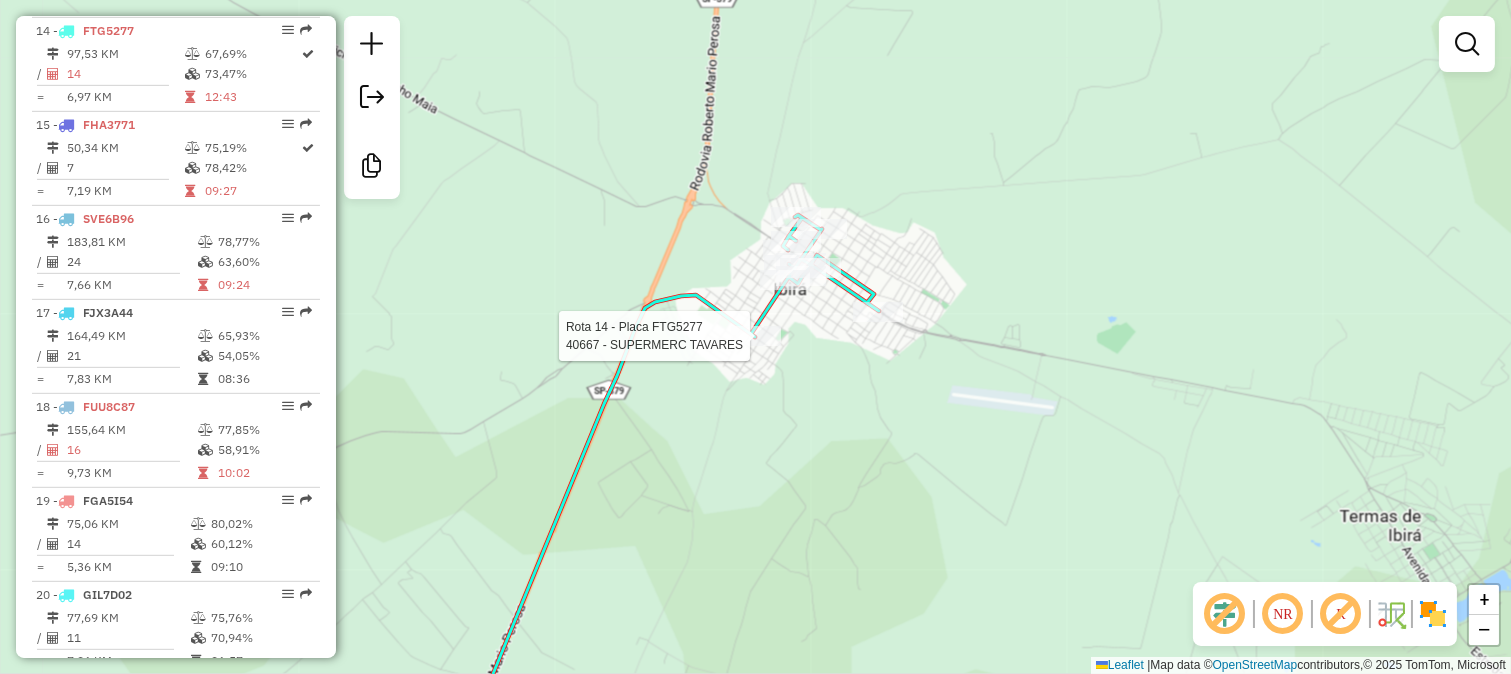 select on "**********" 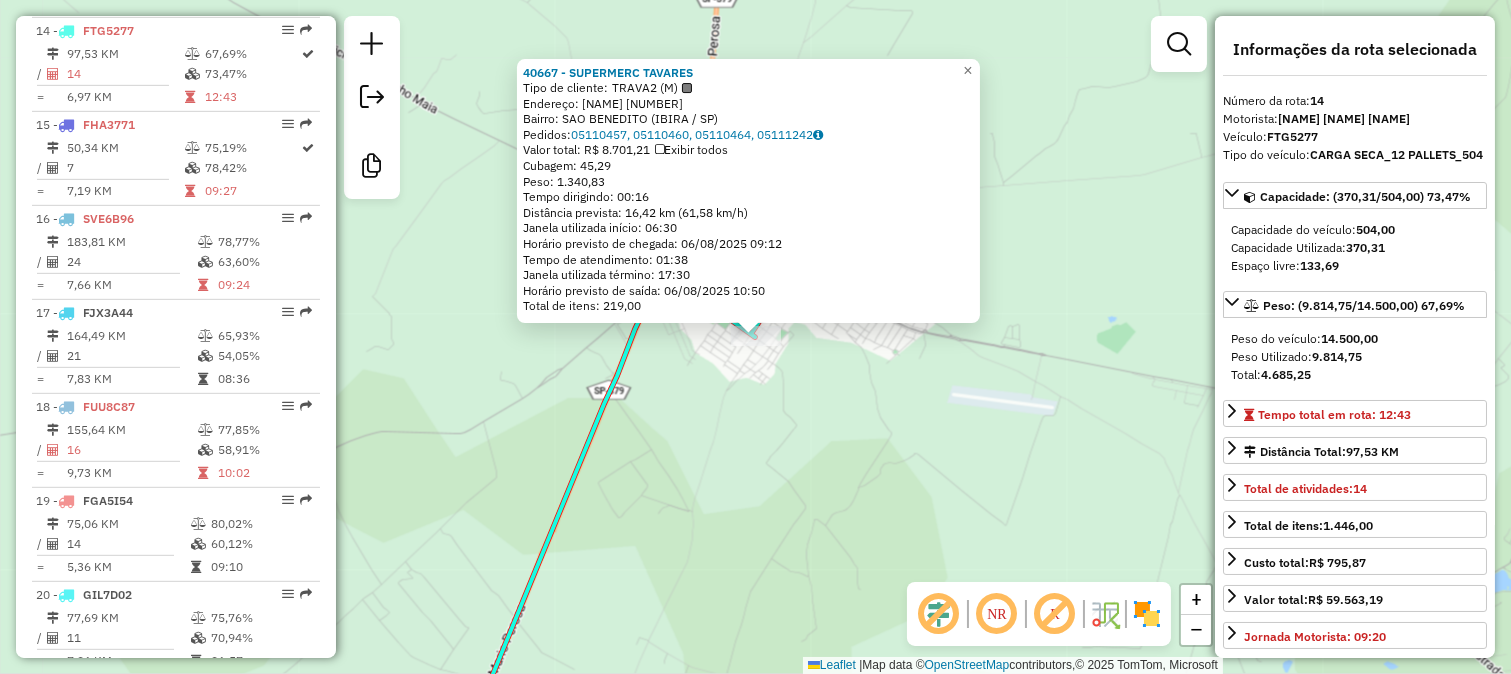 click on "Valor total: R$ 8.701,21   Exibir todos" 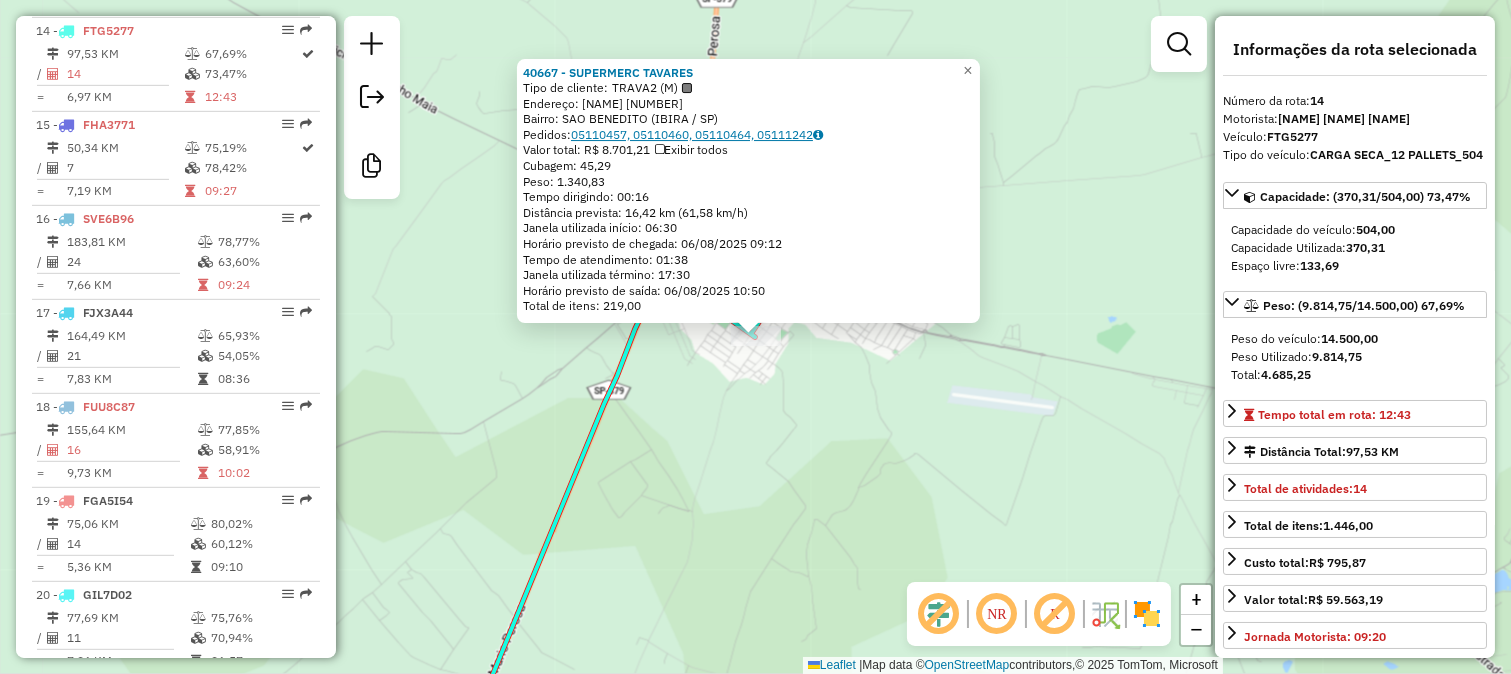 click on "05110457, 05110460, 05110464, 05111242" 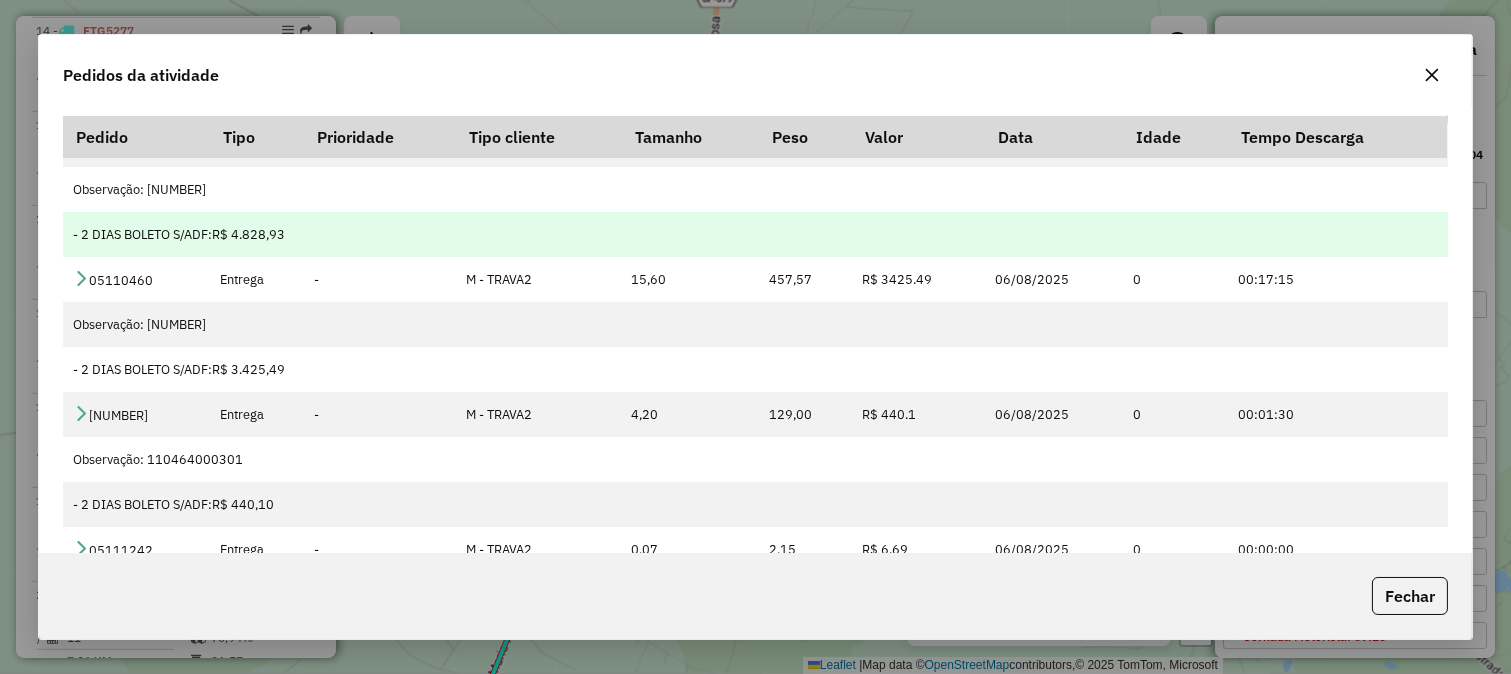 scroll, scrollTop: 0, scrollLeft: 0, axis: both 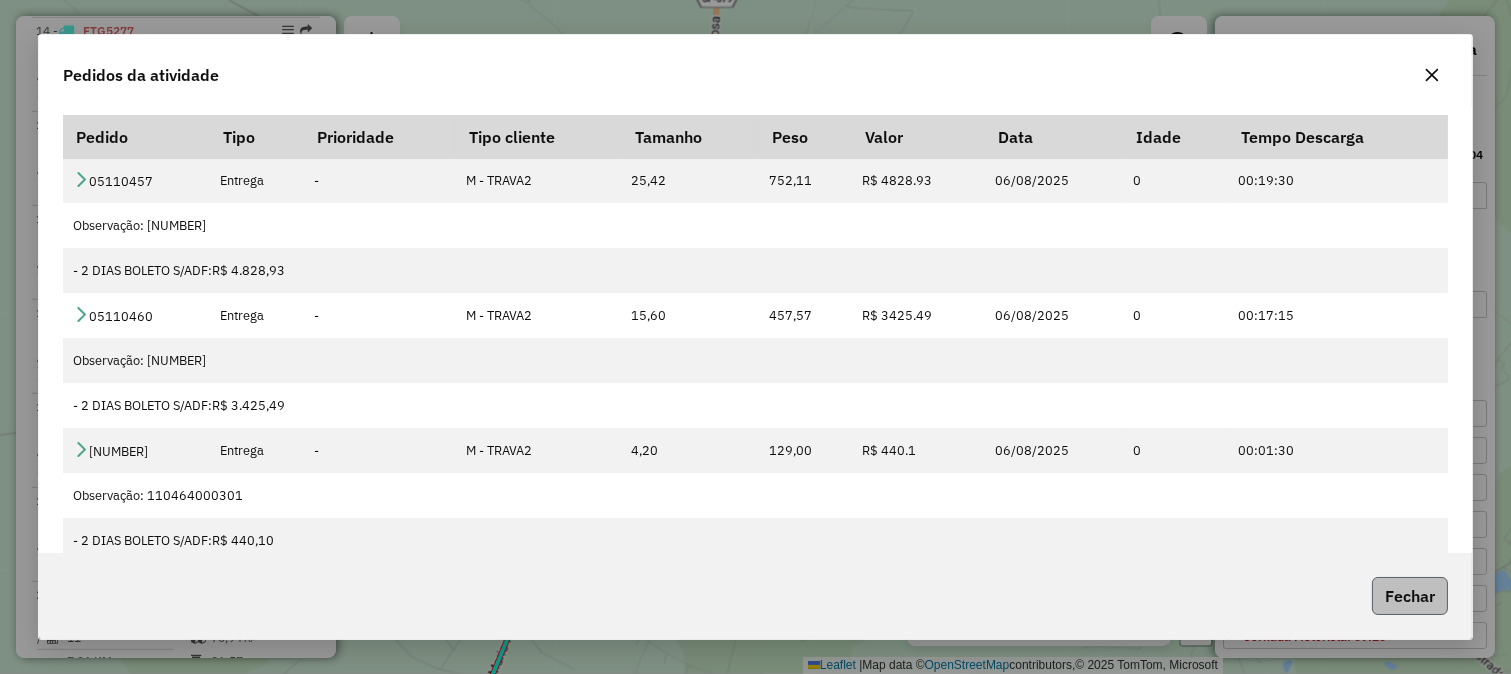 click on "Fechar" 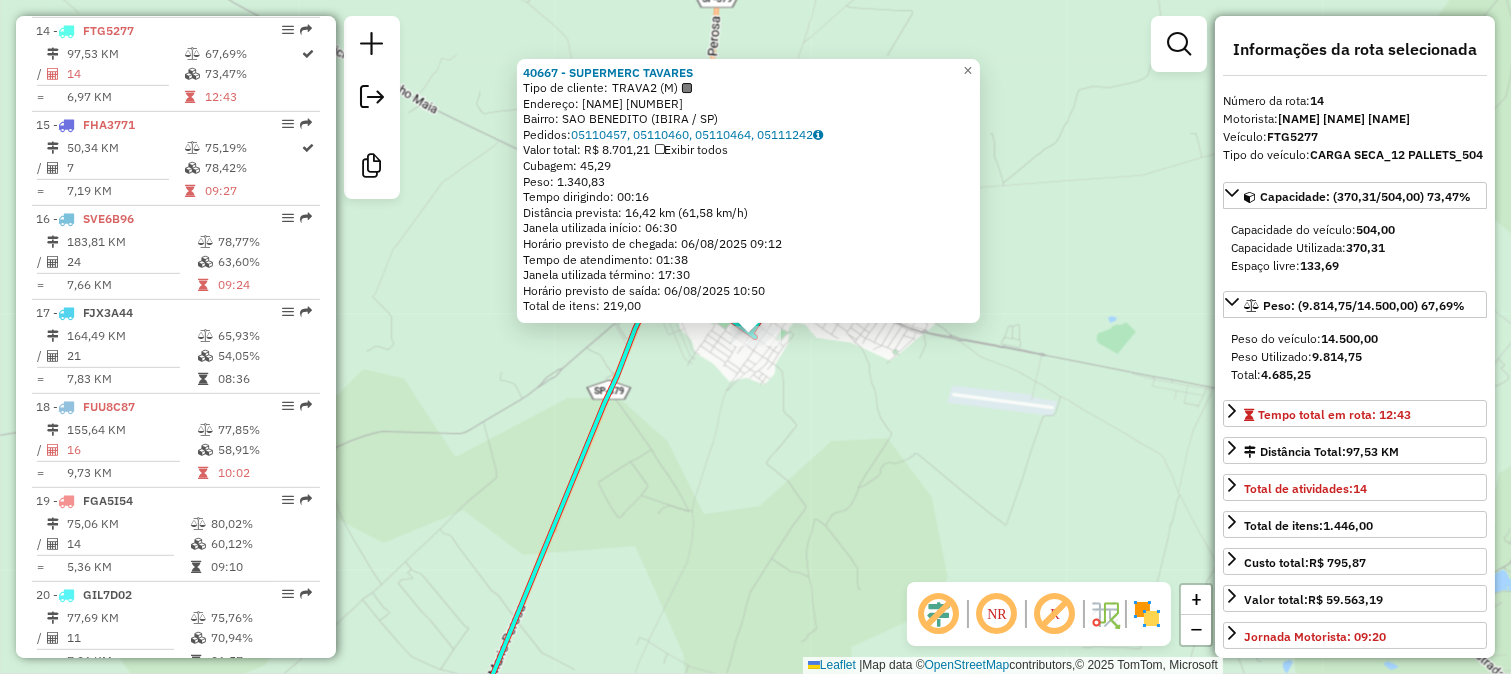 click on "40667 - SUPERMERC TAVARES  Tipo de cliente:   TRAVA2 (M)   Endereço:  EUGENIA TEODORO FARIAS 940   Bairro: SAO BENEDITO (IBIRA / SP)   Pedidos:  05110457, 05110460, 05110464, 05111242   Valor total: R$ 8.701,21   Exibir todos   Cubagem: 45,29  Peso: 1.340,83  Tempo dirigindo: 00:16   Distância prevista: 16,42 km (61,58 km/h)   Janela utilizada início: 06:30   Horário previsto de chegada: 06/08/2025 09:12   Tempo de atendimento: 01:38   Janela utilizada término: 17:30   Horário previsto de saída: 06/08/2025 10:50   Total de itens: 219,00  × Janela de atendimento Grade de atendimento Capacidade Transportadoras Veículos Cliente Pedidos  Rotas Selecione os dias de semana para filtrar as janelas de atendimento  Seg   Ter   Qua   Qui   Sex   Sáb   Dom  Informe o período da janela de atendimento: De: Até:  Filtrar exatamente a janela do cliente  Considerar janela de atendimento padrão  Selecione os dias de semana para filtrar as grades de atendimento  Seg   Ter   Qua   Qui   Sex   Sáb   Dom   De:  De:" 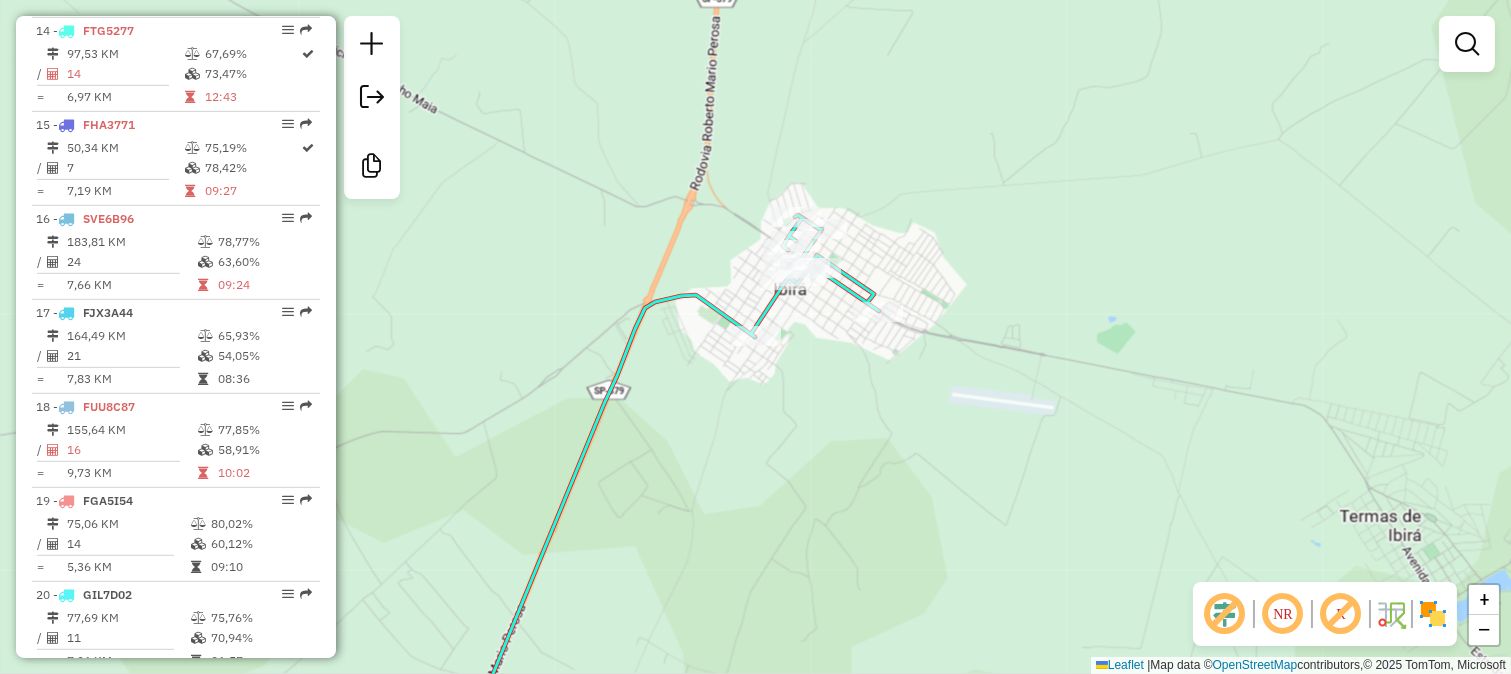 drag, startPoint x: 697, startPoint y: 390, endPoint x: 751, endPoint y: 317, distance: 90.80198 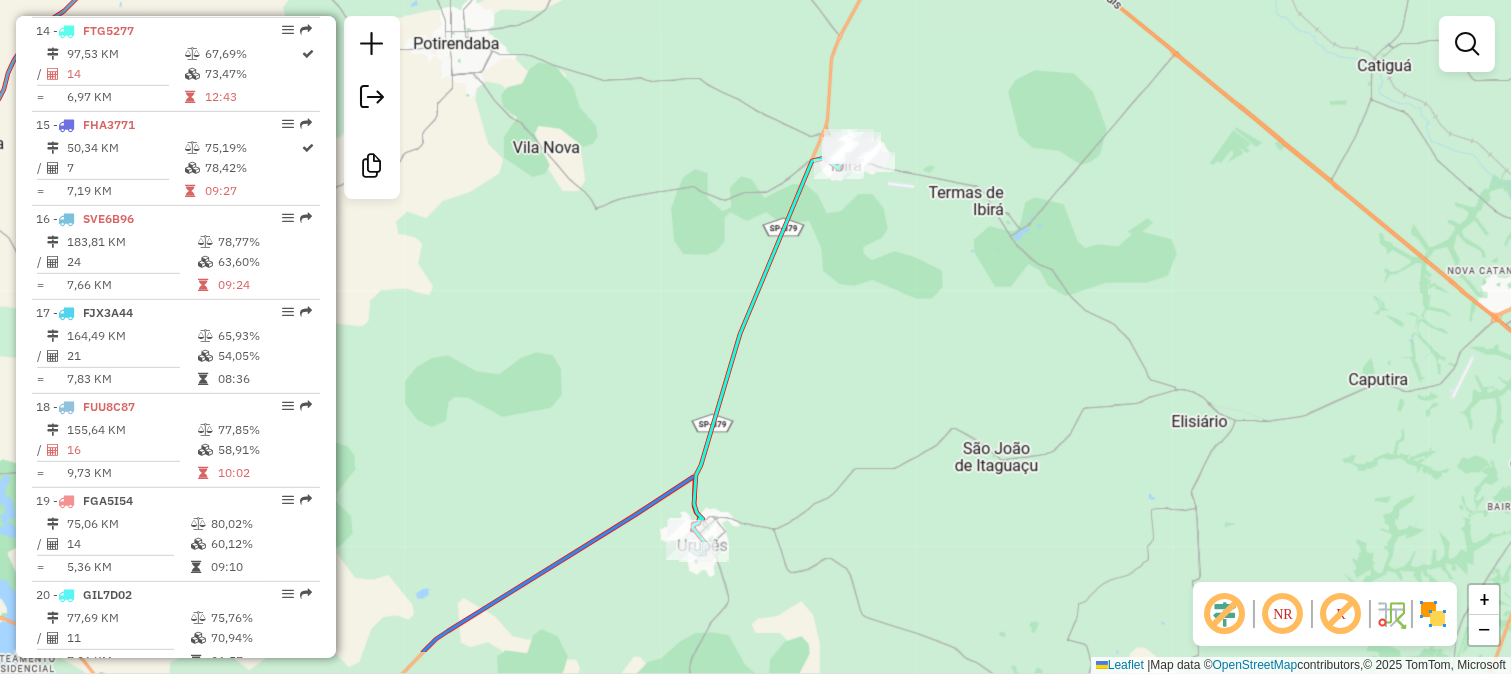 drag, startPoint x: 784, startPoint y: 378, endPoint x: 812, endPoint y: 295, distance: 87.595665 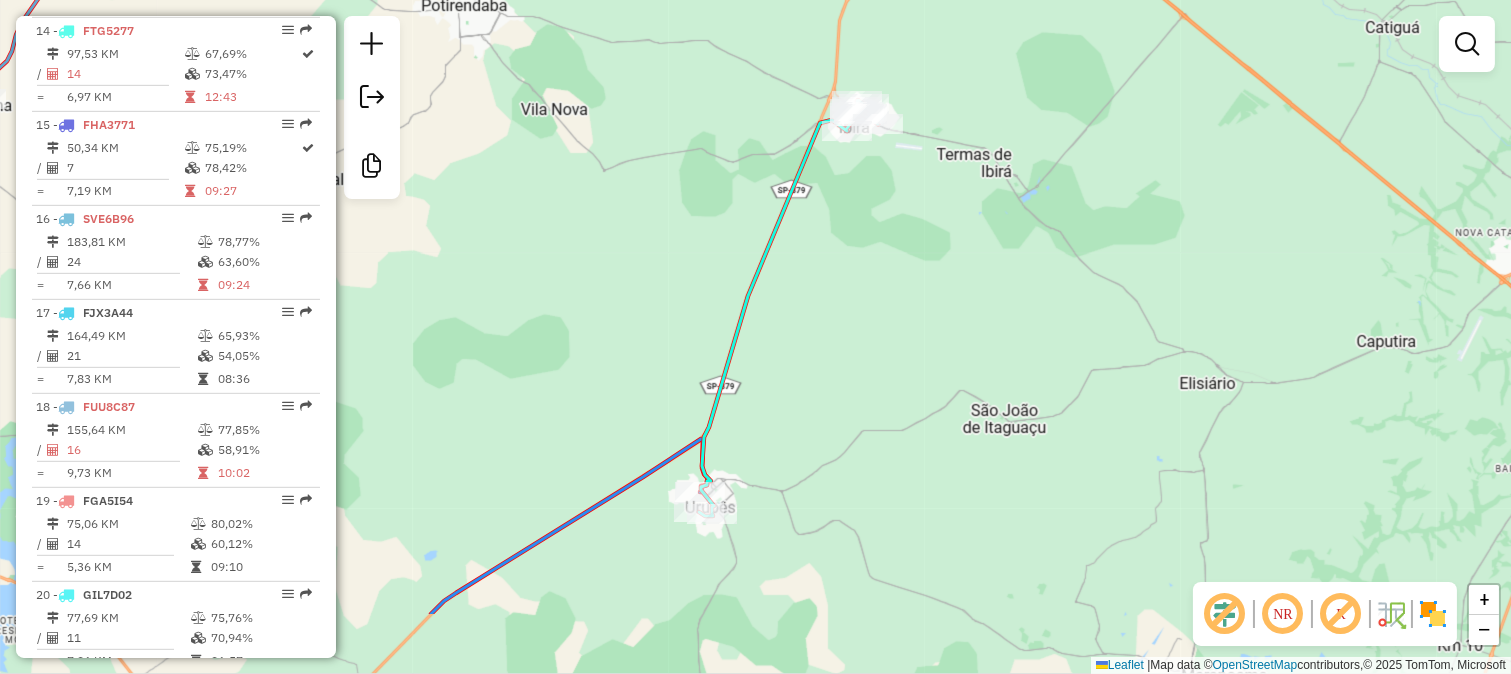 drag, startPoint x: 786, startPoint y: 363, endPoint x: 814, endPoint y: 286, distance: 81.9329 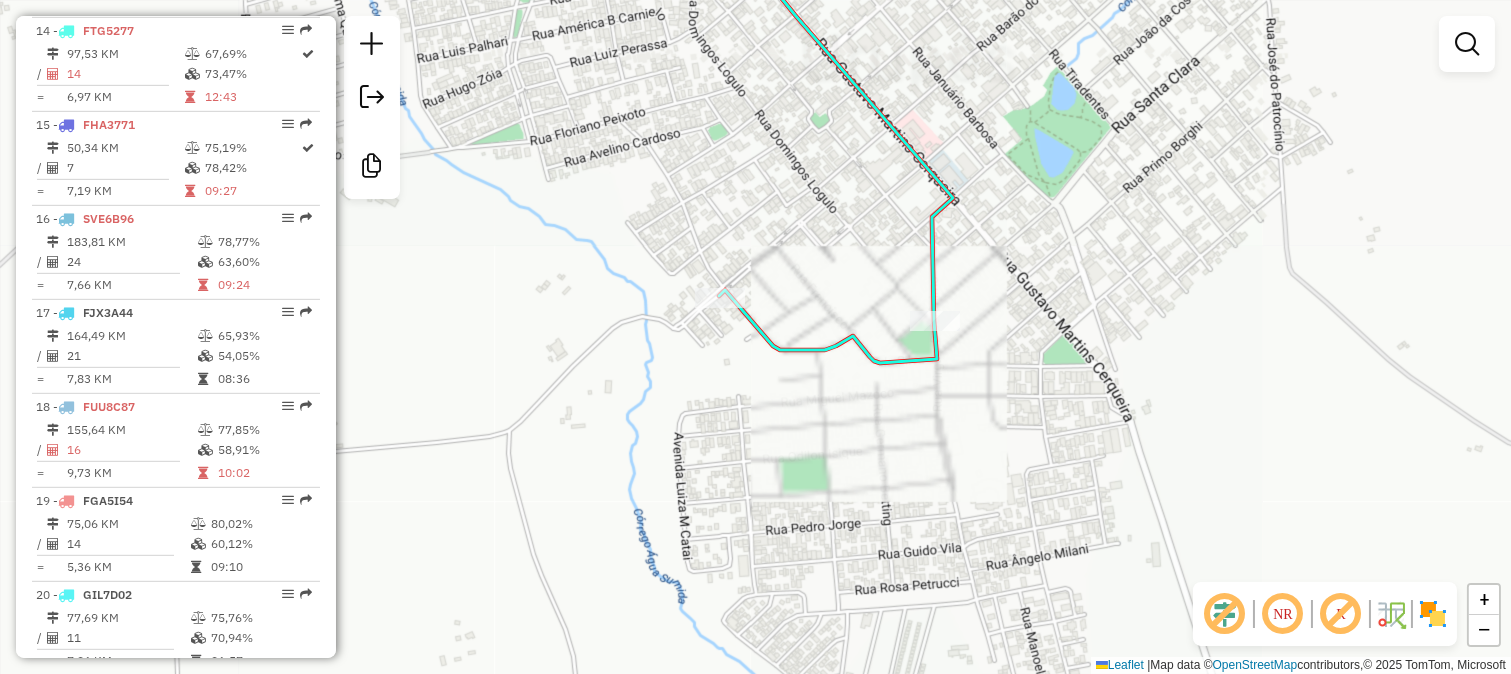 click 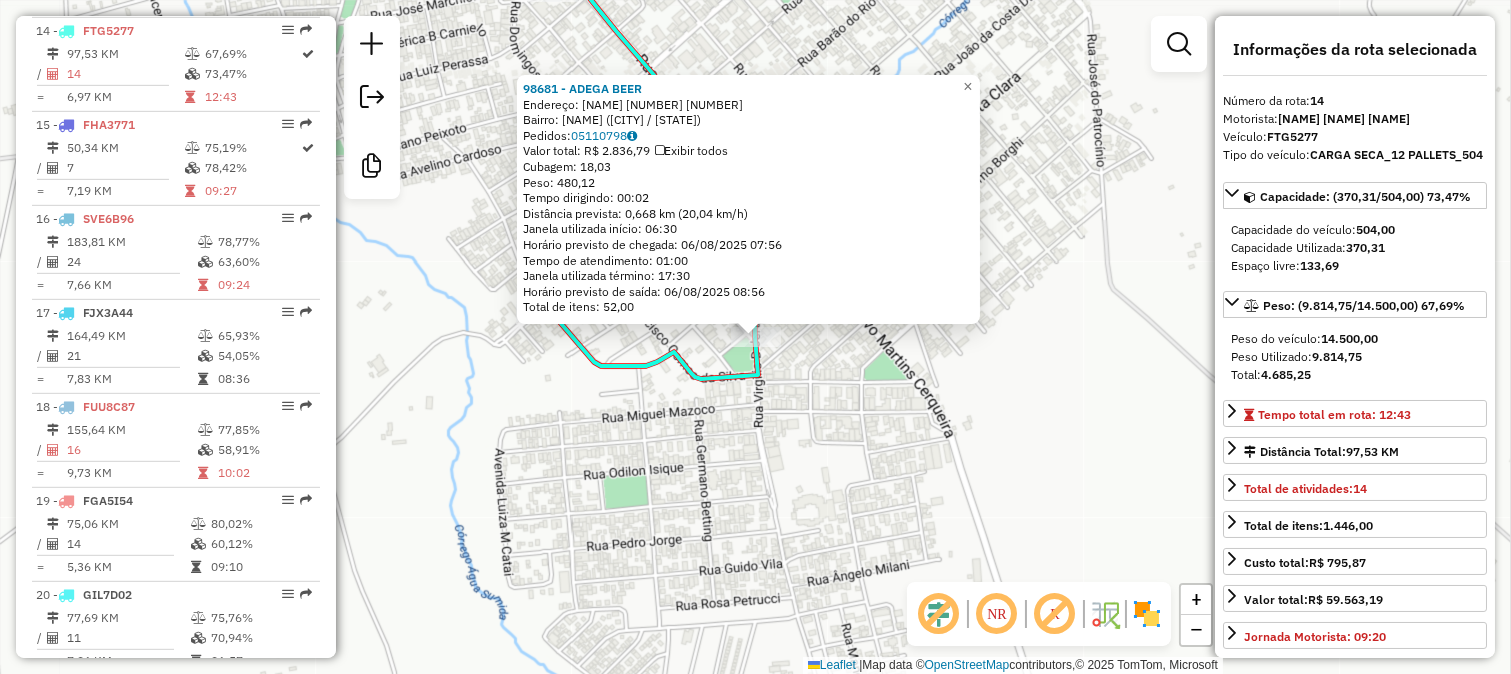 click on "98681 - ADEGA BEER  Endereço:  VIRGILIO DOMINGUES JERONIMO 22 229   Bairro: JARDIM JAGUARE (URUPES / SP)   Pedidos:  05110798   Valor total: R$ 2.836,79   Exibir todos   Cubagem: 18,03  Peso: 480,12  Tempo dirigindo: 00:02   Distância prevista: 0,668 km (20,04 km/h)   Janela utilizada início: 06:30   Horário previsto de chegada: 06/08/2025 07:56   Tempo de atendimento: 01:00   Janela utilizada término: 17:30   Horário previsto de saída: 06/08/2025 08:56   Total de itens: 52,00  × Janela de atendimento Grade de atendimento Capacidade Transportadoras Veículos Cliente Pedidos  Rotas Selecione os dias de semana para filtrar as janelas de atendimento  Seg   Ter   Qua   Qui   Sex   Sáb   Dom  Informe o período da janela de atendimento: De: Até:  Filtrar exatamente a janela do cliente  Considerar janela de atendimento padrão  Selecione os dias de semana para filtrar as grades de atendimento  Seg   Ter   Qua   Qui   Sex   Sáb   Dom   Considerar clientes sem dia de atendimento cadastrado  Peso mínimo:" 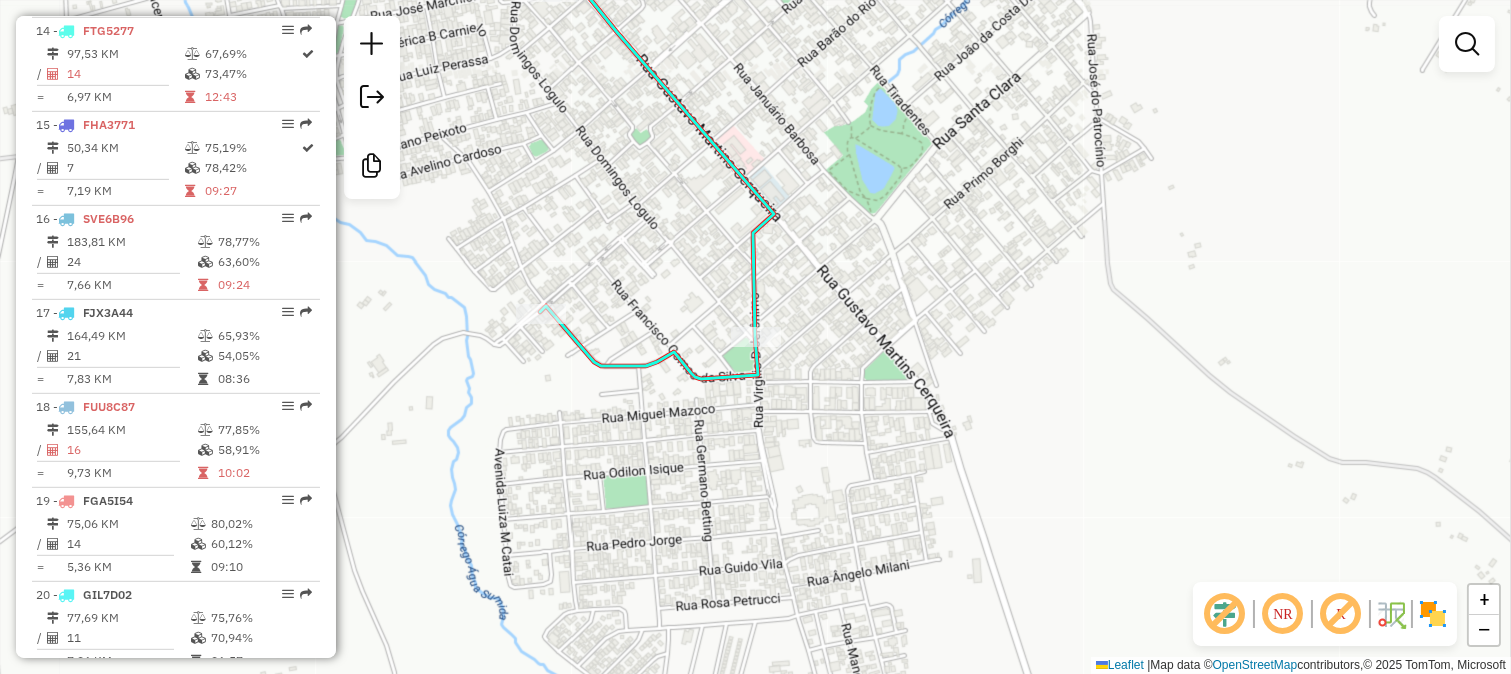 drag, startPoint x: 774, startPoint y: 416, endPoint x: 935, endPoint y: 407, distance: 161.25136 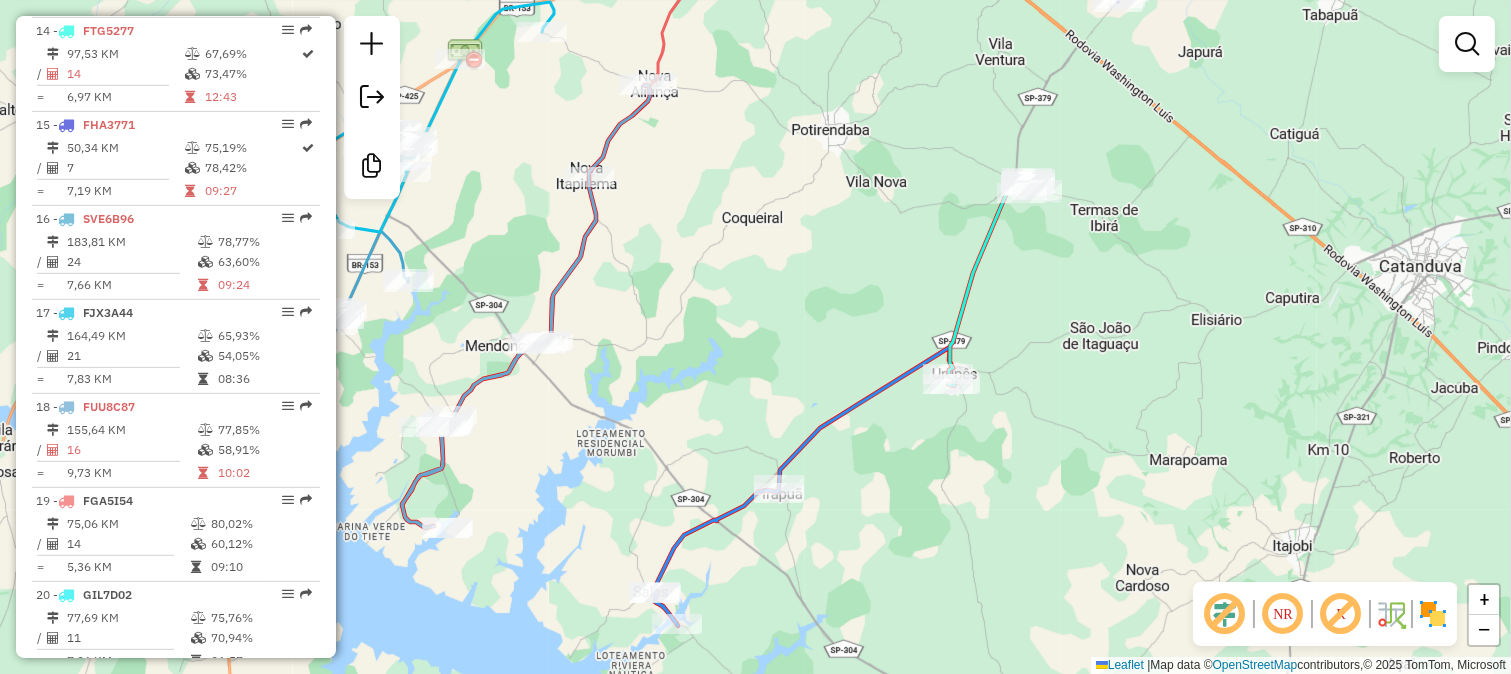 drag, startPoint x: 827, startPoint y: 444, endPoint x: 913, endPoint y: 273, distance: 191.40794 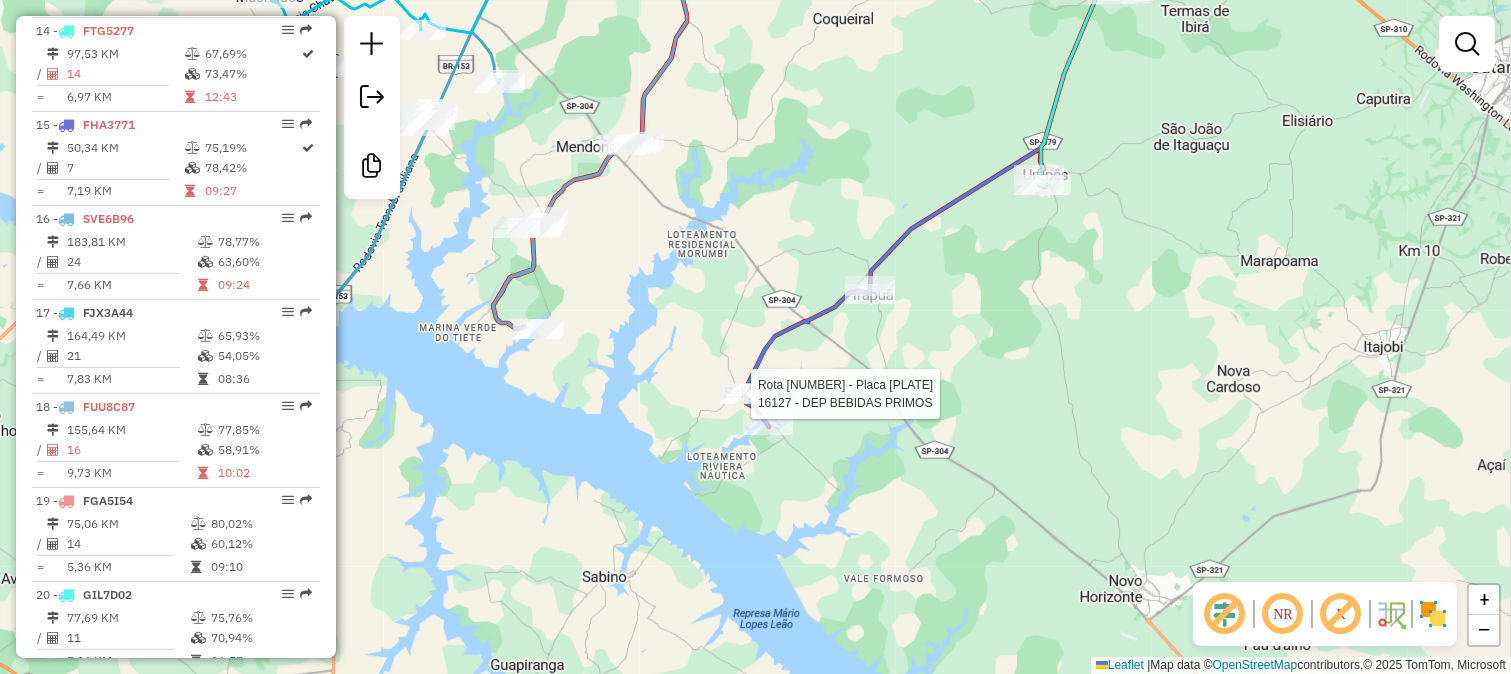 select on "**********" 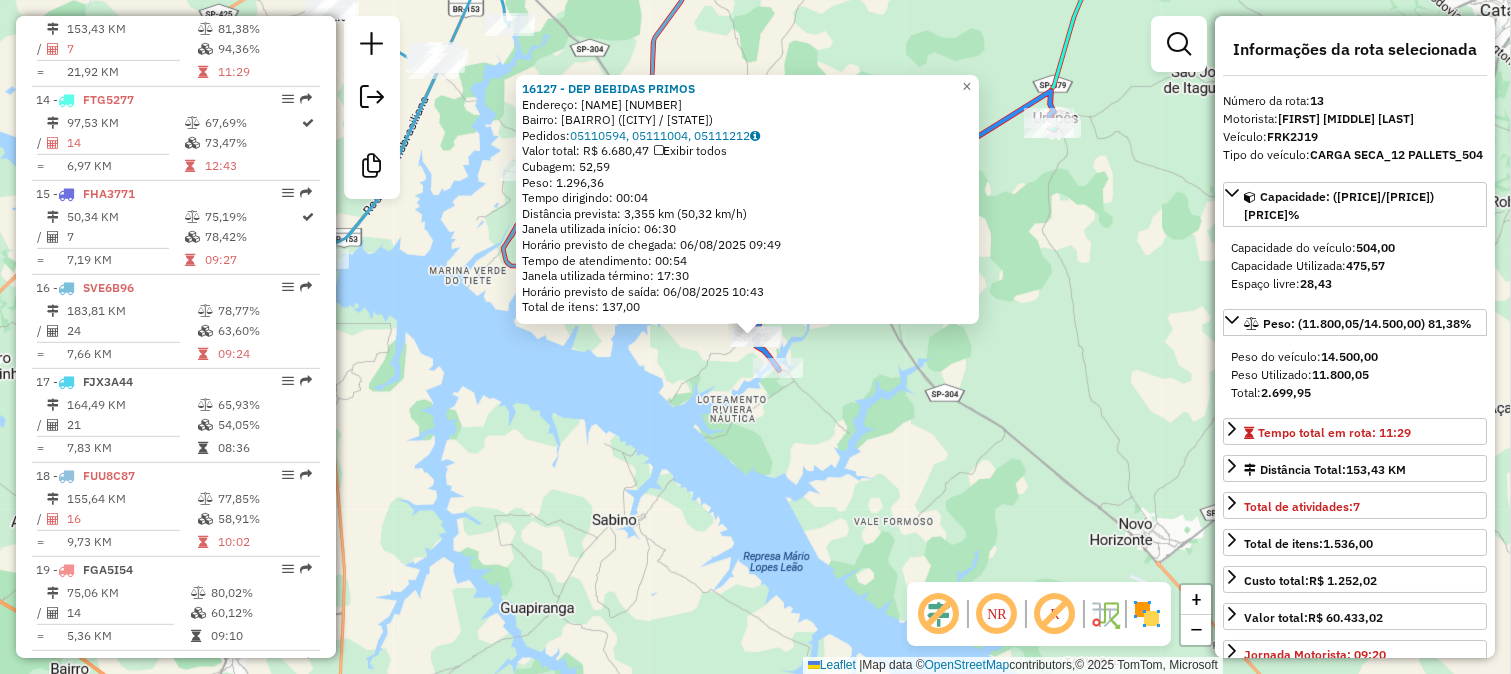 scroll, scrollTop: 1933, scrollLeft: 0, axis: vertical 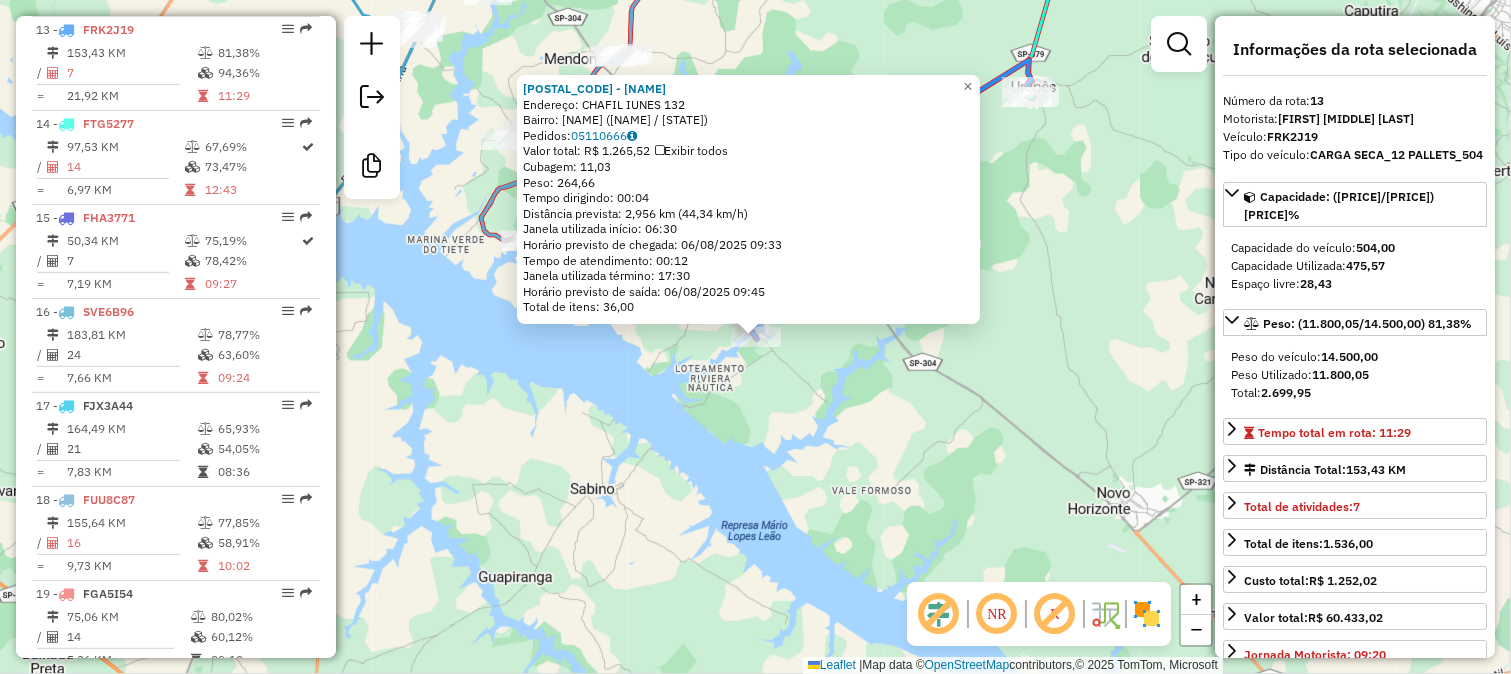 click on "77029 - LUIS SERV FESTA  Endereço:  CHAFIL IUNES 132   Bairro: JD. BEIRA RIO (SALES / SP)   Pedidos:  05110666   Valor total: R$ 1.265,52   Exibir todos   Cubagem: 11,03  Peso: 264,66  Tempo dirigindo: 00:04   Distância prevista: 2,956 km (44,34 km/h)   Janela utilizada início: 06:30   Horário previsto de chegada: 06/08/2025 09:33   Tempo de atendimento: 00:12   Janela utilizada término: 17:30   Horário previsto de saída: 06/08/2025 09:45   Total de itens: 36,00  × Janela de atendimento Grade de atendimento Capacidade Transportadoras Veículos Cliente Pedidos  Rotas Selecione os dias de semana para filtrar as janelas de atendimento  Seg   Ter   Qua   Qui   Sex   Sáb   Dom  Informe o período da janela de atendimento: De: Até:  Filtrar exatamente a janela do cliente  Considerar janela de atendimento padrão  Selecione os dias de semana para filtrar as grades de atendimento  Seg   Ter   Qua   Qui   Sex   Sáb   Dom   Considerar clientes sem dia de atendimento cadastrado  Peso mínimo:   Peso máximo:" 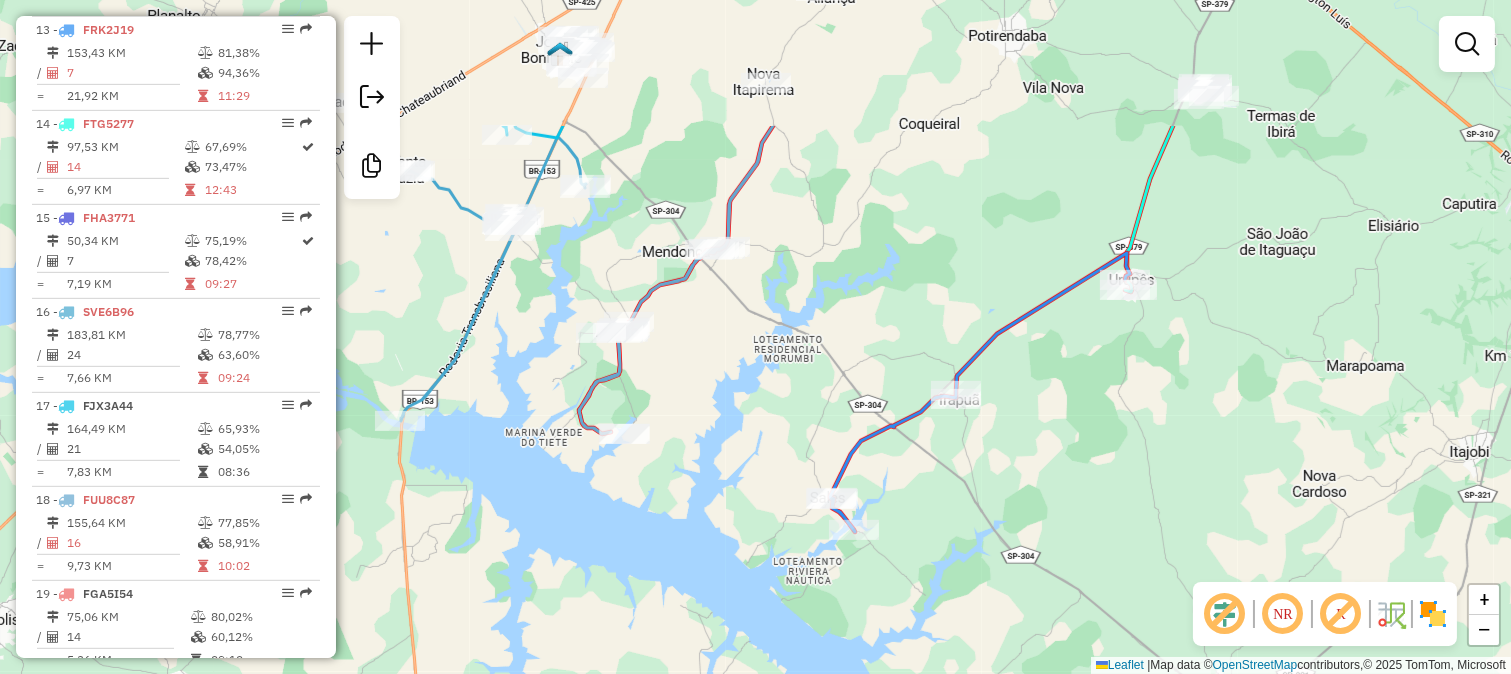 drag, startPoint x: 710, startPoint y: 168, endPoint x: 808, endPoint y: 362, distance: 217.34764 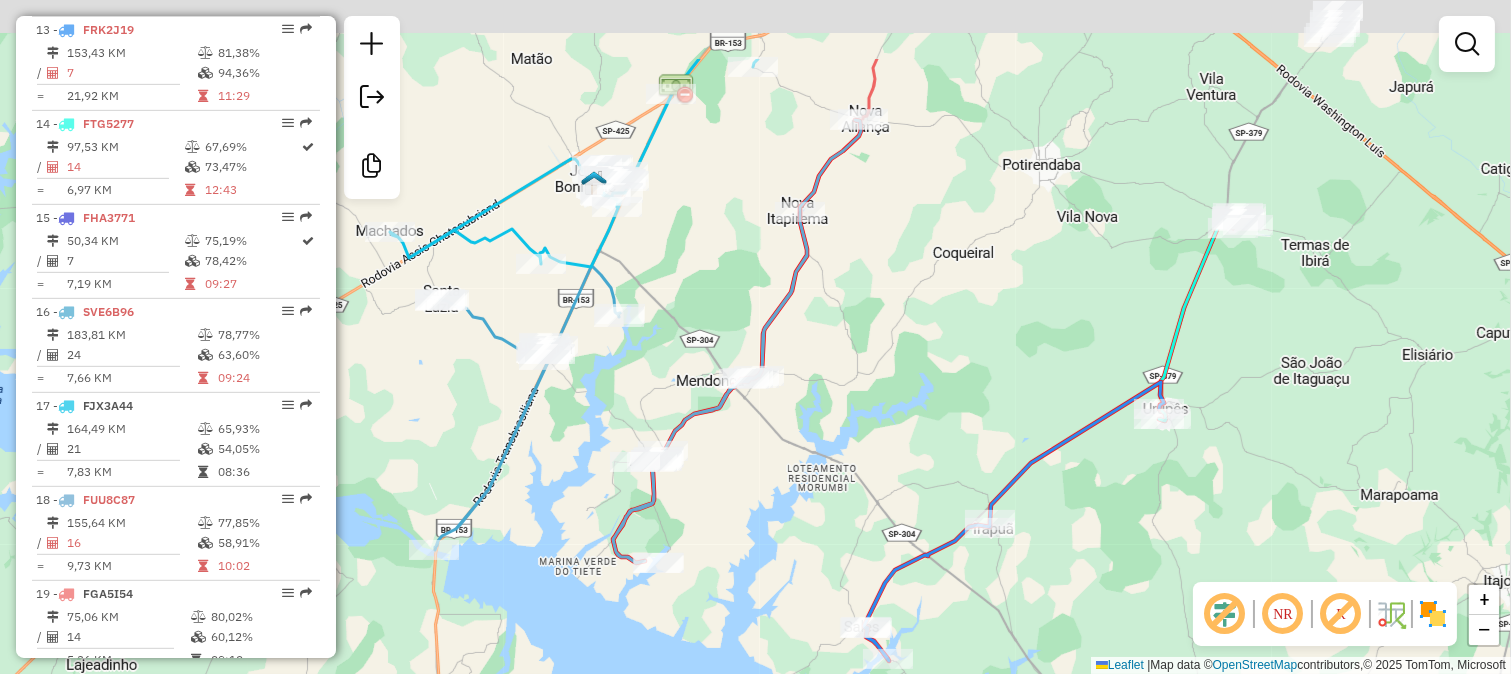 drag, startPoint x: 653, startPoint y: 134, endPoint x: 636, endPoint y: 326, distance: 192.75113 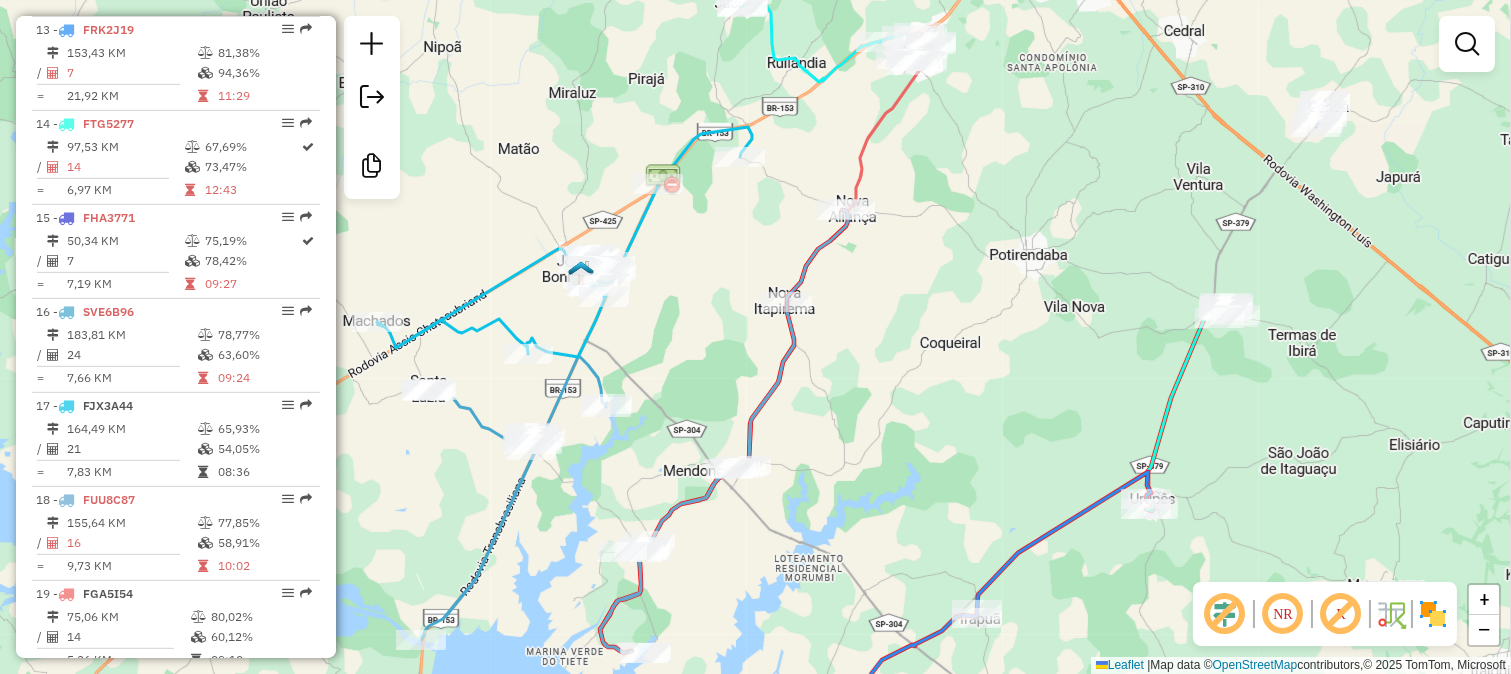 drag, startPoint x: 936, startPoint y: 201, endPoint x: 870, endPoint y: 384, distance: 194.53792 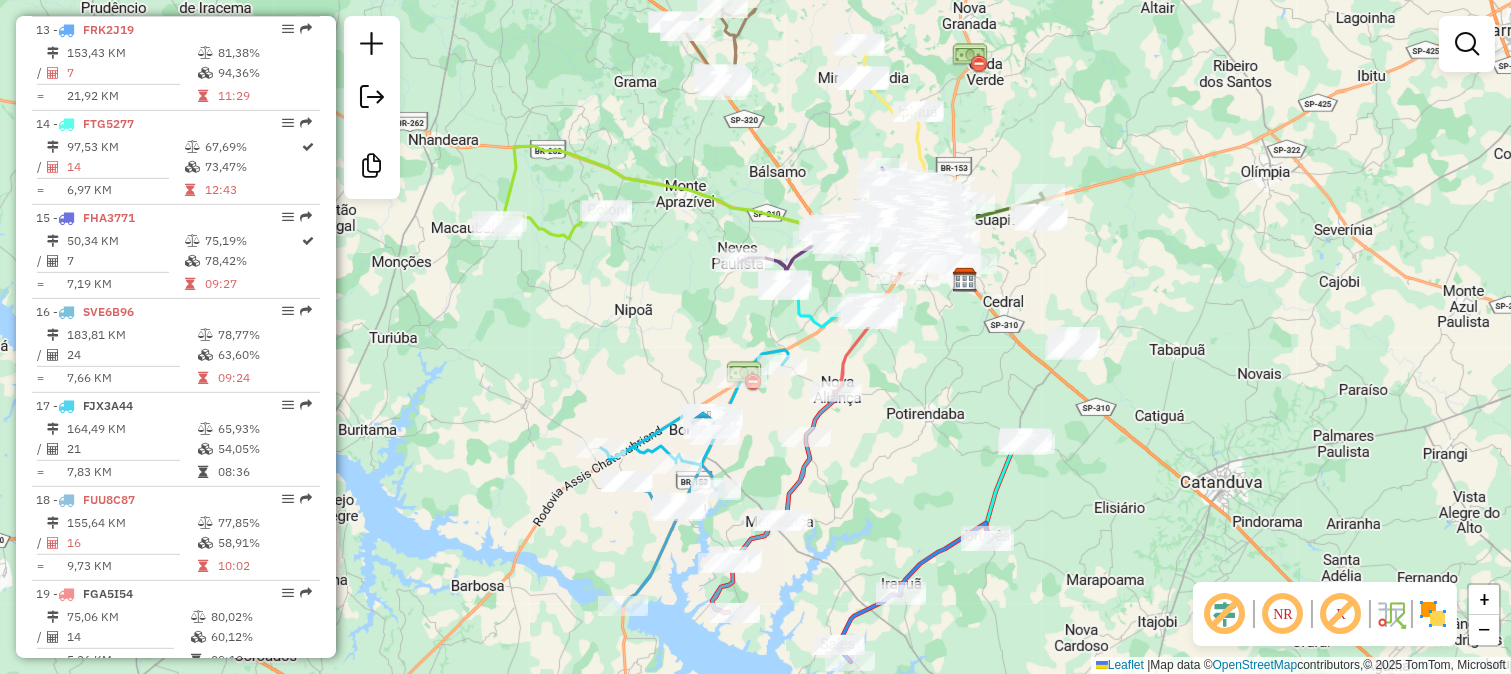 drag, startPoint x: 887, startPoint y: 298, endPoint x: 858, endPoint y: 434, distance: 139.05754 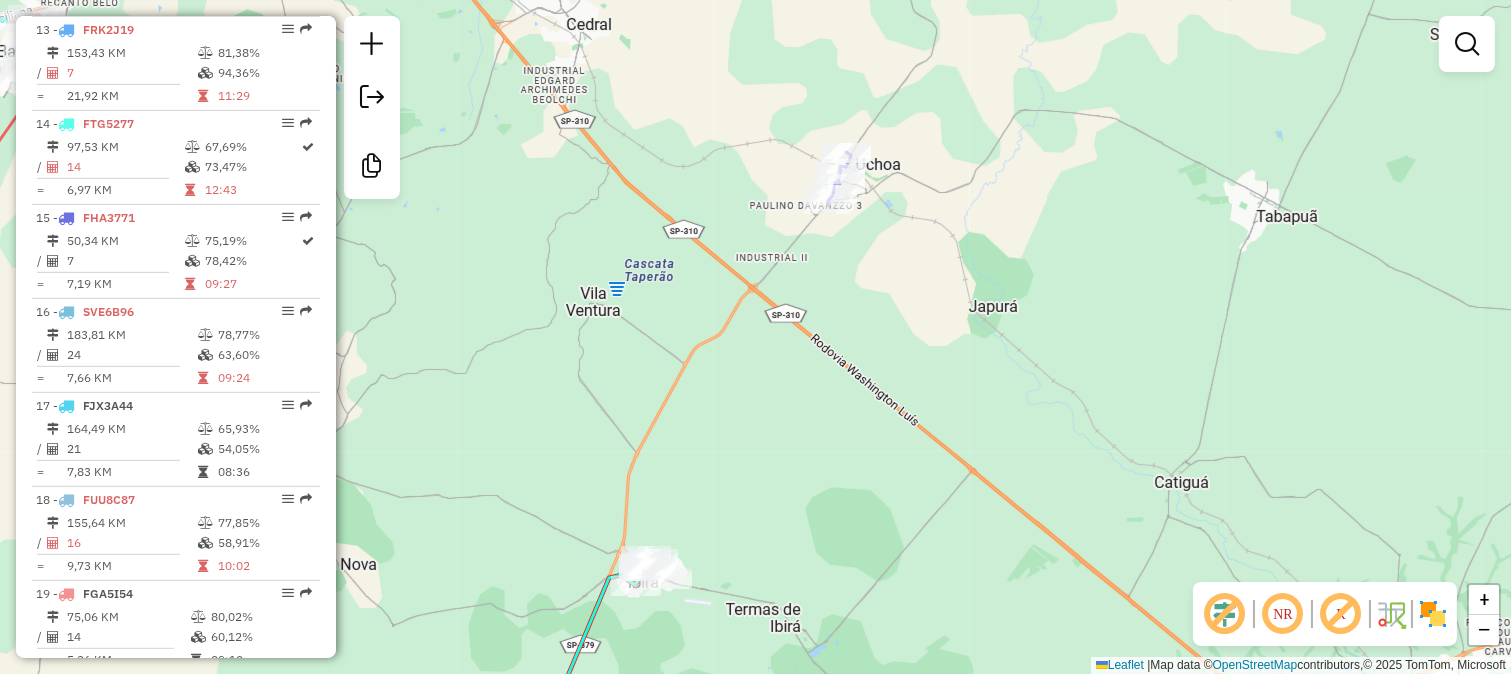 drag, startPoint x: 847, startPoint y: 205, endPoint x: 854, endPoint y: 312, distance: 107.22873 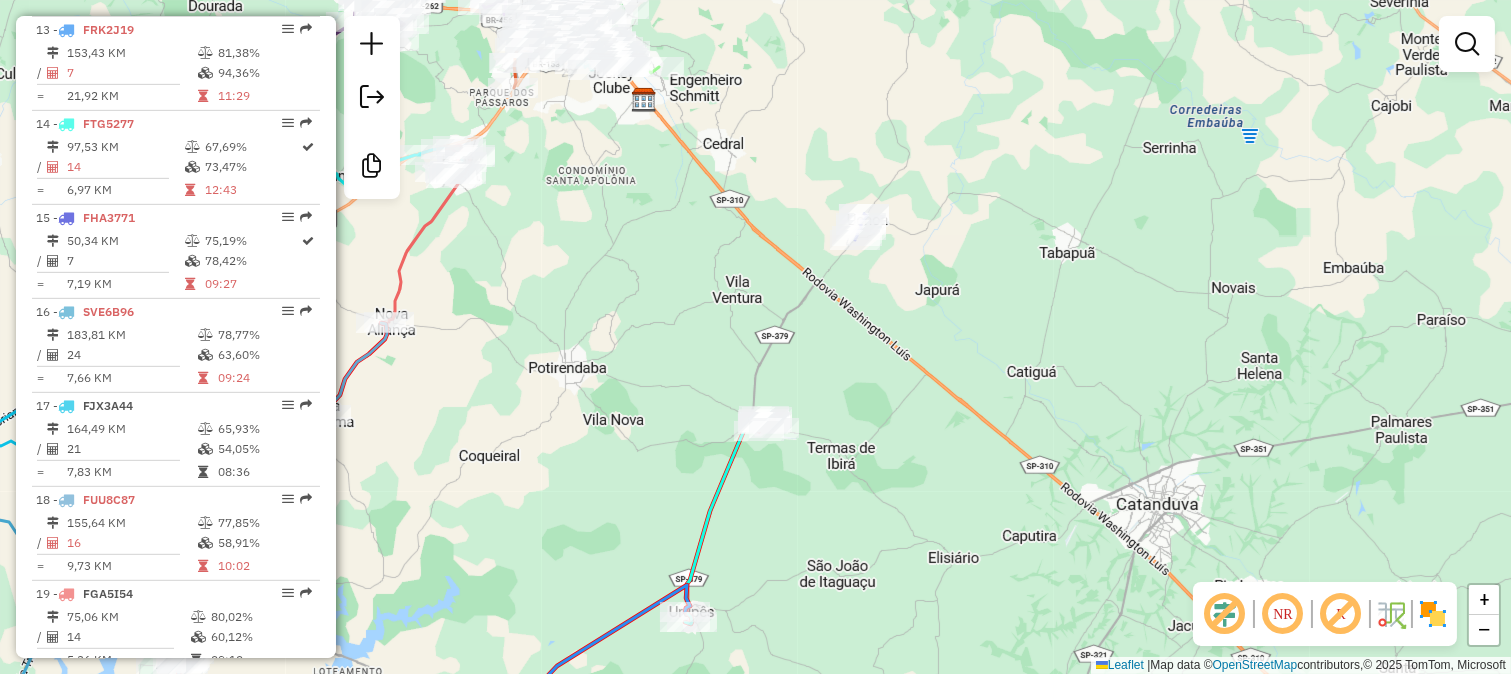 drag, startPoint x: 596, startPoint y: 244, endPoint x: 840, endPoint y: 394, distance: 286.41928 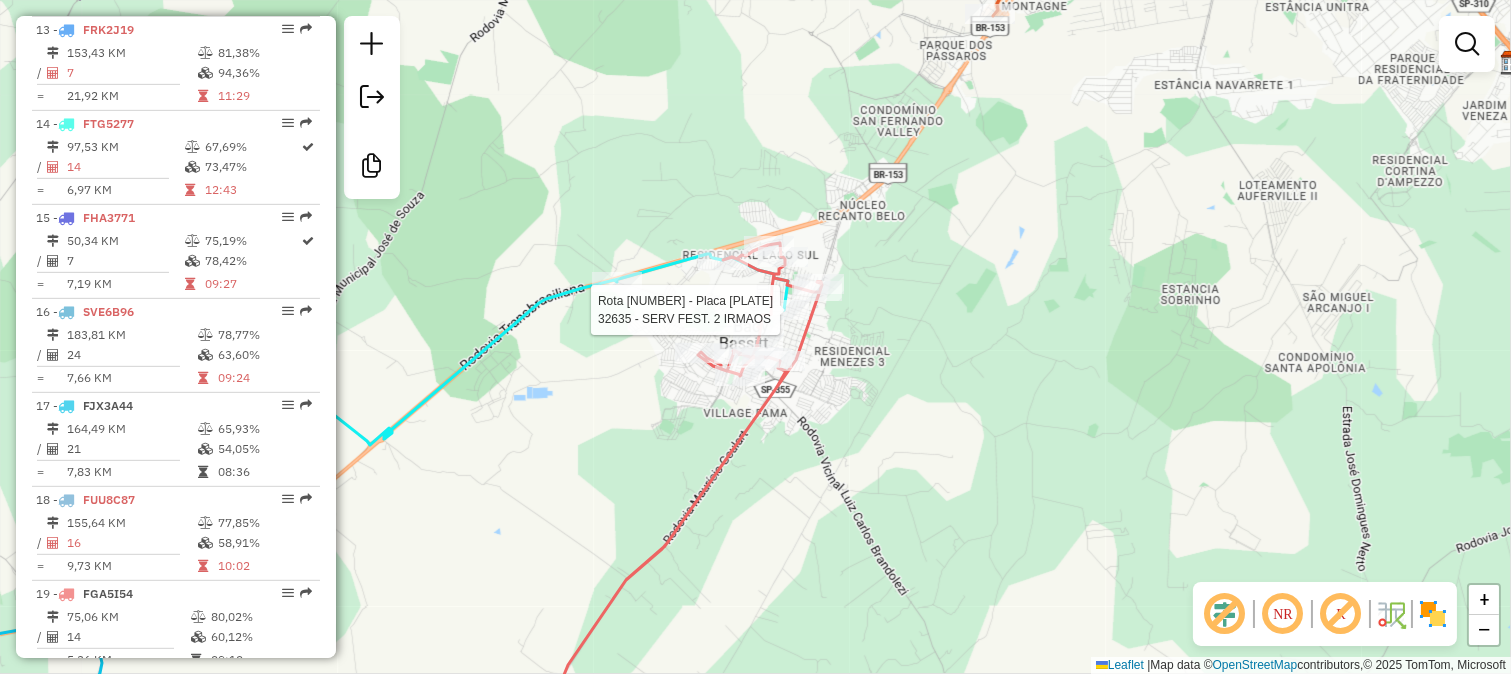 select on "**********" 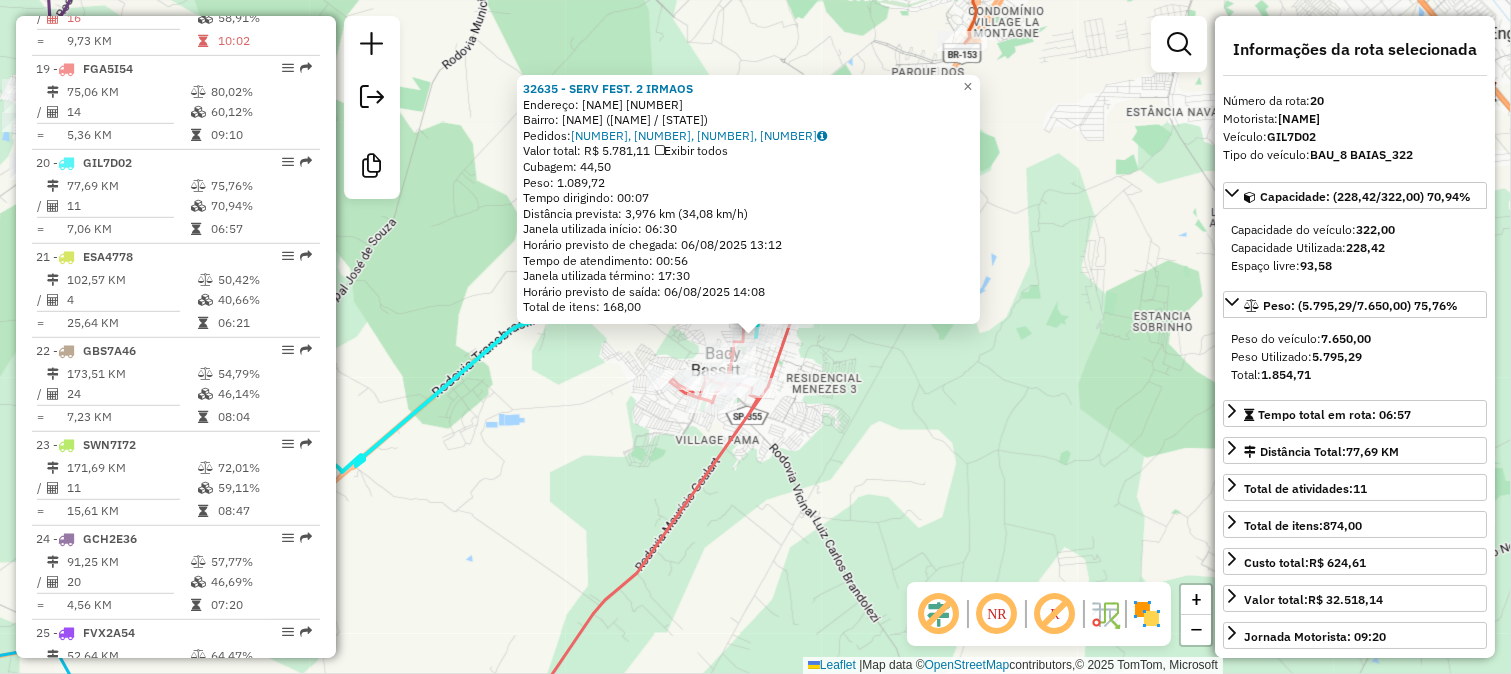 scroll, scrollTop: 2590, scrollLeft: 0, axis: vertical 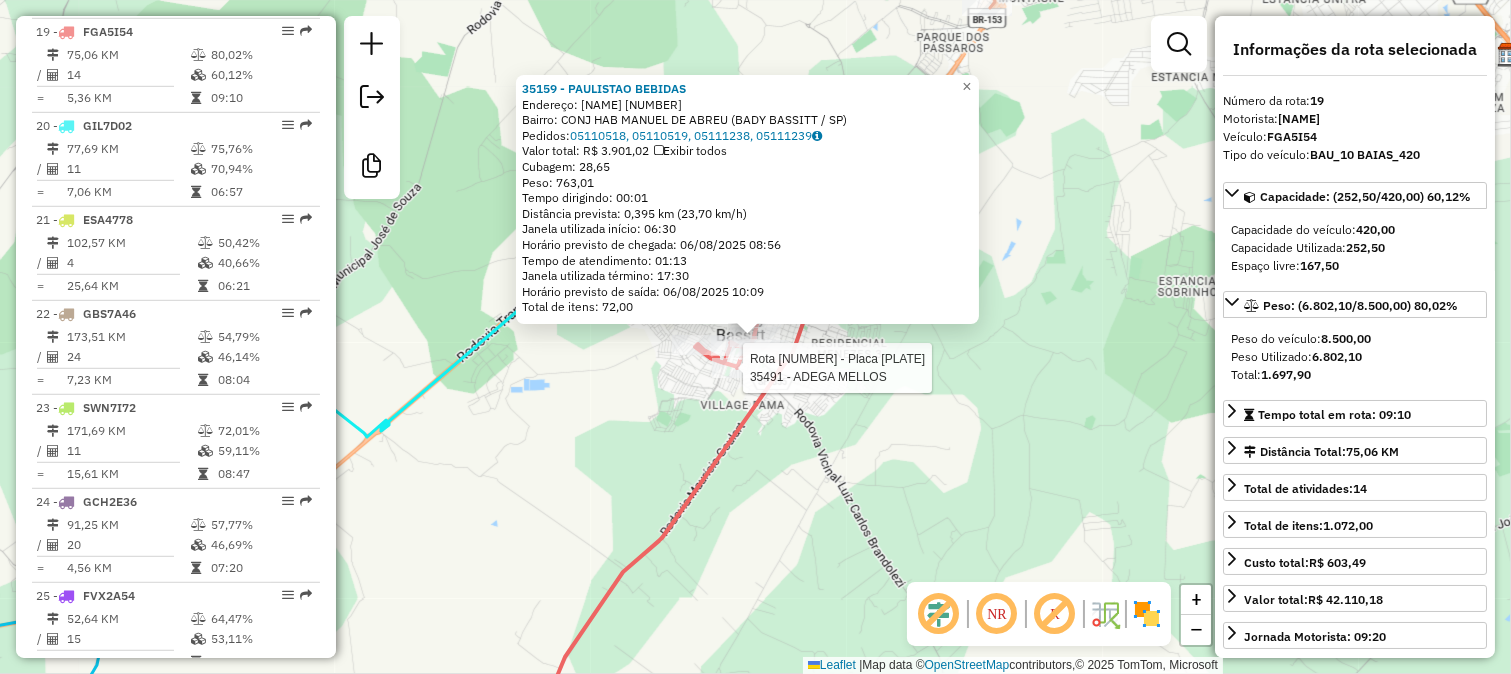 click on "Rota 19 - Placa FGA5I54  35491 - ADEGA MELLOS 35159 - PAULISTAO BEBIDAS  Endereço:  ANHANGUERA 140   Bairro: CONJ HAB MANUEL DE ABREU (BADY BASSITT / SP)   Pedidos:  05110518, 05110519, 05111238, 05111239   Valor total: R$ 3.901,02   Exibir todos   Cubagem: 28,65  Peso: 763,01  Tempo dirigindo: 00:01   Distância prevista: 0,395 km (23,70 km/h)   Janela utilizada início: 06:30   Horário previsto de chegada: 06/08/2025 08:56   Tempo de atendimento: 01:13   Janela utilizada término: 17:30   Horário previsto de saída: 06/08/2025 10:09   Total de itens: 72,00  × Janela de atendimento Grade de atendimento Capacidade Transportadoras Veículos Cliente Pedidos  Rotas Selecione os dias de semana para filtrar as janelas de atendimento  Seg   Ter   Qua   Qui   Sex   Sáb   Dom  Informe o período da janela de atendimento: De: Até:  Filtrar exatamente a janela do cliente  Considerar janela de atendimento padrão  Selecione os dias de semana para filtrar as grades de atendimento  Seg   Ter   Qua   Qui   Sex   Dom" 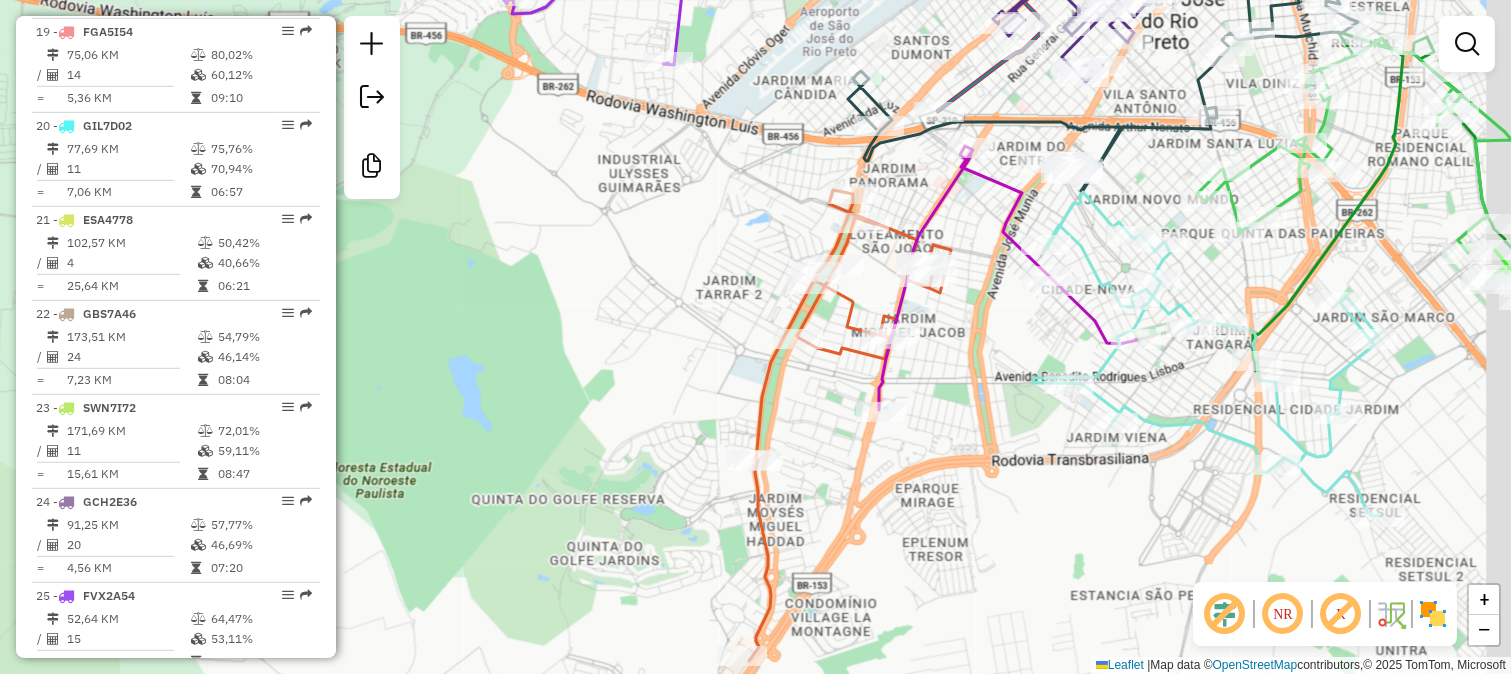 drag, startPoint x: 1117, startPoint y: 367, endPoint x: 1007, endPoint y: 397, distance: 114.01754 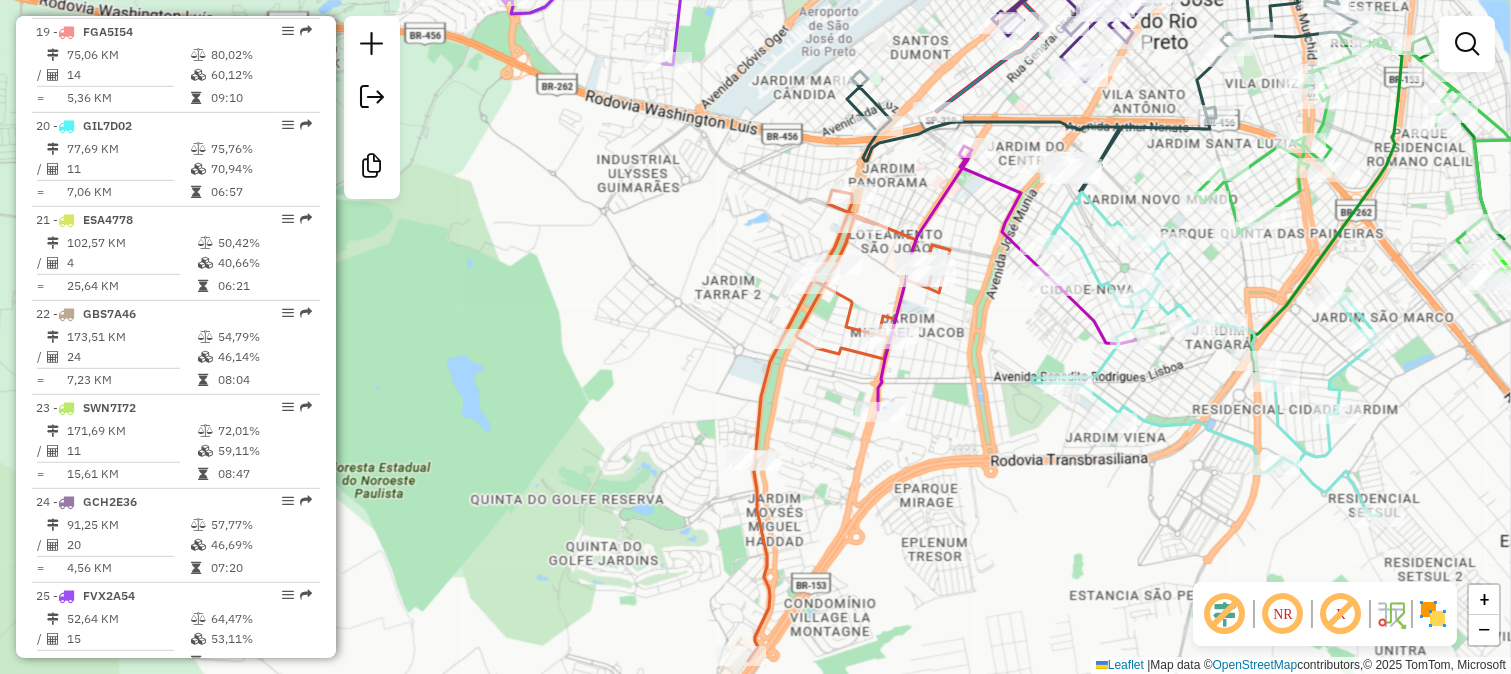 click 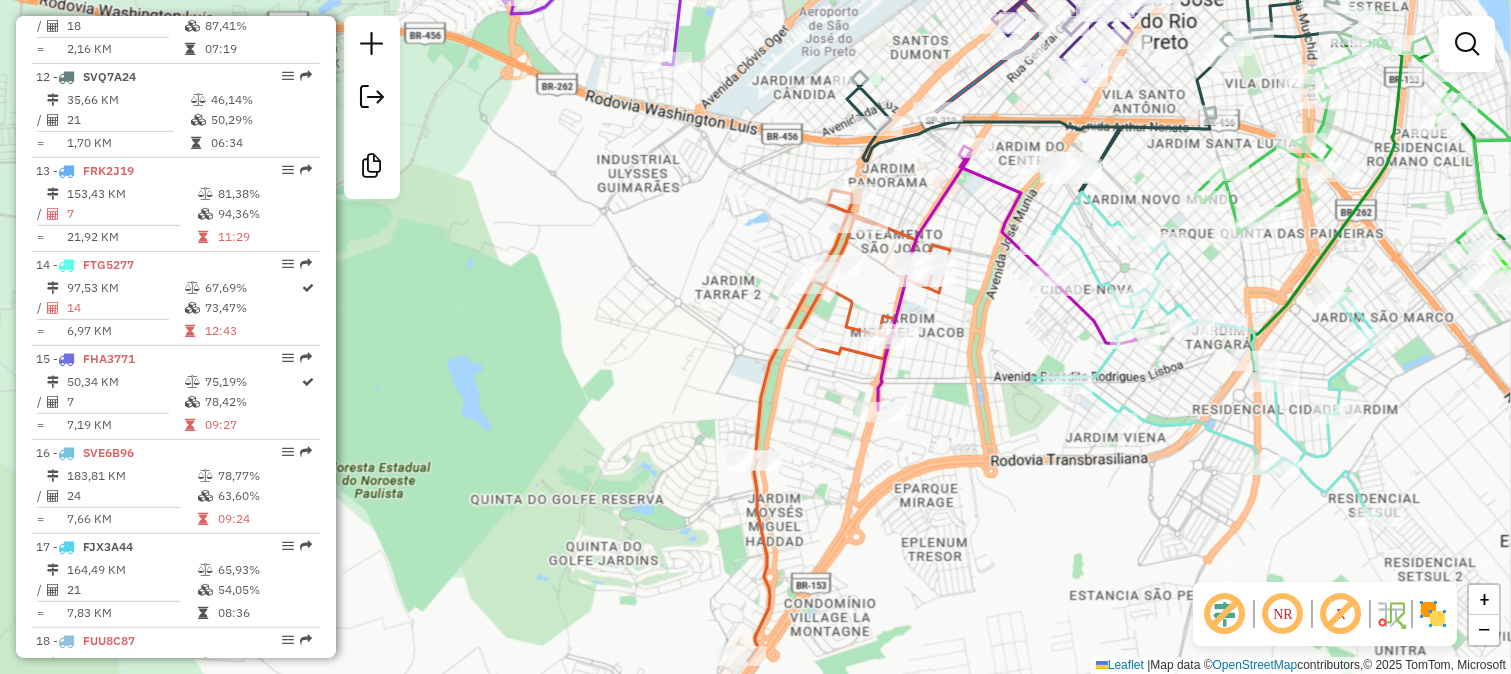 select on "**********" 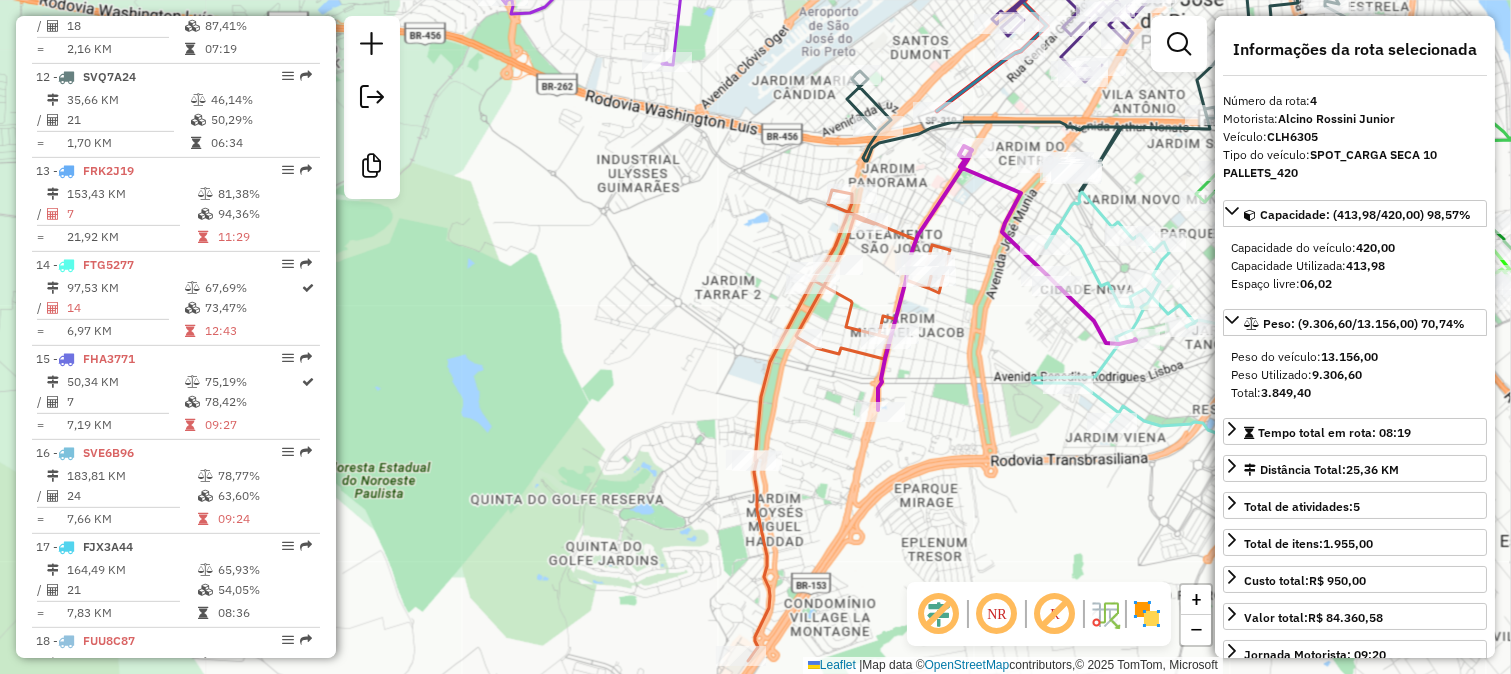 scroll, scrollTop: 1086, scrollLeft: 0, axis: vertical 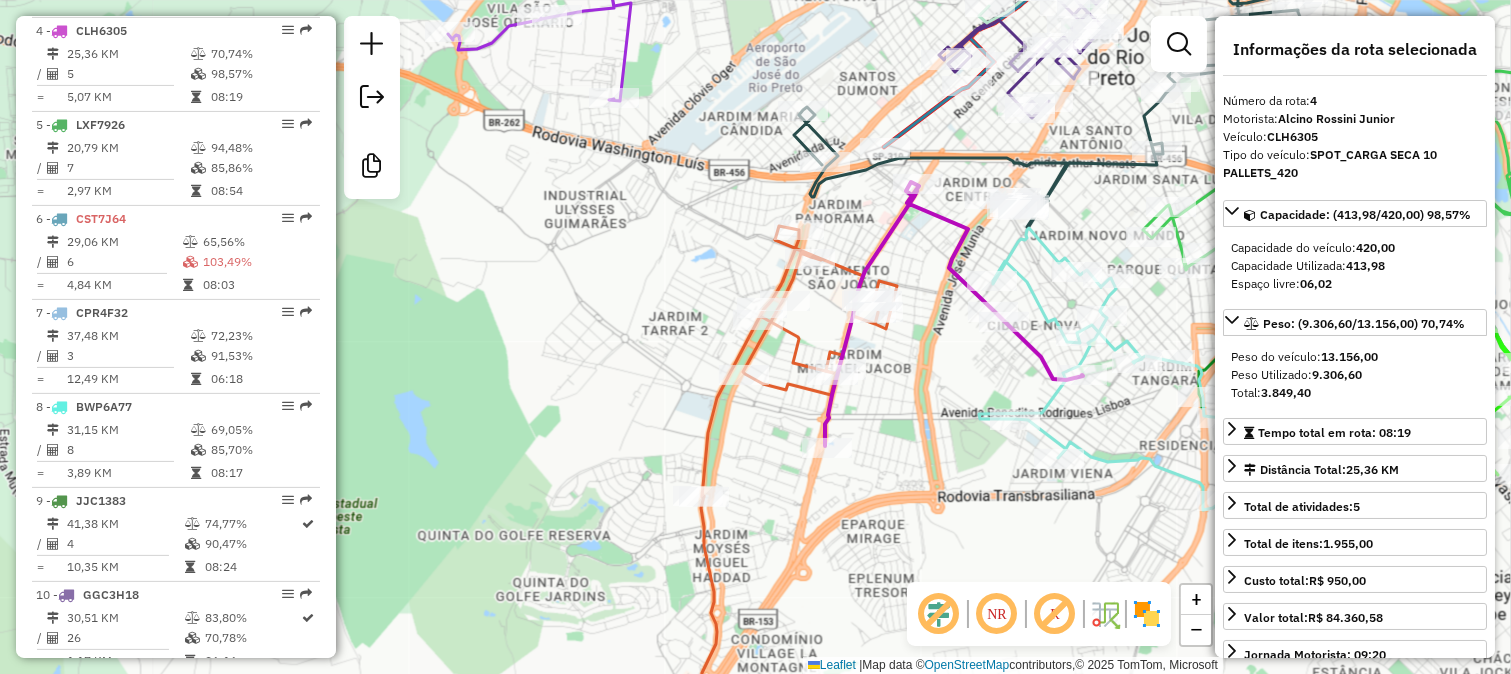 drag, startPoint x: 1022, startPoint y: 371, endPoint x: 982, endPoint y: 385, distance: 42.379242 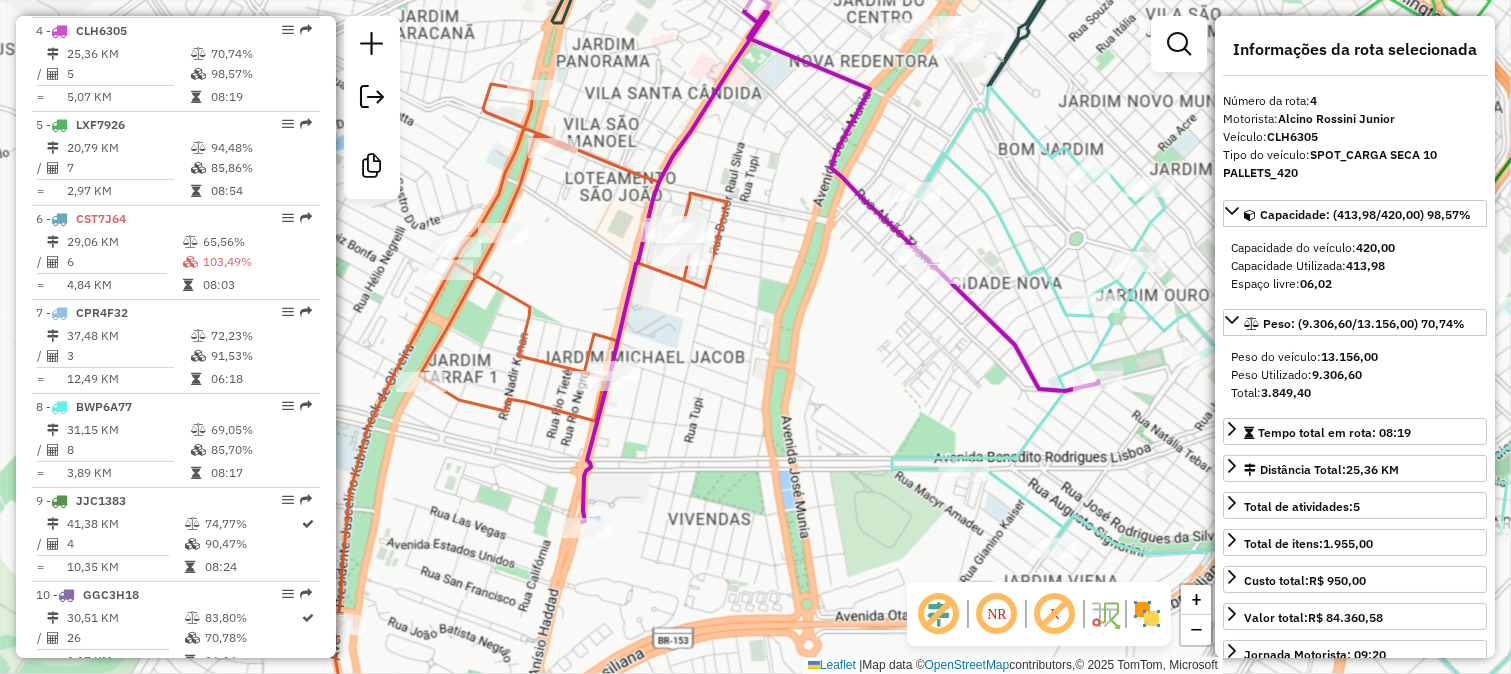 drag, startPoint x: 1017, startPoint y: 373, endPoint x: 896, endPoint y: 381, distance: 121.264175 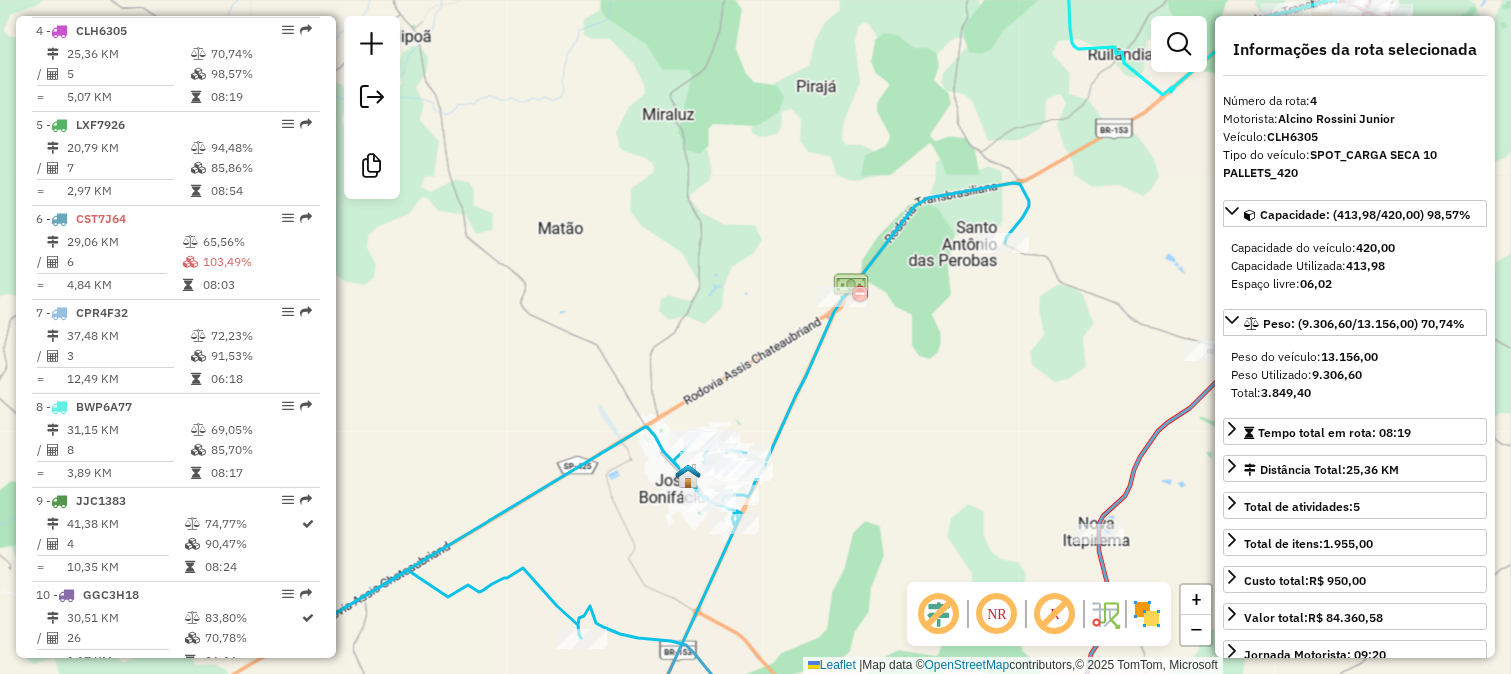 drag, startPoint x: 774, startPoint y: 502, endPoint x: 806, endPoint y: 371, distance: 134.85178 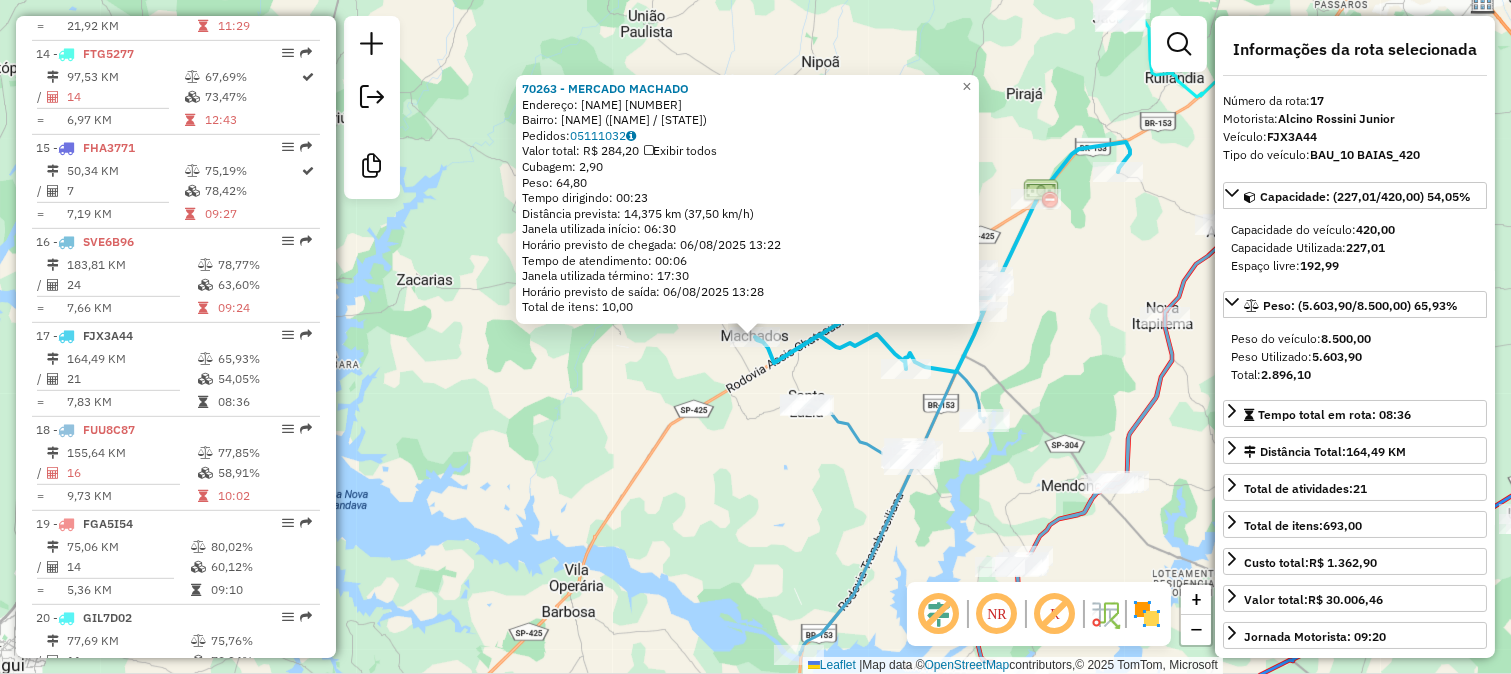scroll, scrollTop: 2308, scrollLeft: 0, axis: vertical 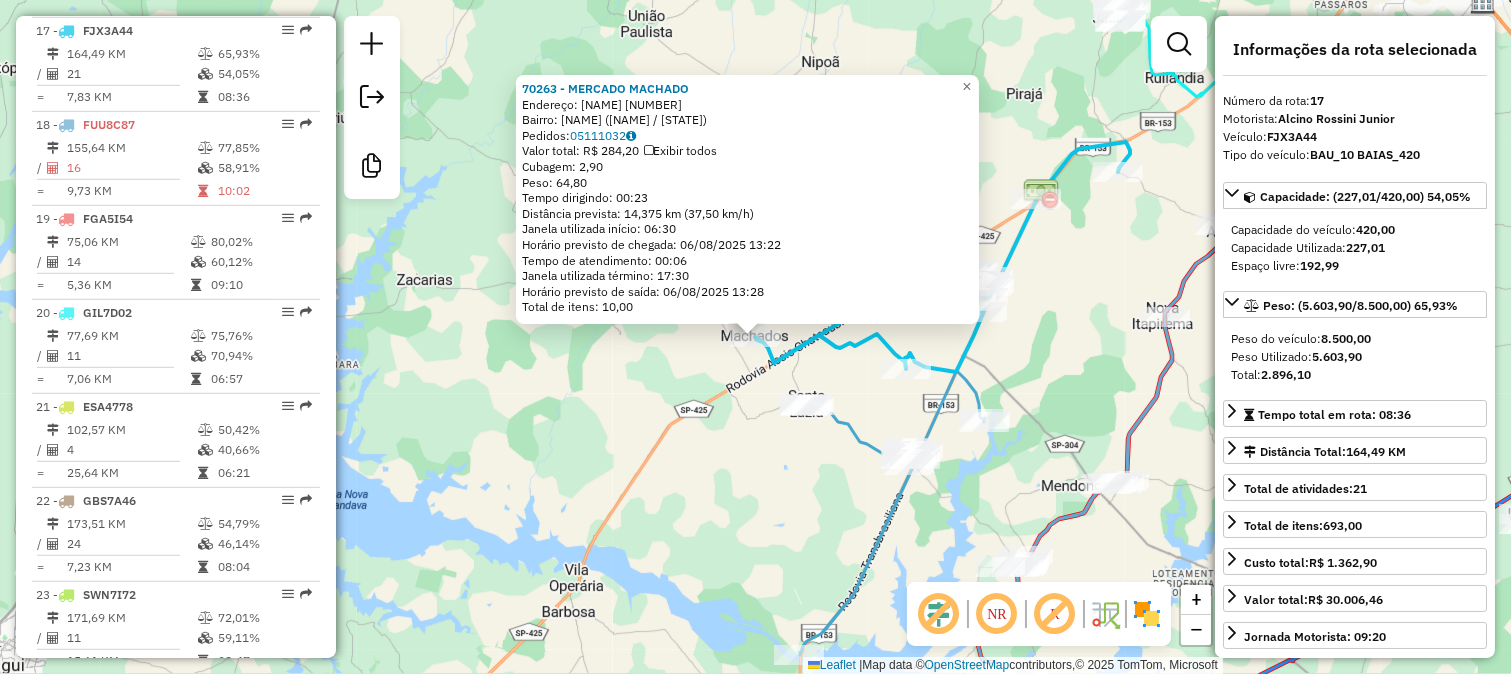 click on "70263 - MERCADO MACHADO  Endereço:  JOAQUIM NICOLAU 296   Bairro: MACHADO (JOSE BONIFACIO / SP)   Pedidos:  05111032   Valor total: R$ 284,20   Exibir todos   Cubagem: 2,90  Peso: 64,80  Tempo dirigindo: 00:23   Distância prevista: 14,375 km (37,50 km/h)   Janela utilizada início: 06:30   Horário previsto de chegada: 06/08/2025 13:22   Tempo de atendimento: 00:06   Janela utilizada término: 17:30   Horário previsto de saída: 06/08/2025 13:28   Total de itens: 10,00  × Janela de atendimento Grade de atendimento Capacidade Transportadoras Veículos Cliente Pedidos  Rotas Selecione os dias de semana para filtrar as janelas de atendimento  Seg   Ter   Qua   Qui   Sex   Sáb   Dom  Informe o período da janela de atendimento: De: Até:  Filtrar exatamente a janela do cliente  Considerar janela de atendimento padrão  Selecione os dias de semana para filtrar as grades de atendimento  Seg   Ter   Qua   Qui   Sex   Sáb   Dom   Considerar clientes sem dia de atendimento cadastrado  Peso mínimo:   De:   De:" 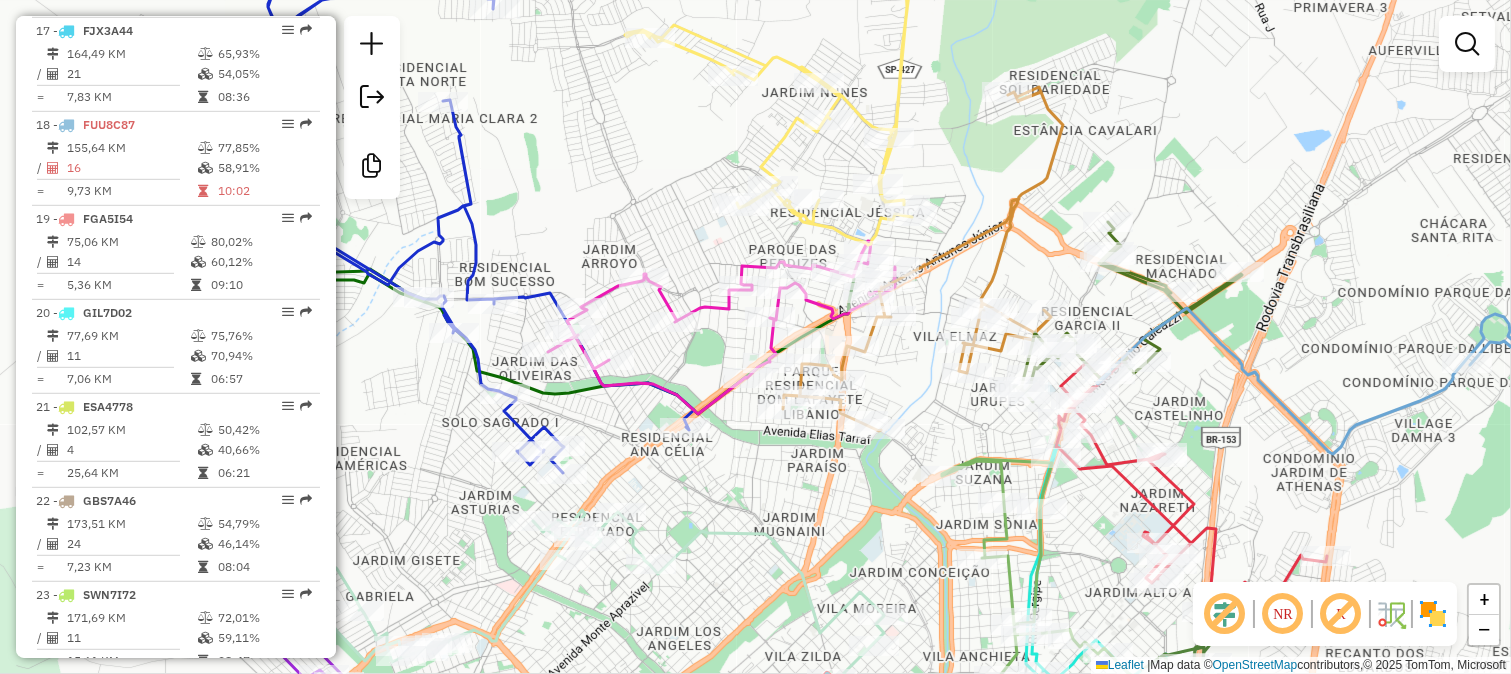 click 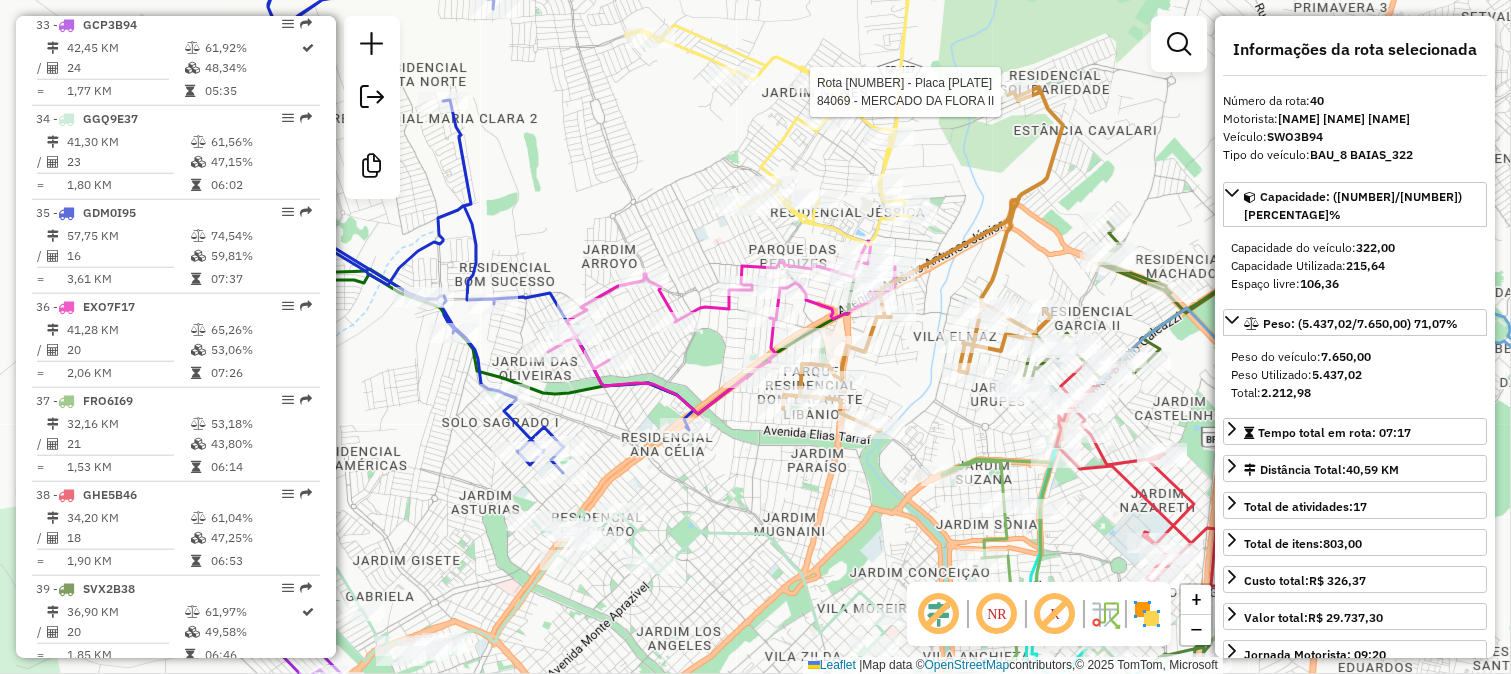 scroll, scrollTop: 4360, scrollLeft: 0, axis: vertical 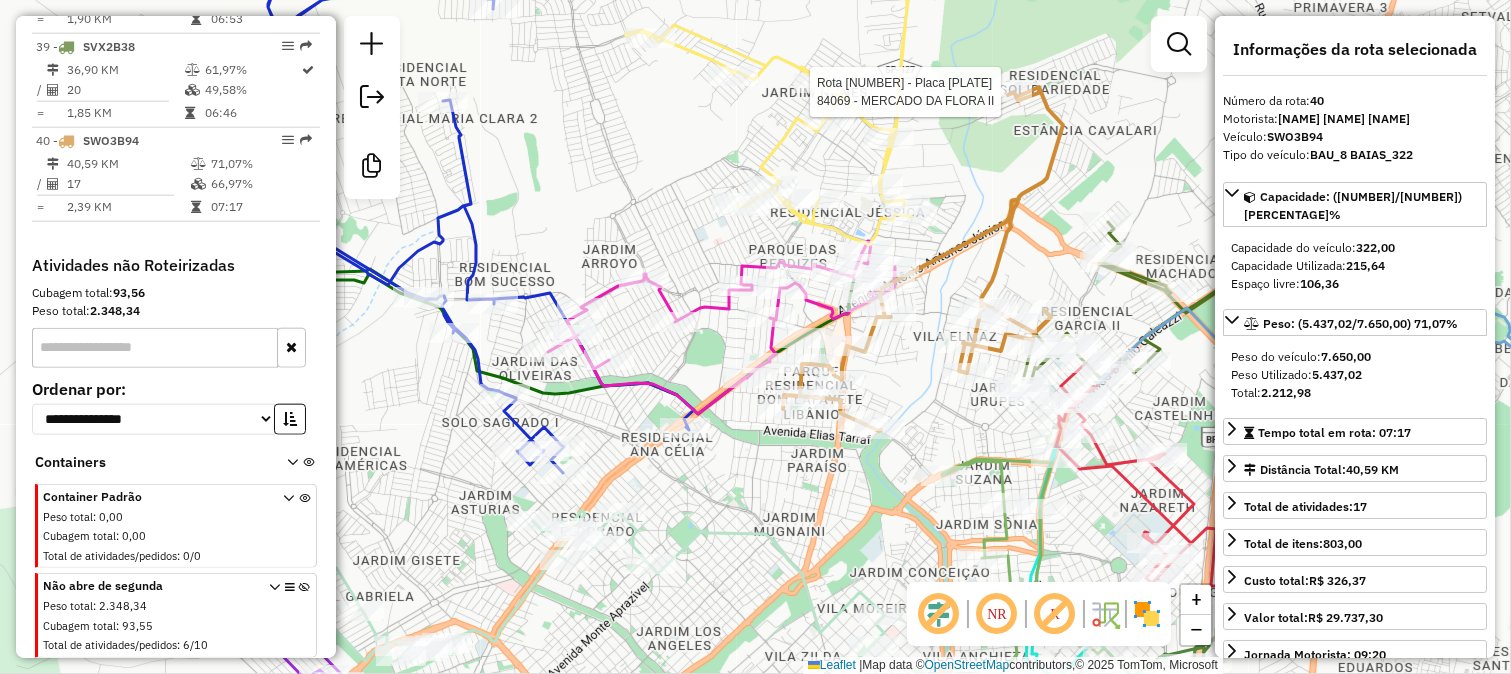 click on "Rota 40 - Placa SWO3B94  84069 - MERCADO DA FLORA II Janela de atendimento Grade de atendimento Capacidade Transportadoras Veículos Cliente Pedidos  Rotas Selecione os dias de semana para filtrar as janelas de atendimento  Seg   Ter   Qua   Qui   Sex   Sáb   Dom  Informe o período da janela de atendimento: De: Até:  Filtrar exatamente a janela do cliente  Considerar janela de atendimento padrão  Selecione os dias de semana para filtrar as grades de atendimento  Seg   Ter   Qua   Qui   Sex   Sáb   Dom   Considerar clientes sem dia de atendimento cadastrado  Clientes fora do dia de atendimento selecionado Filtrar as atividades entre os valores definidos abaixo:  Peso mínimo:   Peso máximo:   Cubagem mínima:   Cubagem máxima:   De:   Até:  Filtrar as atividades entre o tempo de atendimento definido abaixo:  De:   Até:   Considerar capacidade total dos clientes não roteirizados Transportadora: Selecione um ou mais itens Tipo de veículo: Selecione um ou mais itens Veículo: Selecione um ou mais itens" 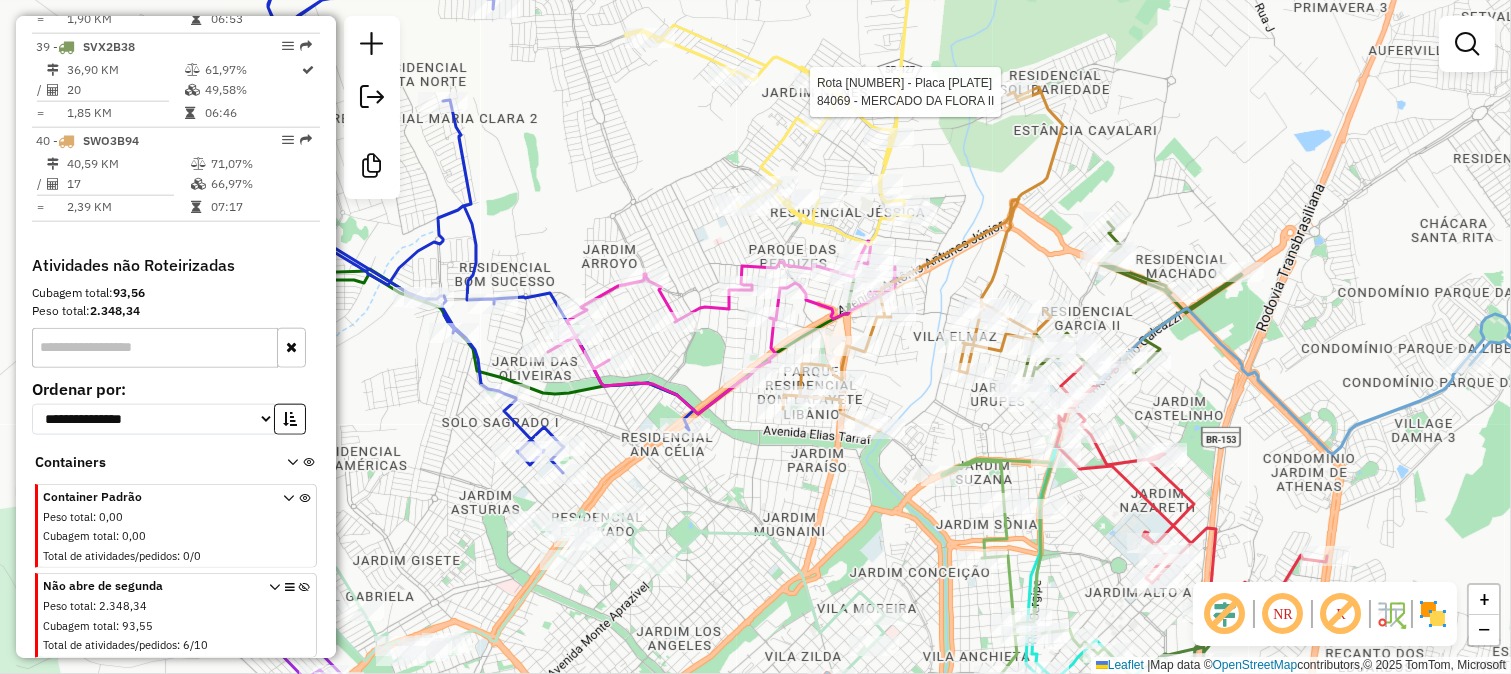 select on "**********" 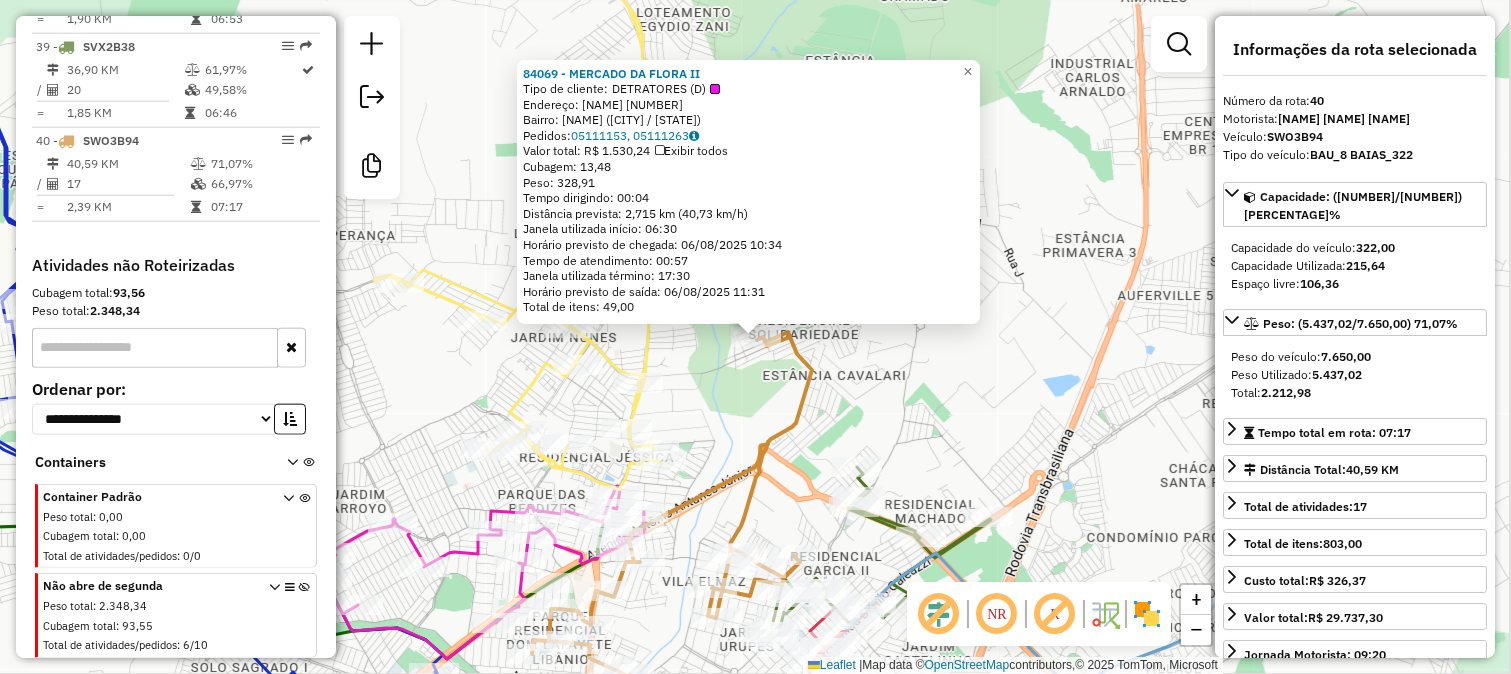 click on "84069 - MERCADO DA FLORA II  Tipo de cliente:   DETRATORES (D)   Endereço:  LAZARO BATISTA DE MELLO 769   Bairro: PARQUE RESIDENCIAL DA SOLIDARIEDADE (SAO JOSE DO RIO PRETO / SP)   Pedidos:  05111153, 05111263   Valor total: R$ 1.530,24   Exibir todos   Cubagem: 13,48  Peso: 328,91  Tempo dirigindo: 00:04   Distância prevista: 2,715 km (40,73 km/h)   Janela utilizada início: 06:30   Horário previsto de chegada: 06/08/2025 10:34   Tempo de atendimento: 00:57   Janela utilizada término: 17:30   Horário previsto de saída: 06/08/2025 11:31   Total de itens: 49,00  × Janela de atendimento Grade de atendimento Capacidade Transportadoras Veículos Cliente Pedidos  Rotas Selecione os dias de semana para filtrar as janelas de atendimento  Seg   Ter   Qua   Qui   Sex   Sáb   Dom  Informe o período da janela de atendimento: De: Até:  Filtrar exatamente a janela do cliente  Considerar janela de atendimento padrão  Selecione os dias de semana para filtrar as grades de atendimento  Seg   Ter   Qua   Qui   Sex" 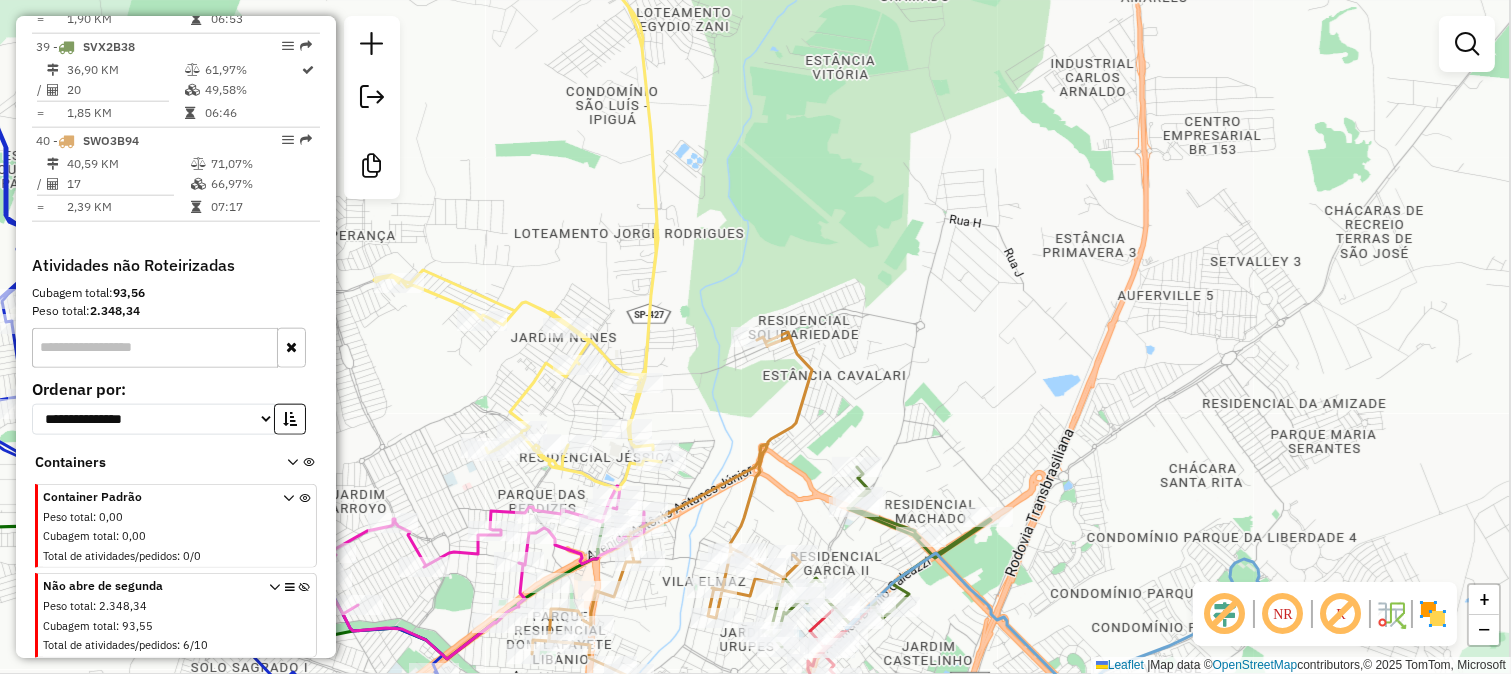 drag, startPoint x: 755, startPoint y: 403, endPoint x: 824, endPoint y: 337, distance: 95.48299 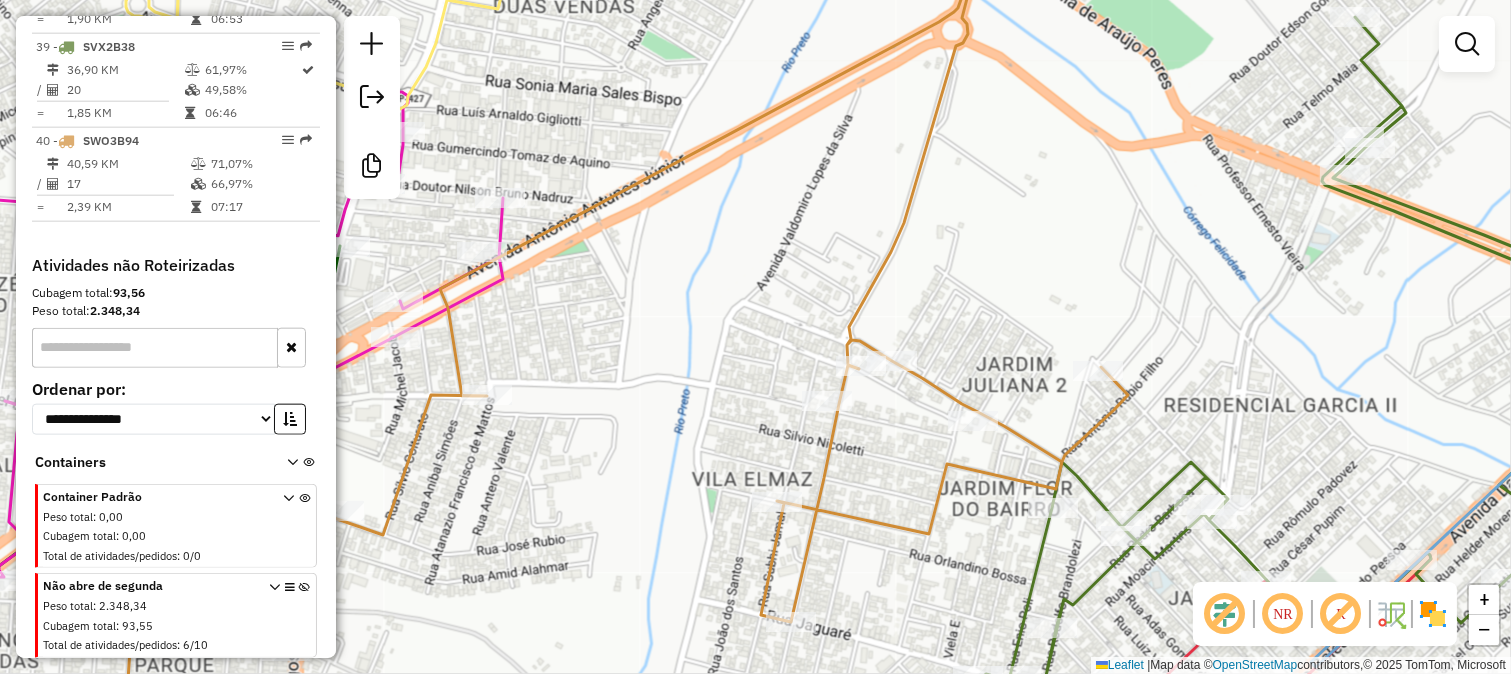 click 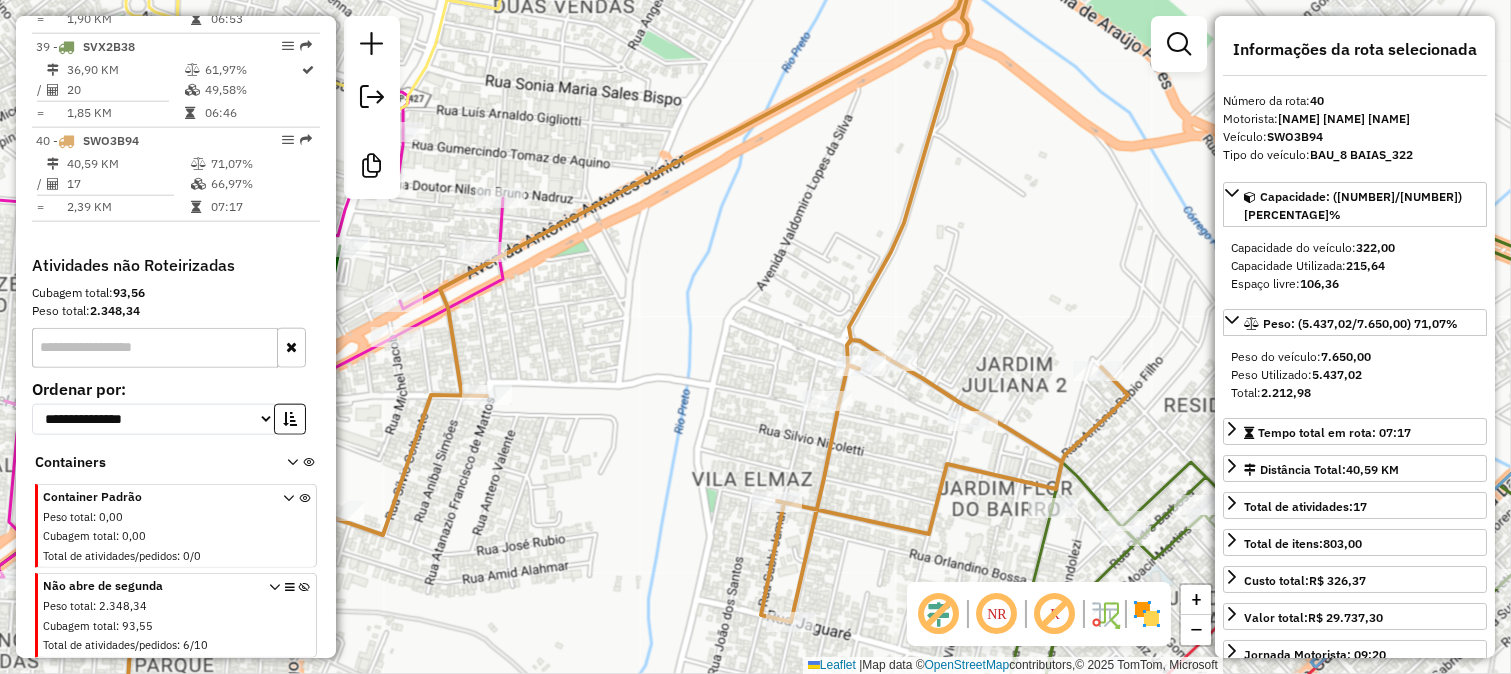 click on "Janela de atendimento Grade de atendimento Capacidade Transportadoras Veículos Cliente Pedidos  Rotas Selecione os dias de semana para filtrar as janelas de atendimento  Seg   Ter   Qua   Qui   Sex   Sáb   Dom  Informe o período da janela de atendimento: De: Até:  Filtrar exatamente a janela do cliente  Considerar janela de atendimento padrão  Selecione os dias de semana para filtrar as grades de atendimento  Seg   Ter   Qua   Qui   Sex   Sáb   Dom   Considerar clientes sem dia de atendimento cadastrado  Clientes fora do dia de atendimento selecionado Filtrar as atividades entre os valores definidos abaixo:  Peso mínimo:   Peso máximo:   Cubagem mínima:   Cubagem máxima:   De:   Até:  Filtrar as atividades entre o tempo de atendimento definido abaixo:  De:   Até:   Considerar capacidade total dos clientes não roteirizados Transportadora: Selecione um ou mais itens Tipo de veículo: Selecione um ou mais itens Veículo: Selecione um ou mais itens Motorista: Selecione um ou mais itens Nome: Rótulo:" 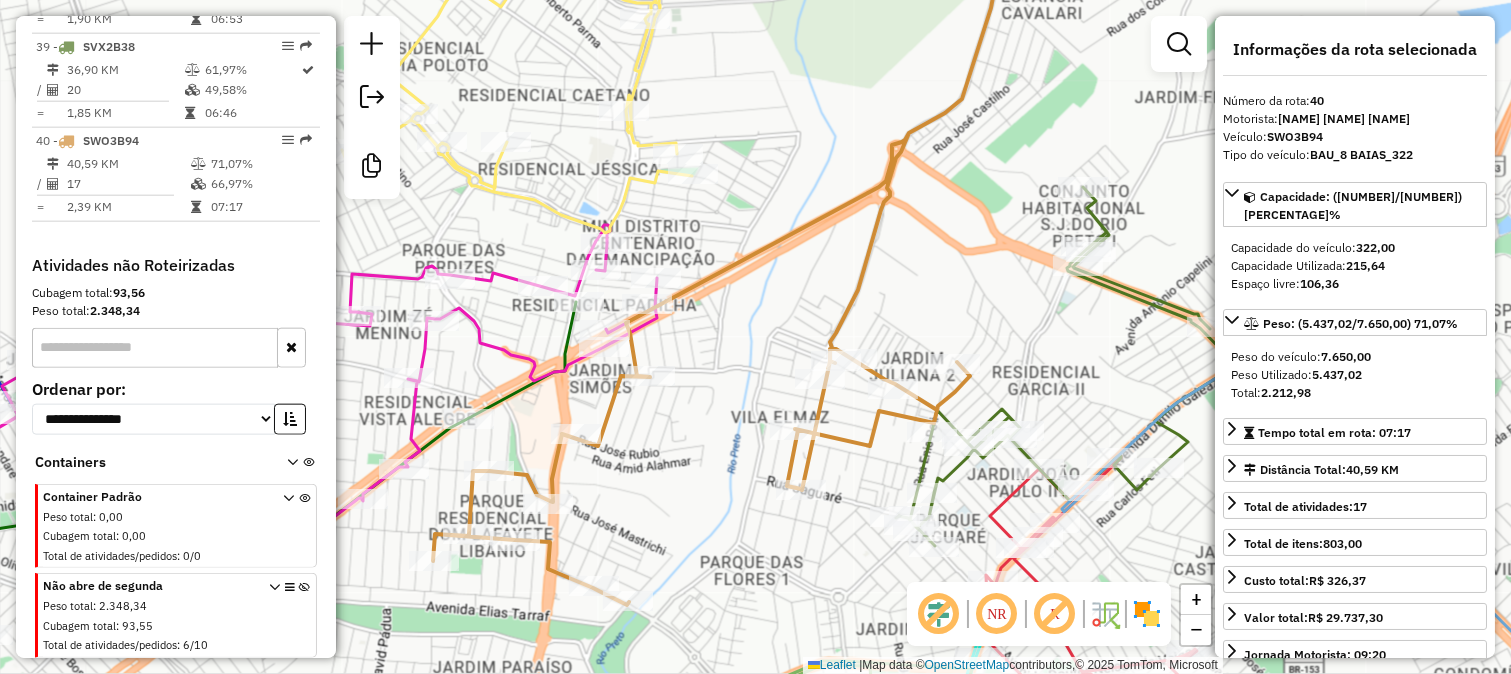 drag, startPoint x: 691, startPoint y: 428, endPoint x: 813, endPoint y: 358, distance: 140.65561 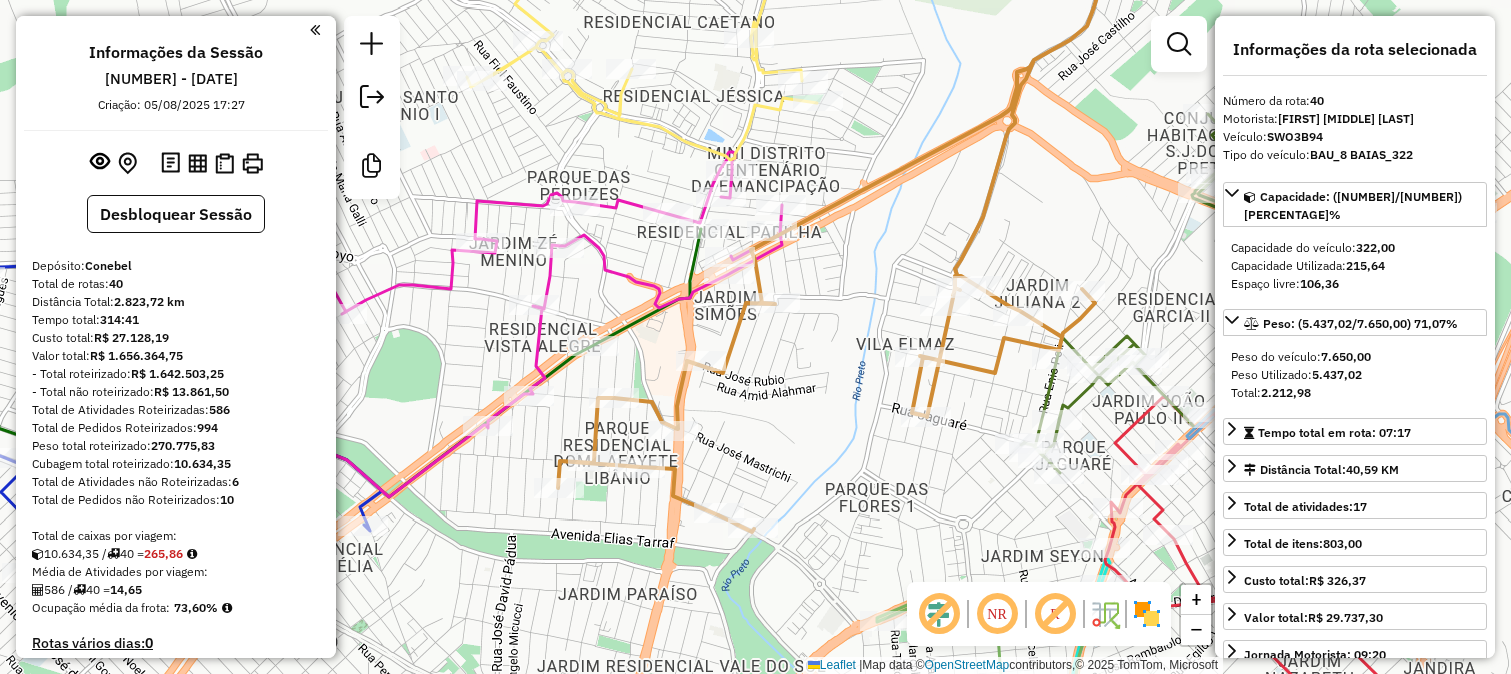 select on "**********" 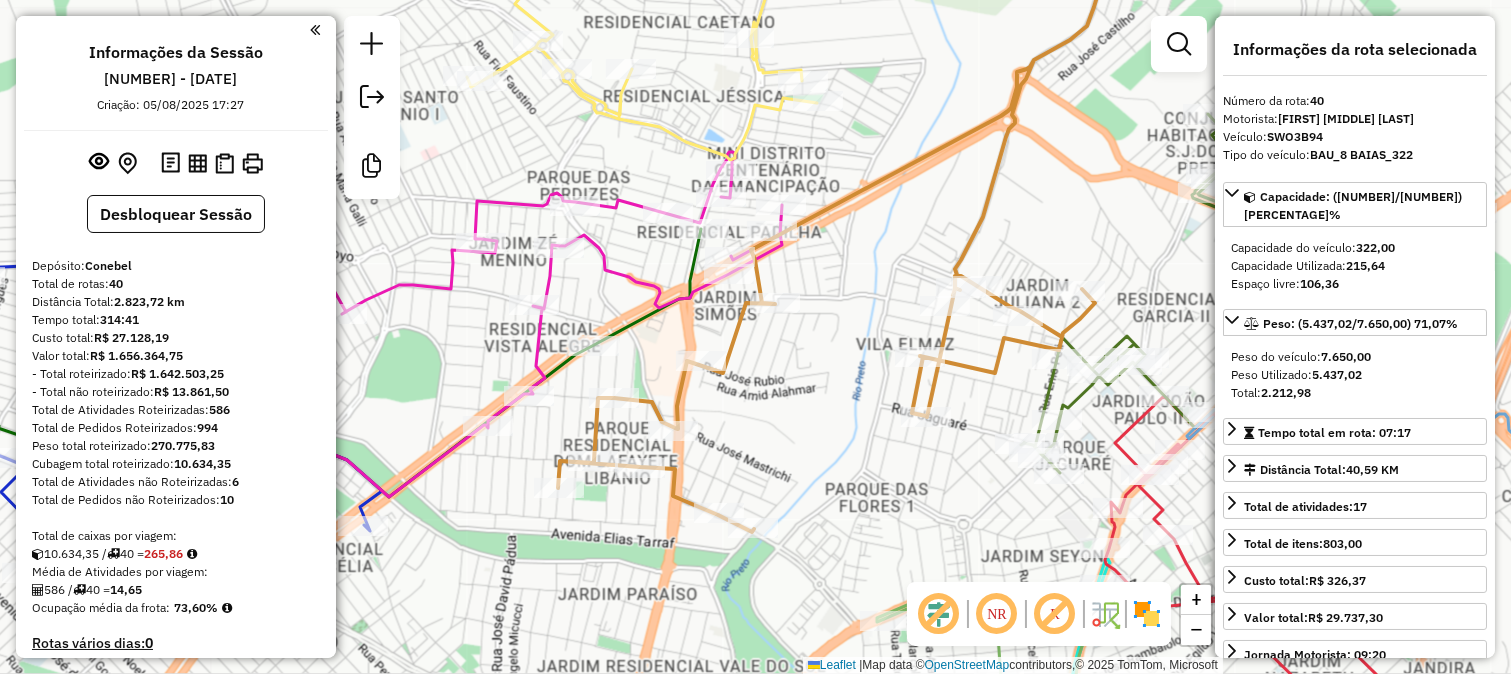 scroll, scrollTop: 4360, scrollLeft: 0, axis: vertical 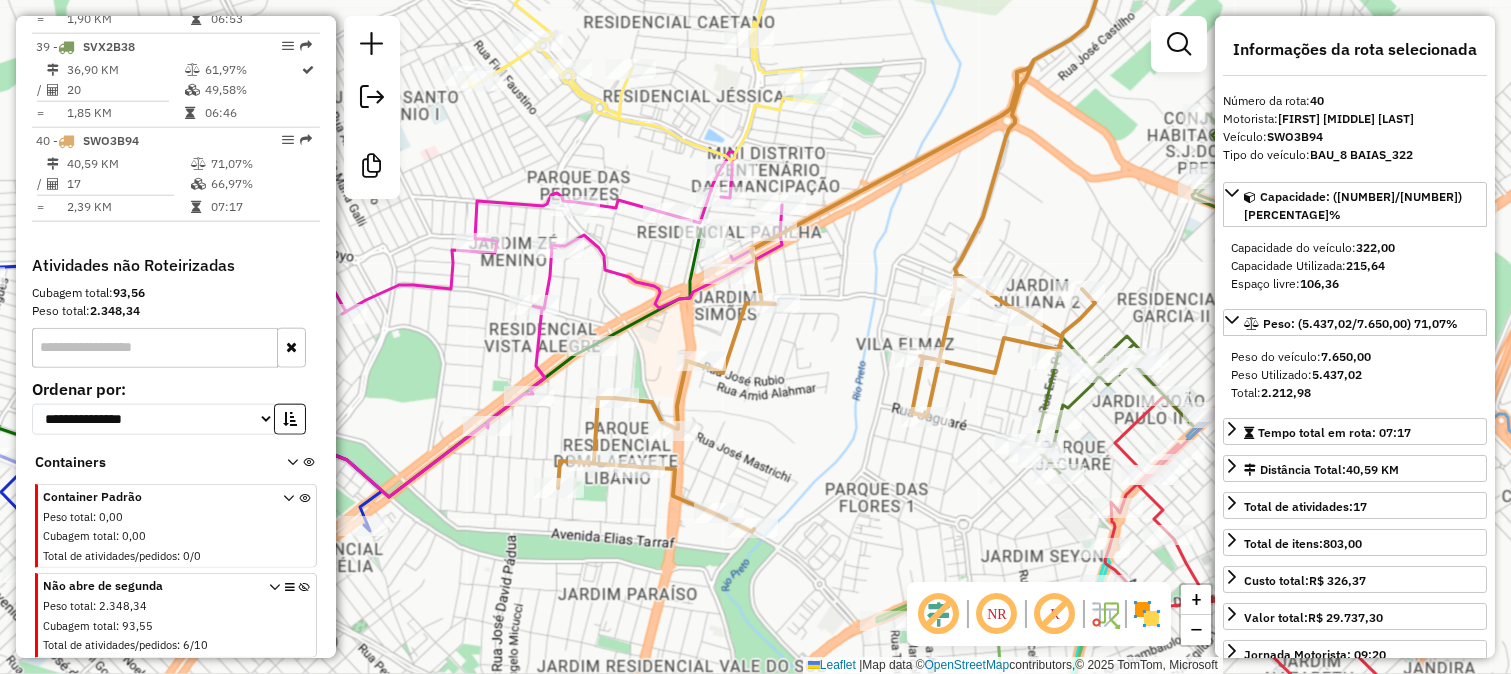 click 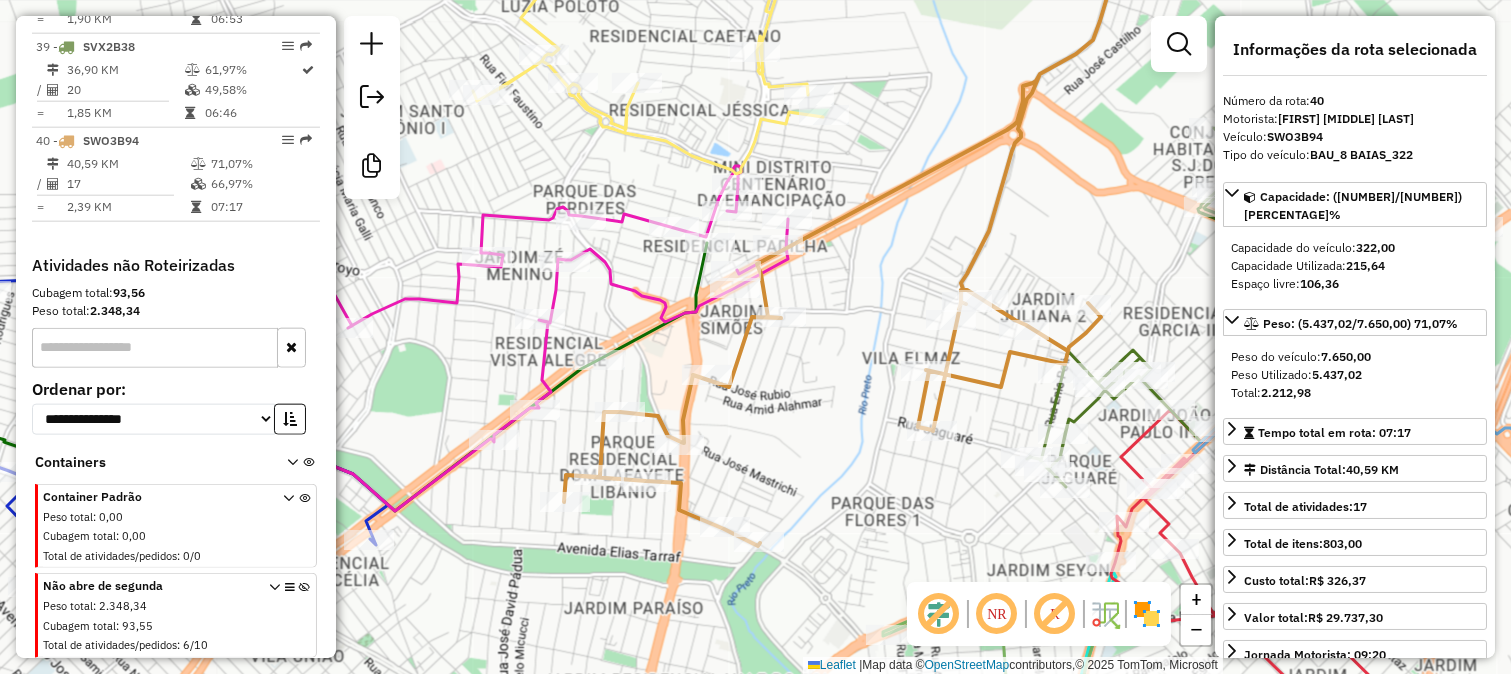 drag, startPoint x: 822, startPoint y: 166, endPoint x: 831, endPoint y: 187, distance: 22.847319 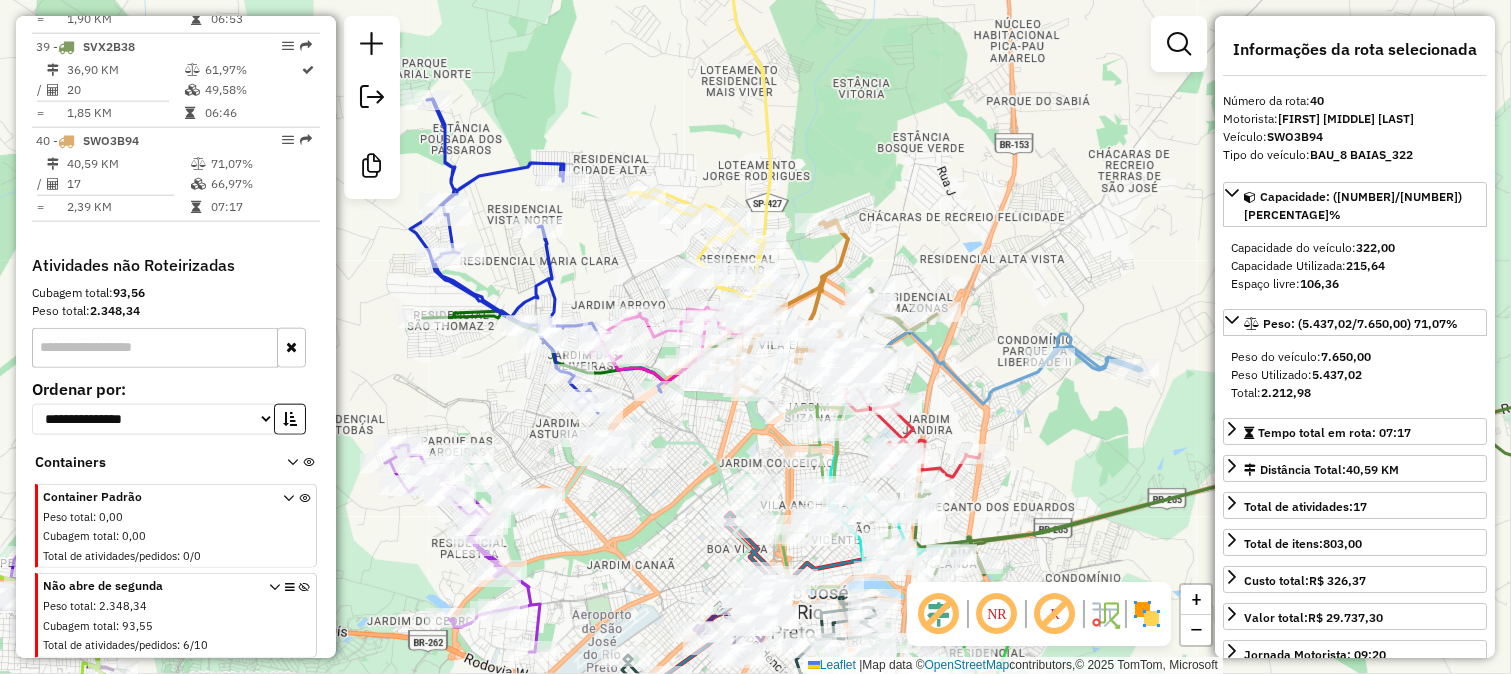 drag, startPoint x: 995, startPoint y: 502, endPoint x: 922, endPoint y: 262, distance: 250.85654 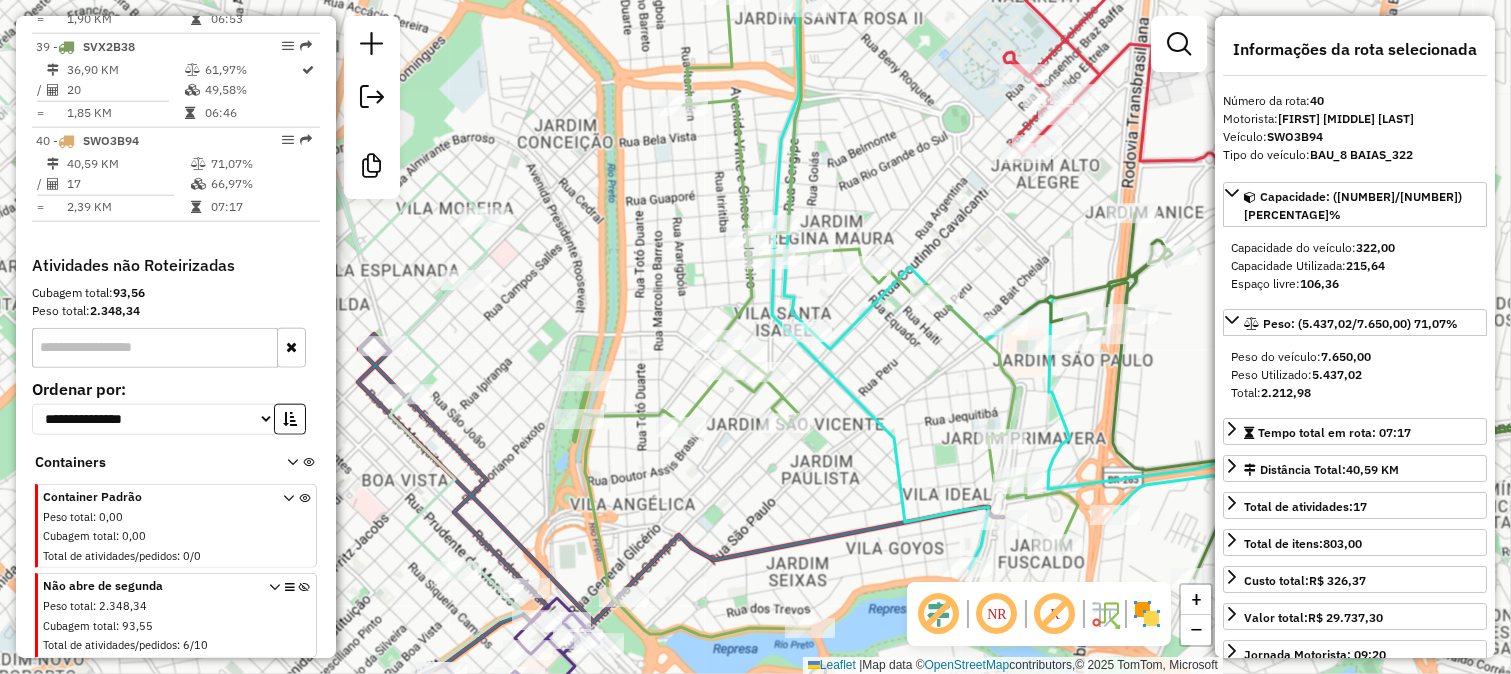 click 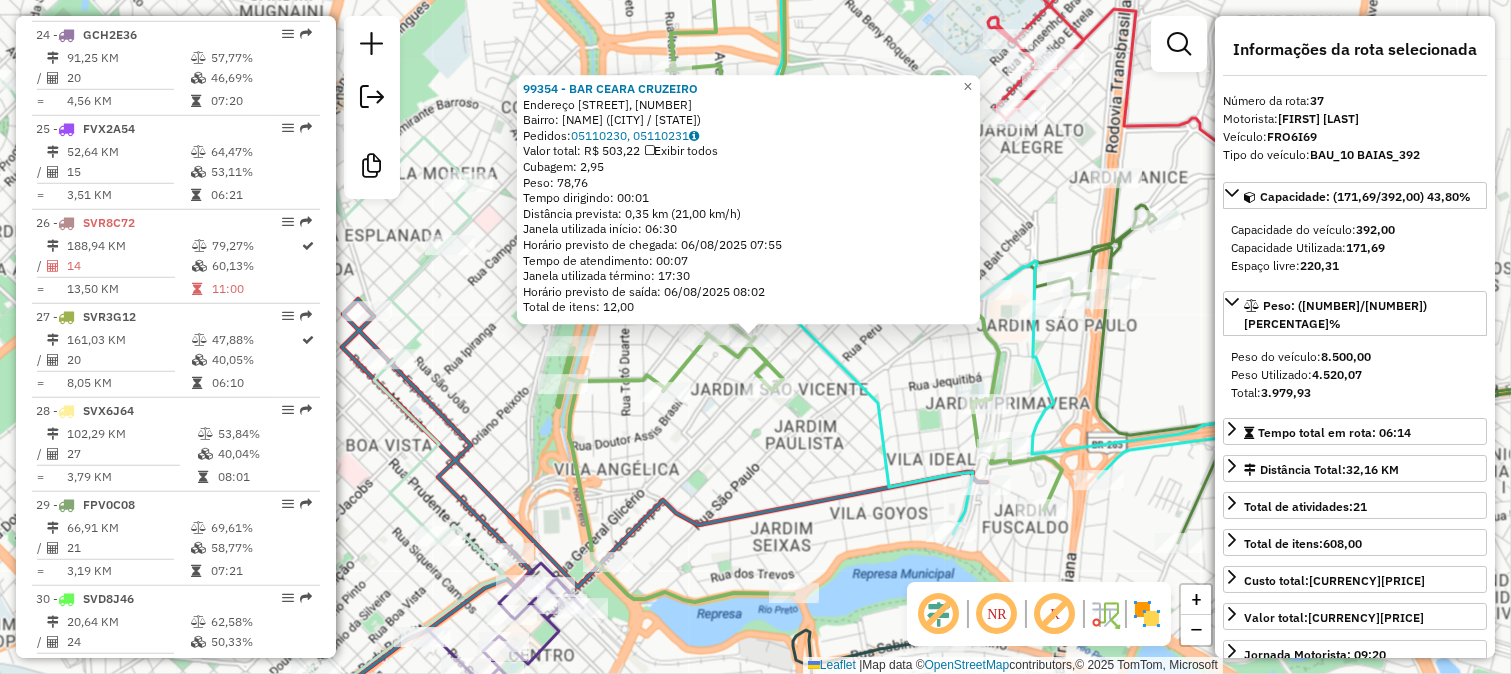 scroll, scrollTop: 4186, scrollLeft: 0, axis: vertical 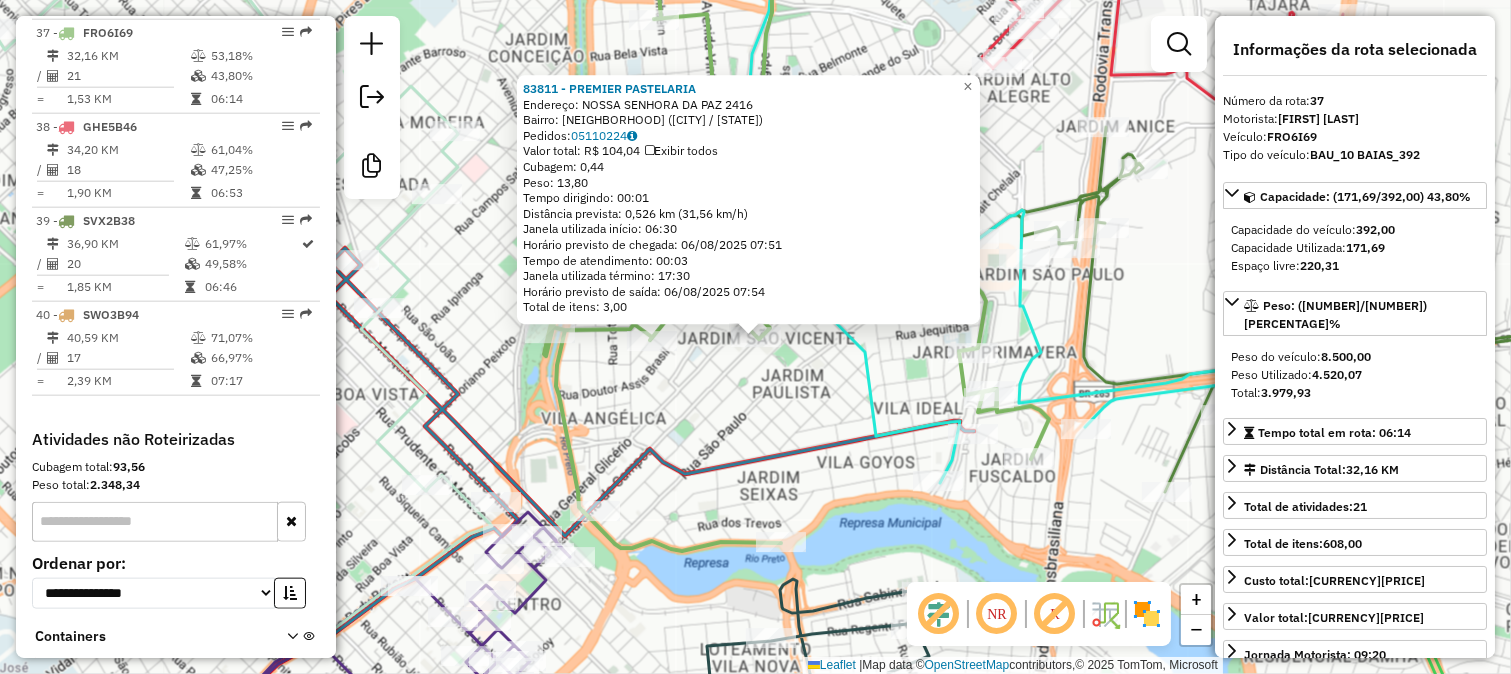 click on "83811 - PREMIER PASTELARIA  Endereço:  NOSSA SENHORA DA PAZ 2416   Bairro: JARDIM AMERICA (SAO JOSE DO RIO PRETO / SP)   Pedidos:  05110224   Valor total: R$ 104,04   Exibir todos   Cubagem: 0,44  Peso: 13,80  Tempo dirigindo: 00:01   Distância prevista: 0,526 km (31,56 km/h)   Janela utilizada início: 06:30   Horário previsto de chegada: 06/08/2025 07:51   Tempo de atendimento: 00:03   Janela utilizada término: 17:30   Horário previsto de saída: 06/08/2025 07:54   Total de itens: 3,00  × Janela de atendimento Grade de atendimento Capacidade Transportadoras Veículos Cliente Pedidos  Rotas Selecione os dias de semana para filtrar as janelas de atendimento  Seg   Ter   Qua   Qui   Sex   Sáb   Dom  Informe o período da janela de atendimento: De: Até:  Filtrar exatamente a janela do cliente  Considerar janela de atendimento padrão  Selecione os dias de semana para filtrar as grades de atendimento  Seg   Ter   Qua   Qui   Sex   Sáb   Dom   Considerar clientes sem dia de atendimento cadastrado  De:  +" 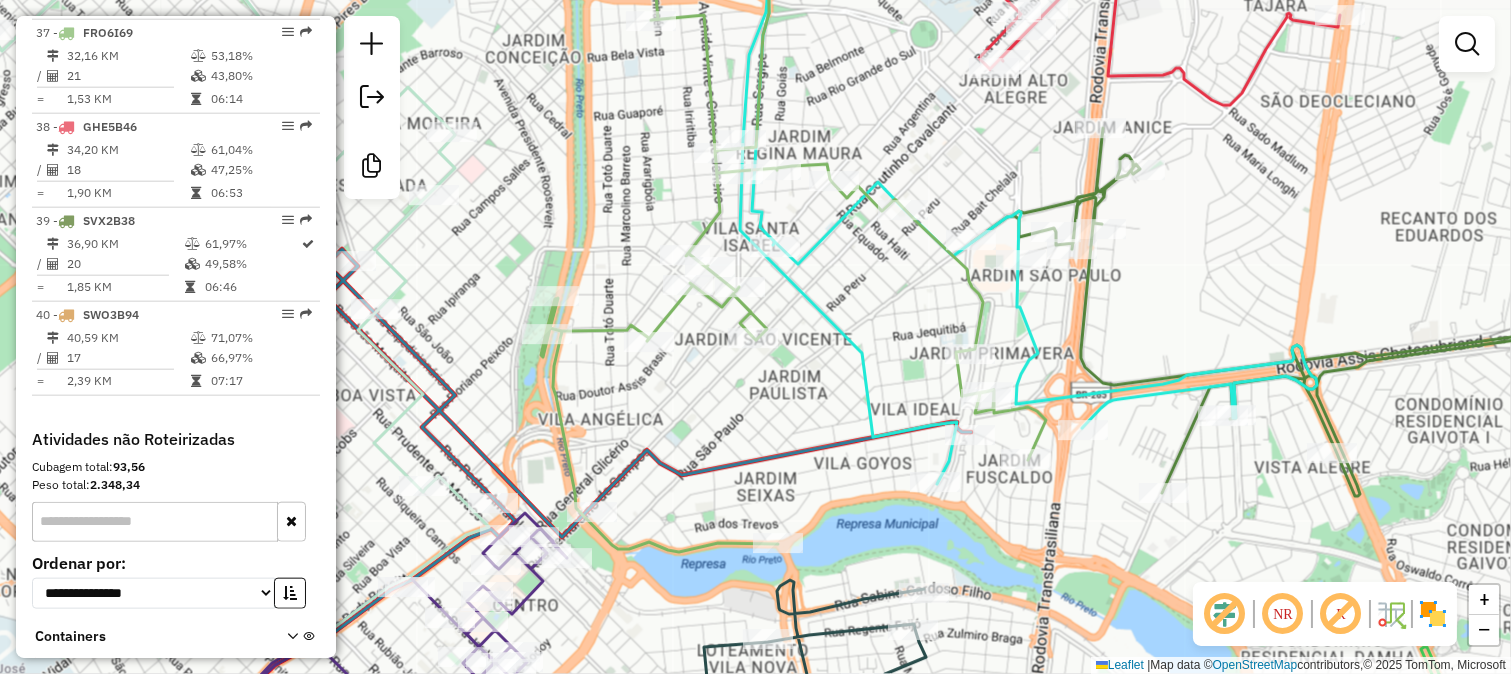 drag, startPoint x: 830, startPoint y: 400, endPoint x: 796, endPoint y: 400, distance: 34 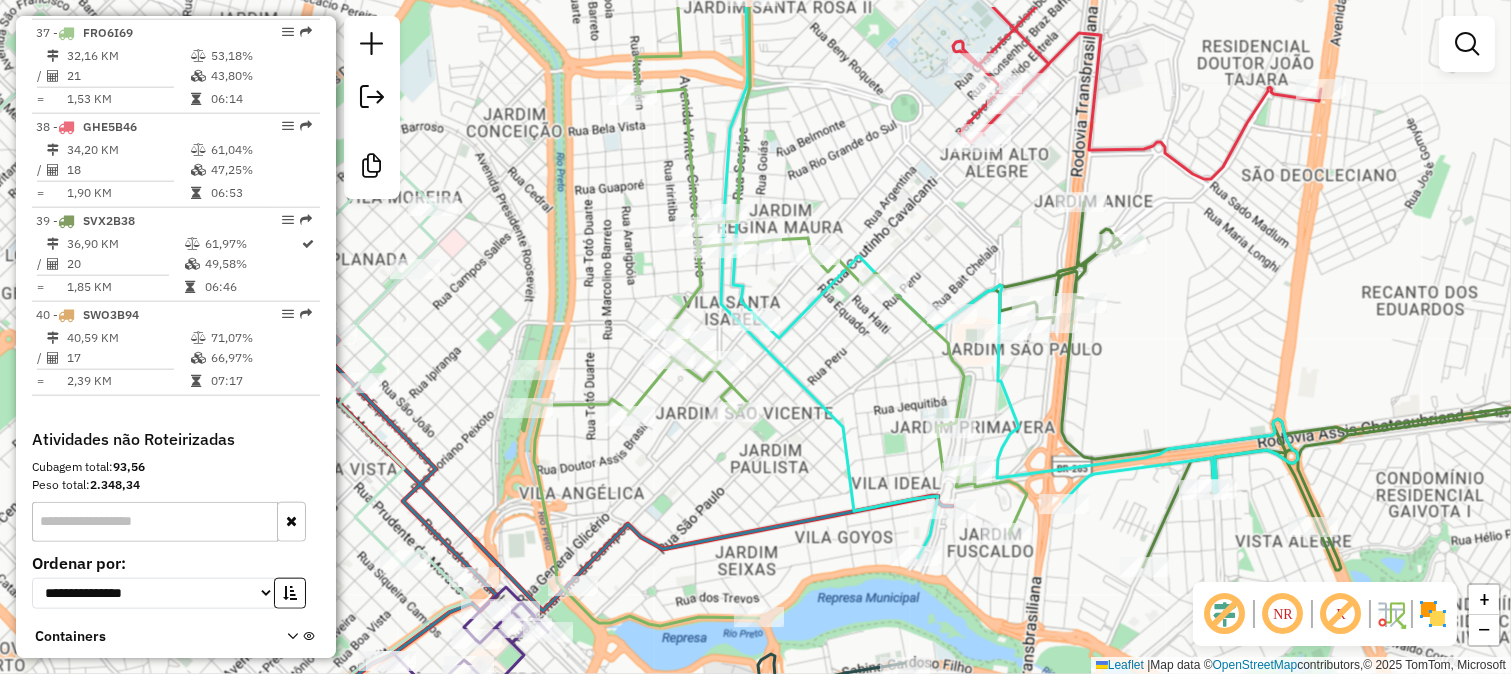 drag, startPoint x: 768, startPoint y: 352, endPoint x: 787, endPoint y: 474, distance: 123.47064 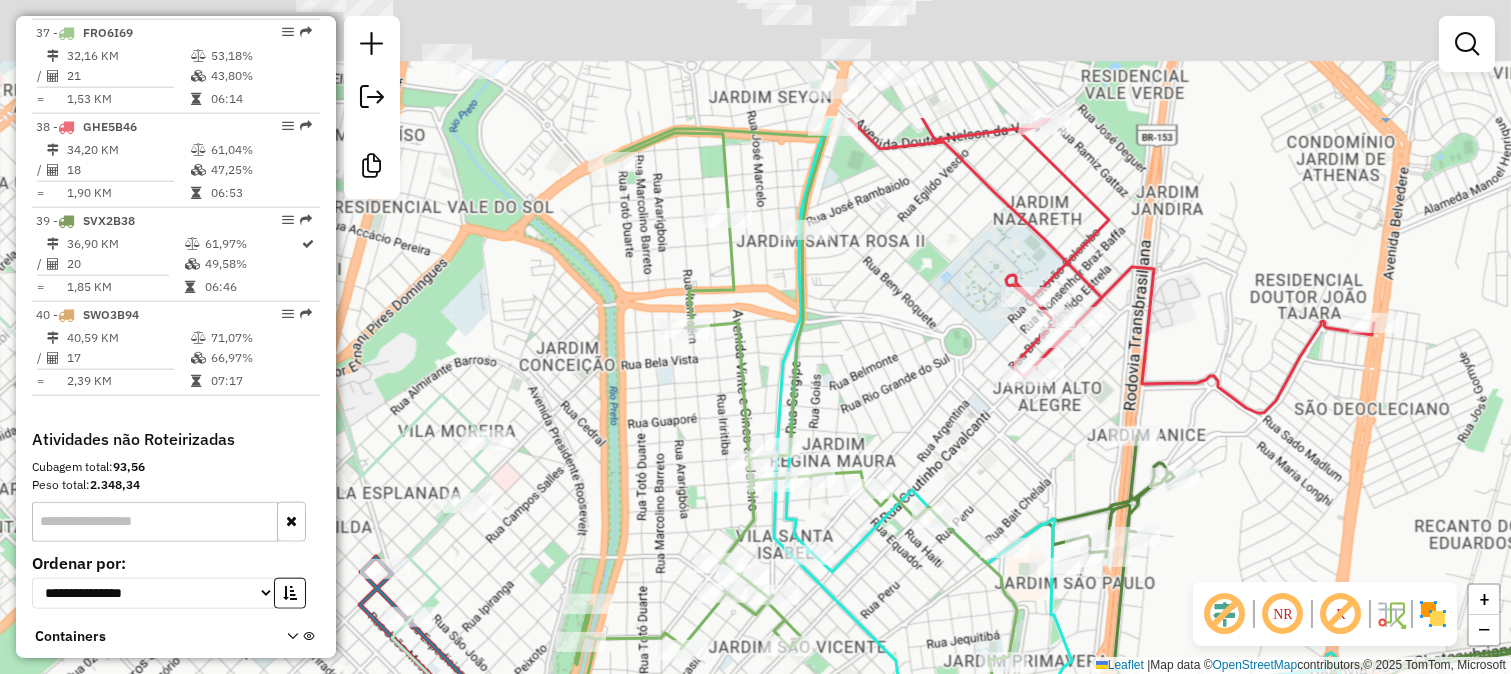 drag, startPoint x: 775, startPoint y: 130, endPoint x: 820, endPoint y: 315, distance: 190.39433 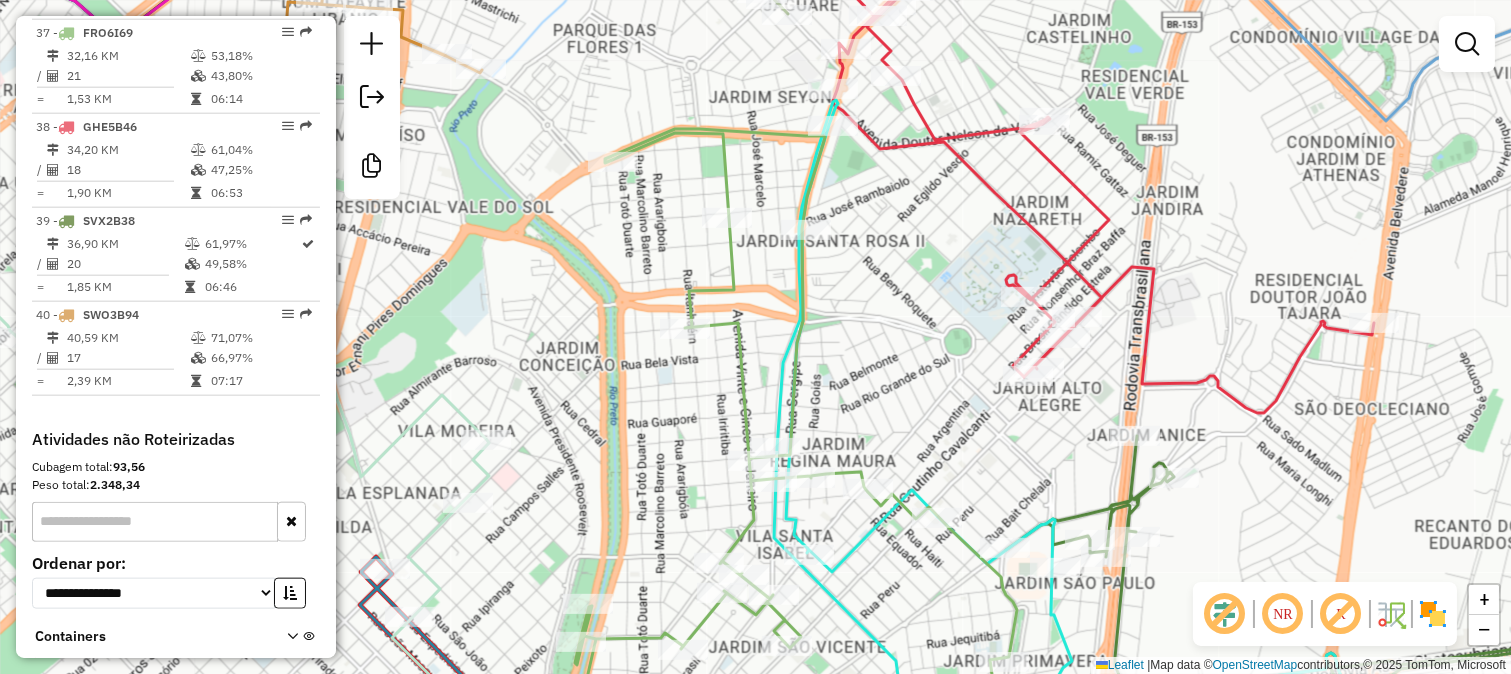 click 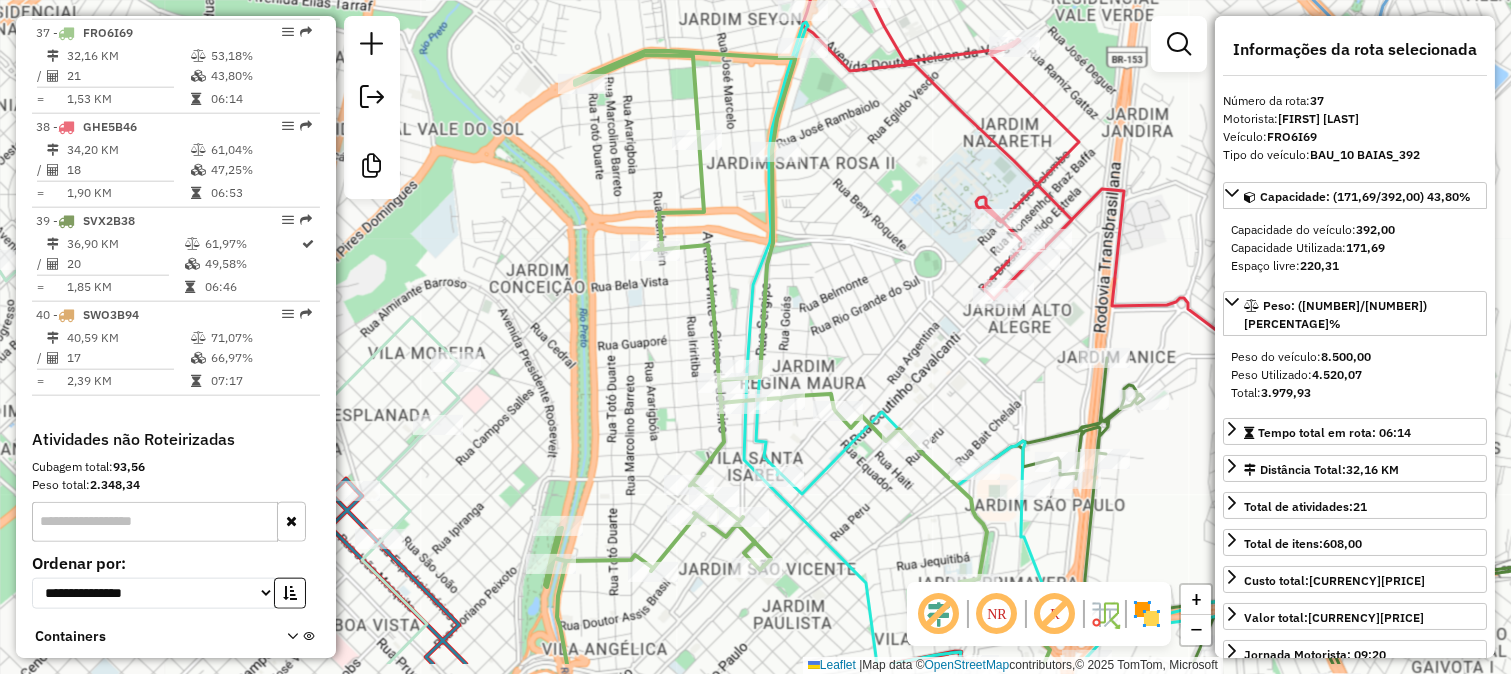 drag, startPoint x: 865, startPoint y: 351, endPoint x: 797, endPoint y: 158, distance: 204.62894 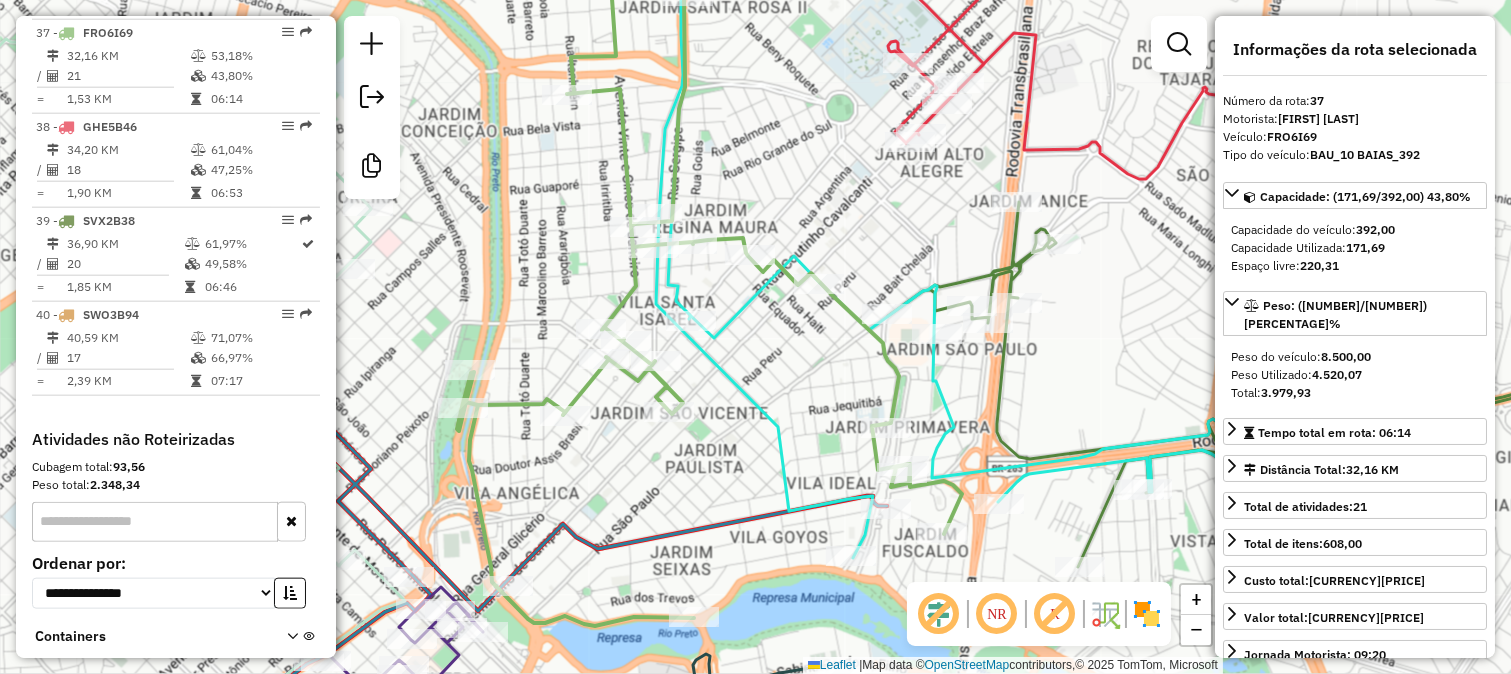 drag, startPoint x: 836, startPoint y: 188, endPoint x: 753, endPoint y: 130, distance: 101.257095 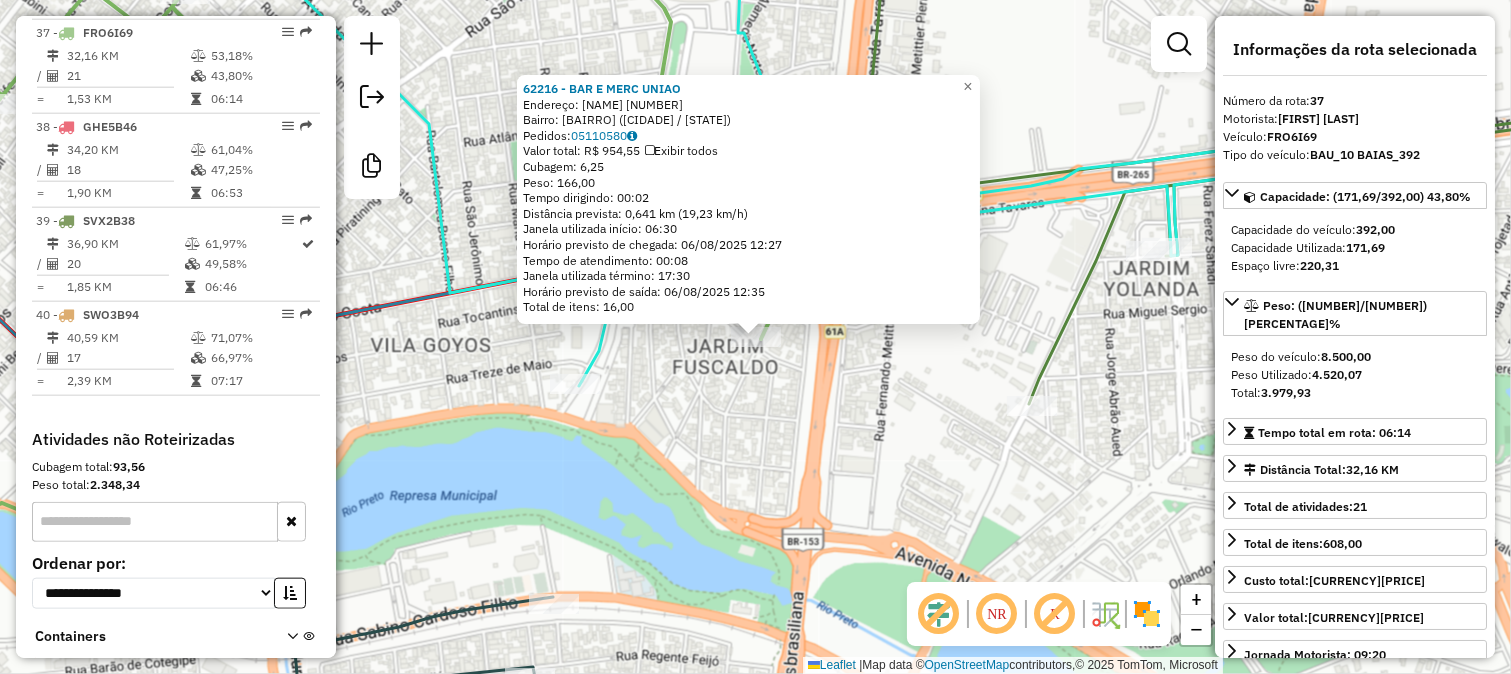 click on "62216 - BAR E MERC UNIAO  Endereço:  ANTONIO PEREIRA BRAGA 292   Bairro: JARDIM PRIMAVERA (SAO JOSE DO RIO PRETO / SP)   Pedidos:  05110580   Valor total: R$ 954,55   Exibir todos   Cubagem: 6,25  Peso: 166,00  Tempo dirigindo: 00:02   Distância prevista: 0,641 km (19,23 km/h)   Janela utilizada início: 06:30   Horário previsto de chegada: 06/08/2025 12:27   Tempo de atendimento: 00:08   Janela utilizada término: 17:30   Horário previsto de saída: 06/08/2025 12:35   Total de itens: 16,00  × Janela de atendimento Grade de atendimento Capacidade Transportadoras Veículos Cliente Pedidos  Rotas Selecione os dias de semana para filtrar as janelas de atendimento  Seg   Ter   Qua   Qui   Sex   Sáb   Dom  Informe o período da janela de atendimento: De: Até:  Filtrar exatamente a janela do cliente  Considerar janela de atendimento padrão  Selecione os dias de semana para filtrar as grades de atendimento  Seg   Ter   Qua   Qui   Sex   Sáb   Dom   Considerar clientes sem dia de atendimento cadastrado  De:" 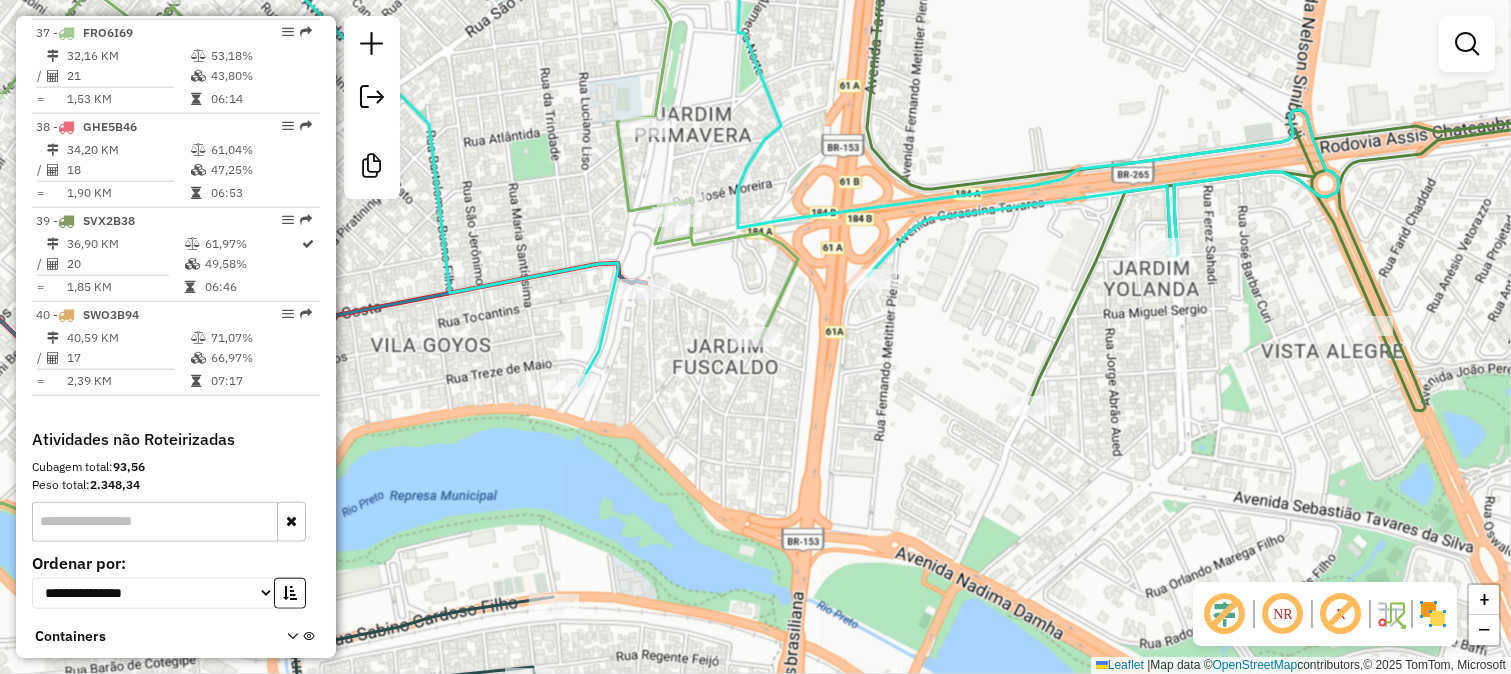 drag, startPoint x: 712, startPoint y: 386, endPoint x: 772, endPoint y: 516, distance: 143.1782 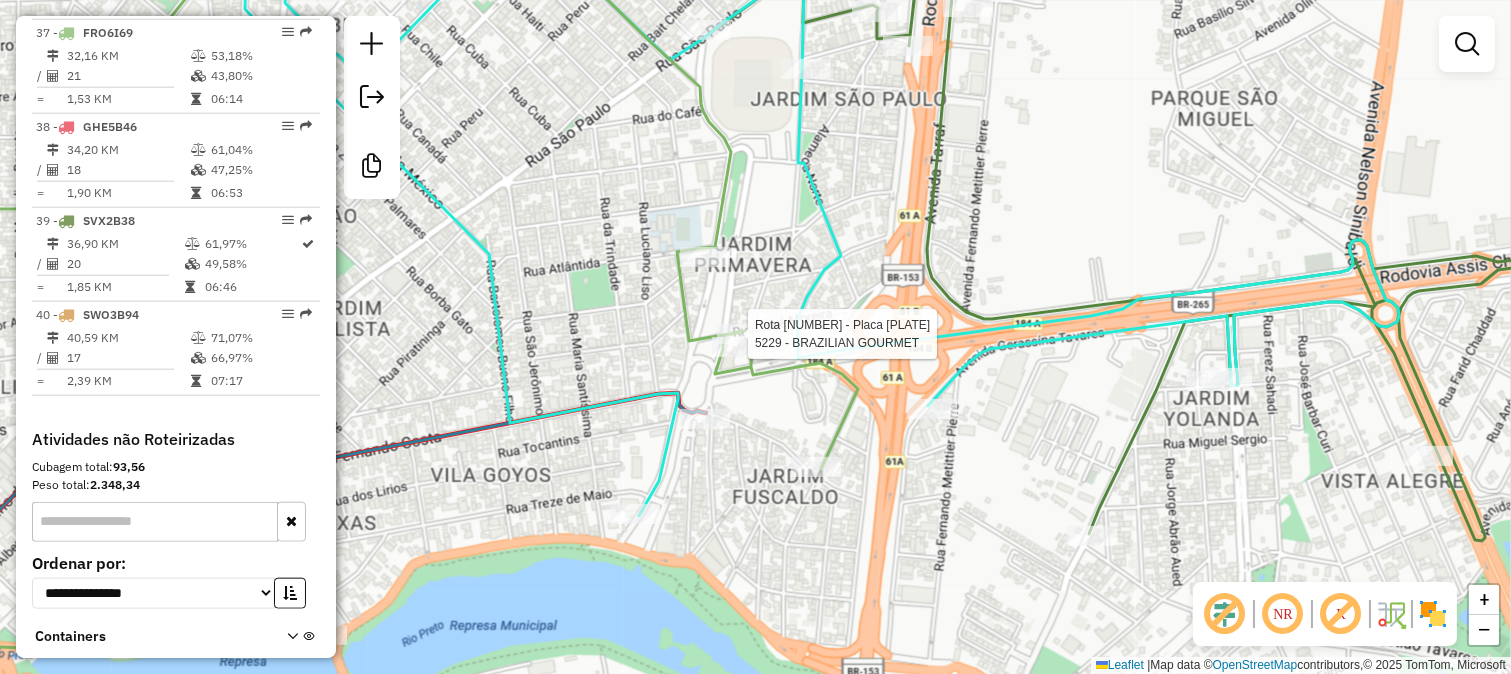 select on "**********" 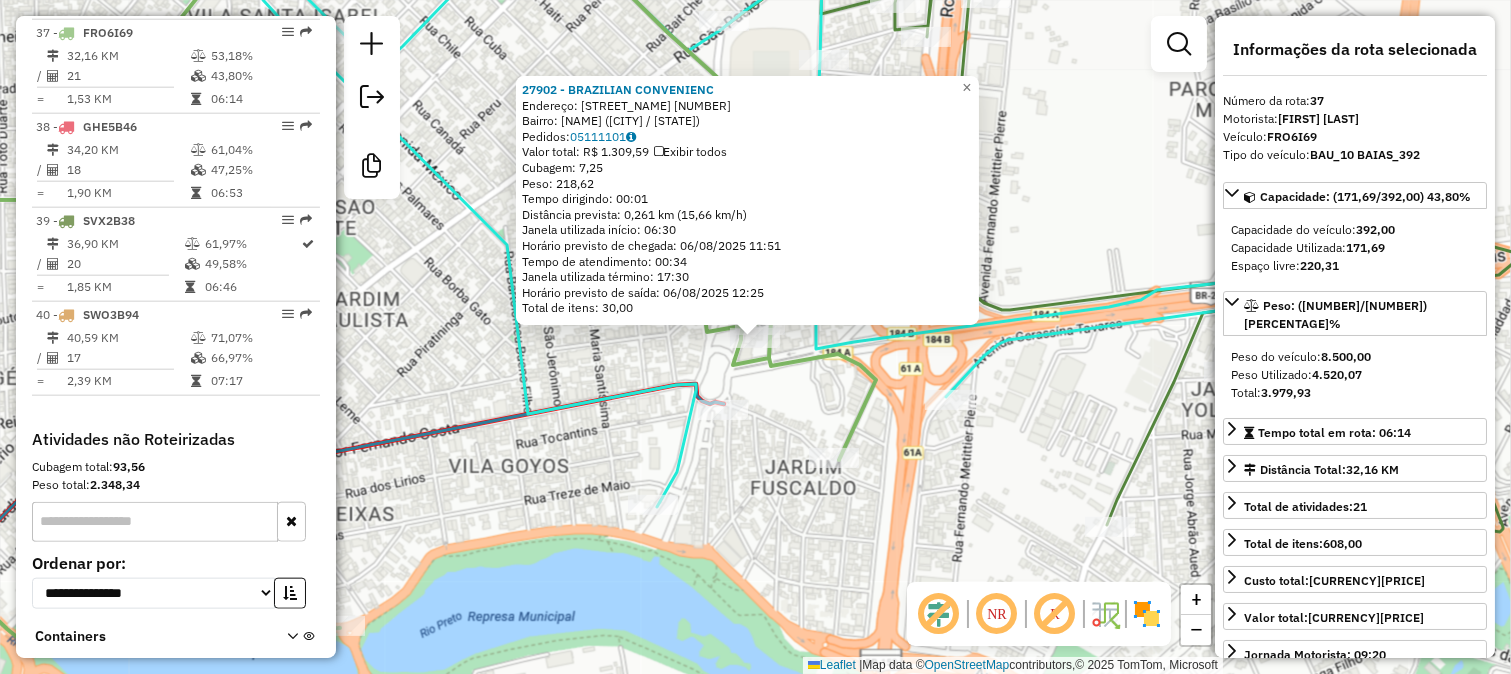 click on "27902 - BRAZILIAN CONVENIENC  Endereço:  DOUTOR FERNANDO COSTA 1549   Bairro: JARDIM PAULISTA (SAO JOSE DO RIO PRETO / SP)   Pedidos:  05111101   Valor total: R$ 1.309,59   Exibir todos   Cubagem: 7,25  Peso: 218,62  Tempo dirigindo: 00:01   Distância prevista: 0,261 km (15,66 km/h)   Janela utilizada início: 06:30   Horário previsto de chegada: 06/08/2025 11:51   Tempo de atendimento: 00:34   Janela utilizada término: 17:30   Horário previsto de saída: 06/08/2025 12:25   Total de itens: 30,00  × Janela de atendimento Grade de atendimento Capacidade Transportadoras Veículos Cliente Pedidos  Rotas Selecione os dias de semana para filtrar as janelas de atendimento  Seg   Ter   Qua   Qui   Sex   Sáb   Dom  Informe o período da janela de atendimento: De: Até:  Filtrar exatamente a janela do cliente  Considerar janela de atendimento padrão  Selecione os dias de semana para filtrar as grades de atendimento  Seg   Ter   Qua   Qui   Sex   Sáb   Dom   Considerar clientes sem dia de atendimento cadastrado" 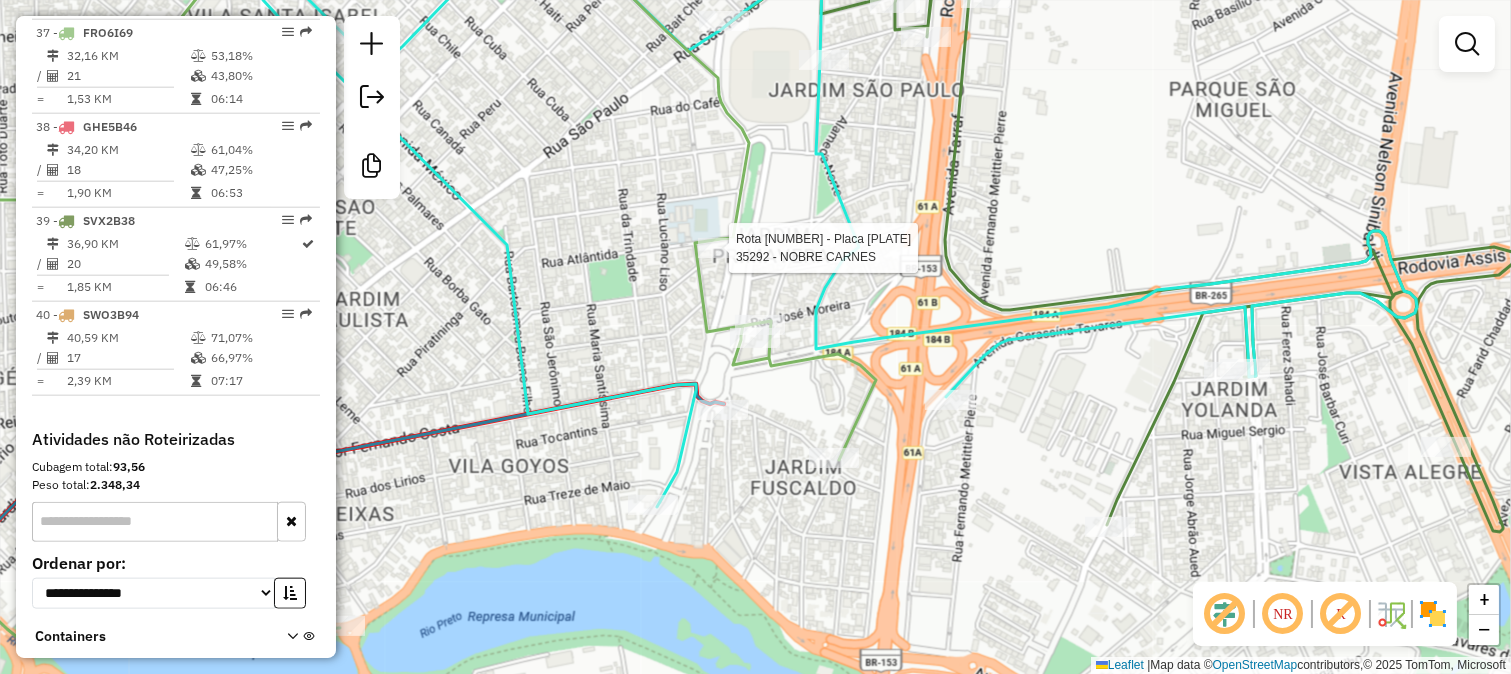 select on "**********" 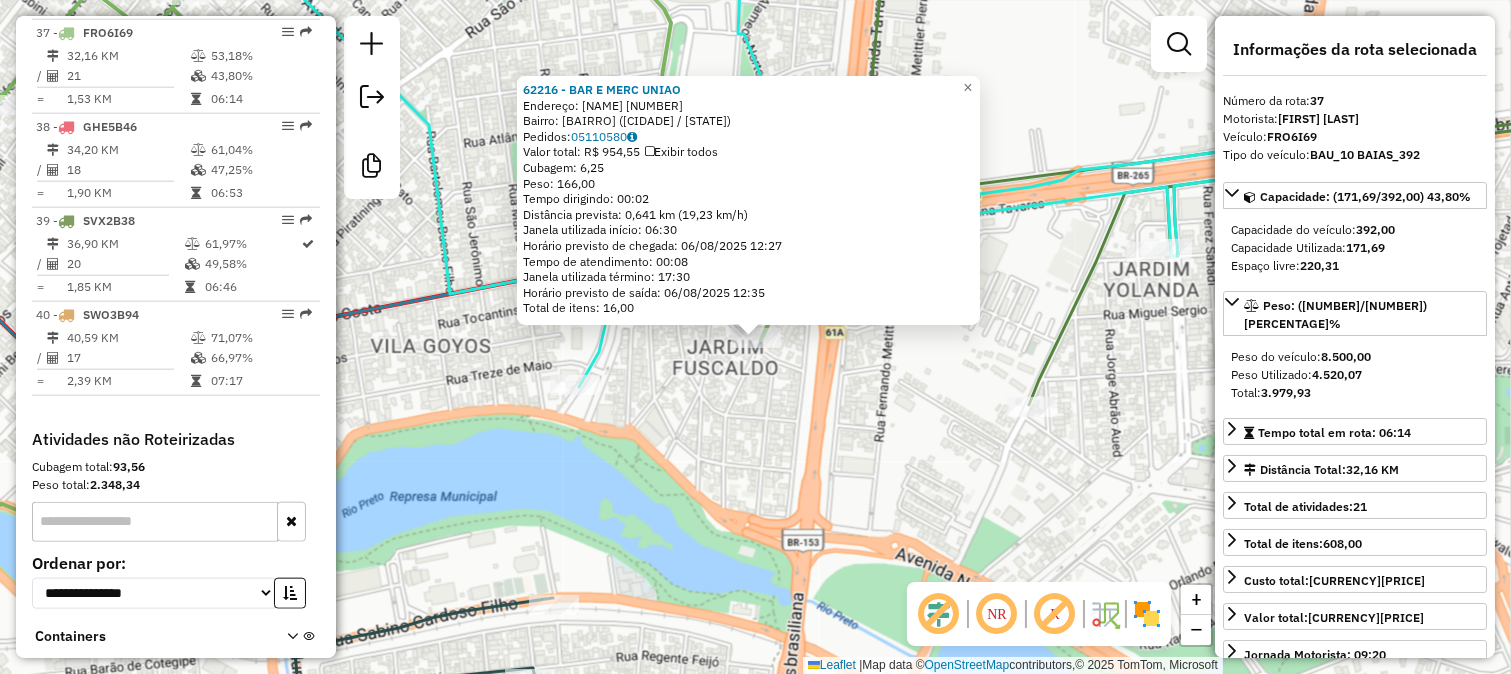 click on "Rota 37 - Placa FRO6I69  62216 - BAR E MERC UNIAO × 62216 - BAR E MERC UNIAO  Endereço:  ANTONIO PEREIRA BRAGA 292   Bairro: JARDIM PRIMAVERA (SAO JOSE DO RIO PRETO / SP)   Pedidos:  05110580   Valor total: R$ 954,55   Exibir todos   Cubagem: 6,25  Peso: 166,00  Tempo dirigindo: 00:02   Distância prevista: 0,641 km (19,23 km/h)   Janela utilizada início: 06:30   Horário previsto de chegada: 06/08/2025 12:27   Tempo de atendimento: 00:08   Janela utilizada término: 17:30   Horário previsto de saída: 06/08/2025 12:35   Total de itens: 16,00  × Janela de atendimento Grade de atendimento Capacidade Transportadoras Veículos Cliente Pedidos  Rotas Selecione os dias de semana para filtrar as janelas de atendimento  Seg   Ter   Qua   Qui   Sex   Sáb   Dom  Informe o período da janela de atendimento: De: Até:  Filtrar exatamente a janela do cliente  Considerar janela de atendimento padrão  Selecione os dias de semana para filtrar as grades de atendimento  Seg   Ter   Qua   Qui   Sex   Sáb   Dom   De:  +" 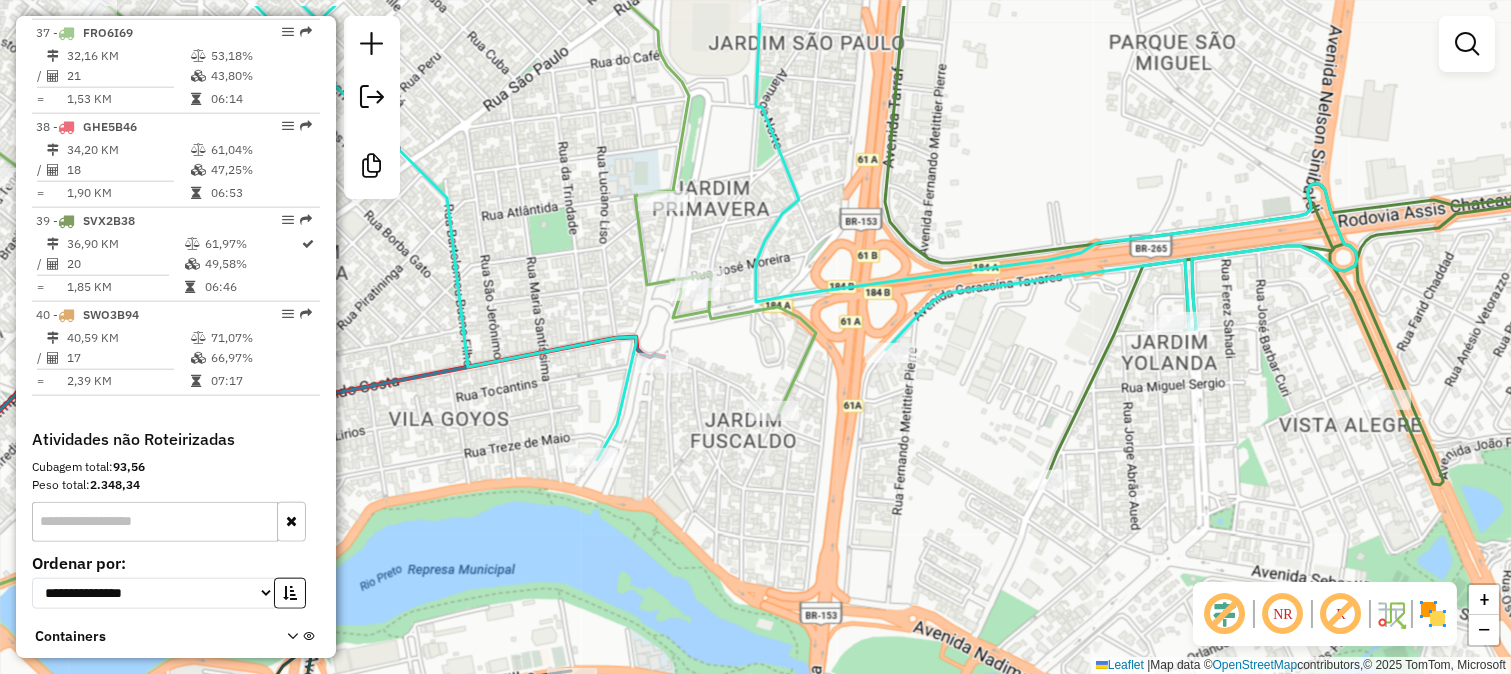 drag, startPoint x: 770, startPoint y: 403, endPoint x: 788, endPoint y: 477, distance: 76.15773 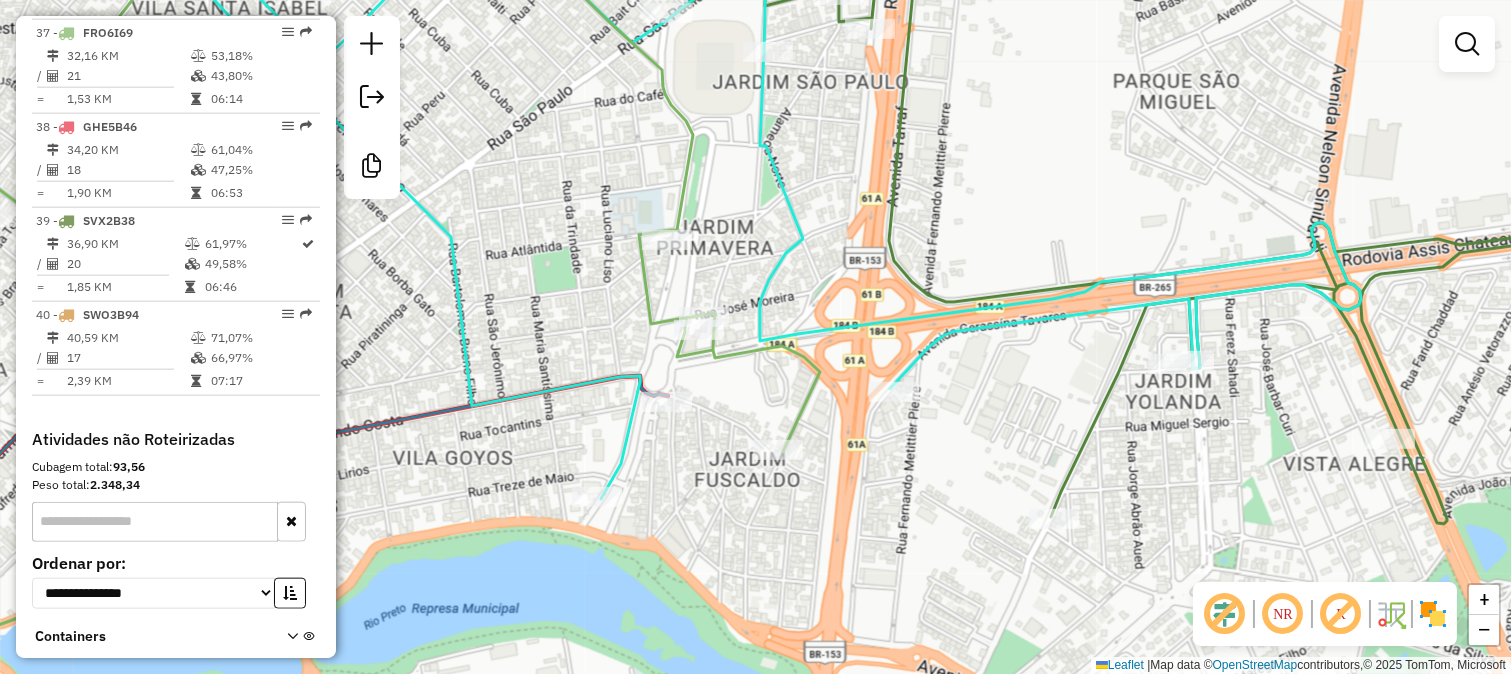 drag, startPoint x: 760, startPoint y: 485, endPoint x: 797, endPoint y: 568, distance: 90.873535 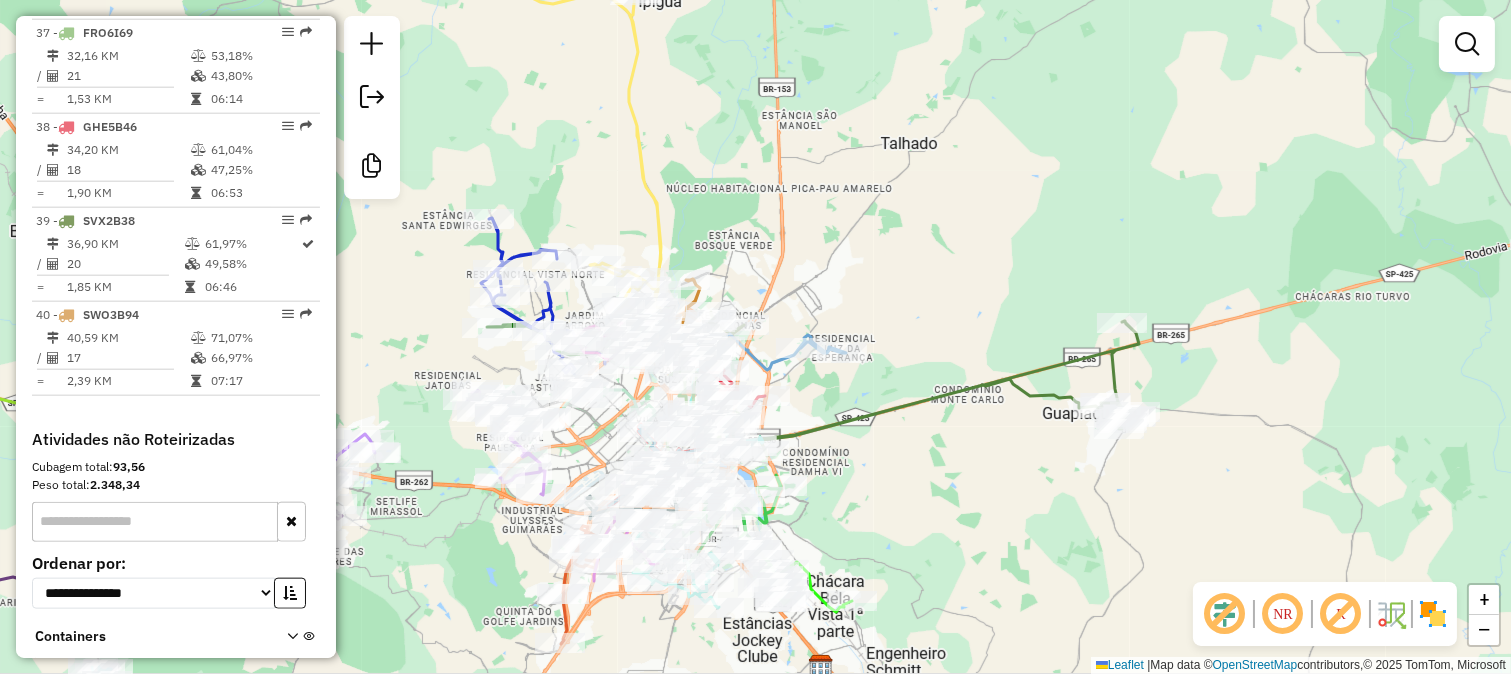 drag, startPoint x: 831, startPoint y: 400, endPoint x: 974, endPoint y: 394, distance: 143.12582 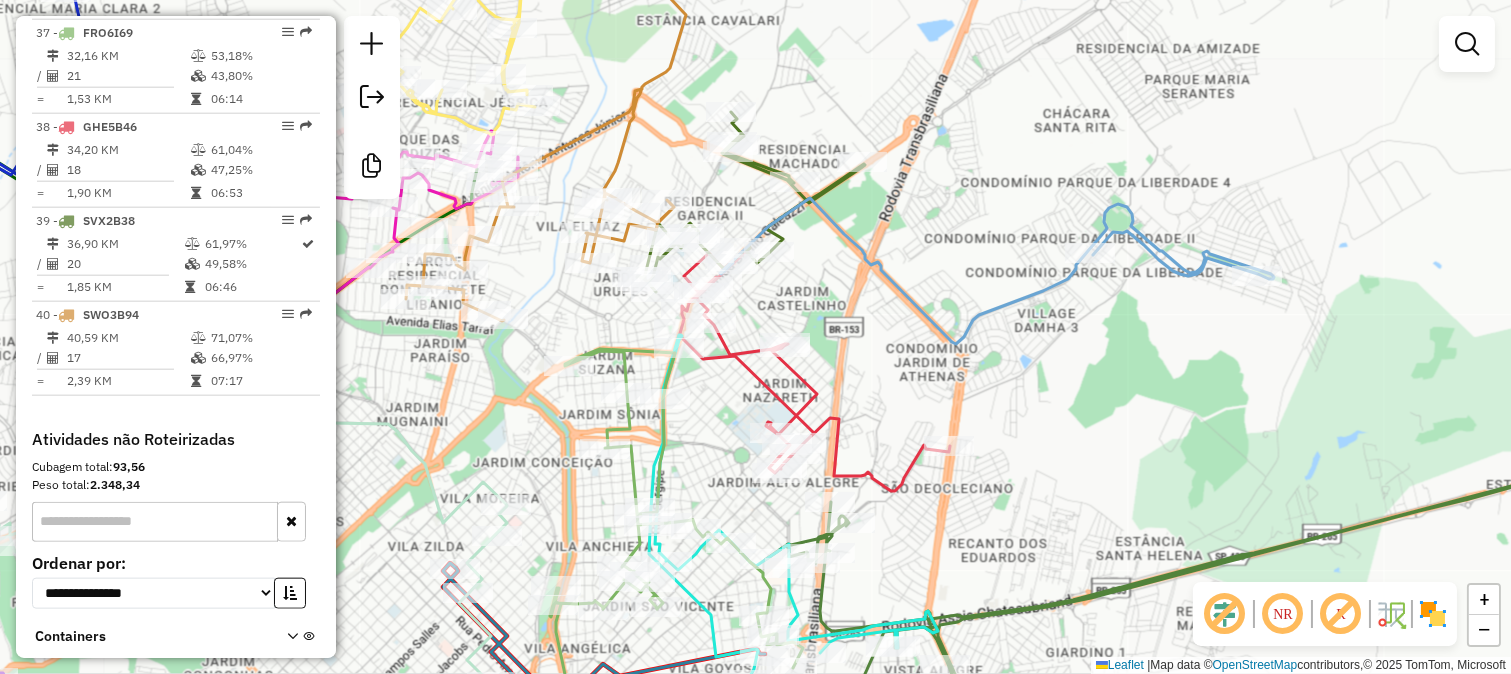 click 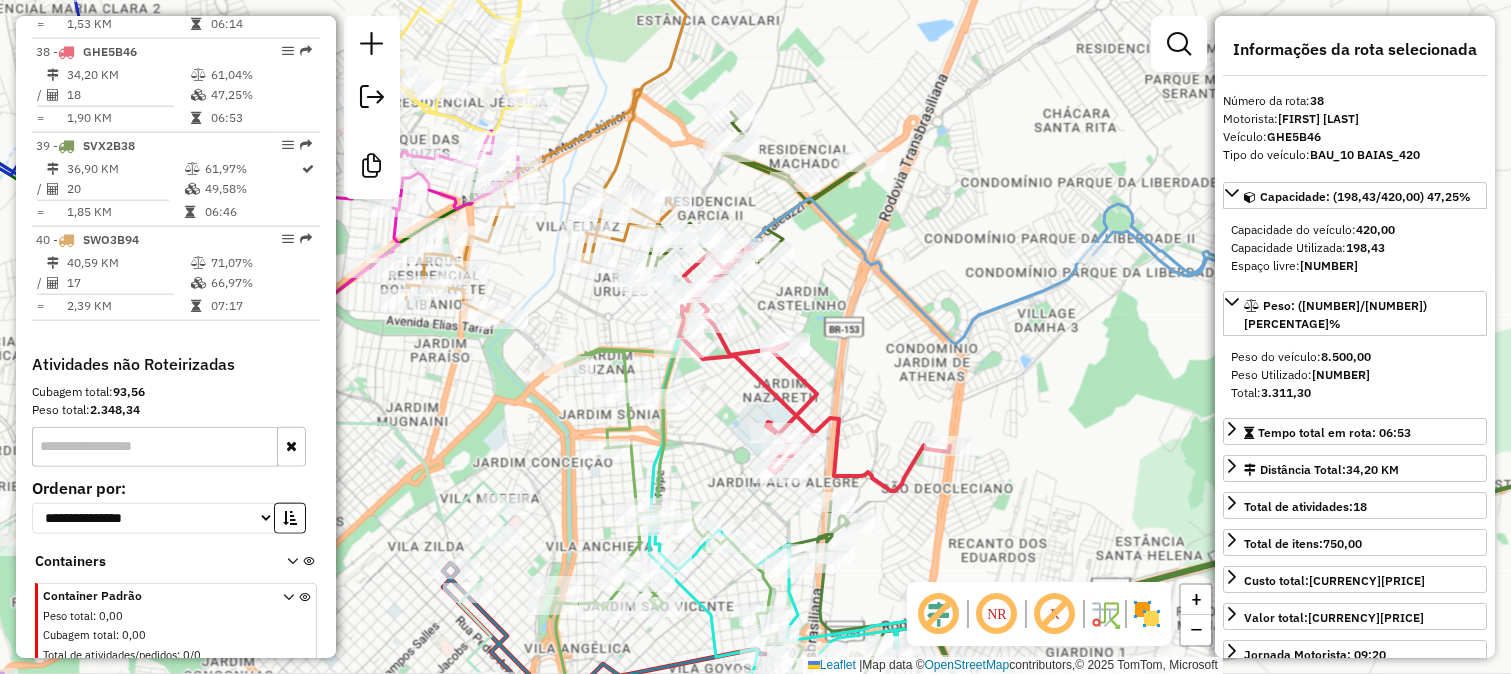 scroll, scrollTop: 4281, scrollLeft: 0, axis: vertical 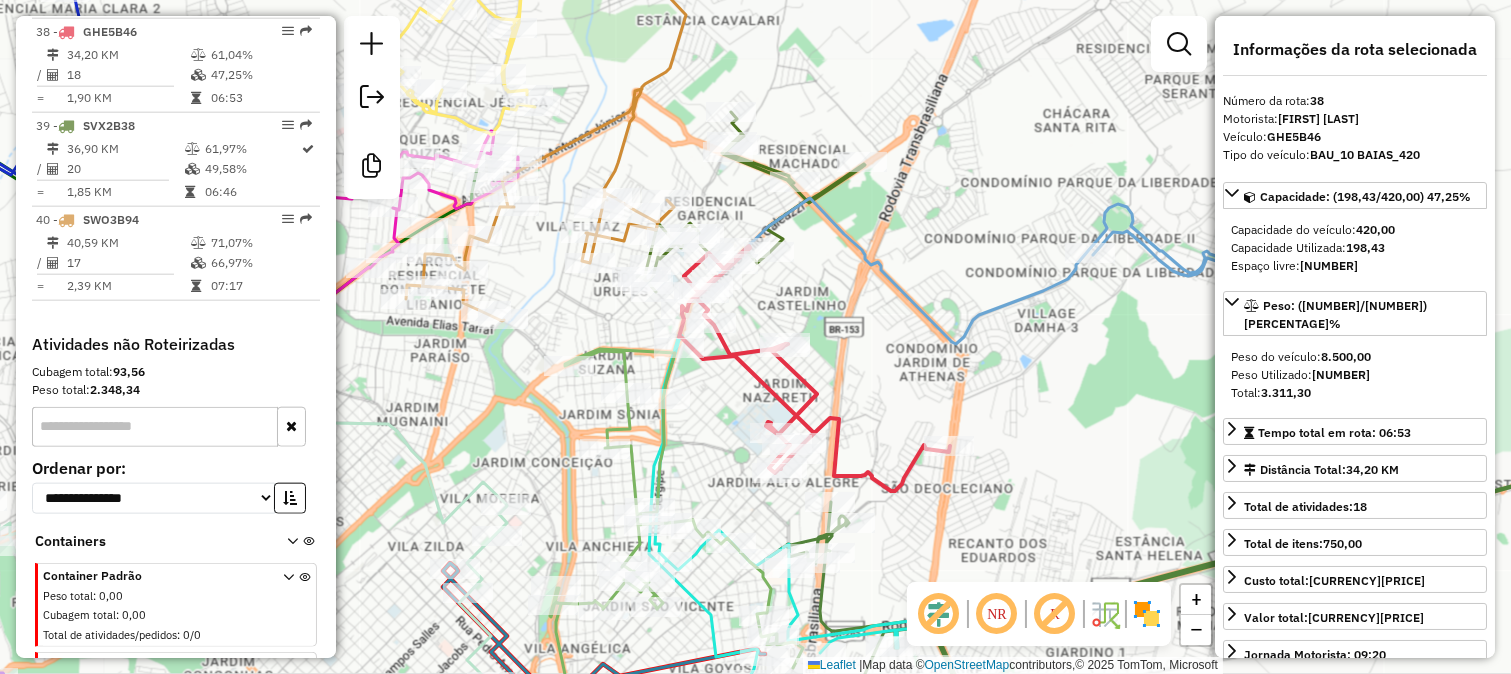 drag, startPoint x: 833, startPoint y: 355, endPoint x: 883, endPoint y: 395, distance: 64.03124 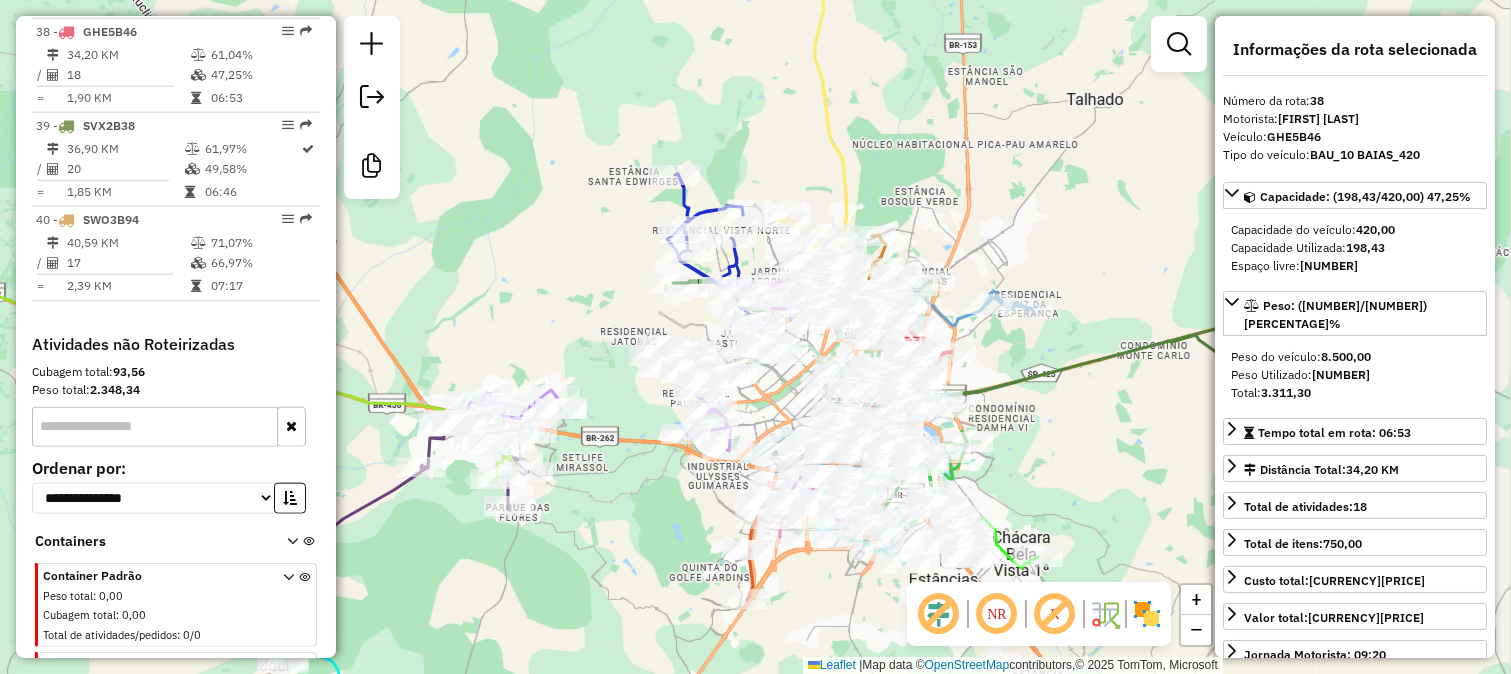 drag, startPoint x: 807, startPoint y: 426, endPoint x: 738, endPoint y: 353, distance: 100.44899 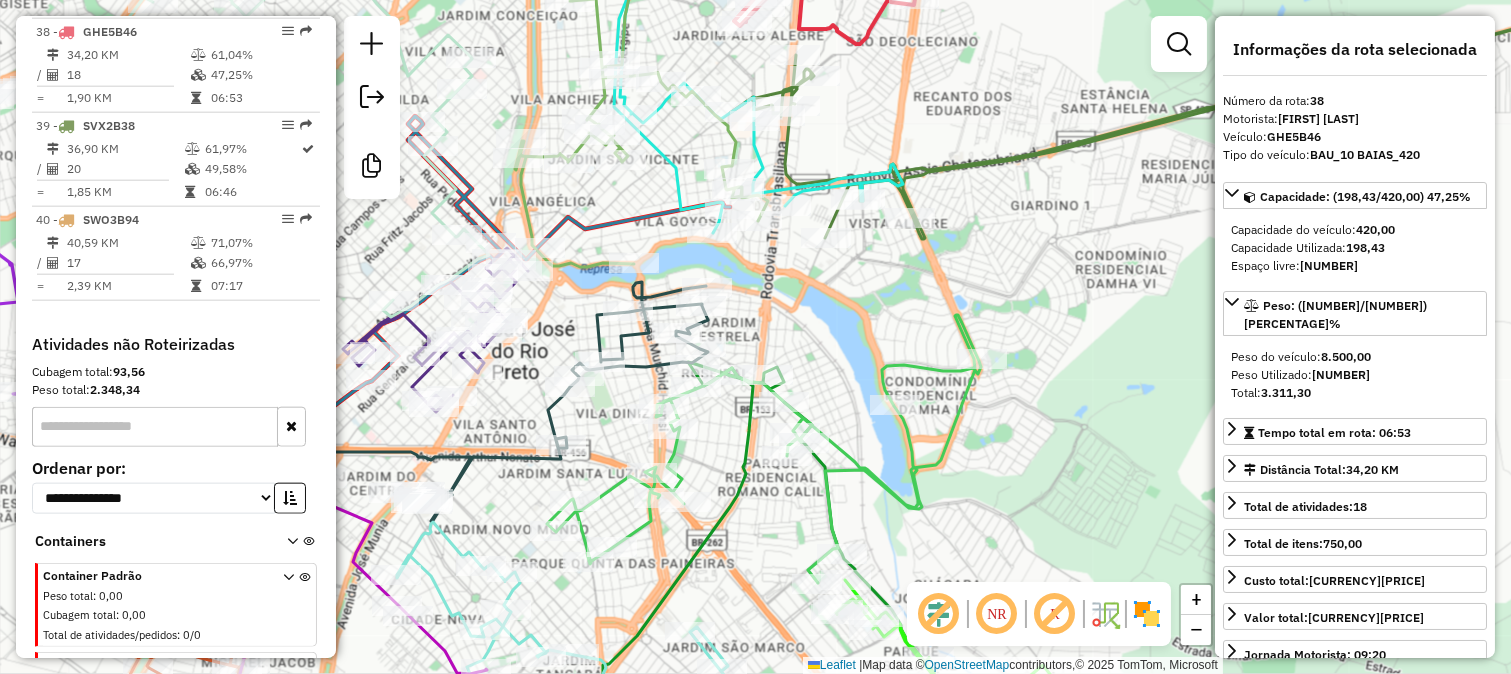 drag, startPoint x: 1002, startPoint y: 471, endPoint x: 923, endPoint y: 368, distance: 129.80756 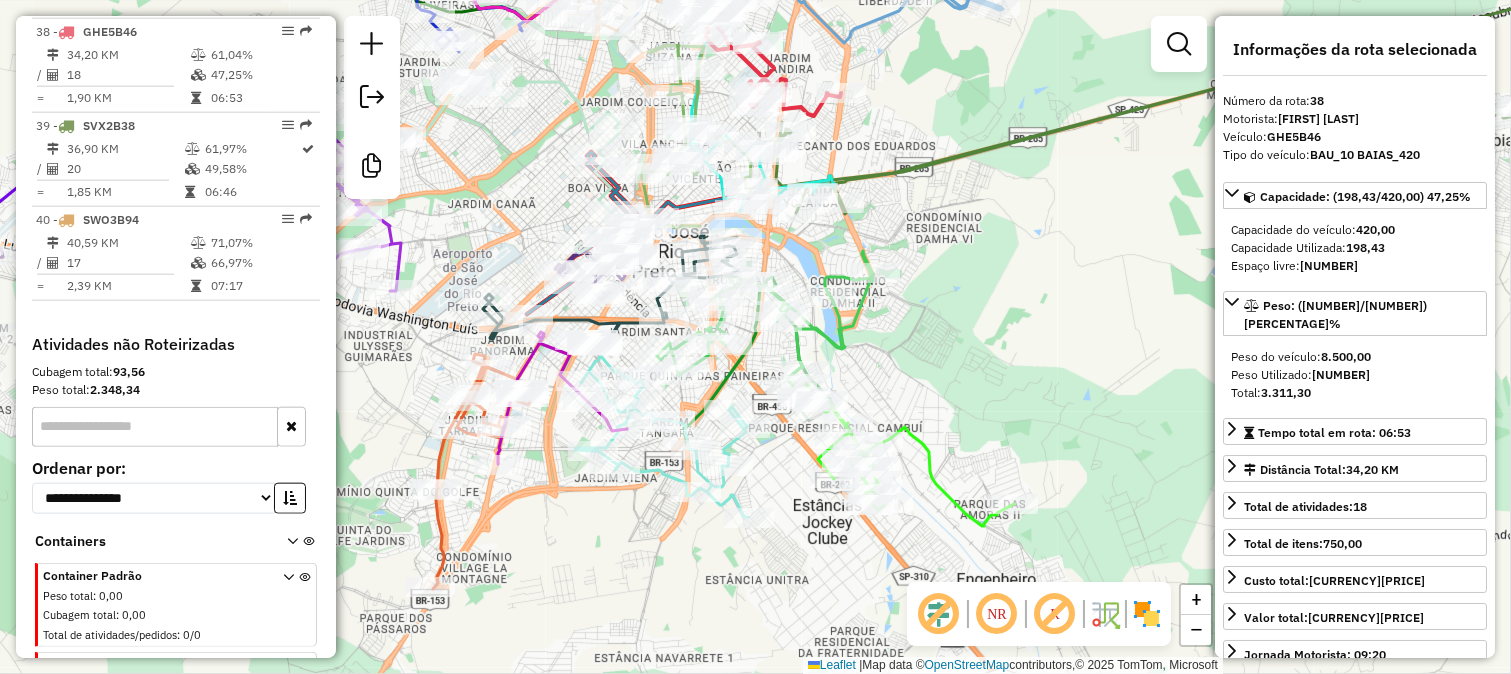 click 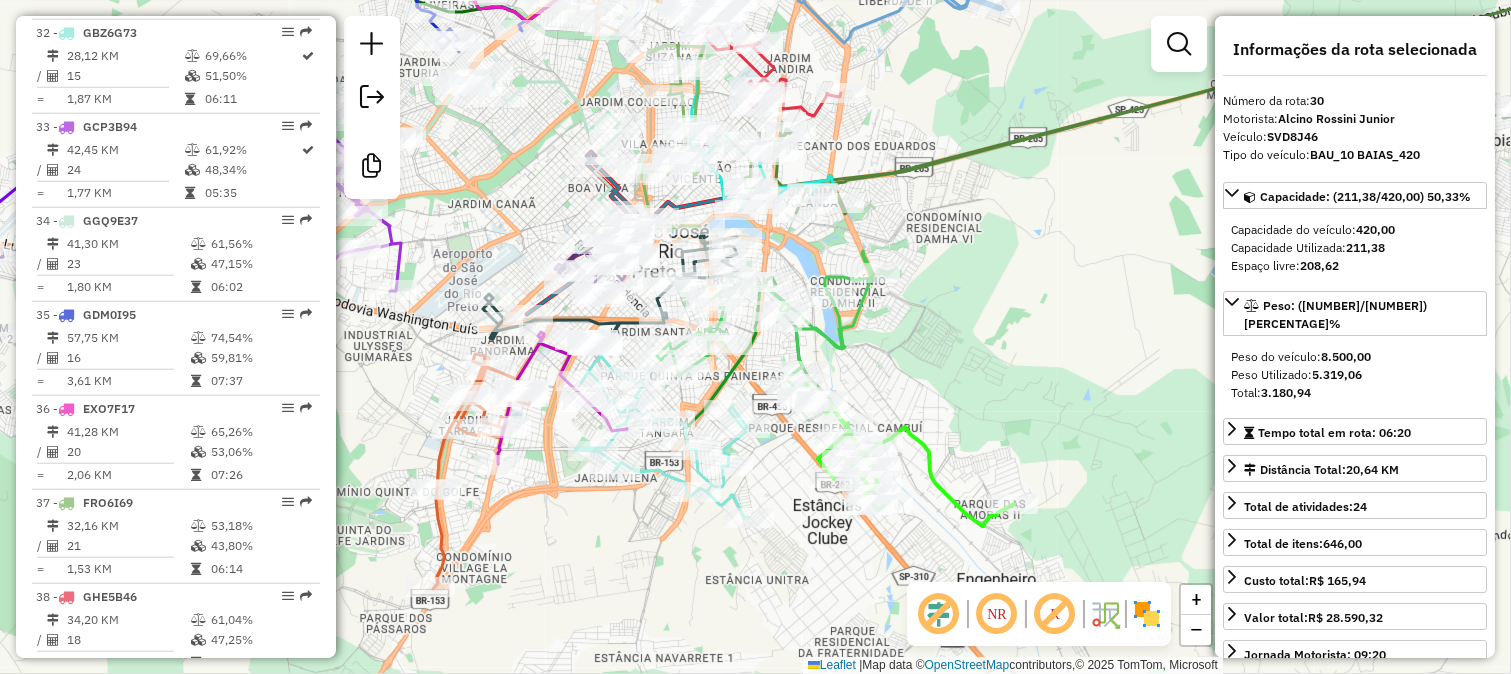 scroll, scrollTop: 3530, scrollLeft: 0, axis: vertical 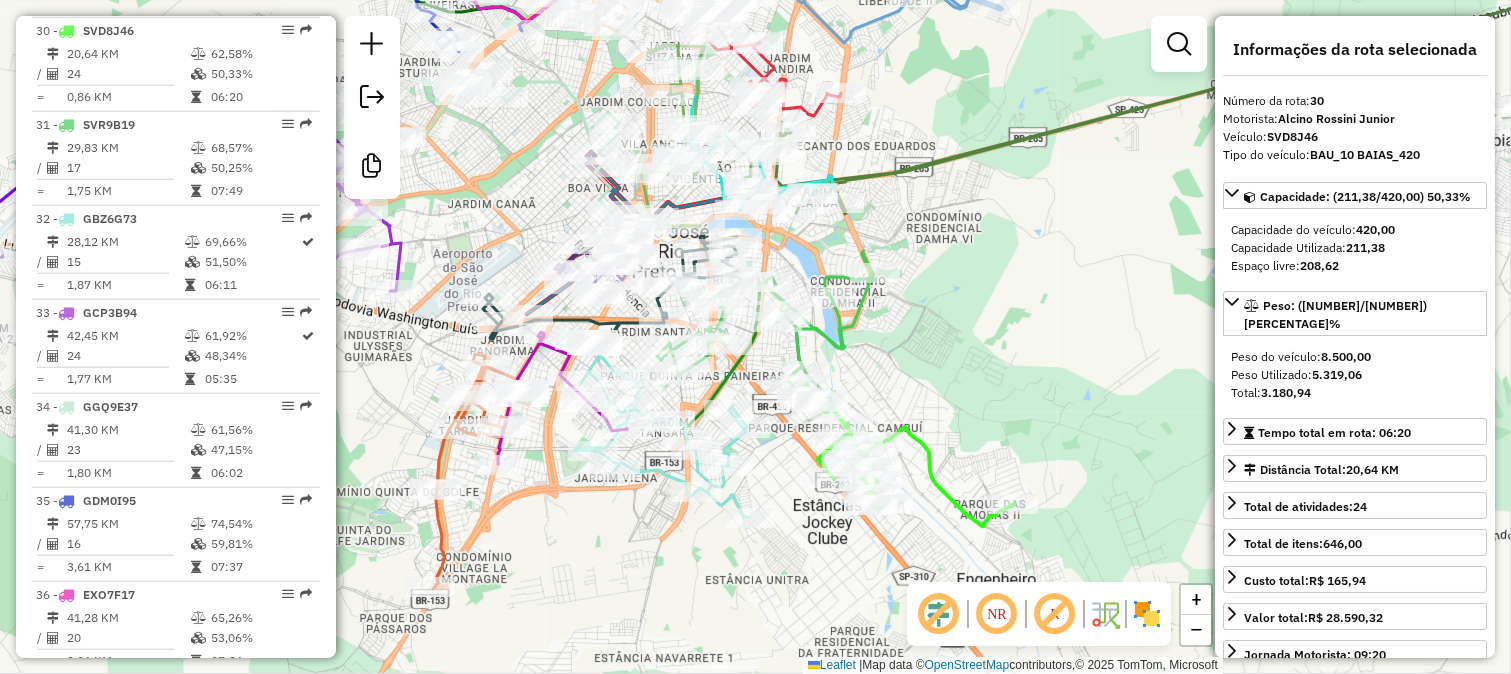 drag, startPoint x: 973, startPoint y: 407, endPoint x: 847, endPoint y: 341, distance: 142.23924 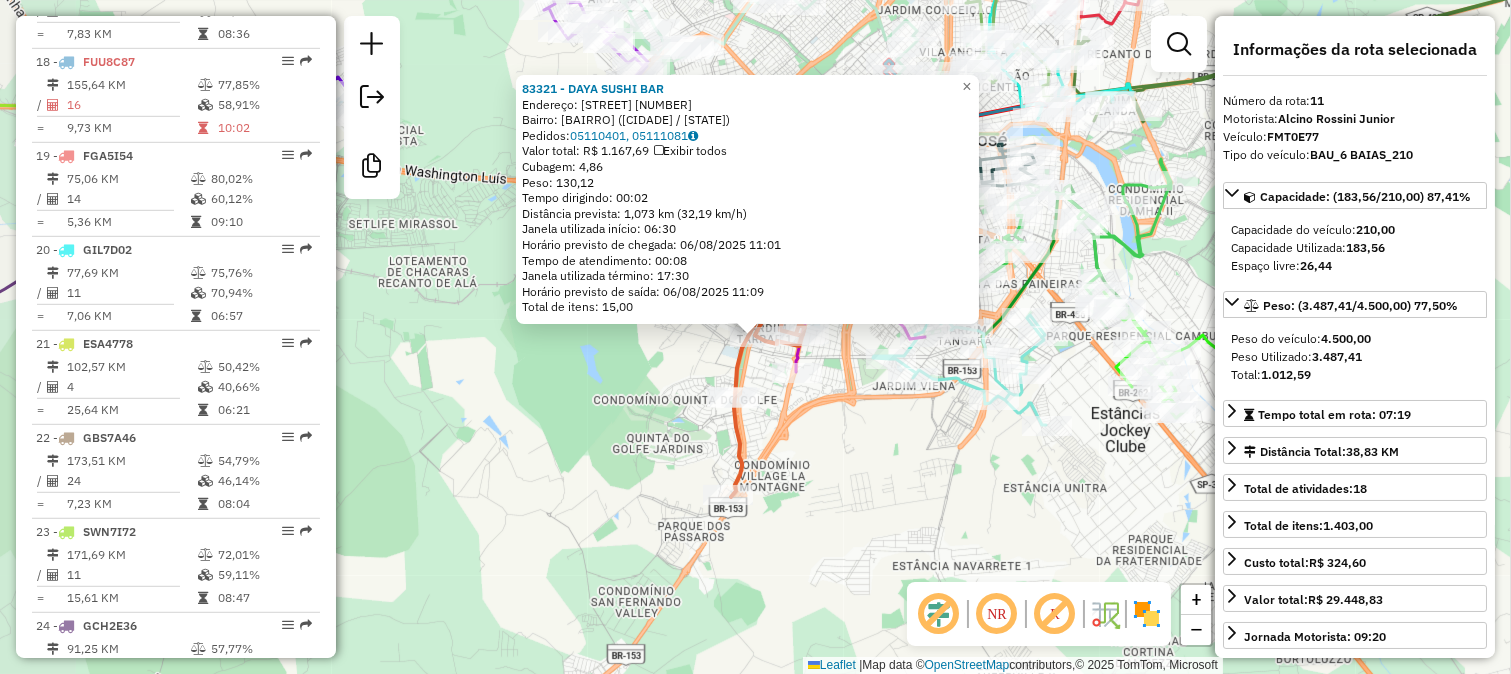 scroll, scrollTop: 1745, scrollLeft: 0, axis: vertical 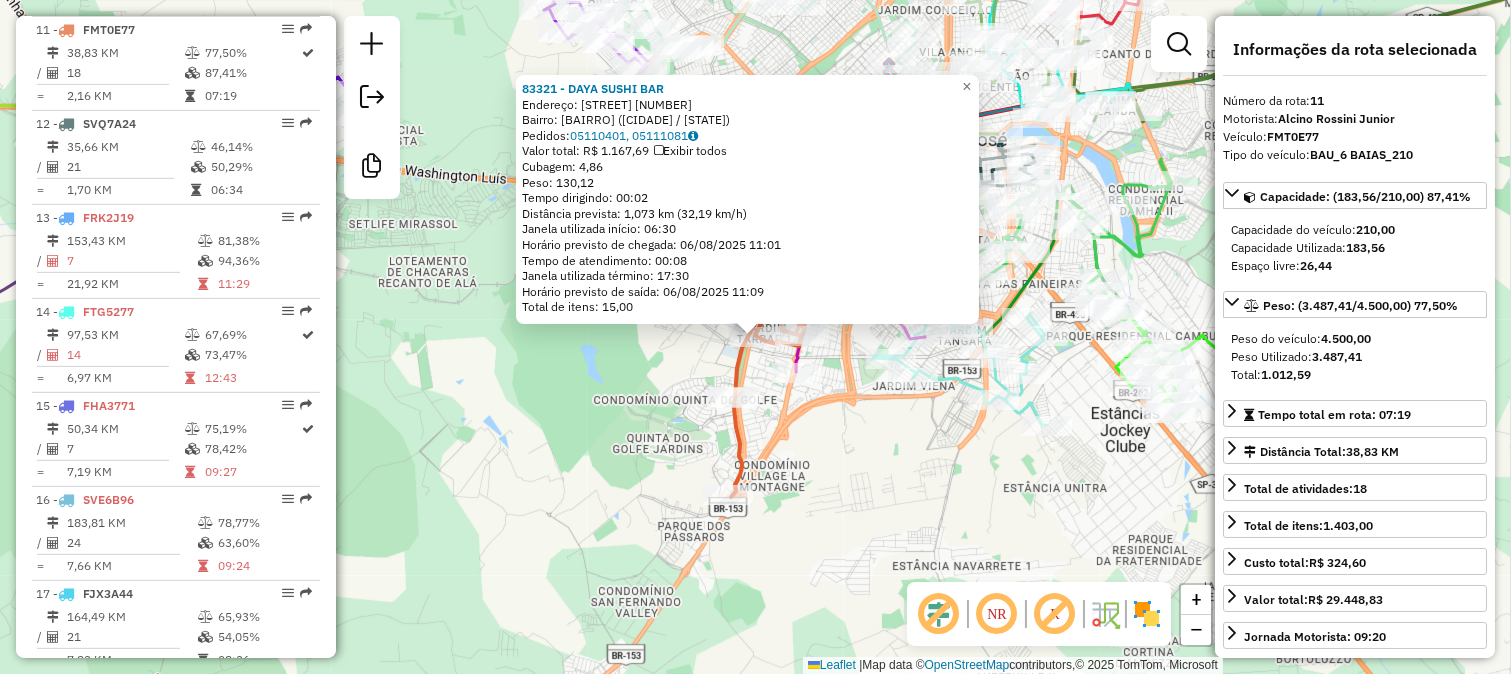 click on "83321 - DAYA SUSHI BAR  Endereço:  PRESIDENTE JUSCELINO KUBITSCHE 1901   Bairro: JARDIM TARRAF (SAO JOSE DO RIO PRETO / SP)   Pedidos:  05110401, 05111081   Valor total: R$ 1.167,69   Exibir todos   Cubagem: 4,86  Peso: 130,12  Tempo dirigindo: 00:02   Distância prevista: 1,073 km (32,19 km/h)   Janela utilizada início: 06:30   Horário previsto de chegada: 06/08/2025 11:01   Tempo de atendimento: 00:08   Janela utilizada término: 17:30   Horário previsto de saída: 06/08/2025 11:09   Total de itens: 15,00  × Janela de atendimento Grade de atendimento Capacidade Transportadoras Veículos Cliente Pedidos  Rotas Selecione os dias de semana para filtrar as janelas de atendimento  Seg   Ter   Qua   Qui   Sex   Sáb   Dom  Informe o período da janela de atendimento: De: Até:  Filtrar exatamente a janela do cliente  Considerar janela de atendimento padrão  Selecione os dias de semana para filtrar as grades de atendimento  Seg   Ter   Qua   Qui   Sex   Sáb   Dom   Peso mínimo:   Peso máximo:   De:   De:" 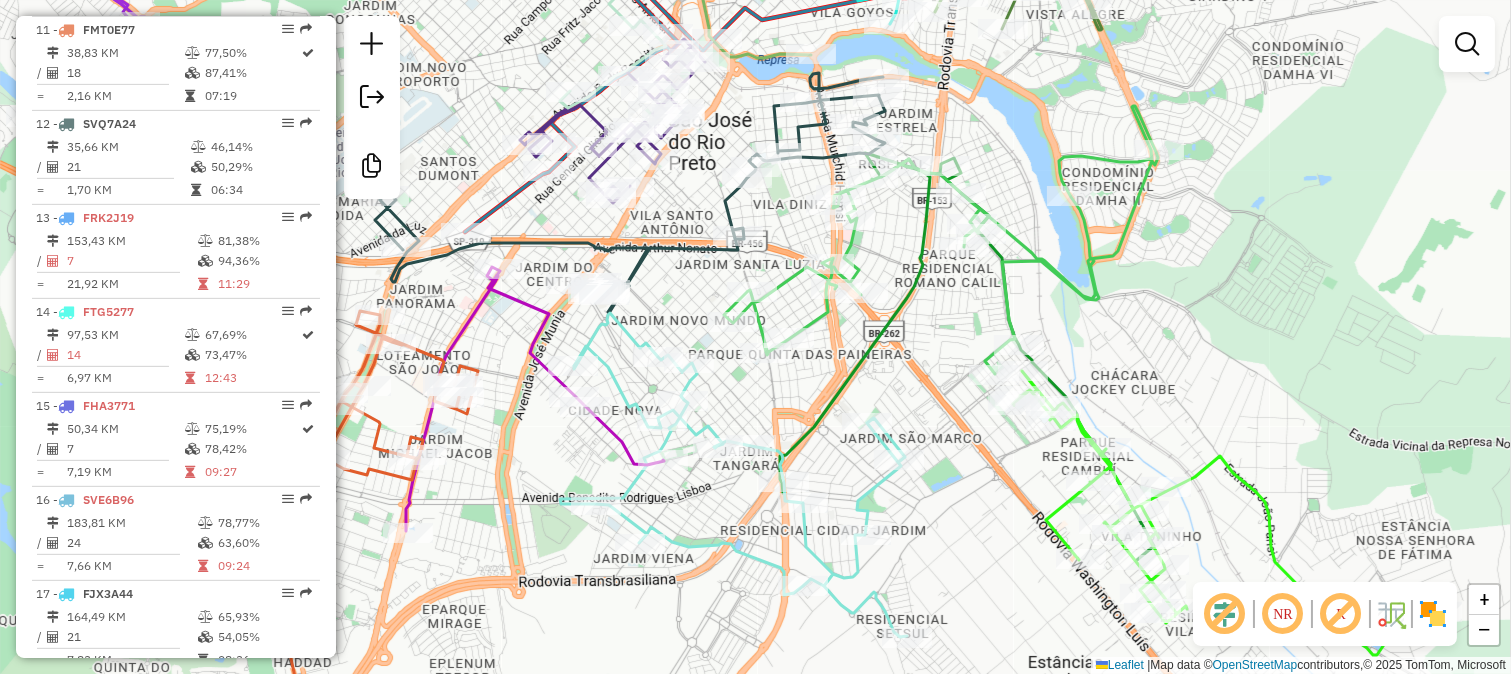 click 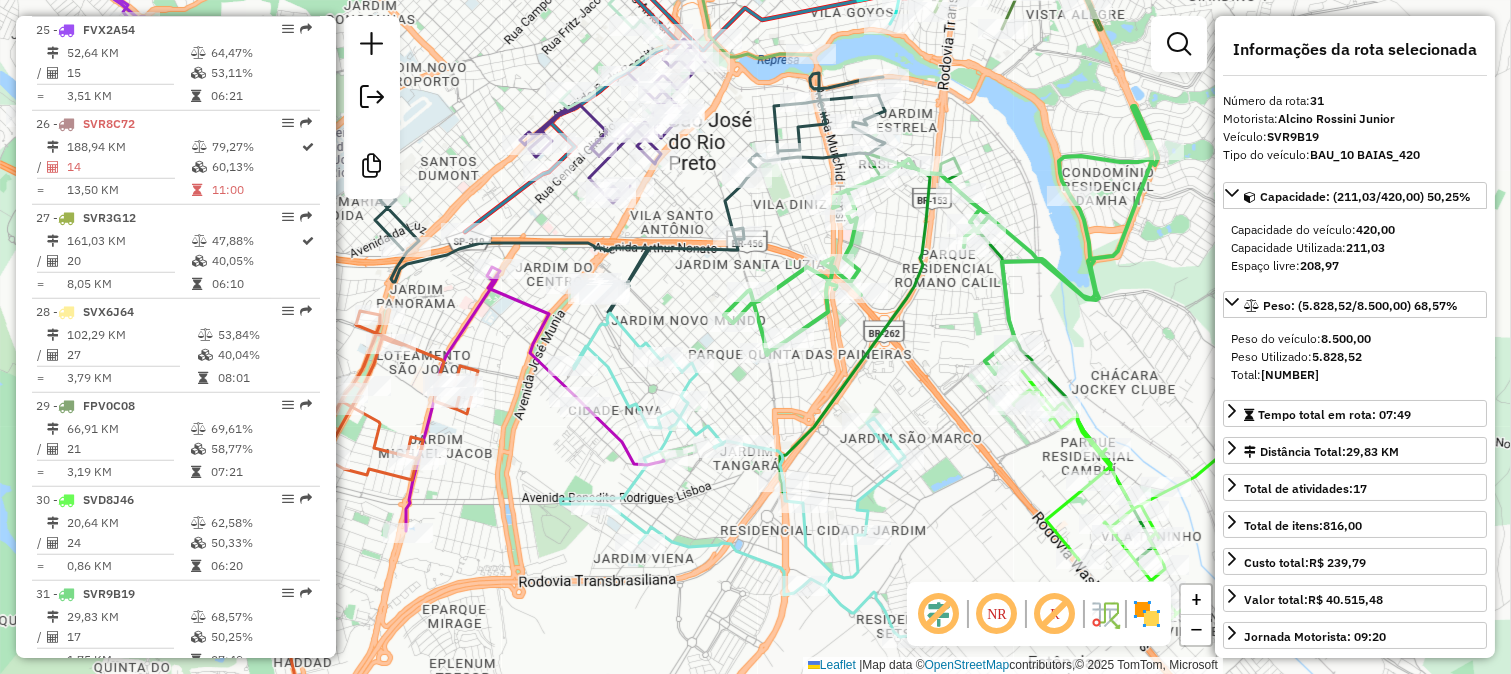 scroll, scrollTop: 3624, scrollLeft: 0, axis: vertical 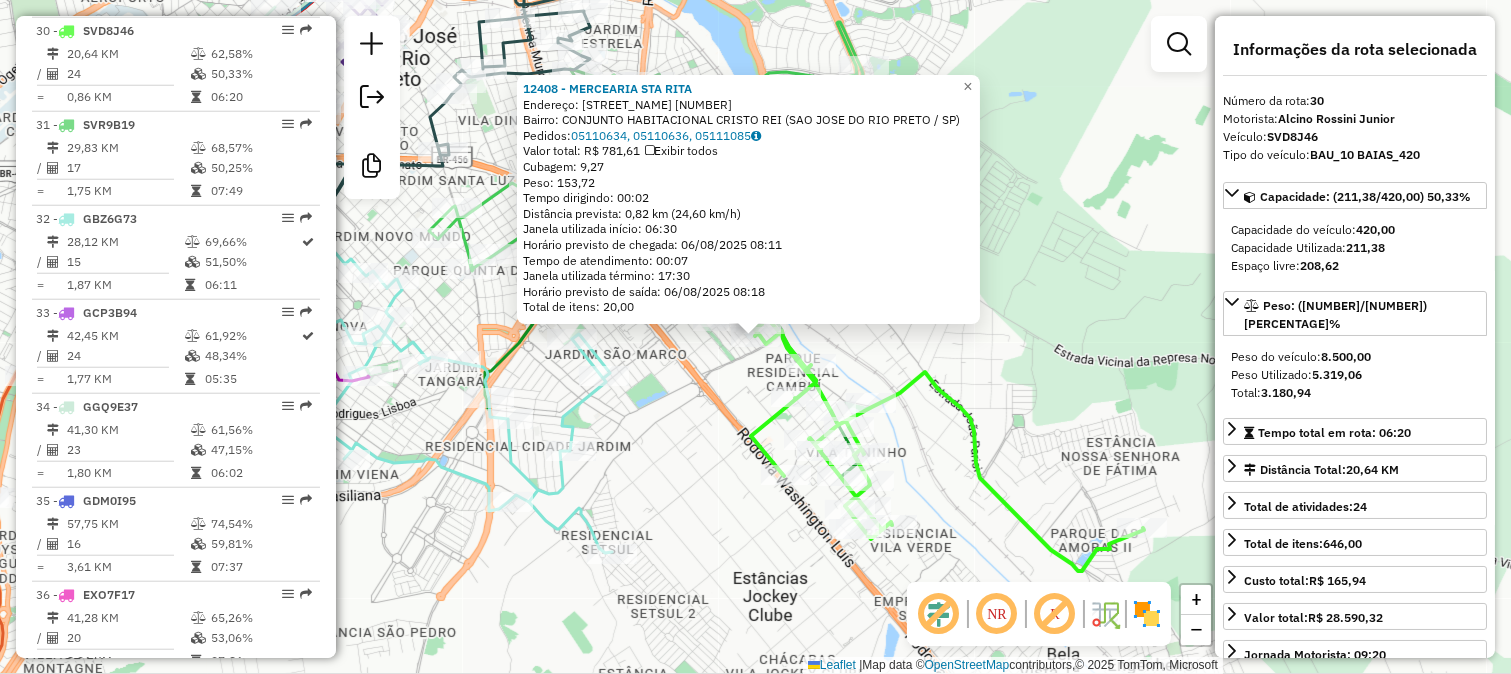 click on "12408 - MERCEARIA STA RITA  Endereço:  NICOLLA TAFARI 180   Bairro: CONJUNTO HABITACIONAL CRISTO REI (SAO JOSE DO RIO PRETO / SP)   Pedidos:  05110634, 05110636, 05111085   Valor total: R$ 781,61   Exibir todos   Cubagem: 9,27  Peso: 153,72  Tempo dirigindo: 00:02   Distância prevista: 0,82 km (24,60 km/h)   Janela utilizada início: 06:30   Horário previsto de chegada: 06/08/2025 08:11   Tempo de atendimento: 00:07   Janela utilizada término: 17:30   Horário previsto de saída: 06/08/2025 08:18   Total de itens: 20,00  × Janela de atendimento Grade de atendimento Capacidade Transportadoras Veículos Cliente Pedidos  Rotas Selecione os dias de semana para filtrar as janelas de atendimento  Seg   Ter   Qua   Qui   Sex   Sáb   Dom  Informe o período da janela de atendimento: De: Até:  Filtrar exatamente a janela do cliente  Considerar janela de atendimento padrão  Selecione os dias de semana para filtrar as grades de atendimento  Seg   Ter   Qua   Qui   Sex   Sáb   Dom   Peso mínimo:   De:   Até:" 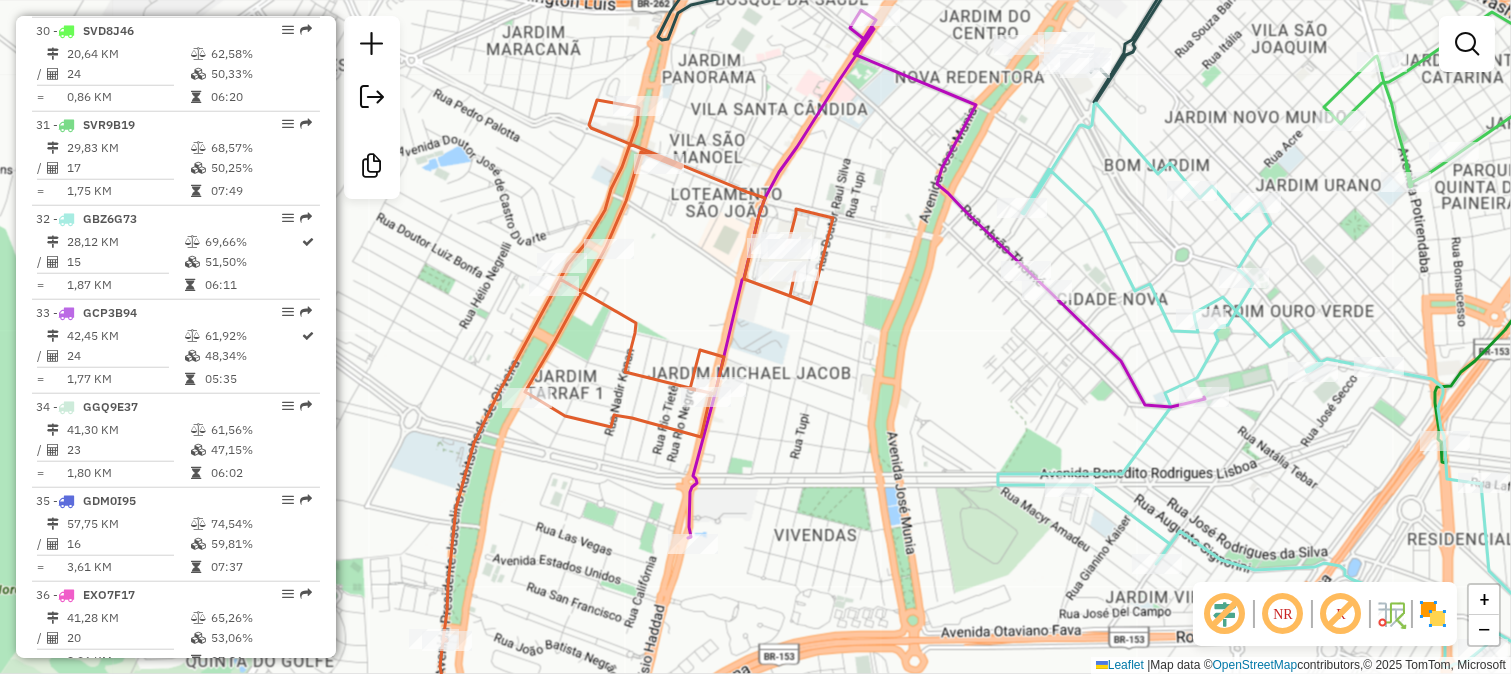 click 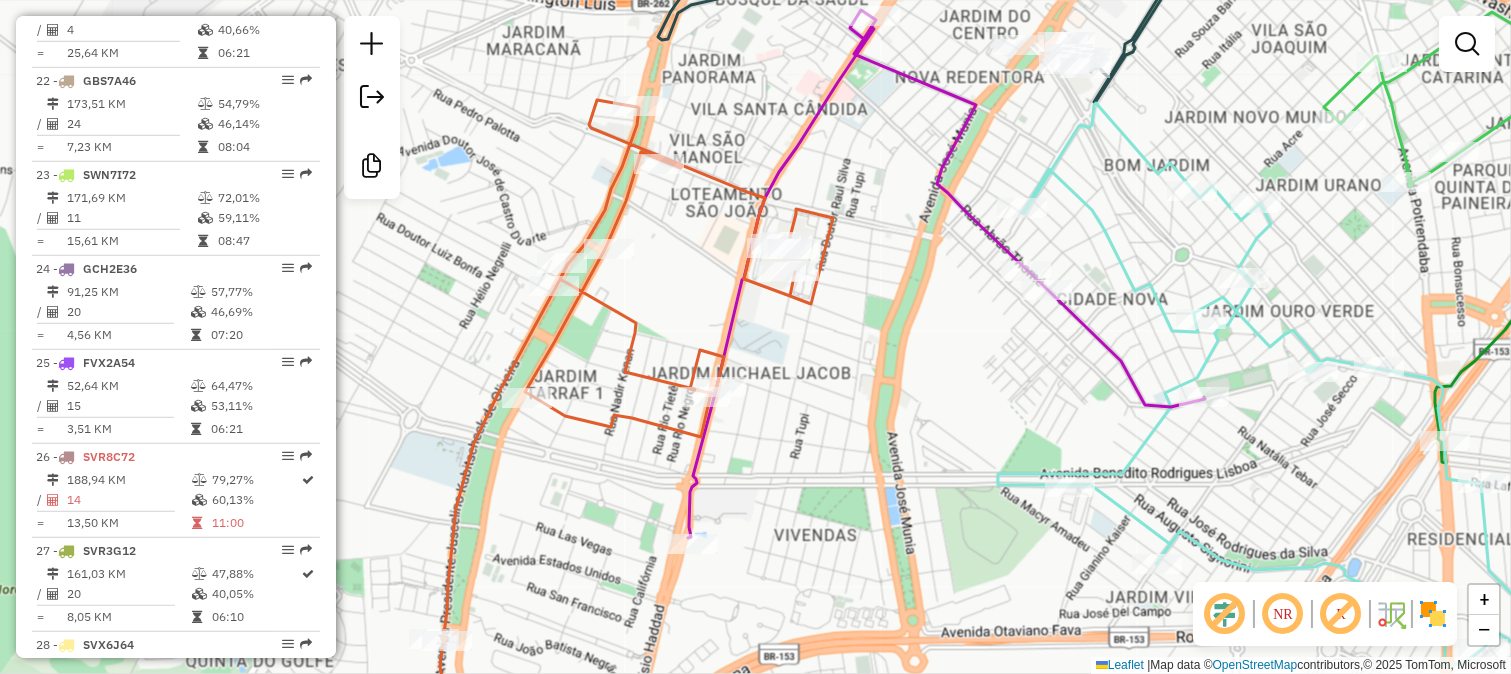select on "**********" 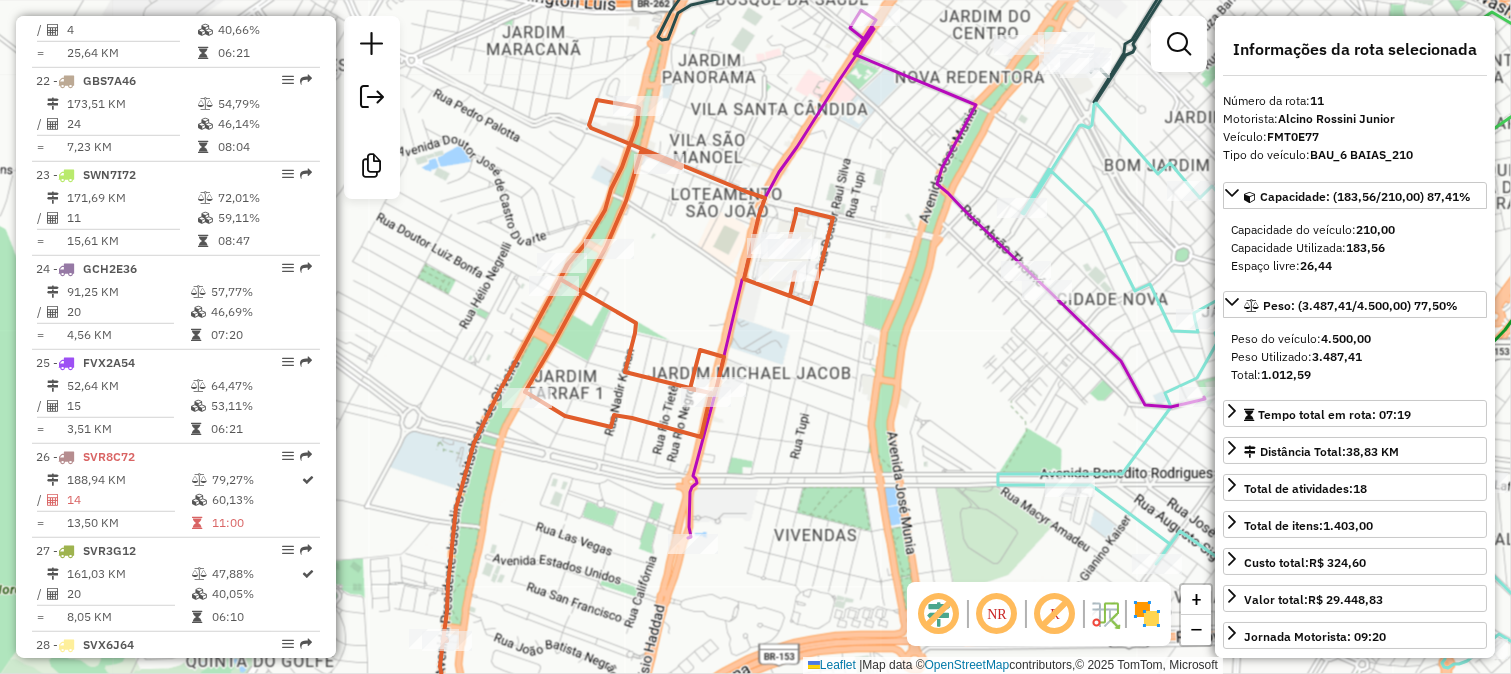 scroll, scrollTop: 1745, scrollLeft: 0, axis: vertical 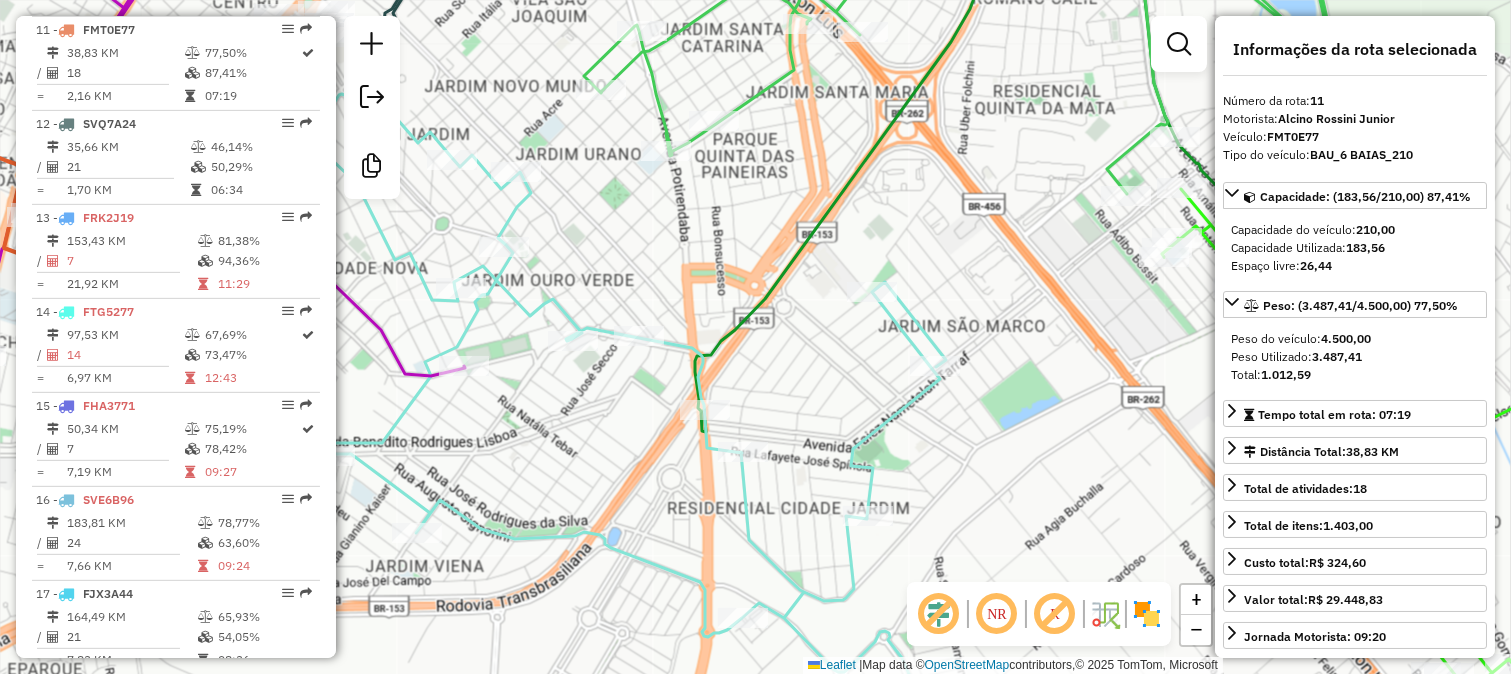 click 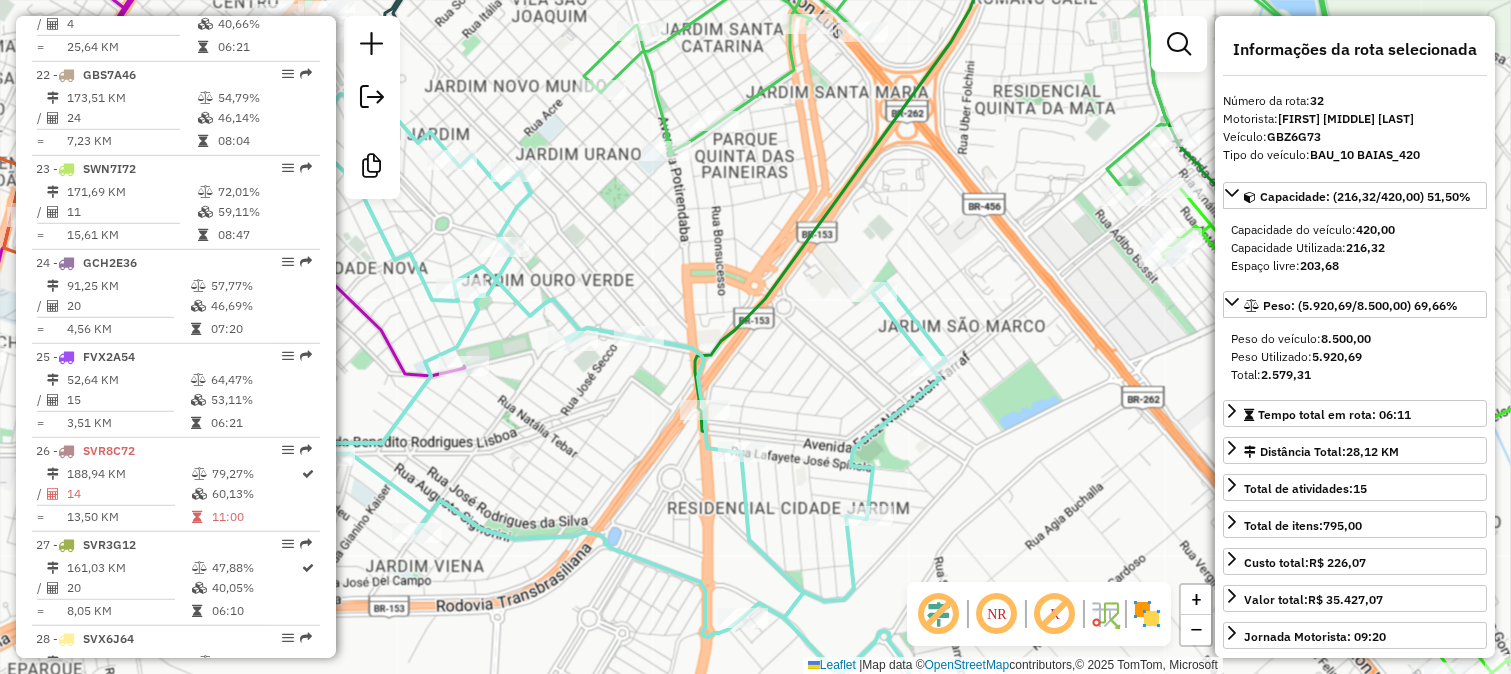 scroll, scrollTop: 3717, scrollLeft: 0, axis: vertical 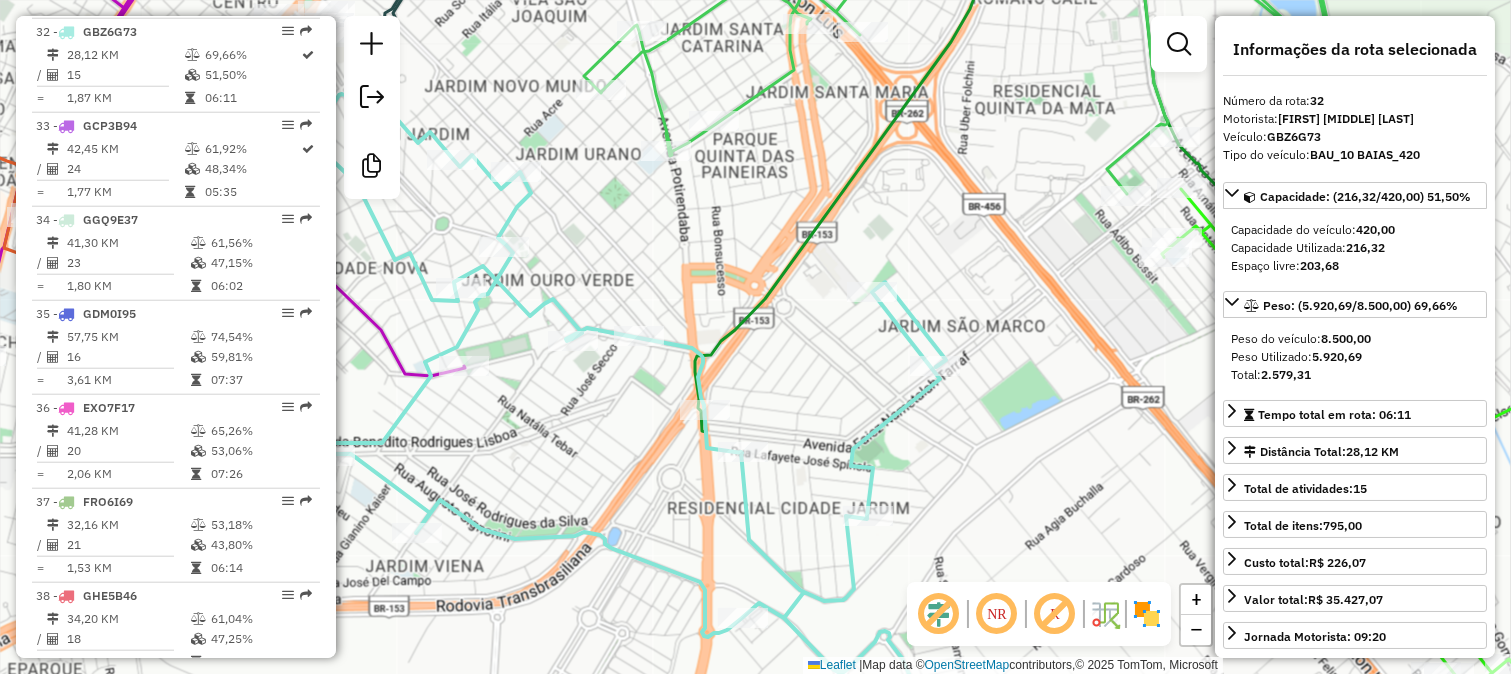 drag, startPoint x: 913, startPoint y: 213, endPoint x: 905, endPoint y: 355, distance: 142.22517 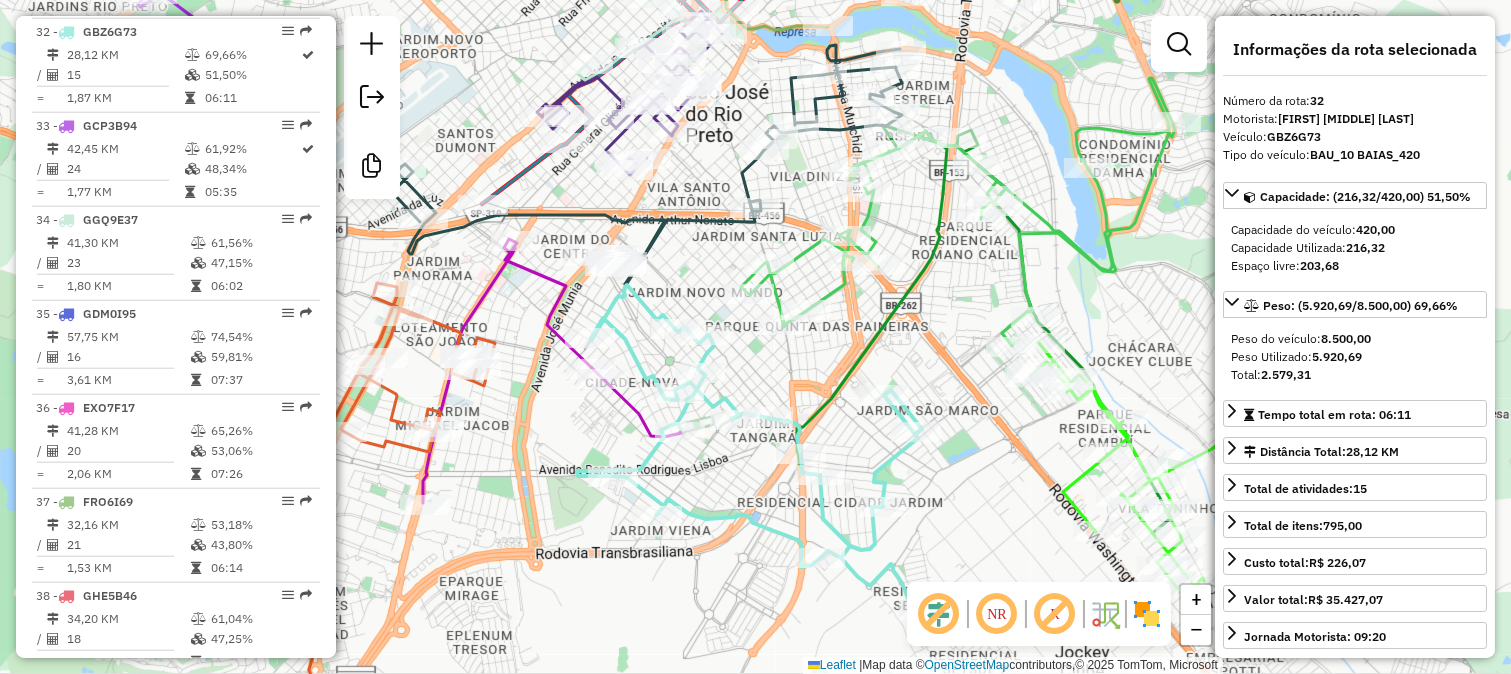 click 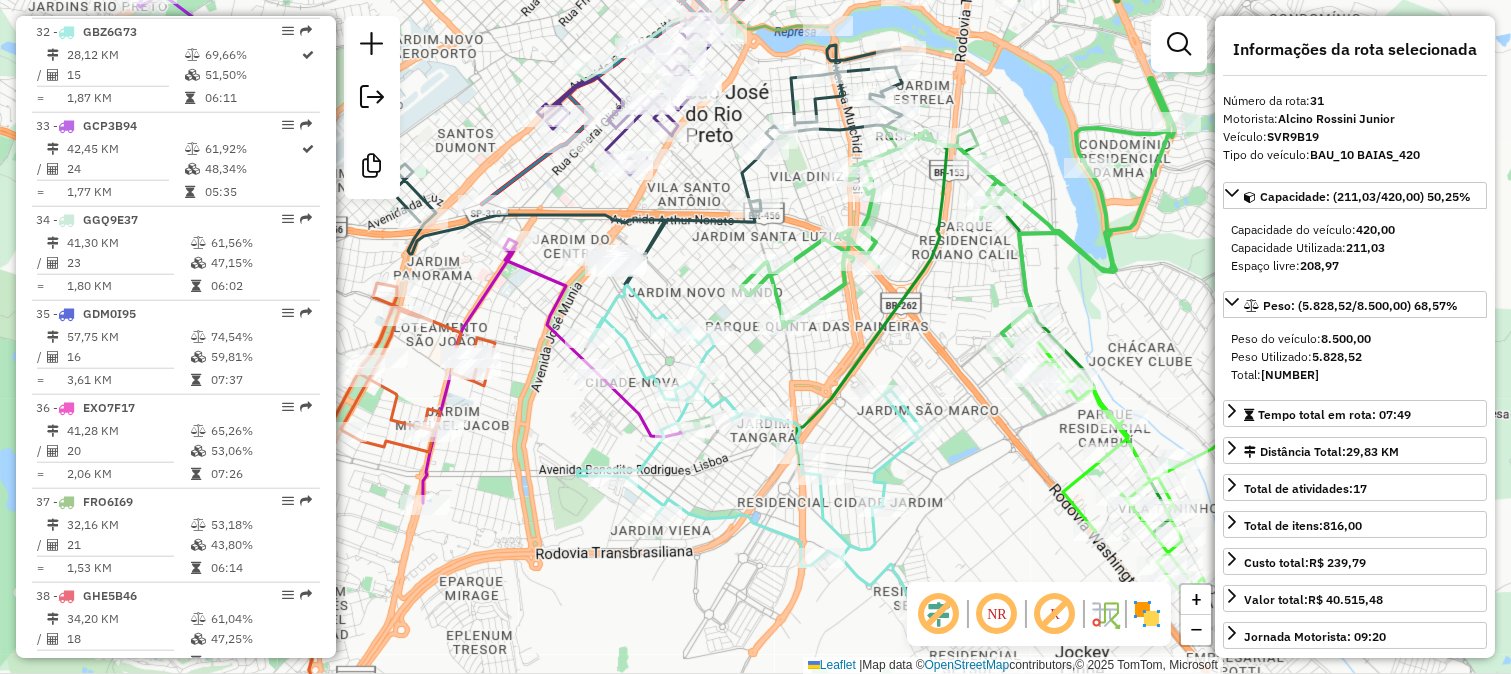 scroll, scrollTop: 3624, scrollLeft: 0, axis: vertical 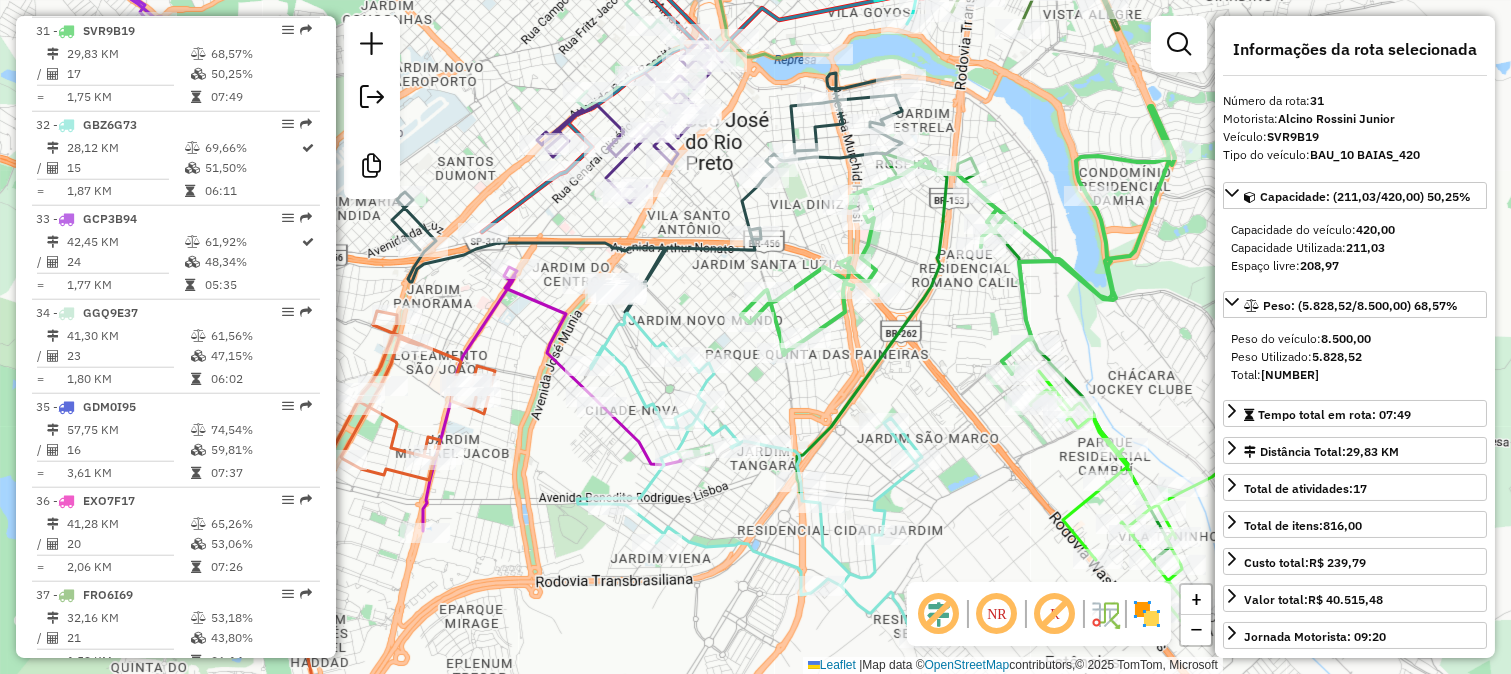 drag, startPoint x: 953, startPoint y: 310, endPoint x: 960, endPoint y: 568, distance: 258.09494 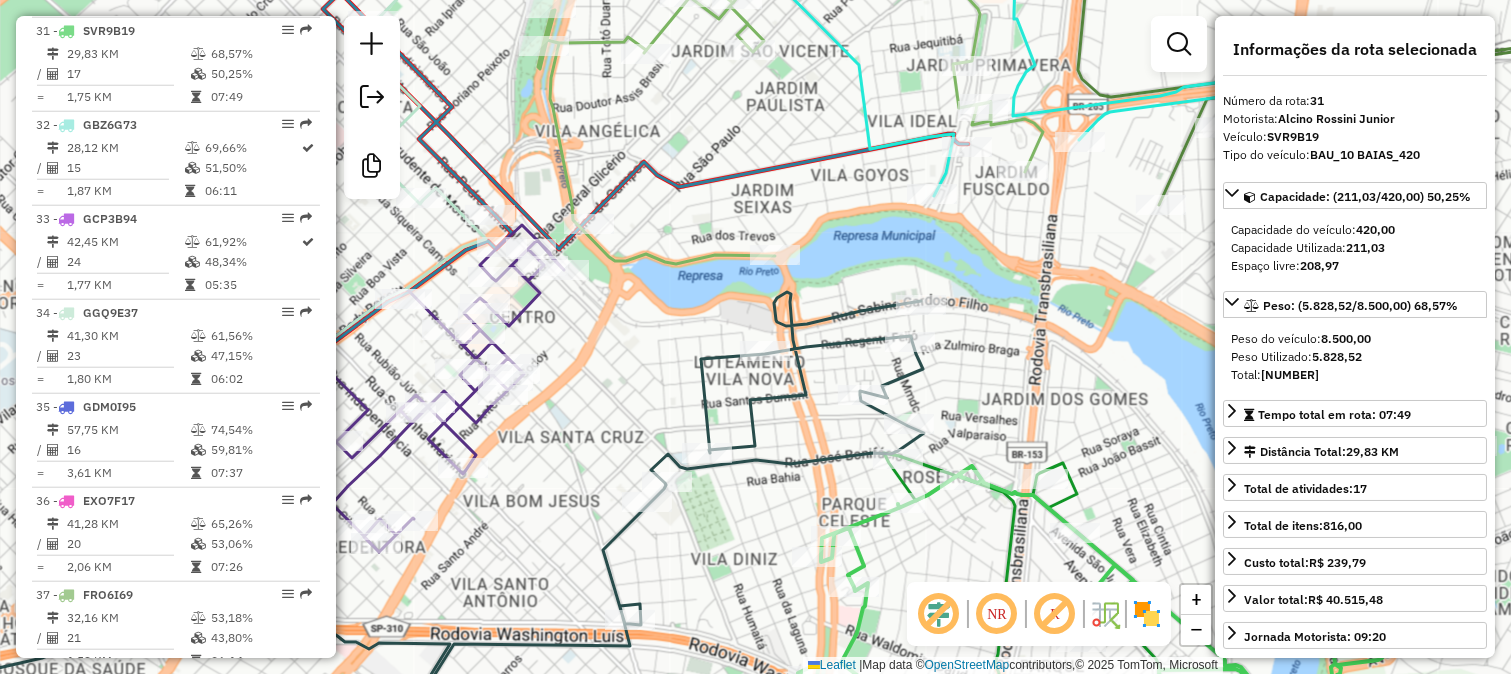 click 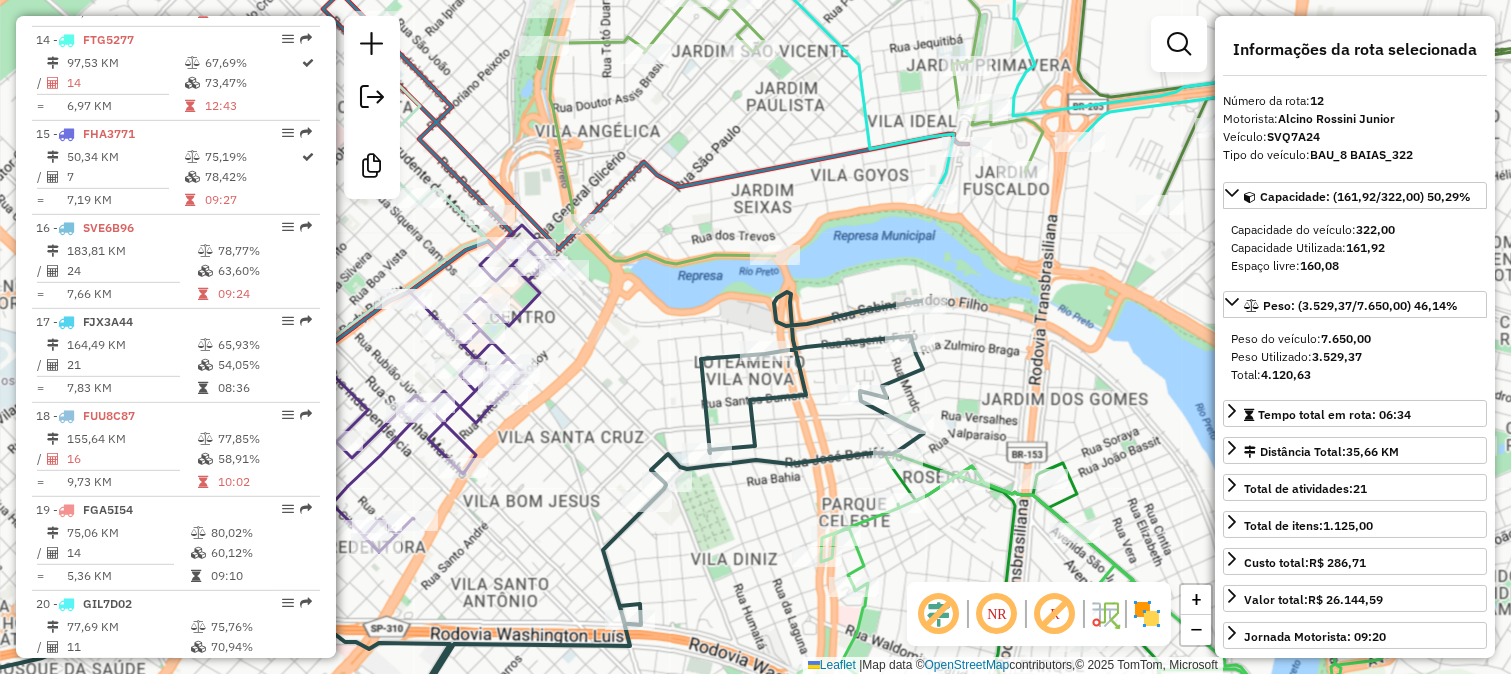 scroll, scrollTop: 1838, scrollLeft: 0, axis: vertical 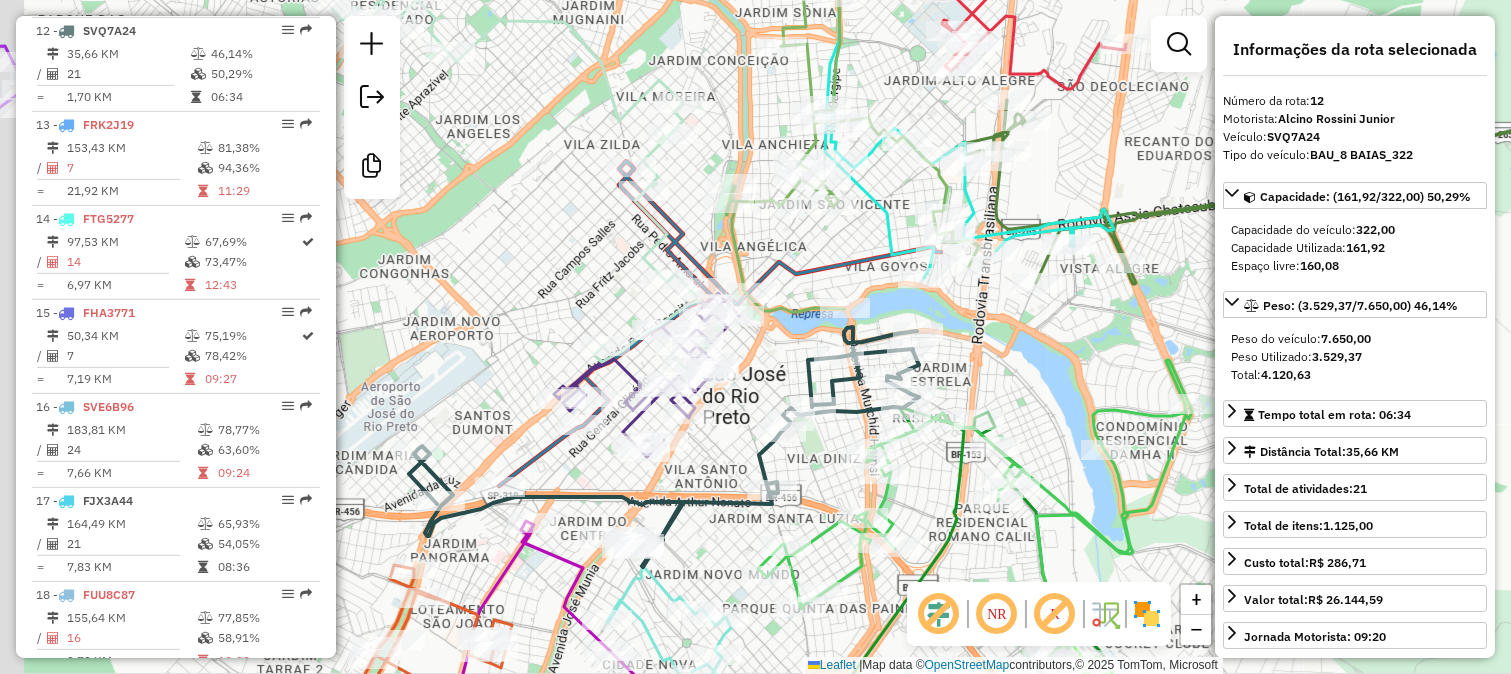 drag, startPoint x: 661, startPoint y: 581, endPoint x: 693, endPoint y: 545, distance: 48.166378 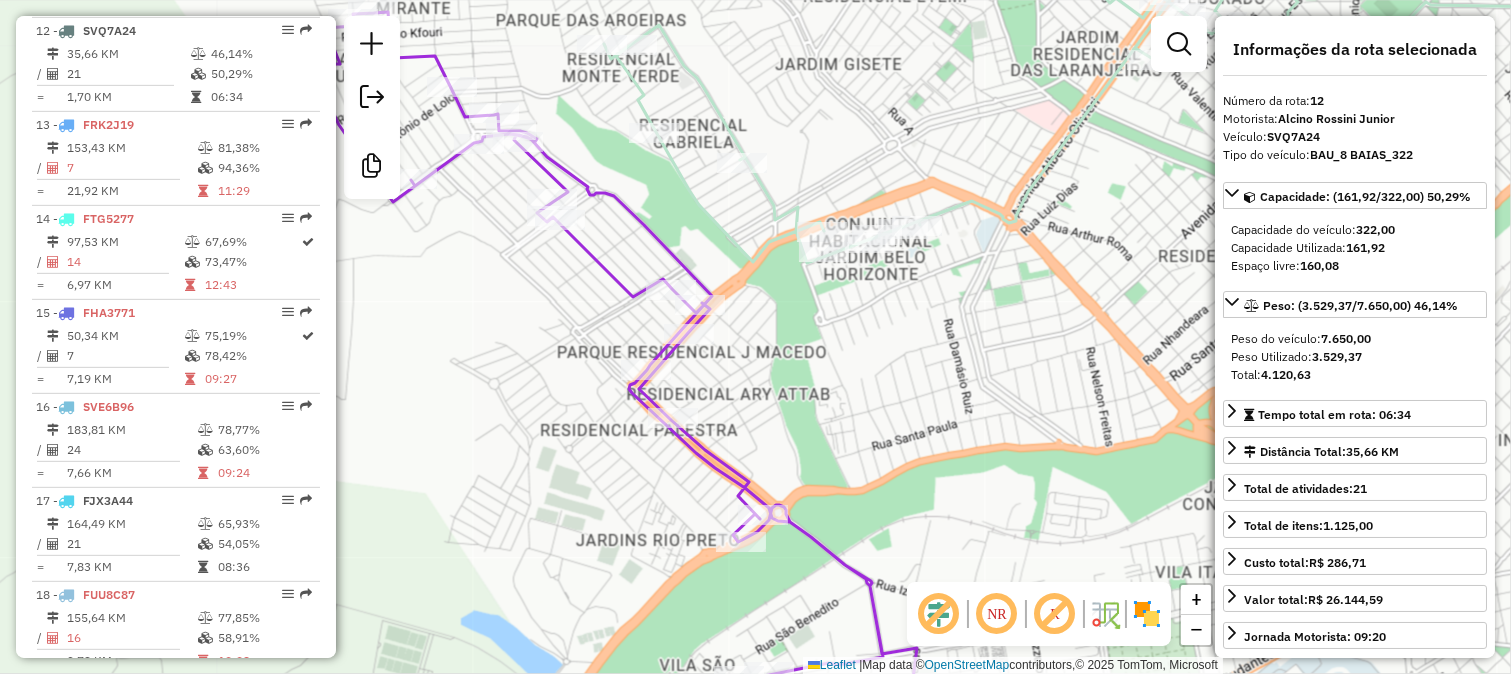click 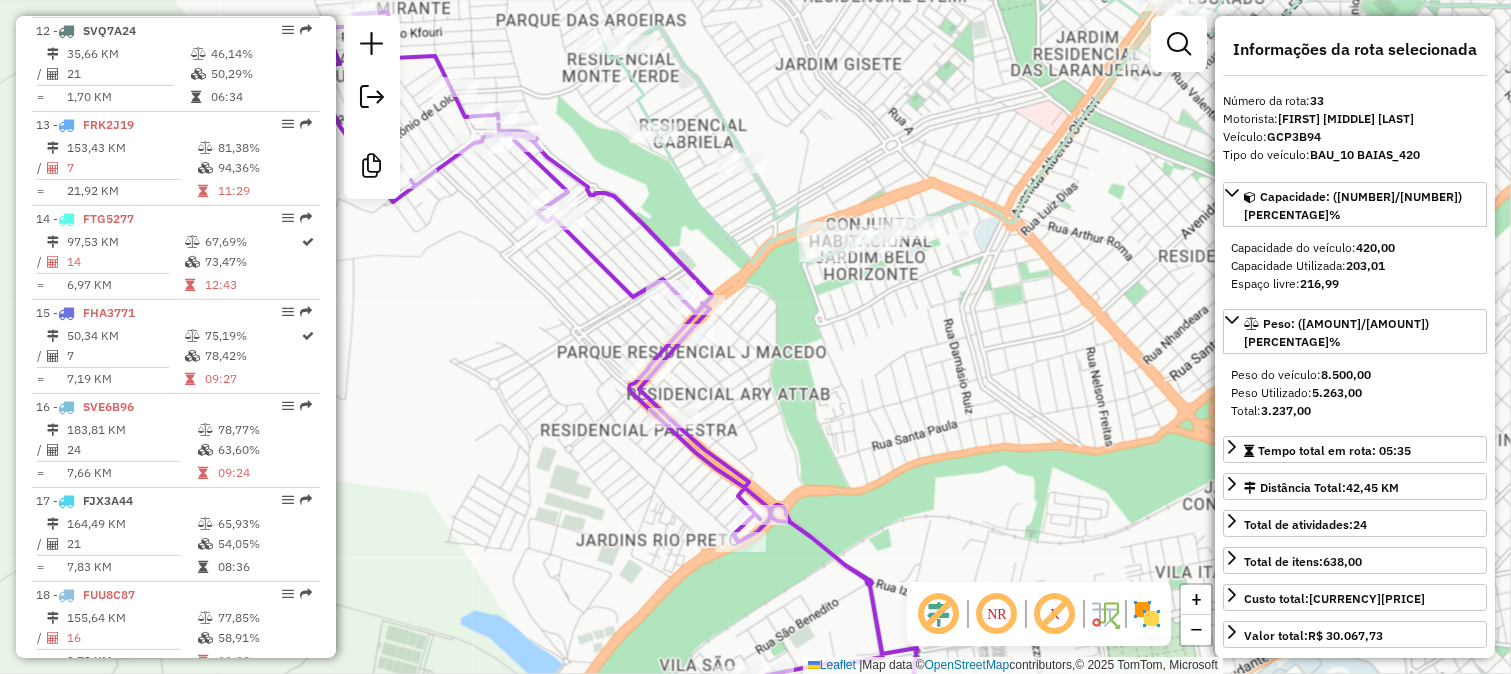 scroll, scrollTop: 3812, scrollLeft: 0, axis: vertical 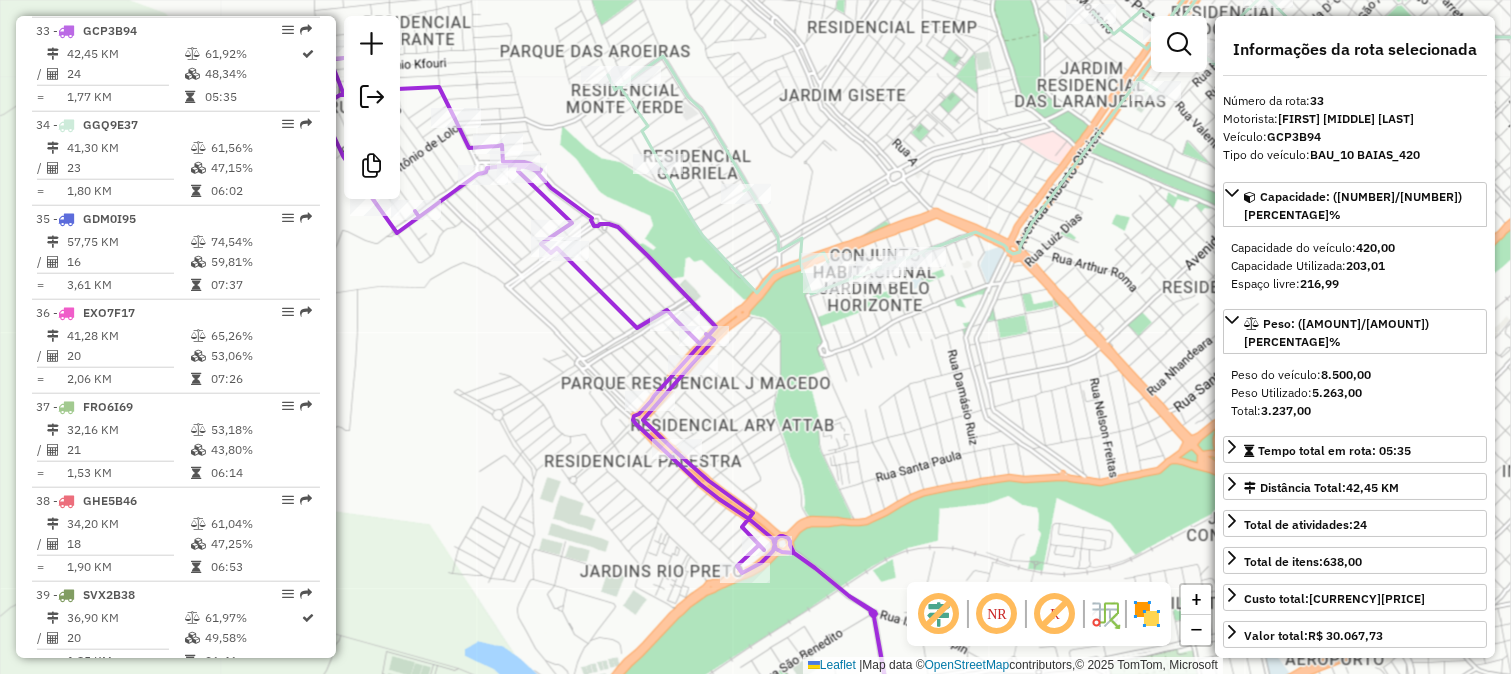 drag, startPoint x: 688, startPoint y: 248, endPoint x: 698, endPoint y: 335, distance: 87.57283 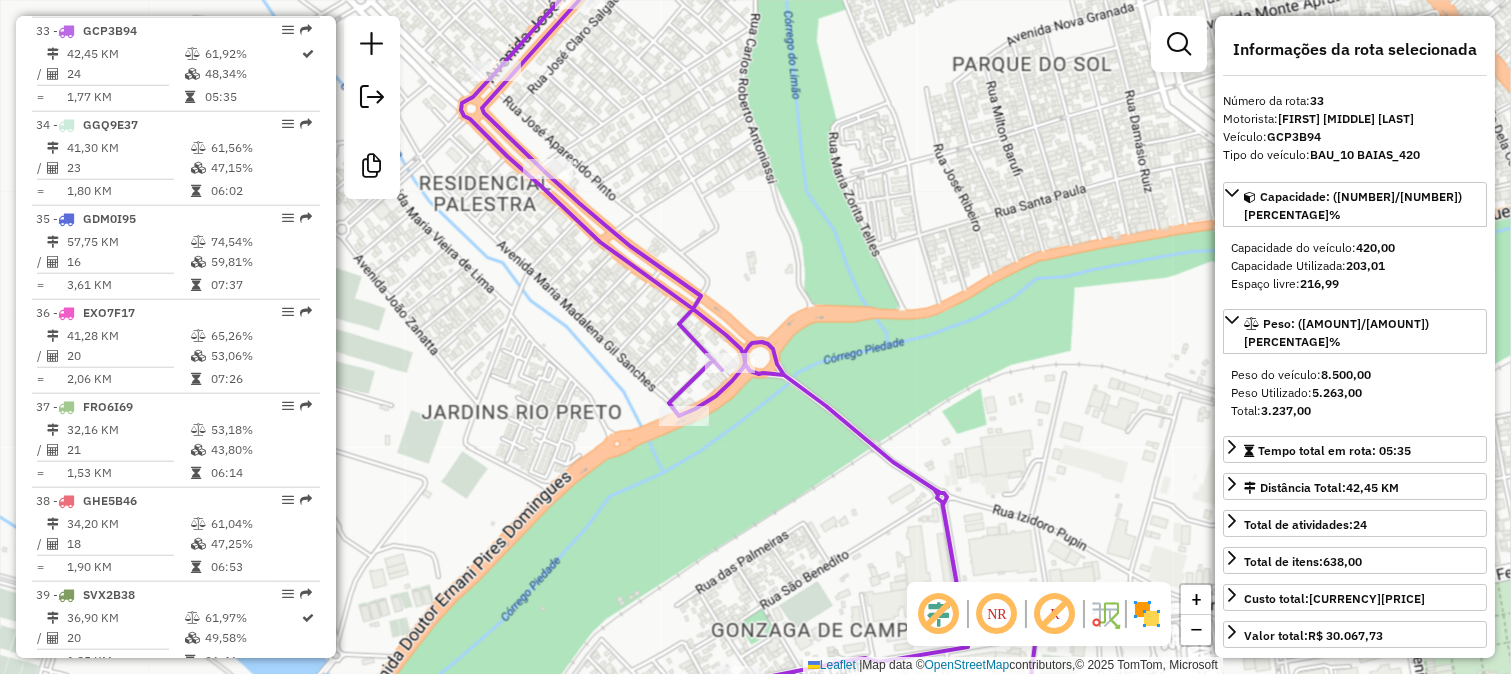drag, startPoint x: 578, startPoint y: 433, endPoint x: 610, endPoint y: 455, distance: 38.832977 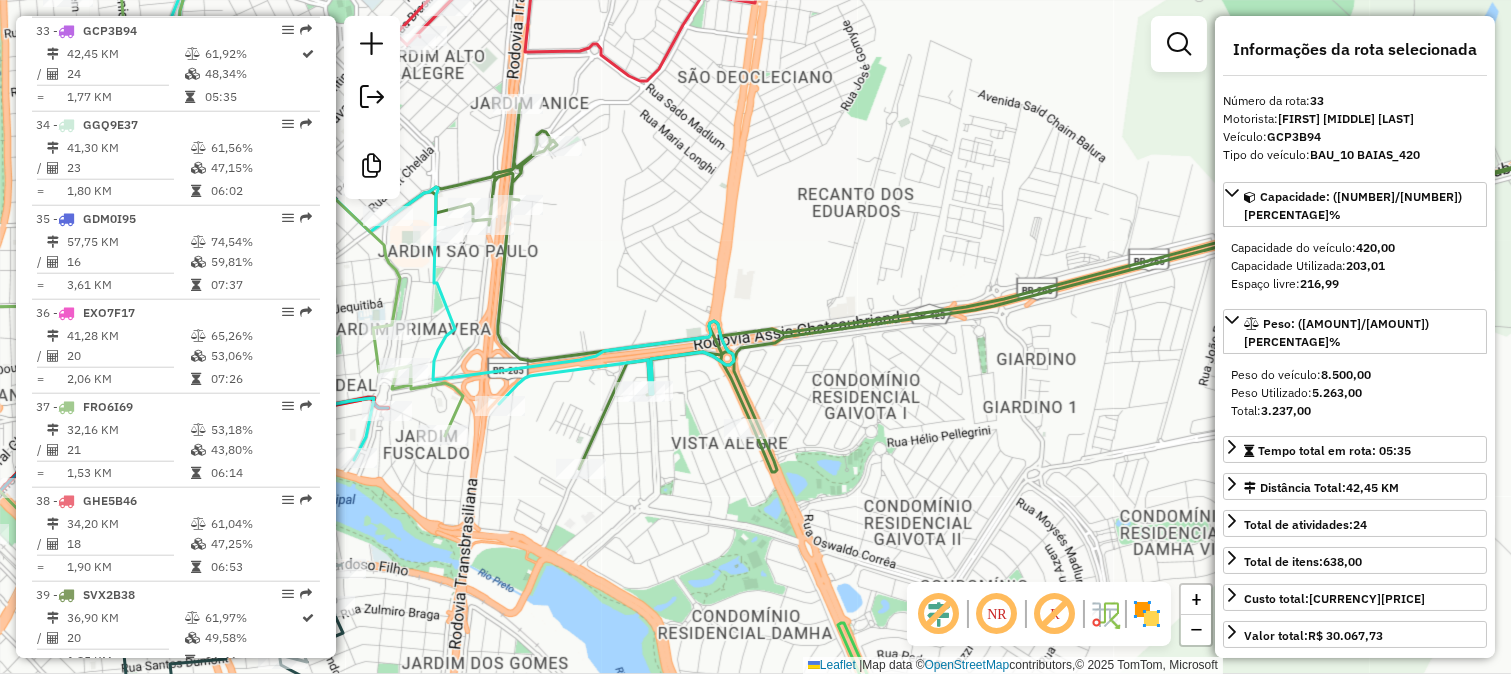 drag, startPoint x: 594, startPoint y: 296, endPoint x: 722, endPoint y: 304, distance: 128.24976 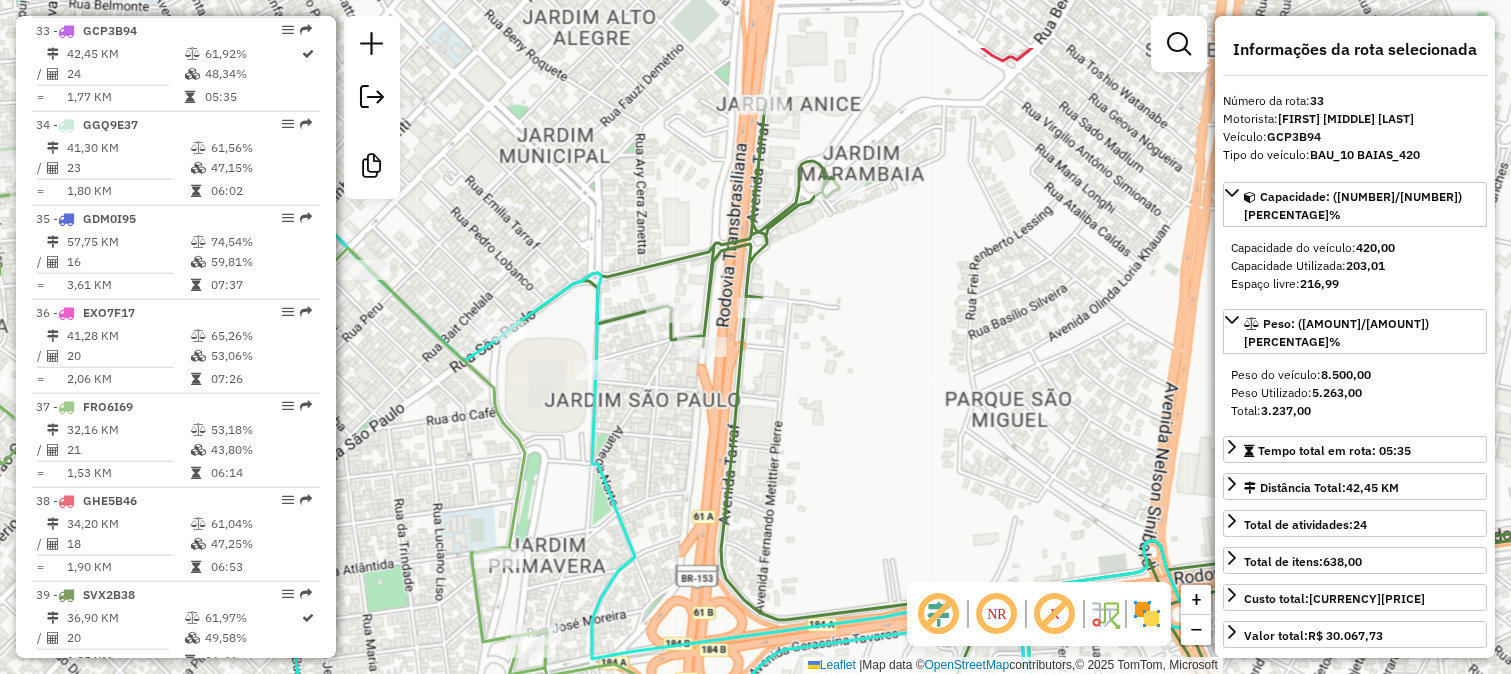 drag, startPoint x: 828, startPoint y: 201, endPoint x: 772, endPoint y: 453, distance: 258.14725 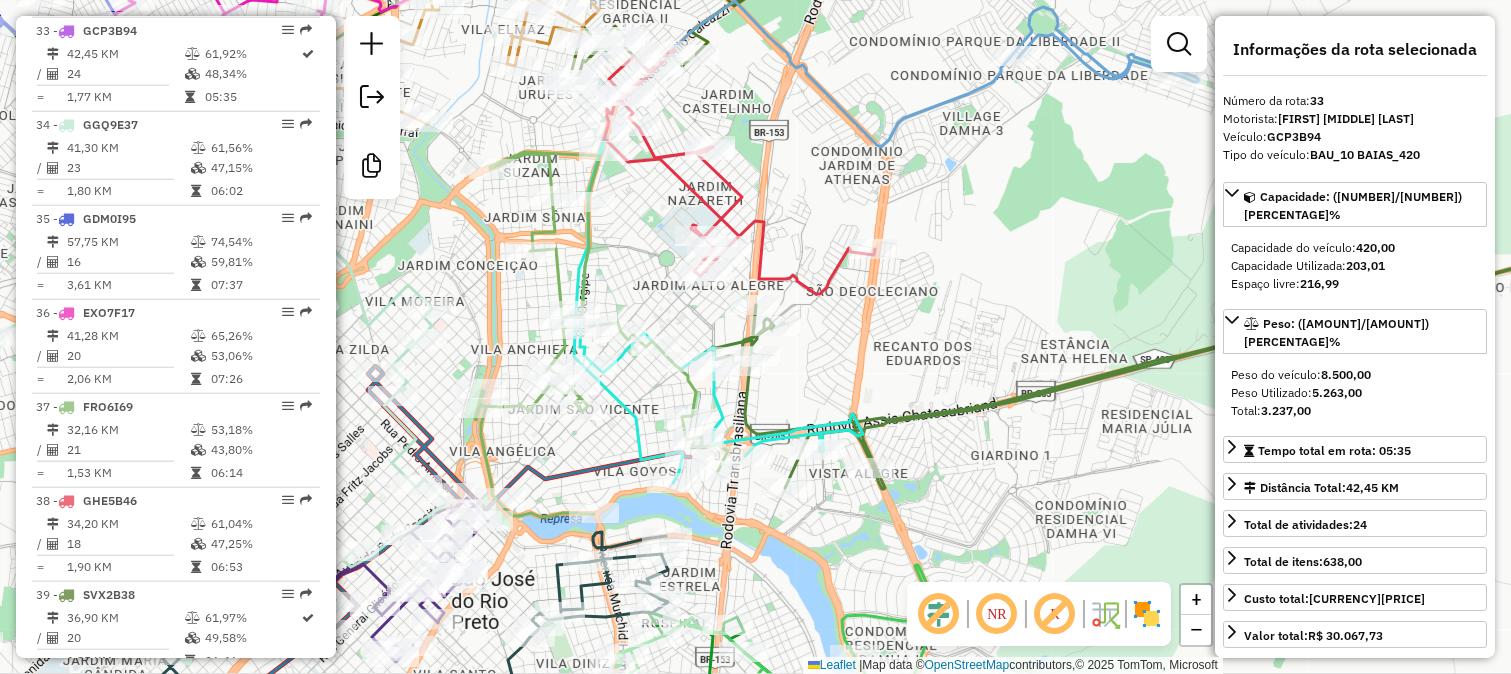 click 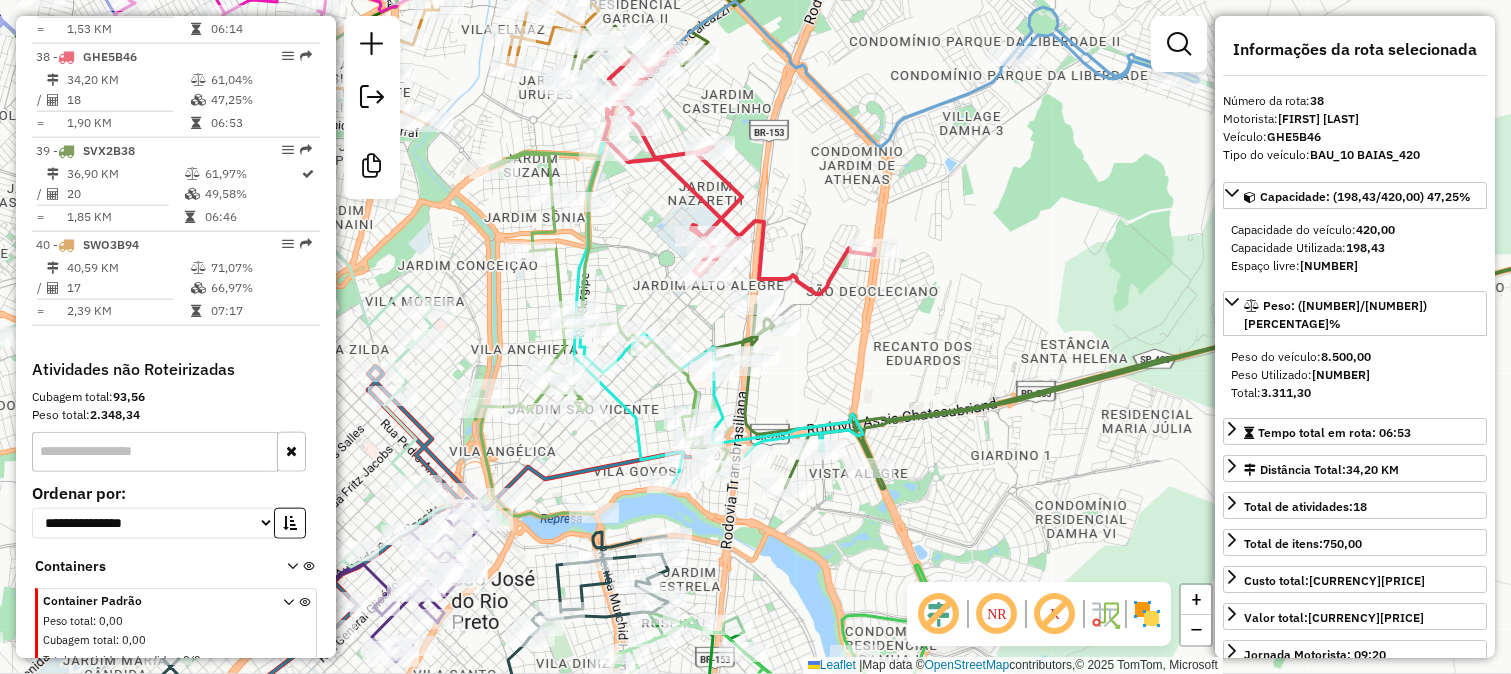 scroll, scrollTop: 4281, scrollLeft: 0, axis: vertical 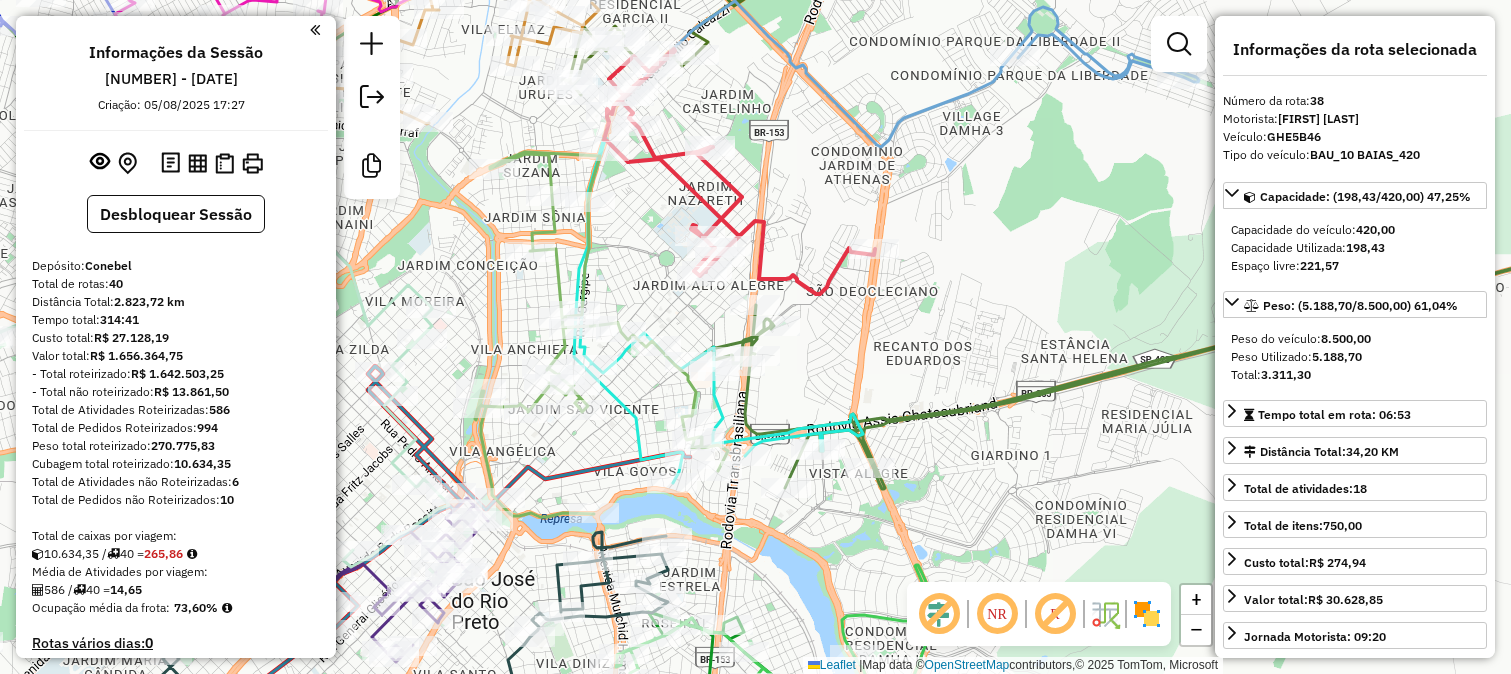 select on "**********" 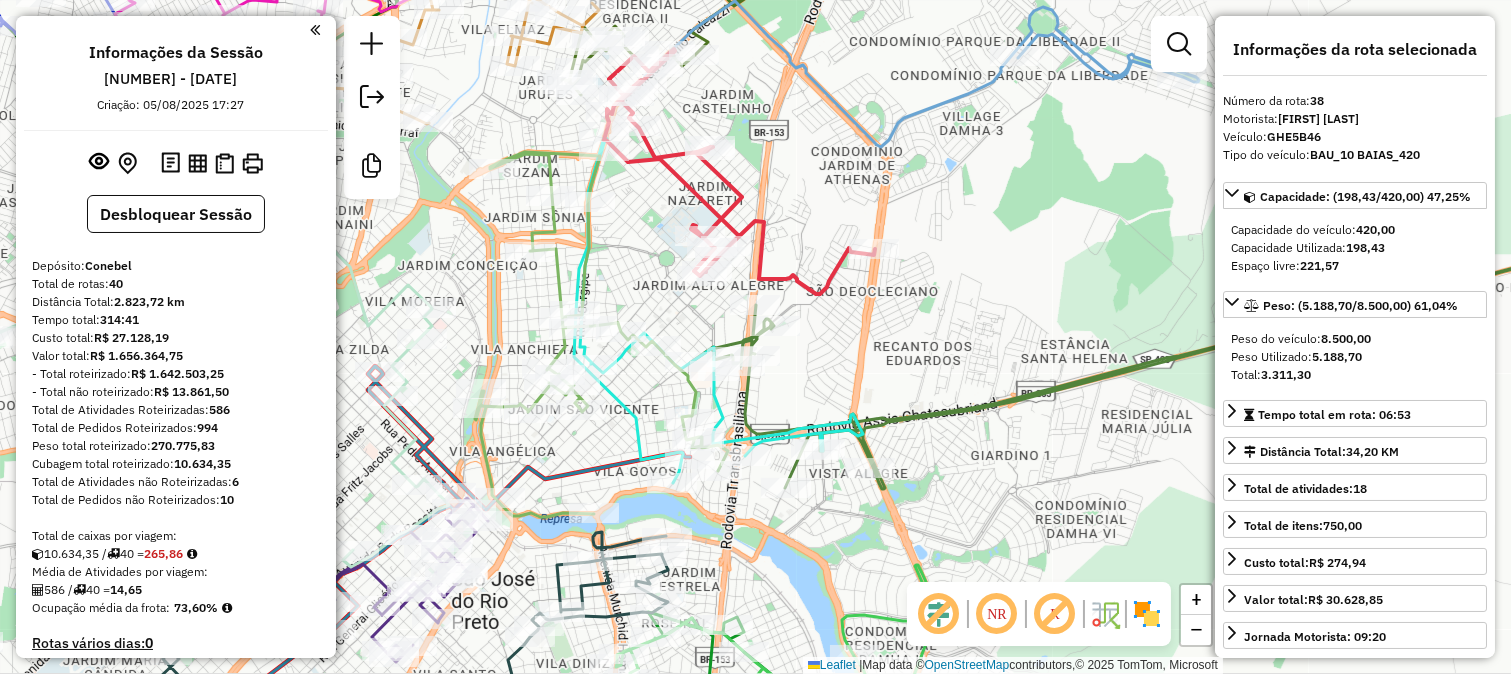 scroll, scrollTop: 4281, scrollLeft: 0, axis: vertical 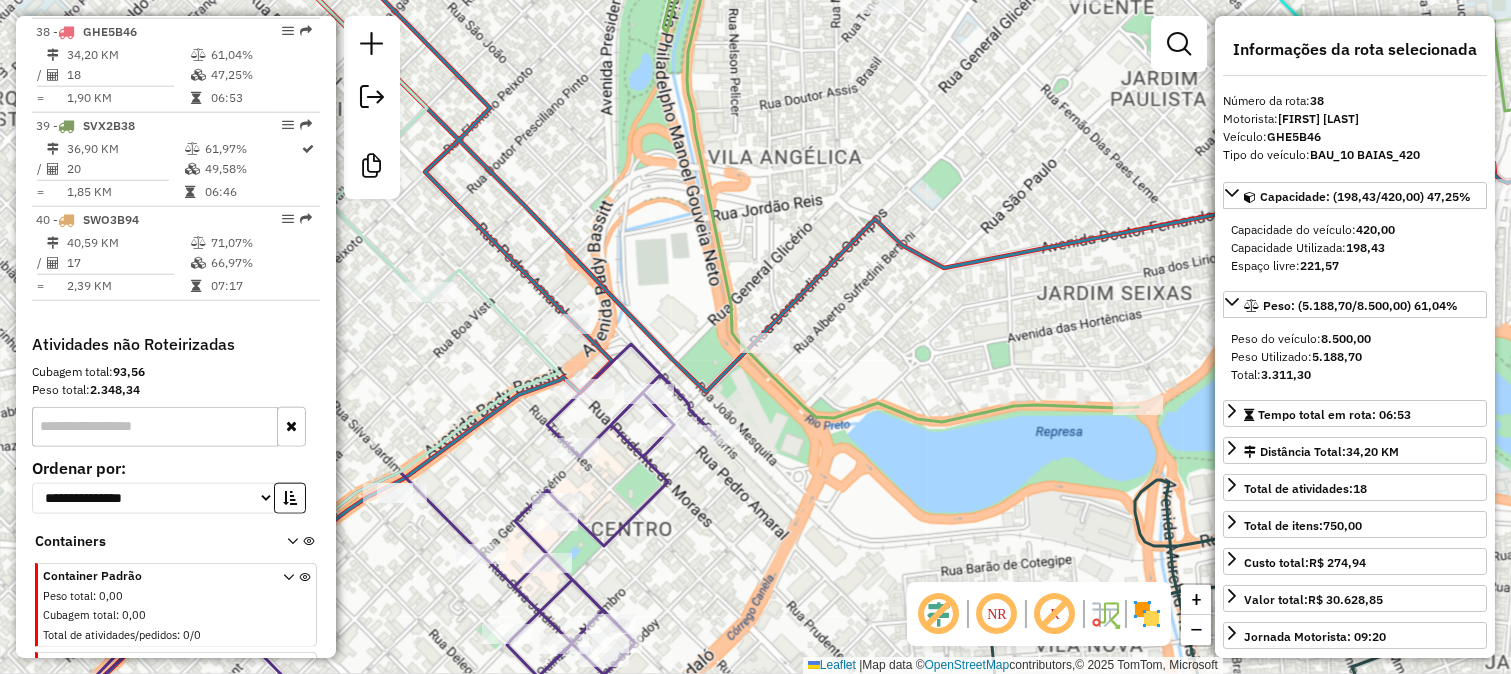 click 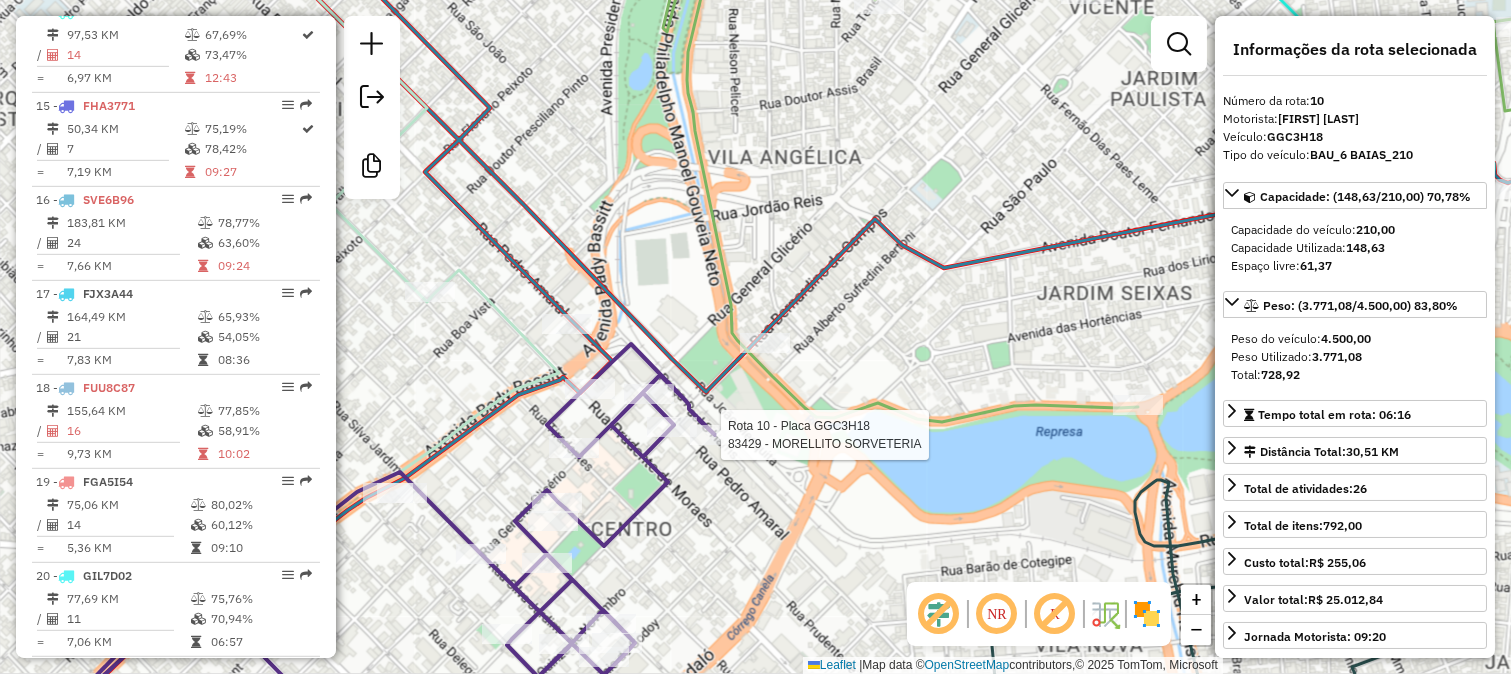 scroll, scrollTop: 1651, scrollLeft: 0, axis: vertical 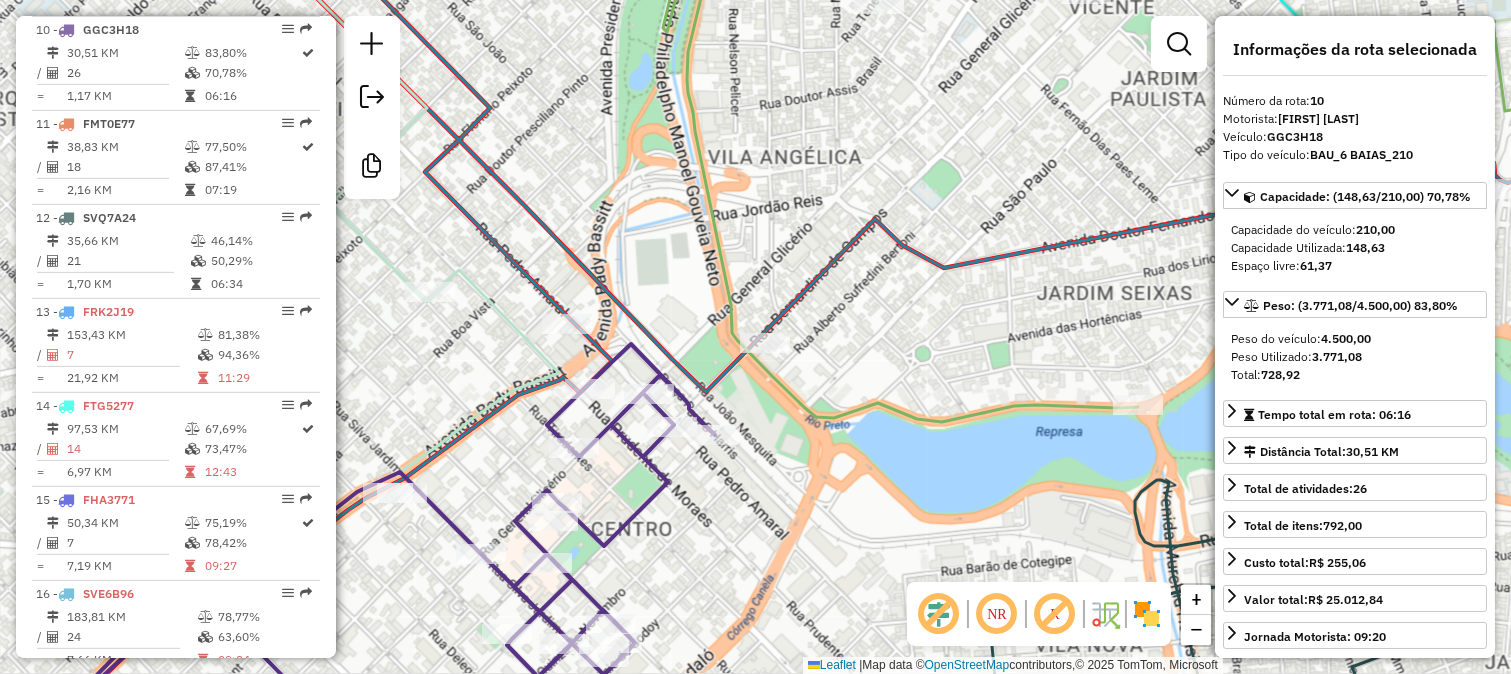 drag, startPoint x: 765, startPoint y: 465, endPoint x: 786, endPoint y: 330, distance: 136.62357 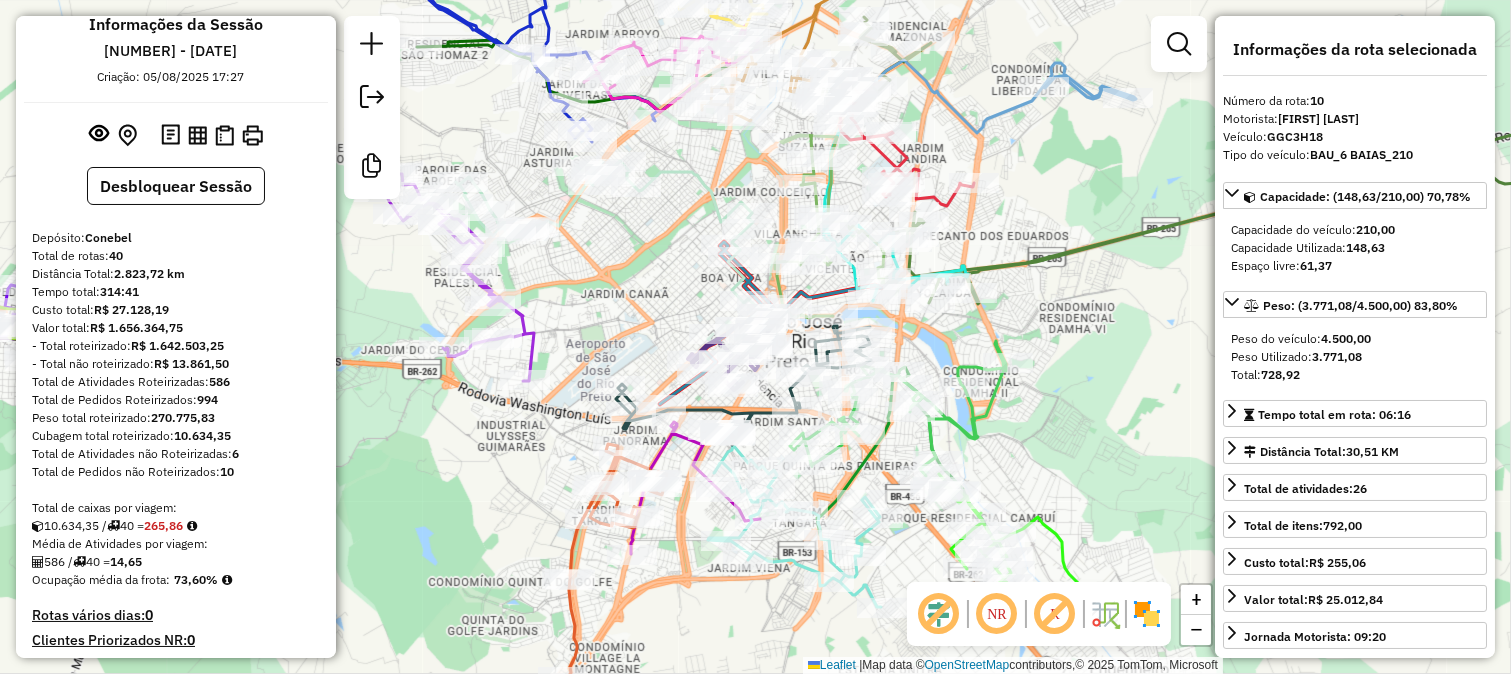 scroll, scrollTop: 0, scrollLeft: 0, axis: both 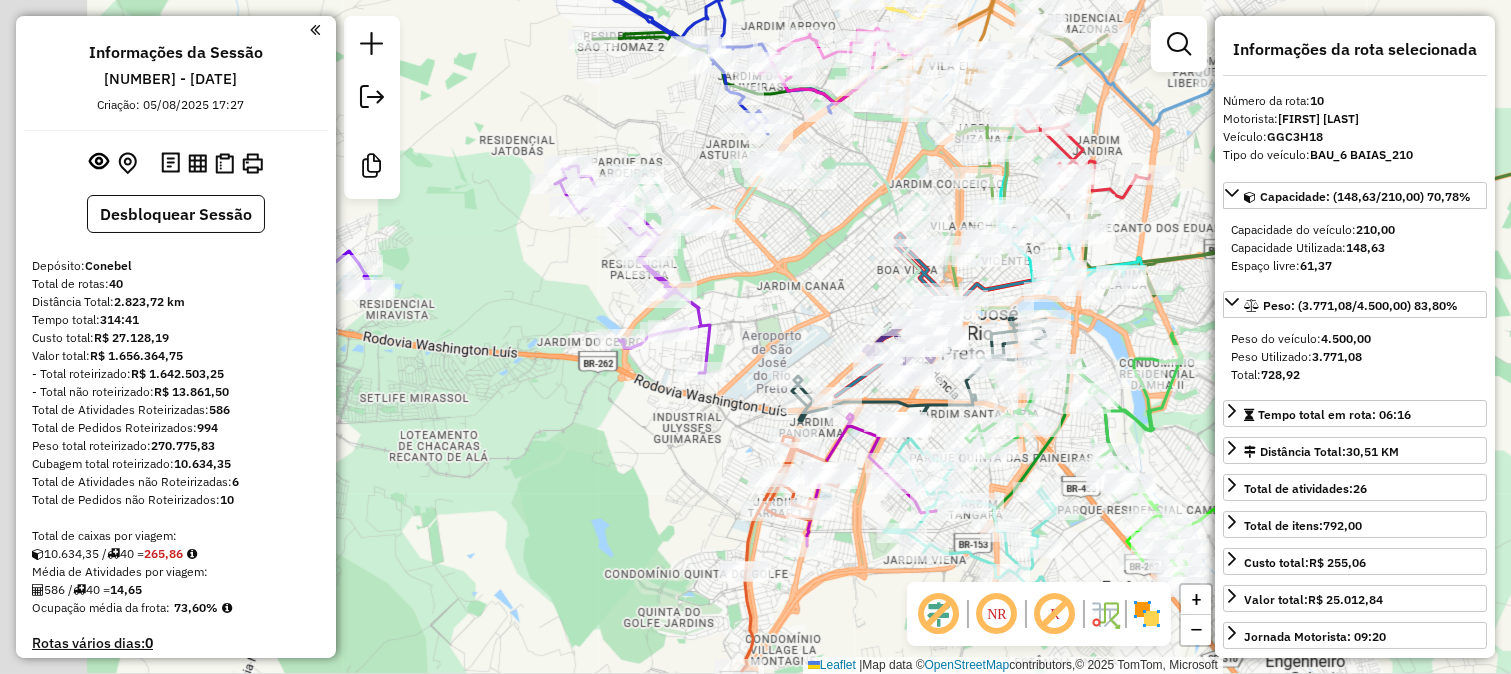 drag, startPoint x: 456, startPoint y: 380, endPoint x: 695, endPoint y: 362, distance: 239.67686 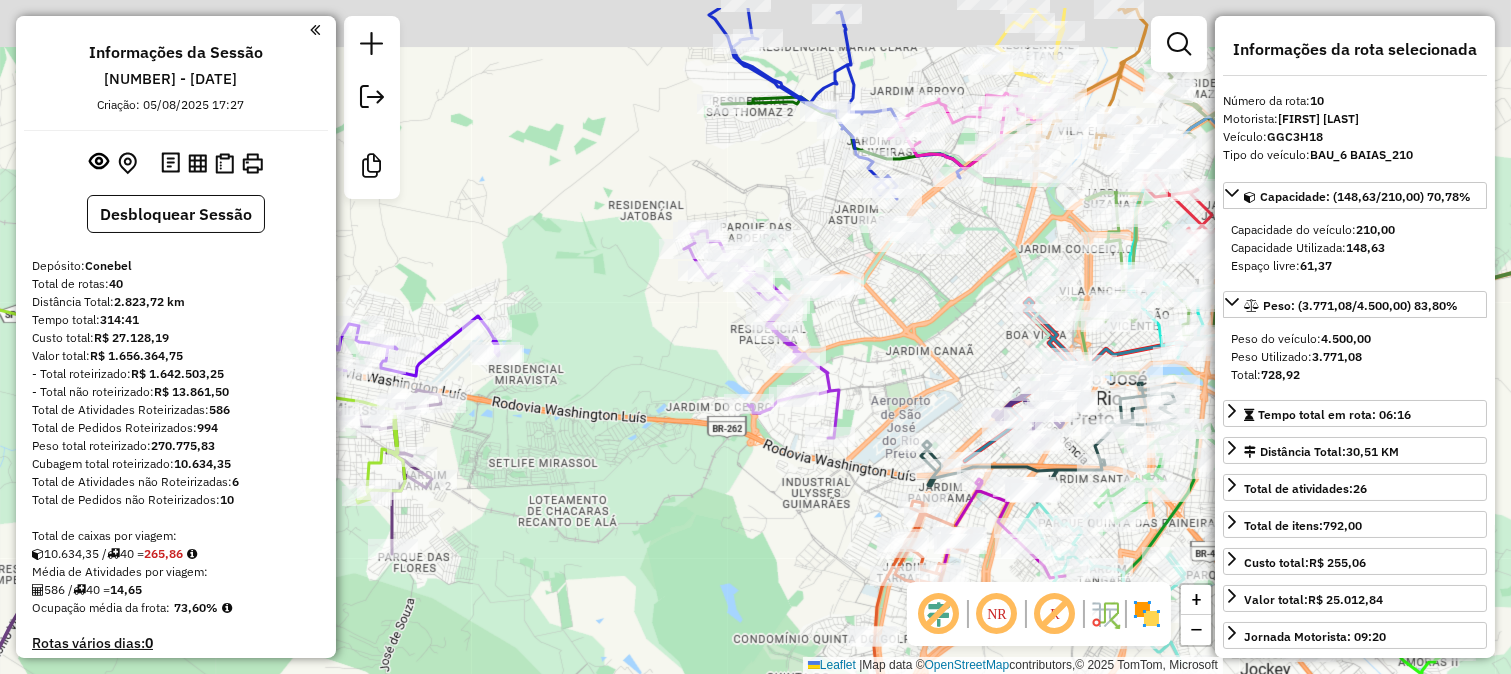 drag, startPoint x: 631, startPoint y: 348, endPoint x: 702, endPoint y: 428, distance: 106.96261 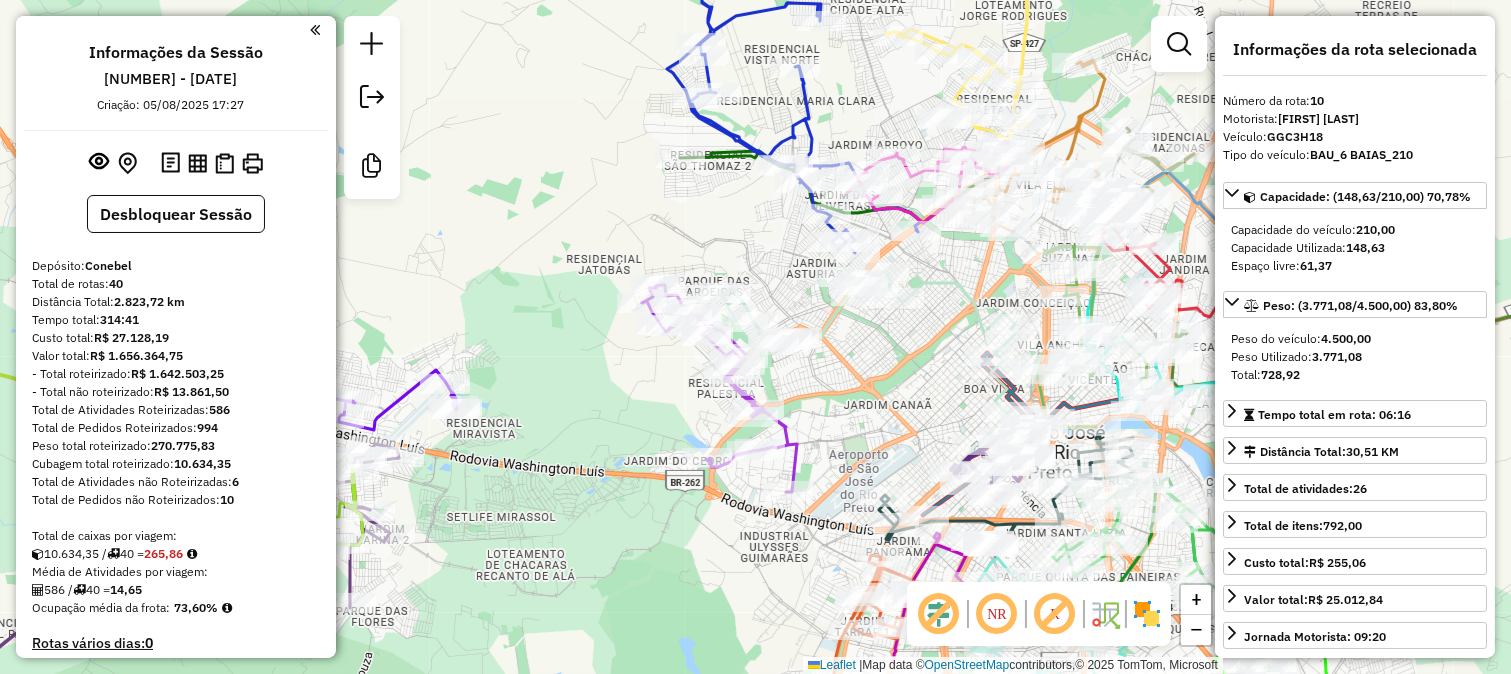 drag, startPoint x: 962, startPoint y: 266, endPoint x: 678, endPoint y: 494, distance: 364.19775 